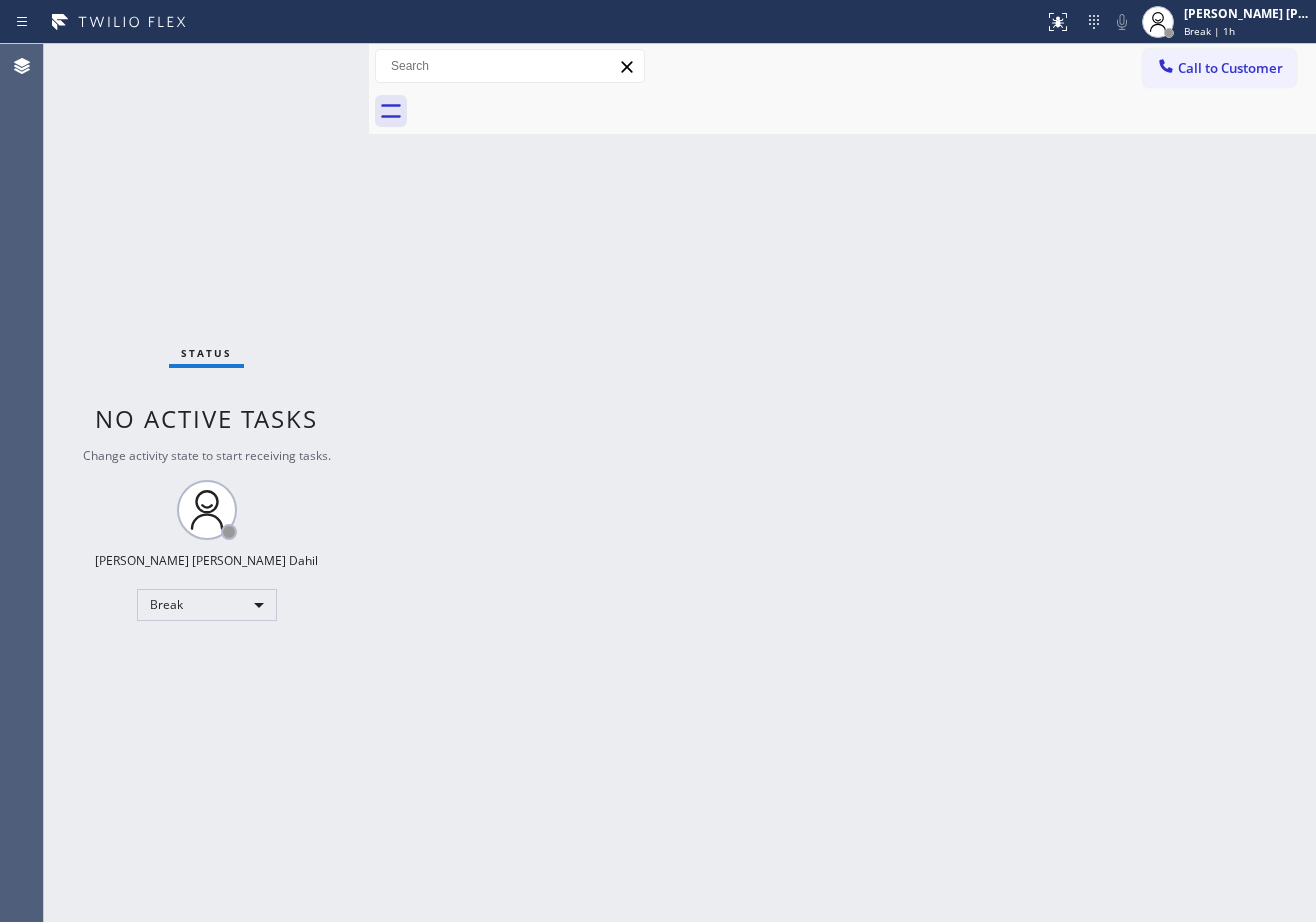 scroll, scrollTop: 0, scrollLeft: 0, axis: both 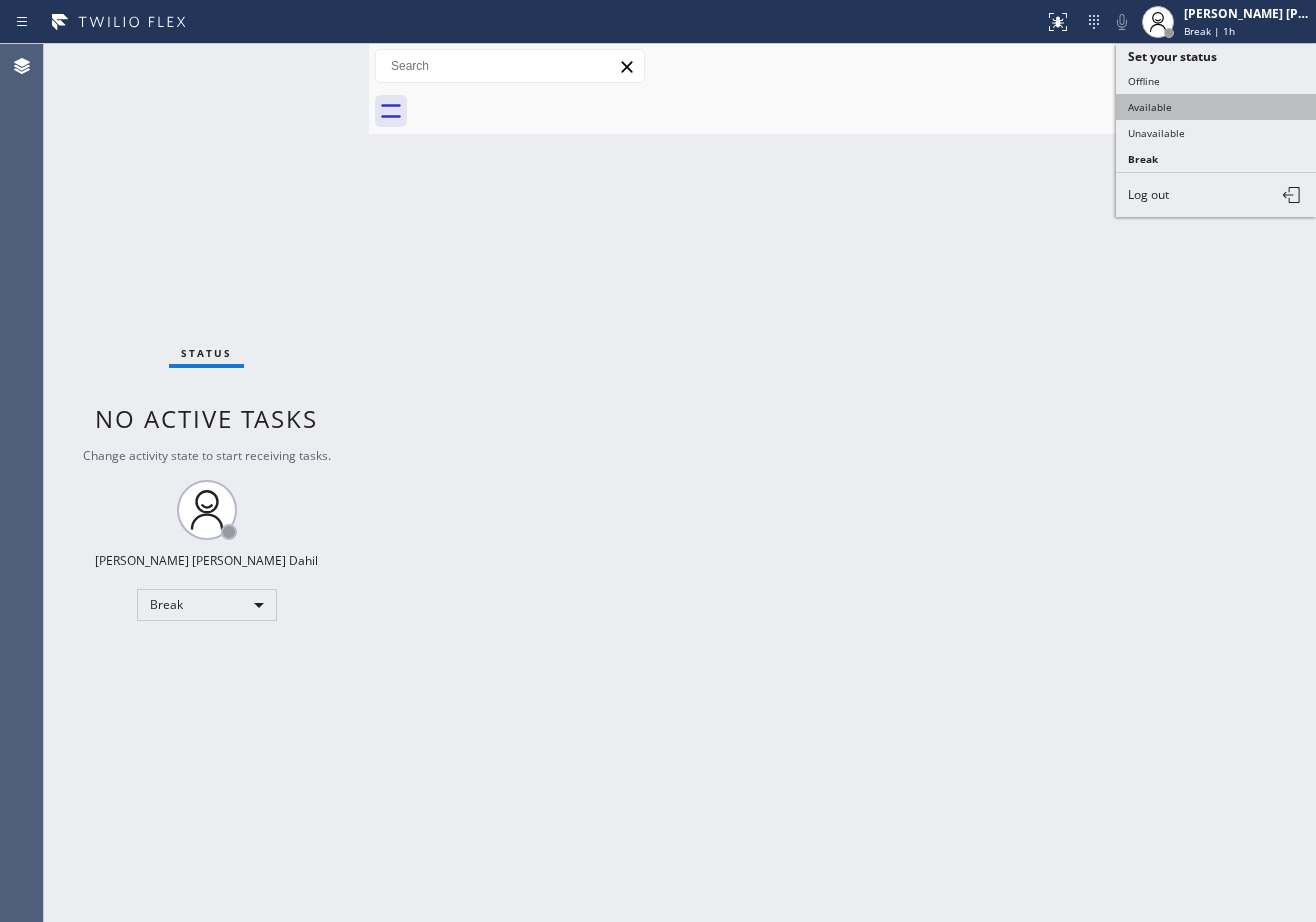 click on "Available" at bounding box center (1216, 107) 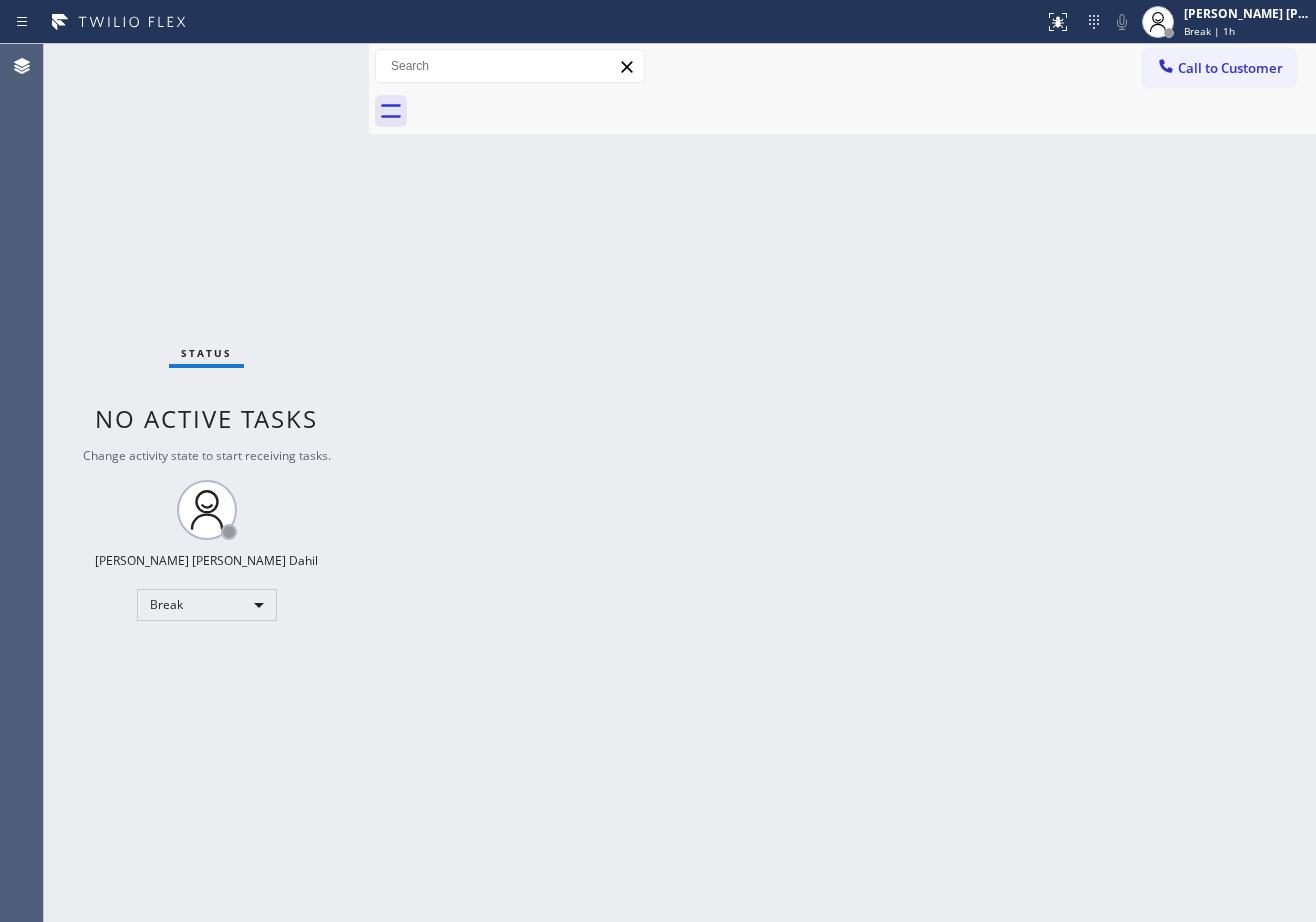click on "Back to Dashboard Change Sender ID Customers Technicians Select a contact Outbound call Technician Search Technician Your caller id phone number Your caller id phone number Call Technician info Name   Phone none Address none Change Sender ID HVAC [PHONE_NUMBER] 5 Star Appliance [PHONE_NUMBER] Appliance Repair [PHONE_NUMBER] Plumbing [PHONE_NUMBER] Air Duct Cleaning [PHONE_NUMBER]  Electricians [PHONE_NUMBER] Cancel Change Check personal SMS Reset Change No tabs Call to Customer Outbound call Location Search location Your caller id phone number Customer number Call Outbound call Technician Search Technician Your caller id phone number Your caller id phone number Call" at bounding box center (842, 483) 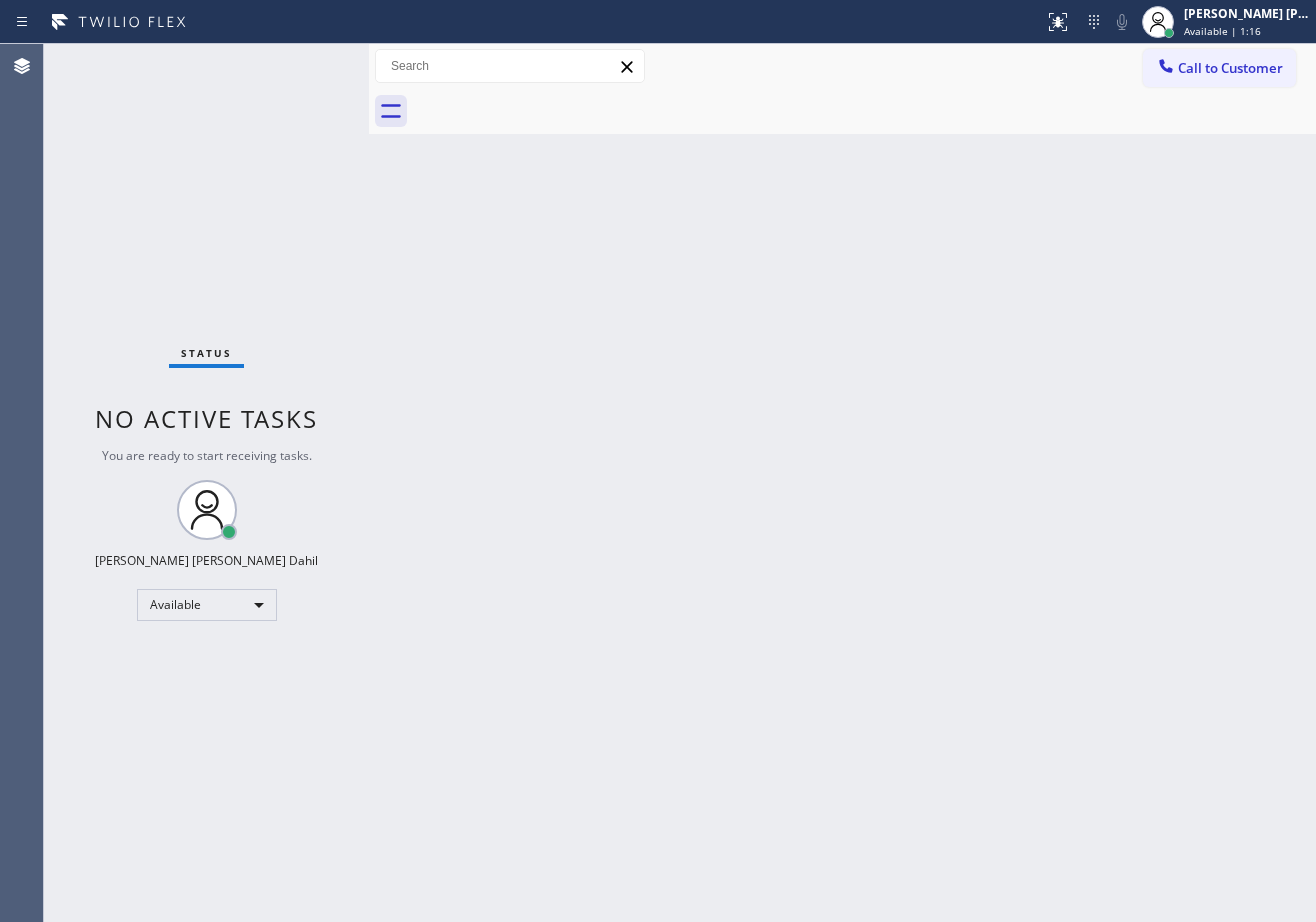 click on "Status   No active tasks     You are ready to start receiving tasks.   [PERSON_NAME] [PERSON_NAME] Dahil Available" at bounding box center (206, 483) 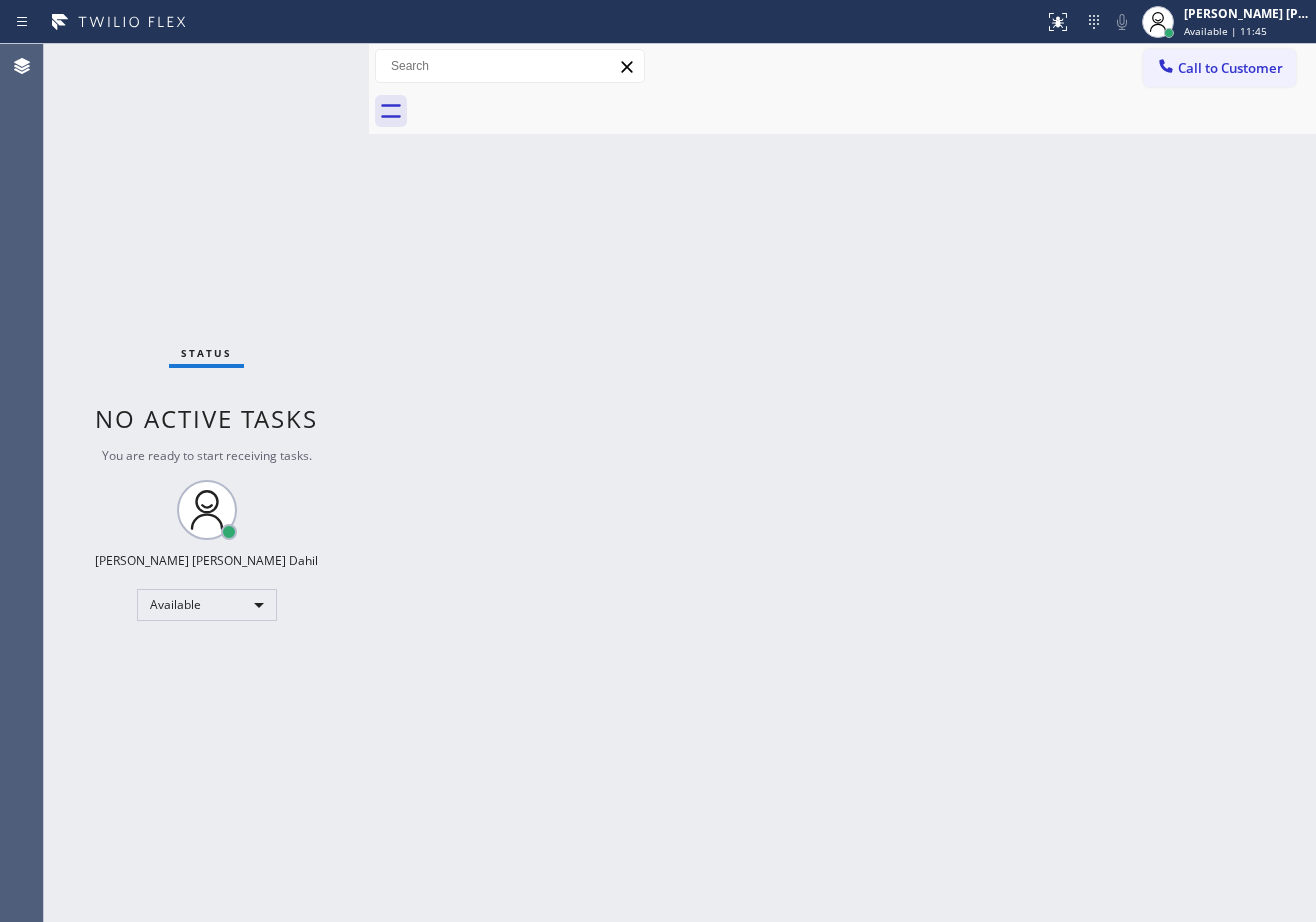 click on "Back to Dashboard Change Sender ID Customers Technicians Select a contact Outbound call Technician Search Technician Your caller id phone number Your caller id phone number Call Technician info Name   Phone none Address none Change Sender ID HVAC [PHONE_NUMBER] 5 Star Appliance [PHONE_NUMBER] Appliance Repair [PHONE_NUMBER] Plumbing [PHONE_NUMBER] Air Duct Cleaning [PHONE_NUMBER]  Electricians [PHONE_NUMBER] Cancel Change Check personal SMS Reset Change No tabs Call to Customer Outbound call Location Search location Your caller id phone number Customer number Call Outbound call Technician Search Technician Your caller id phone number Your caller id phone number Call" at bounding box center [842, 483] 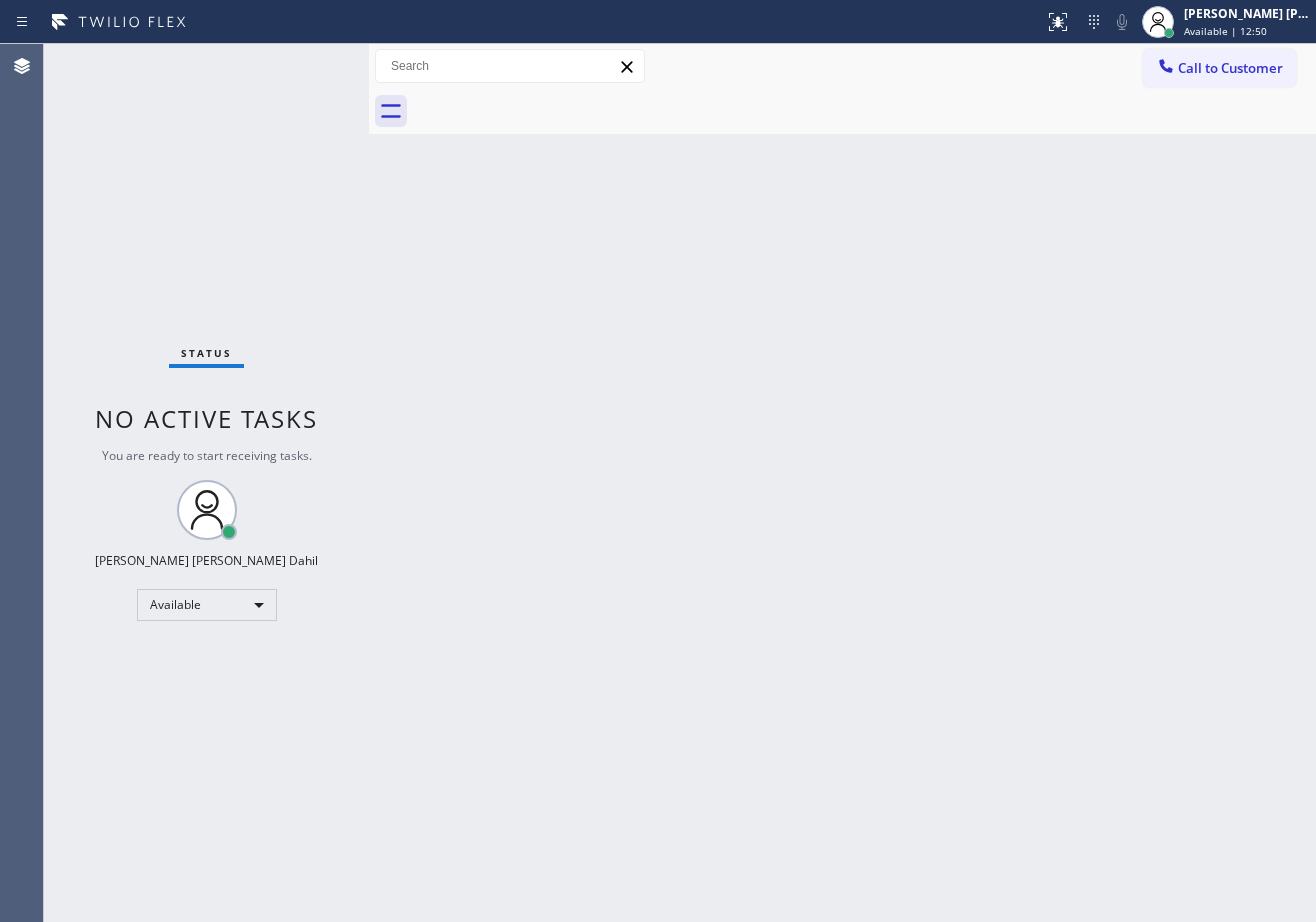 click on "Back to Dashboard Change Sender ID Customers Technicians Select a contact Outbound call Technician Search Technician Your caller id phone number Your caller id phone number Call Technician info Name   Phone none Address none Change Sender ID HVAC [PHONE_NUMBER] 5 Star Appliance [PHONE_NUMBER] Appliance Repair [PHONE_NUMBER] Plumbing [PHONE_NUMBER] Air Duct Cleaning [PHONE_NUMBER]  Electricians [PHONE_NUMBER] Cancel Change Check personal SMS Reset Change No tabs Call to Customer Outbound call Location Search location Your caller id phone number Customer number Call Outbound call Technician Search Technician Your caller id phone number Your caller id phone number Call" at bounding box center [842, 483] 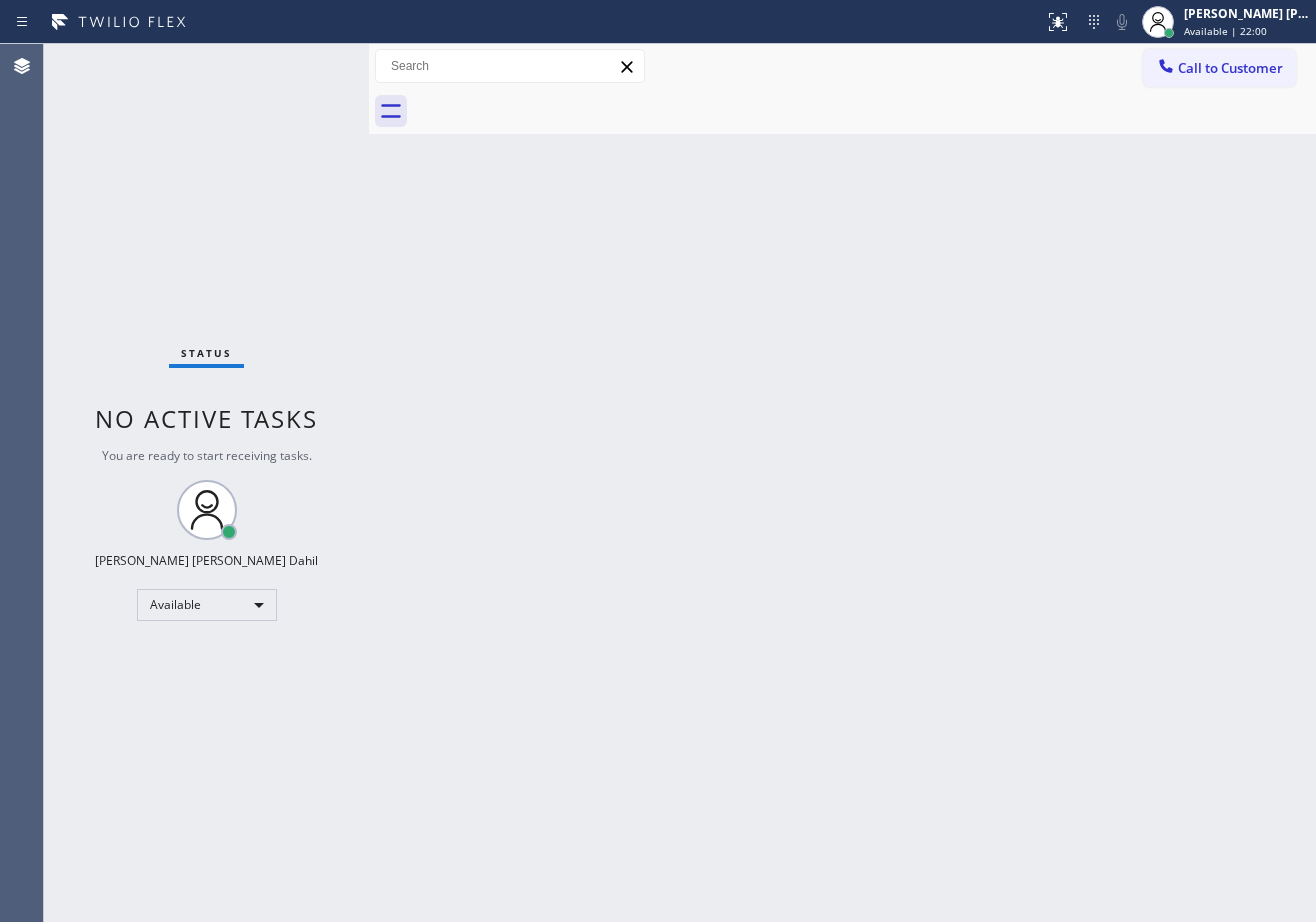 click on "Back to Dashboard Change Sender ID Customers Technicians Select a contact Outbound call Technician Search Technician Your caller id phone number Your caller id phone number Call Technician info Name   Phone none Address none Change Sender ID HVAC [PHONE_NUMBER] 5 Star Appliance [PHONE_NUMBER] Appliance Repair [PHONE_NUMBER] Plumbing [PHONE_NUMBER] Air Duct Cleaning [PHONE_NUMBER]  Electricians [PHONE_NUMBER] Cancel Change Check personal SMS Reset Change No tabs Call to Customer Outbound call Location Search location Your caller id phone number Customer number Call Outbound call Technician Search Technician Your caller id phone number Your caller id phone number Call" at bounding box center [842, 483] 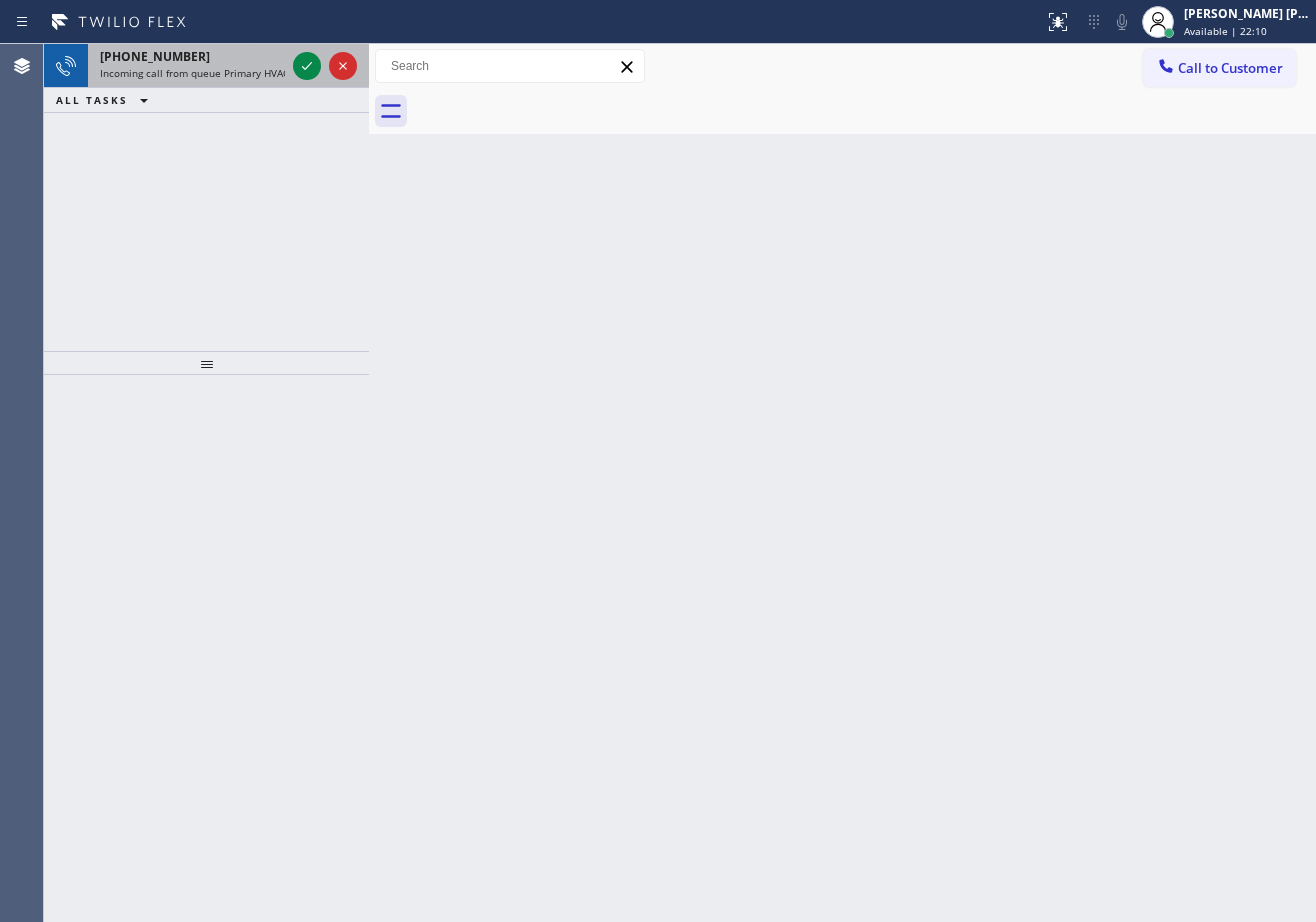 click on "[PHONE_NUMBER]" at bounding box center [192, 56] 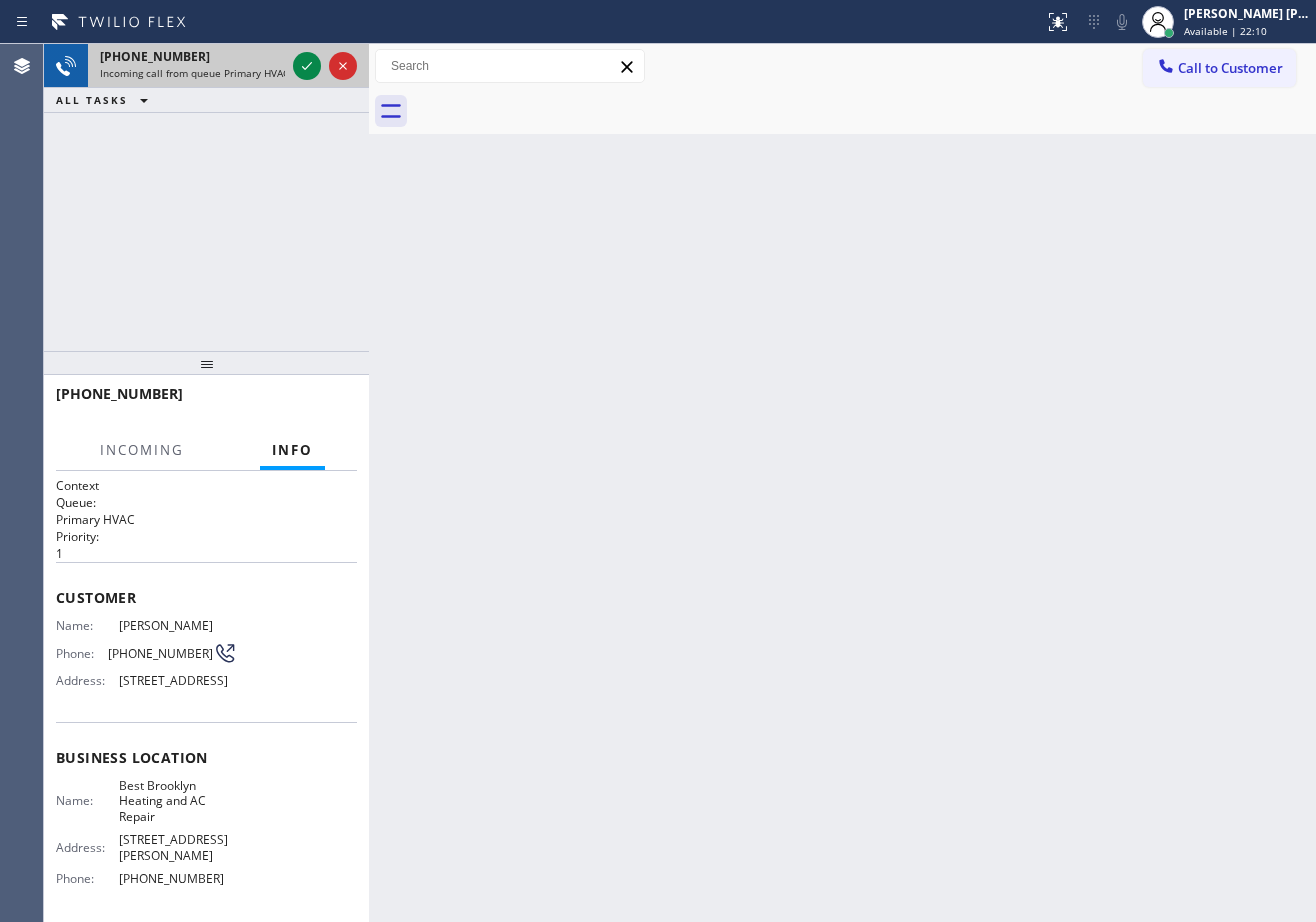 click on "[PHONE_NUMBER]" at bounding box center (192, 56) 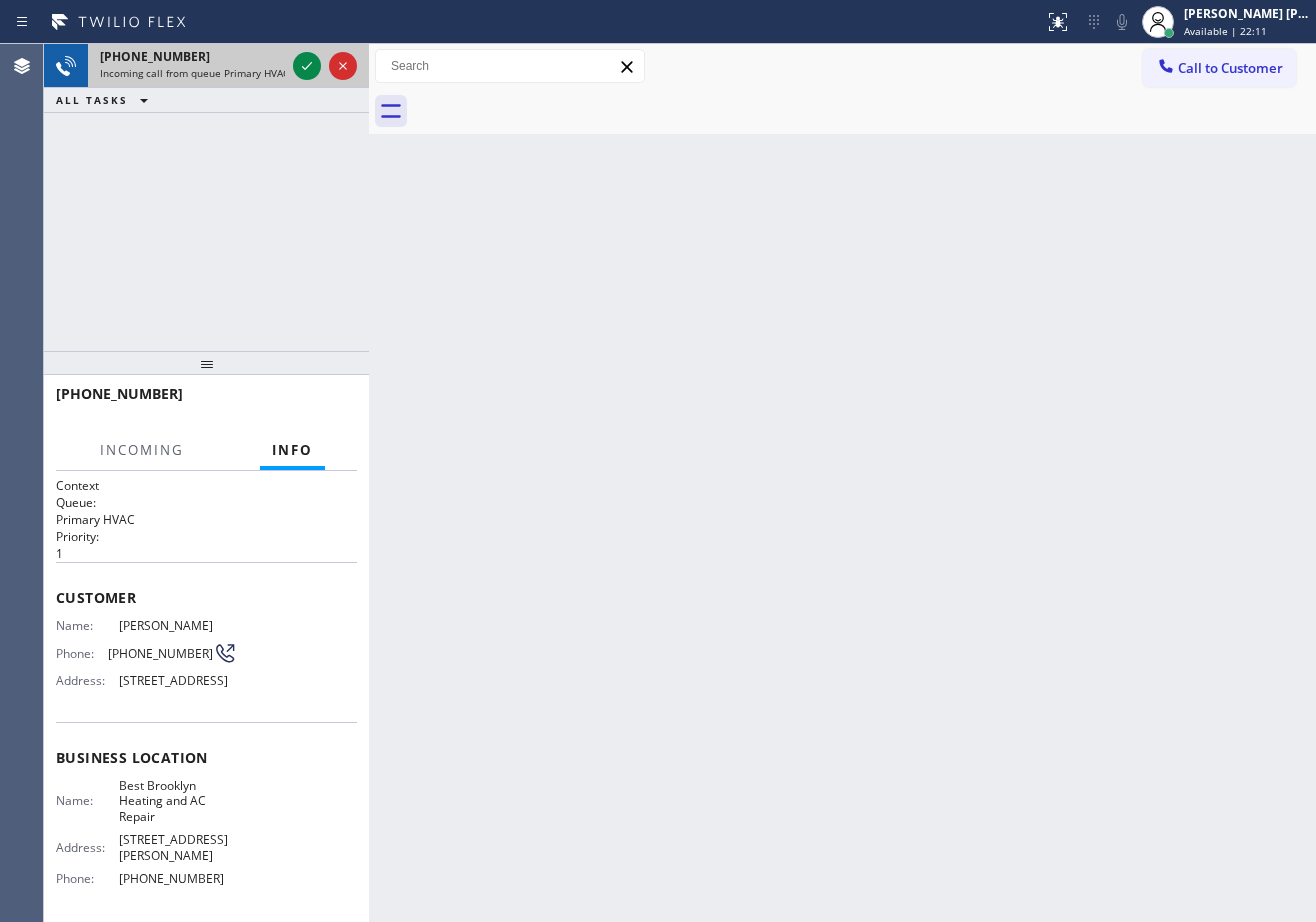 click on "[PHONE_NUMBER]" at bounding box center [192, 56] 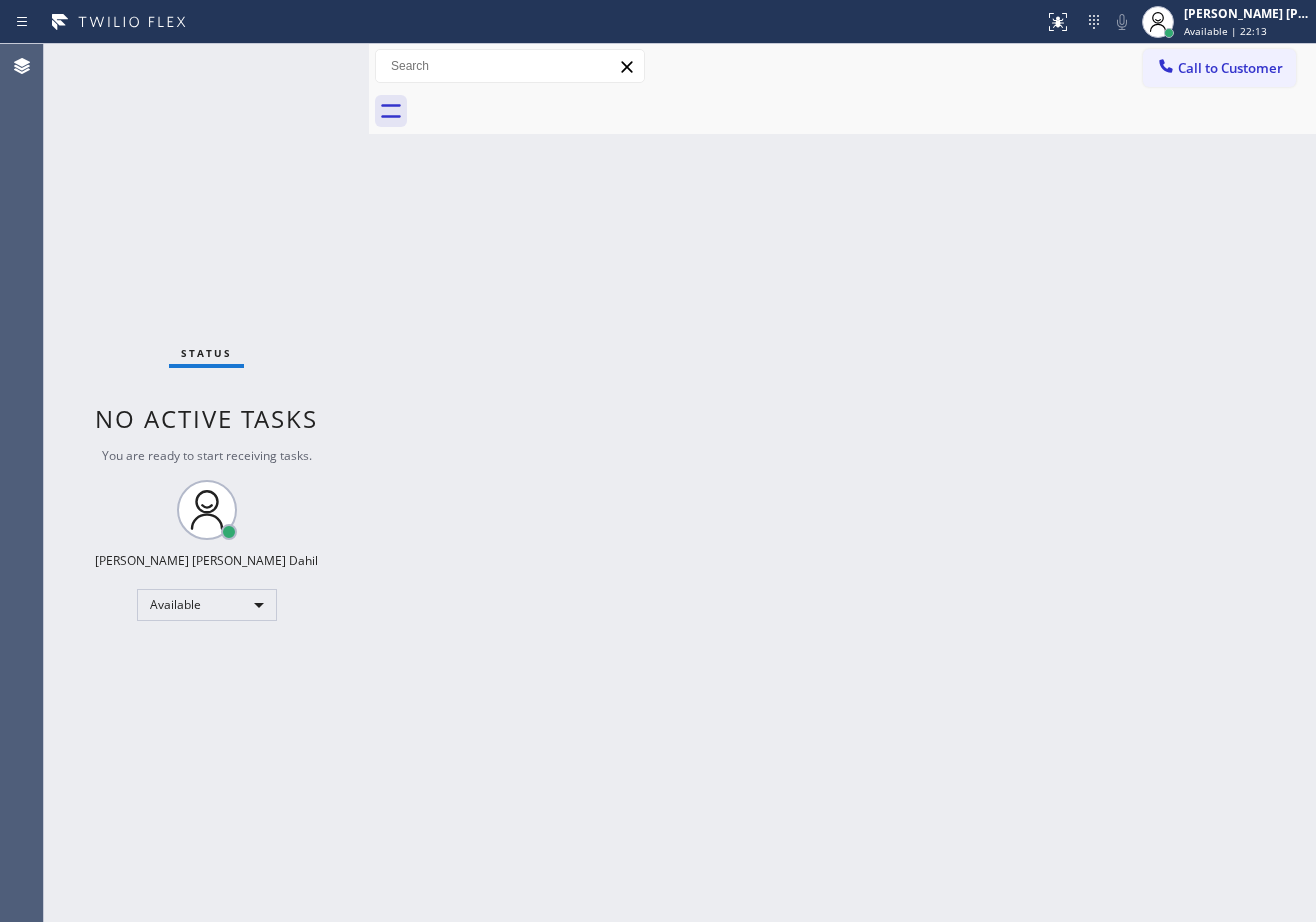 click on "Status   No active tasks     You are ready to start receiving tasks.   [PERSON_NAME] [PERSON_NAME] Dahil Available" at bounding box center [206, 483] 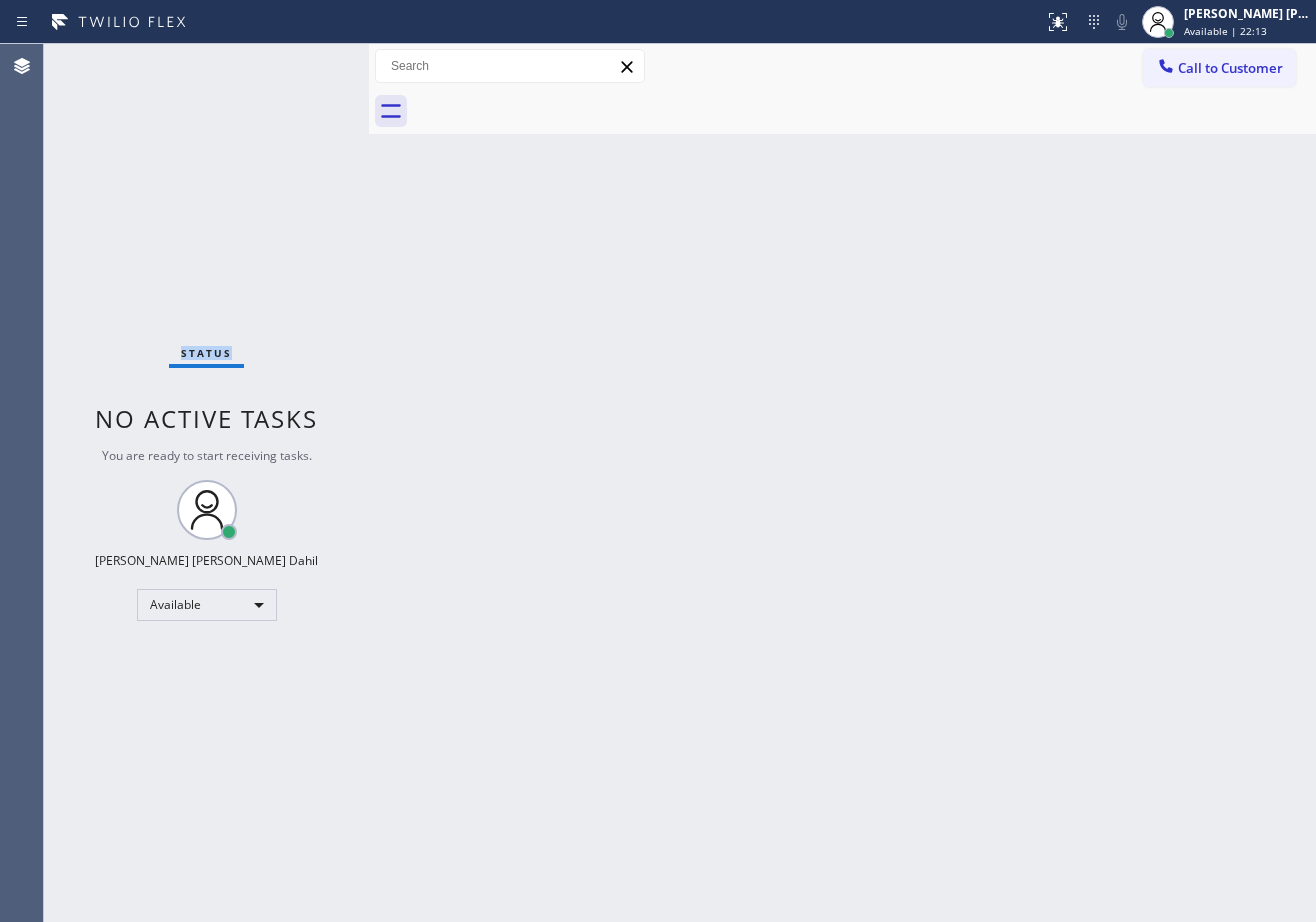 click on "Status   No active tasks     You are ready to start receiving tasks.   [PERSON_NAME] [PERSON_NAME] Dahil Available" at bounding box center (206, 483) 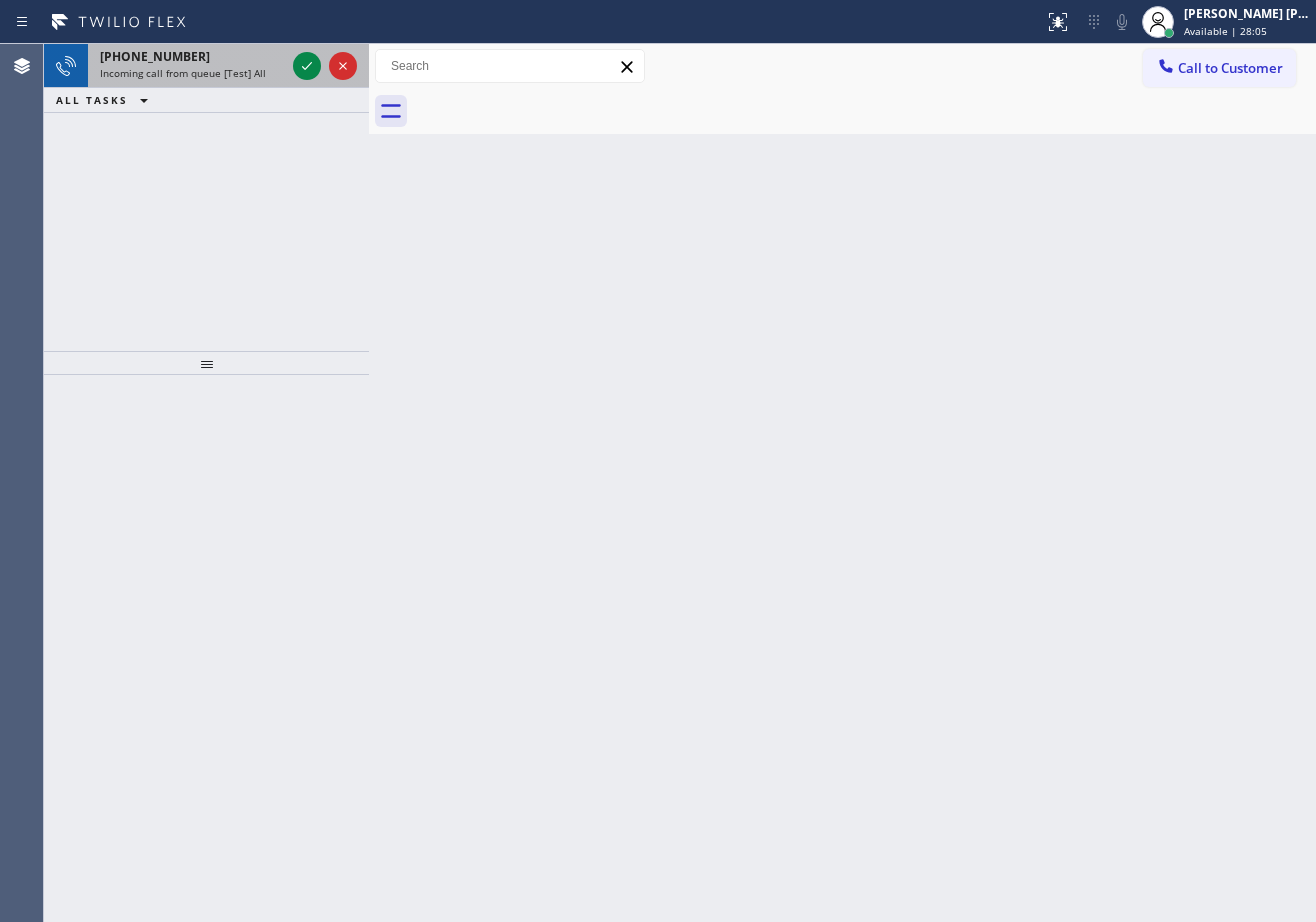 click on "[PHONE_NUMBER]" at bounding box center [155, 56] 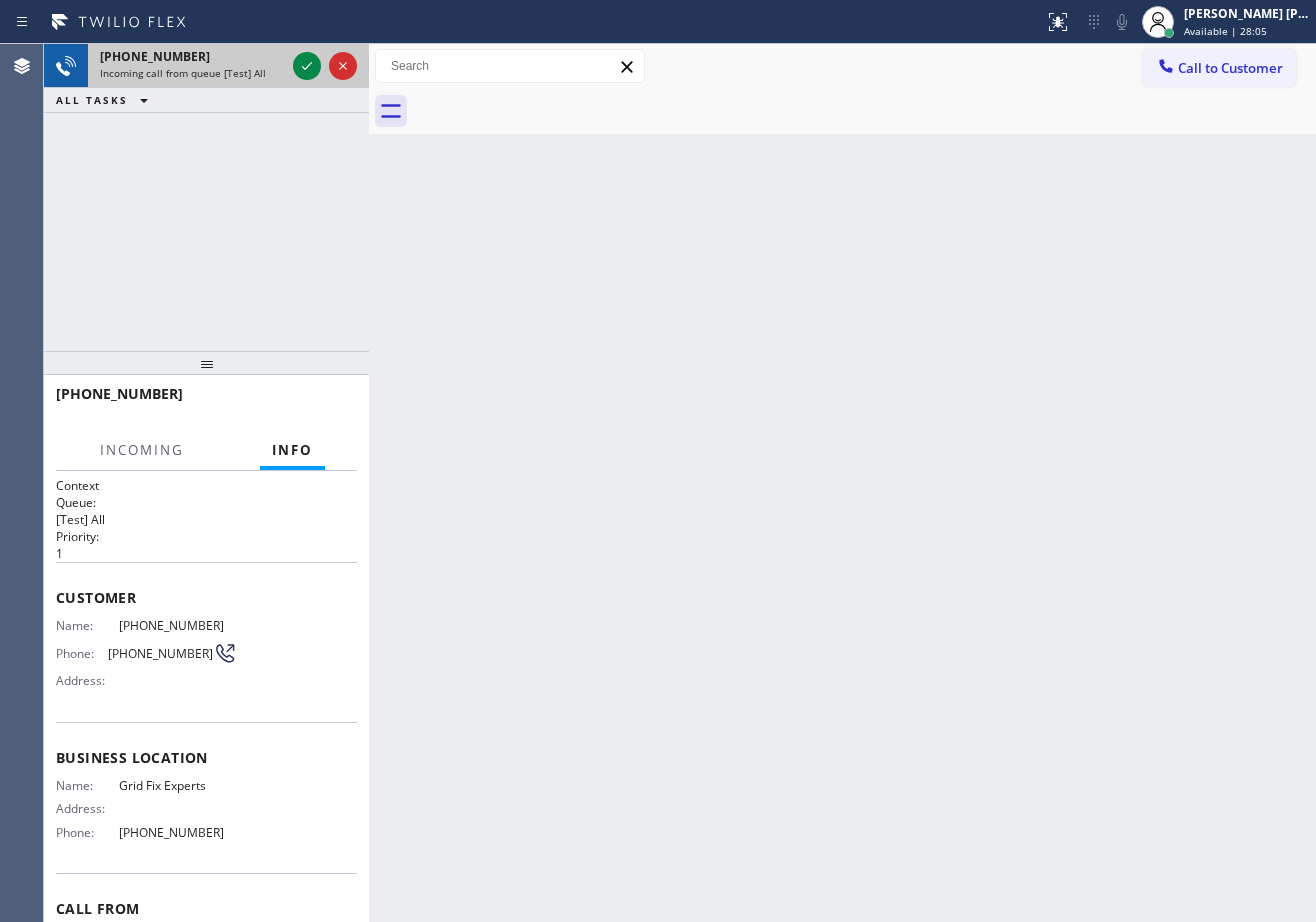 click on "[PHONE_NUMBER]" at bounding box center [155, 56] 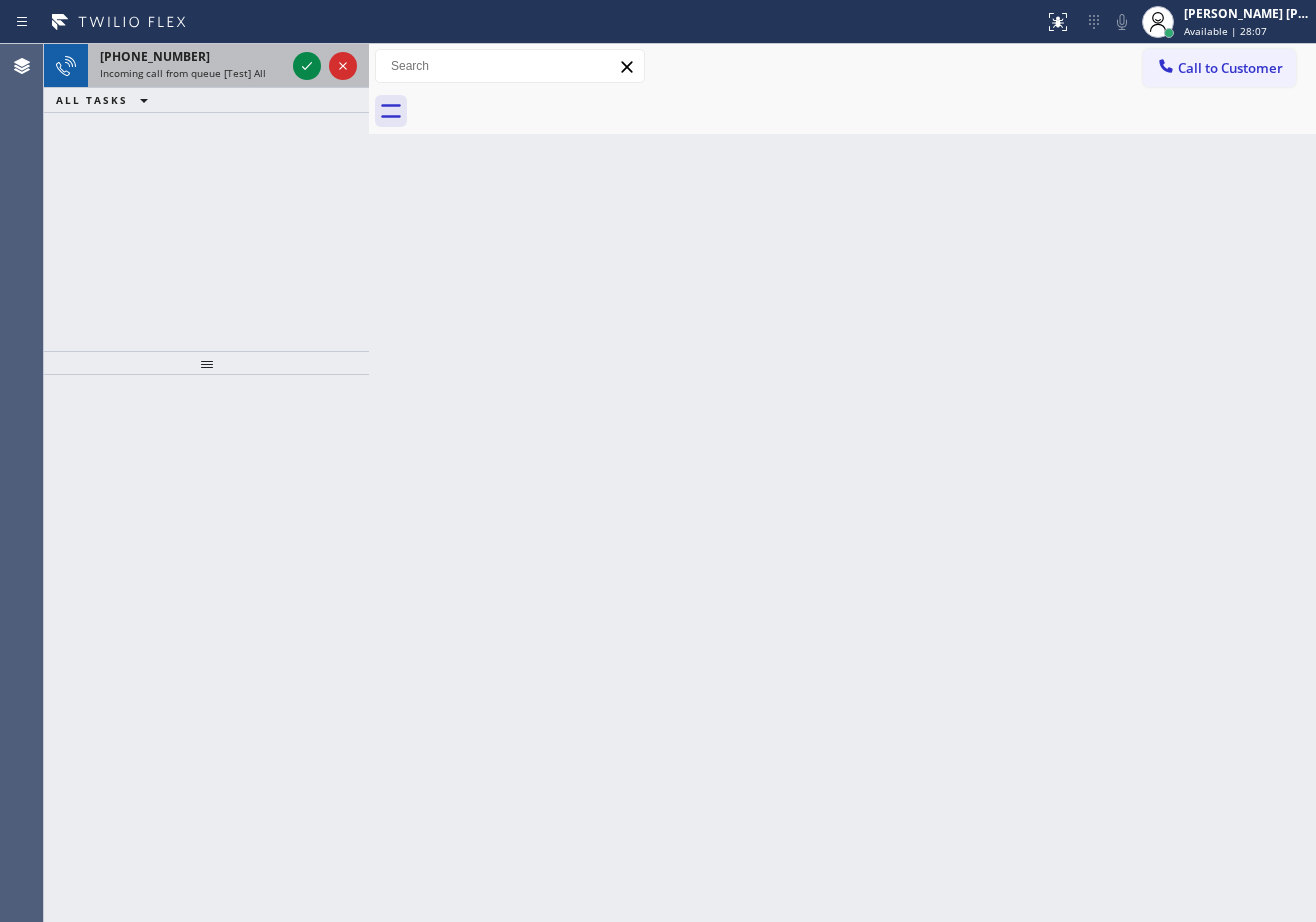click on "[PHONE_NUMBER]" at bounding box center (192, 56) 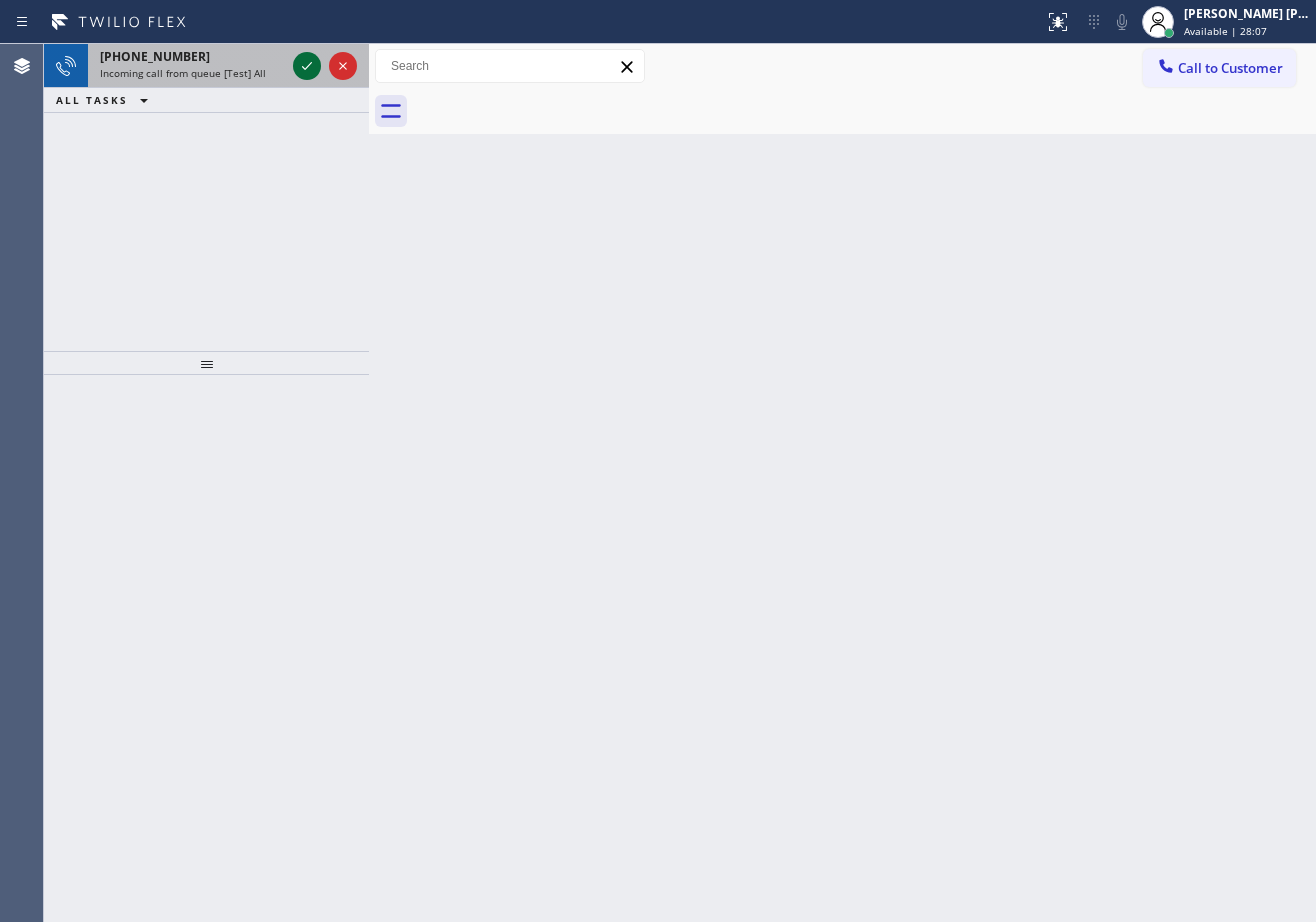 click 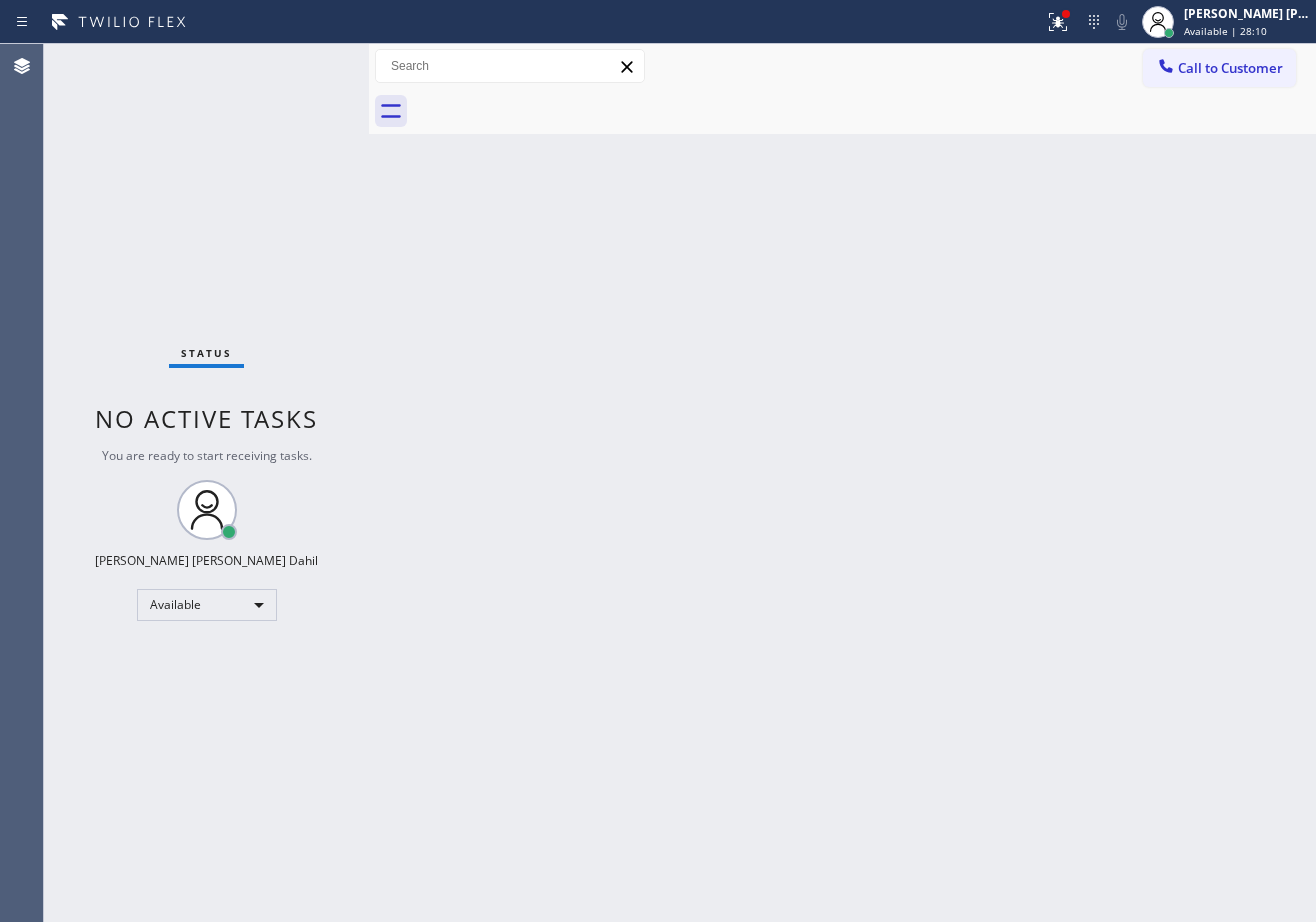 click on "Back to Dashboard Change Sender ID Customers Technicians Select a contact Outbound call Technician Search Technician Your caller id phone number Your caller id phone number Call Technician info Name   Phone none Address none Change Sender ID HVAC [PHONE_NUMBER] 5 Star Appliance [PHONE_NUMBER] Appliance Repair [PHONE_NUMBER] Plumbing [PHONE_NUMBER] Air Duct Cleaning [PHONE_NUMBER]  Electricians [PHONE_NUMBER] Cancel Change Check personal SMS Reset Change No tabs Call to Customer Outbound call Location Search location Your caller id phone number Customer number Call Outbound call Technician Search Technician Your caller id phone number Your caller id phone number Call" at bounding box center [842, 483] 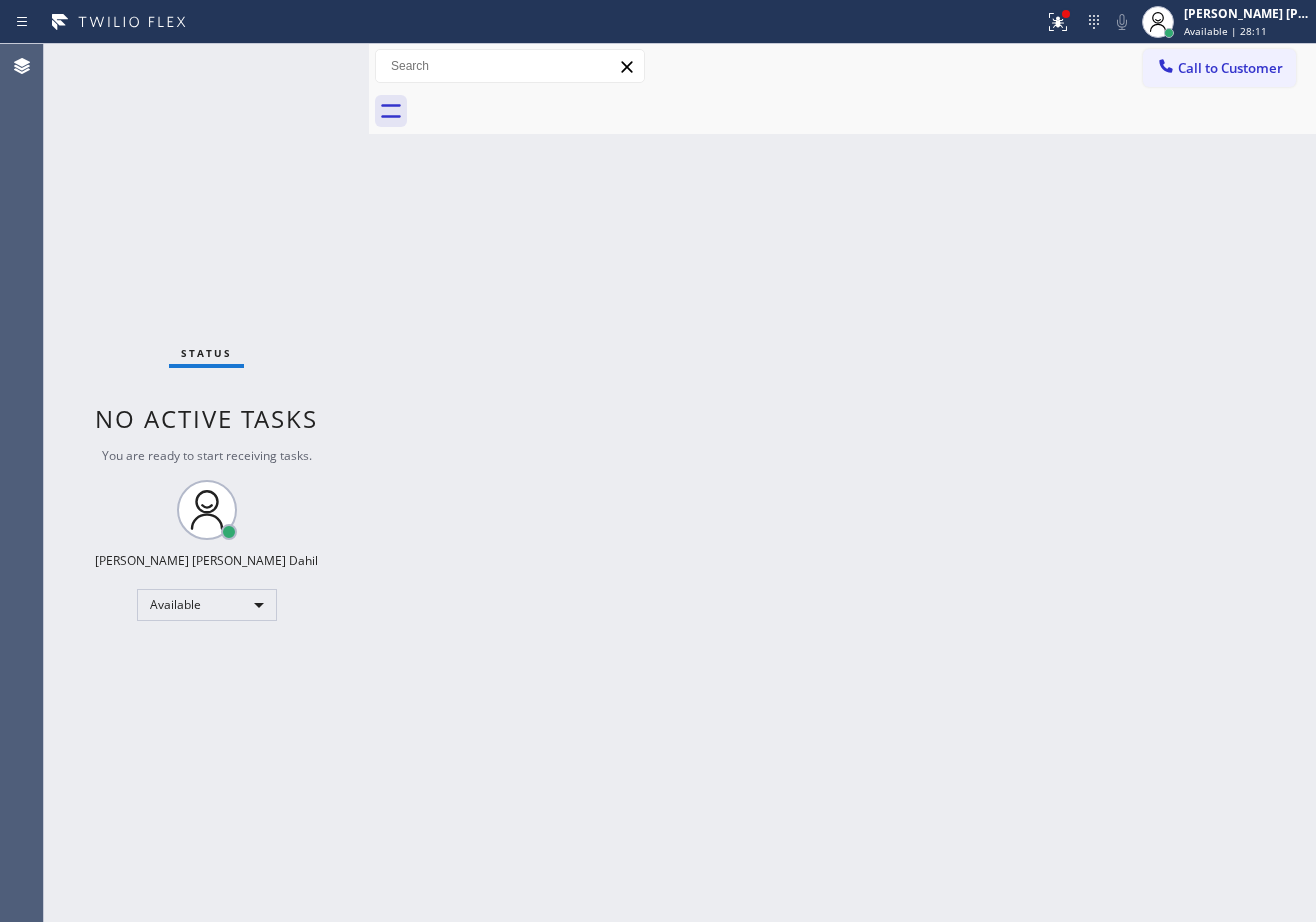 click on "Back to Dashboard Change Sender ID Customers Technicians Select a contact Outbound call Technician Search Technician Your caller id phone number Your caller id phone number Call Technician info Name   Phone none Address none Change Sender ID HVAC [PHONE_NUMBER] 5 Star Appliance [PHONE_NUMBER] Appliance Repair [PHONE_NUMBER] Plumbing [PHONE_NUMBER] Air Duct Cleaning [PHONE_NUMBER]  Electricians [PHONE_NUMBER] Cancel Change Check personal SMS Reset Change No tabs Call to Customer Outbound call Location Search location Your caller id phone number Customer number Call Outbound call Technician Search Technician Your caller id phone number Your caller id phone number Call" at bounding box center (842, 483) 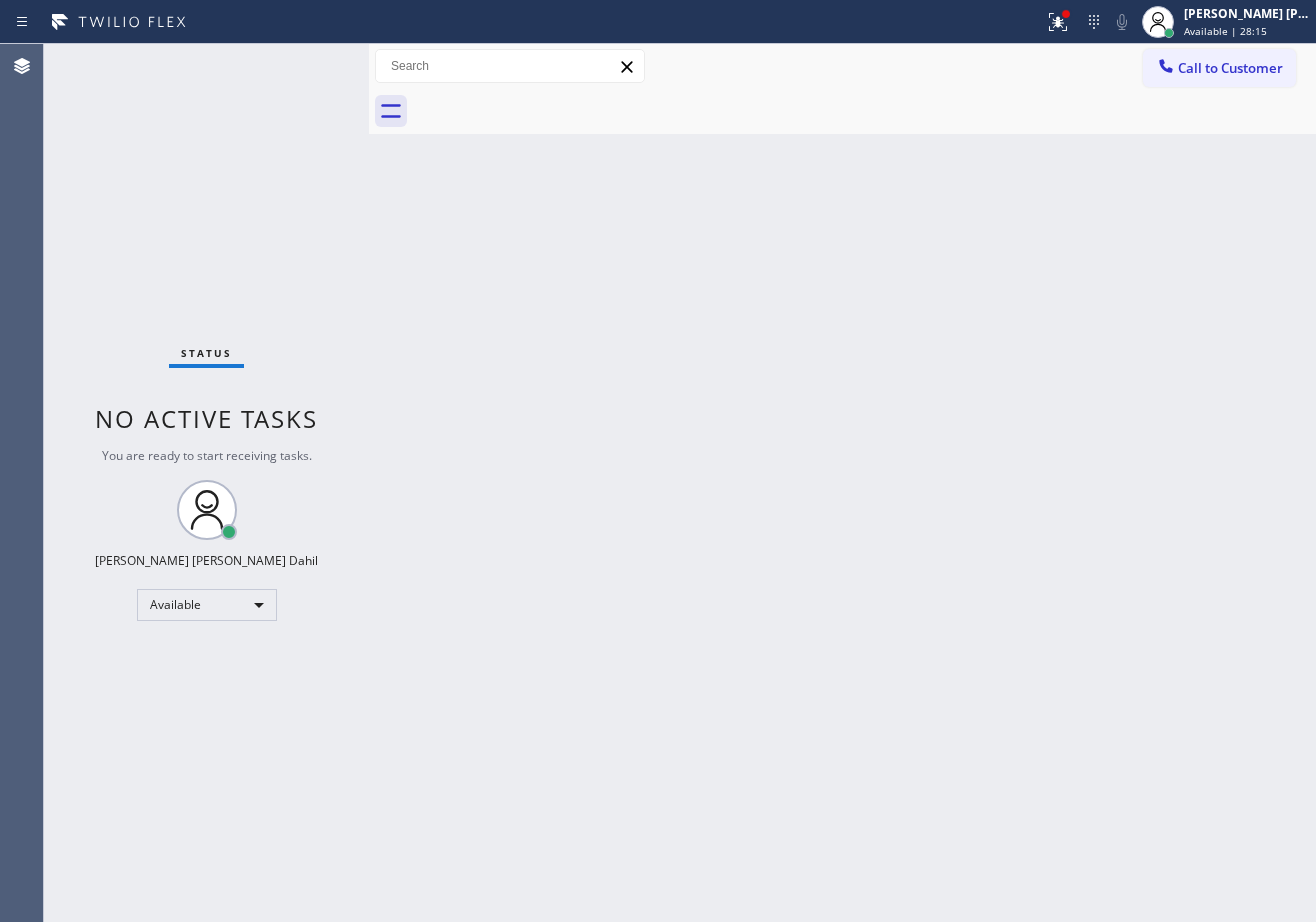 click on "Back to Dashboard Change Sender ID Customers Technicians Select a contact Outbound call Technician Search Technician Your caller id phone number Your caller id phone number Call Technician info Name   Phone none Address none Change Sender ID HVAC [PHONE_NUMBER] 5 Star Appliance [PHONE_NUMBER] Appliance Repair [PHONE_NUMBER] Plumbing [PHONE_NUMBER] Air Duct Cleaning [PHONE_NUMBER]  Electricians [PHONE_NUMBER] Cancel Change Check personal SMS Reset Change No tabs Call to Customer Outbound call Location Search location Your caller id phone number Customer number Call Outbound call Technician Search Technician Your caller id phone number Your caller id phone number Call" at bounding box center [842, 483] 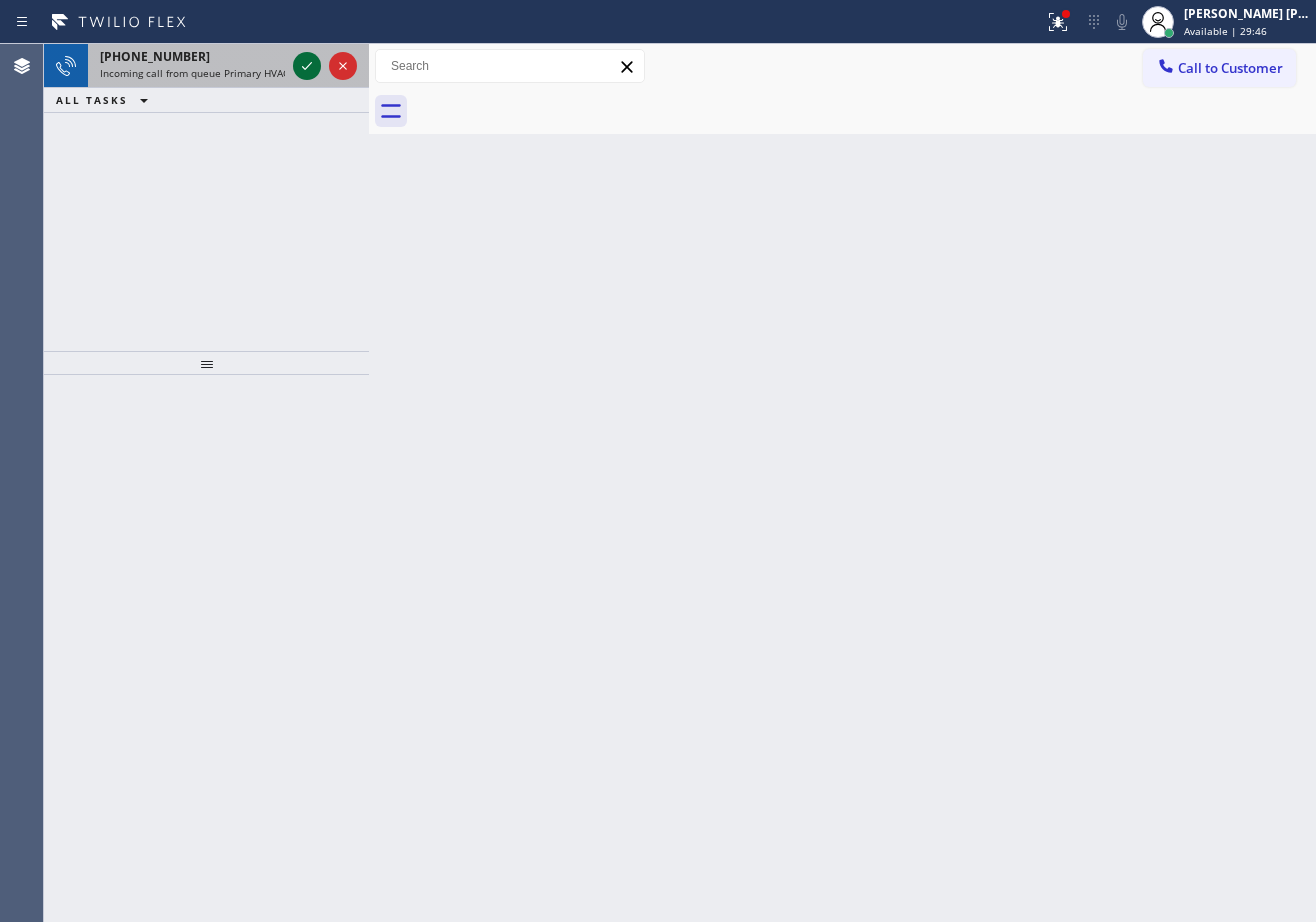 click 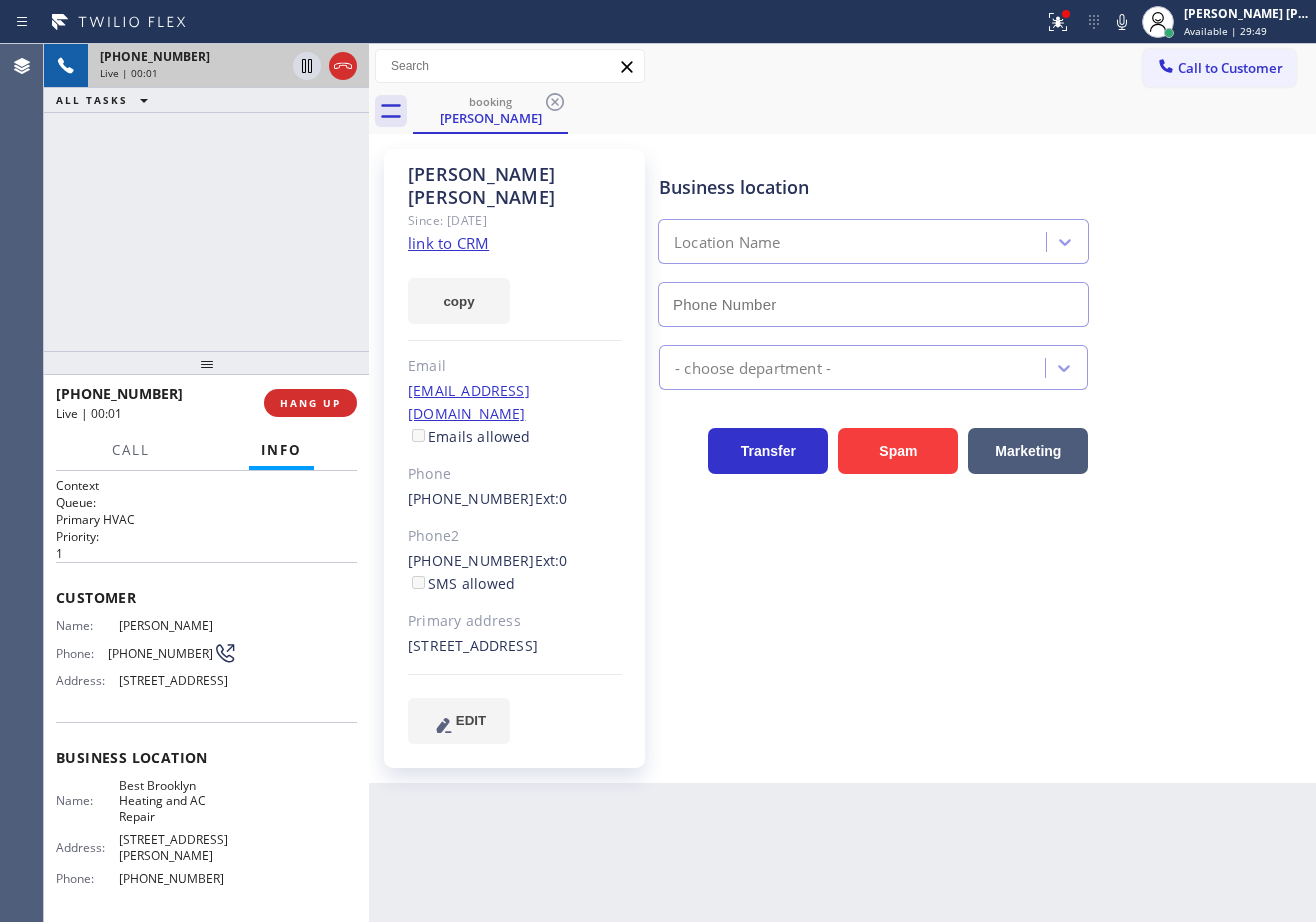 type on "[PHONE_NUMBER]" 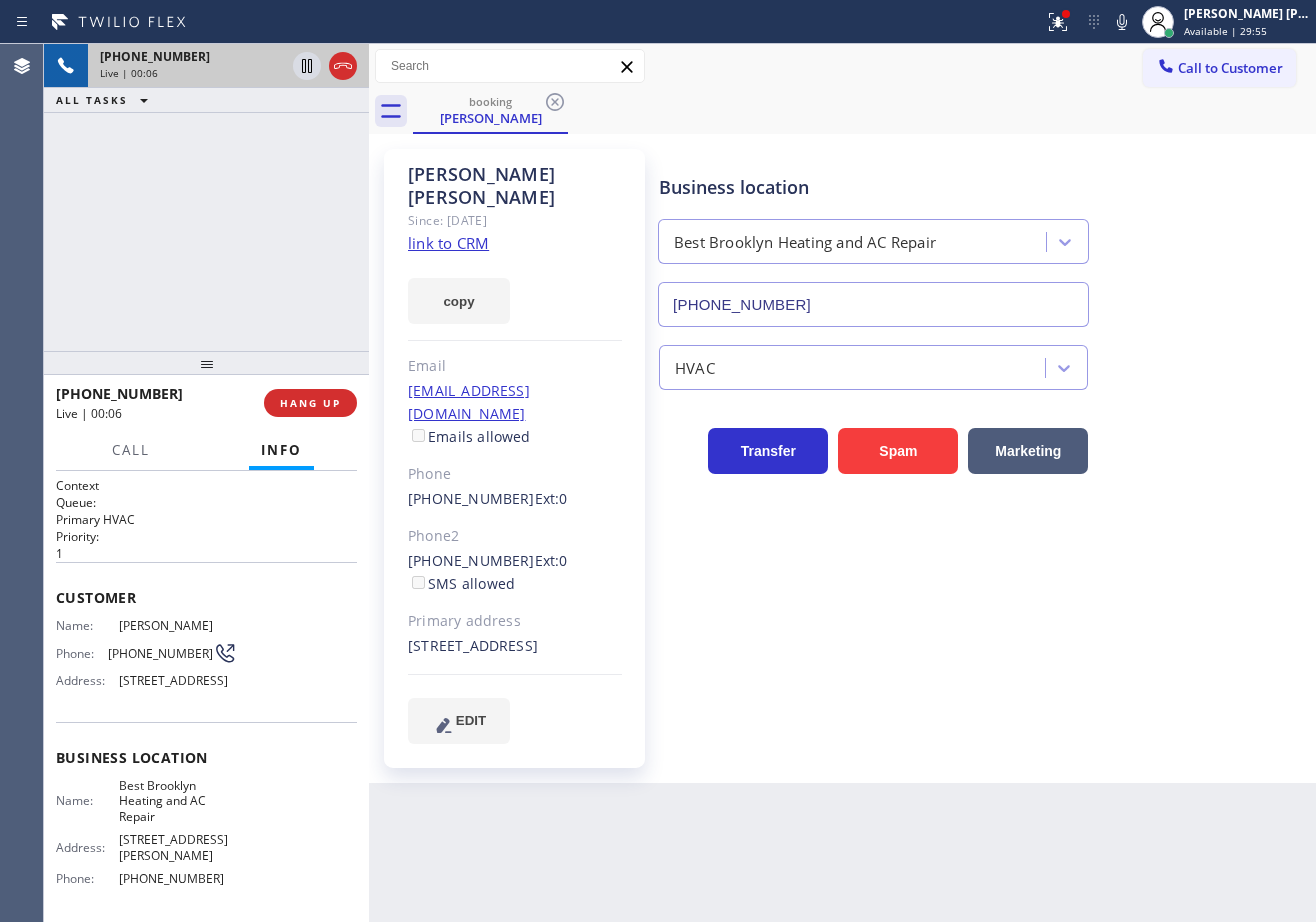 click on "link to CRM" 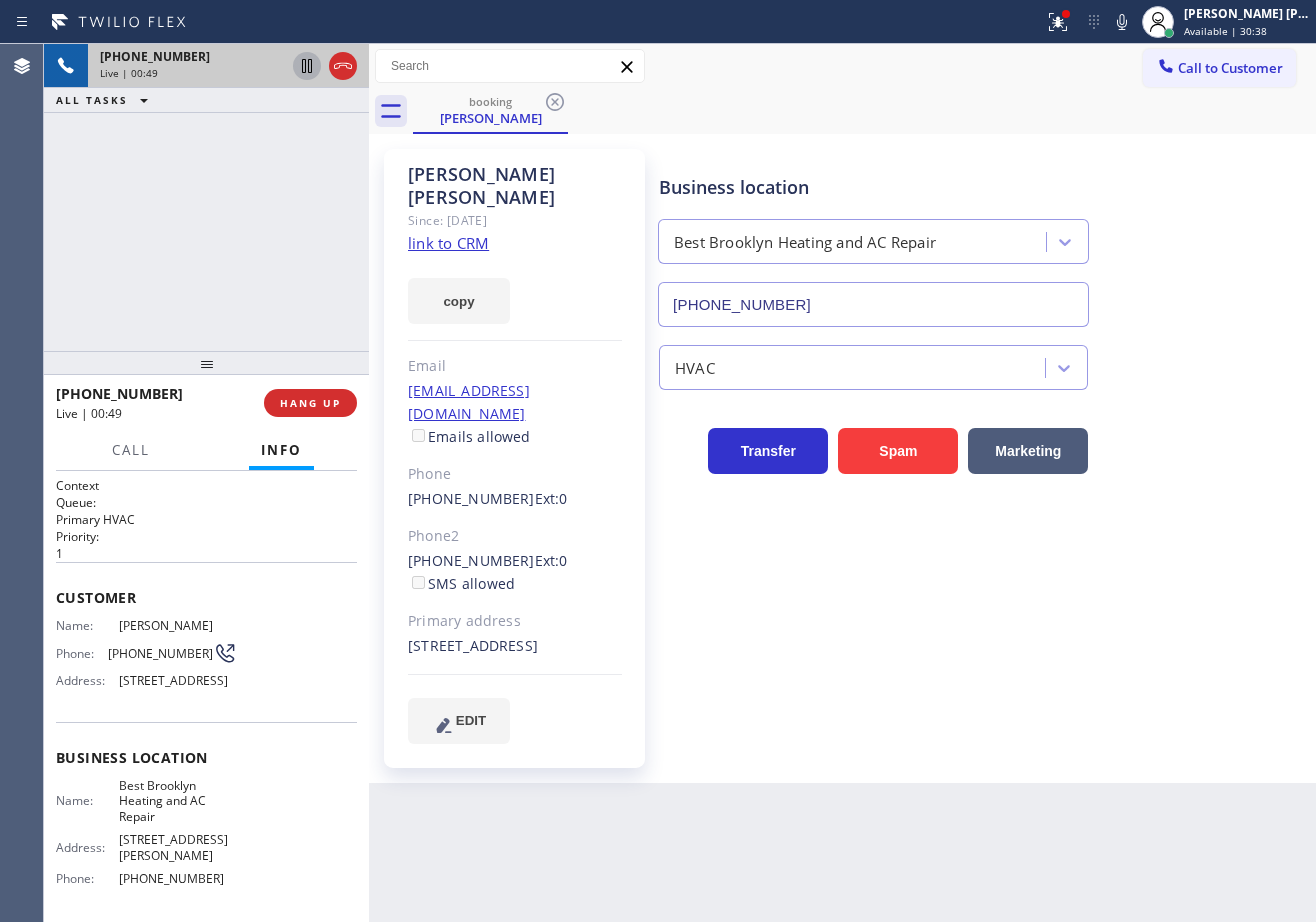 click 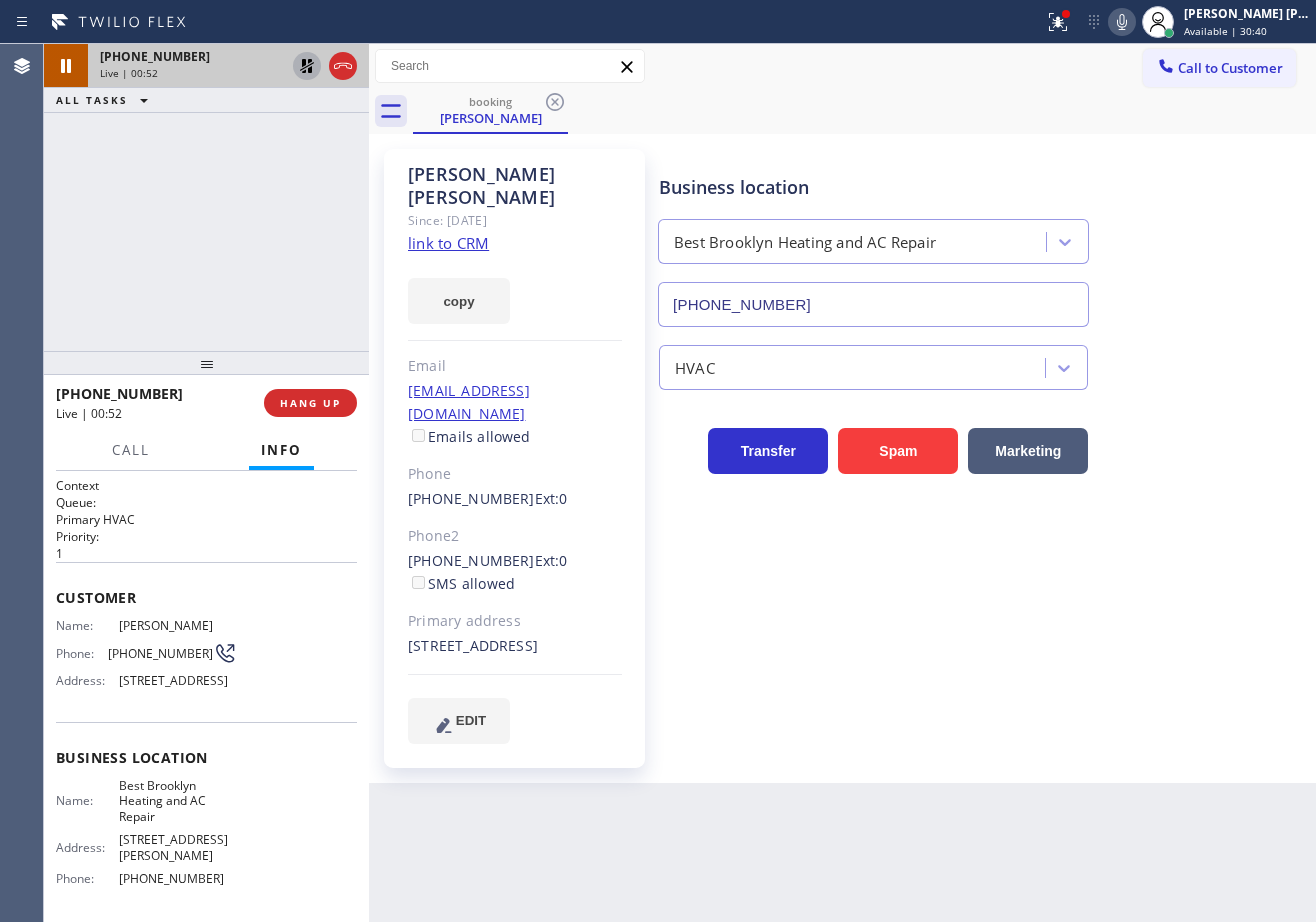 click 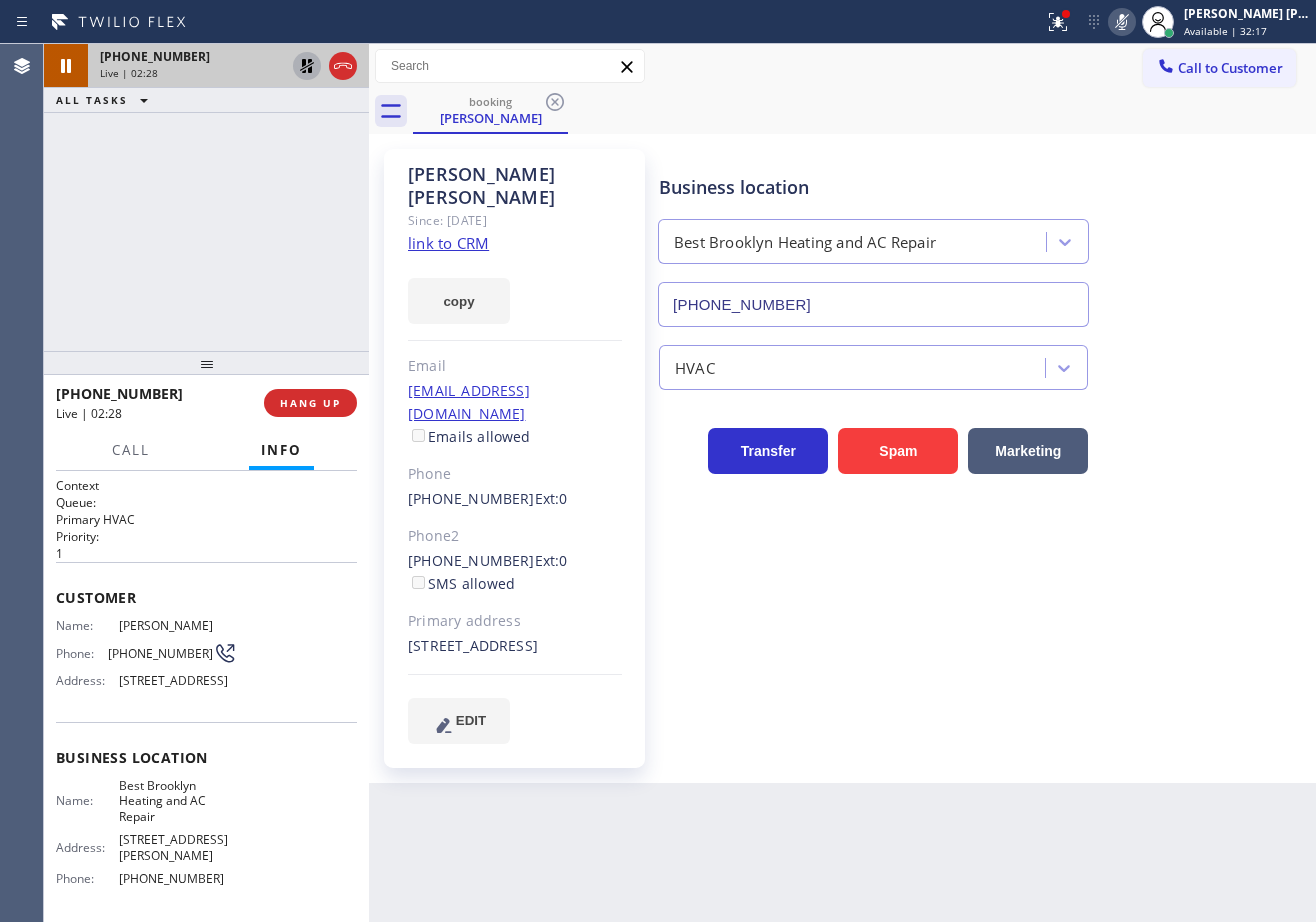 click 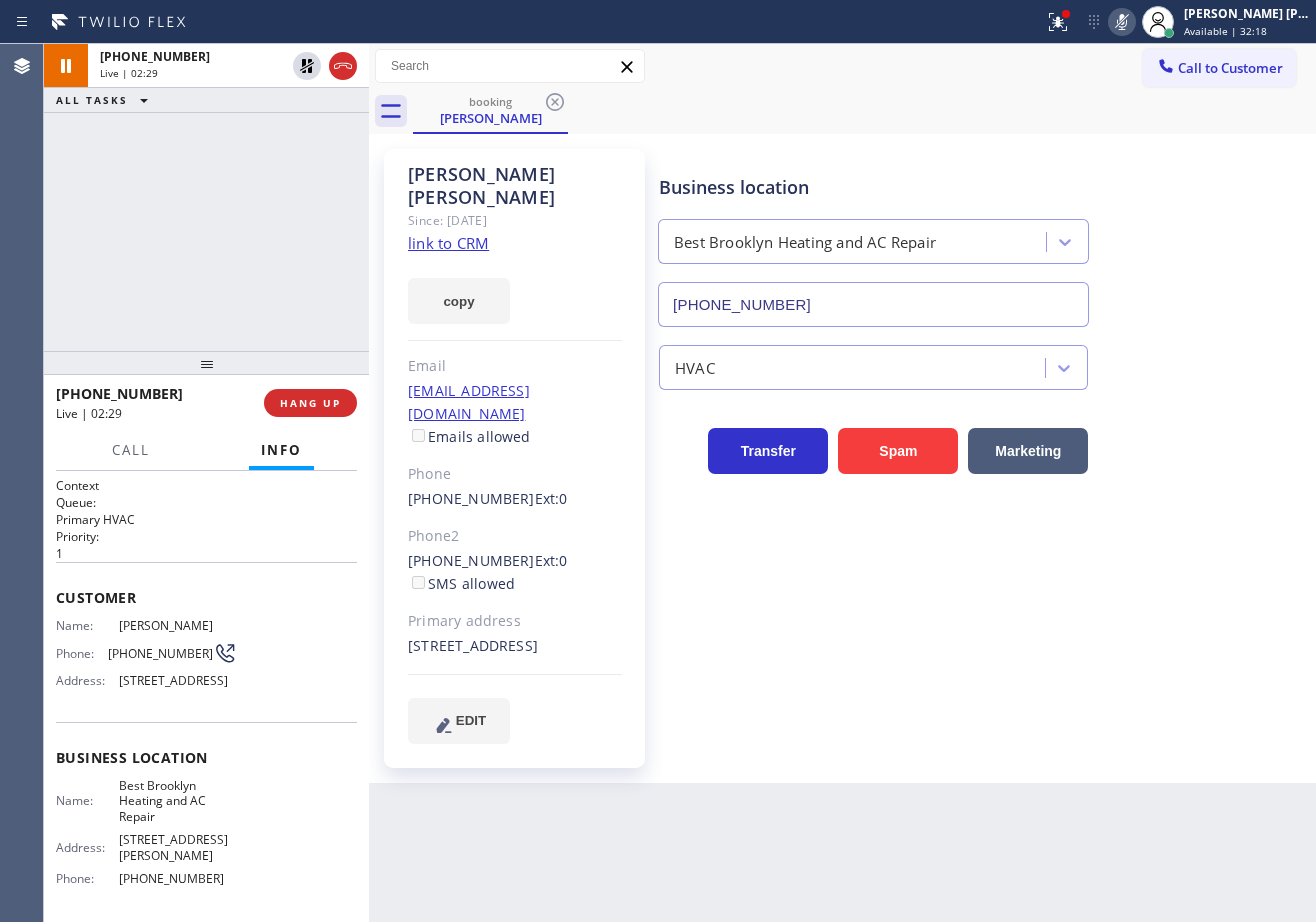 click 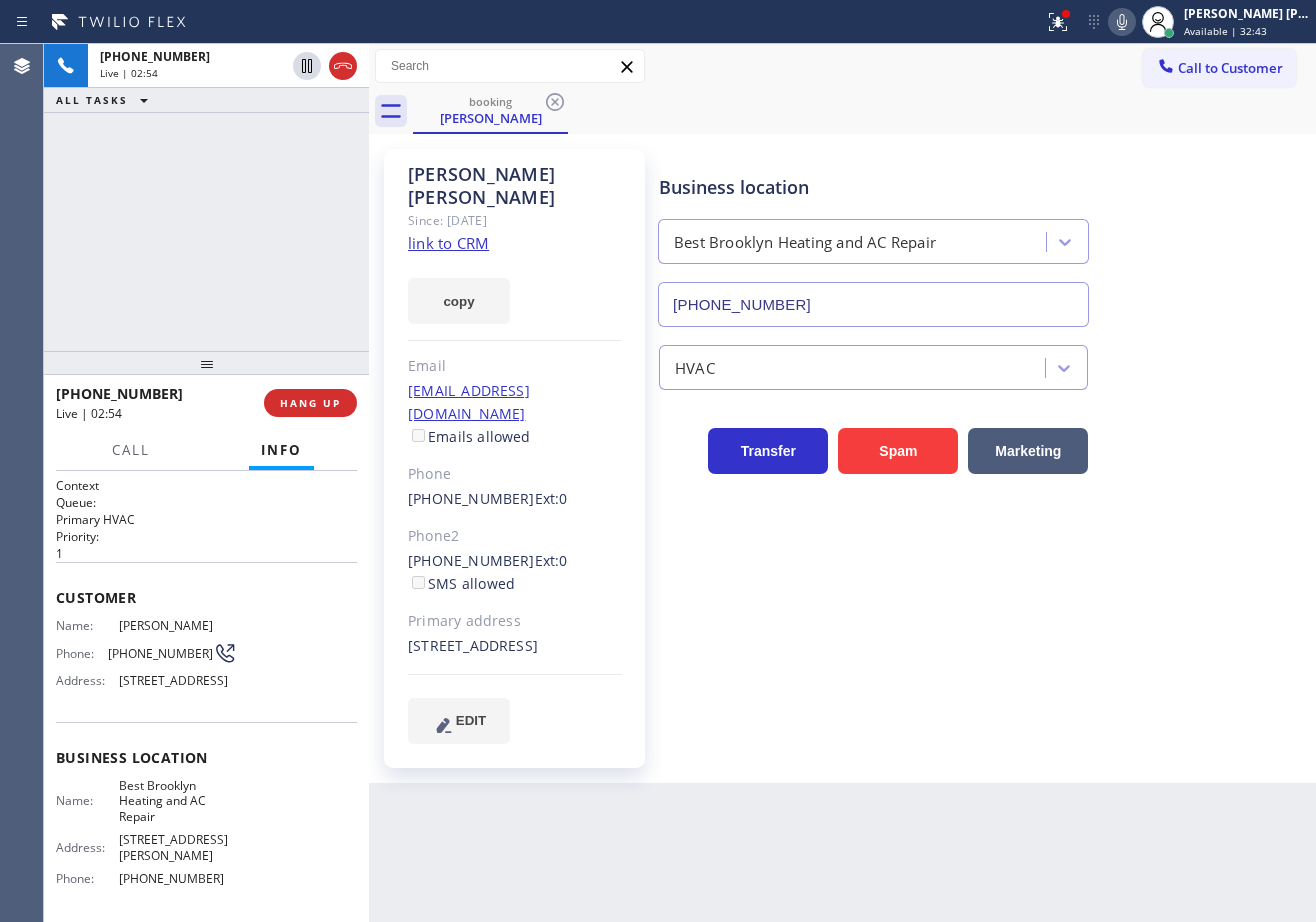 click on "Business location Best Brooklyn Heating and AC Repair [PHONE_NUMBER] HVAC Transfer Spam Marketing" at bounding box center [983, 446] 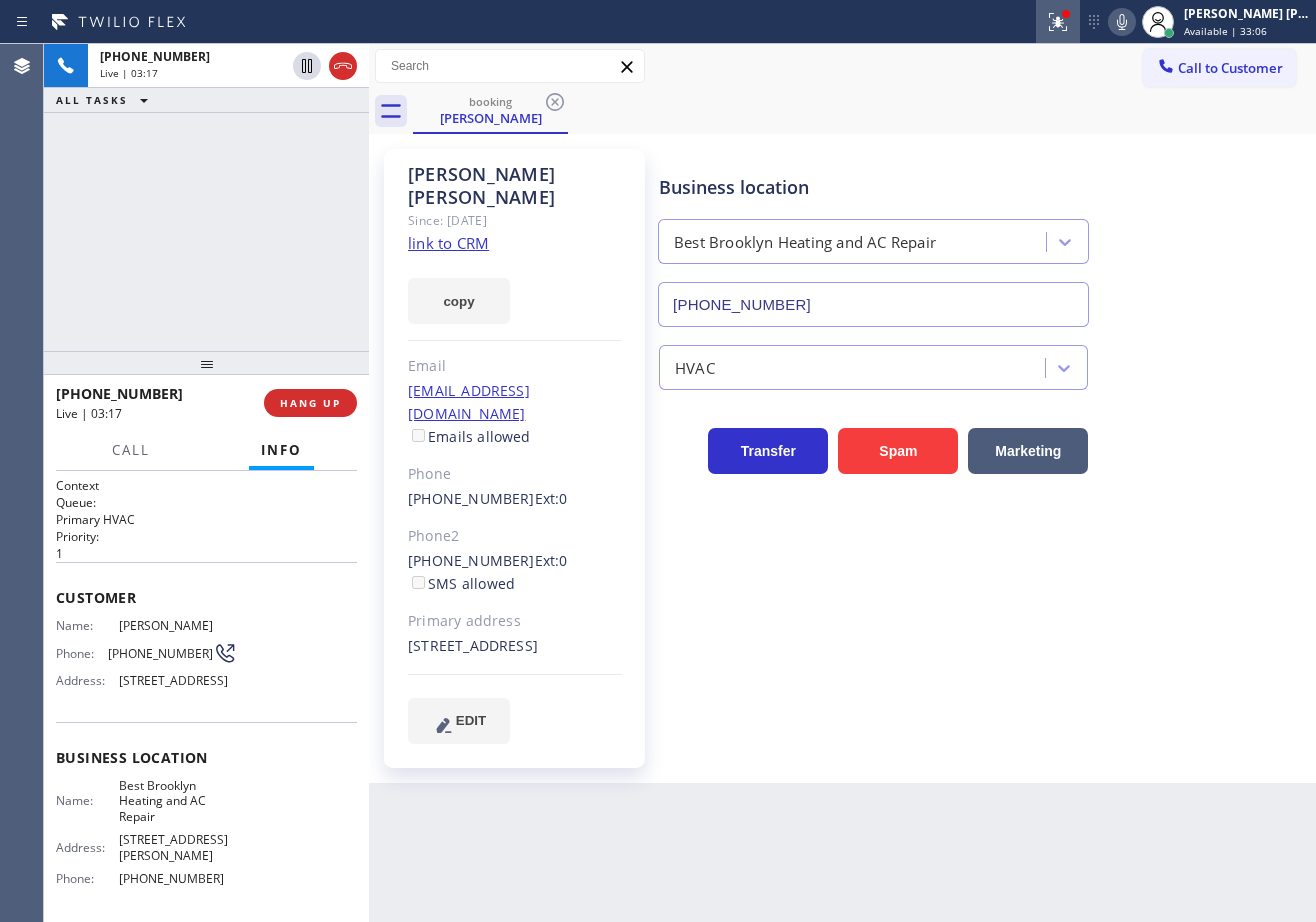 click 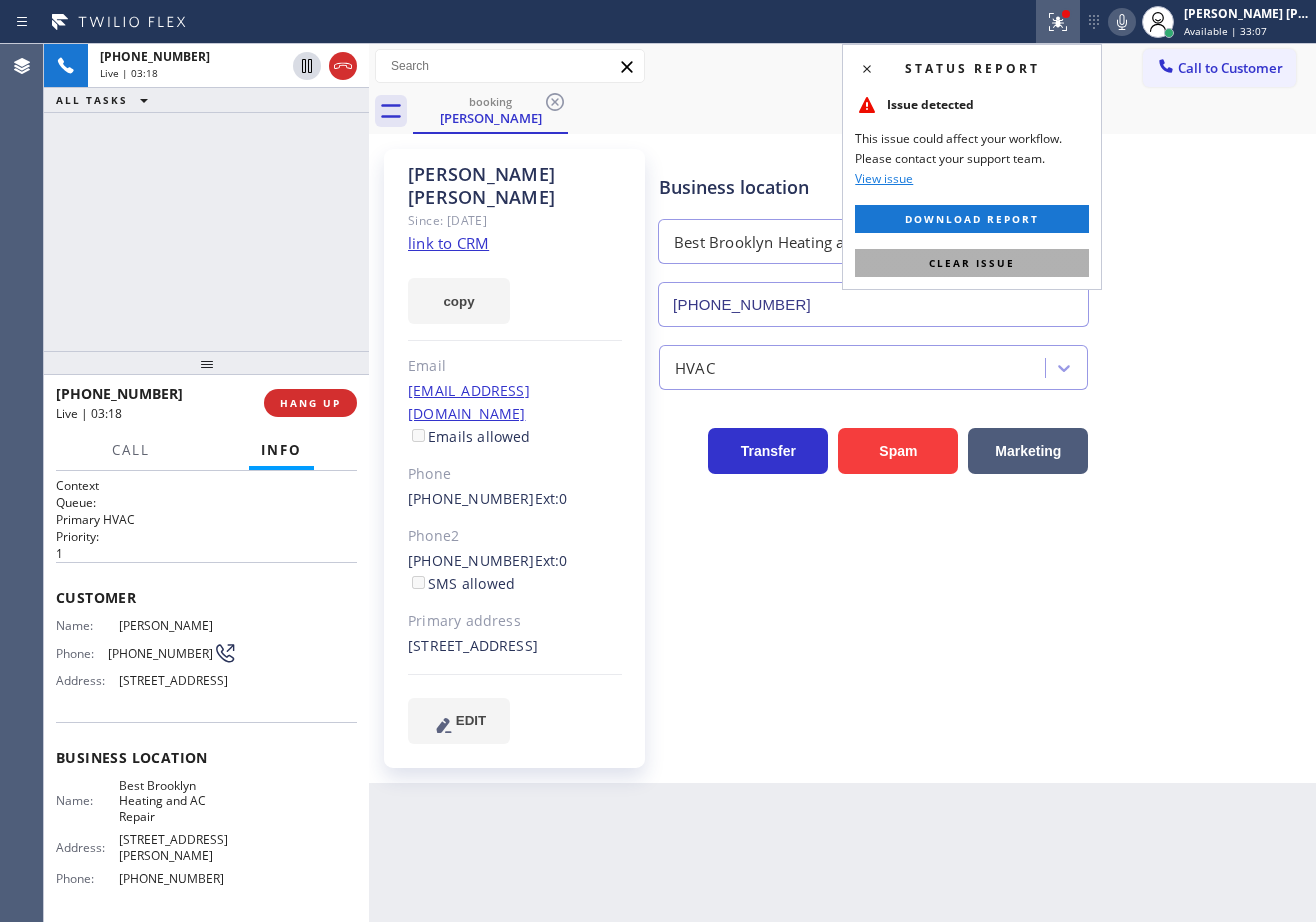 click on "Clear issue" at bounding box center [972, 263] 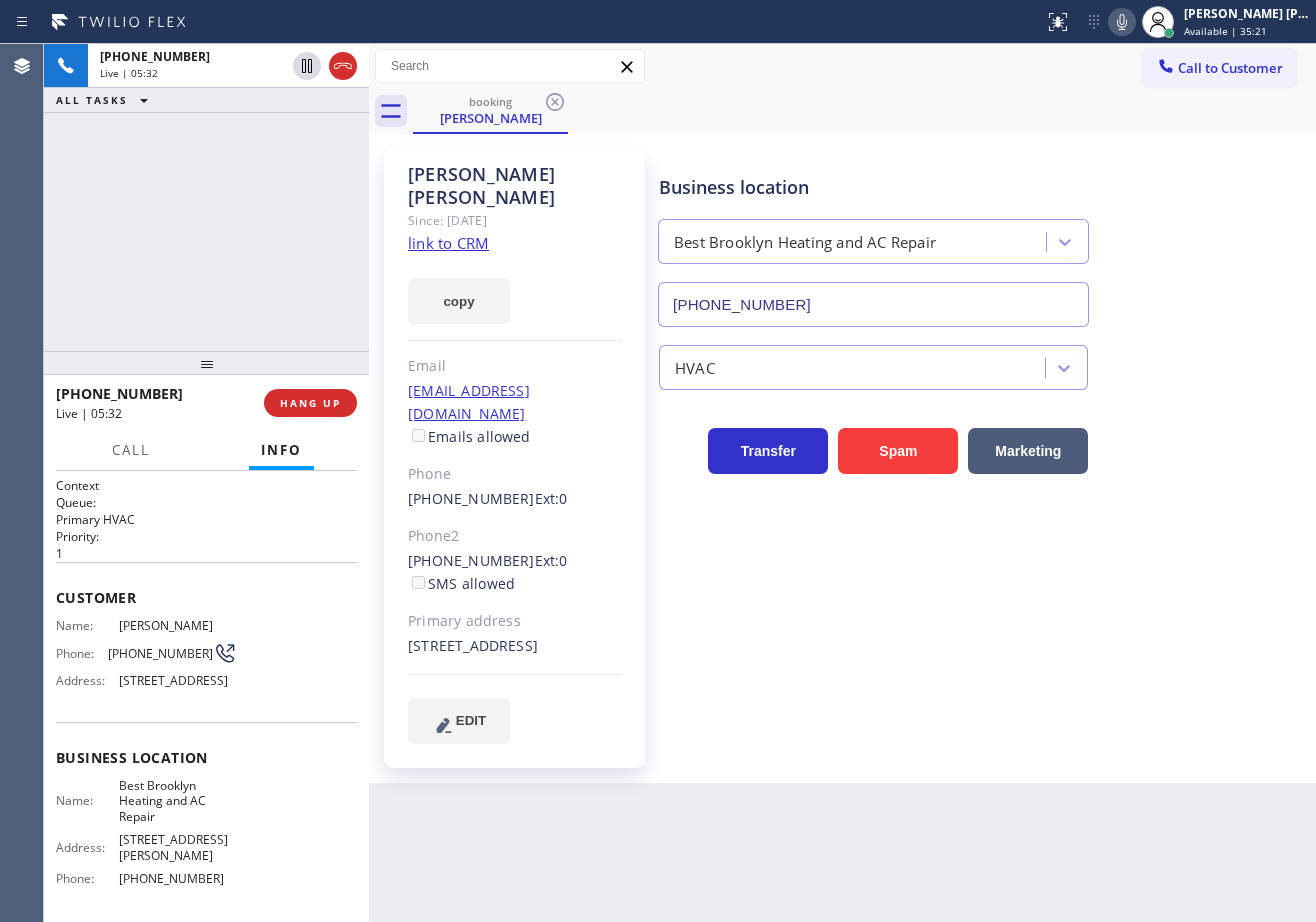 click on "[PHONE_NUMBER] Live | 05:32 ALL TASKS ALL TASKS ACTIVE TASKS TASKS IN WRAP UP" at bounding box center [206, 197] 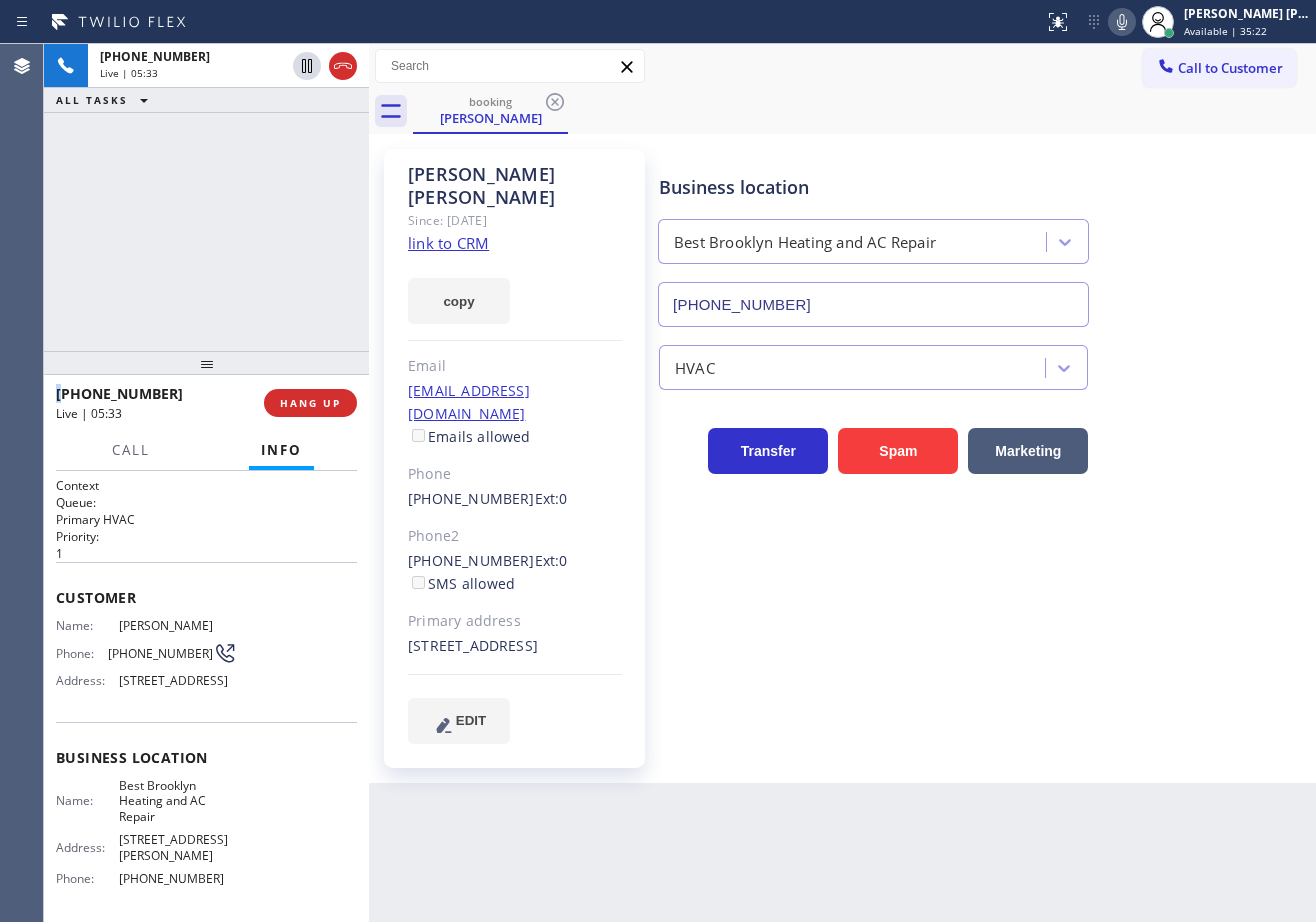 click on "[PHONE_NUMBER] Live | 05:33 ALL TASKS ALL TASKS ACTIVE TASKS TASKS IN WRAP UP" at bounding box center [206, 197] 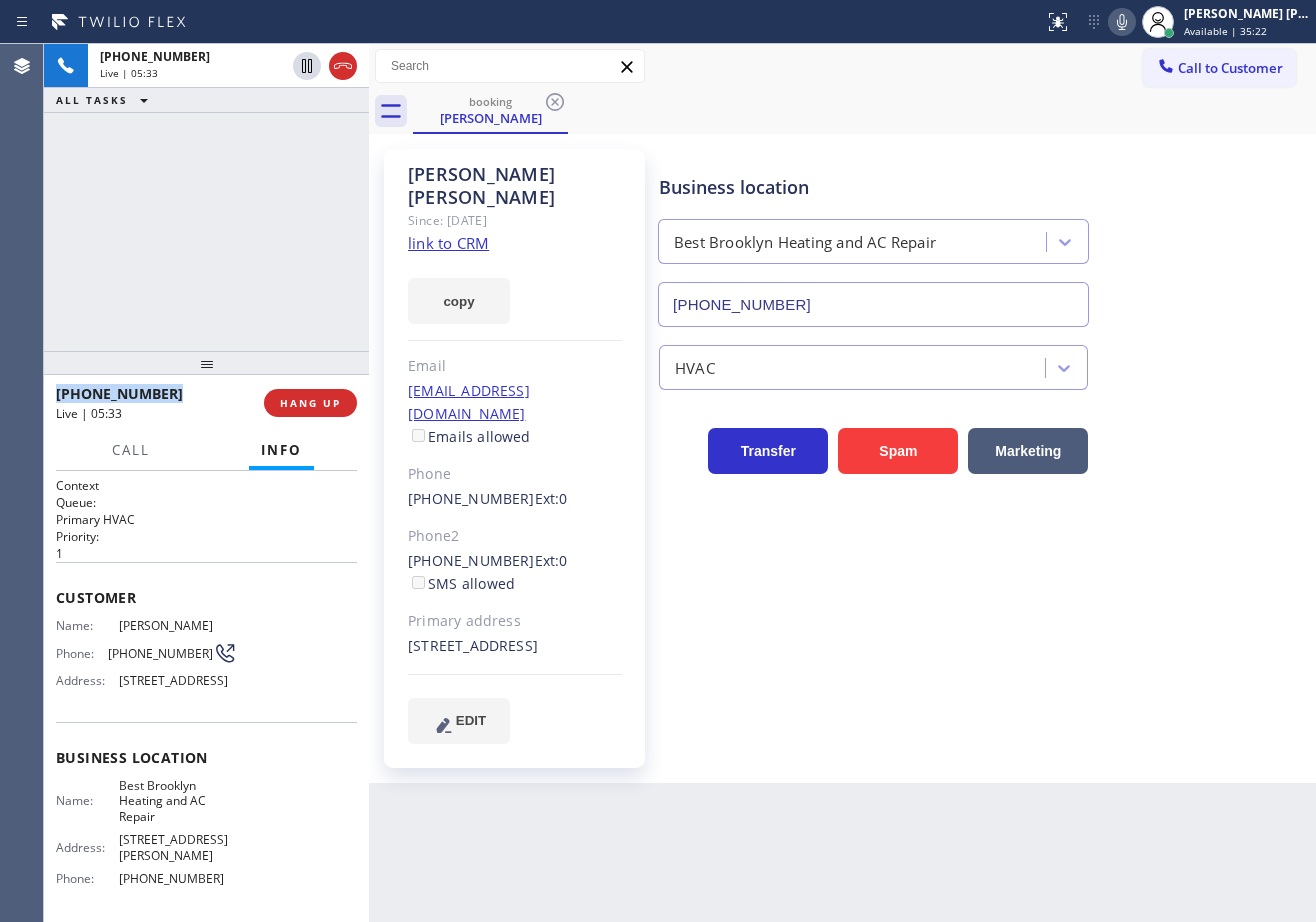 click on "[PHONE_NUMBER] Live | 05:33 ALL TASKS ALL TASKS ACTIVE TASKS TASKS IN WRAP UP" at bounding box center [206, 197] 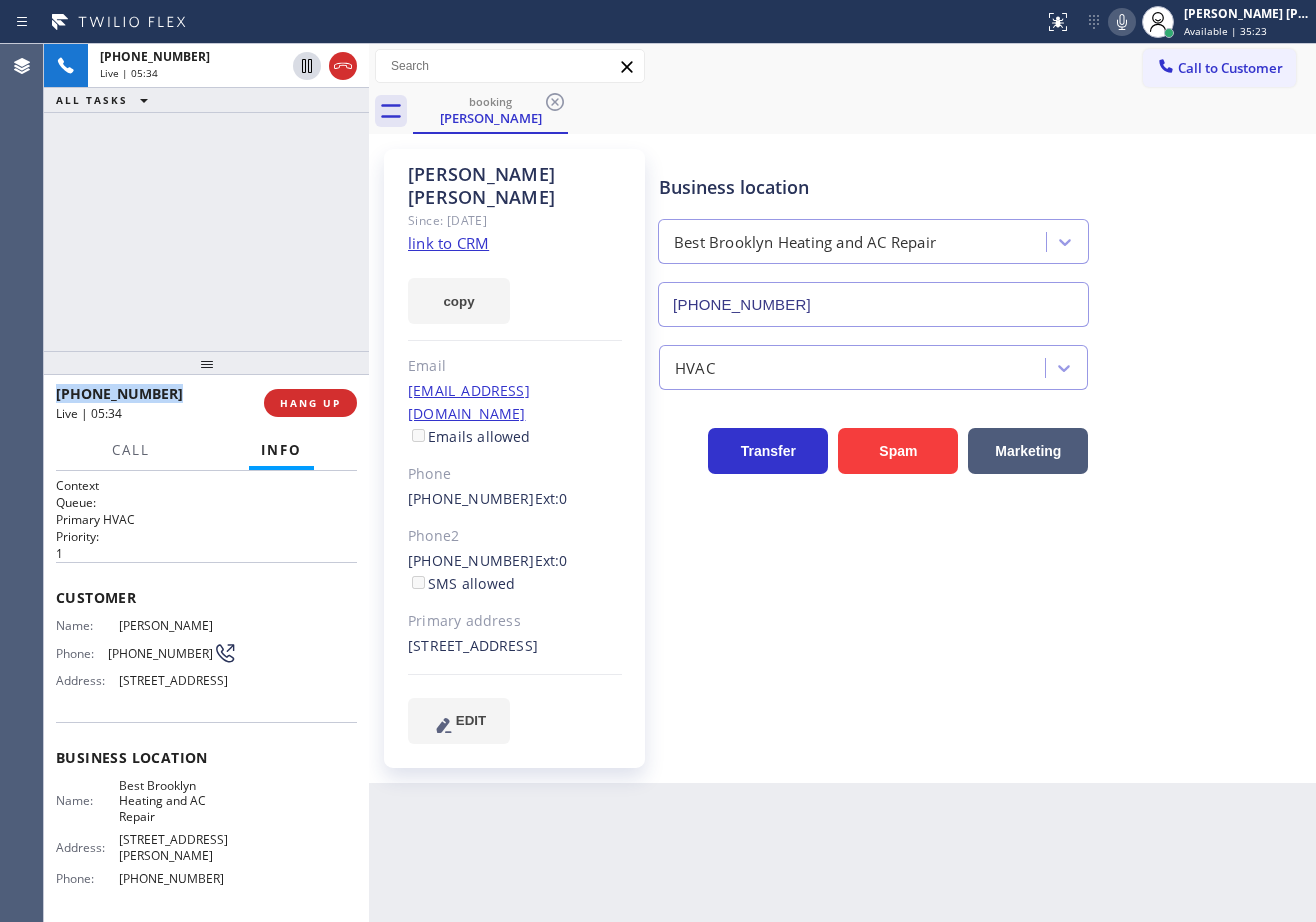 click on "Business location Best Brooklyn Heating and AC Repair [PHONE_NUMBER] HVAC Transfer Spam Marketing" at bounding box center (983, 446) 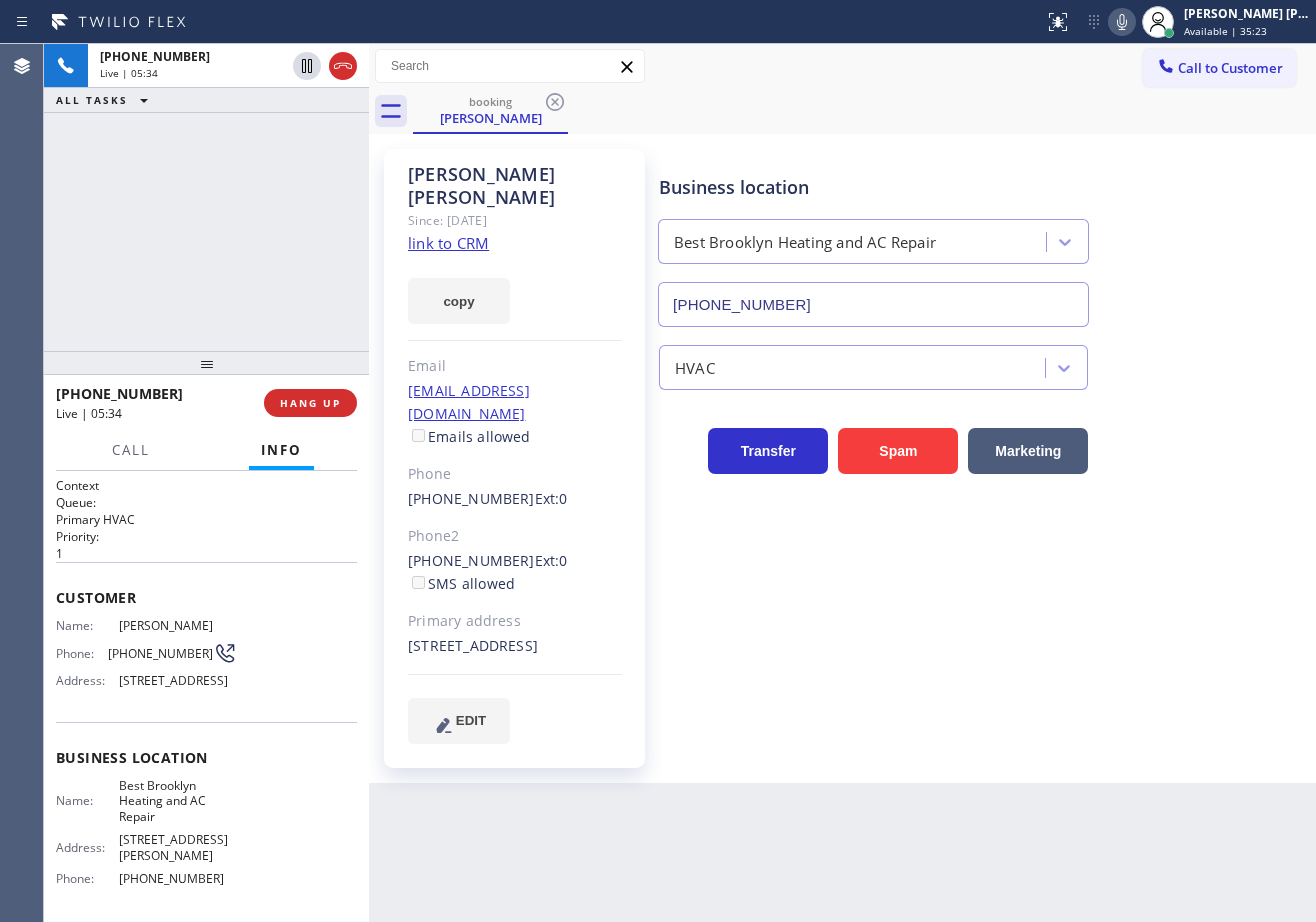 drag, startPoint x: 1140, startPoint y: 588, endPoint x: 1135, endPoint y: 577, distance: 12.083046 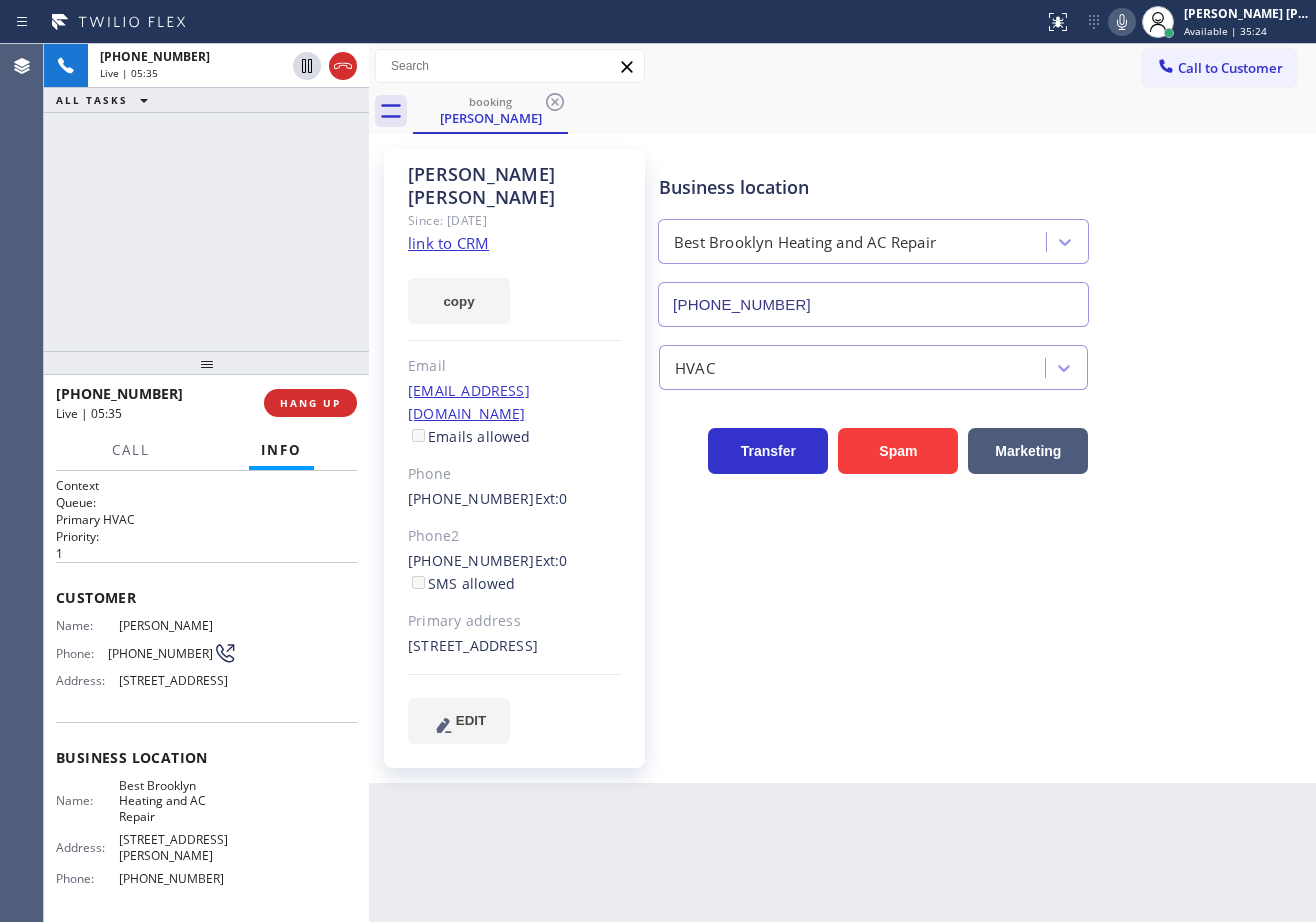 click on "Business location Best Brooklyn Heating and AC Repair [PHONE_NUMBER] HVAC Transfer Spam Marketing" at bounding box center (983, 446) 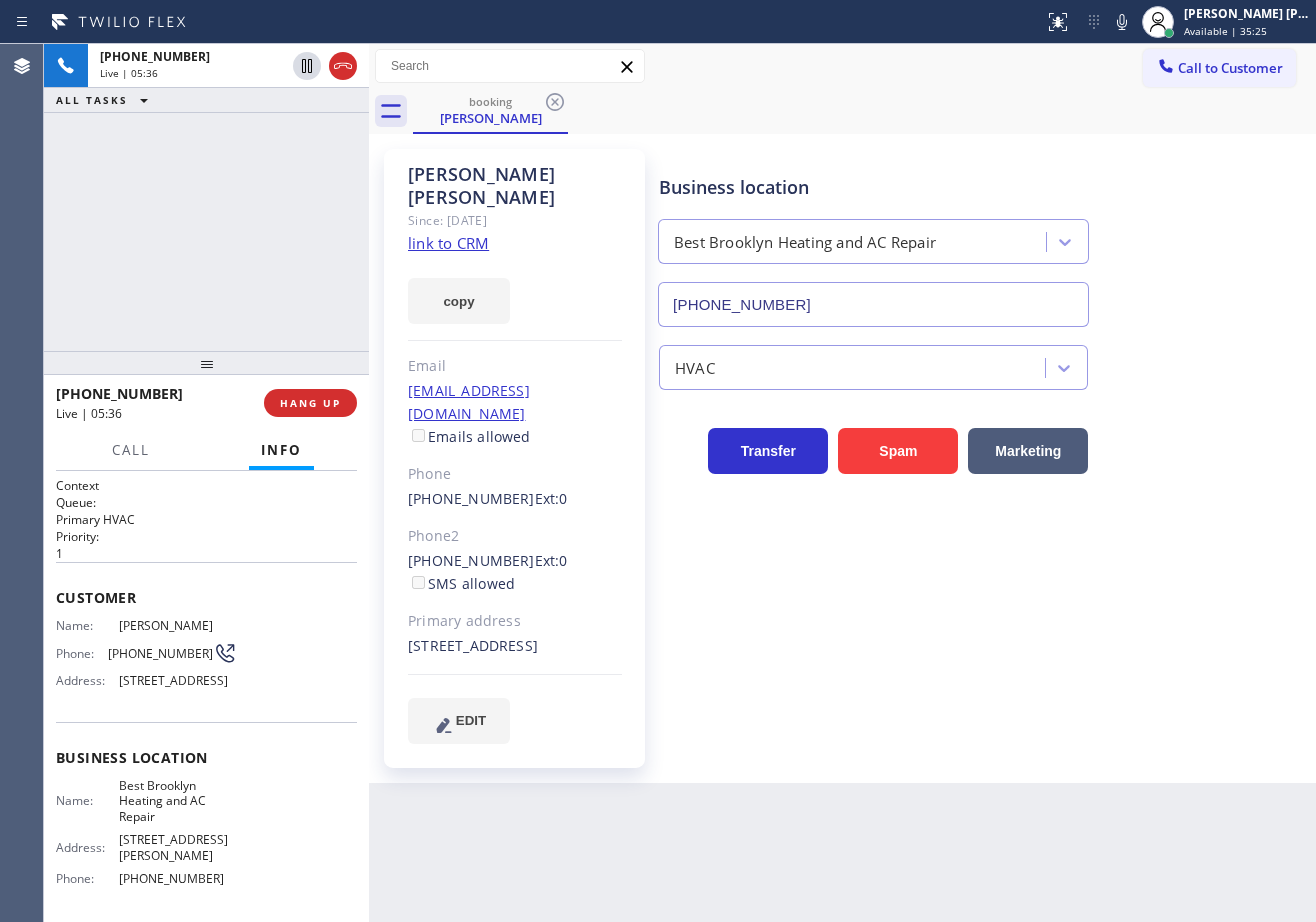 drag, startPoint x: 1147, startPoint y: 24, endPoint x: 1087, endPoint y: 65, distance: 72.67049 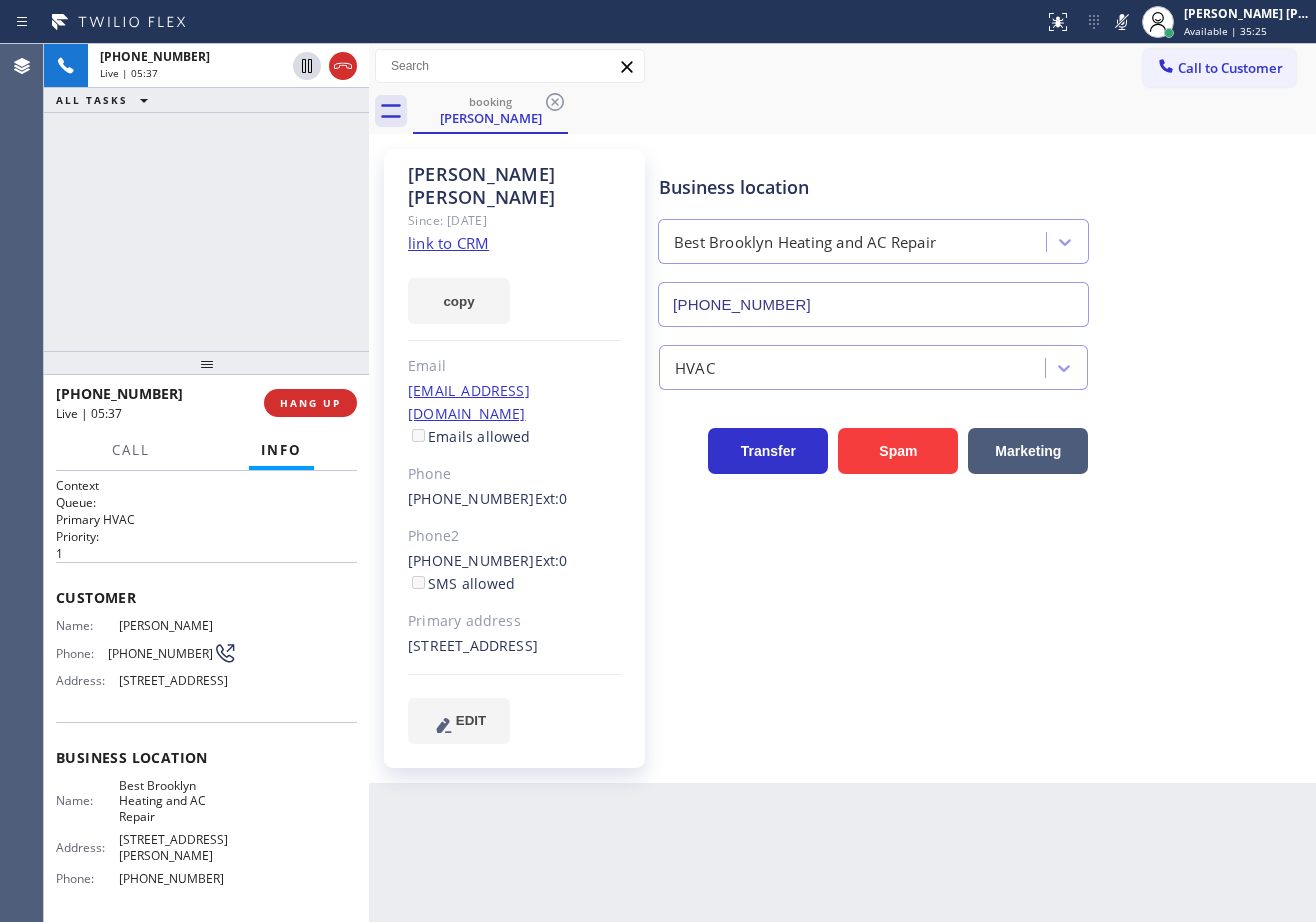 drag, startPoint x: 1085, startPoint y: 68, endPoint x: 723, endPoint y: 69, distance: 362.00137 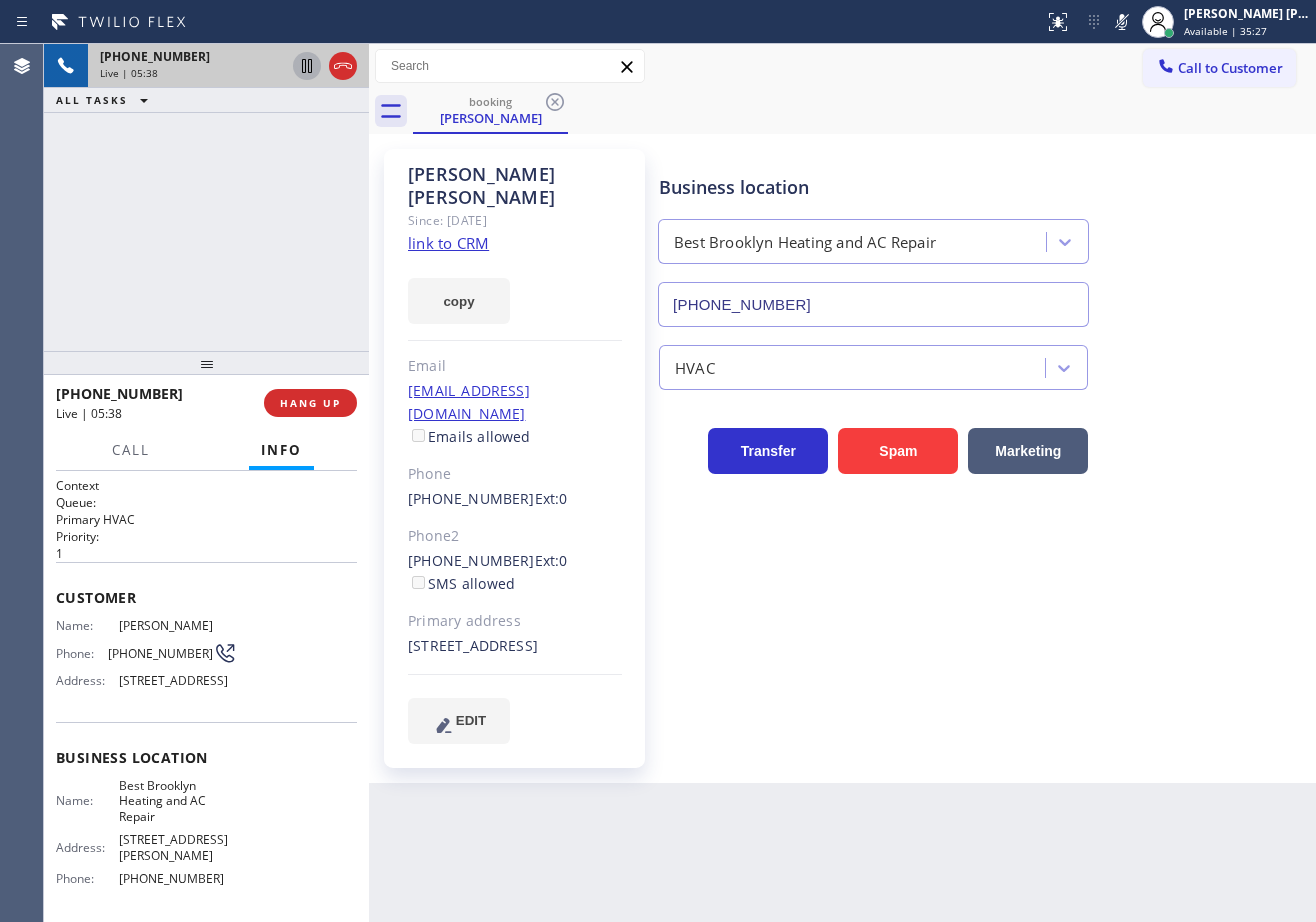 click 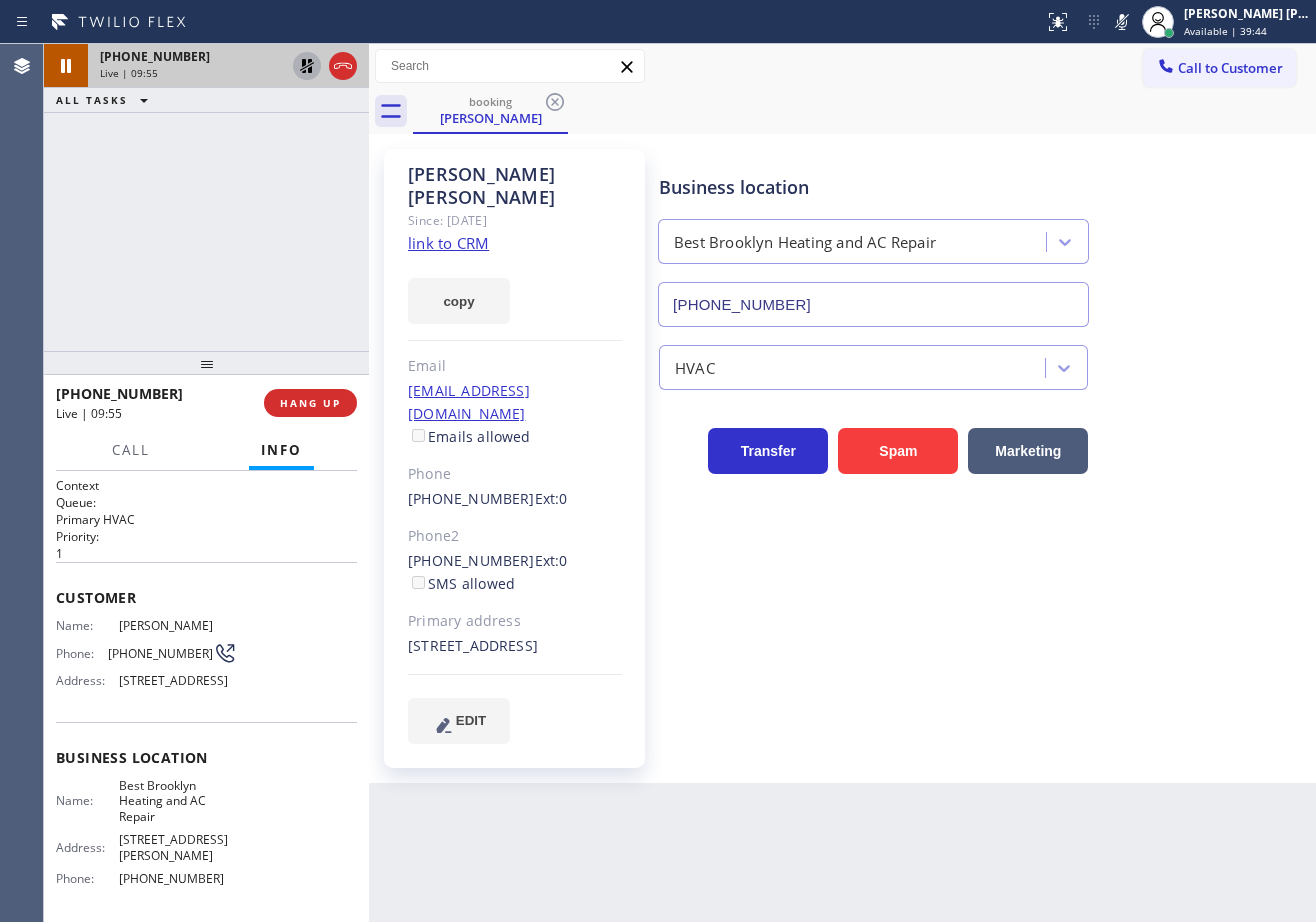 click 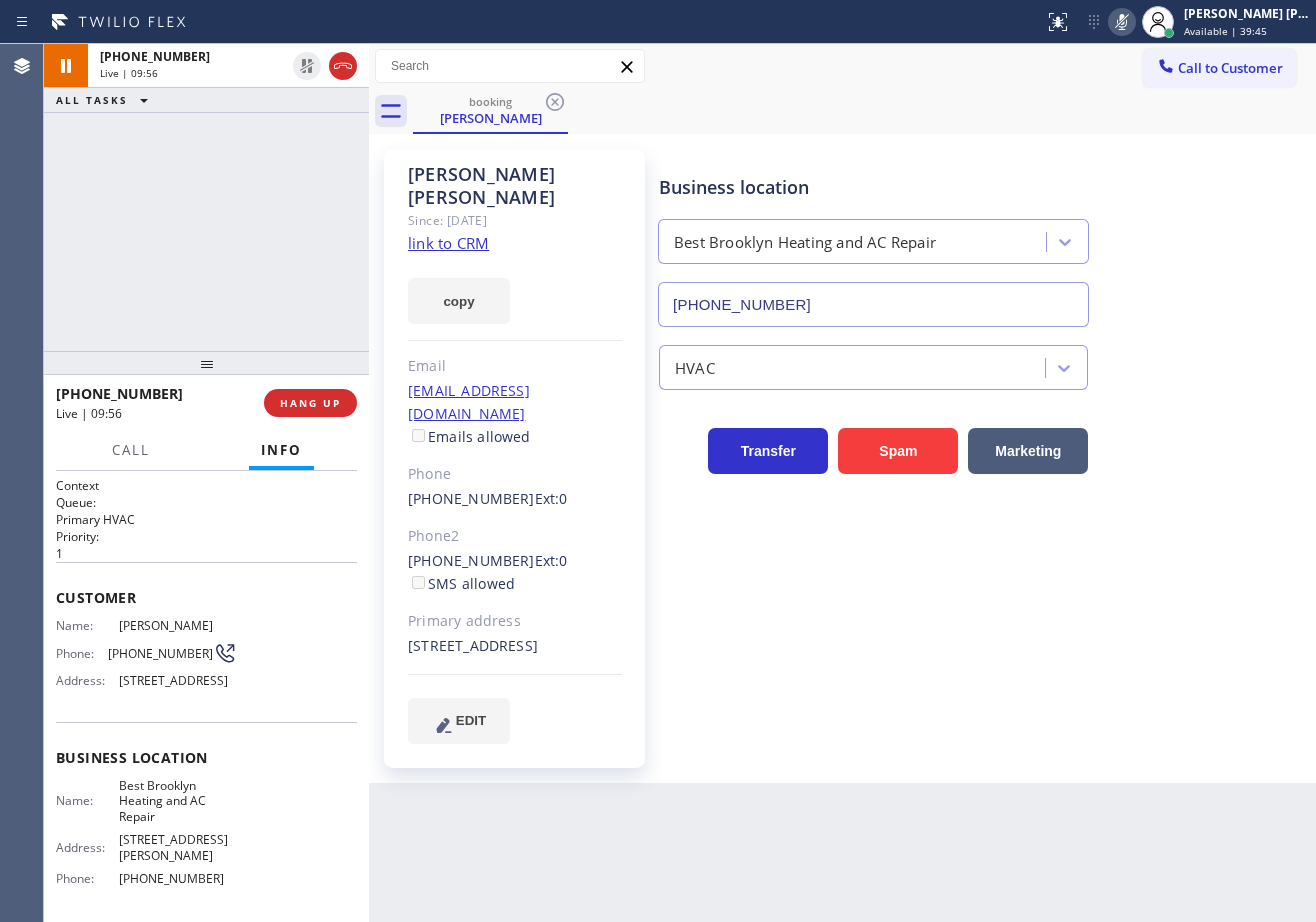click 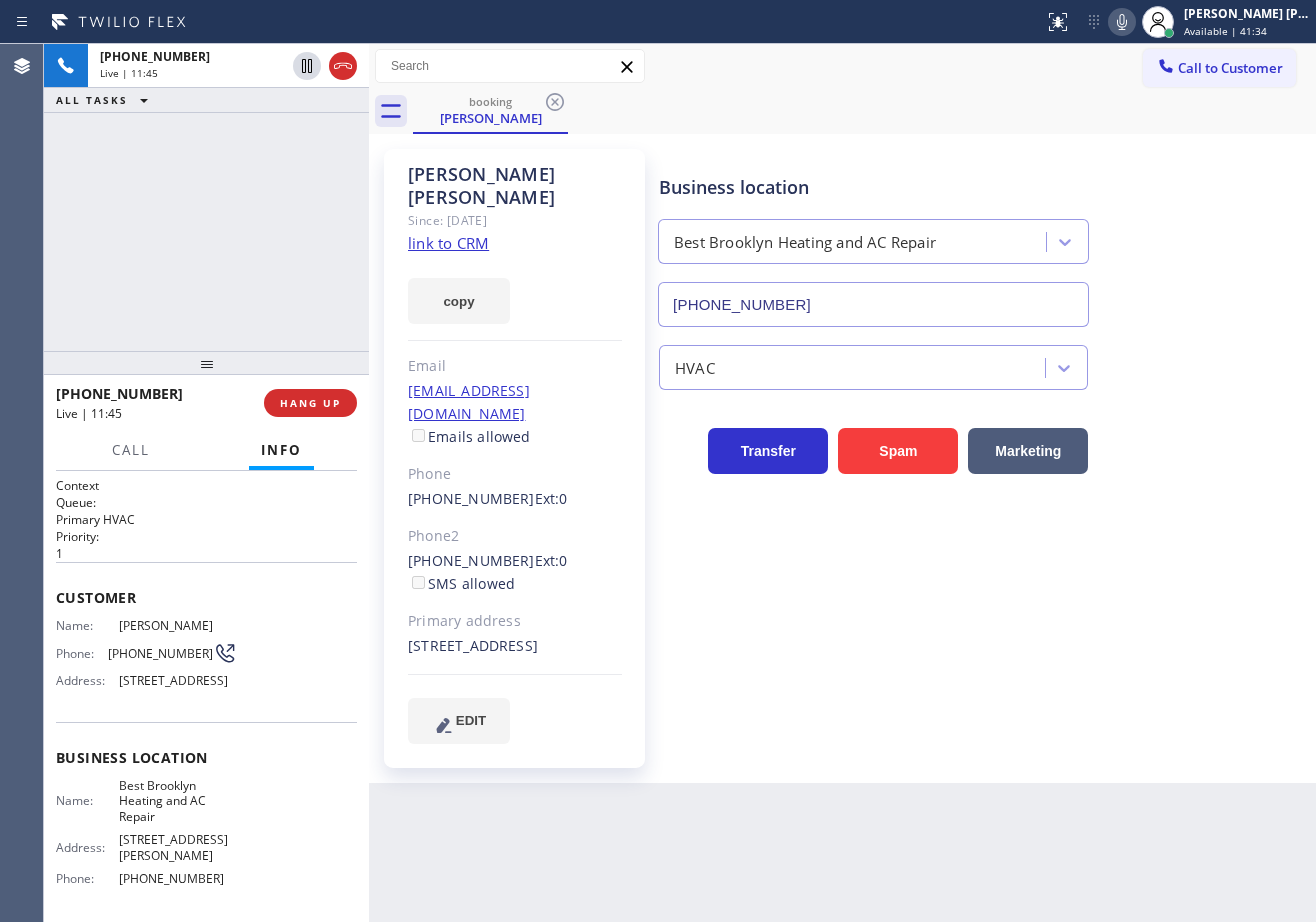click on "[PHONE_NUMBER] Live | 11:45 ALL TASKS ALL TASKS ACTIVE TASKS TASKS IN WRAP UP" at bounding box center (206, 197) 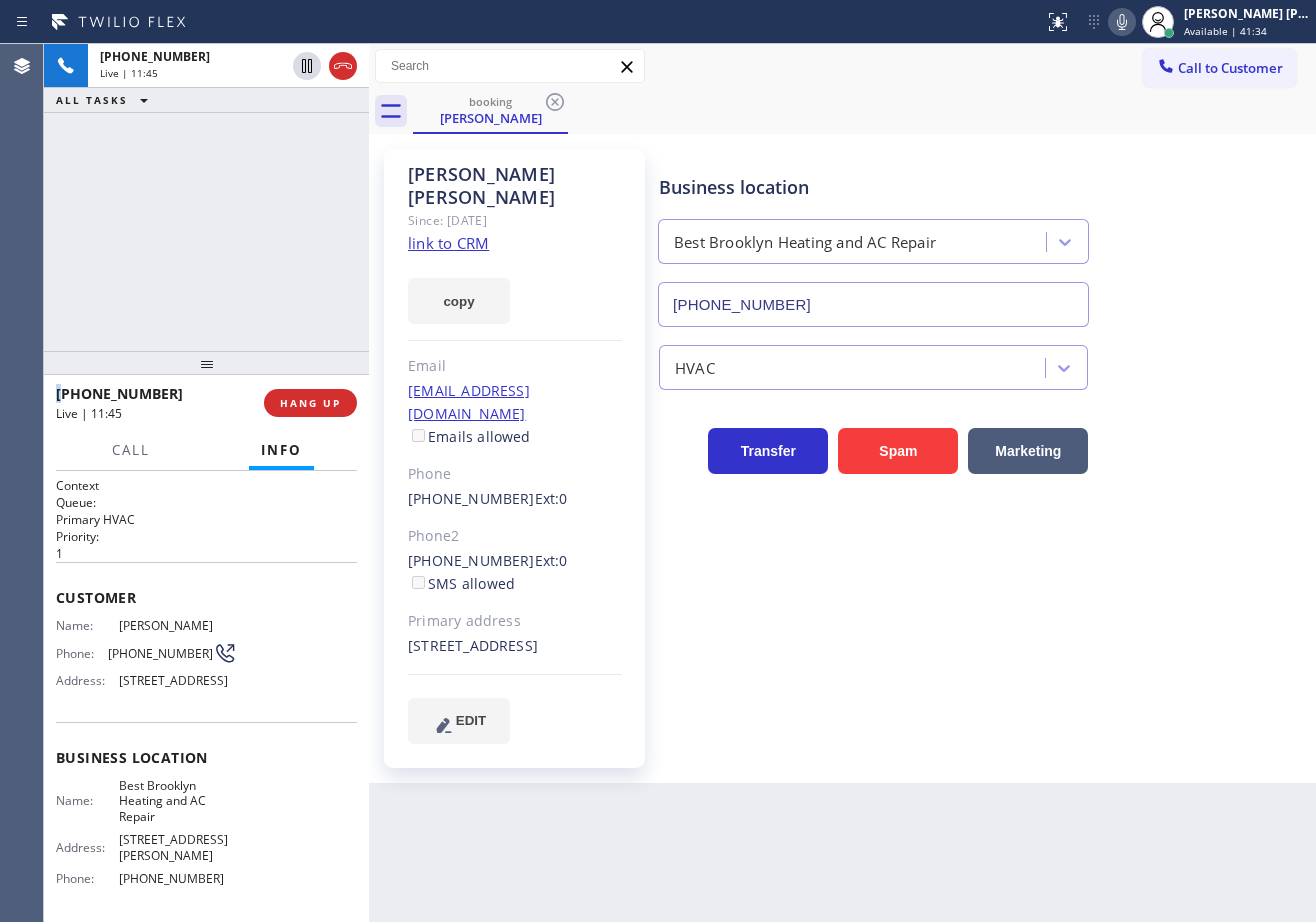 click on "[PHONE_NUMBER] Live | 11:45 ALL TASKS ALL TASKS ACTIVE TASKS TASKS IN WRAP UP" at bounding box center (206, 197) 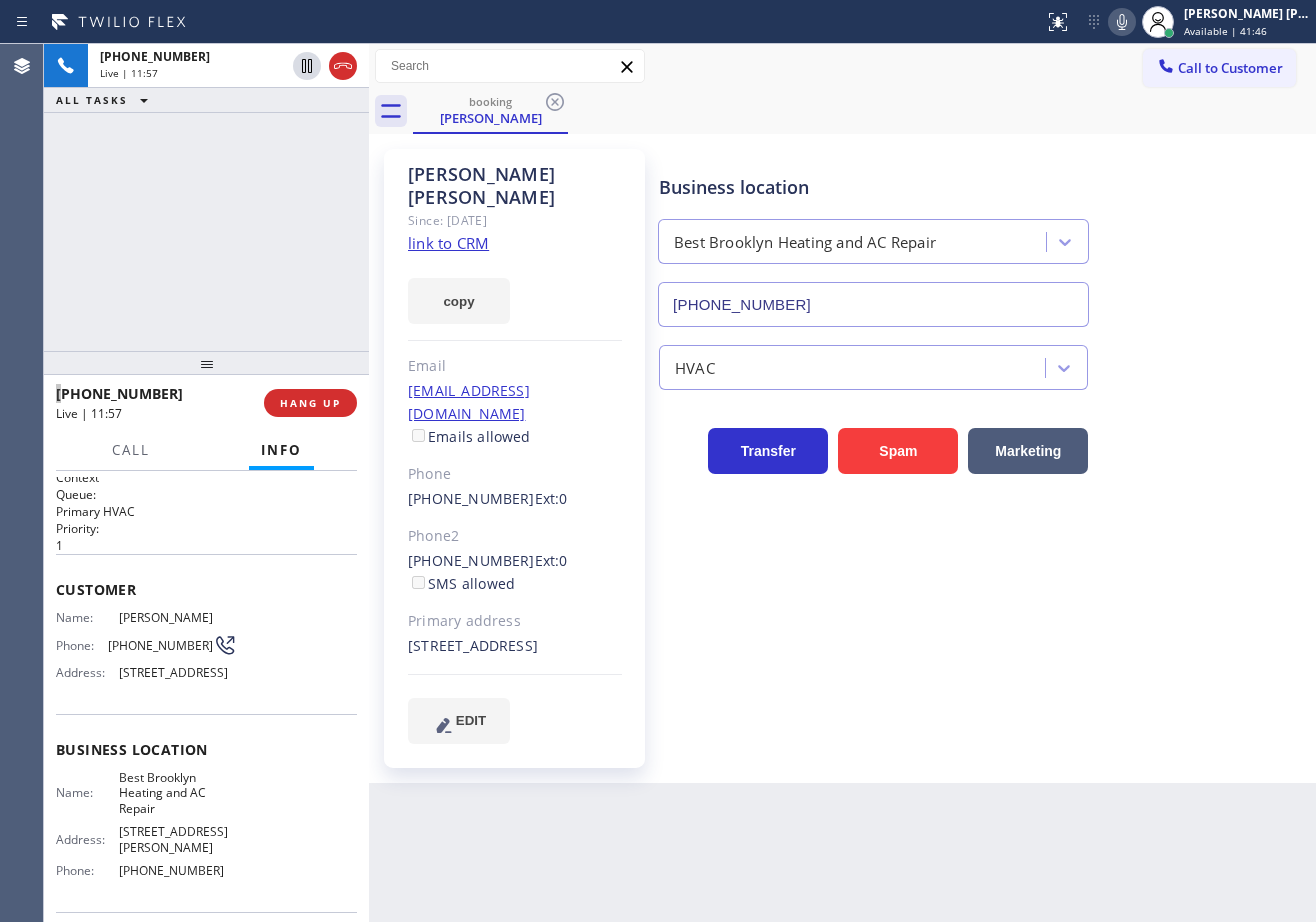 scroll, scrollTop: 0, scrollLeft: 0, axis: both 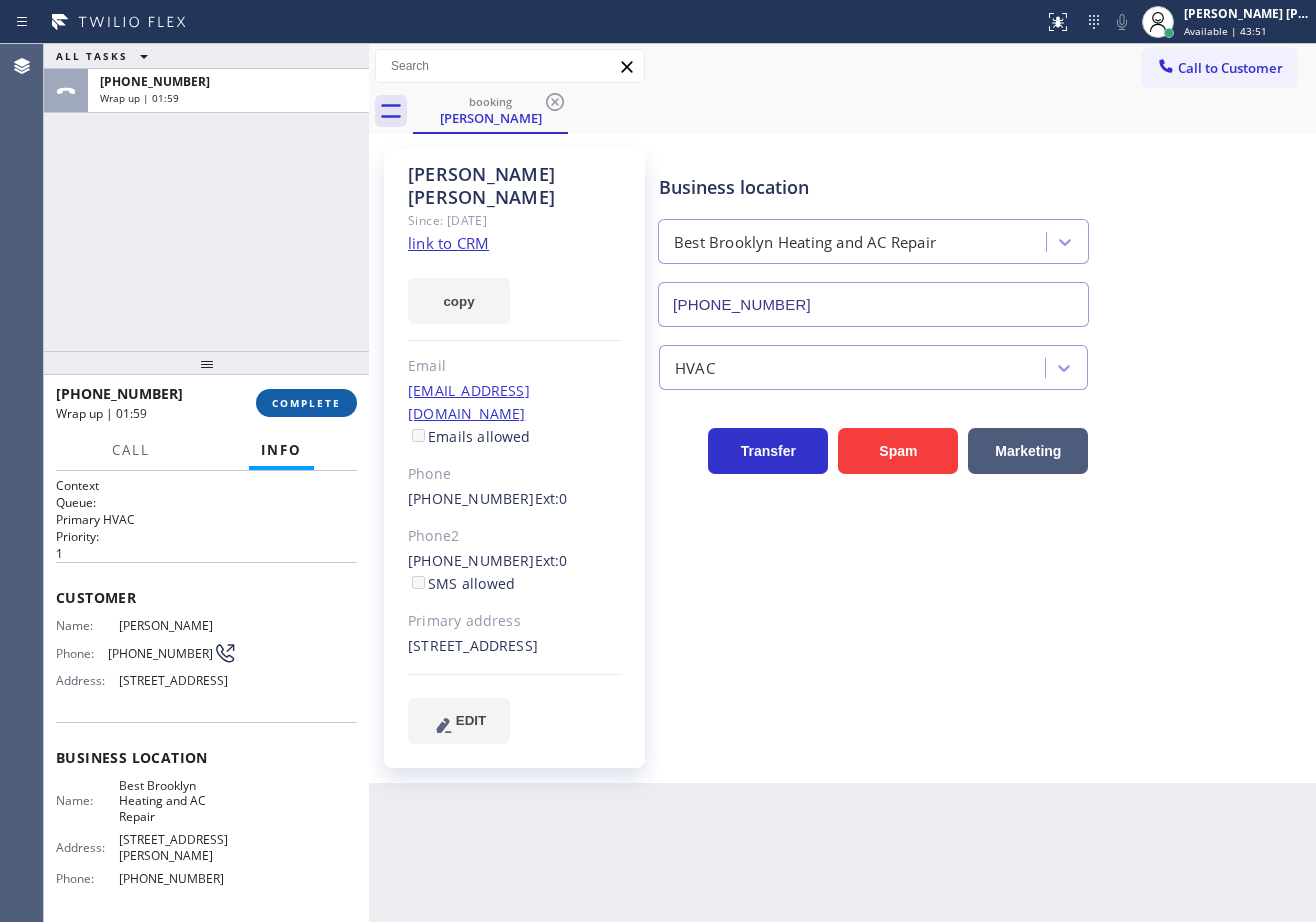 drag, startPoint x: 162, startPoint y: 198, endPoint x: 300, endPoint y: 406, distance: 249.6157 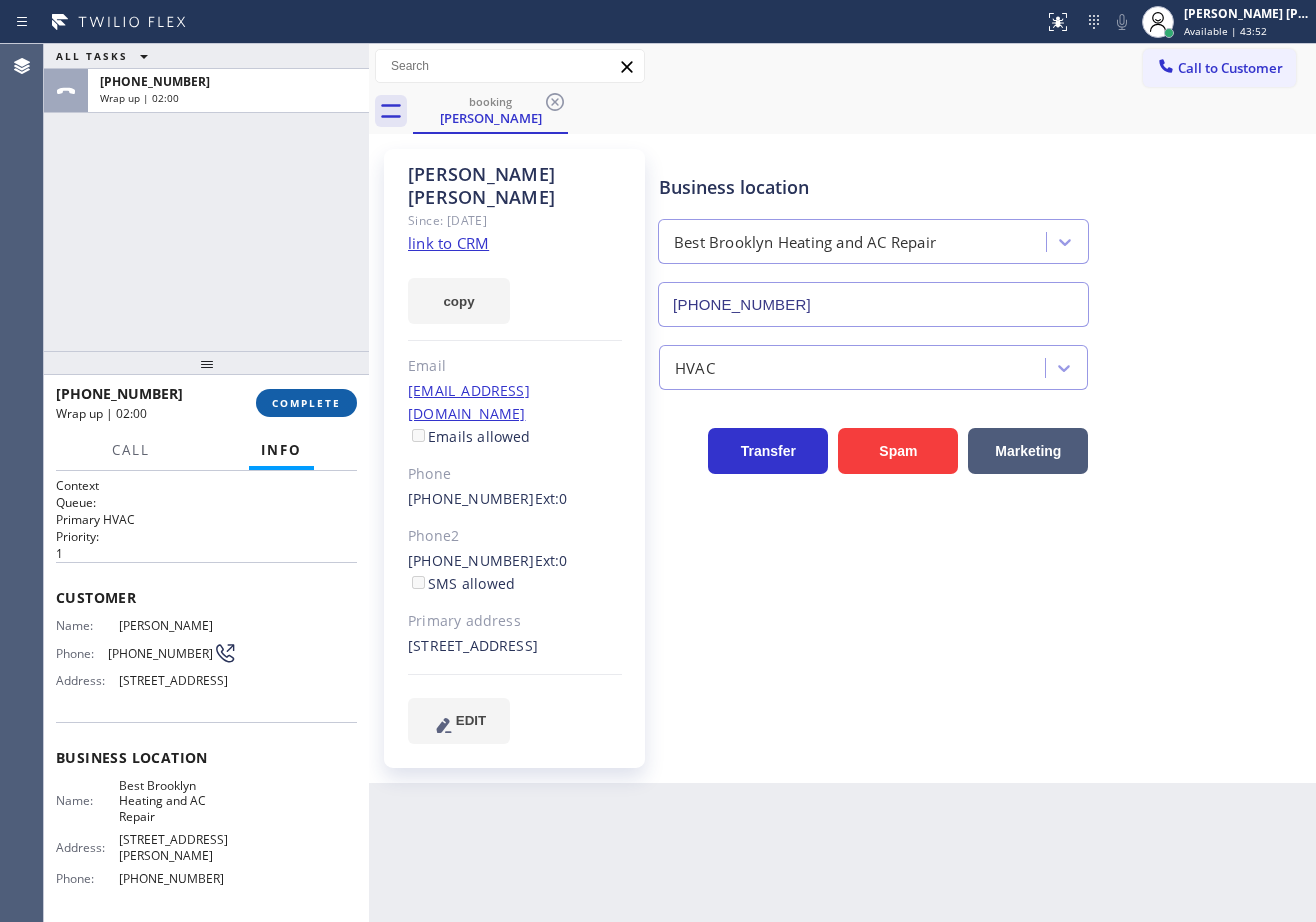 click on "COMPLETE" at bounding box center (306, 403) 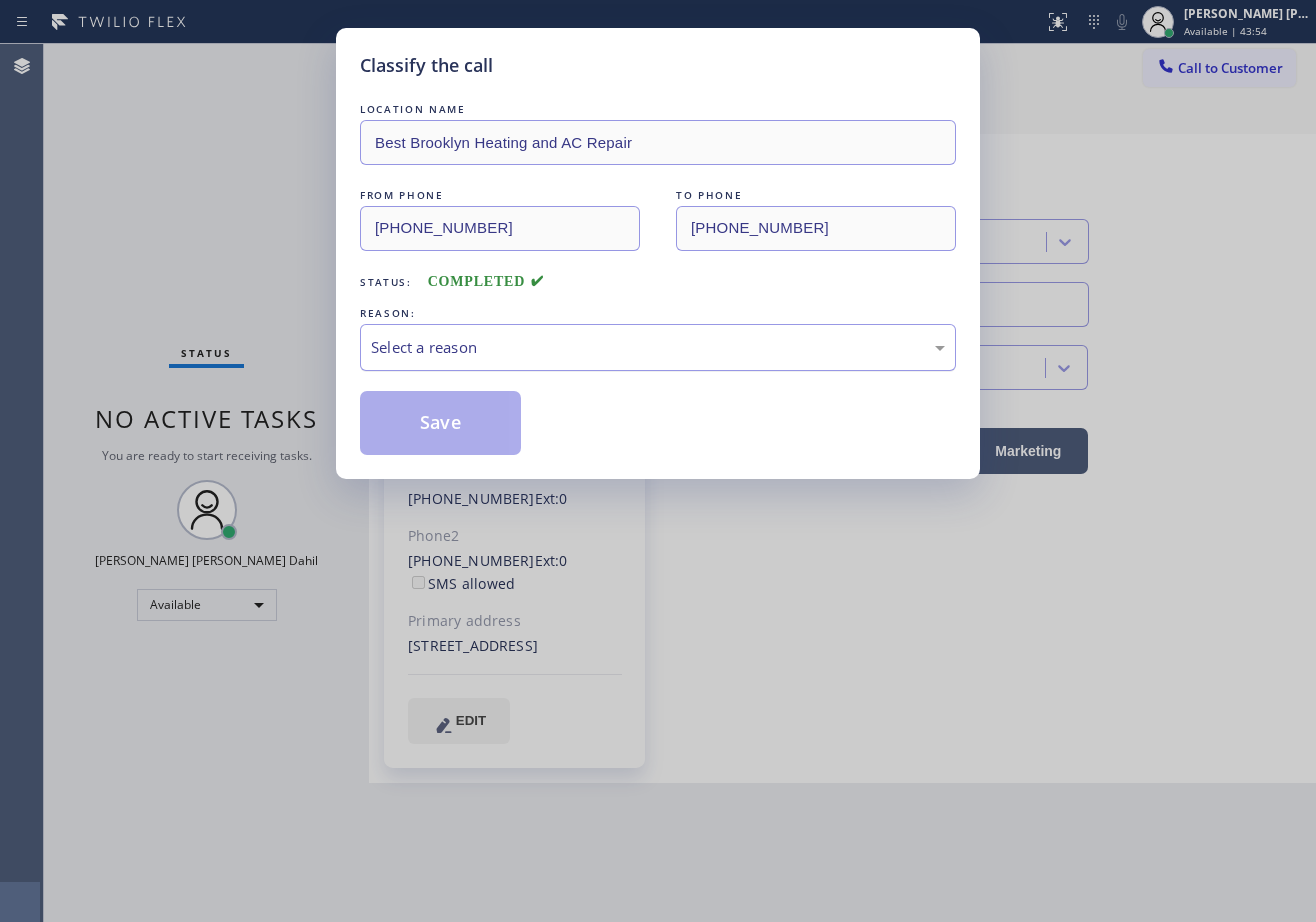 click on "Select a reason" at bounding box center (658, 347) 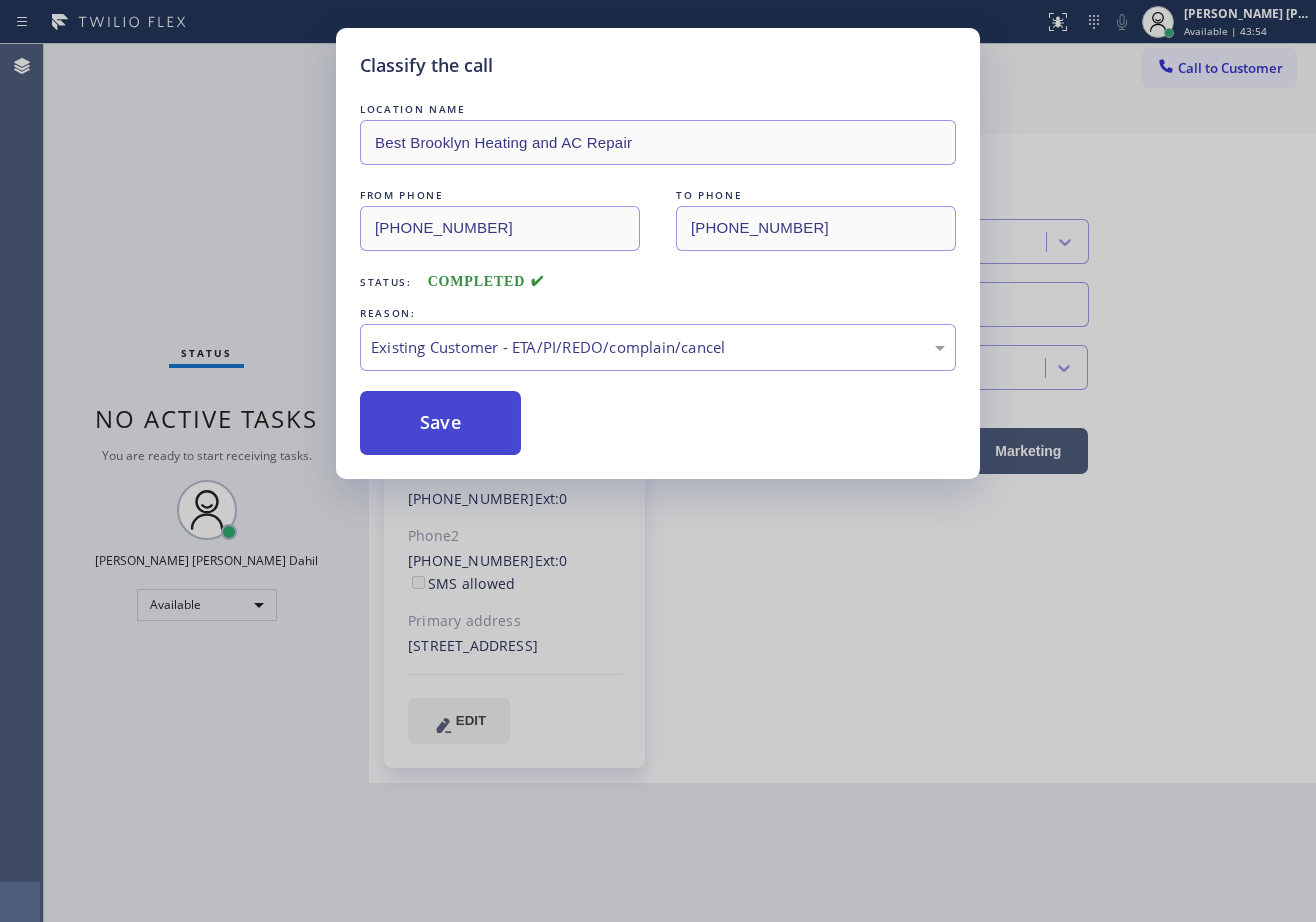 click on "Save" at bounding box center (440, 423) 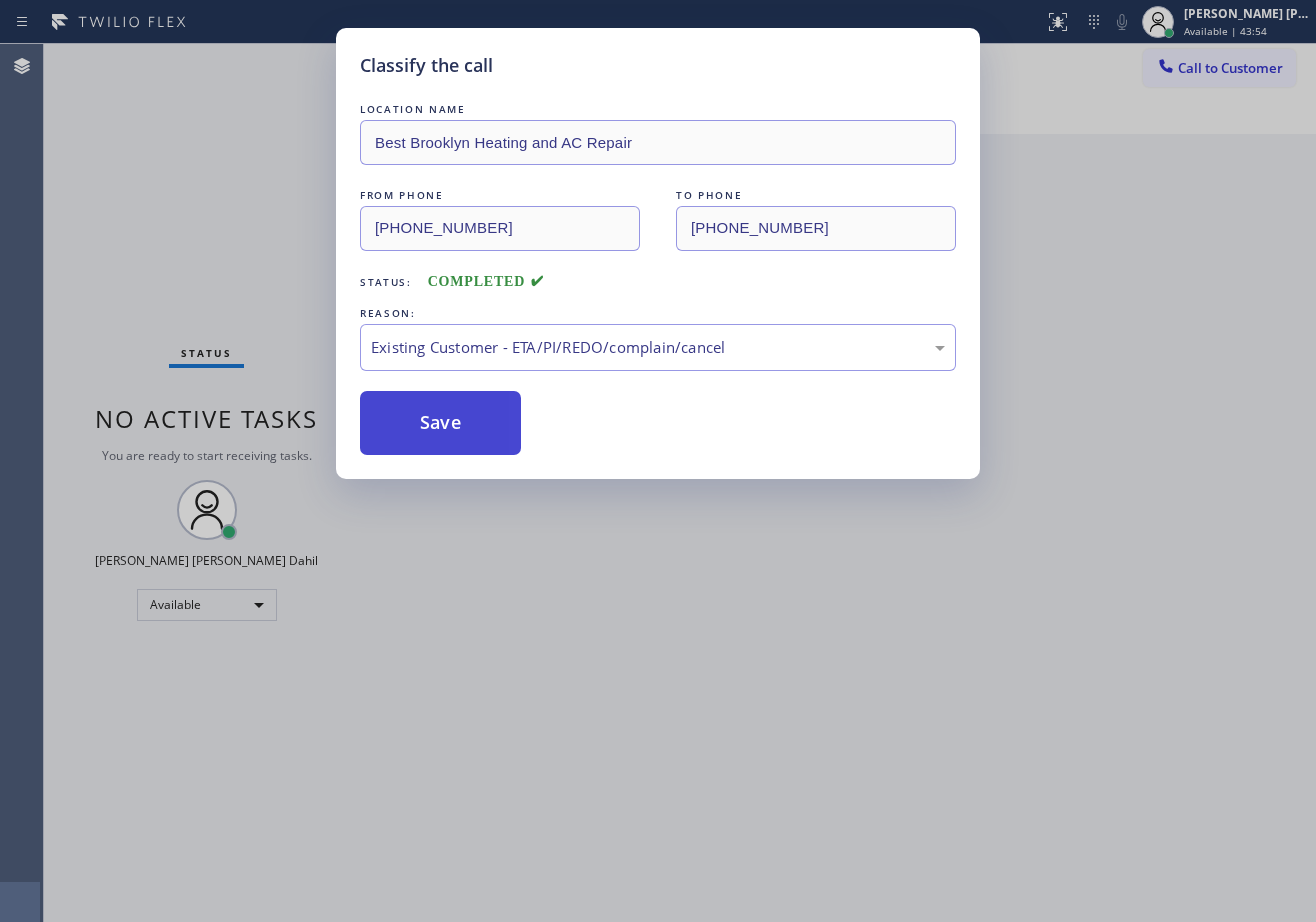 drag, startPoint x: 428, startPoint y: 412, endPoint x: 442, endPoint y: 124, distance: 288.3401 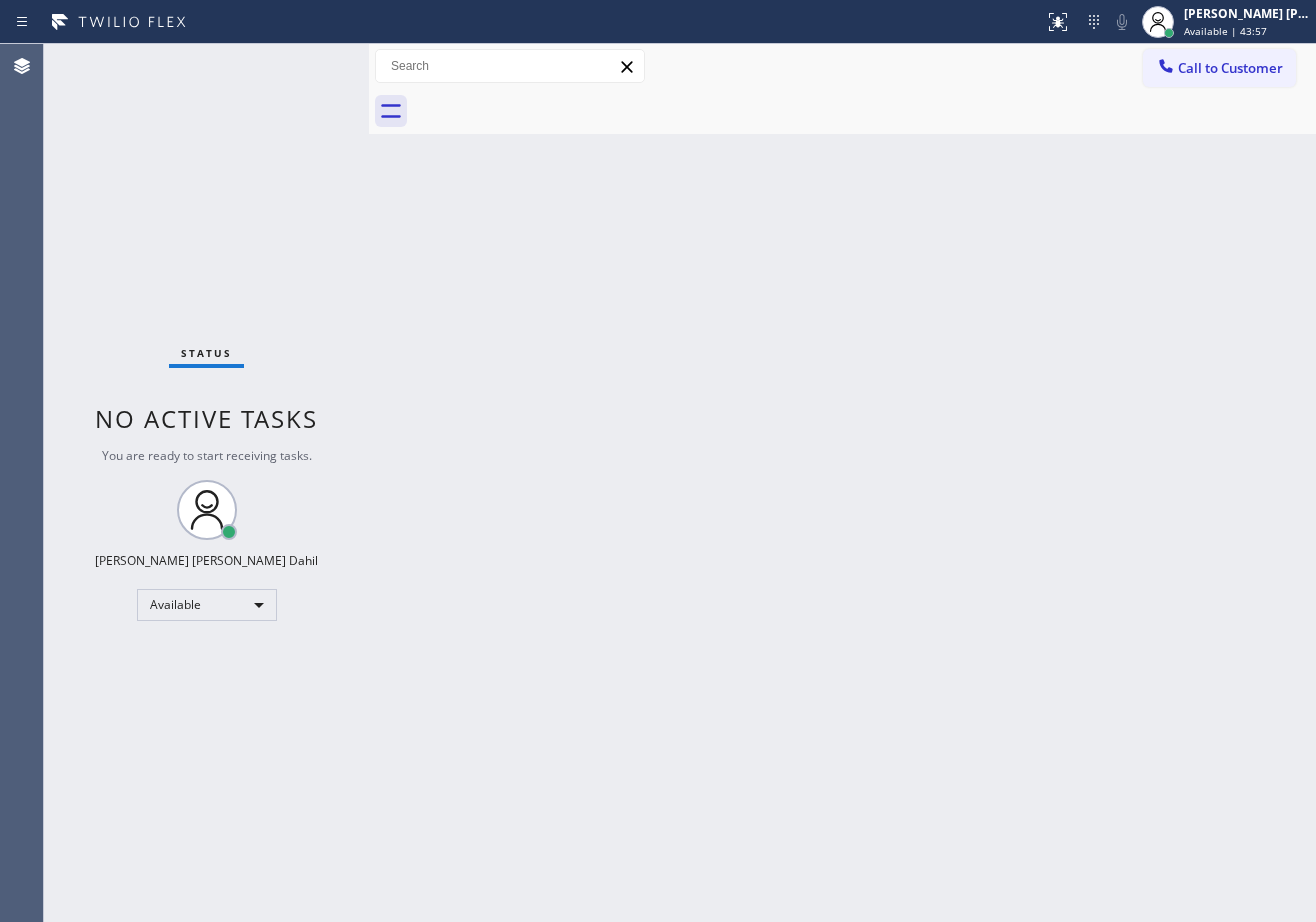 drag, startPoint x: 745, startPoint y: 299, endPoint x: 795, endPoint y: 396, distance: 109.128365 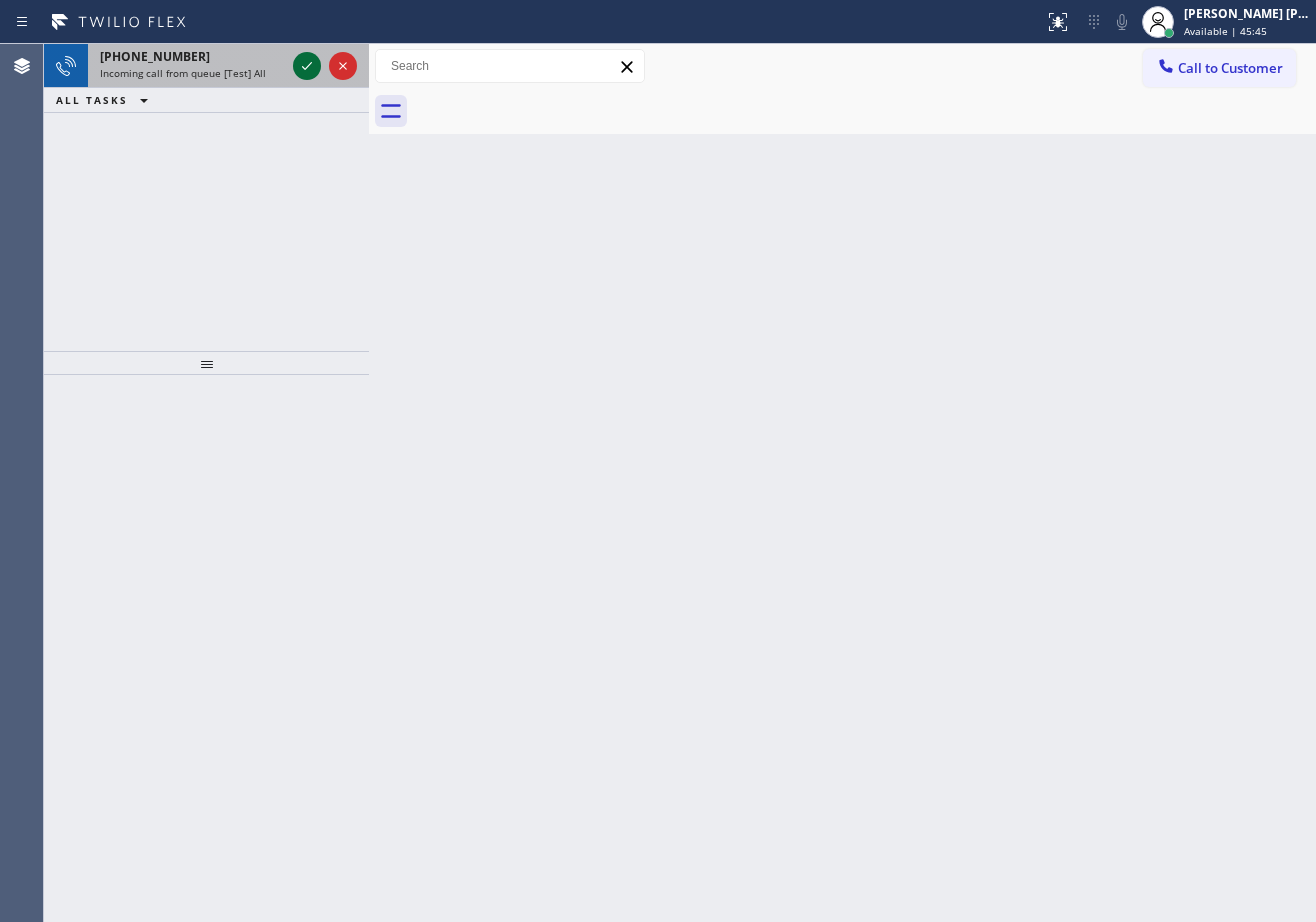 click 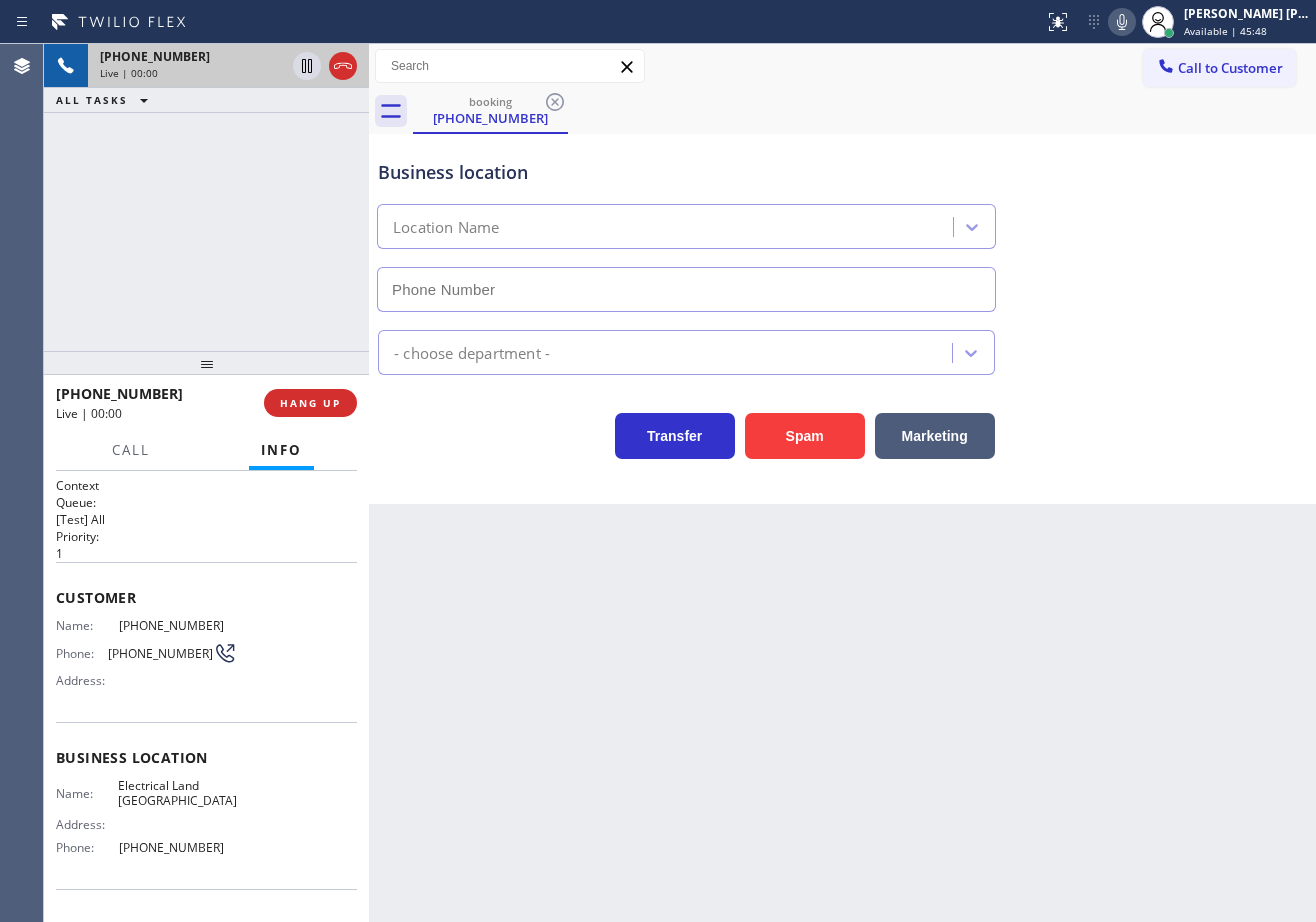 type on "[PHONE_NUMBER]" 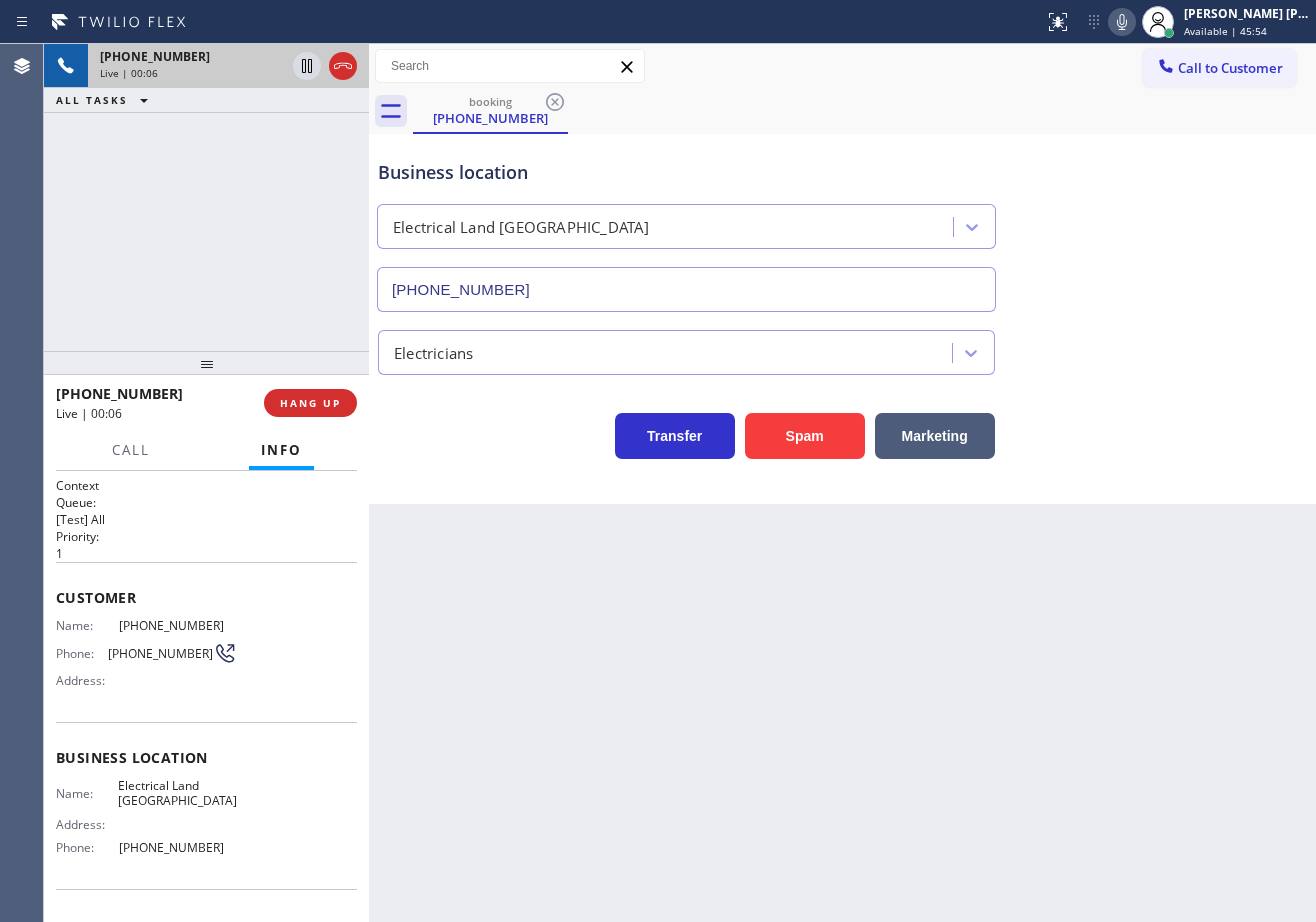 click on "Back to Dashboard Change Sender ID Customers Technicians Select a contact Outbound call Technician Search Technician Your caller id phone number Your caller id phone number Call Technician info Name   Phone none Address none Change Sender ID HVAC [PHONE_NUMBER] 5 Star Appliance [PHONE_NUMBER] Appliance Repair [PHONE_NUMBER] Plumbing [PHONE_NUMBER] Air Duct Cleaning [PHONE_NUMBER]  Electricians [PHONE_NUMBER] Cancel Change Check personal SMS Reset Change booking [PHONE_NUMBER] Call to Customer Outbound call Location Search location Your caller id phone number Customer number Call Outbound call Technician Search Technician Your caller id phone number Your caller id phone number Call booking [PHONE_NUMBER] Business location Electrical Land [GEOGRAPHIC_DATA] [PHONE_NUMBER] Electricians Transfer Spam Marketing" at bounding box center (842, 483) 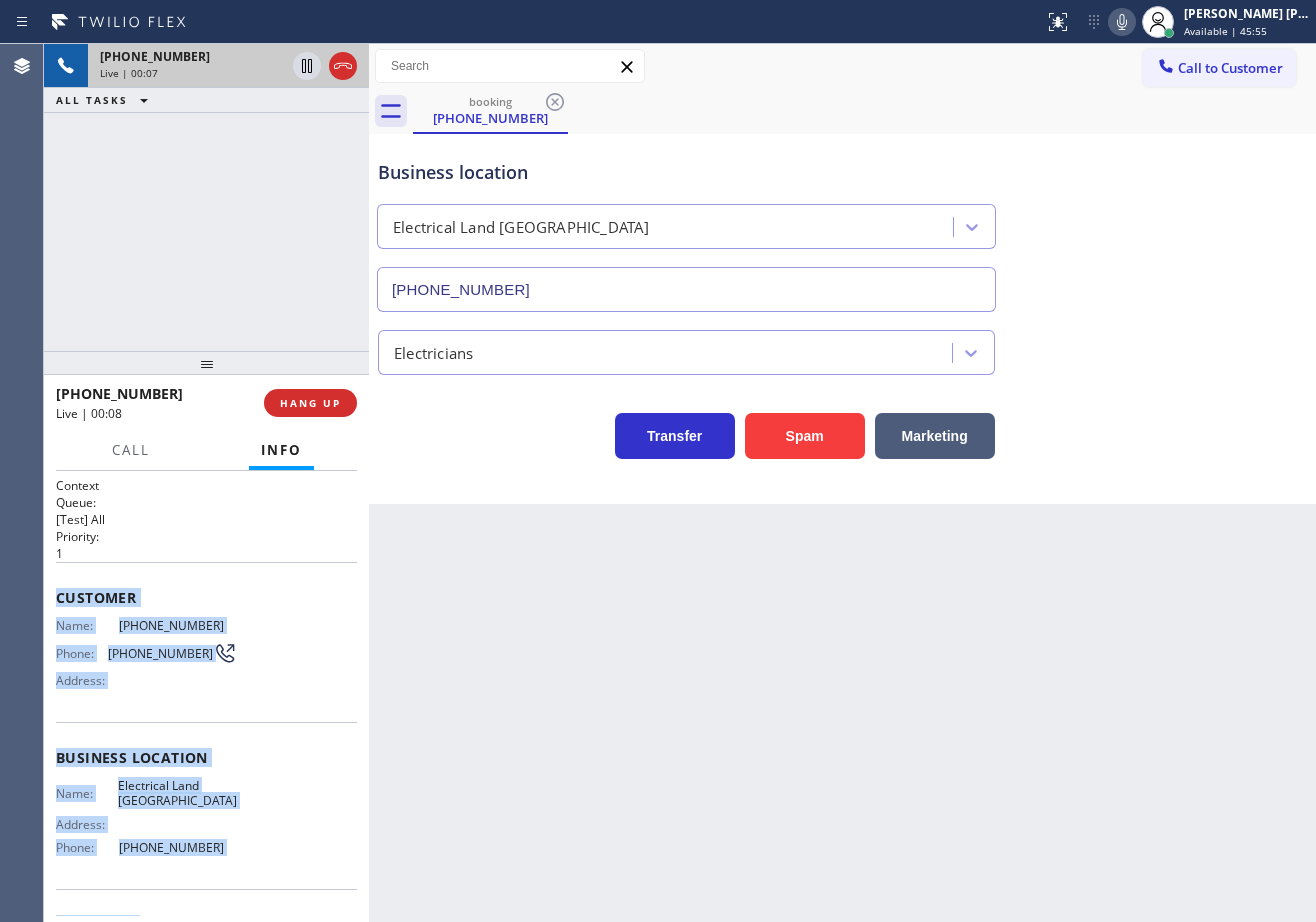 scroll, scrollTop: 124, scrollLeft: 0, axis: vertical 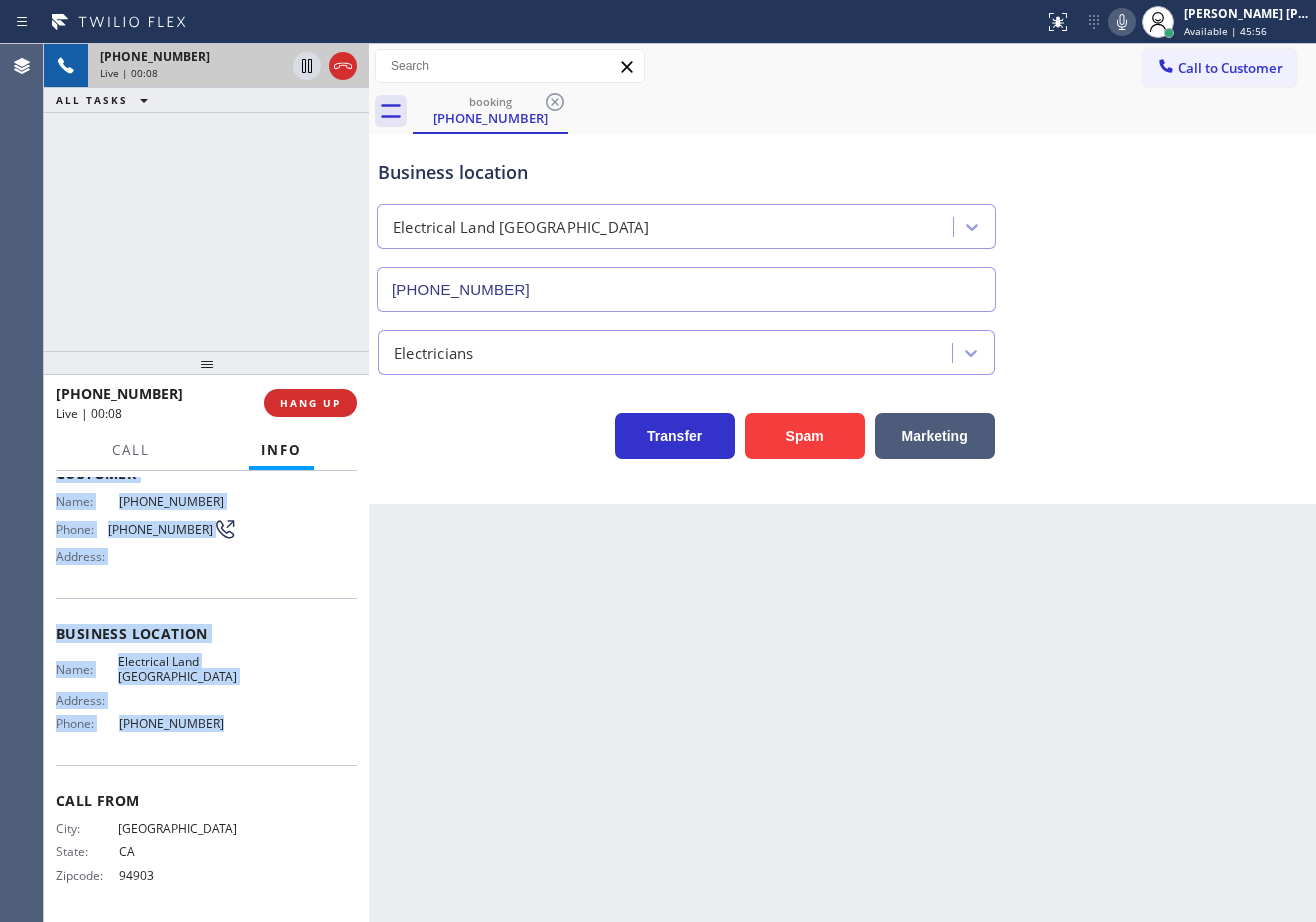 drag, startPoint x: 52, startPoint y: 594, endPoint x: 271, endPoint y: 737, distance: 261.55304 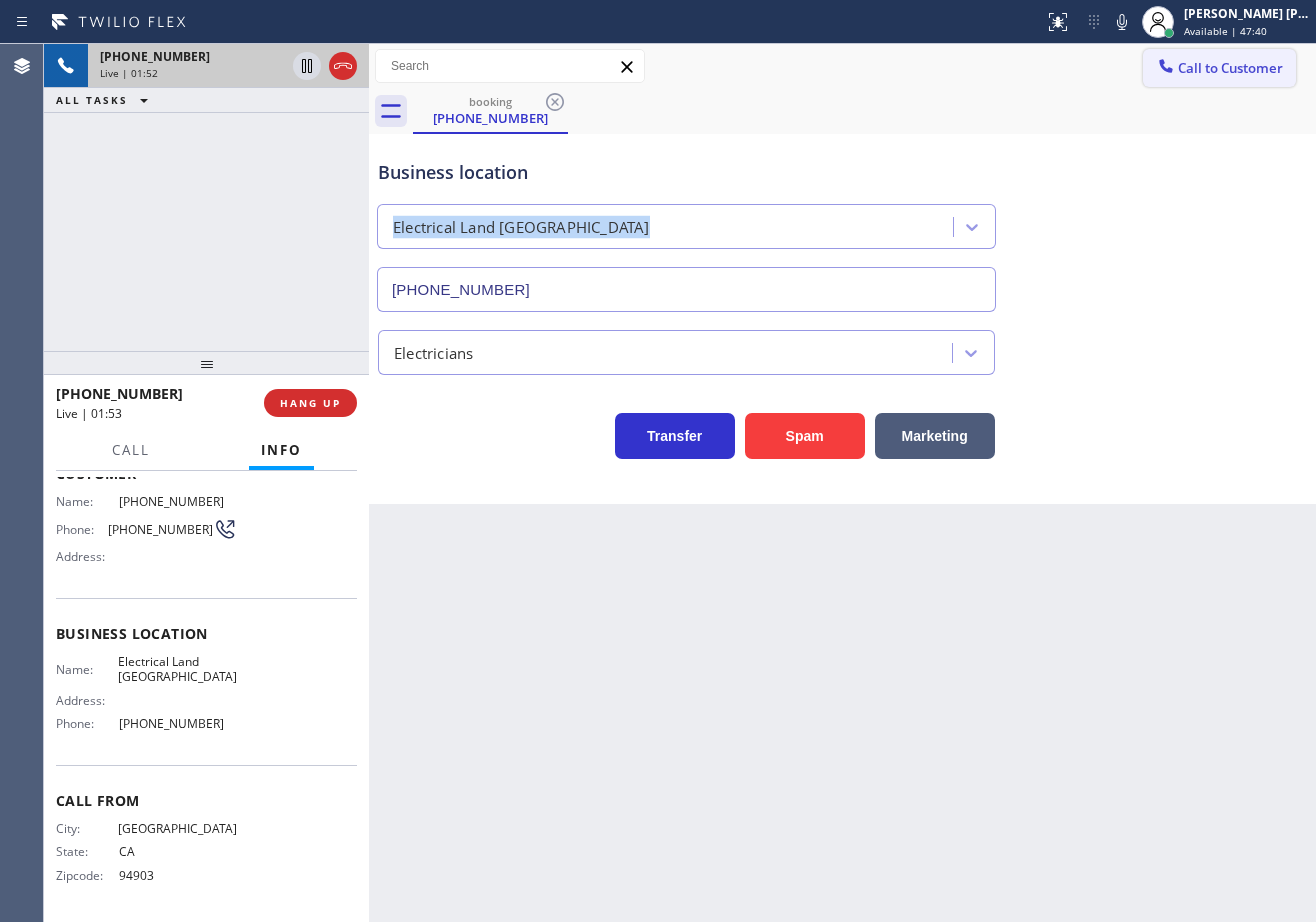 drag, startPoint x: 1137, startPoint y: 23, endPoint x: 1152, endPoint y: 56, distance: 36.249138 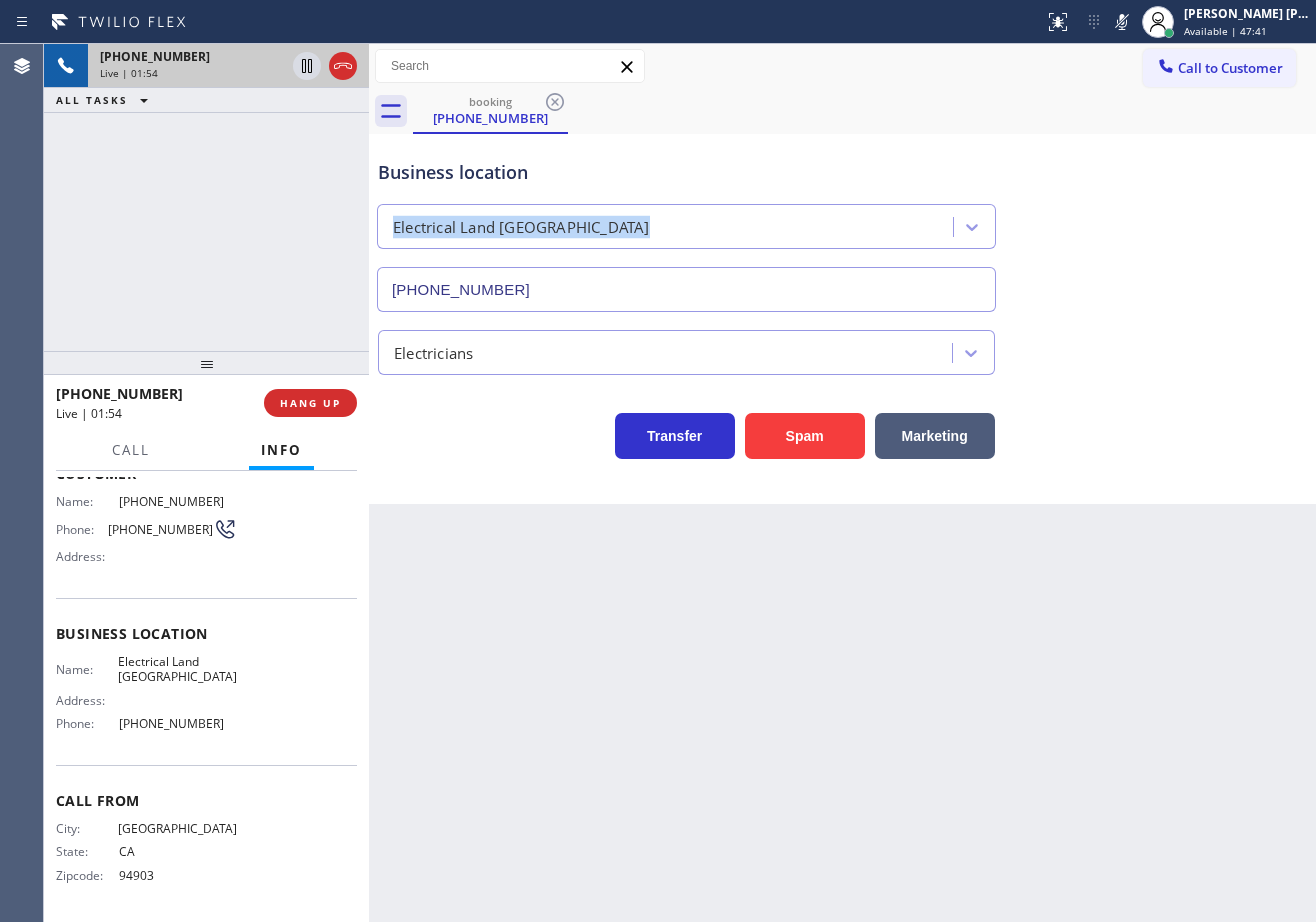 click on "Business location Electrical [GEOGRAPHIC_DATA] [PHONE_NUMBER]" at bounding box center [842, 221] 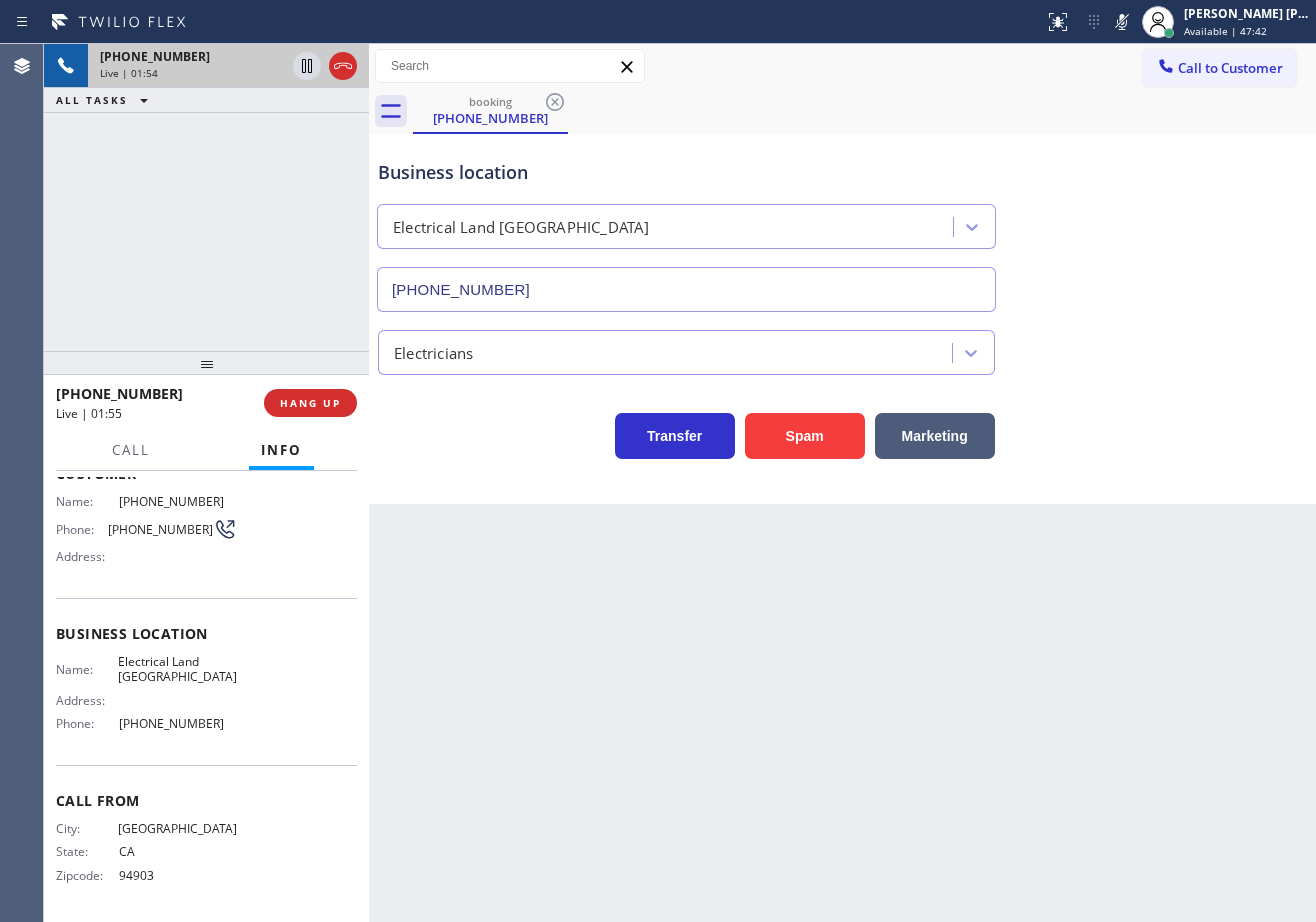 click 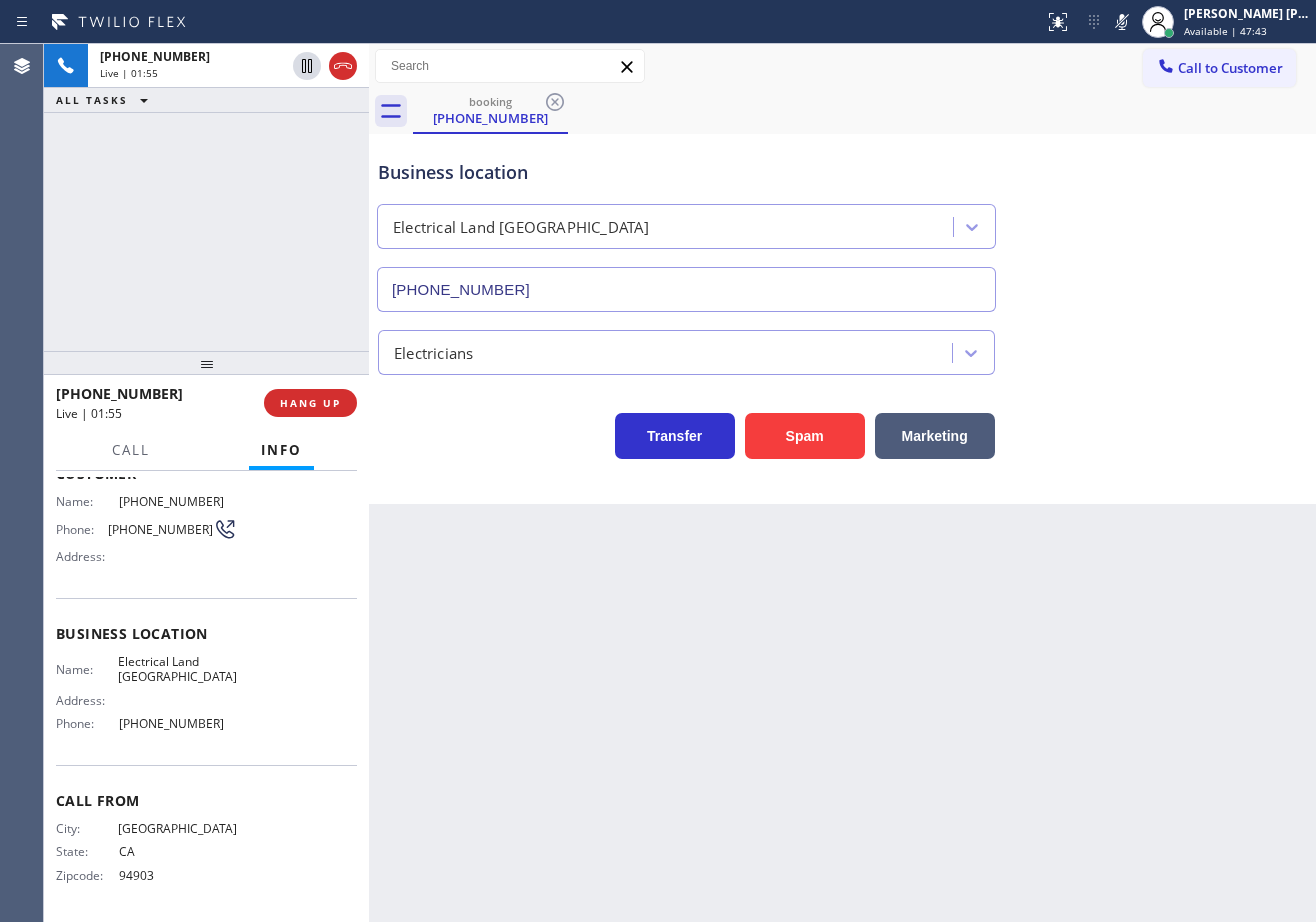 click on "[PHONE_NUMBER] Live | 01:55 ALL TASKS ALL TASKS ACTIVE TASKS TASKS IN WRAP UP" at bounding box center (206, 197) 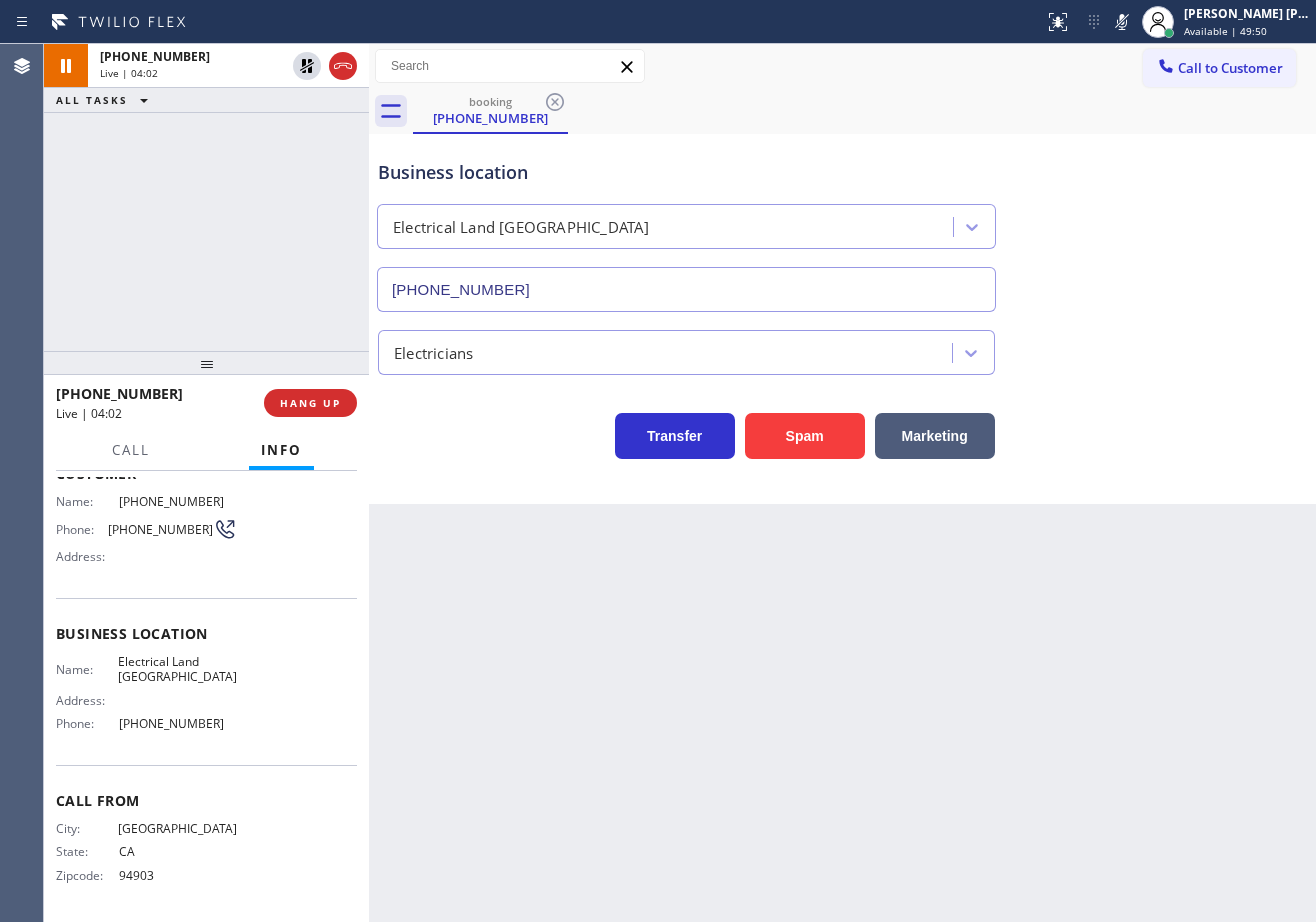 drag, startPoint x: 1142, startPoint y: 23, endPoint x: 1105, endPoint y: 100, distance: 85.42833 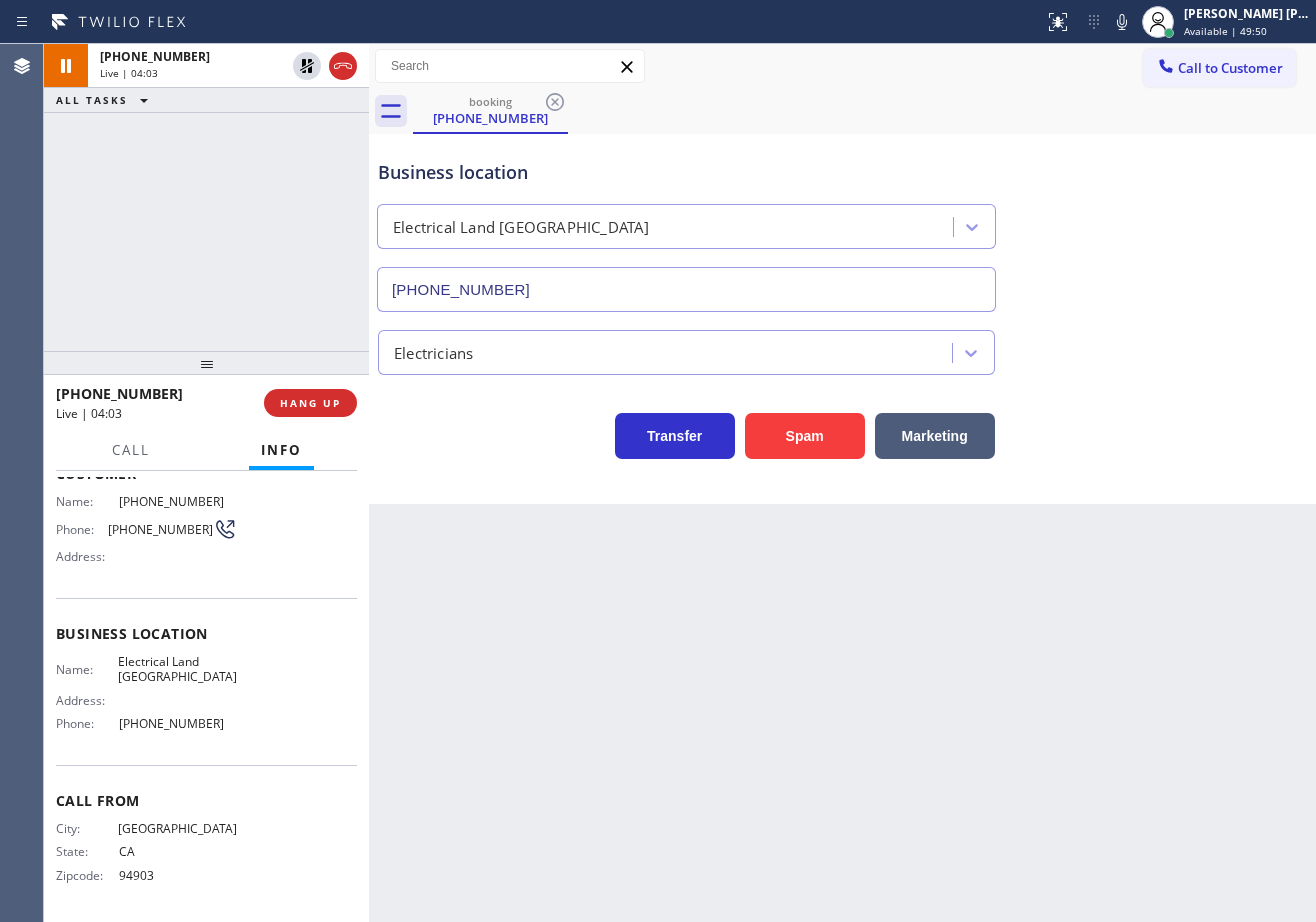 drag, startPoint x: 1105, startPoint y: 100, endPoint x: 785, endPoint y: 117, distance: 320.45123 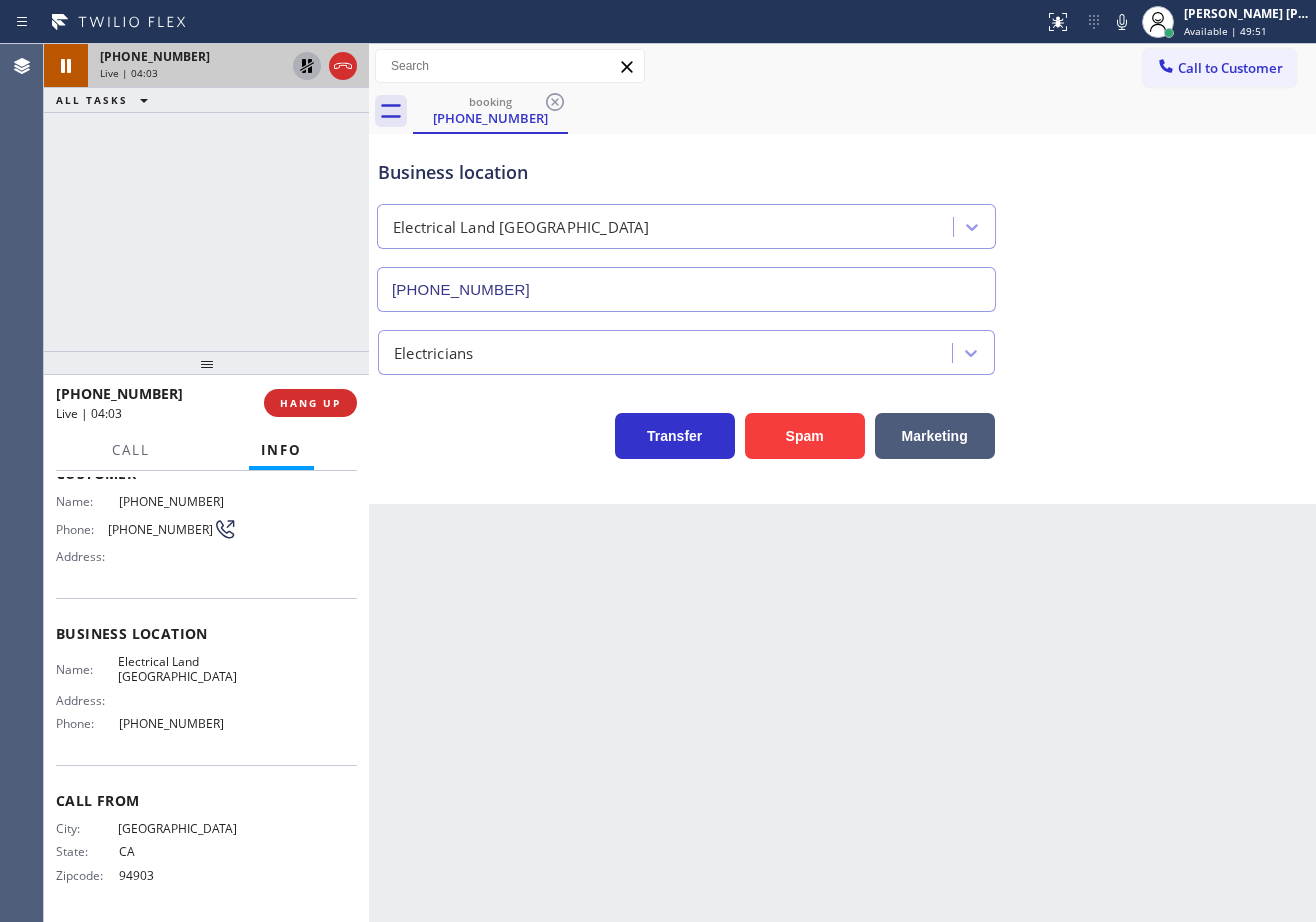 click 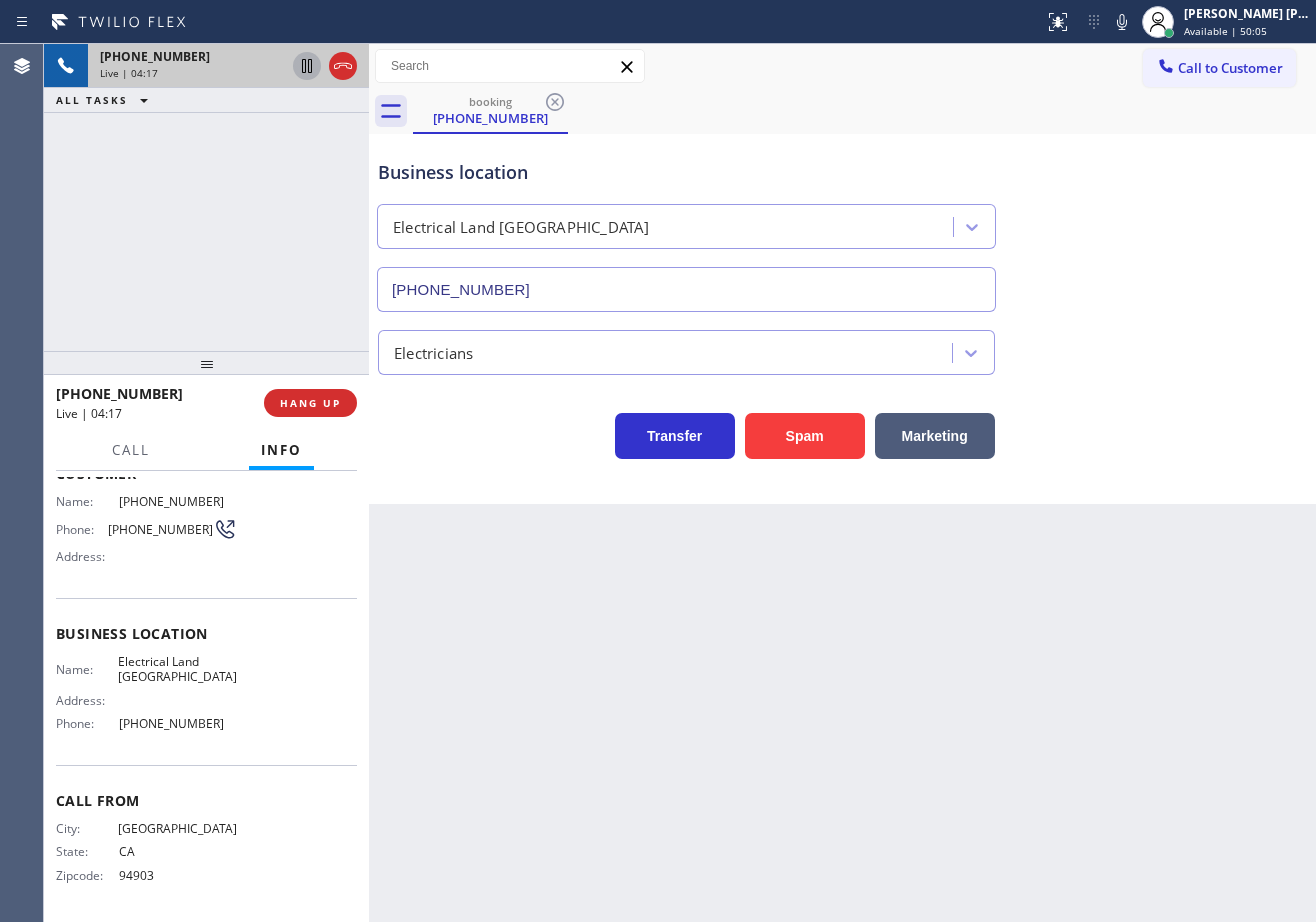 drag, startPoint x: 939, startPoint y: 653, endPoint x: 933, endPoint y: 696, distance: 43.416588 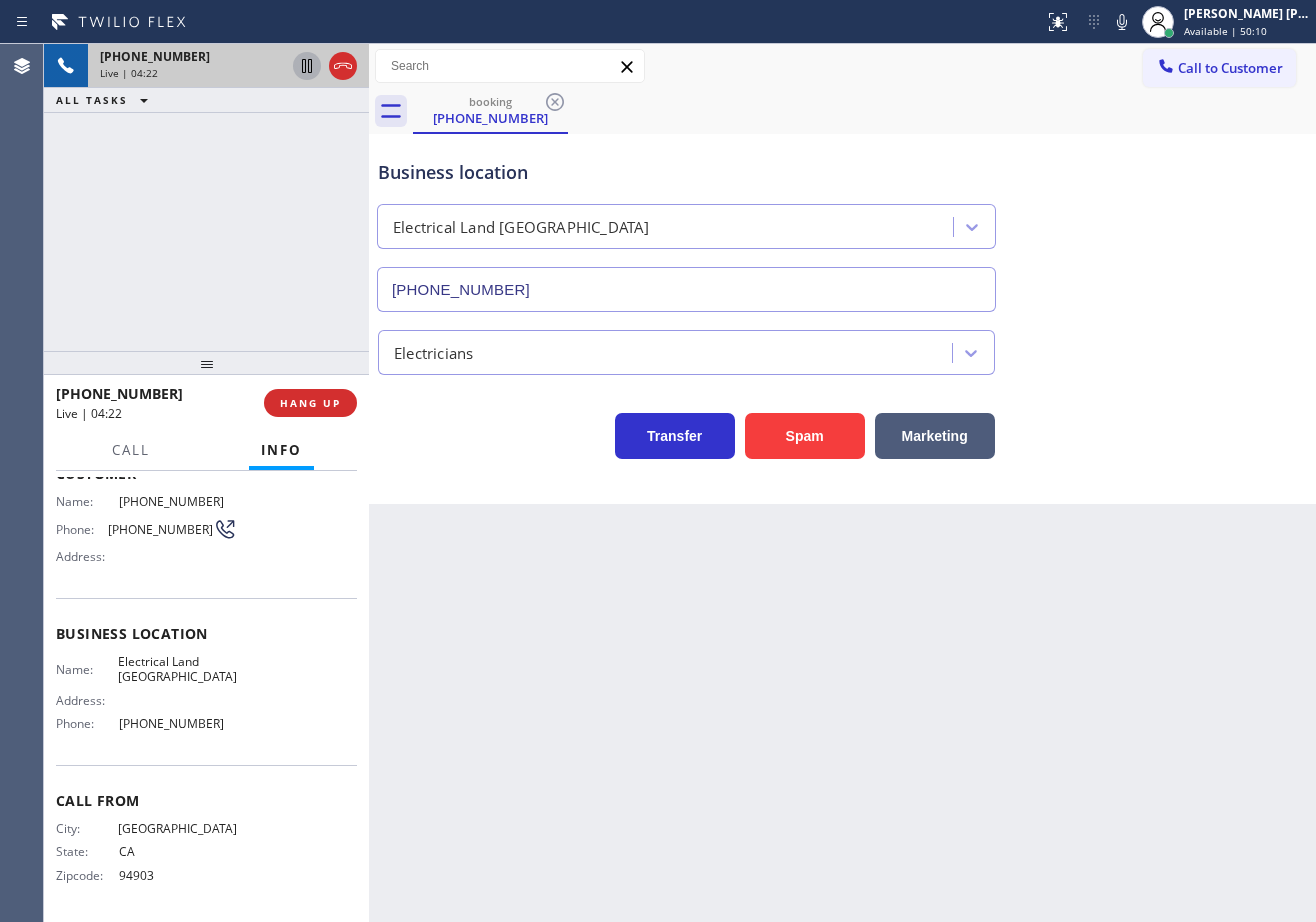click on "[PHONE_NUMBER] Live | 04:22 ALL TASKS ALL TASKS ACTIVE TASKS TASKS IN WRAP UP" at bounding box center [206, 197] 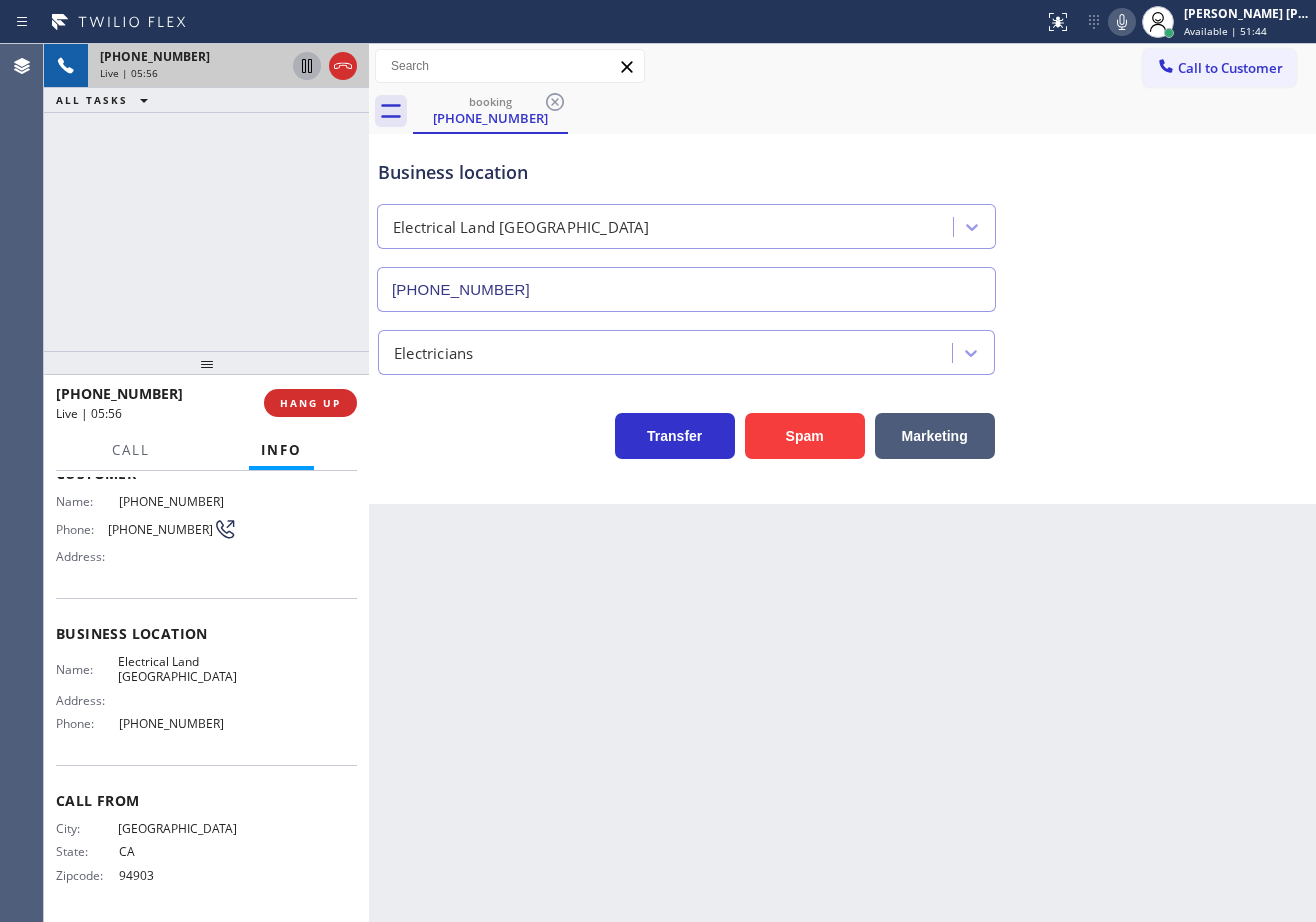 click 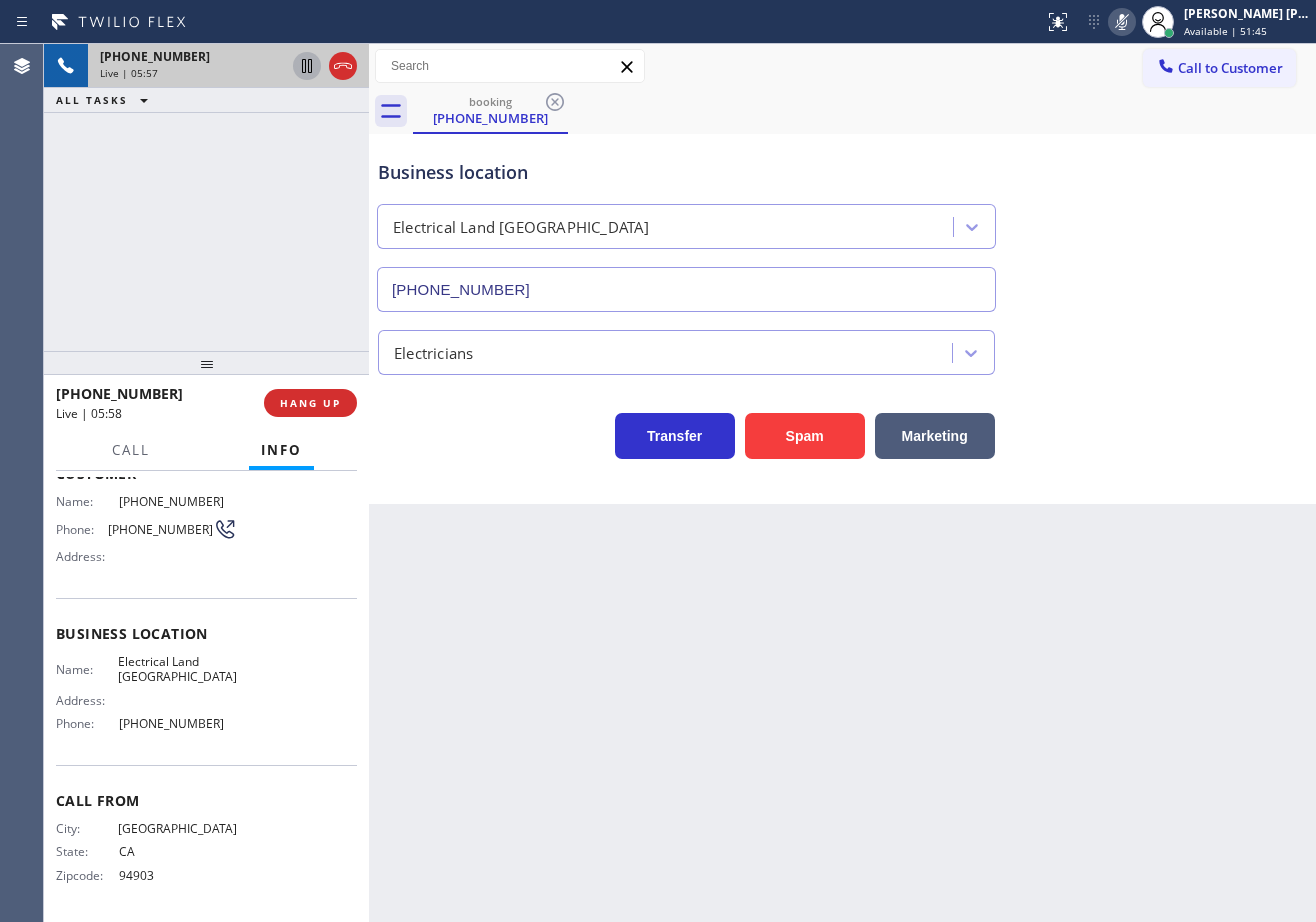 click 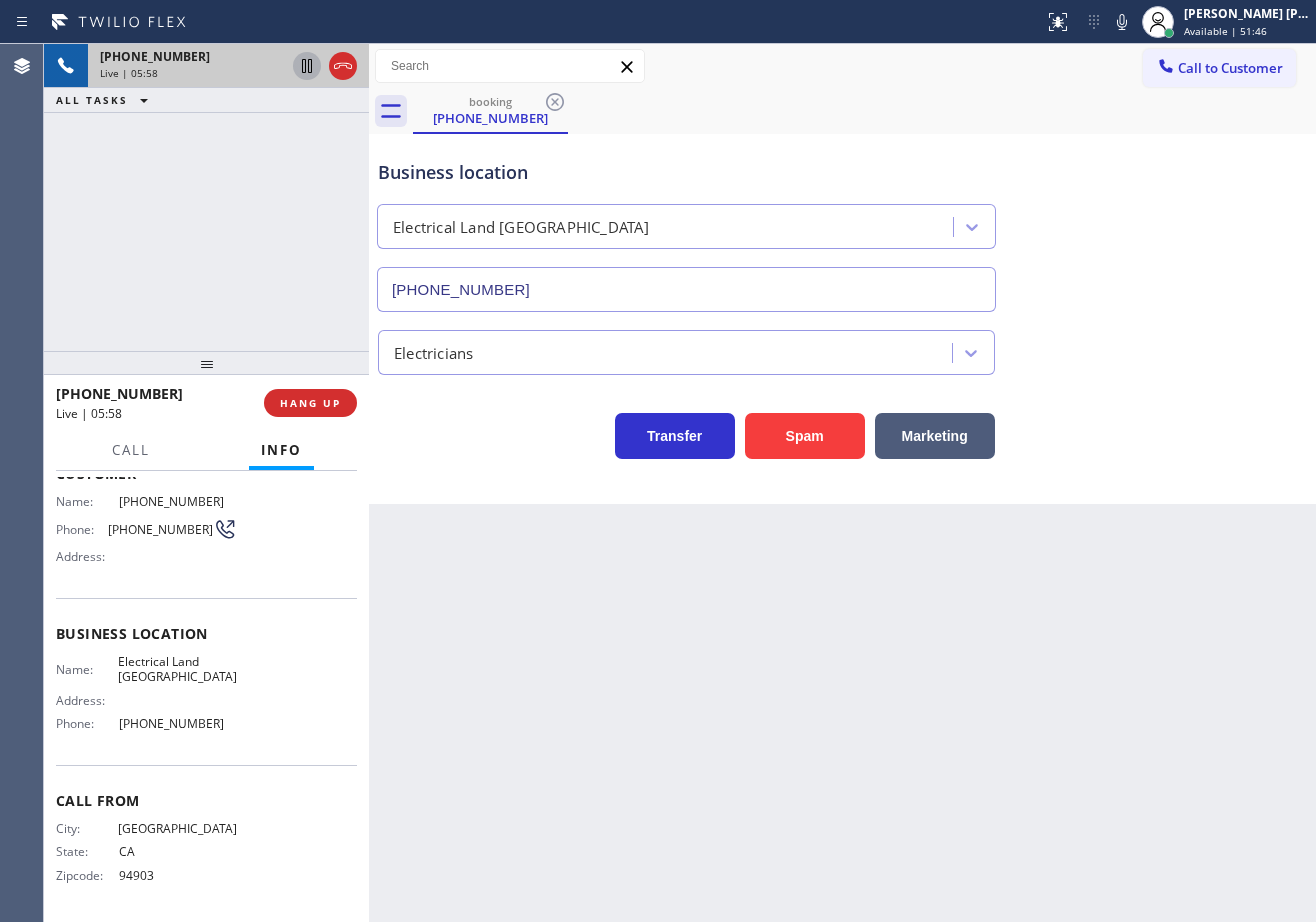 drag, startPoint x: 1150, startPoint y: 155, endPoint x: 1138, endPoint y: 209, distance: 55.31727 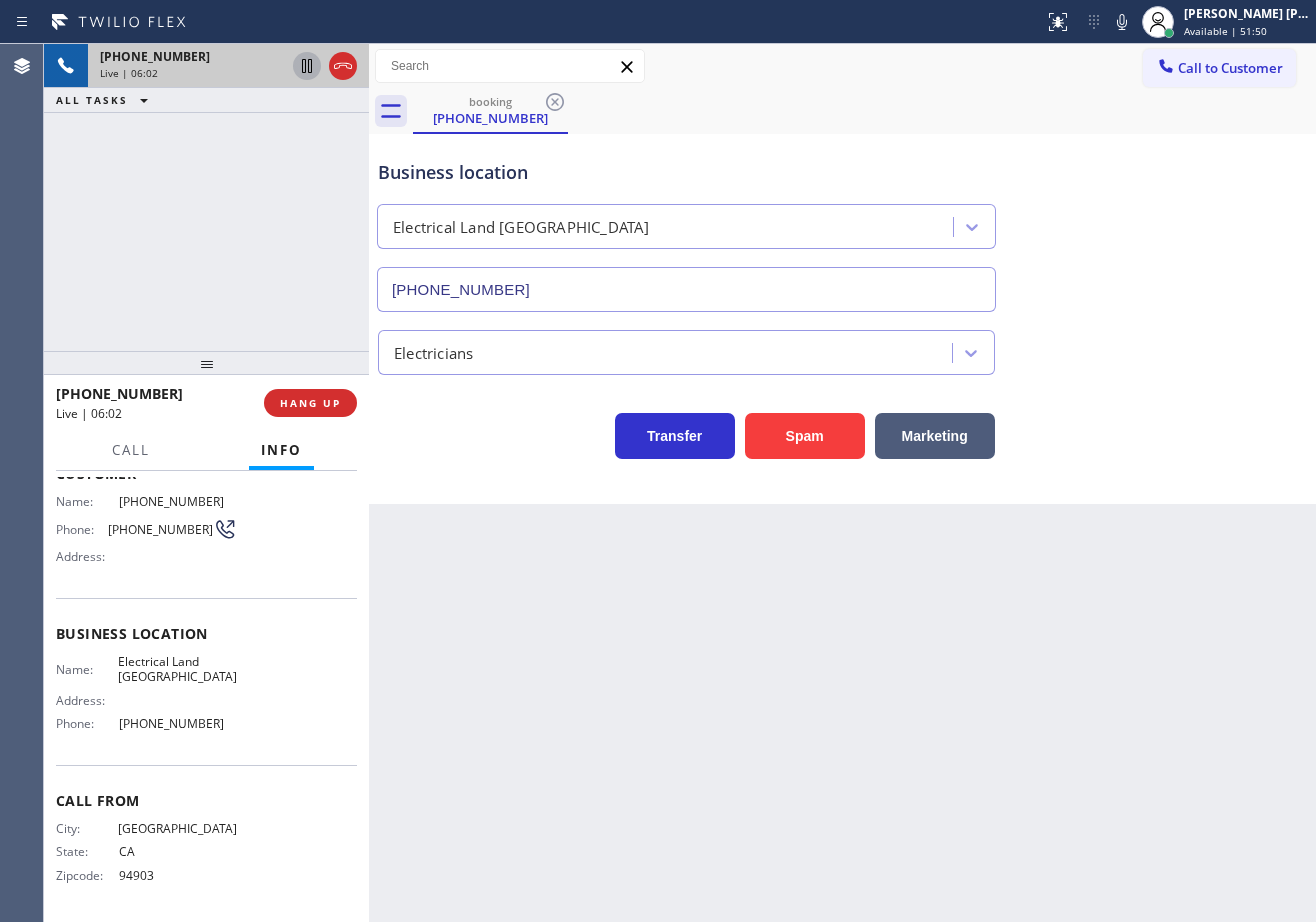 click on "Transfer Spam Marketing" at bounding box center (842, 417) 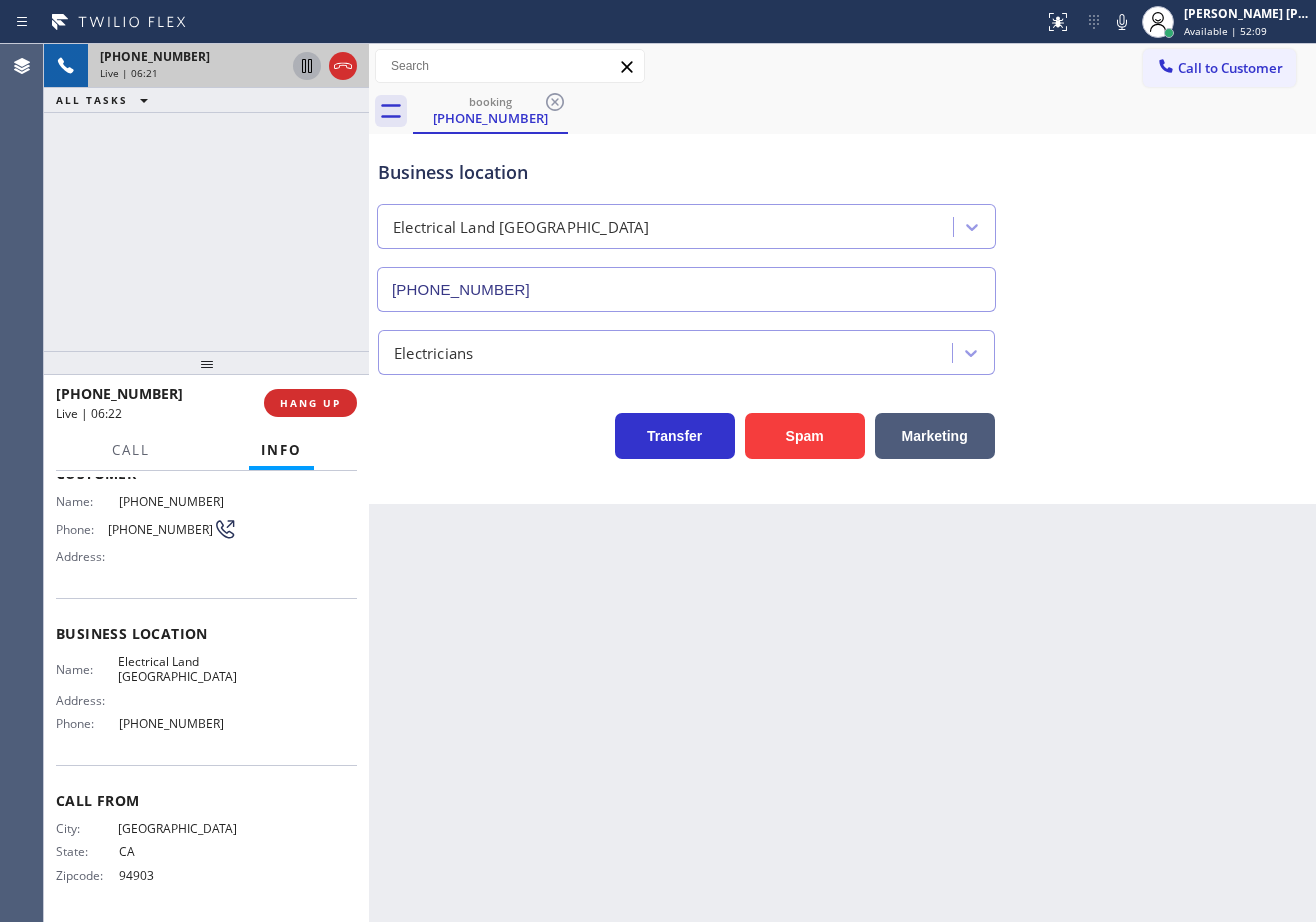 drag, startPoint x: 933, startPoint y: 799, endPoint x: 941, endPoint y: 843, distance: 44.72136 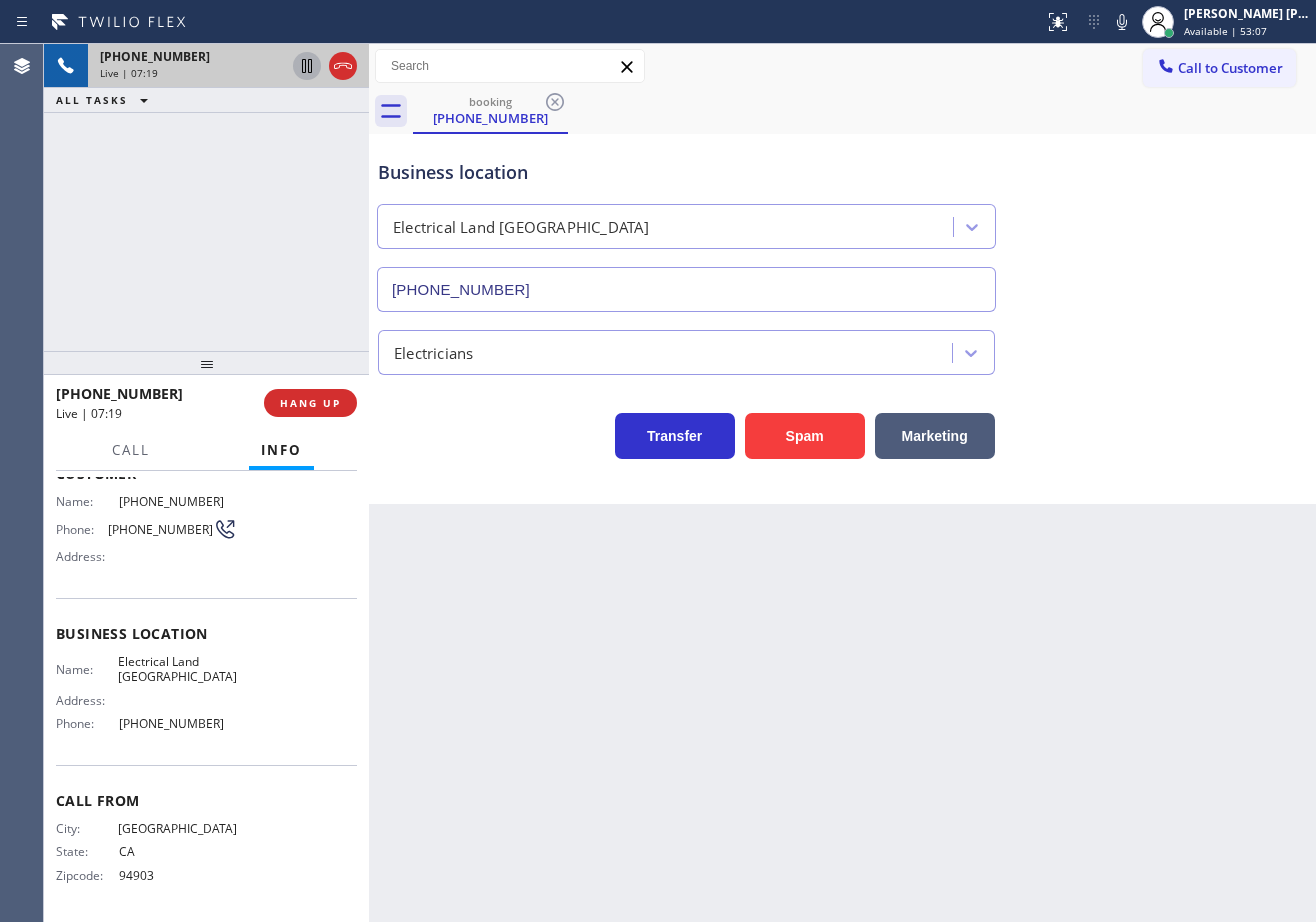 click on "Business location Electrical [GEOGRAPHIC_DATA] [PHONE_NUMBER]" at bounding box center (842, 221) 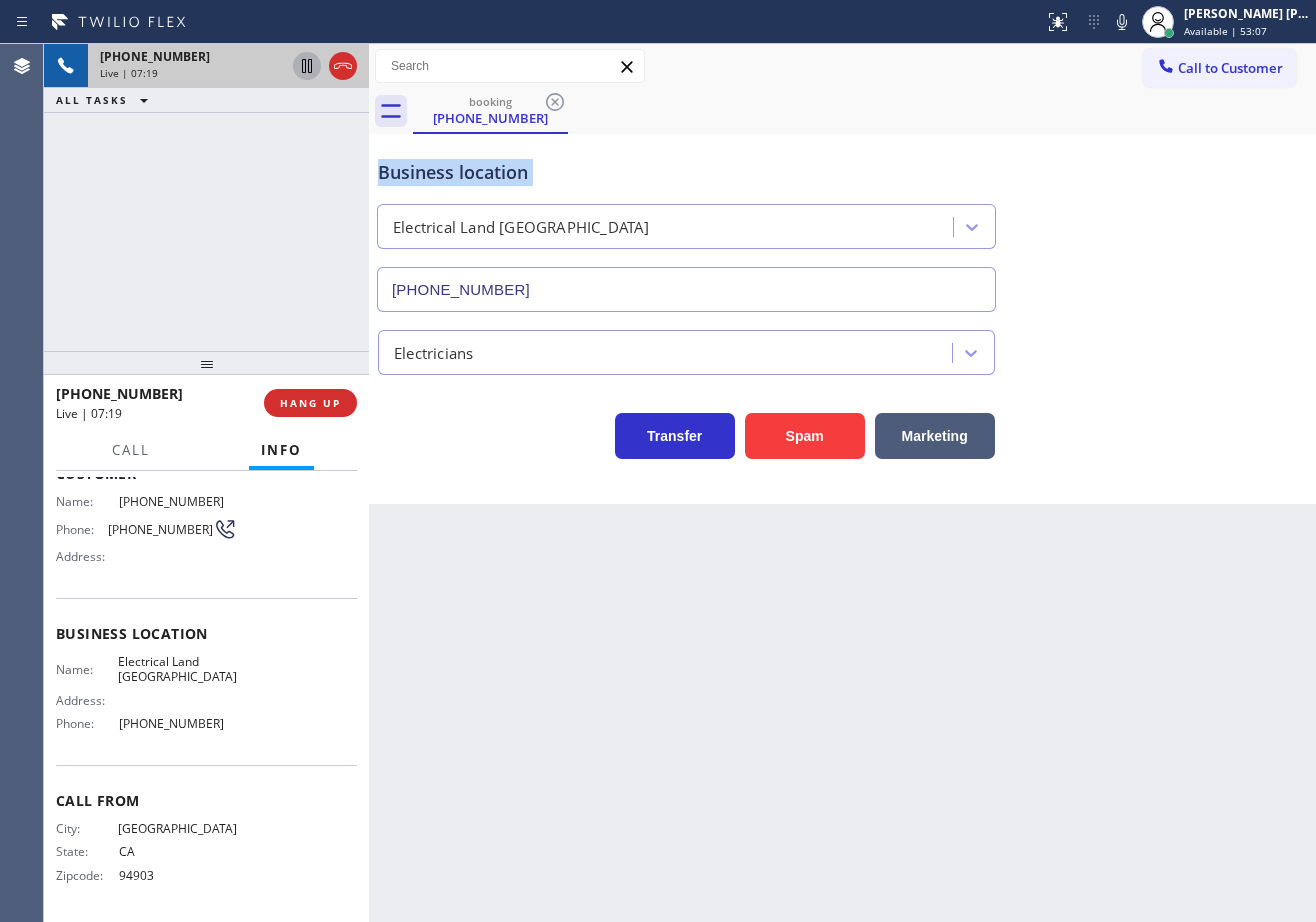 click on "Business location Electrical [GEOGRAPHIC_DATA] [PHONE_NUMBER]" at bounding box center [842, 221] 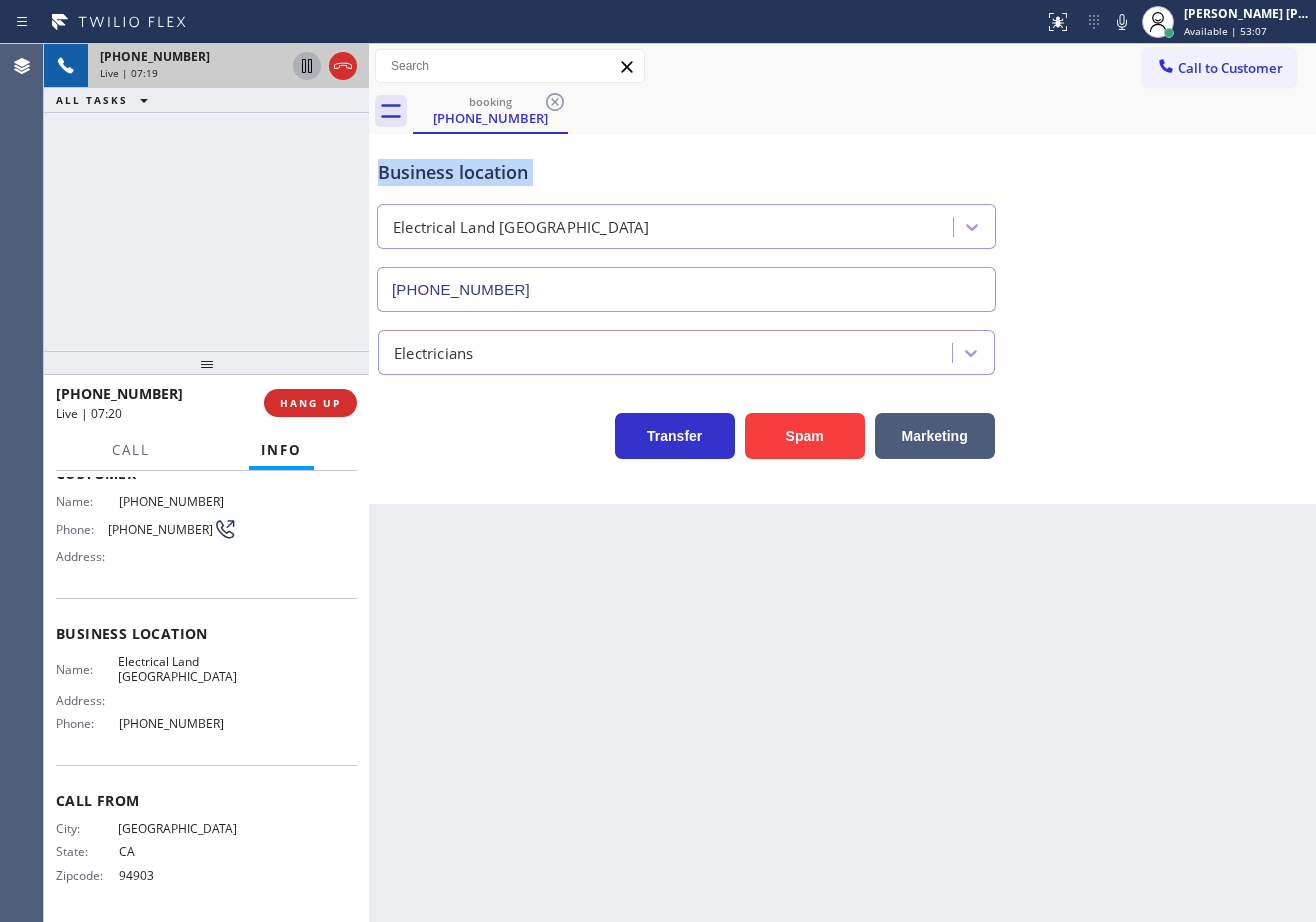 click on "Business location Electrical [GEOGRAPHIC_DATA] [PHONE_NUMBER]" at bounding box center (842, 221) 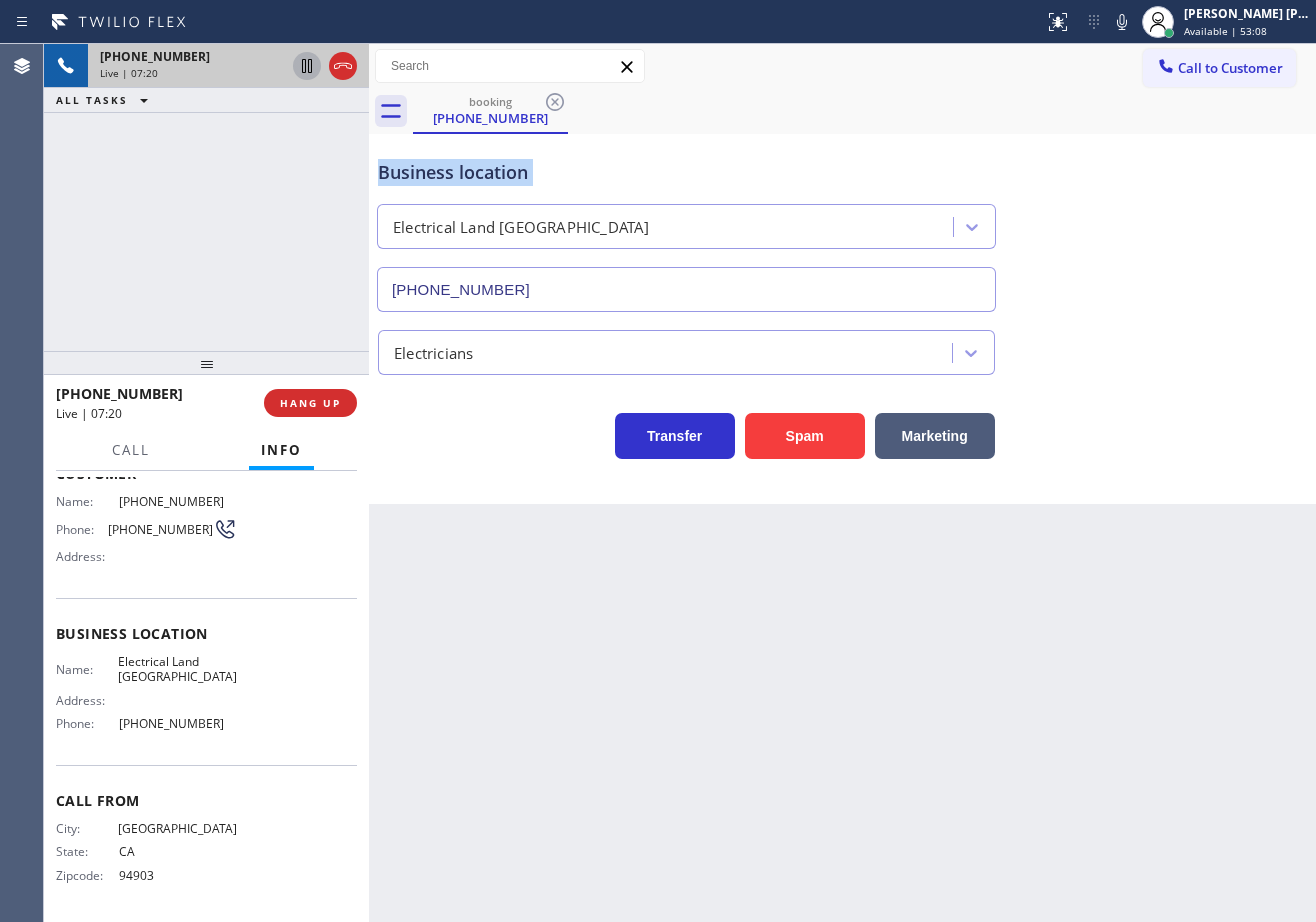 click on "Business location Electrical [GEOGRAPHIC_DATA] [PHONE_NUMBER]" at bounding box center (842, 221) 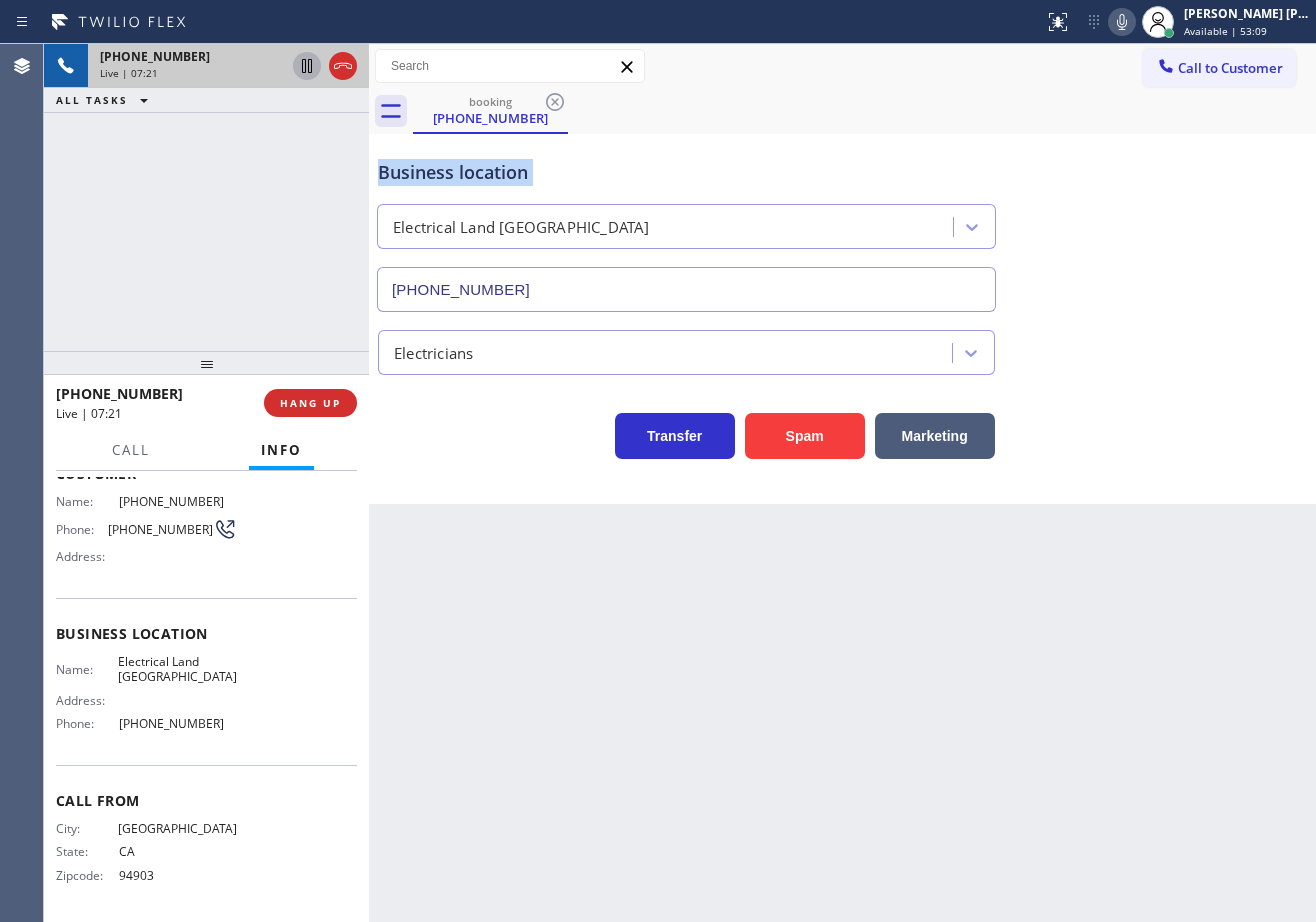 click 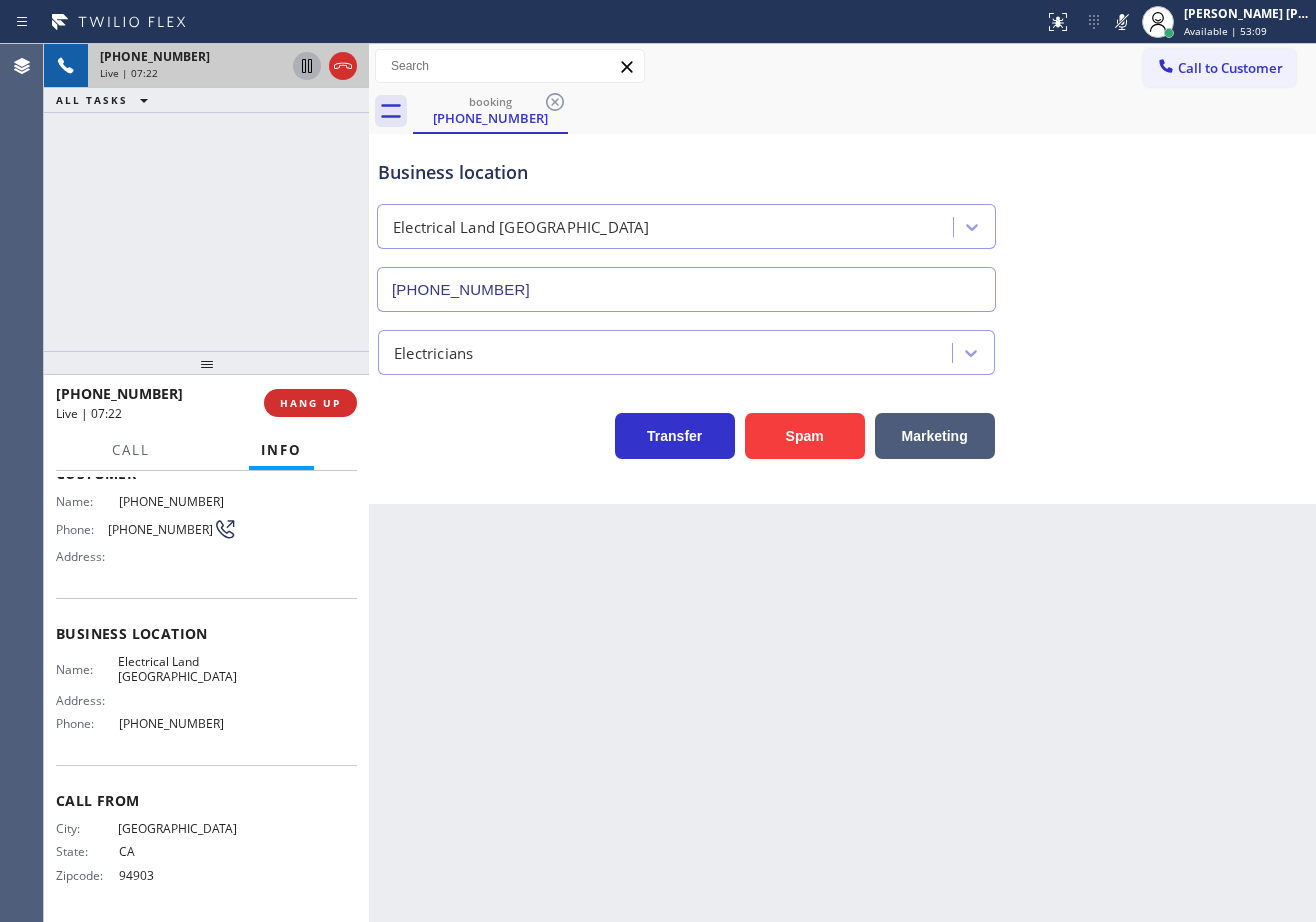 drag, startPoint x: 1130, startPoint y: 105, endPoint x: 1111, endPoint y: 104, distance: 19.026299 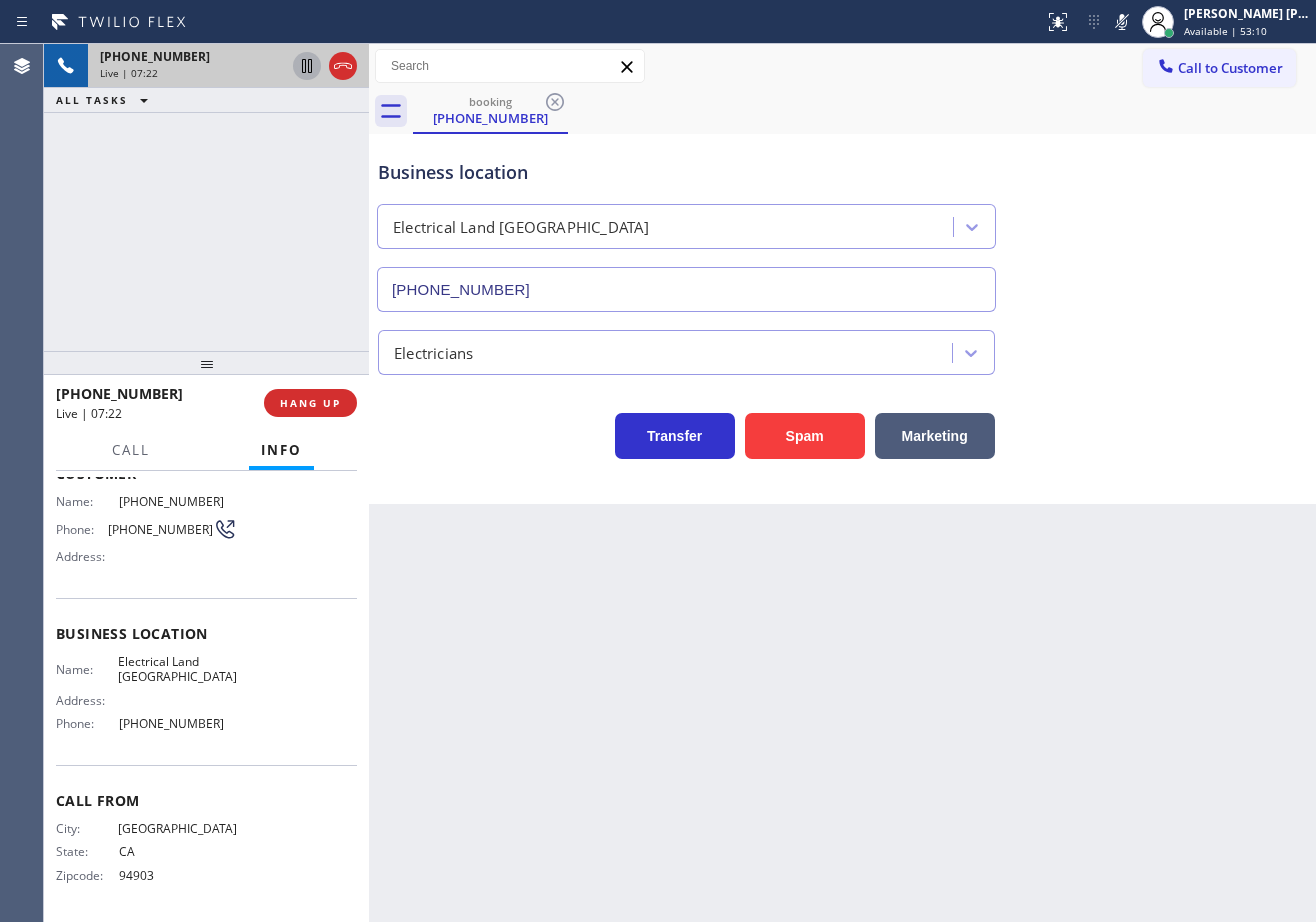 click 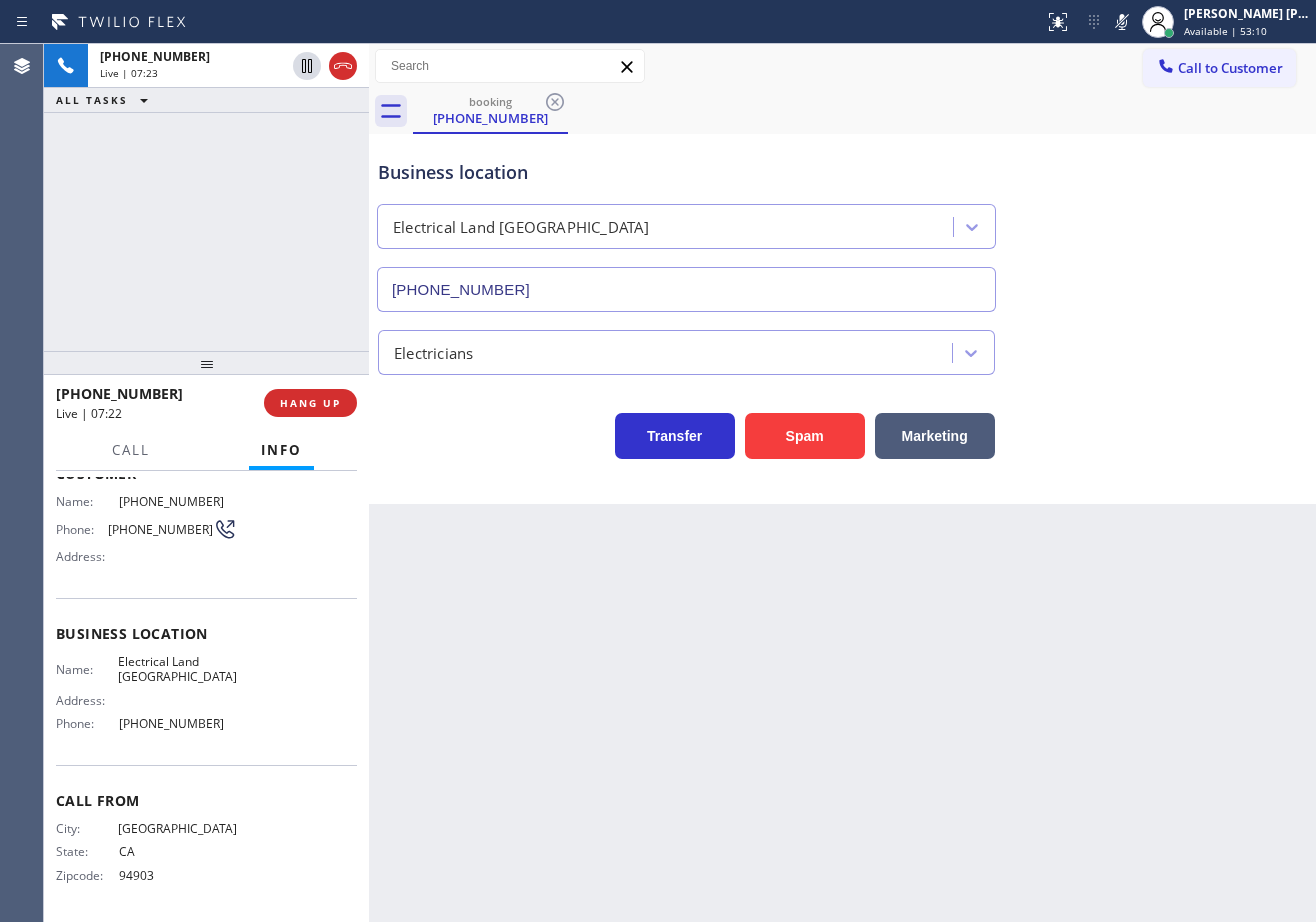 click on "[PHONE_NUMBER] Live | 07:23 ALL TASKS ALL TASKS ACTIVE TASKS TASKS IN WRAP UP" at bounding box center [206, 197] 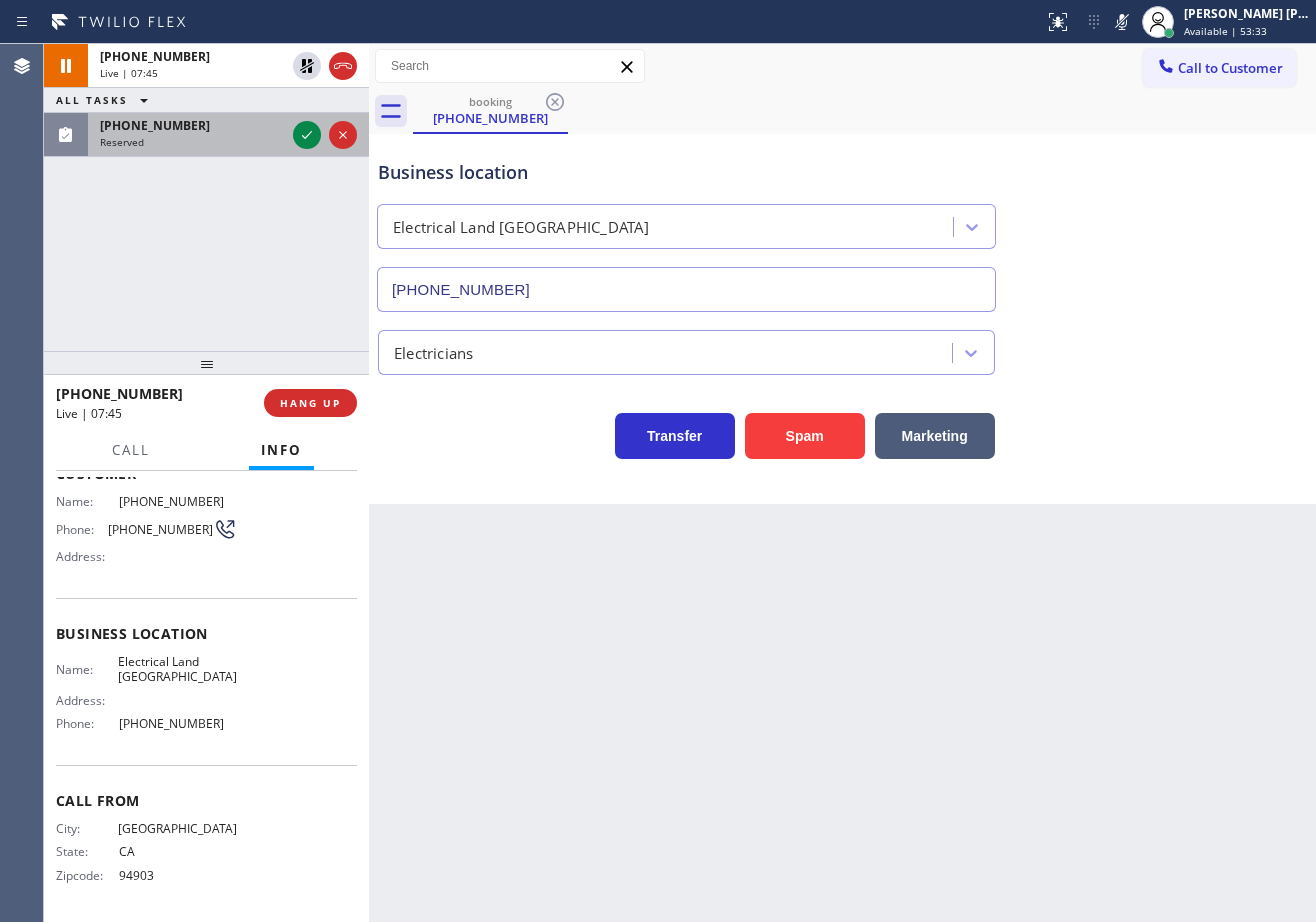 click on "Reserved" at bounding box center (192, 142) 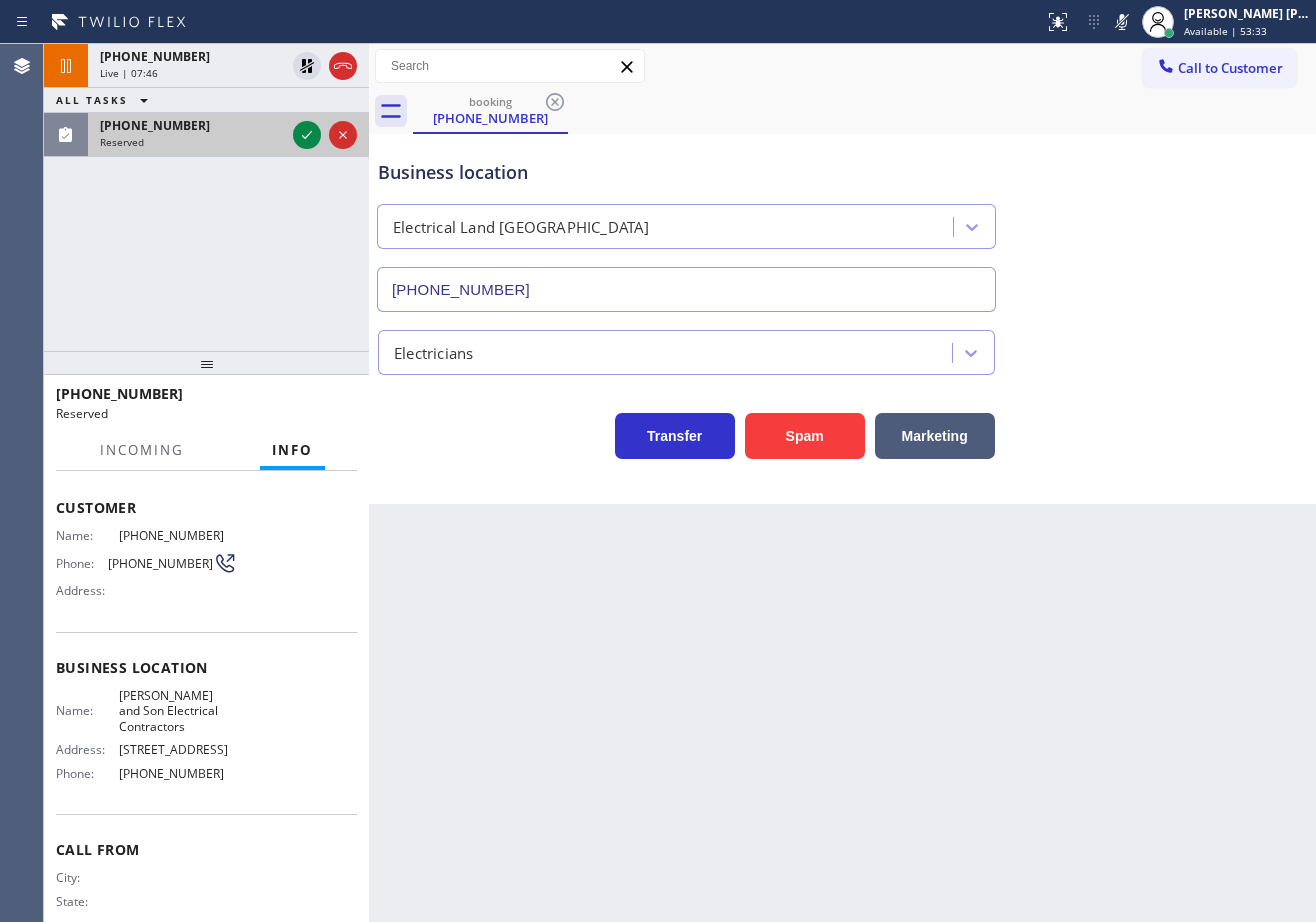click on "Reserved" at bounding box center (192, 142) 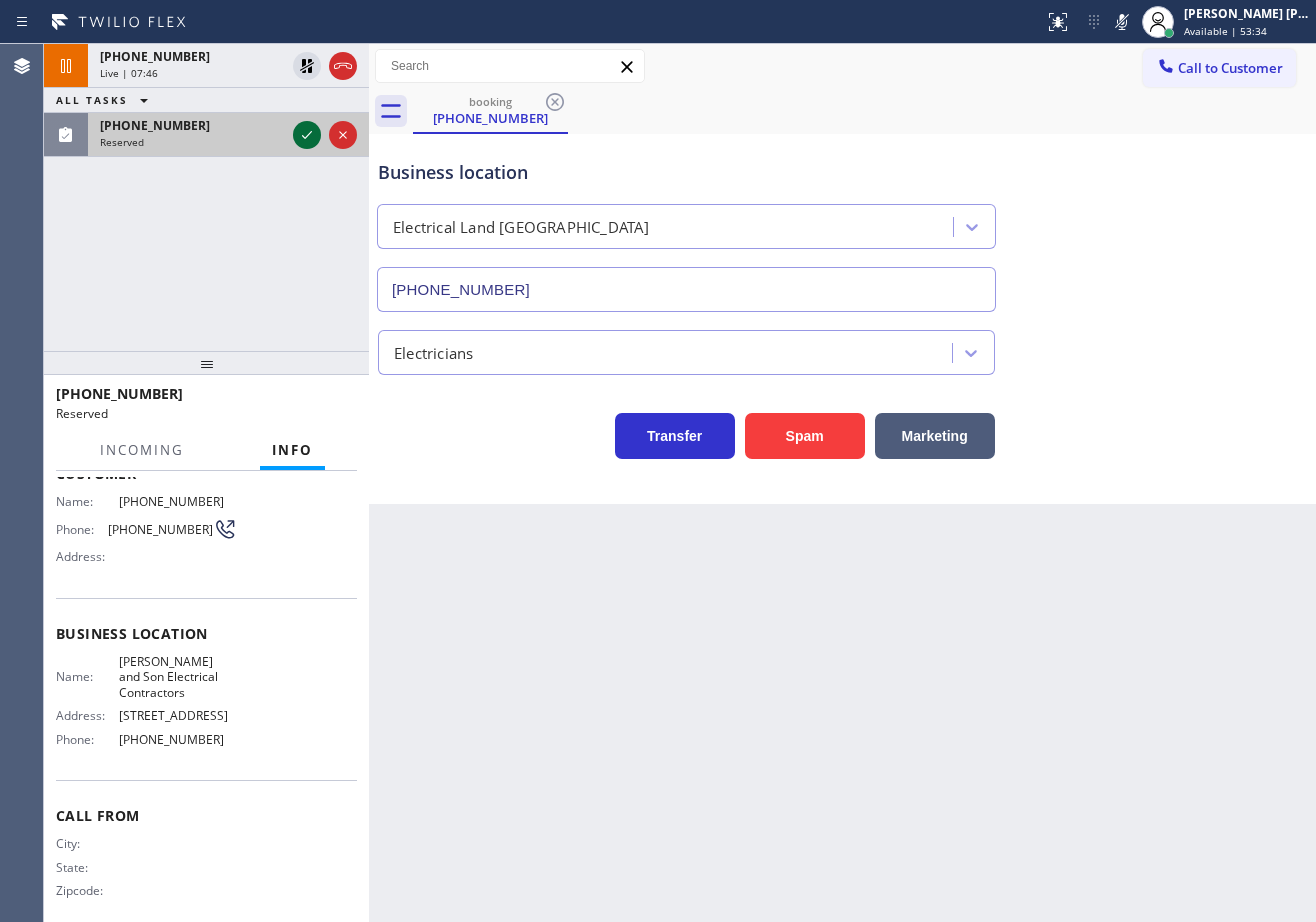 click 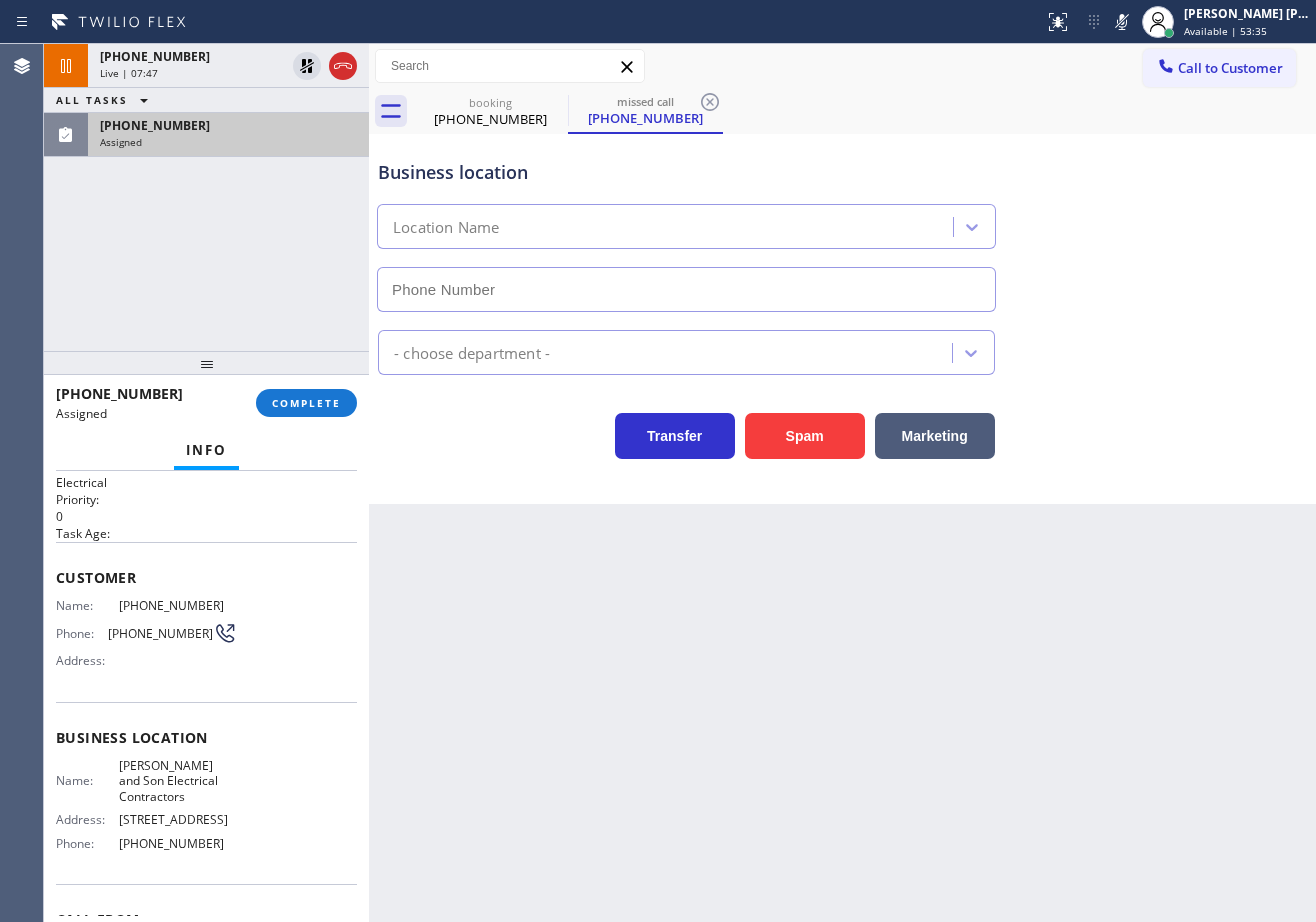 scroll, scrollTop: 0, scrollLeft: 0, axis: both 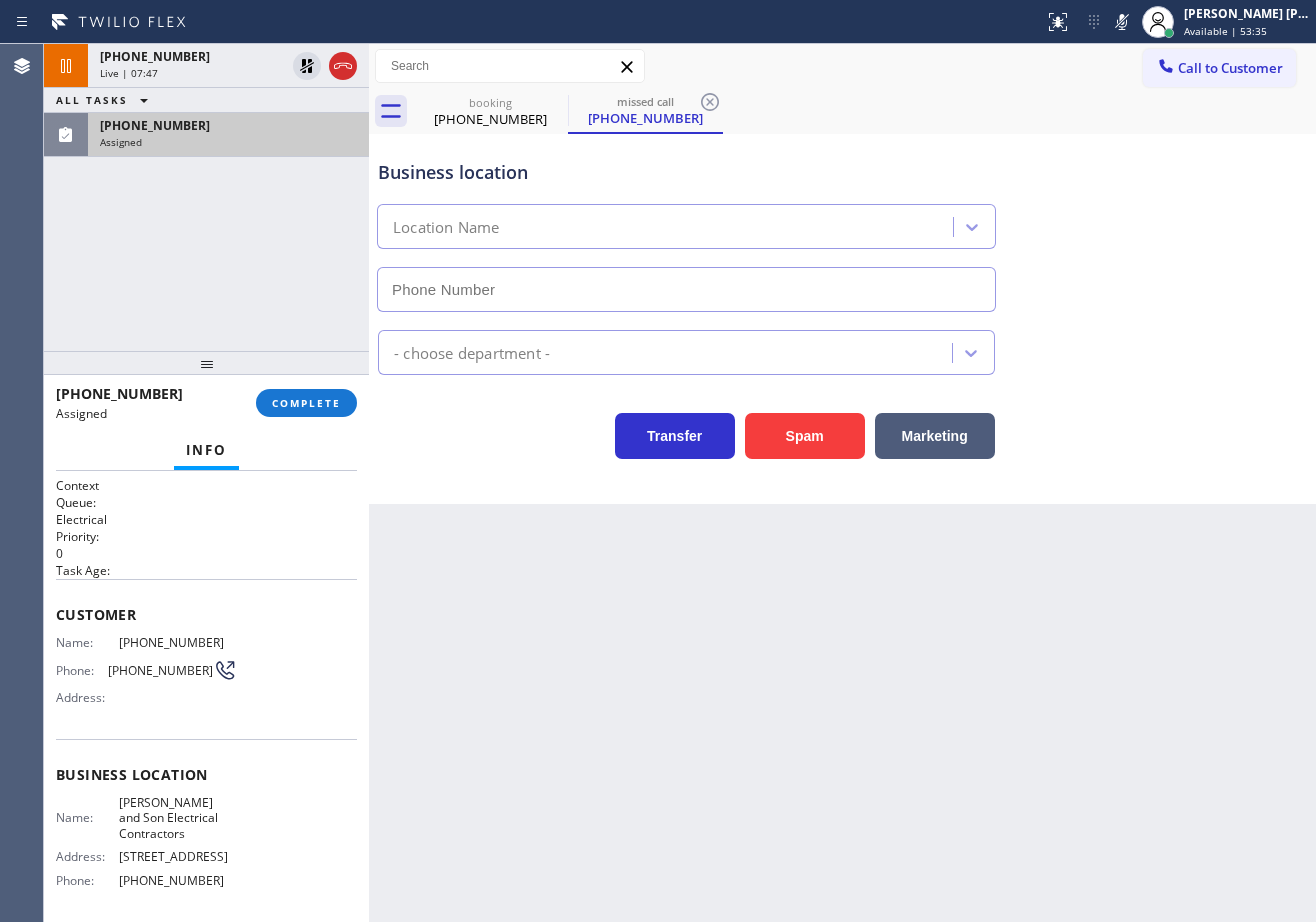 type on "[PHONE_NUMBER]" 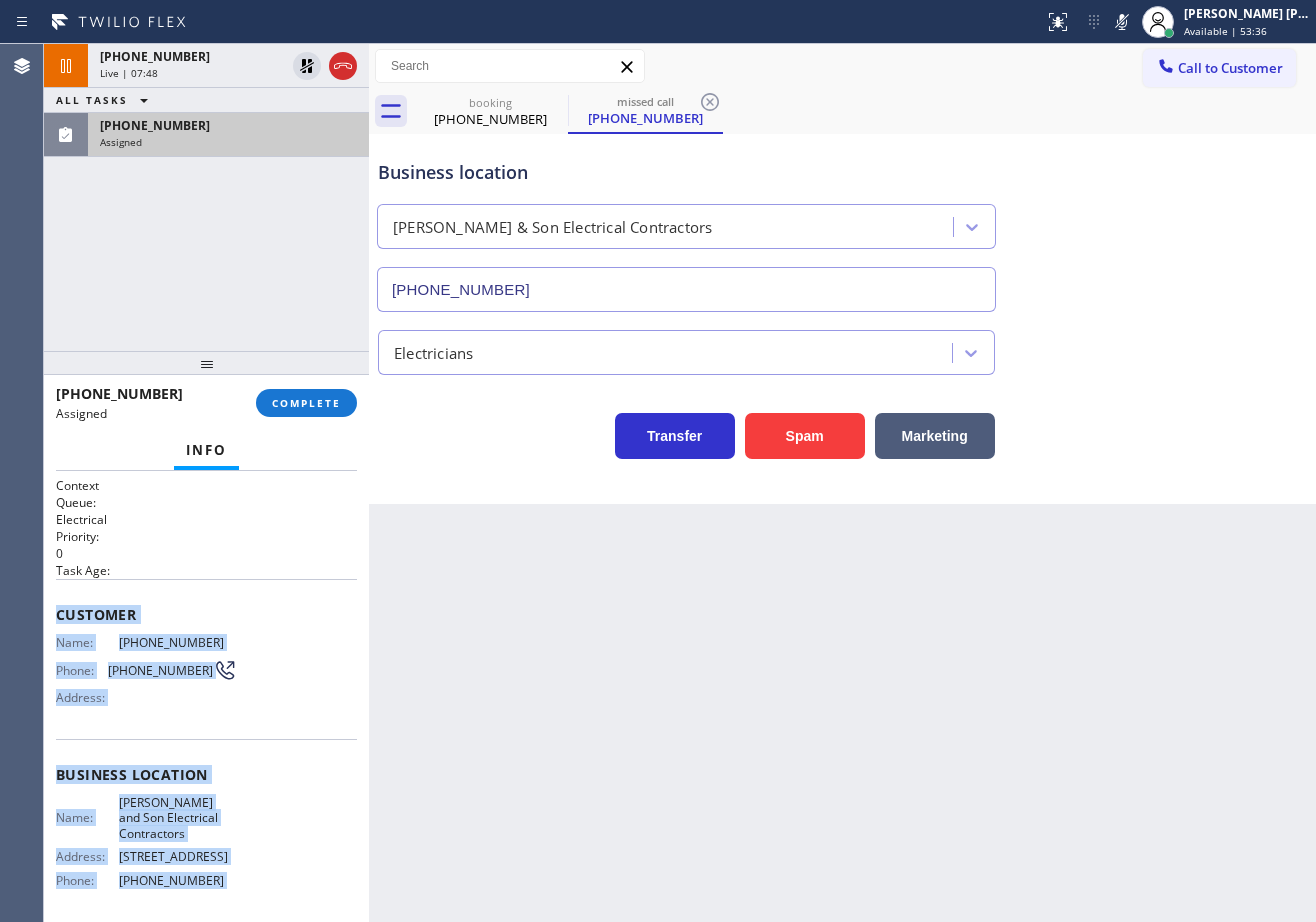 scroll, scrollTop: 188, scrollLeft: 0, axis: vertical 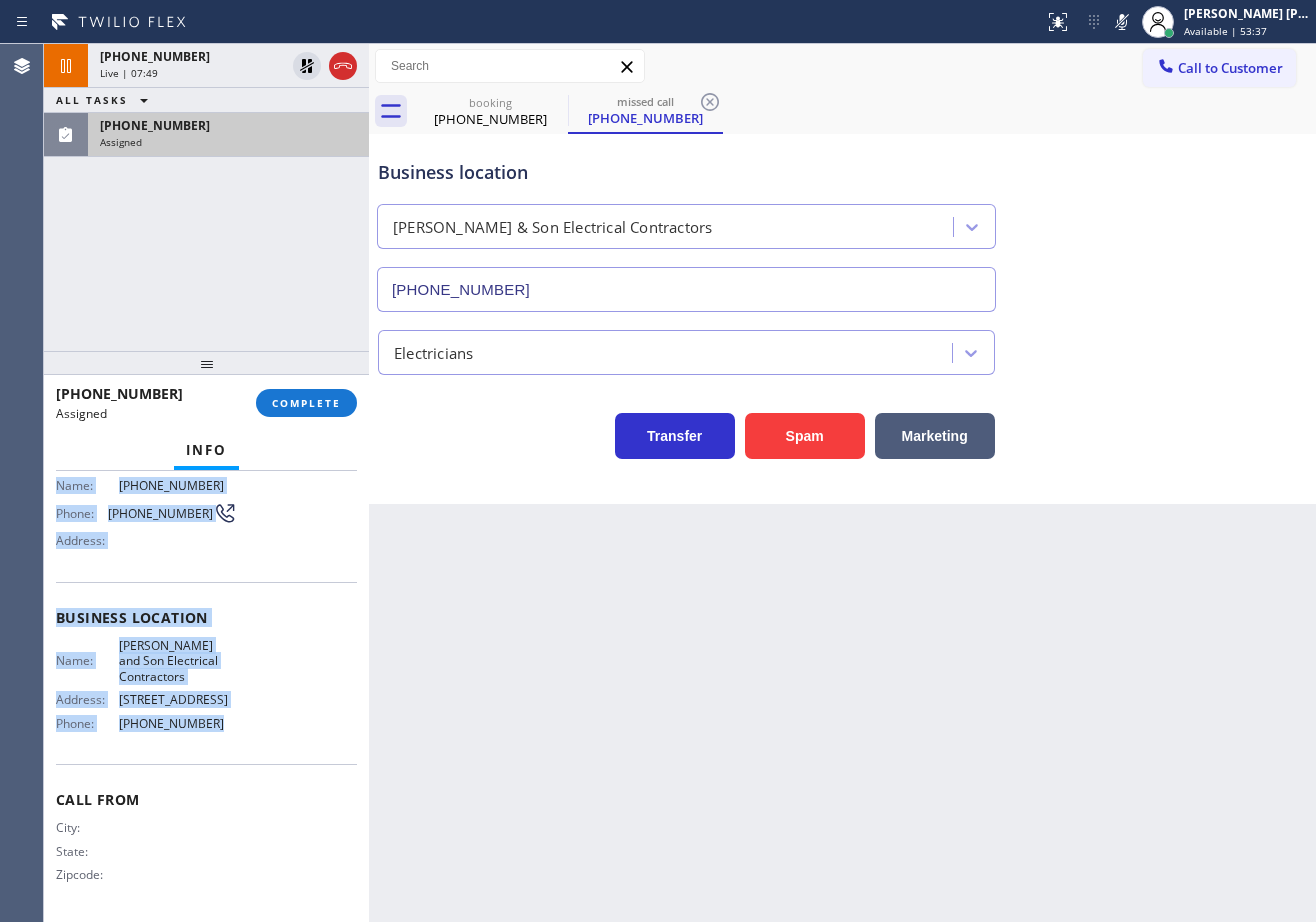 drag, startPoint x: 49, startPoint y: 609, endPoint x: 223, endPoint y: 690, distance: 191.92967 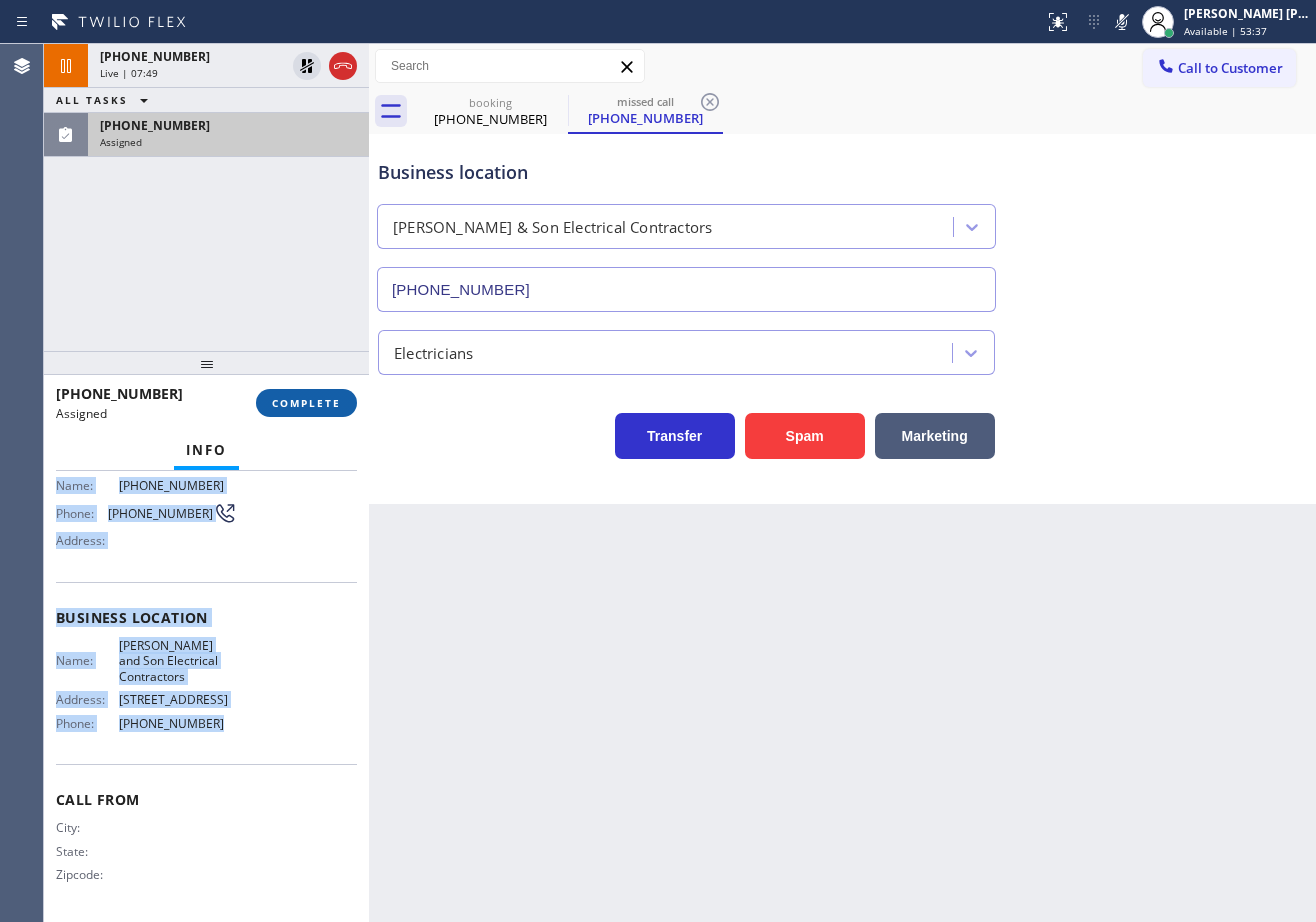click on "COMPLETE" at bounding box center (306, 403) 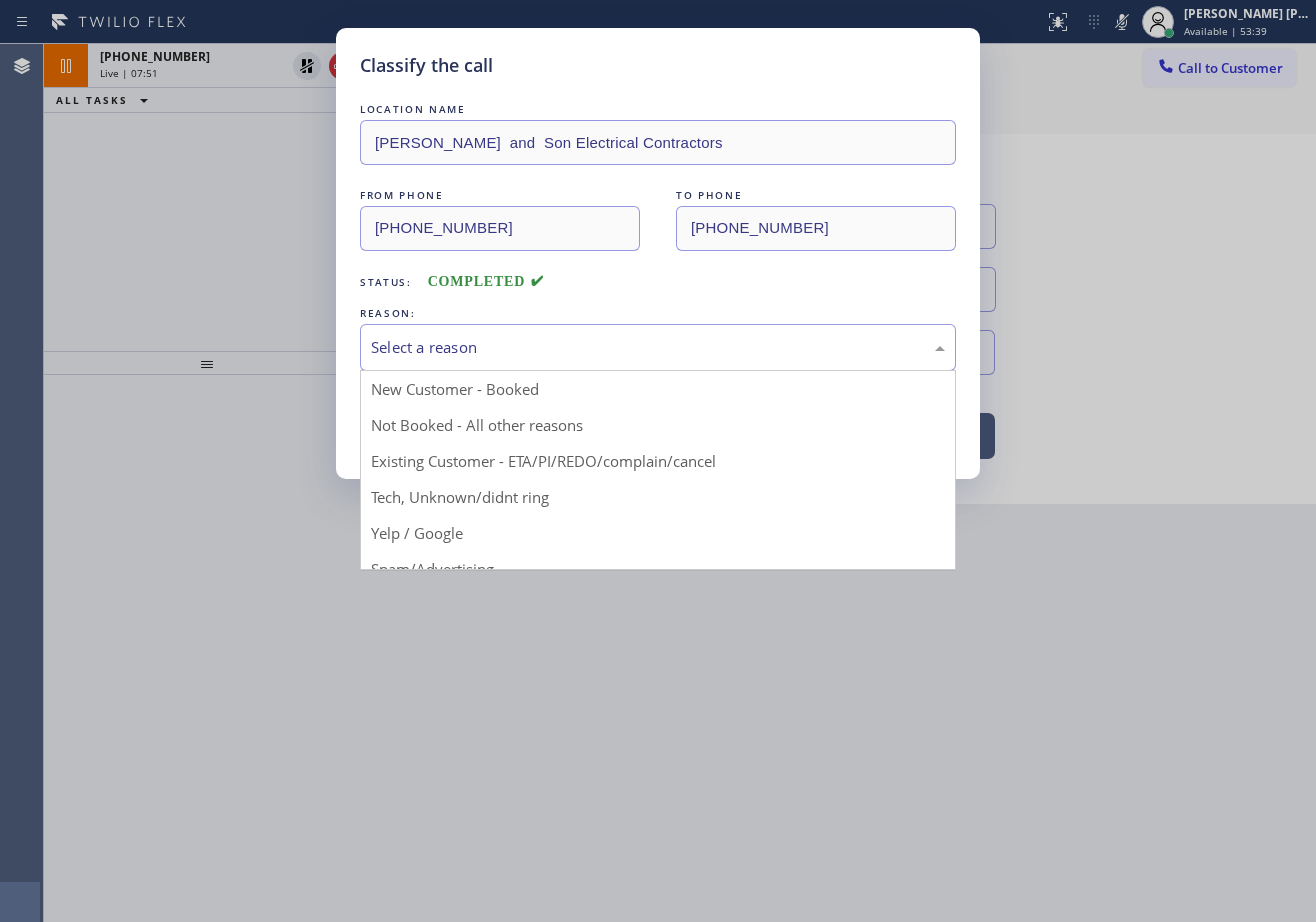click on "Select a reason" at bounding box center [658, 347] 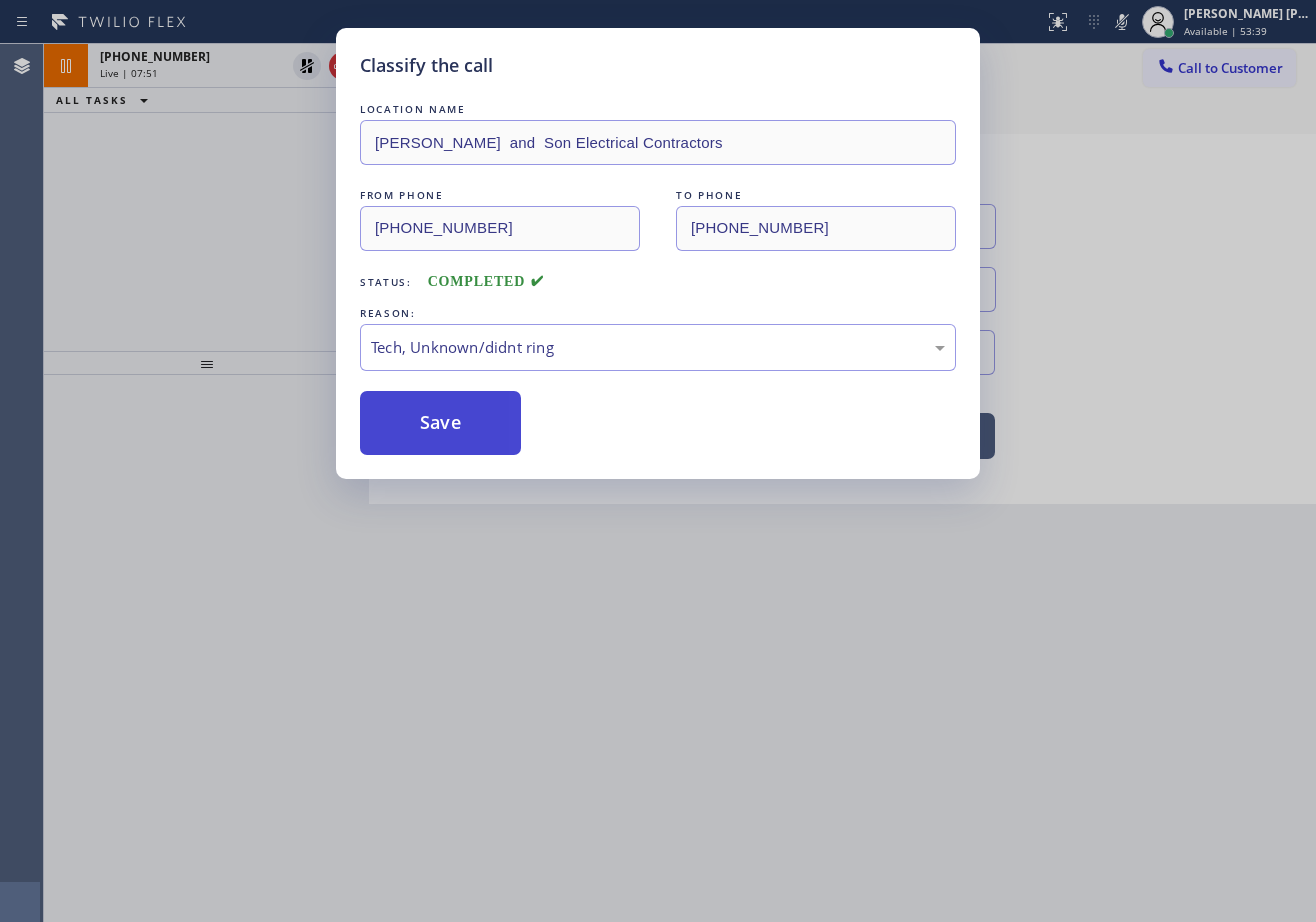 click on "Save" at bounding box center (440, 423) 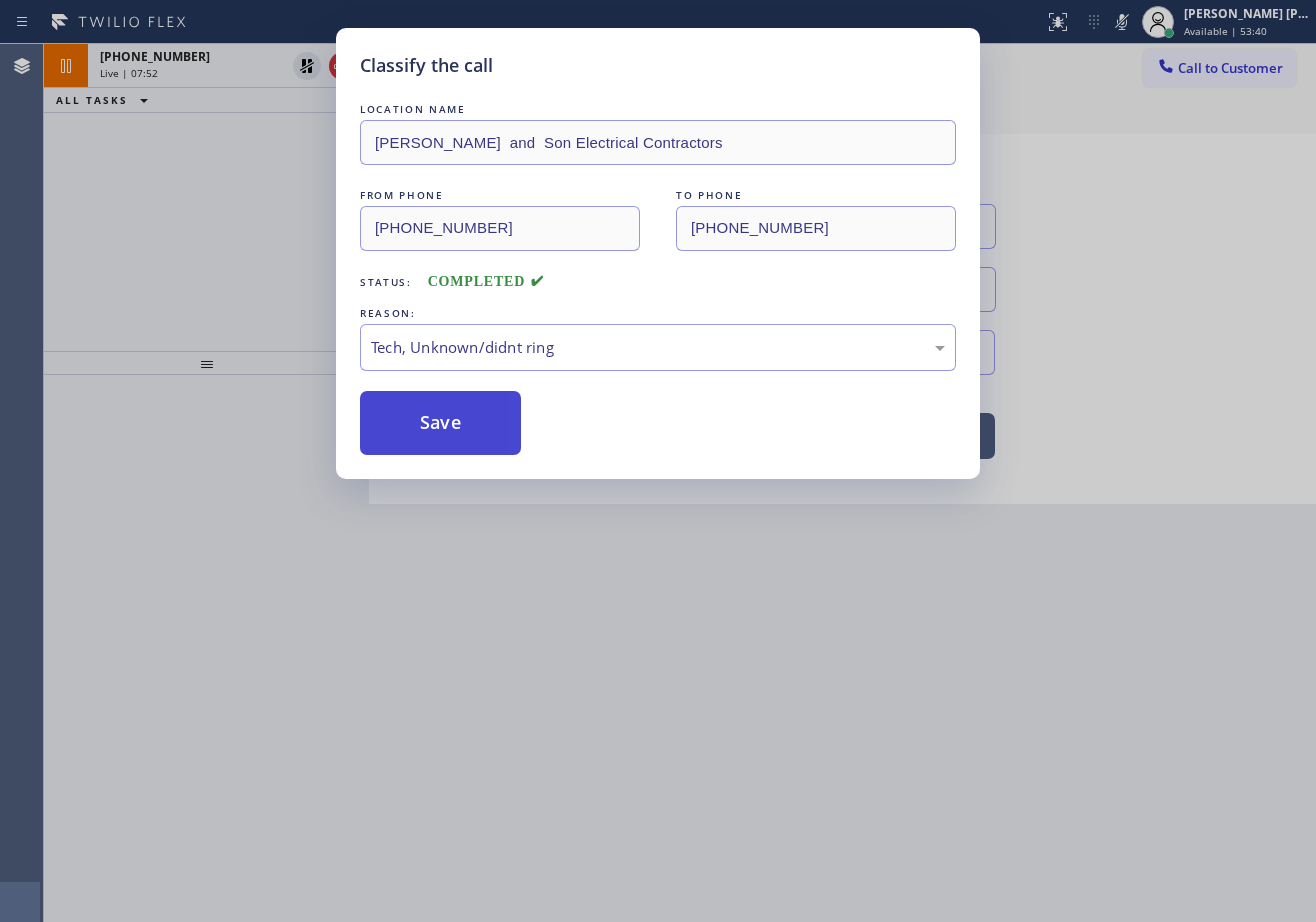 click on "Save" at bounding box center [440, 423] 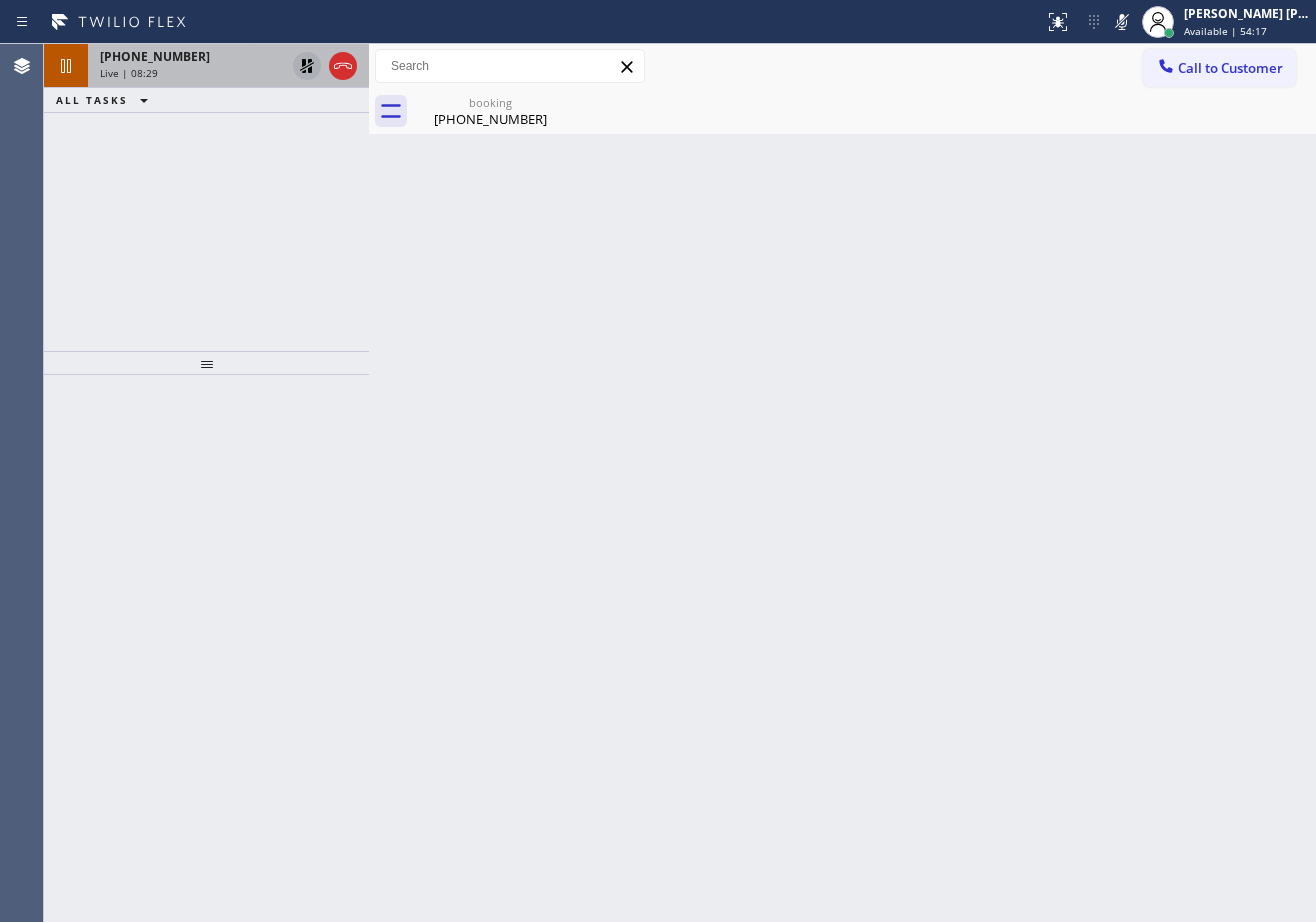 click 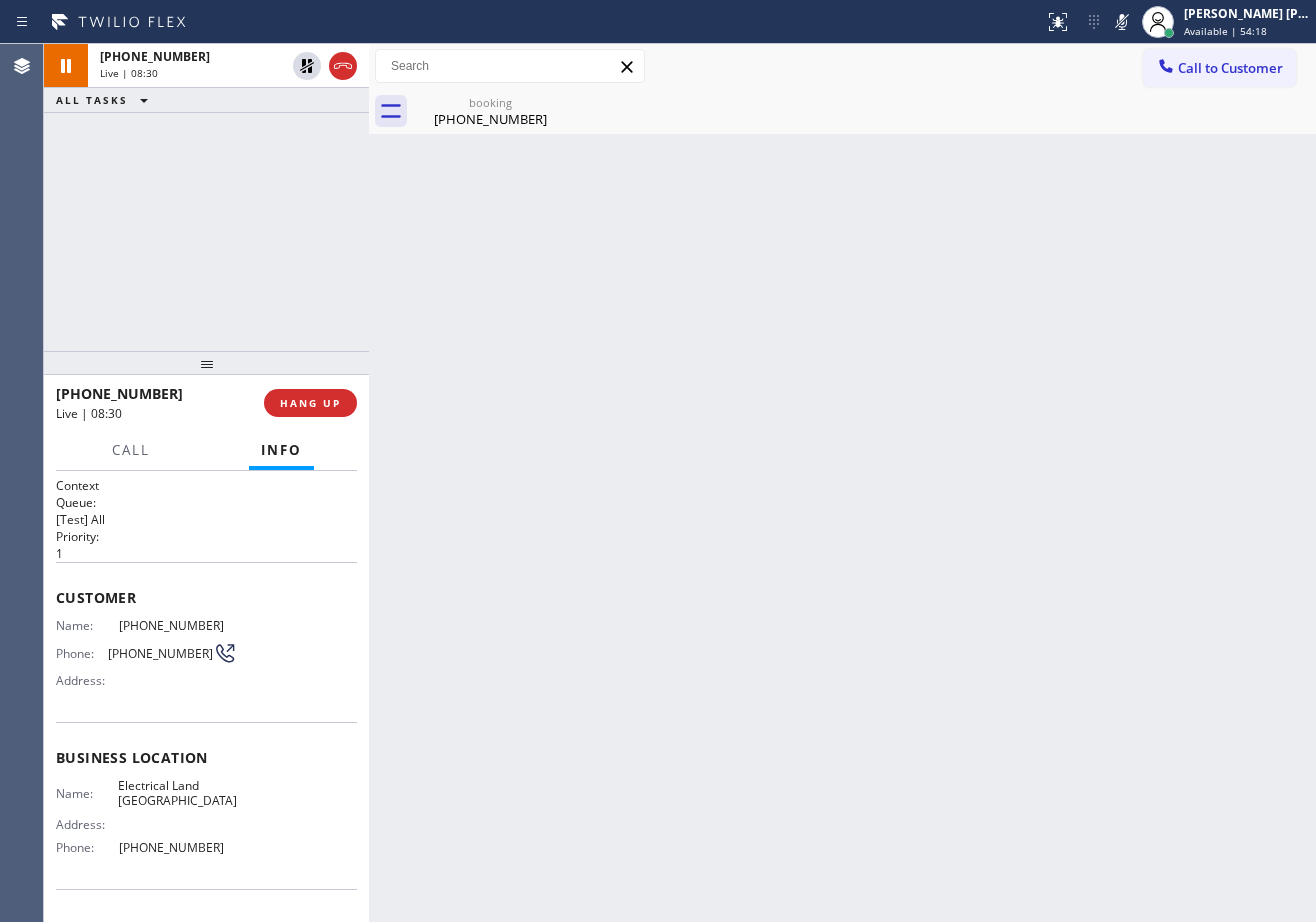 click 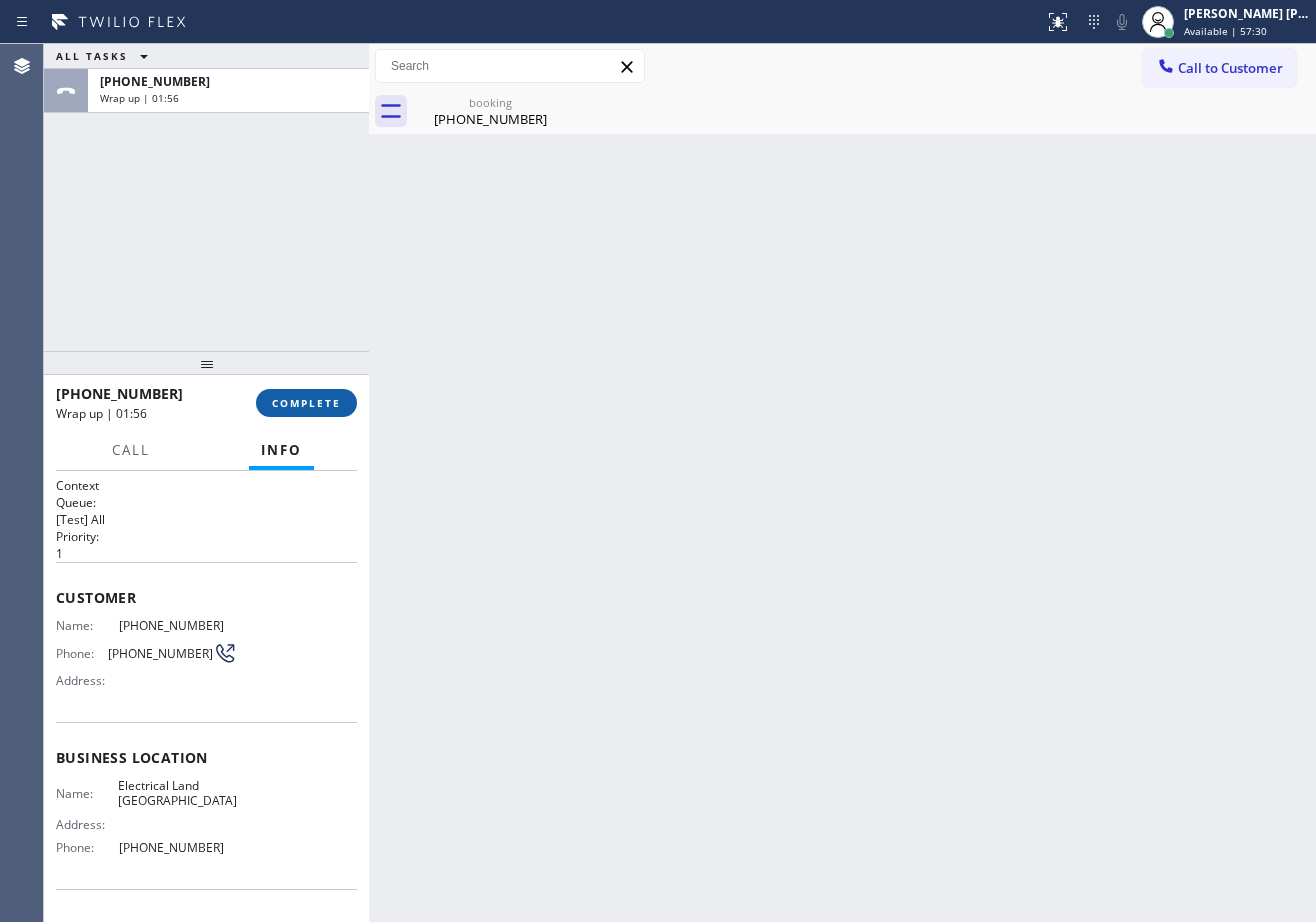 click on "COMPLETE" at bounding box center (306, 403) 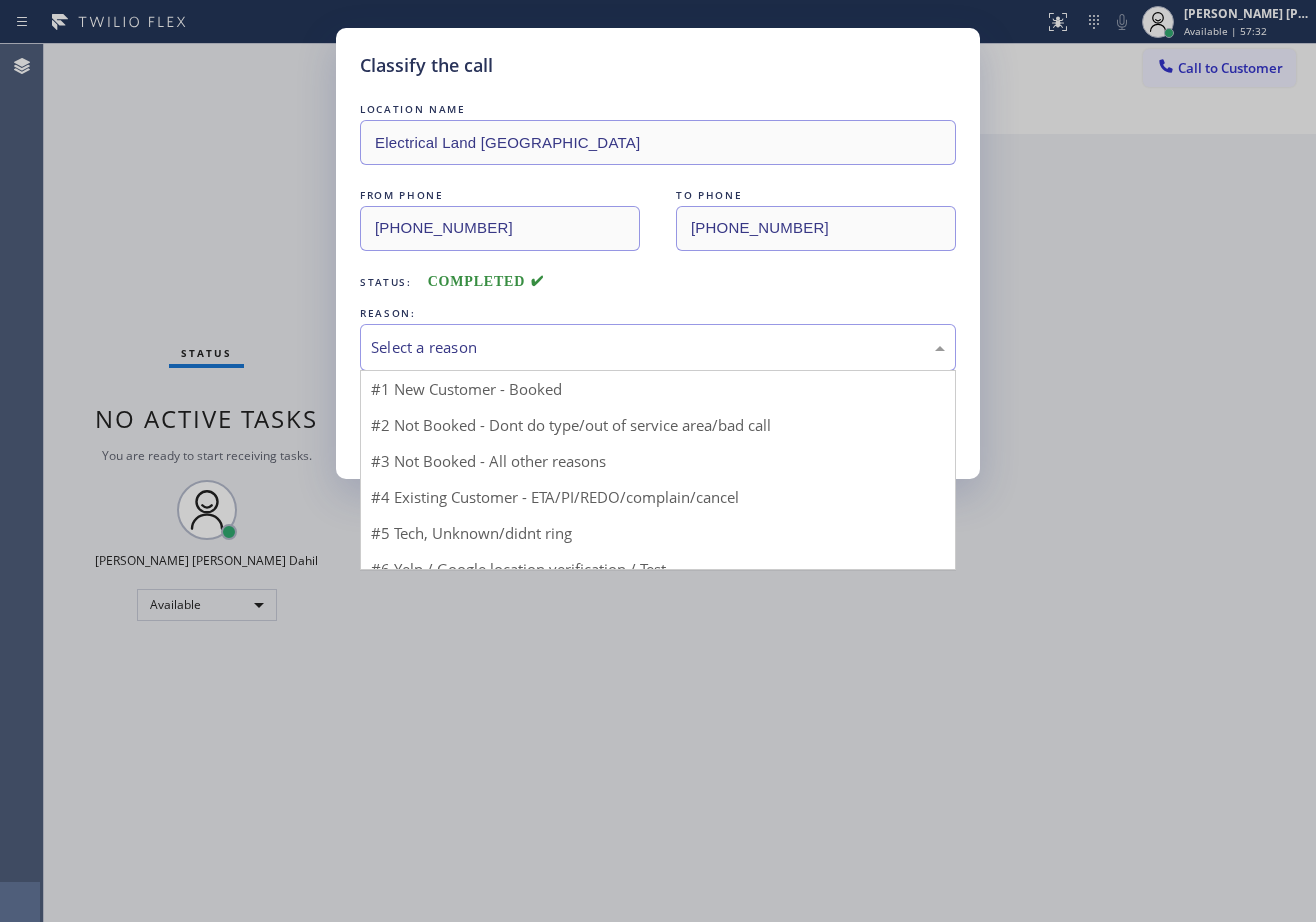 click on "Select a reason" at bounding box center (658, 347) 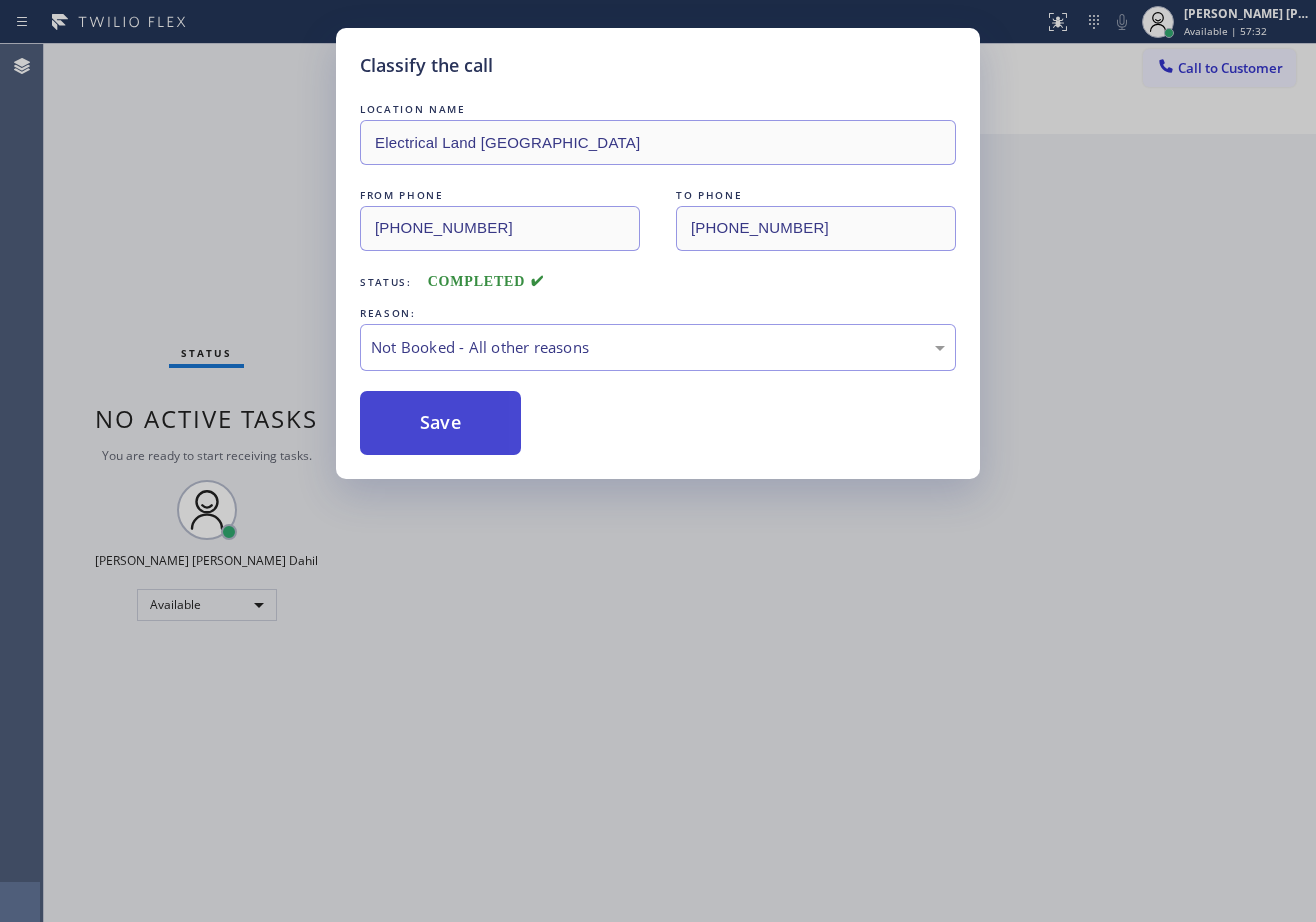 click on "Save" at bounding box center (440, 423) 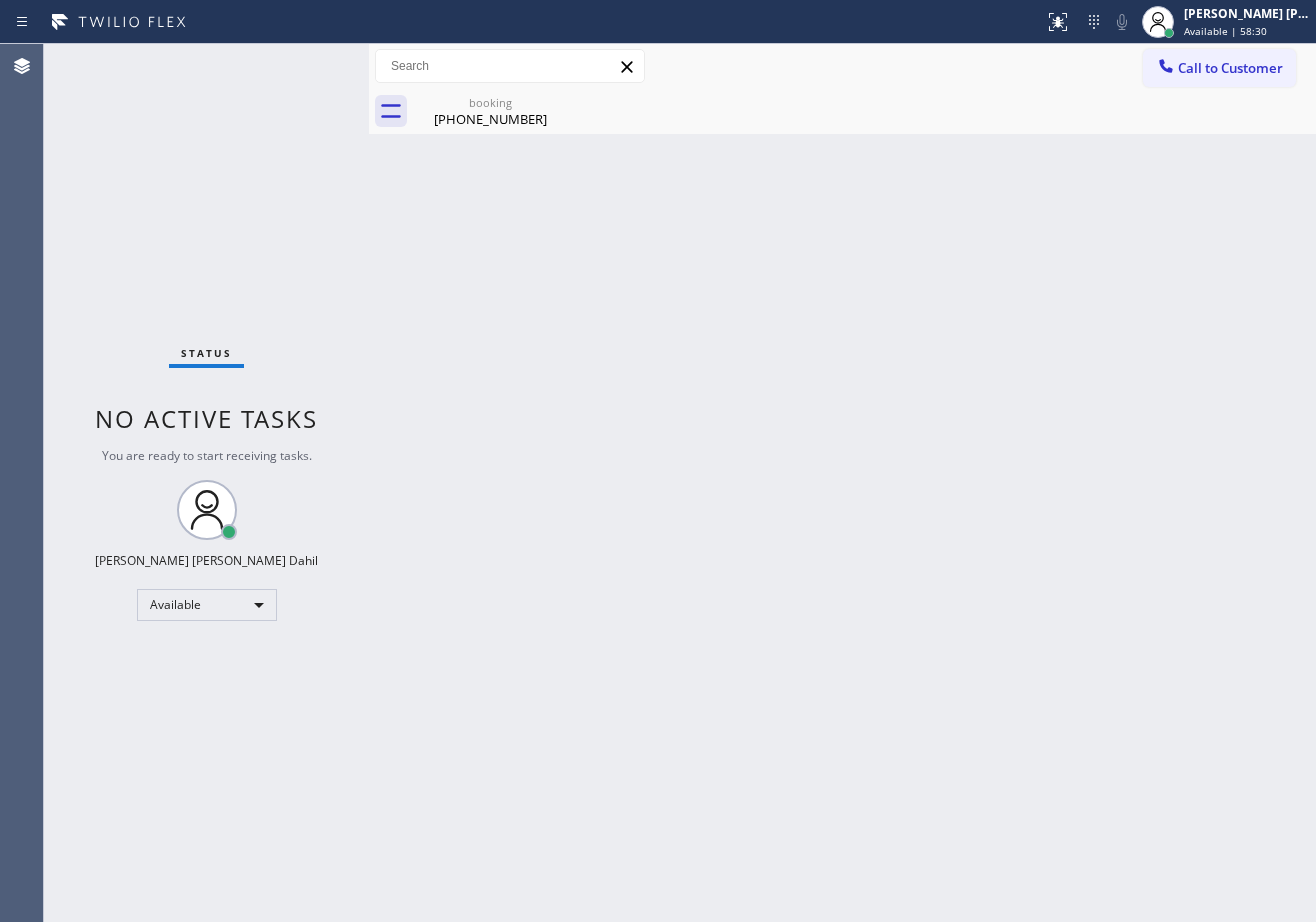 click on "[PHONE_NUMBER]" at bounding box center [490, 119] 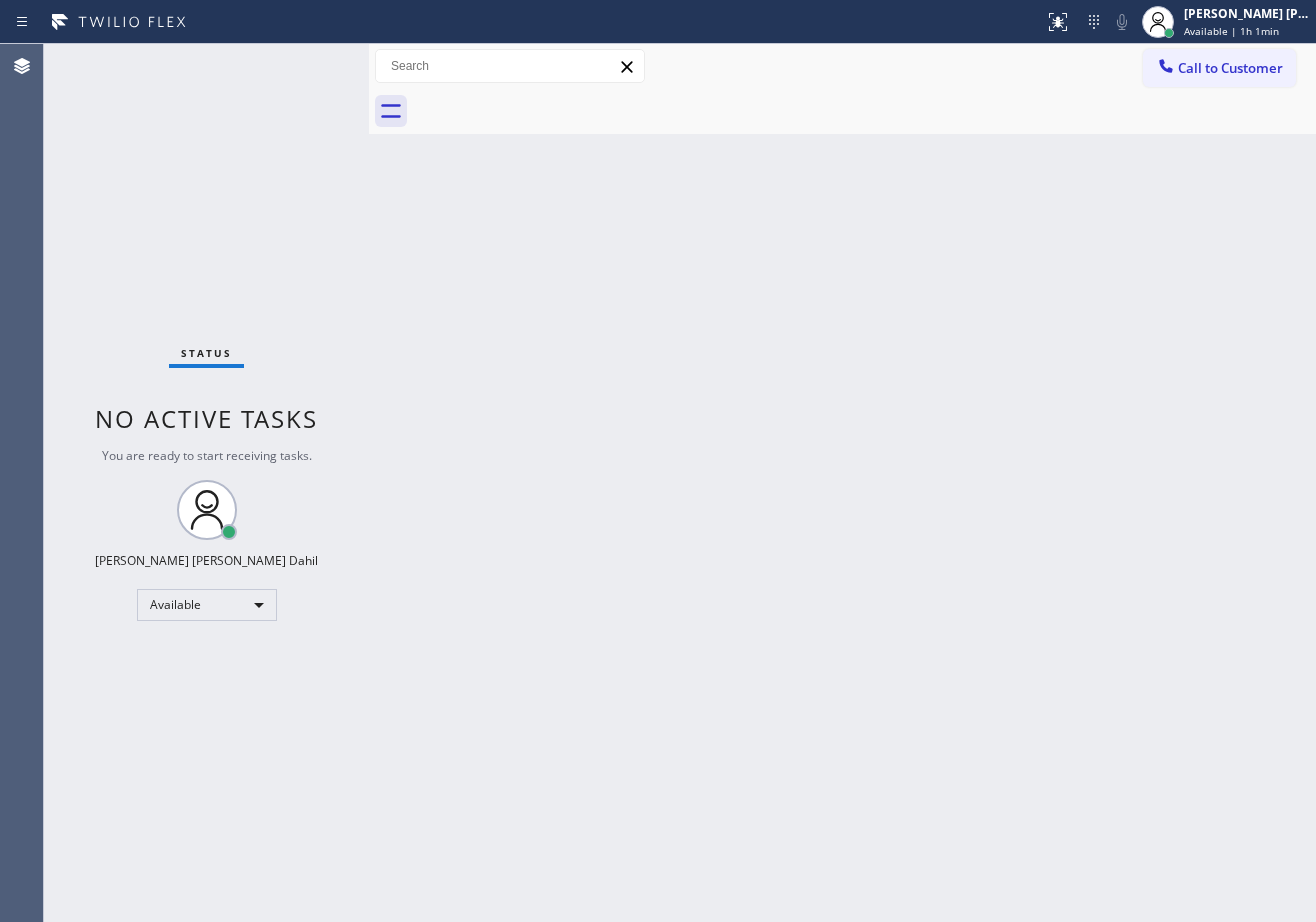 drag, startPoint x: 292, startPoint y: 72, endPoint x: 297, endPoint y: 63, distance: 10.29563 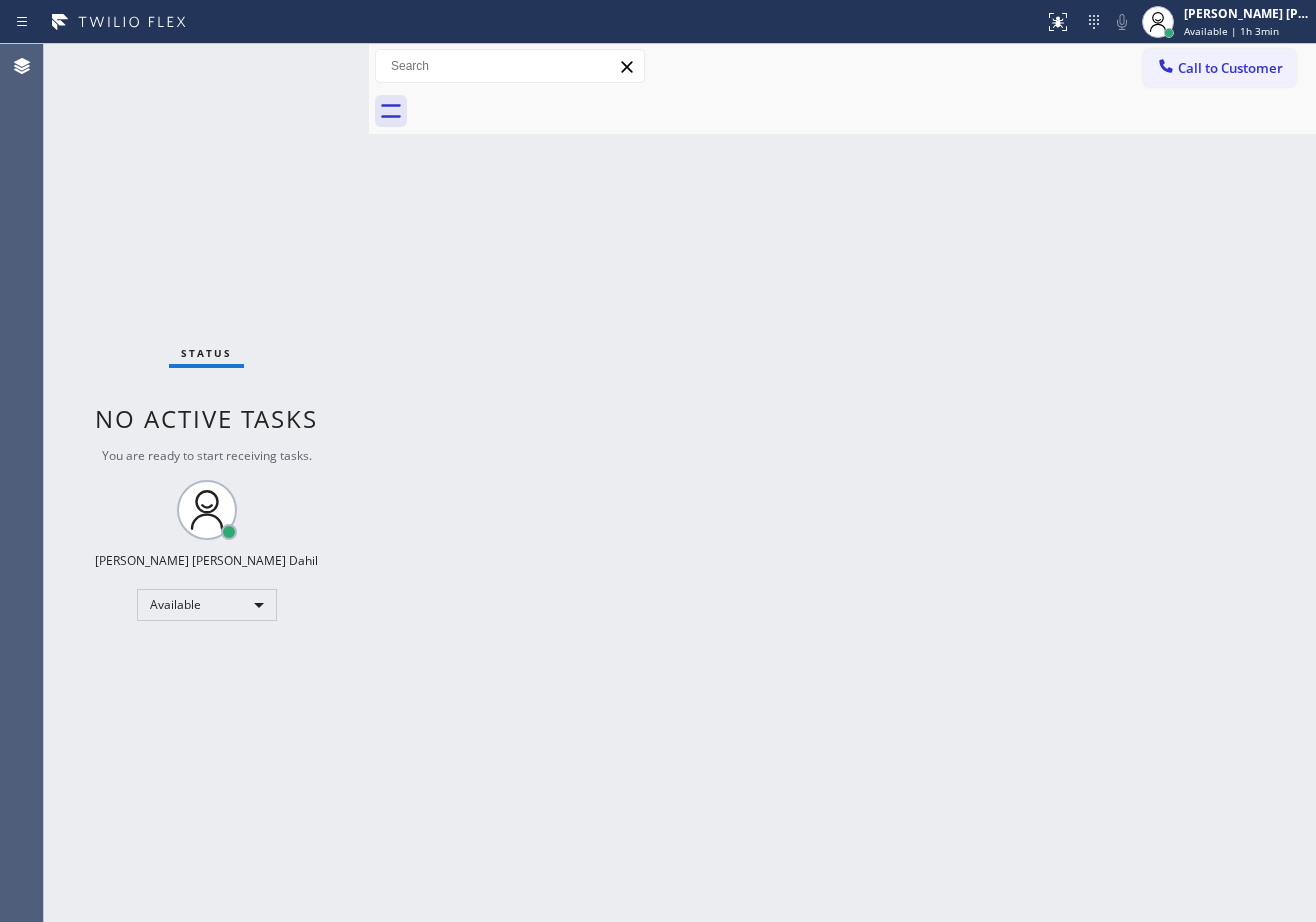 click on "Back to Dashboard Change Sender ID Customers Technicians Select a contact Outbound call Technician Search Technician Your caller id phone number Your caller id phone number Call Technician info Name   Phone none Address none Change Sender ID HVAC [PHONE_NUMBER] 5 Star Appliance [PHONE_NUMBER] Appliance Repair [PHONE_NUMBER] Plumbing [PHONE_NUMBER] Air Duct Cleaning [PHONE_NUMBER]  Electricians [PHONE_NUMBER] Cancel Change Check personal SMS Reset Change No tabs Call to Customer Outbound call Location Search location Your caller id phone number Customer number Call Outbound call Technician Search Technician Your caller id phone number Your caller id phone number Call" at bounding box center (842, 483) 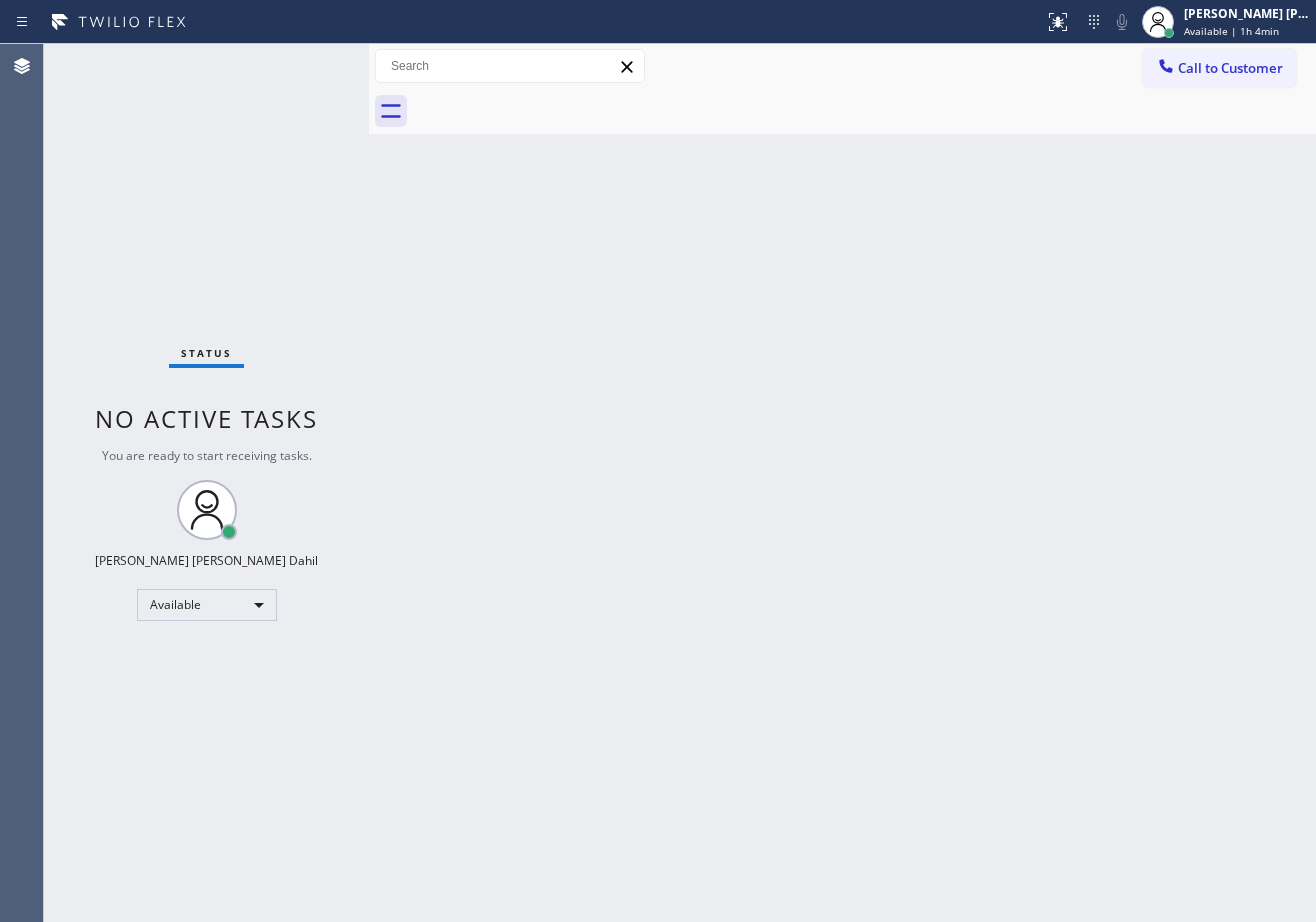 drag, startPoint x: 277, startPoint y: 91, endPoint x: 286, endPoint y: 80, distance: 14.21267 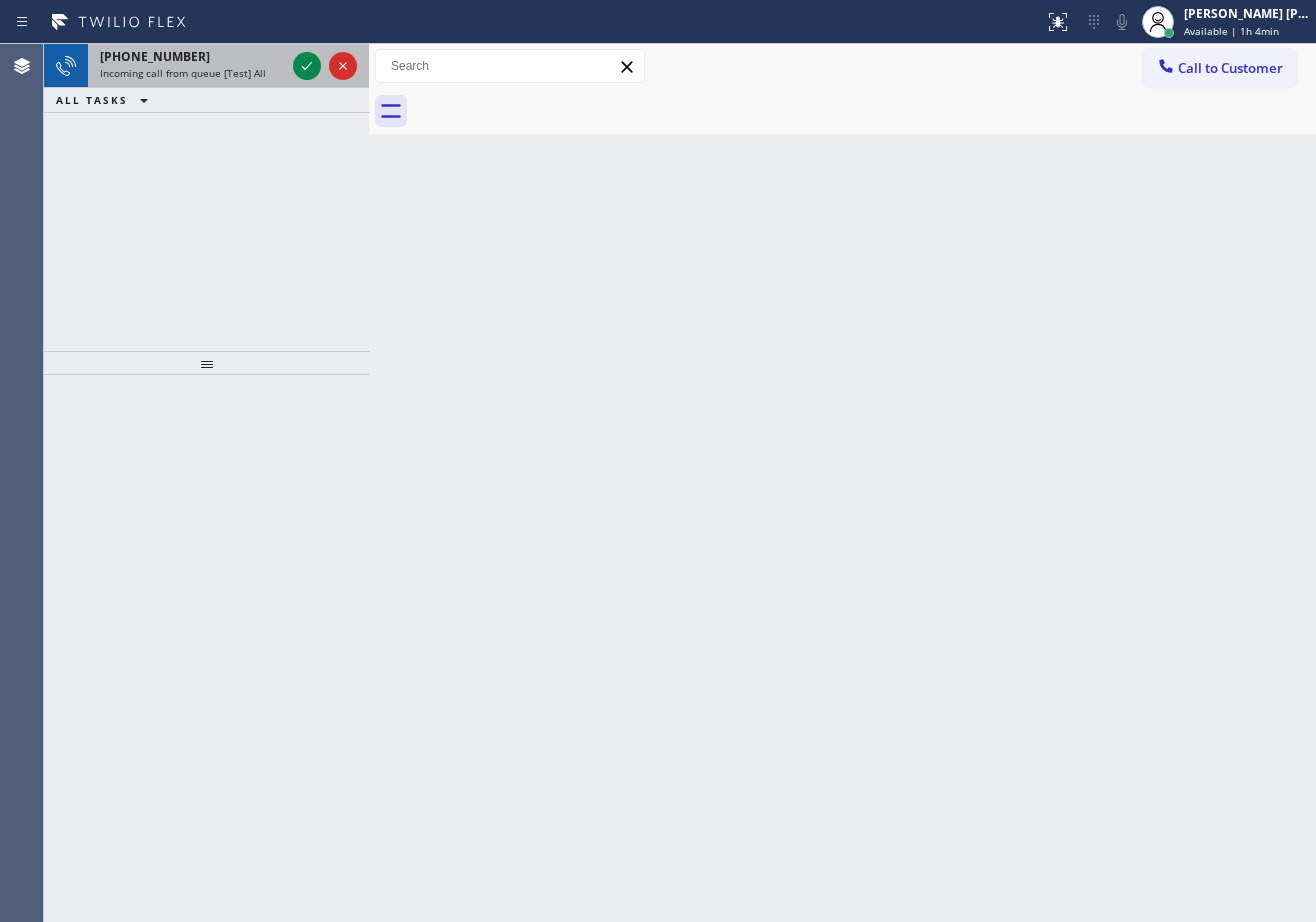click on "[PHONE_NUMBER]" at bounding box center (192, 56) 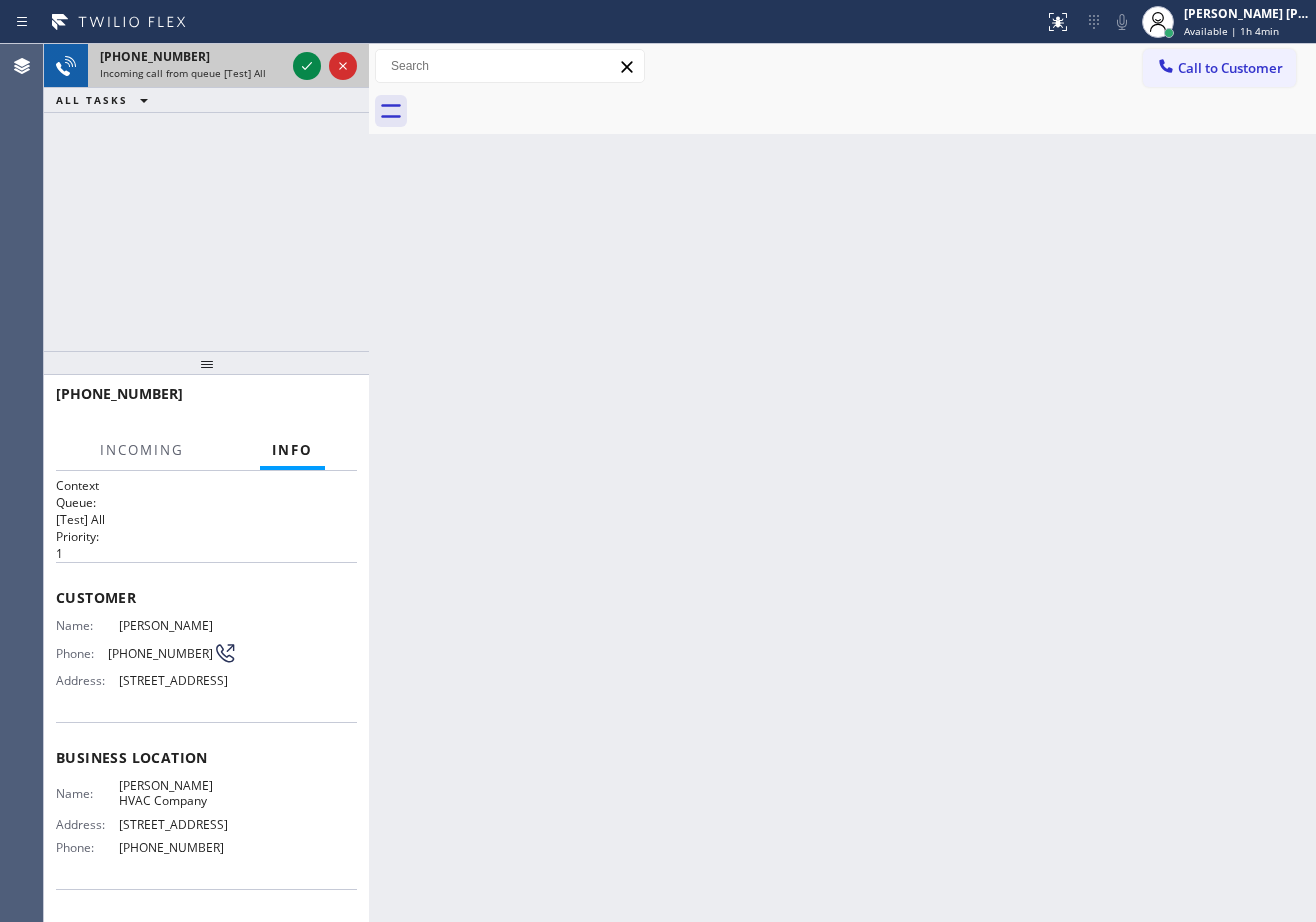 click on "[PHONE_NUMBER]" at bounding box center (192, 56) 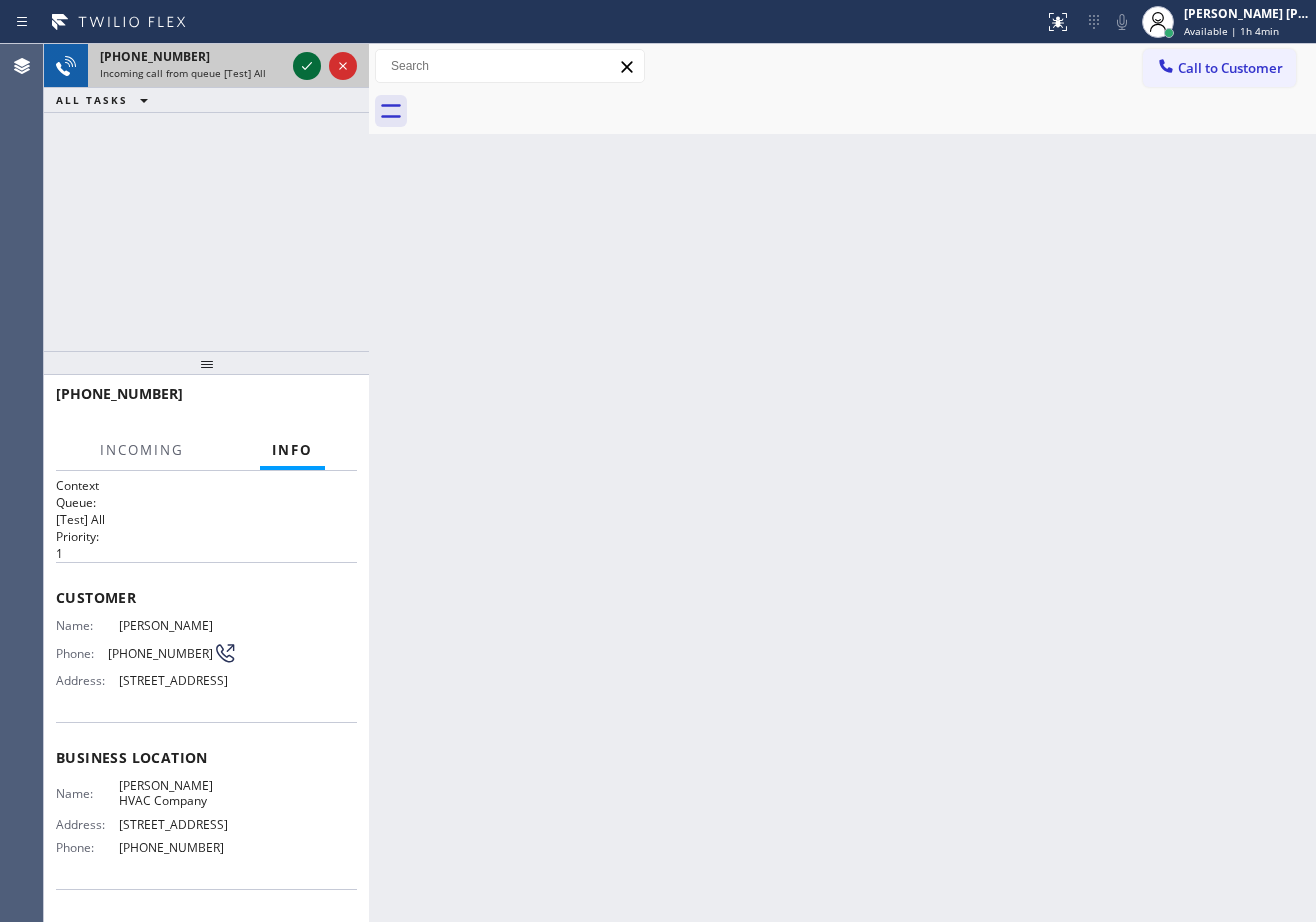 click 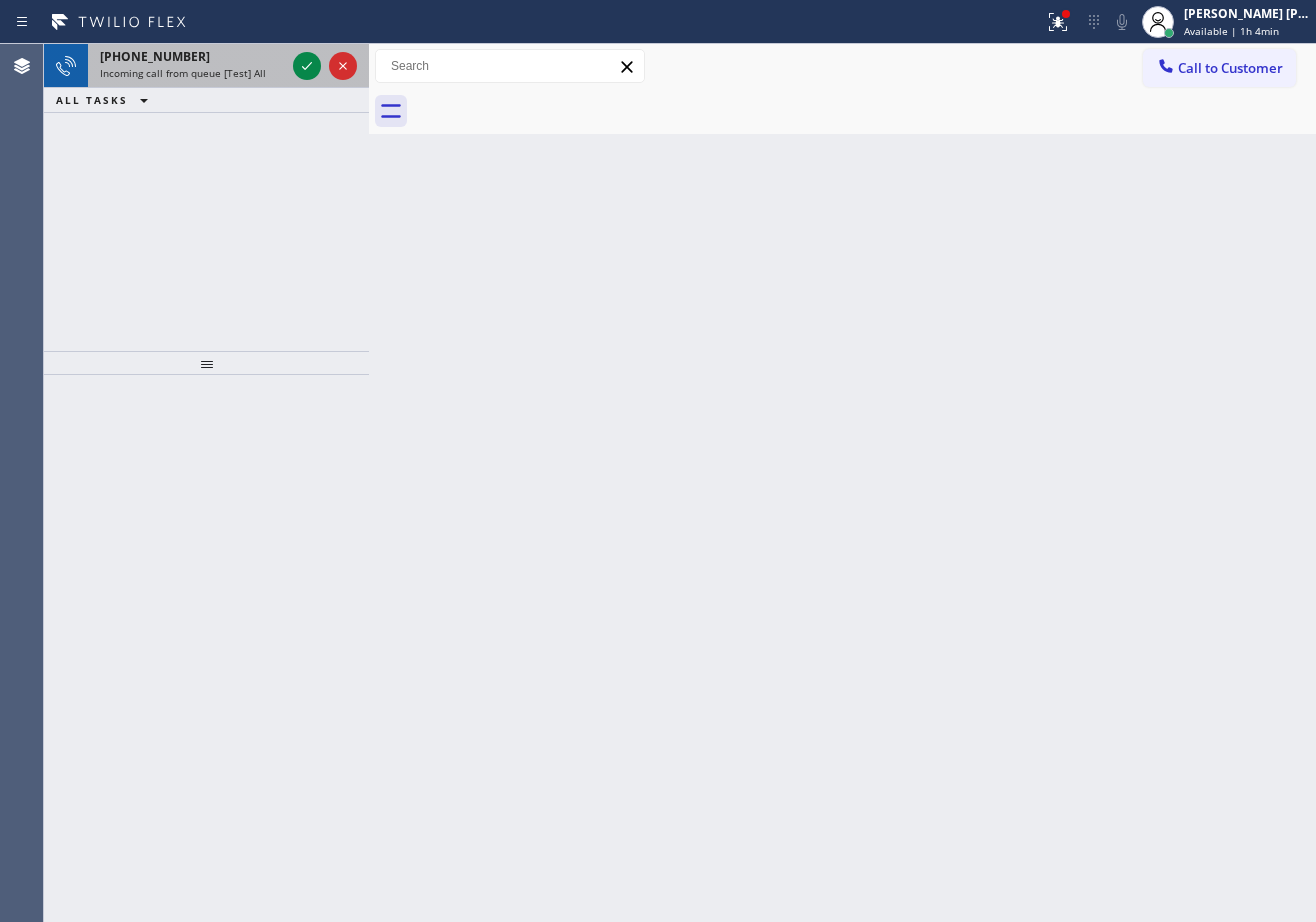 click on "Incoming call from queue [Test] All" at bounding box center [192, 73] 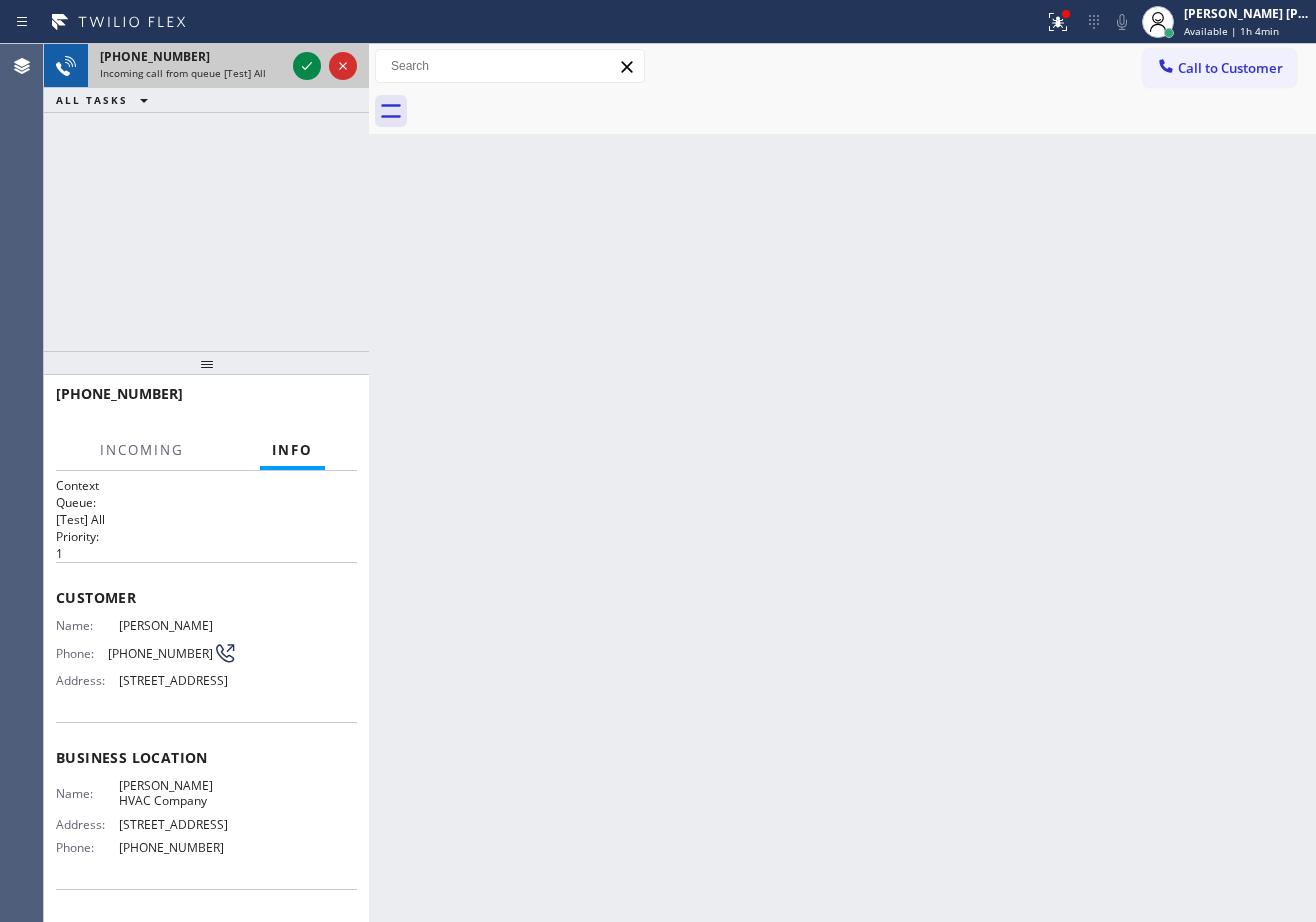 click on "Incoming call from queue [Test] All" at bounding box center (192, 73) 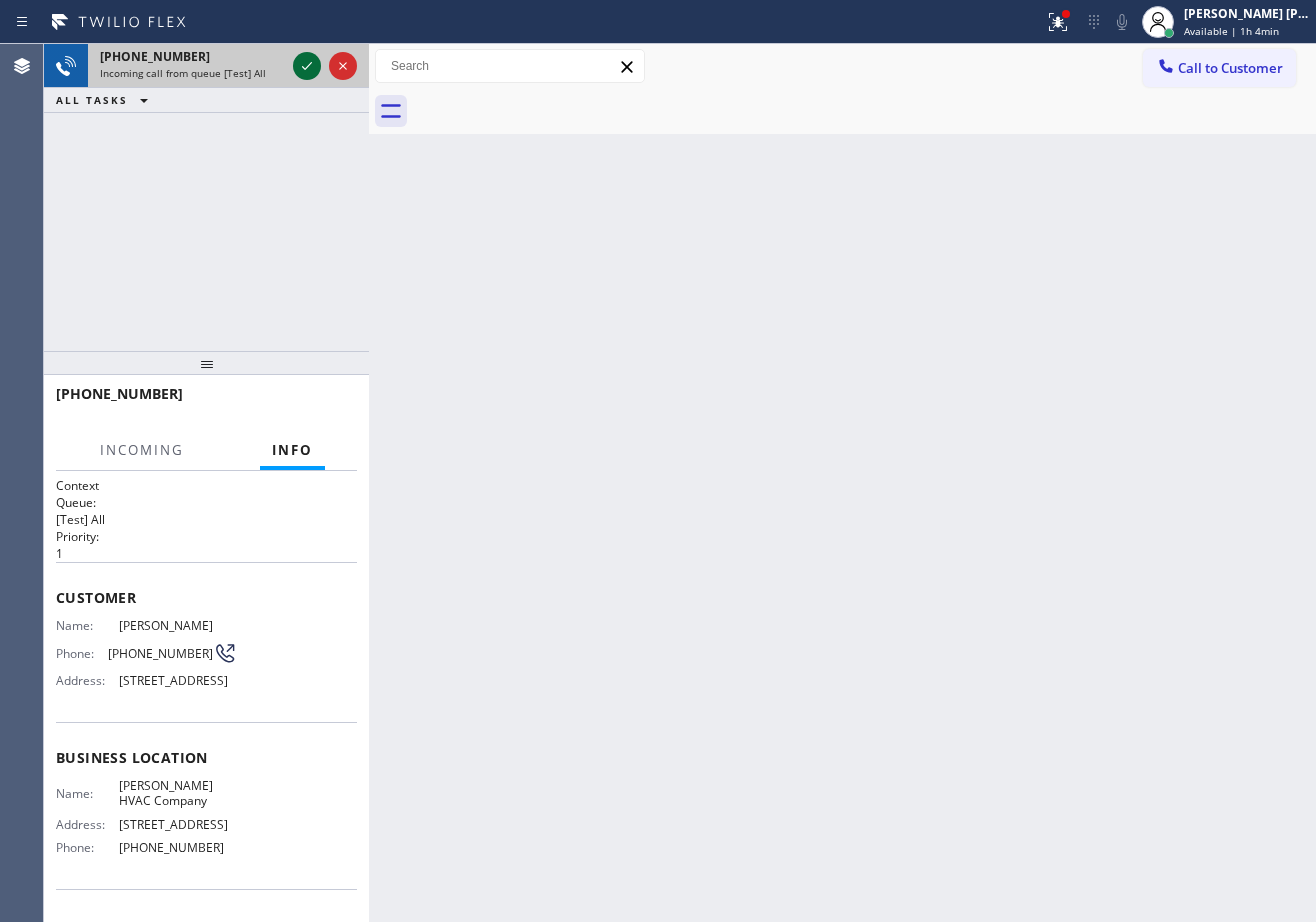 click at bounding box center (307, 66) 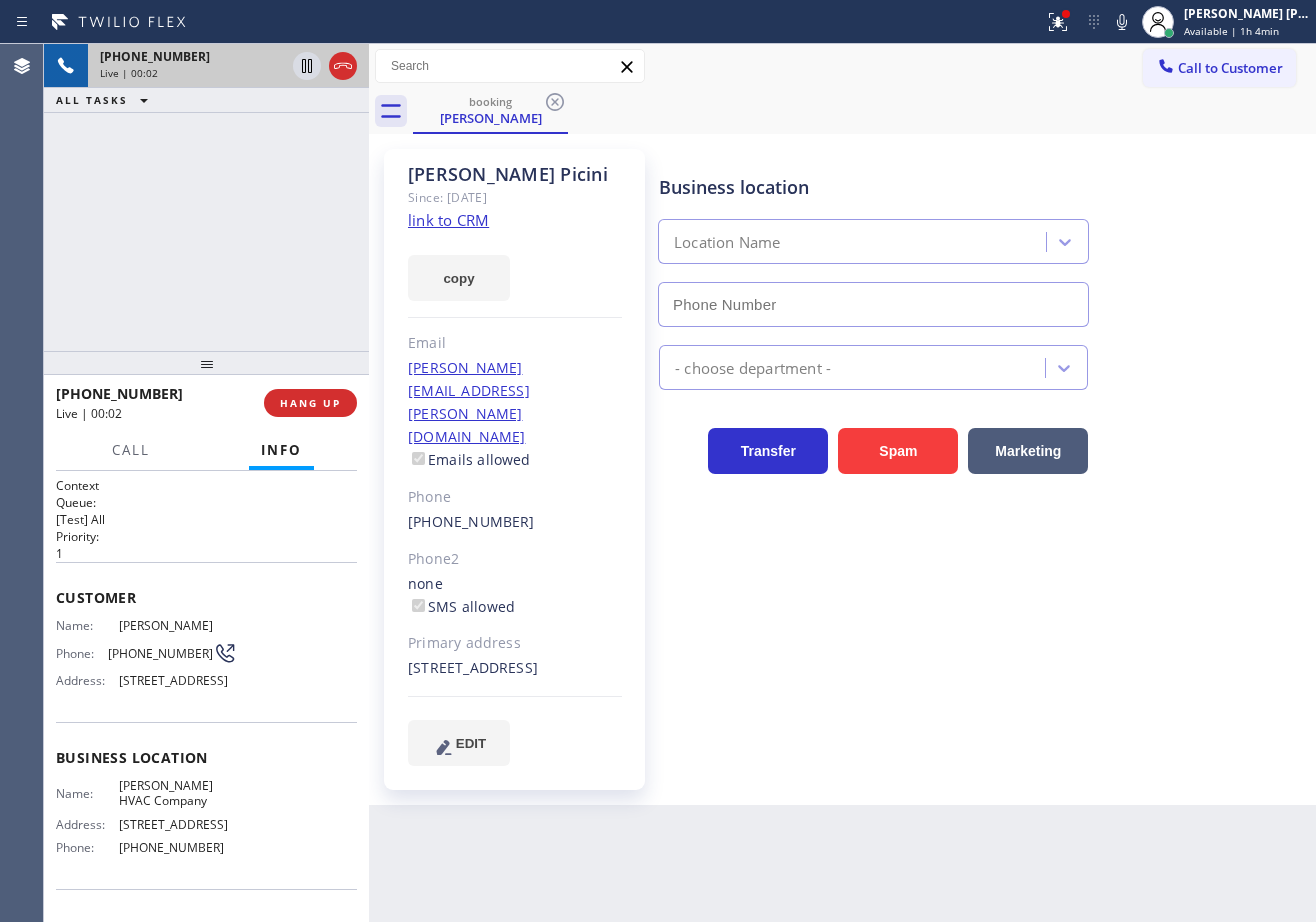 type on "[PHONE_NUMBER]" 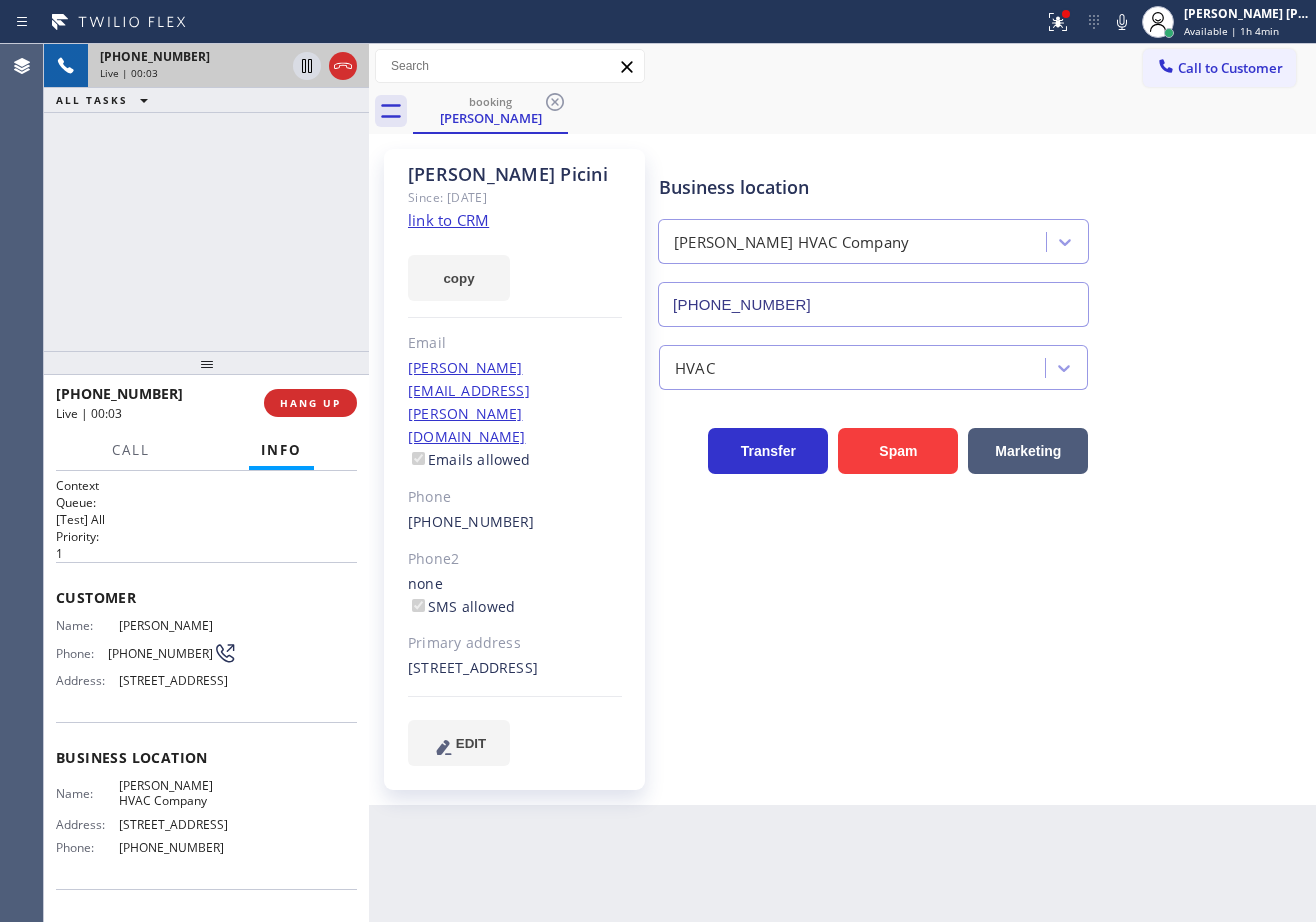 click on "link to CRM" 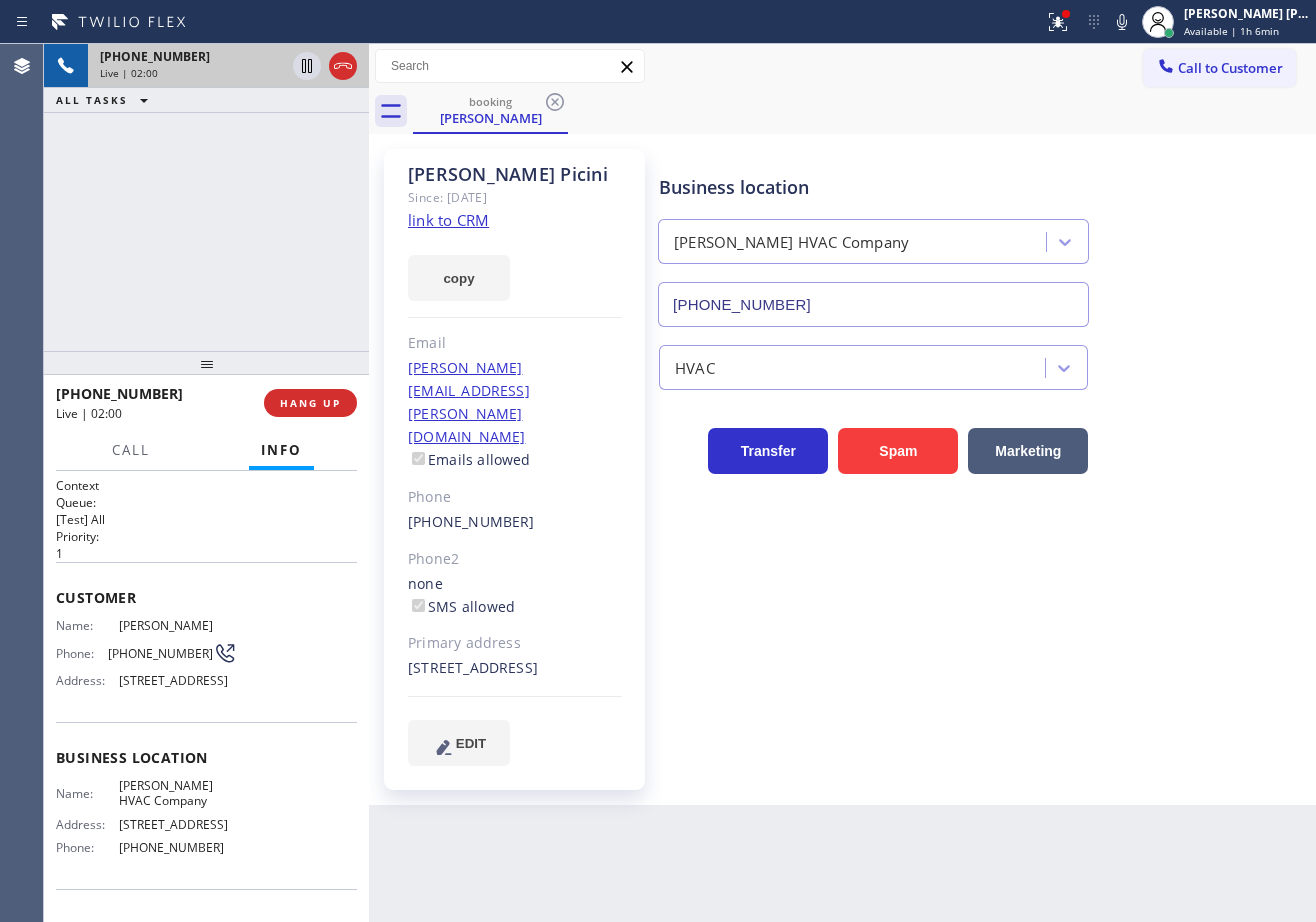 click on "[PHONE_NUMBER] Live | 02:00 ALL TASKS ALL TASKS ACTIVE TASKS TASKS IN WRAP UP" at bounding box center (206, 197) 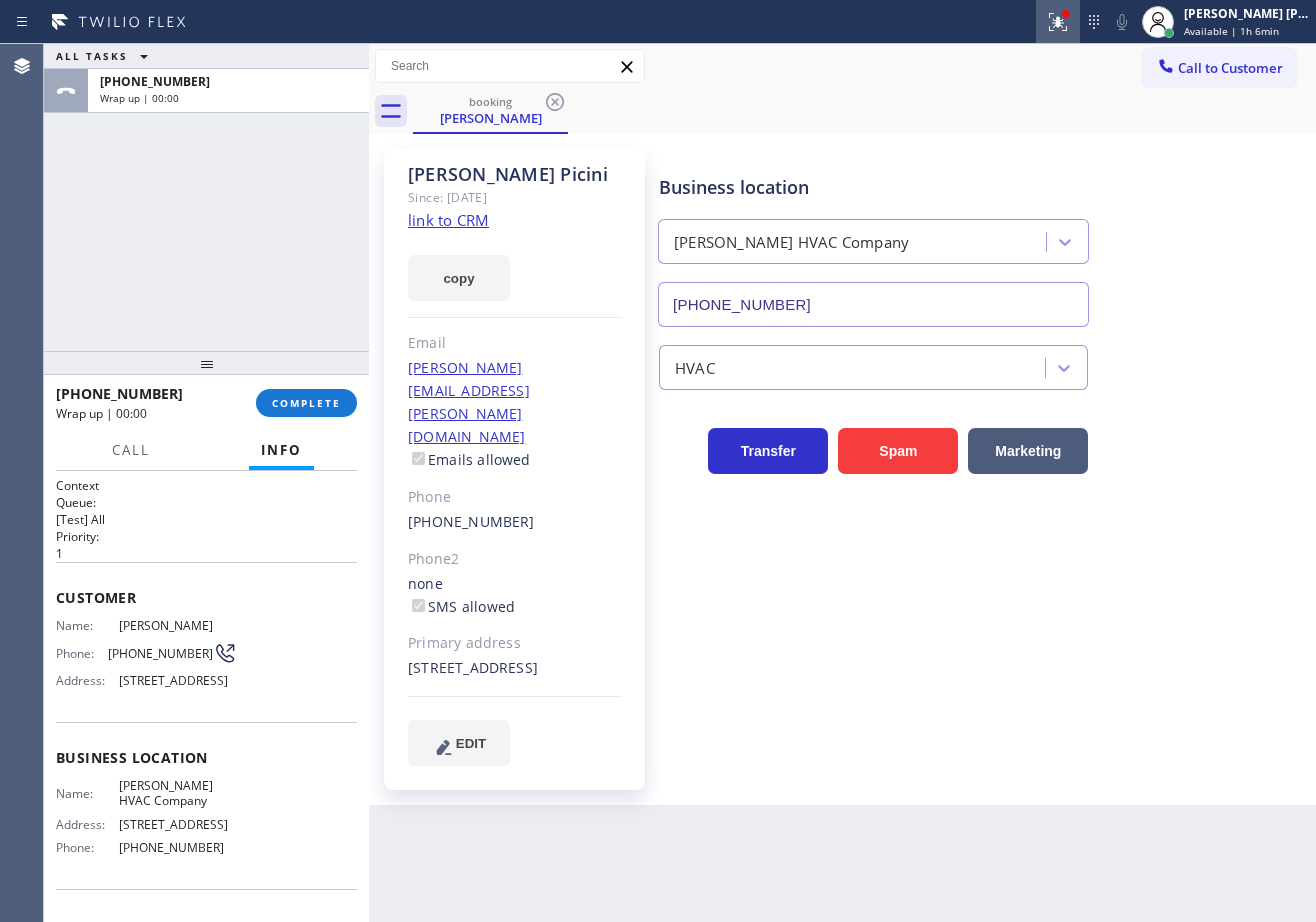 click 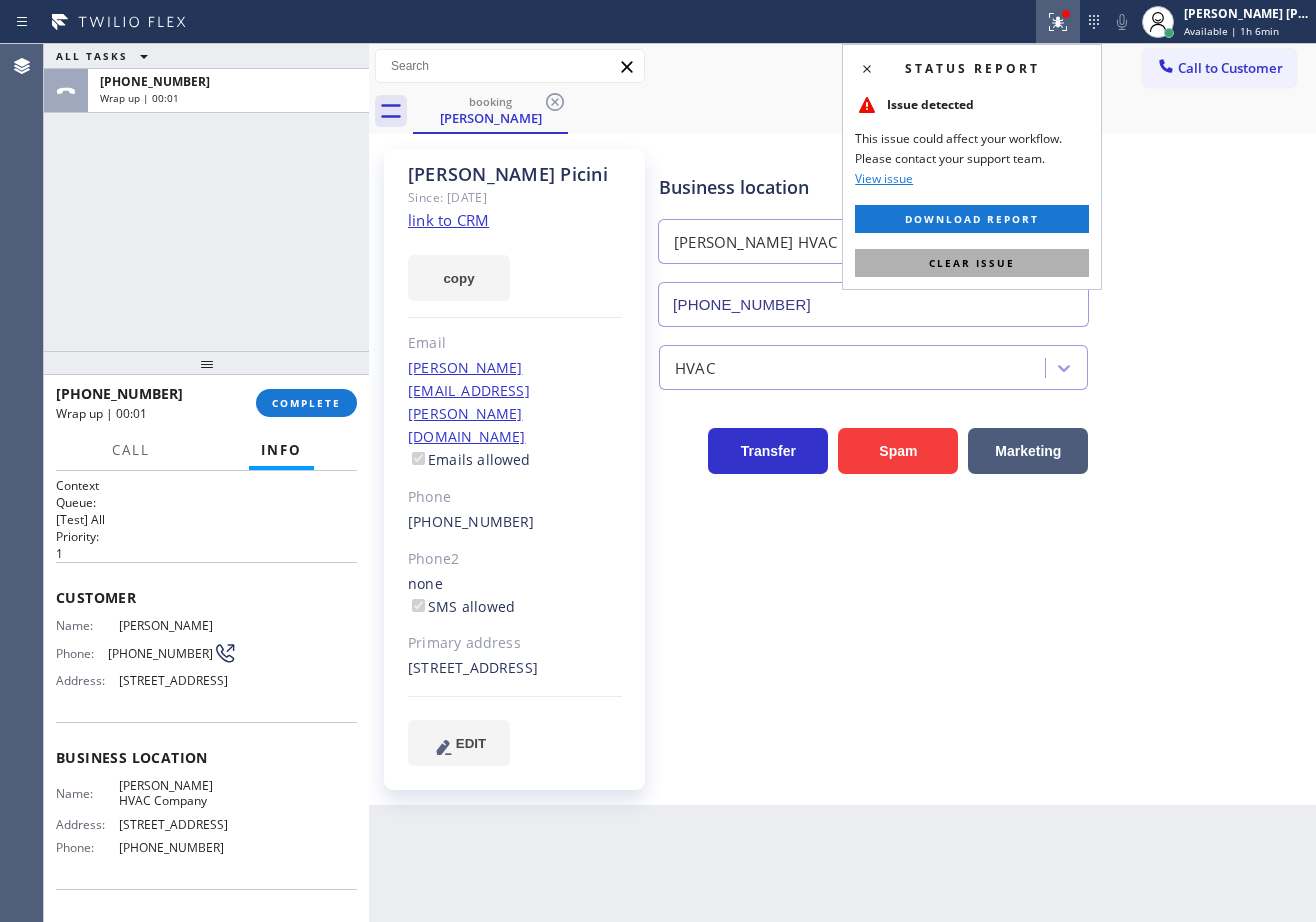 click on "Clear issue" at bounding box center [972, 263] 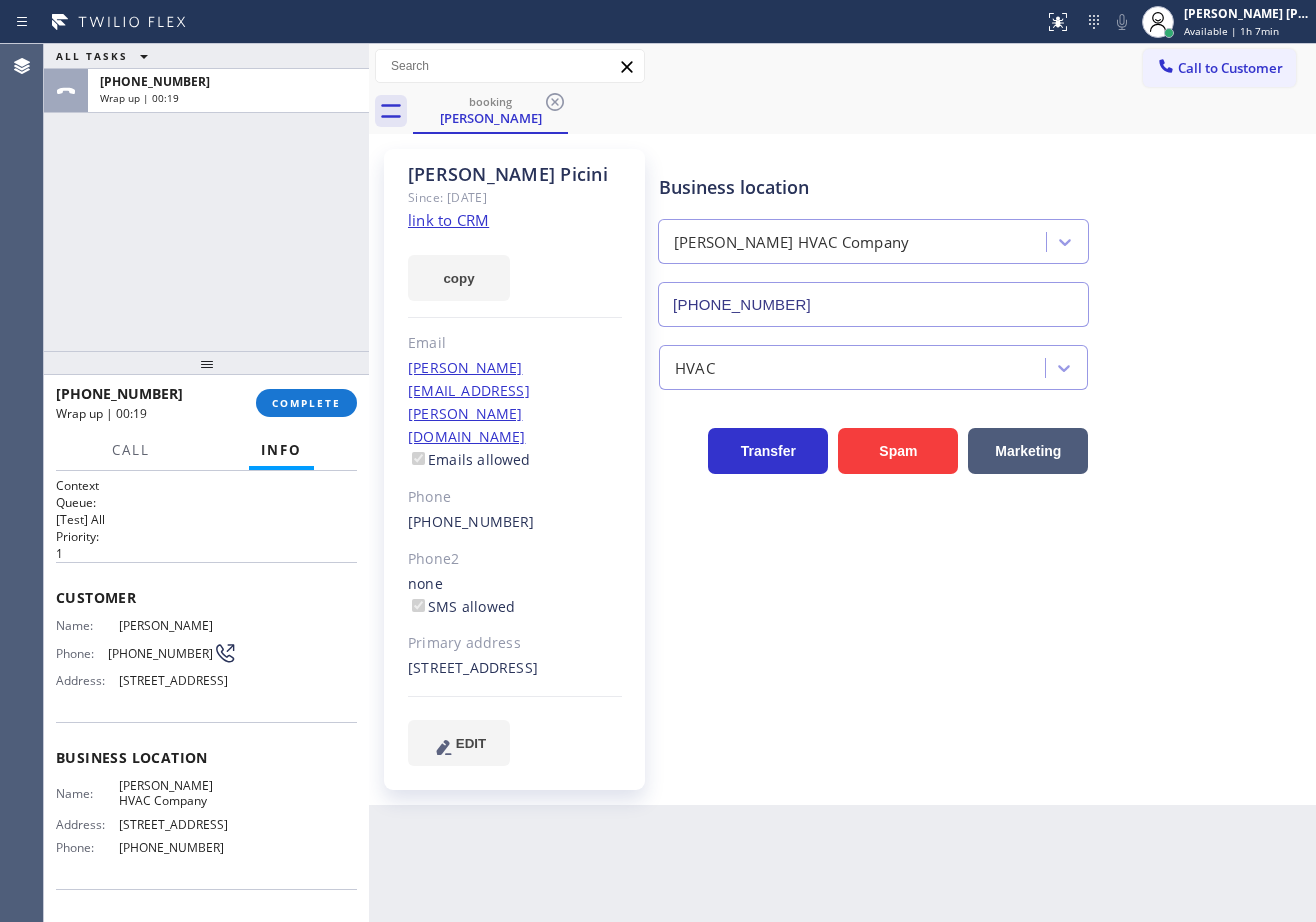 click on "[PHONE_NUMBER] Wrap up | 00:19 COMPLETE" at bounding box center [206, 403] 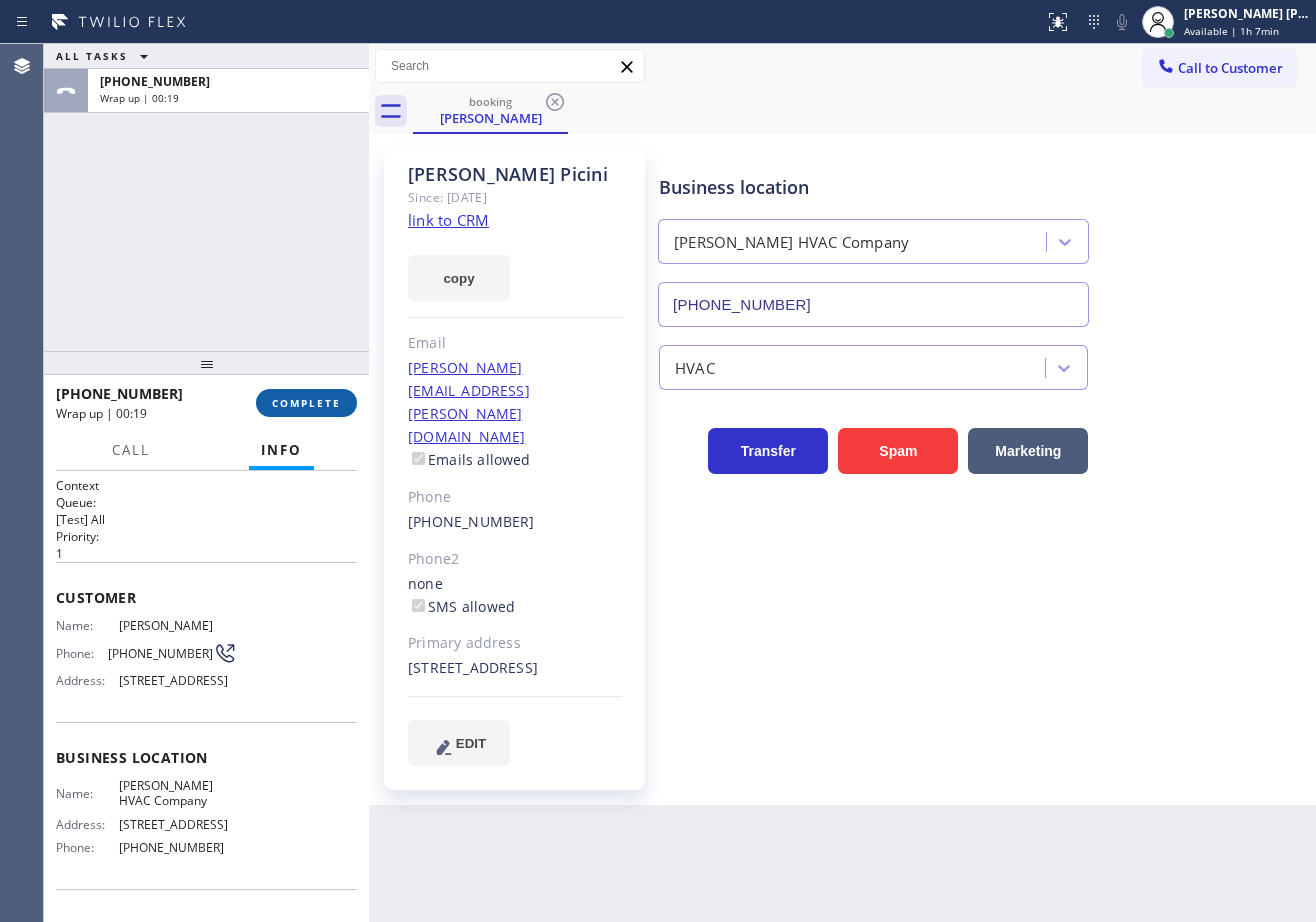 click on "COMPLETE" at bounding box center [306, 403] 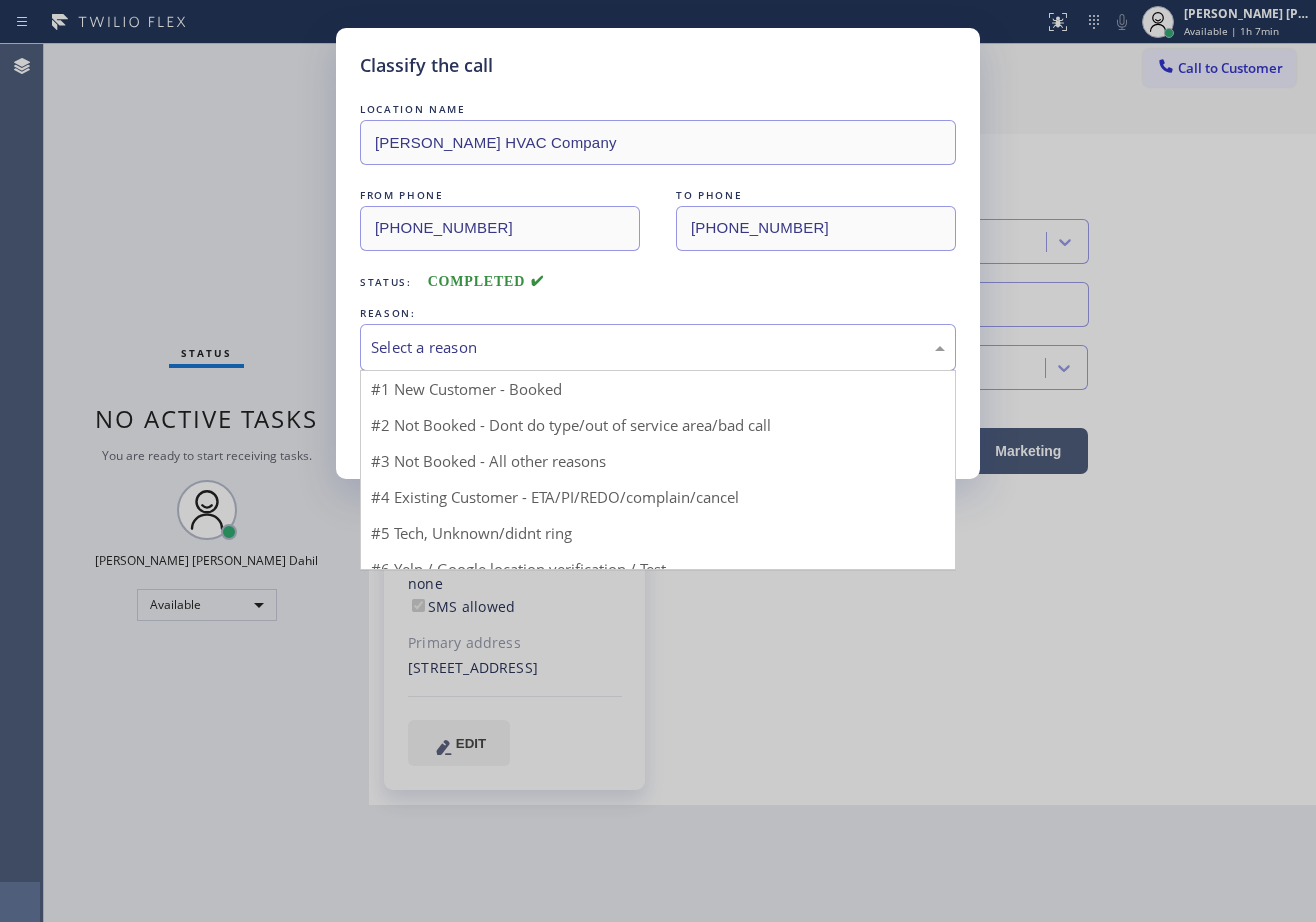 click on "Select a reason" at bounding box center [658, 347] 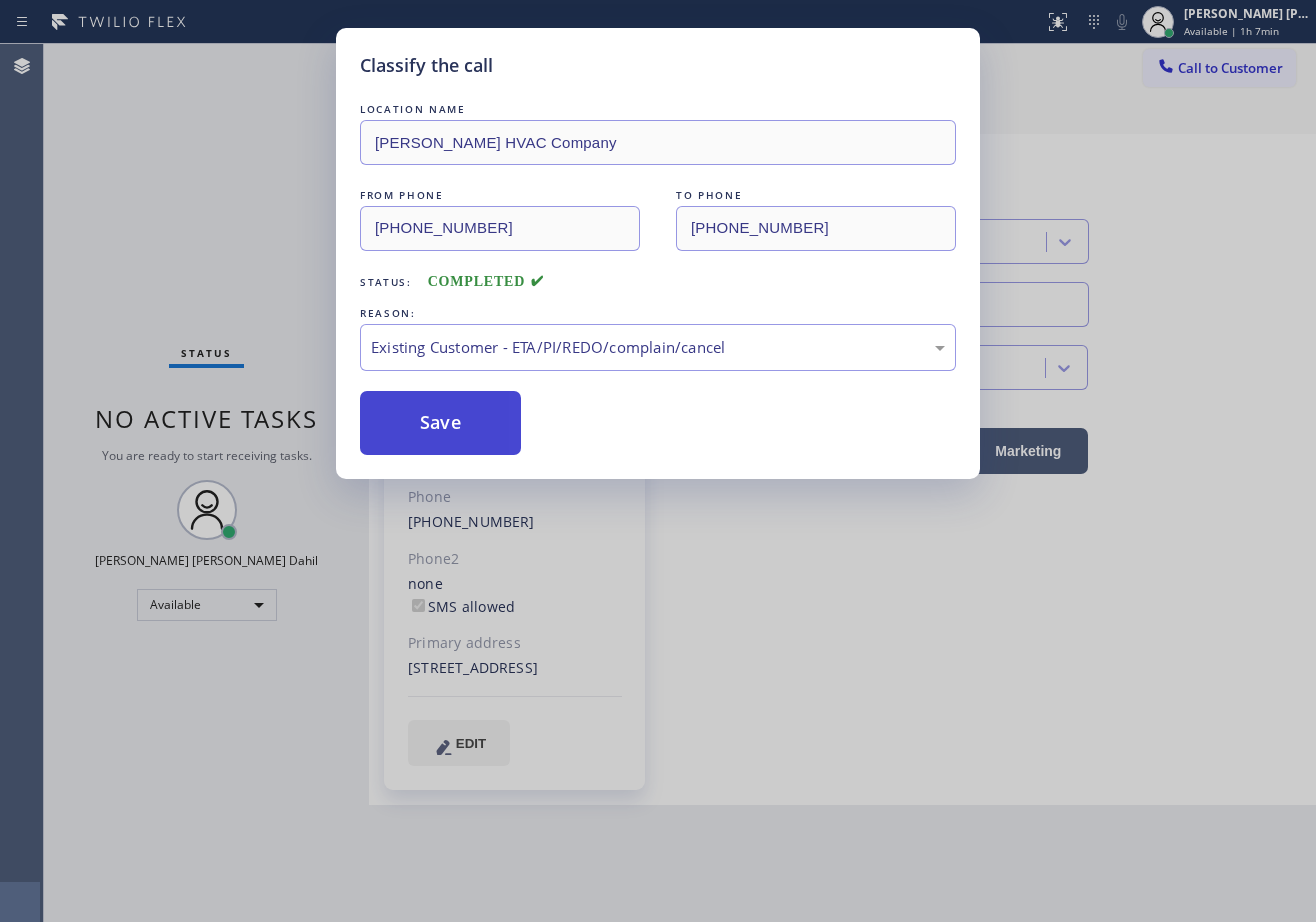 click on "Save" at bounding box center (440, 423) 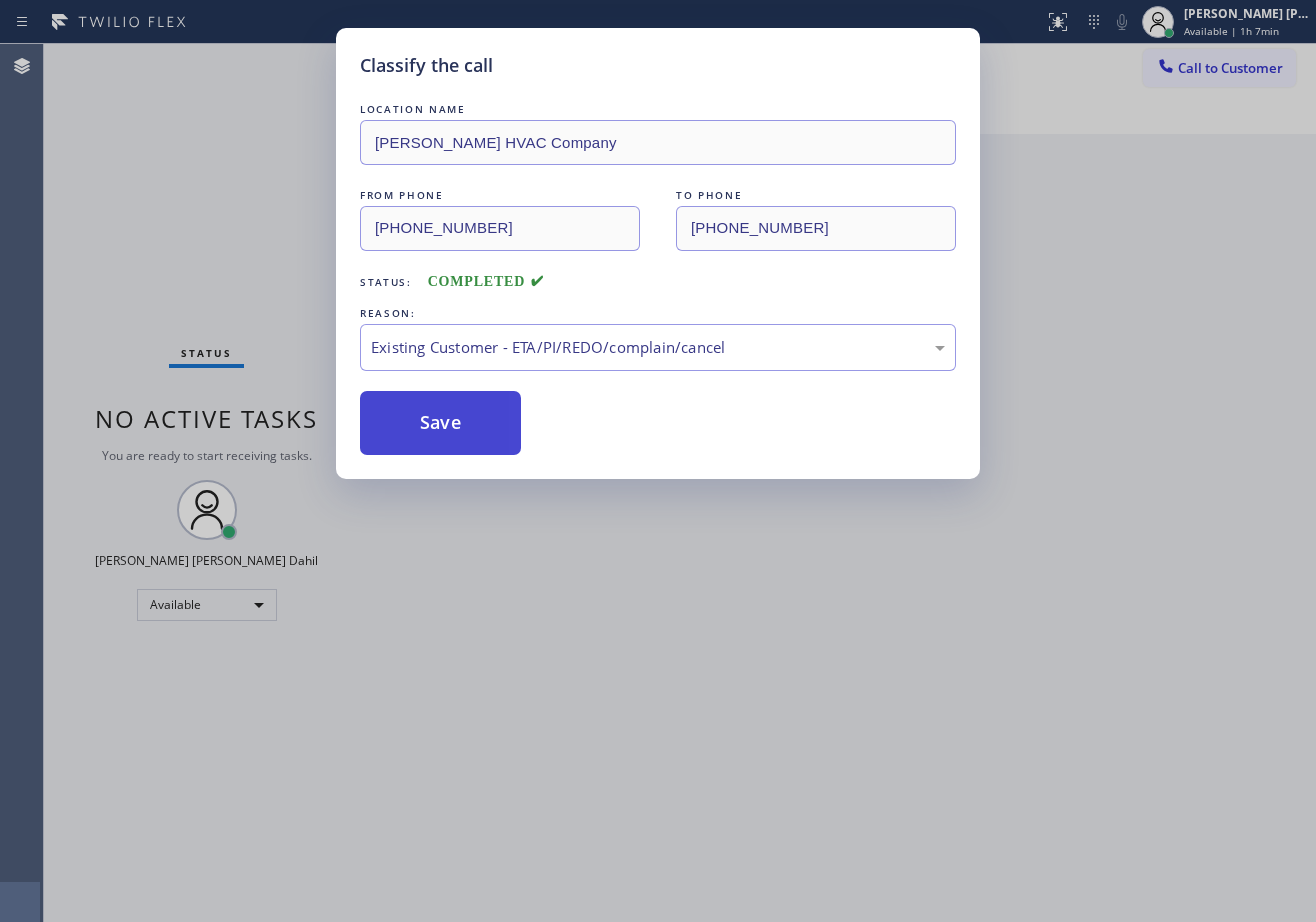 click on "Save" at bounding box center [440, 423] 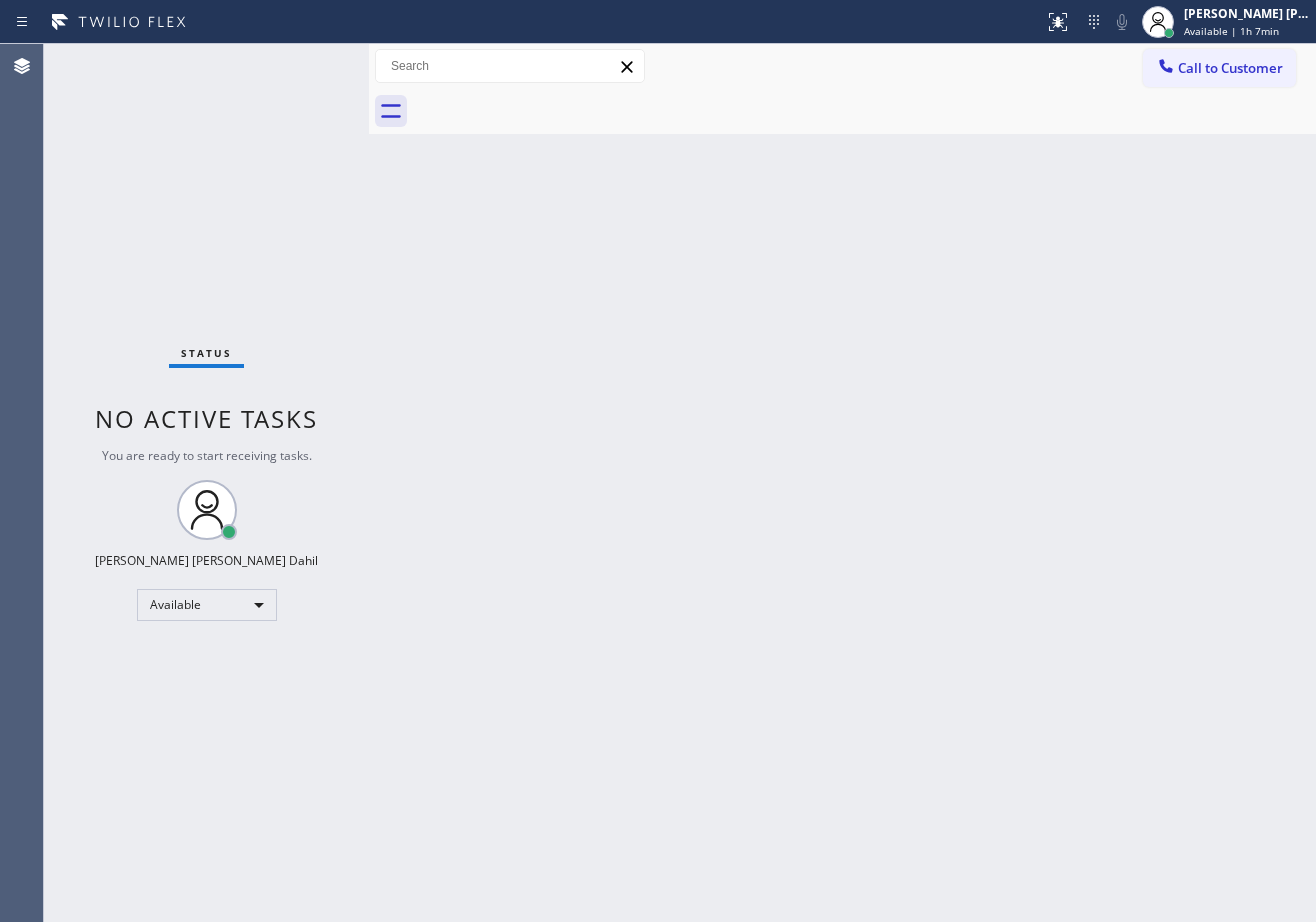 click on "Back to Dashboard Change Sender ID Customers Technicians Select a contact Outbound call Technician Search Technician Your caller id phone number Your caller id phone number Call Technician info Name   Phone none Address none Change Sender ID HVAC [PHONE_NUMBER] 5 Star Appliance [PHONE_NUMBER] Appliance Repair [PHONE_NUMBER] Plumbing [PHONE_NUMBER] Air Duct Cleaning [PHONE_NUMBER]  Electricians [PHONE_NUMBER] Cancel Change Check personal SMS Reset Change No tabs Call to Customer Outbound call Location Search location Your caller id phone number Customer number Call Outbound call Technician Search Technician Your caller id phone number Your caller id phone number Call" at bounding box center (842, 483) 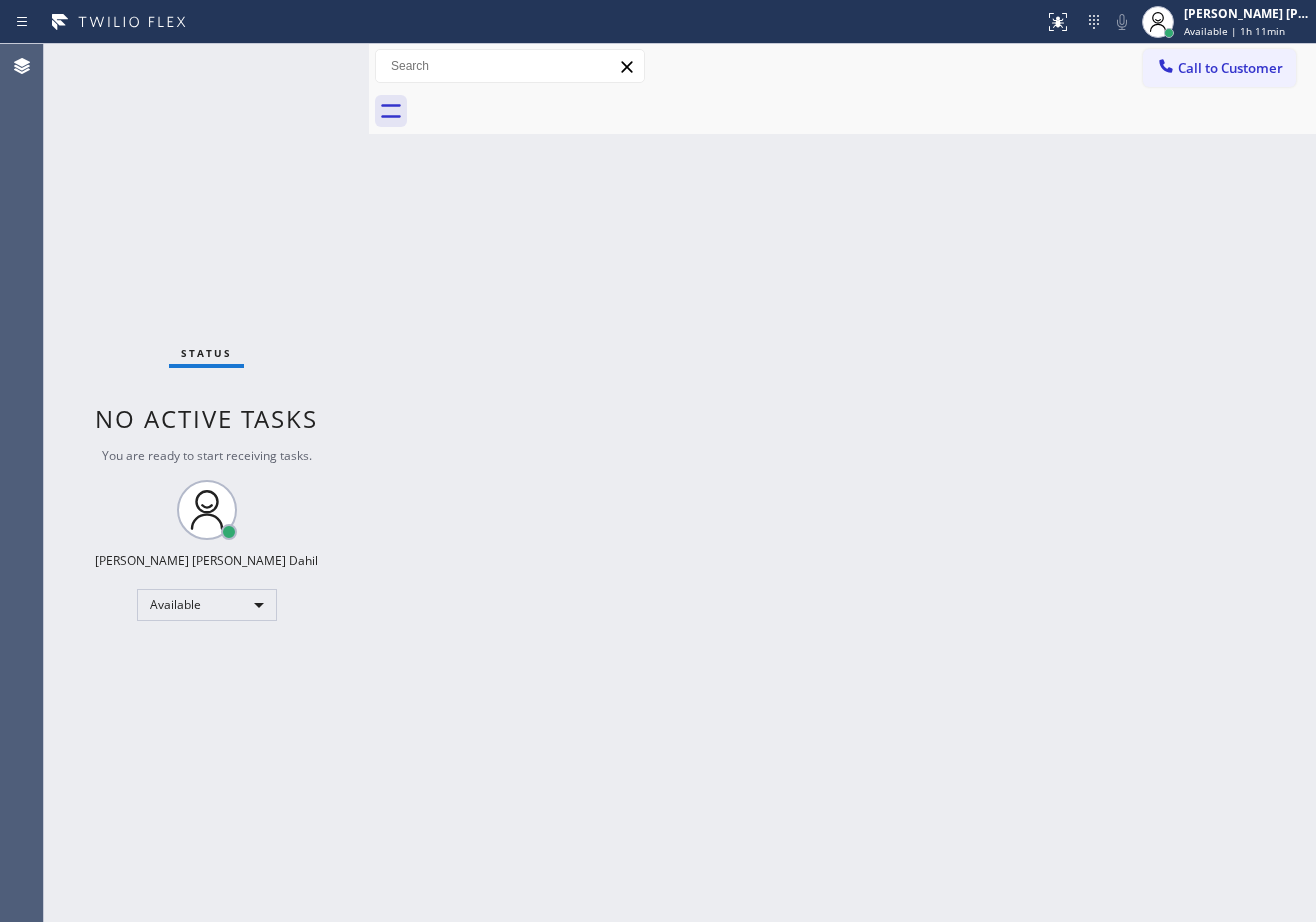click on "Back to Dashboard Change Sender ID Customers Technicians Select a contact Outbound call Technician Search Technician Your caller id phone number Your caller id phone number Call Technician info Name   Phone none Address none Change Sender ID HVAC [PHONE_NUMBER] 5 Star Appliance [PHONE_NUMBER] Appliance Repair [PHONE_NUMBER] Plumbing [PHONE_NUMBER] Air Duct Cleaning [PHONE_NUMBER]  Electricians [PHONE_NUMBER] Cancel Change Check personal SMS Reset Change No tabs Call to Customer Outbound call Location Search location Your caller id phone number Customer number Call Outbound call Technician Search Technician Your caller id phone number Your caller id phone number Call" at bounding box center [842, 483] 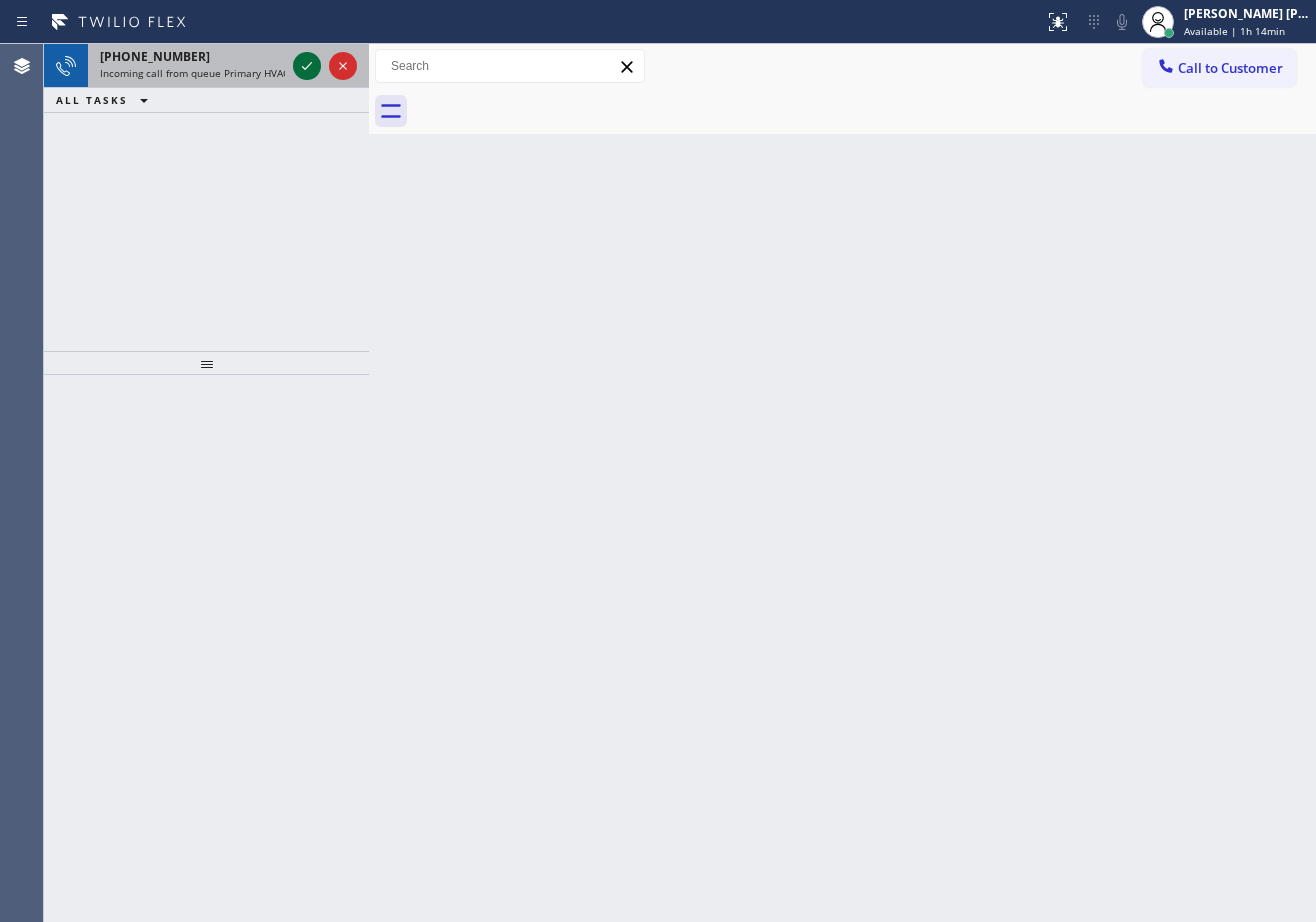 type 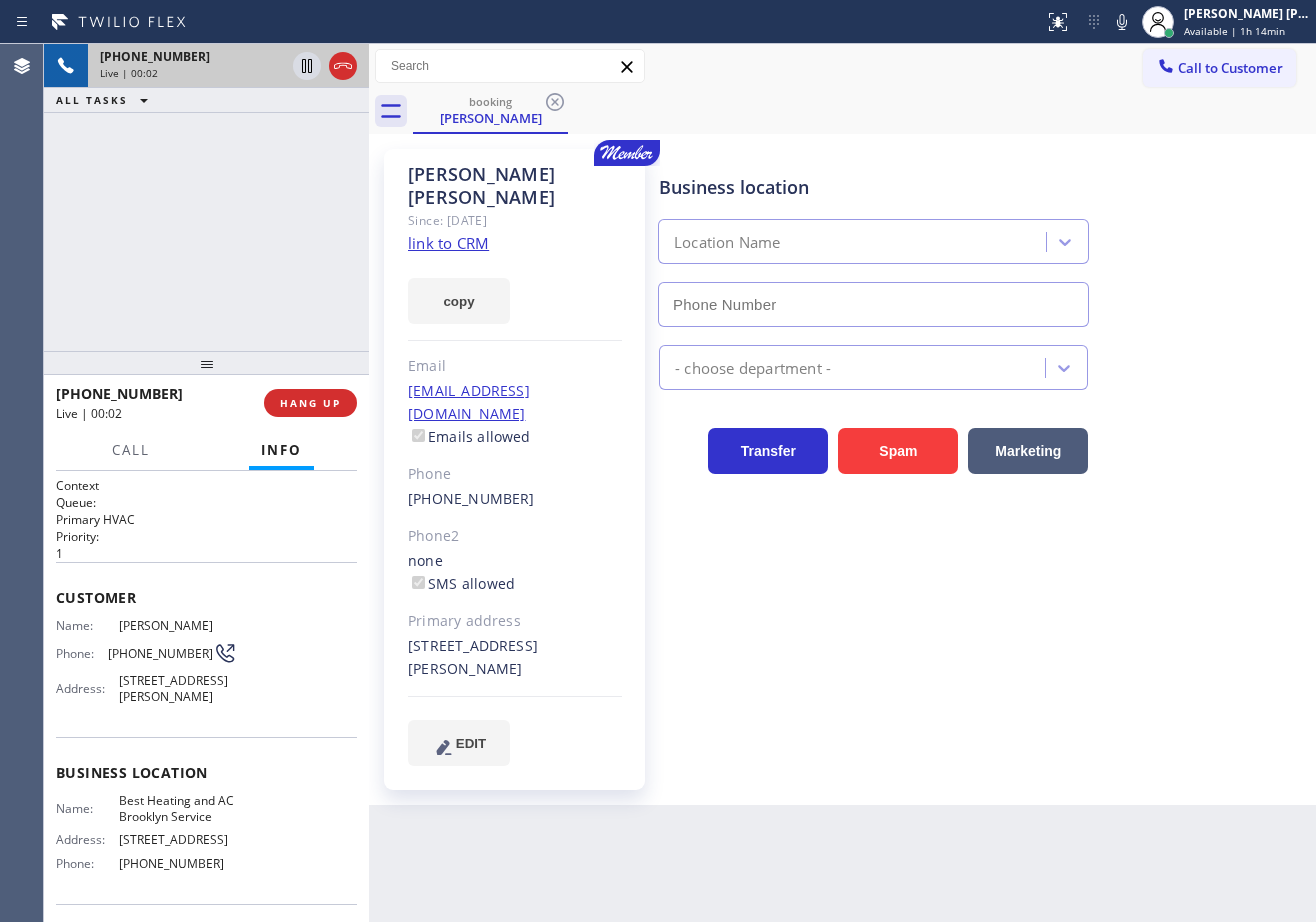 type on "[PHONE_NUMBER]" 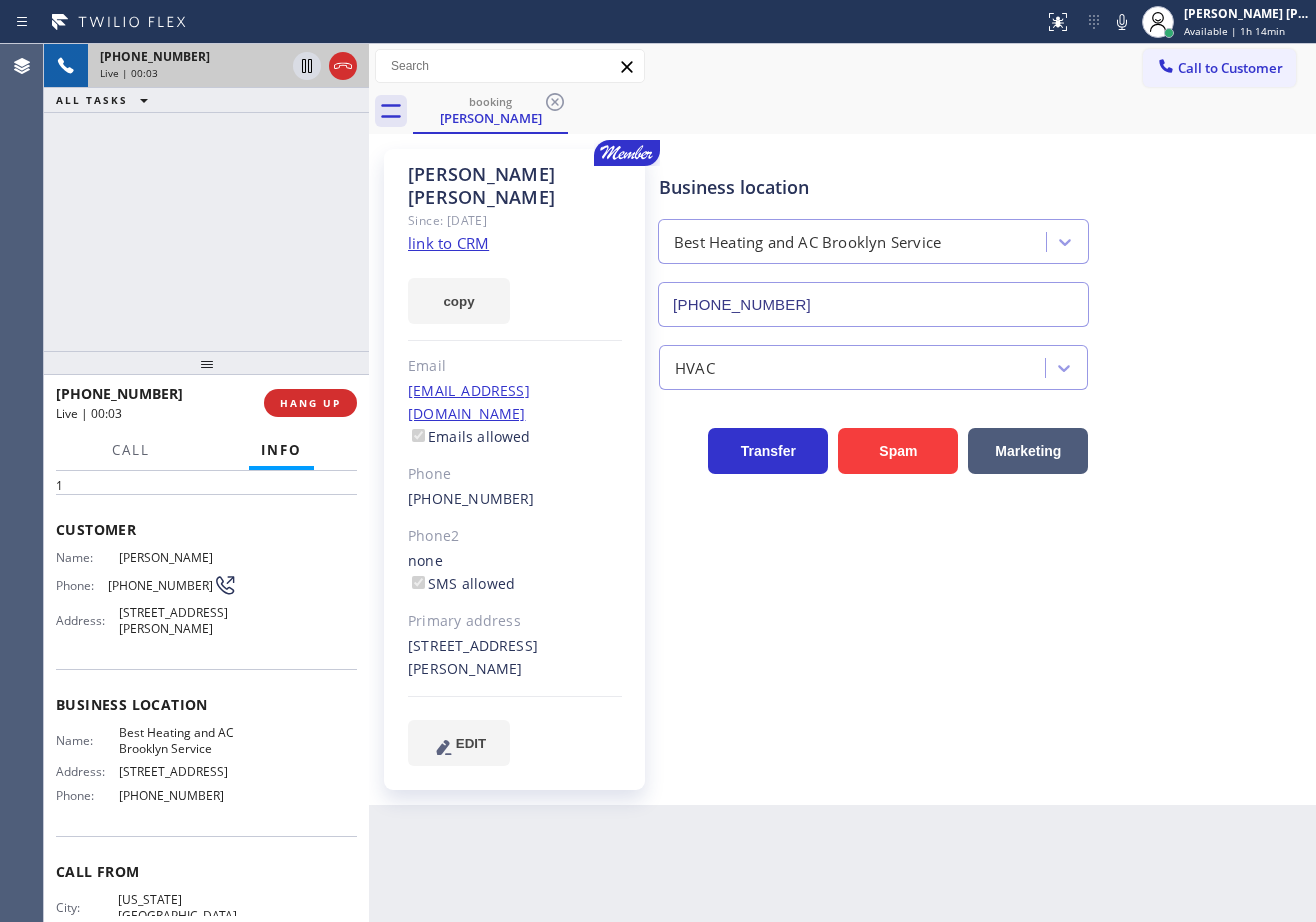 scroll, scrollTop: 0, scrollLeft: 0, axis: both 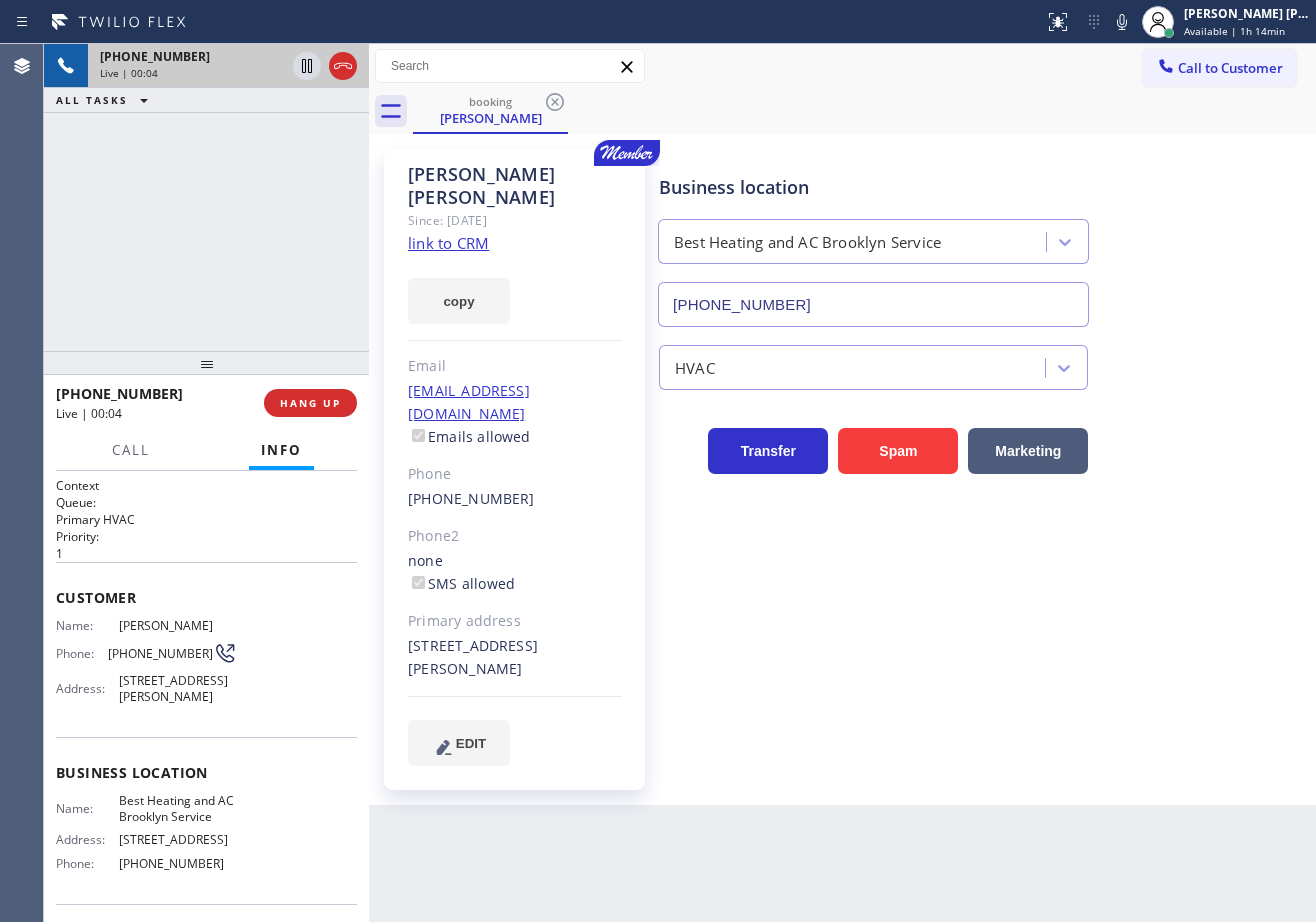 click on "link to CRM" at bounding box center (448, 243) 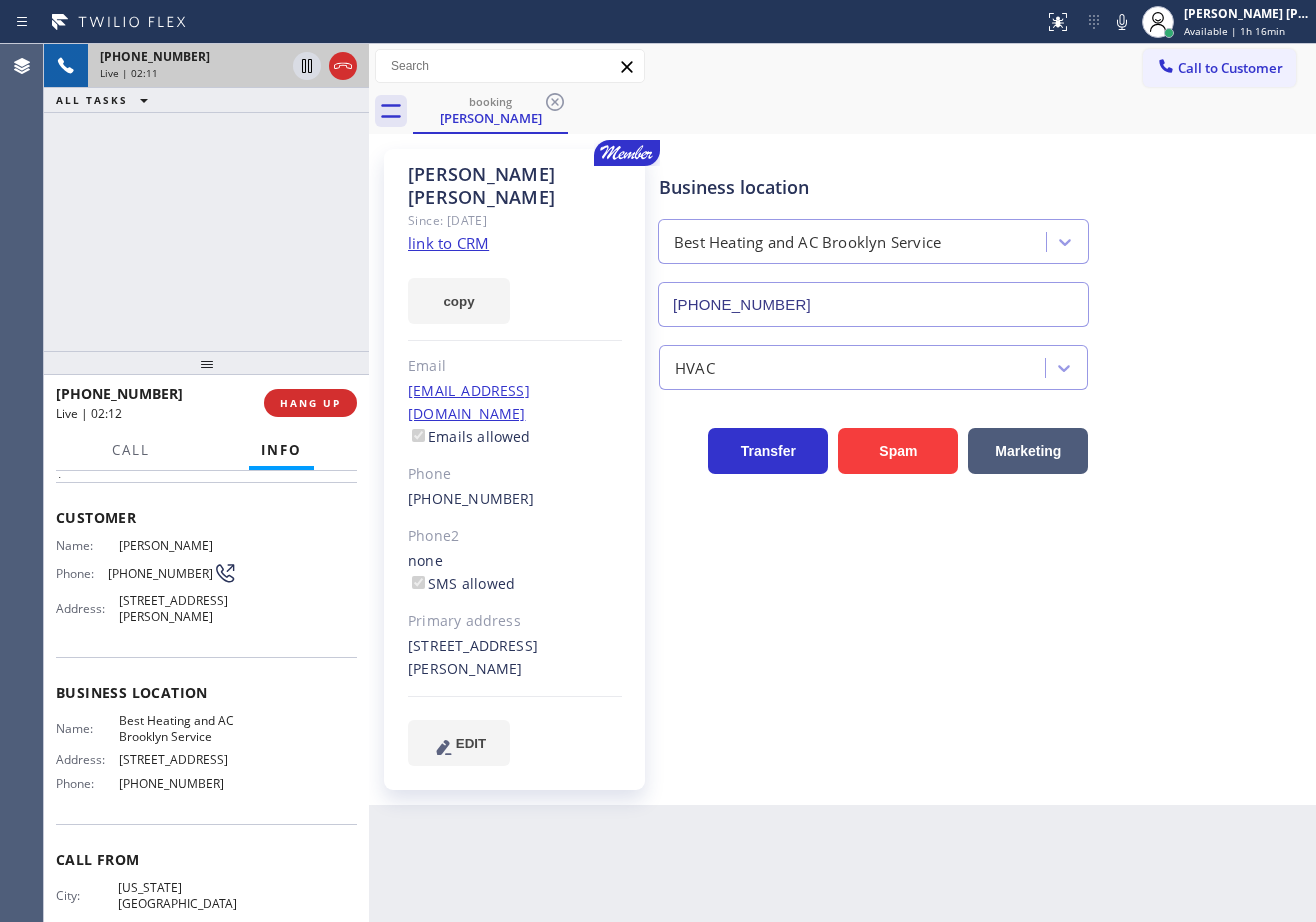 scroll, scrollTop: 155, scrollLeft: 0, axis: vertical 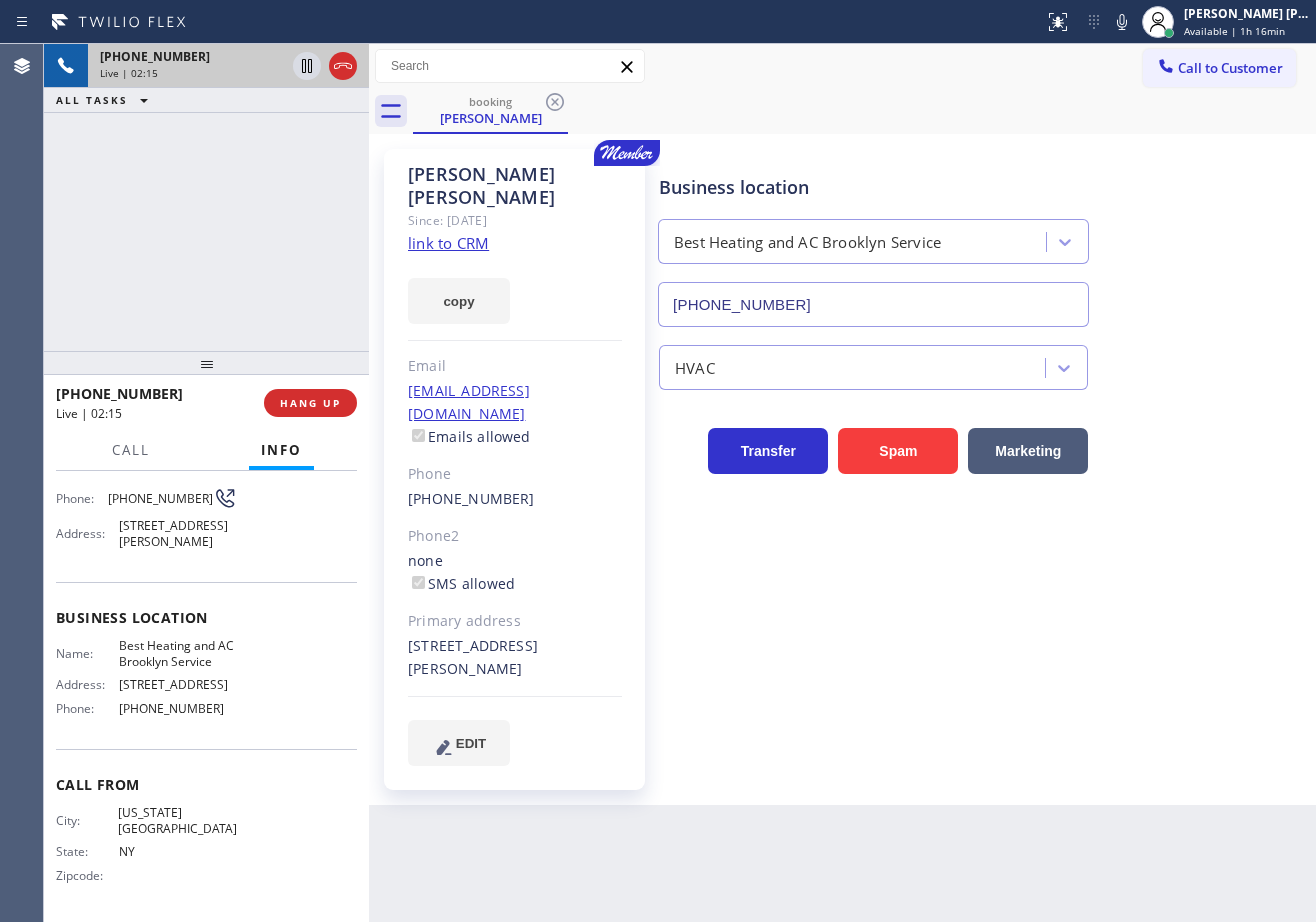 click on "[PHONE_NUMBER] Live | 02:15 ALL TASKS ALL TASKS ACTIVE TASKS TASKS IN WRAP UP" at bounding box center [206, 197] 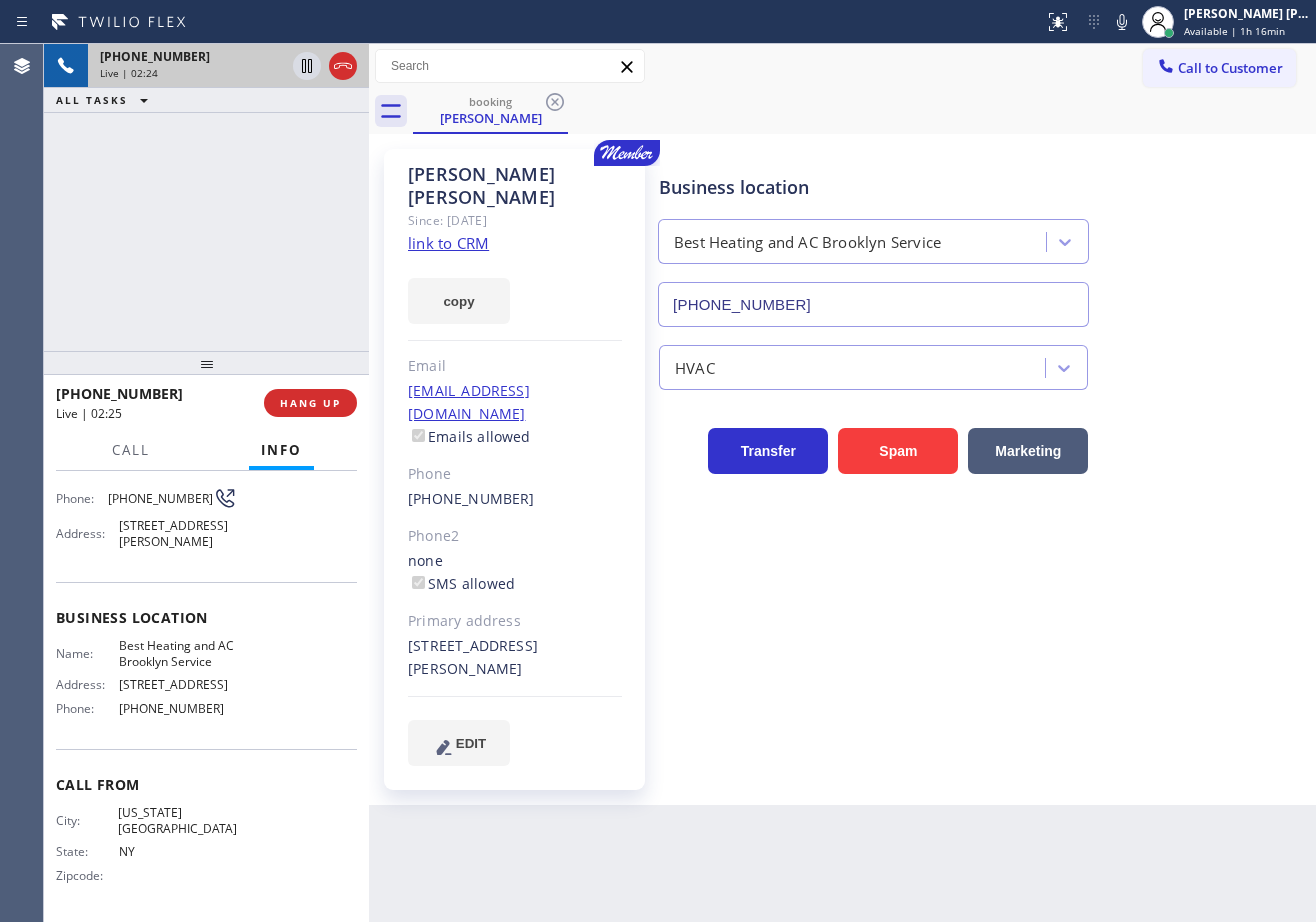 click on "[PHONE_NUMBER] Live | 02:24 ALL TASKS ALL TASKS ACTIVE TASKS TASKS IN WRAP UP" at bounding box center [206, 197] 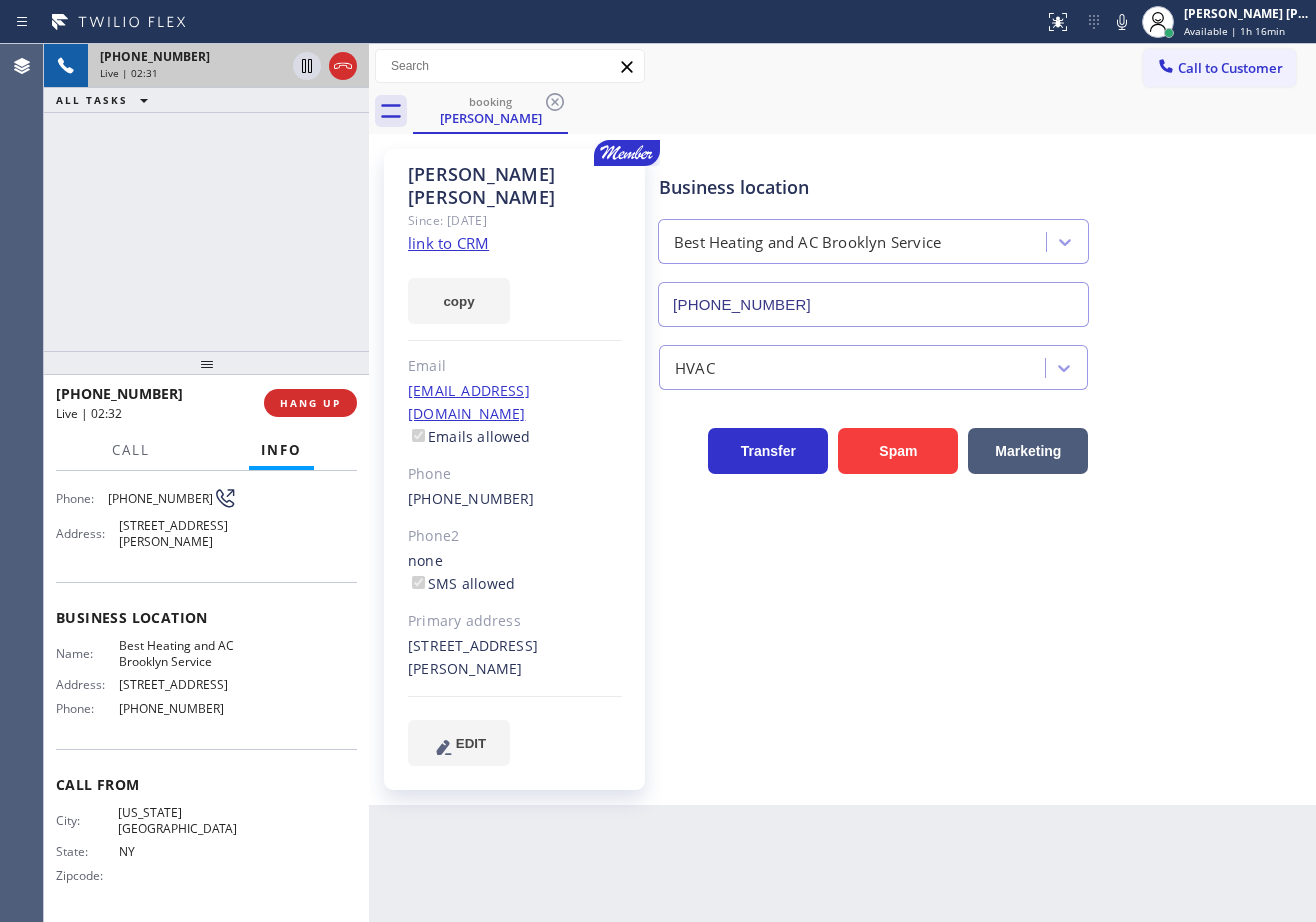 click on "Transfer Spam Marketing" at bounding box center (983, 432) 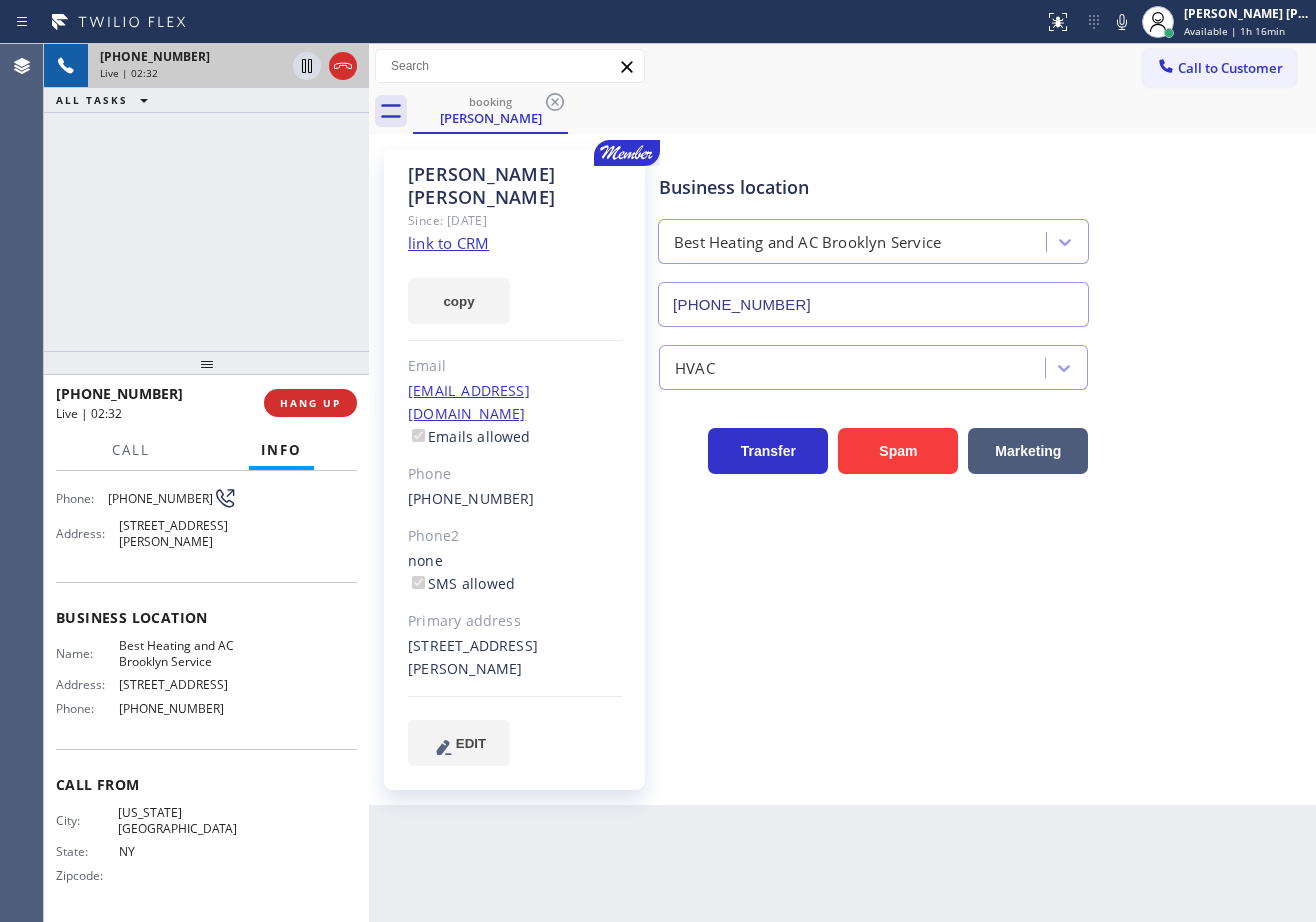 click on "Transfer Spam Marketing" at bounding box center (983, 432) 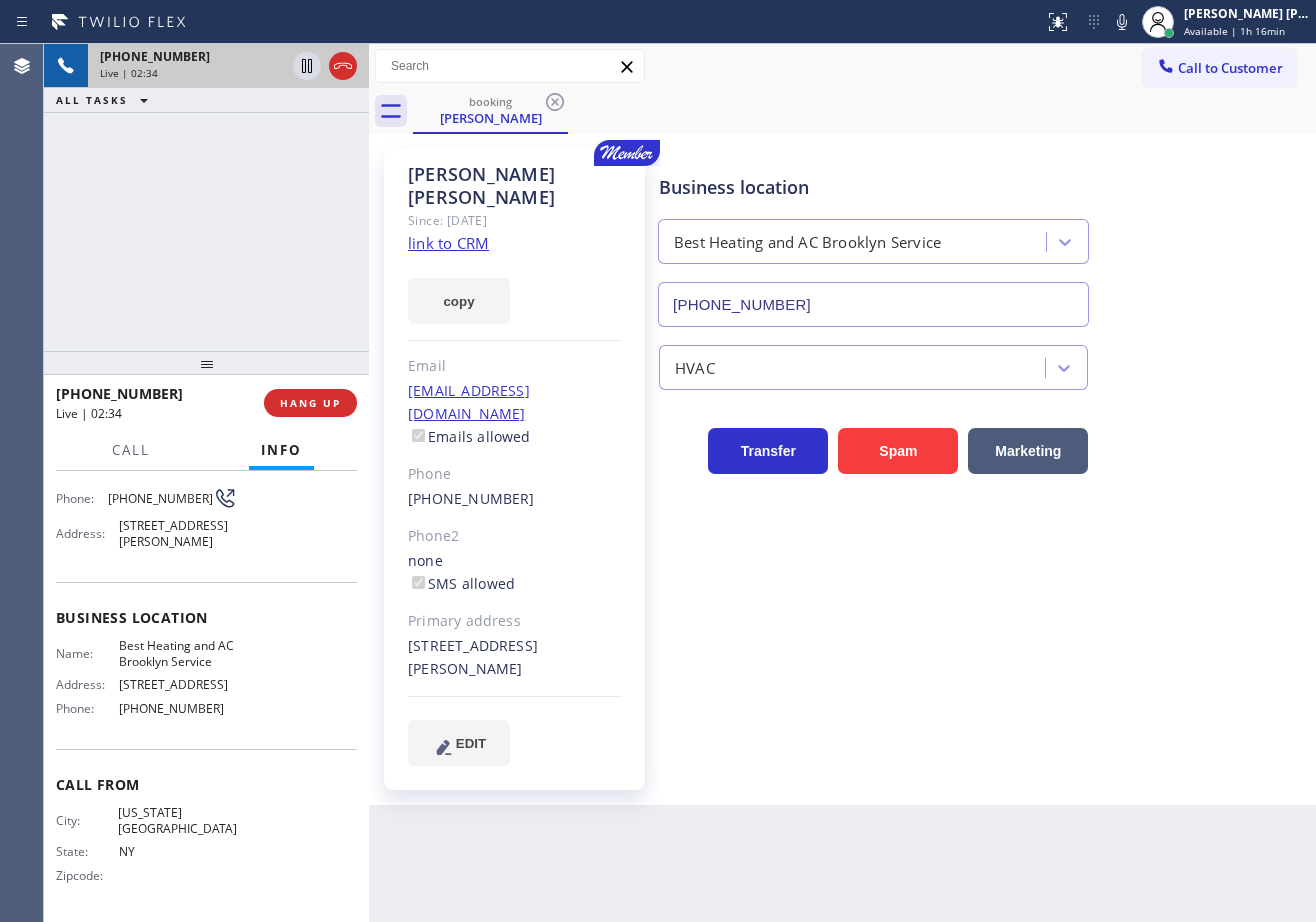 click on "Transfer Spam Marketing" at bounding box center [983, 442] 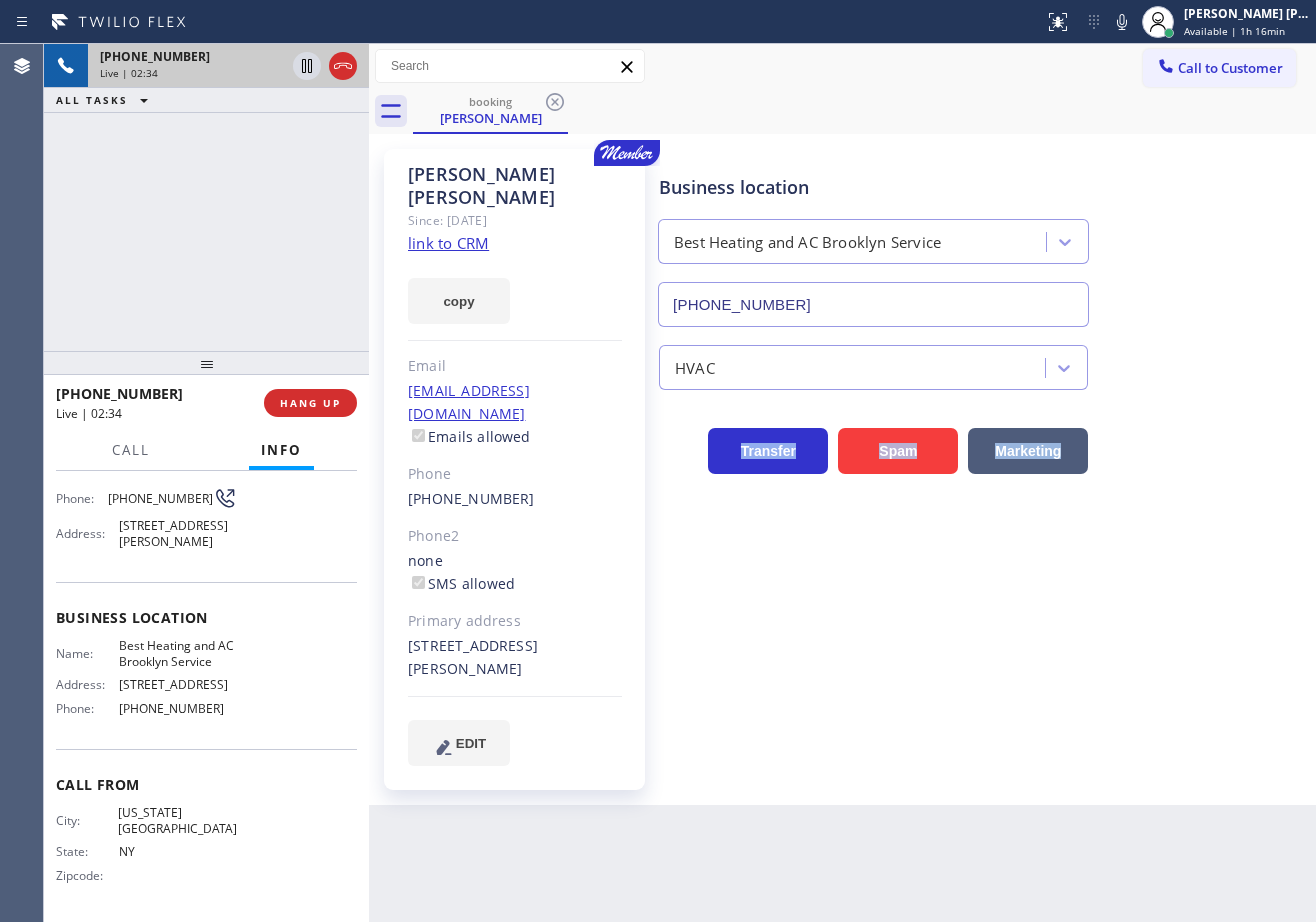 click on "Transfer Spam Marketing" at bounding box center [983, 442] 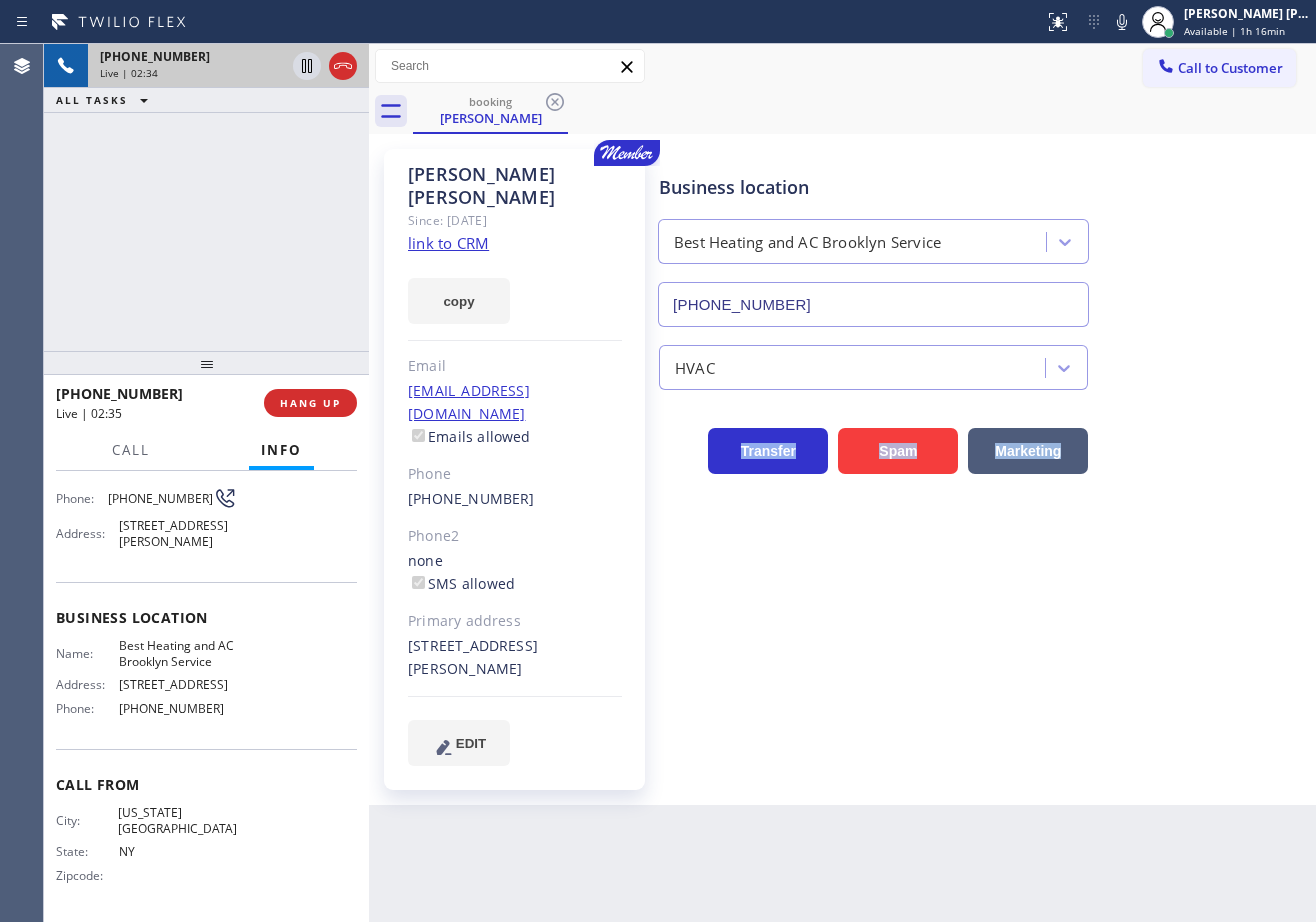 click on "Transfer Spam Marketing" at bounding box center [983, 442] 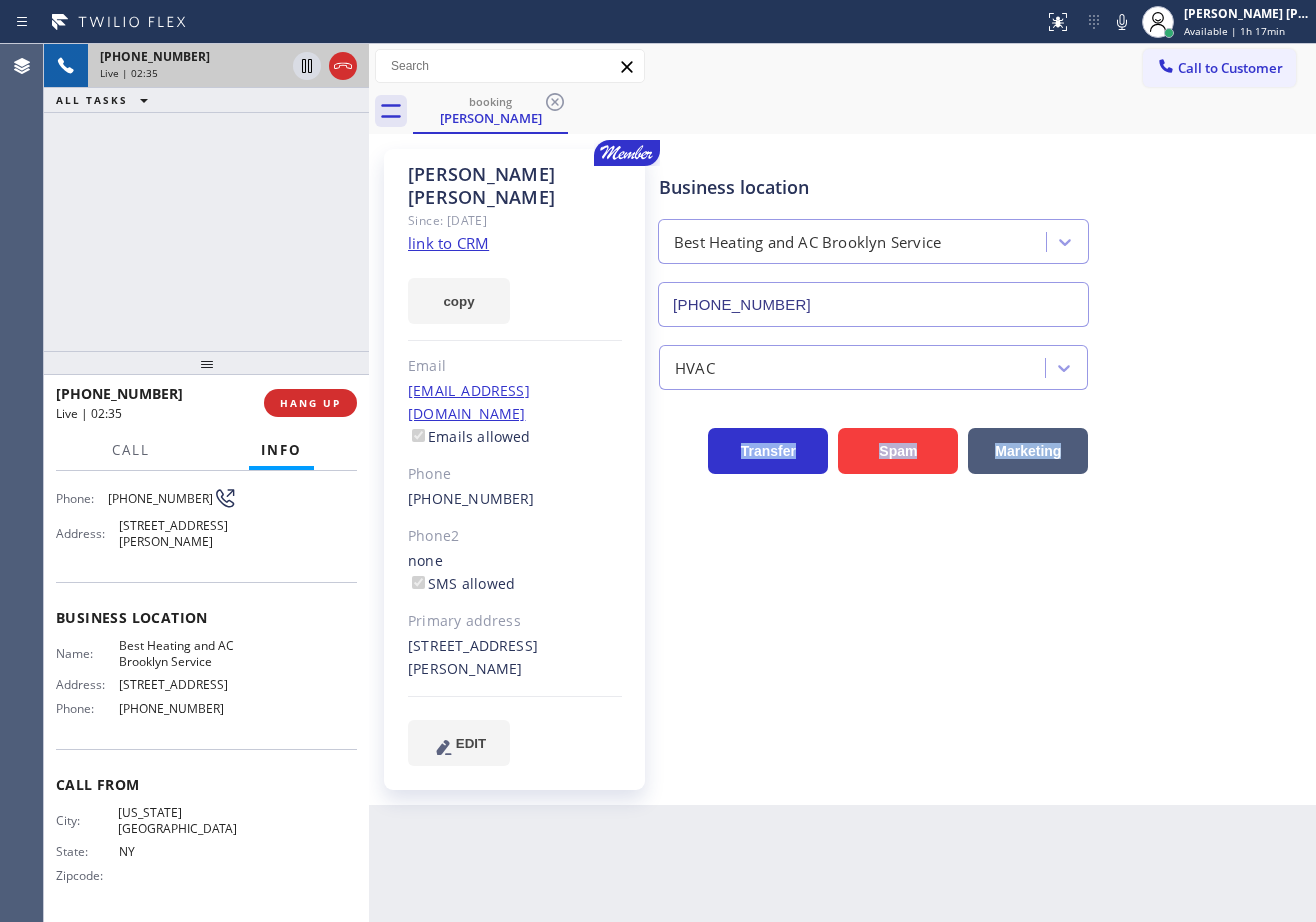 click on "Transfer Spam Marketing" at bounding box center [983, 442] 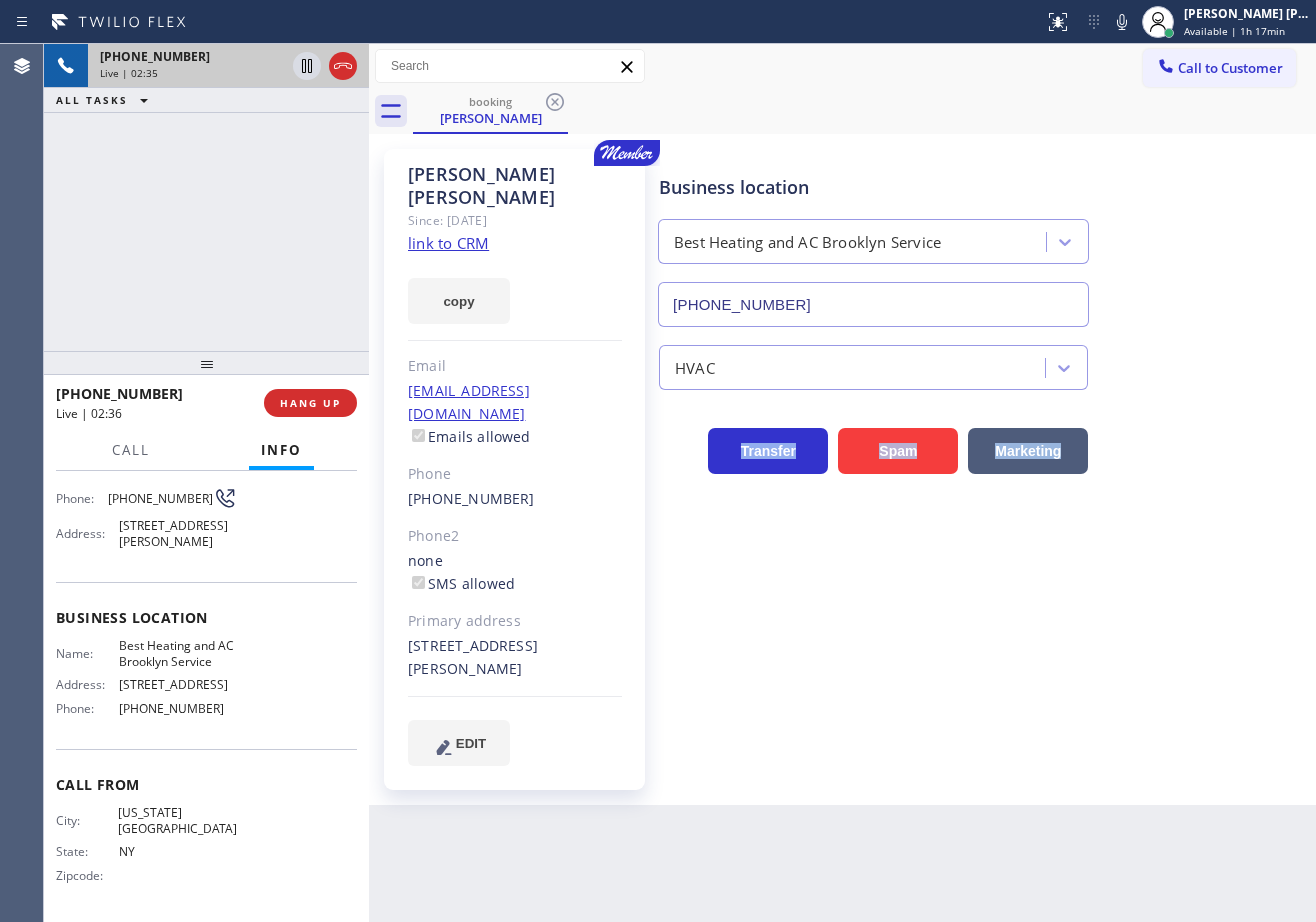 click on "Transfer Spam Marketing" at bounding box center (983, 442) 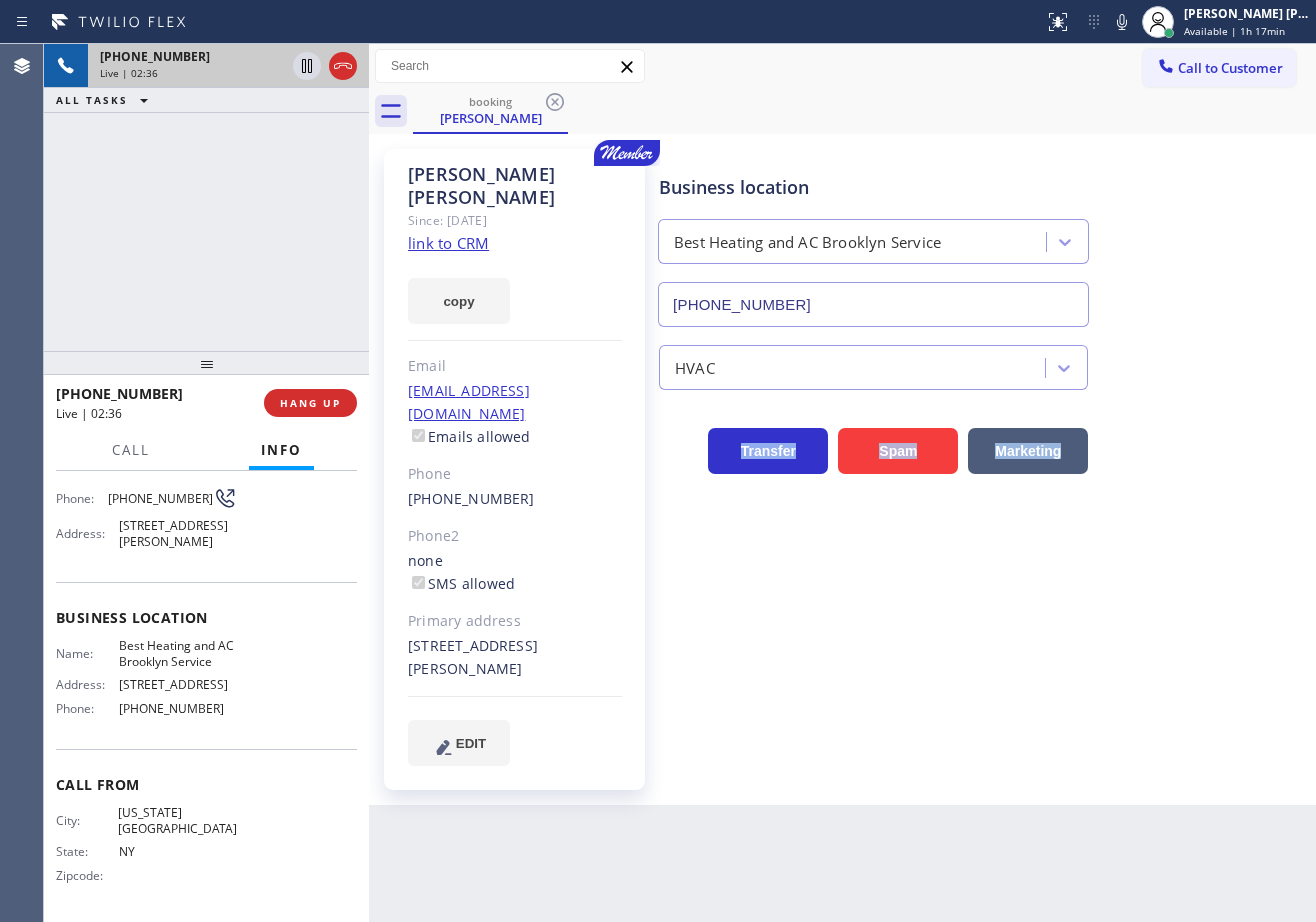 click on "Transfer Spam Marketing" at bounding box center (983, 442) 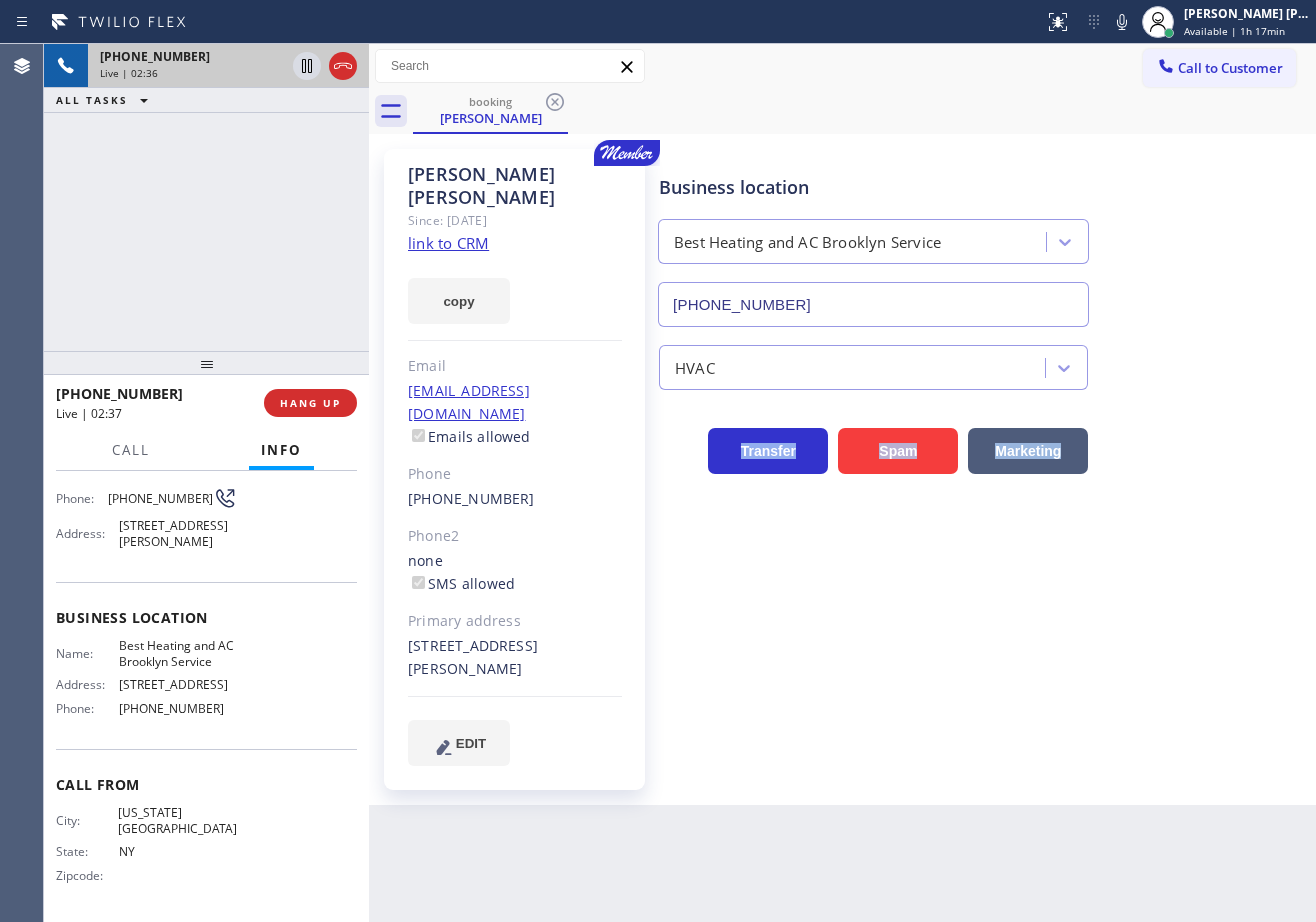 click on "Transfer Spam Marketing" at bounding box center [983, 442] 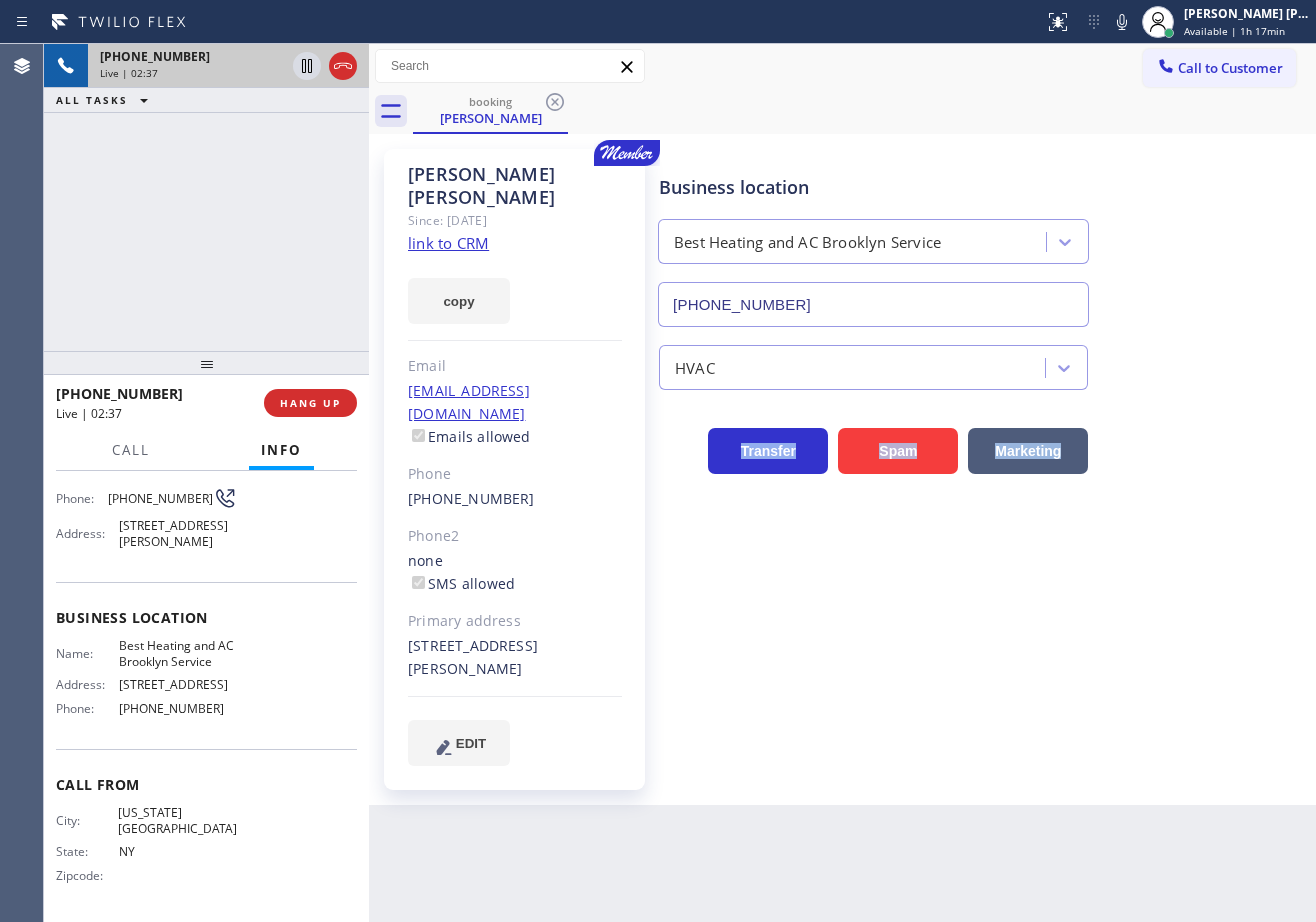 click on "Transfer Spam Marketing" at bounding box center [983, 442] 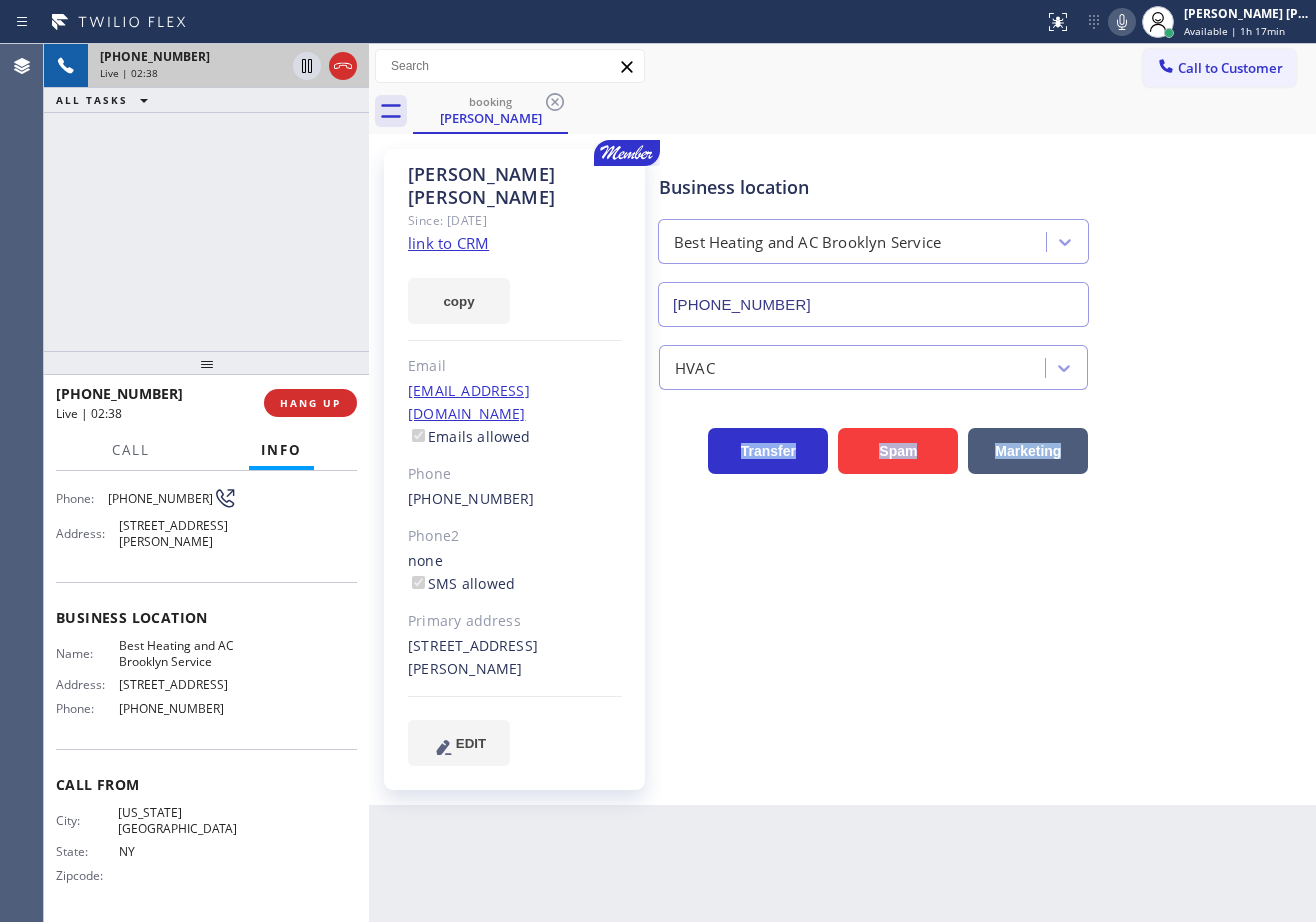 click 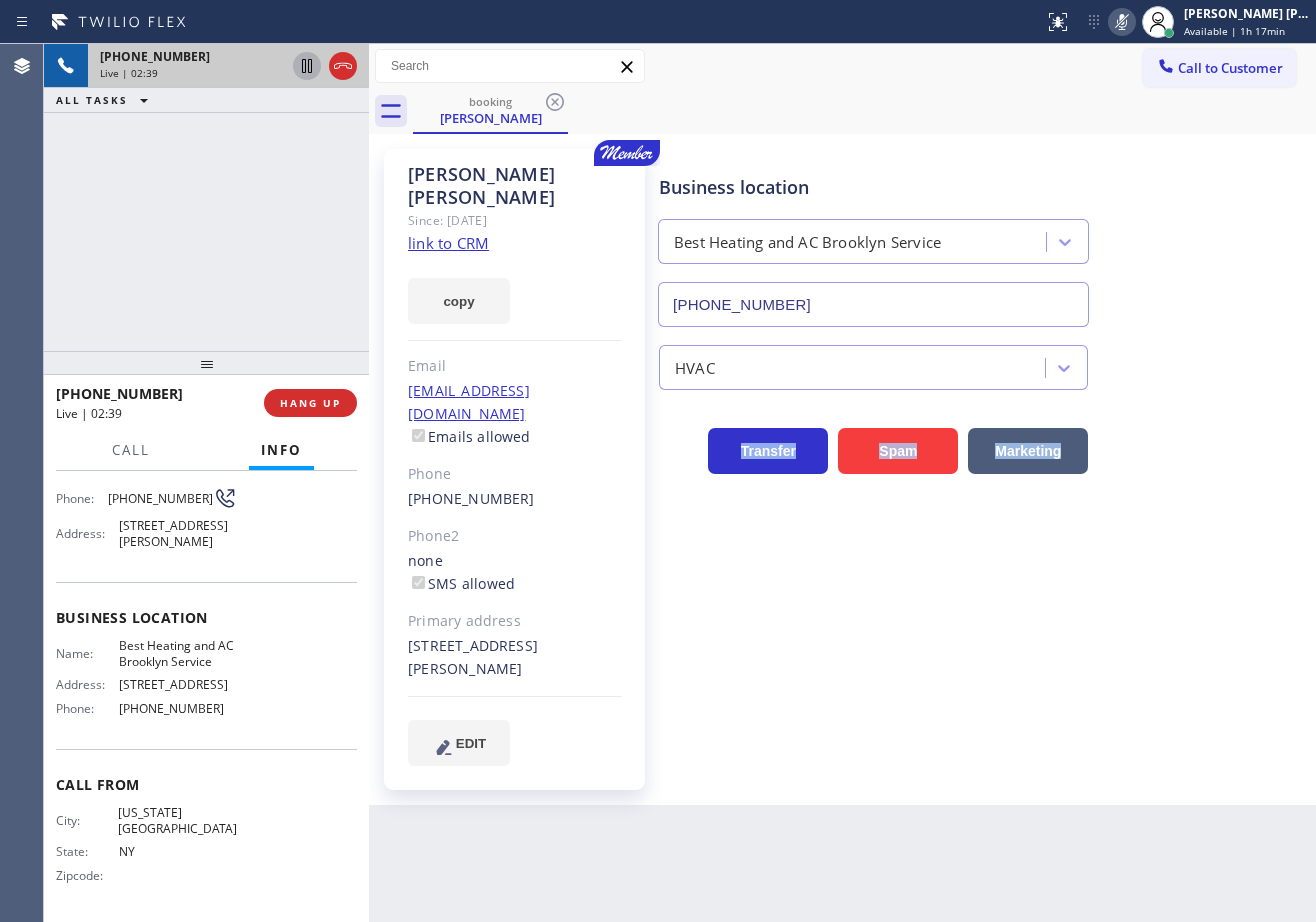 click 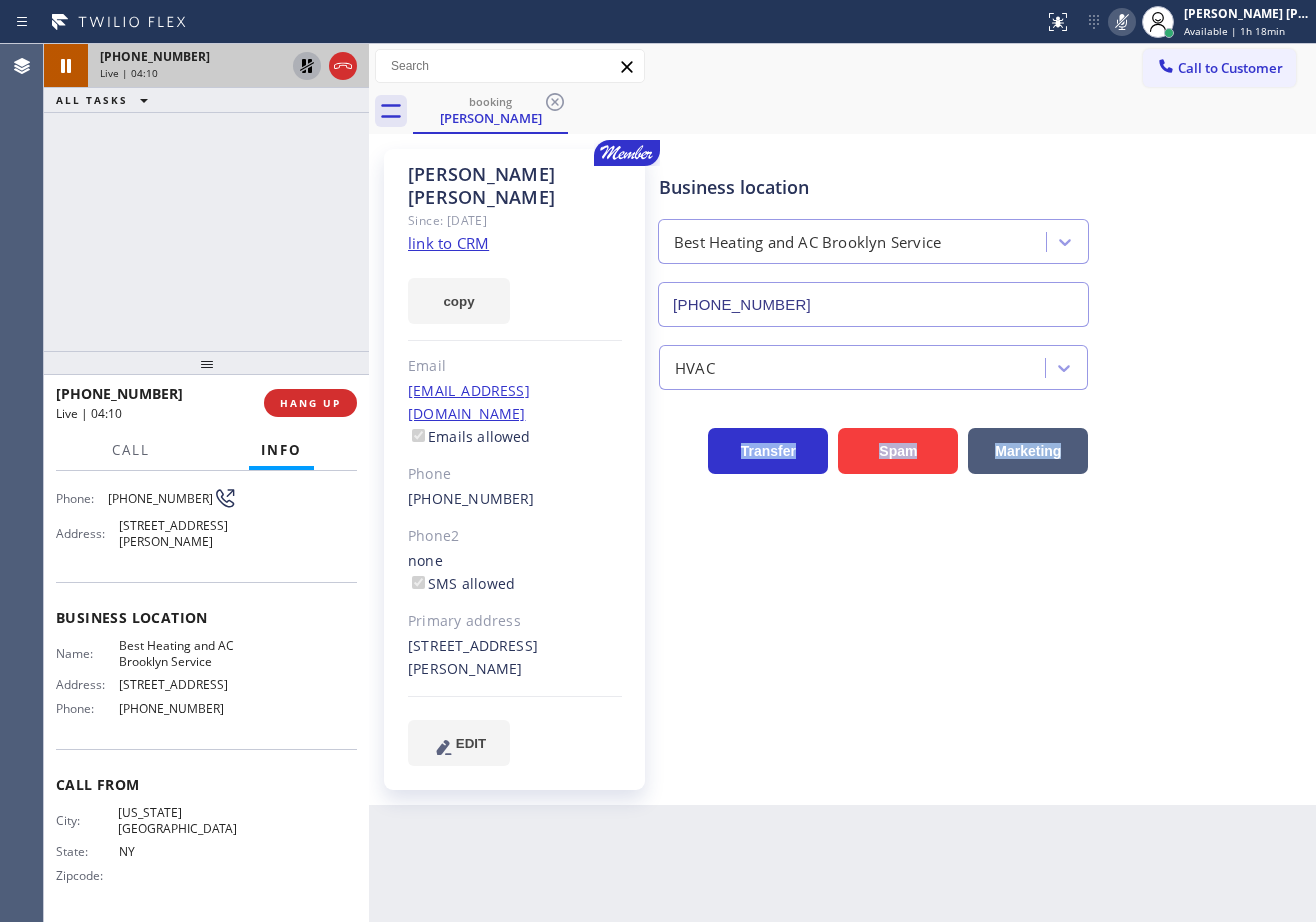 click 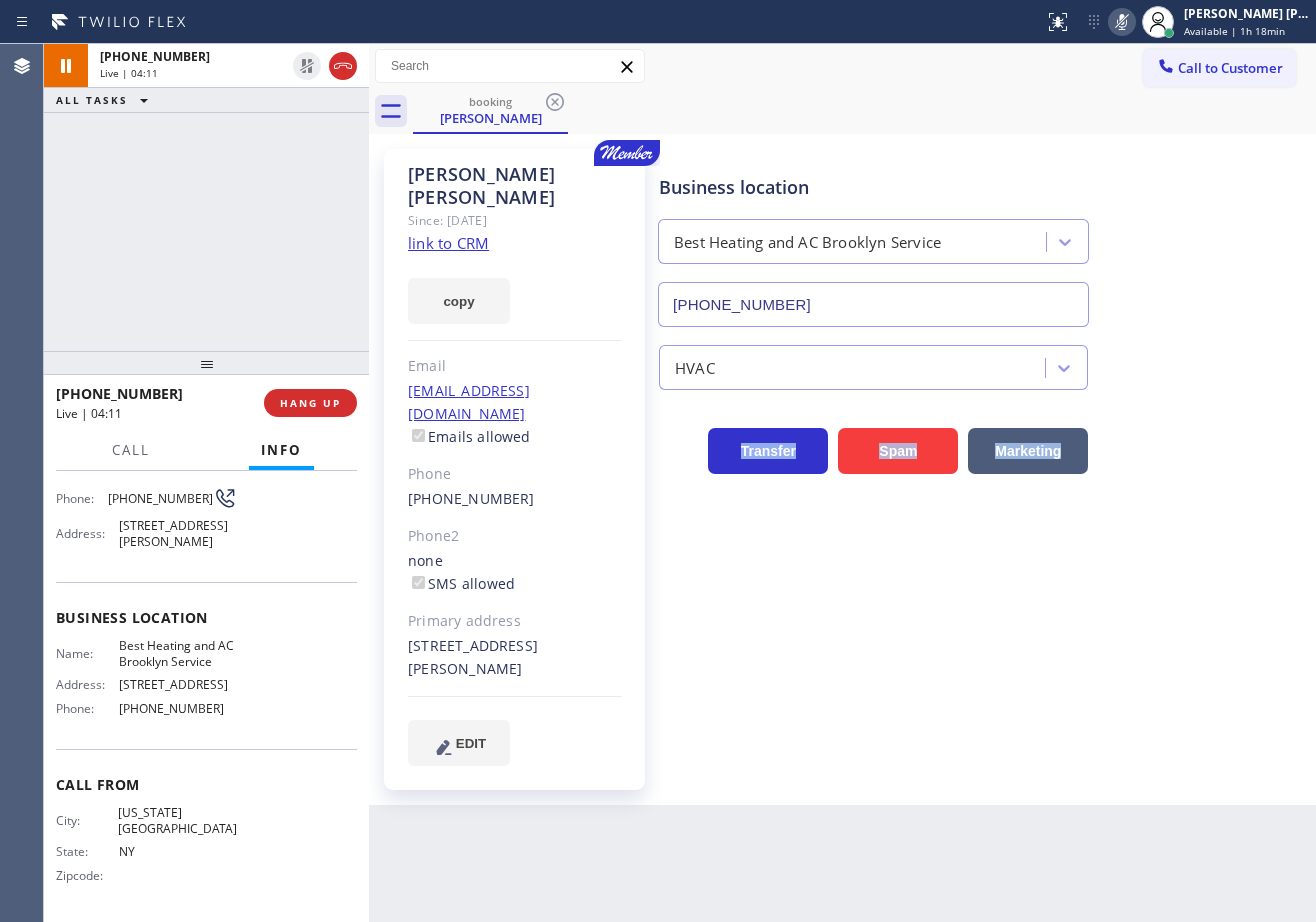 click 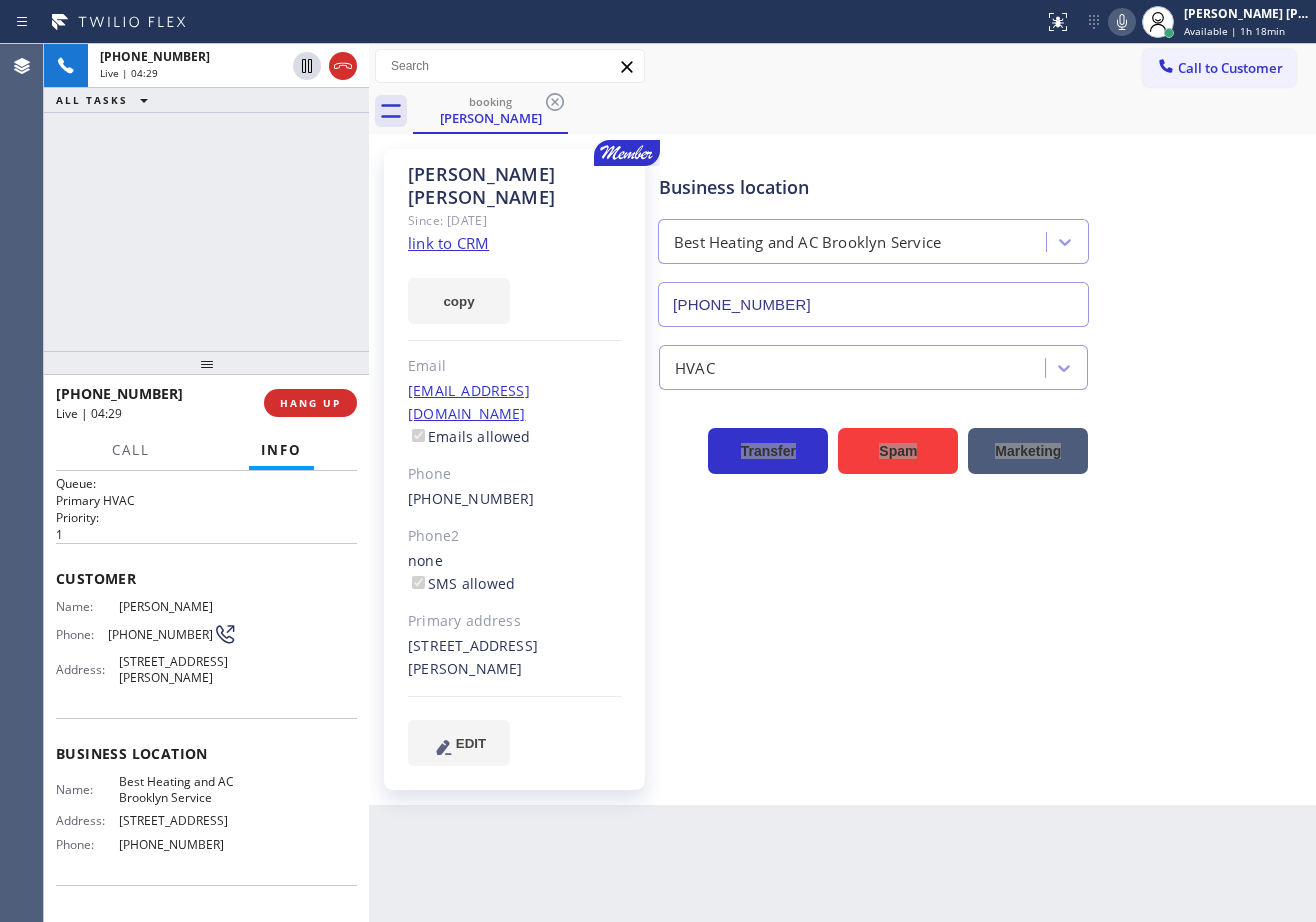 scroll, scrollTop: 0, scrollLeft: 0, axis: both 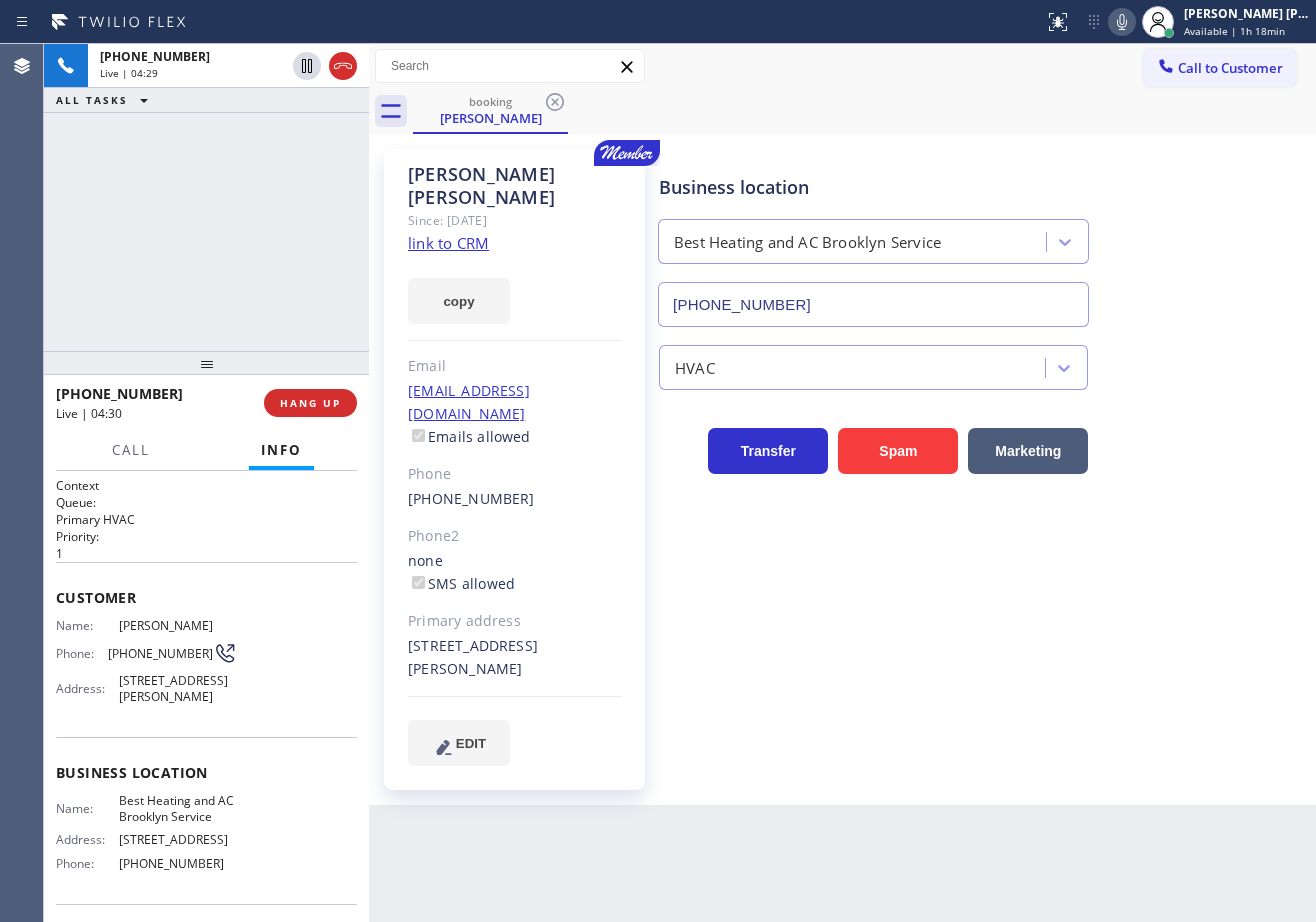 click on "[PHONE_NUMBER] Live | 04:29 ALL TASKS ALL TASKS ACTIVE TASKS TASKS IN WRAP UP" at bounding box center (206, 197) 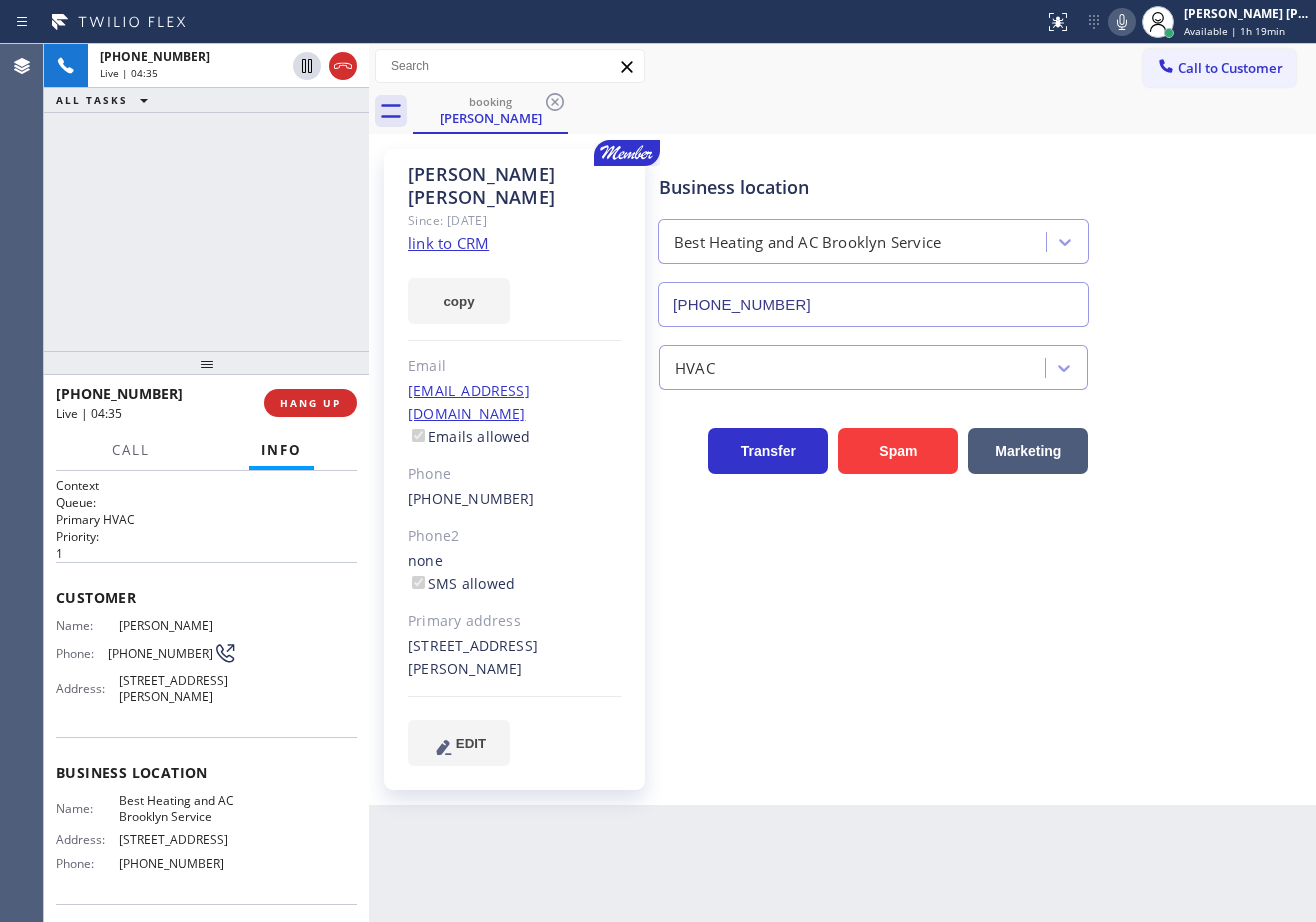 click on "[PHONE_NUMBER] Live | 04:35 ALL TASKS ALL TASKS ACTIVE TASKS TASKS IN WRAP UP" at bounding box center [206, 197] 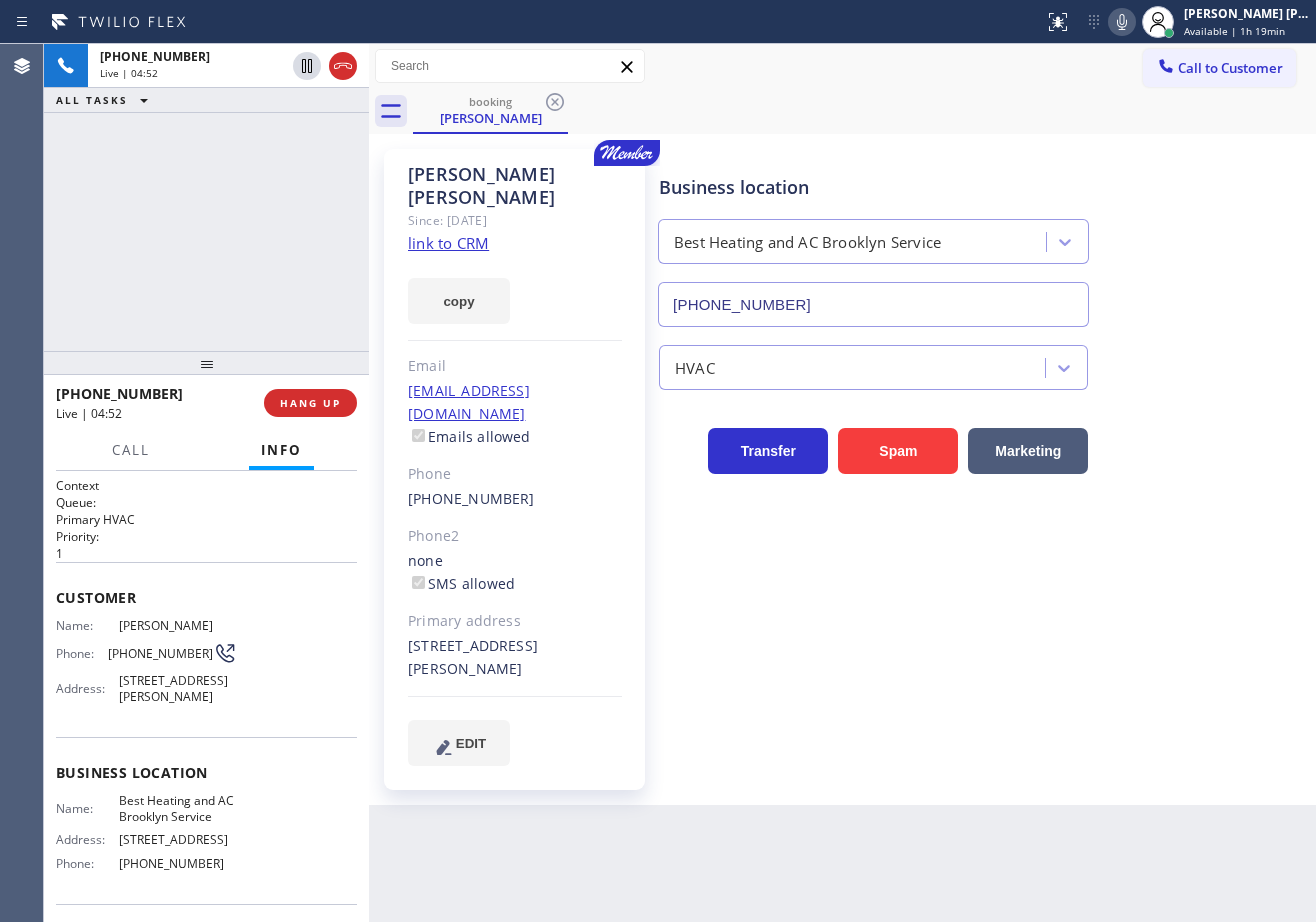 click on "[PHONE_NUMBER] Live | 04:52 ALL TASKS ALL TASKS ACTIVE TASKS TASKS IN WRAP UP" at bounding box center [206, 197] 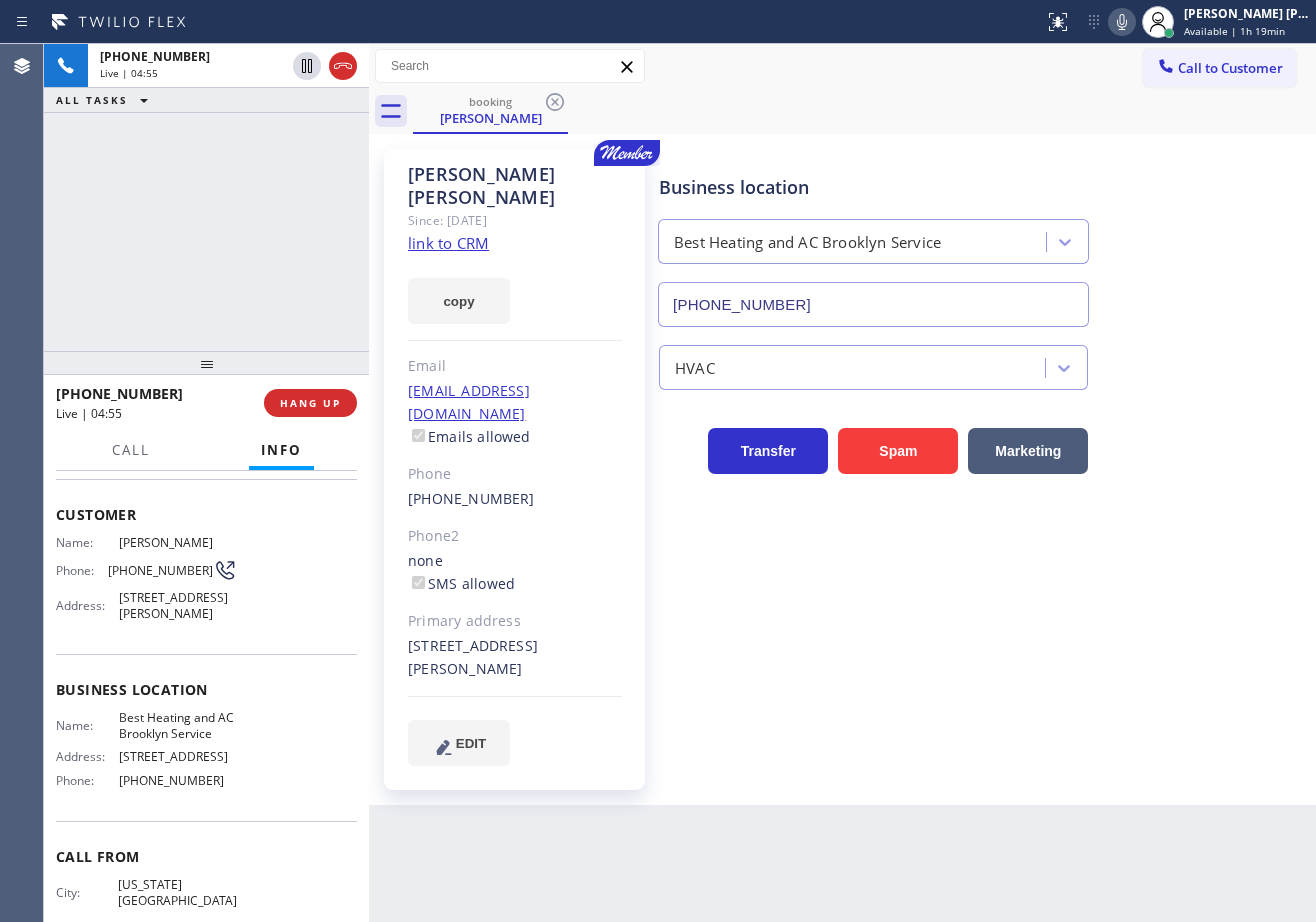 scroll, scrollTop: 100, scrollLeft: 0, axis: vertical 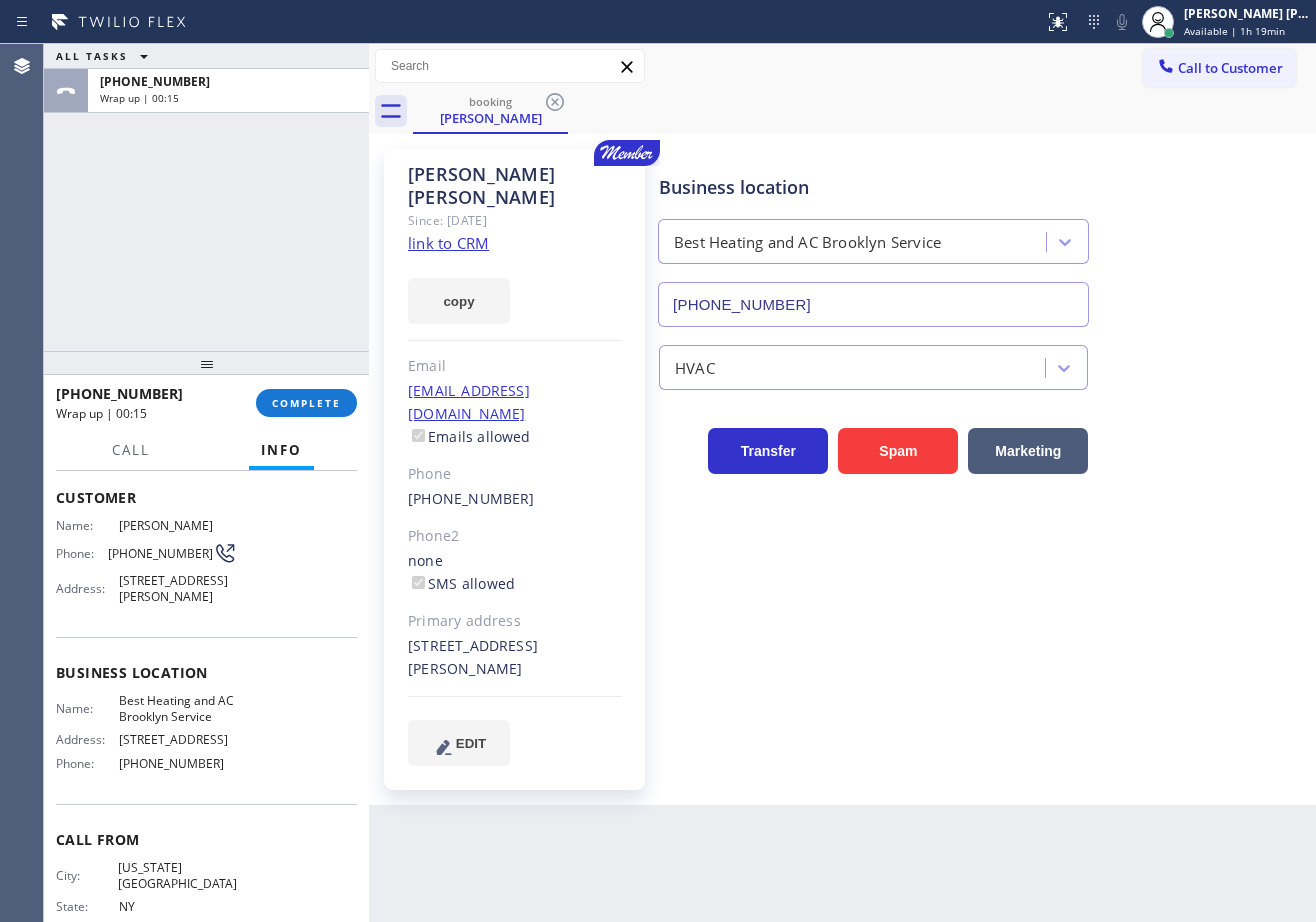 drag, startPoint x: 204, startPoint y: 250, endPoint x: 252, endPoint y: 292, distance: 63.780876 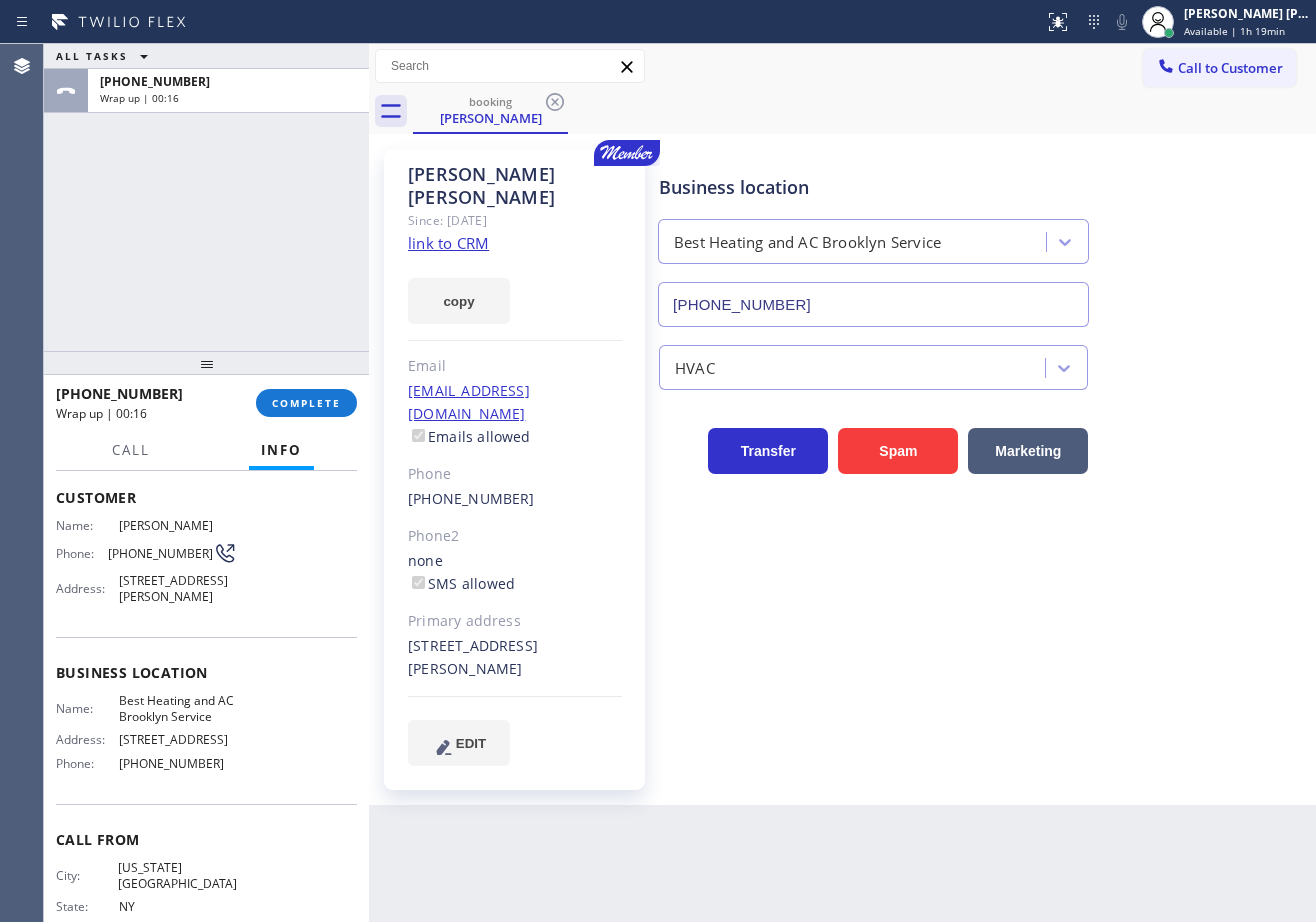 click on "[PHONE_NUMBER] Wrap up | 00:16" at bounding box center [156, 403] 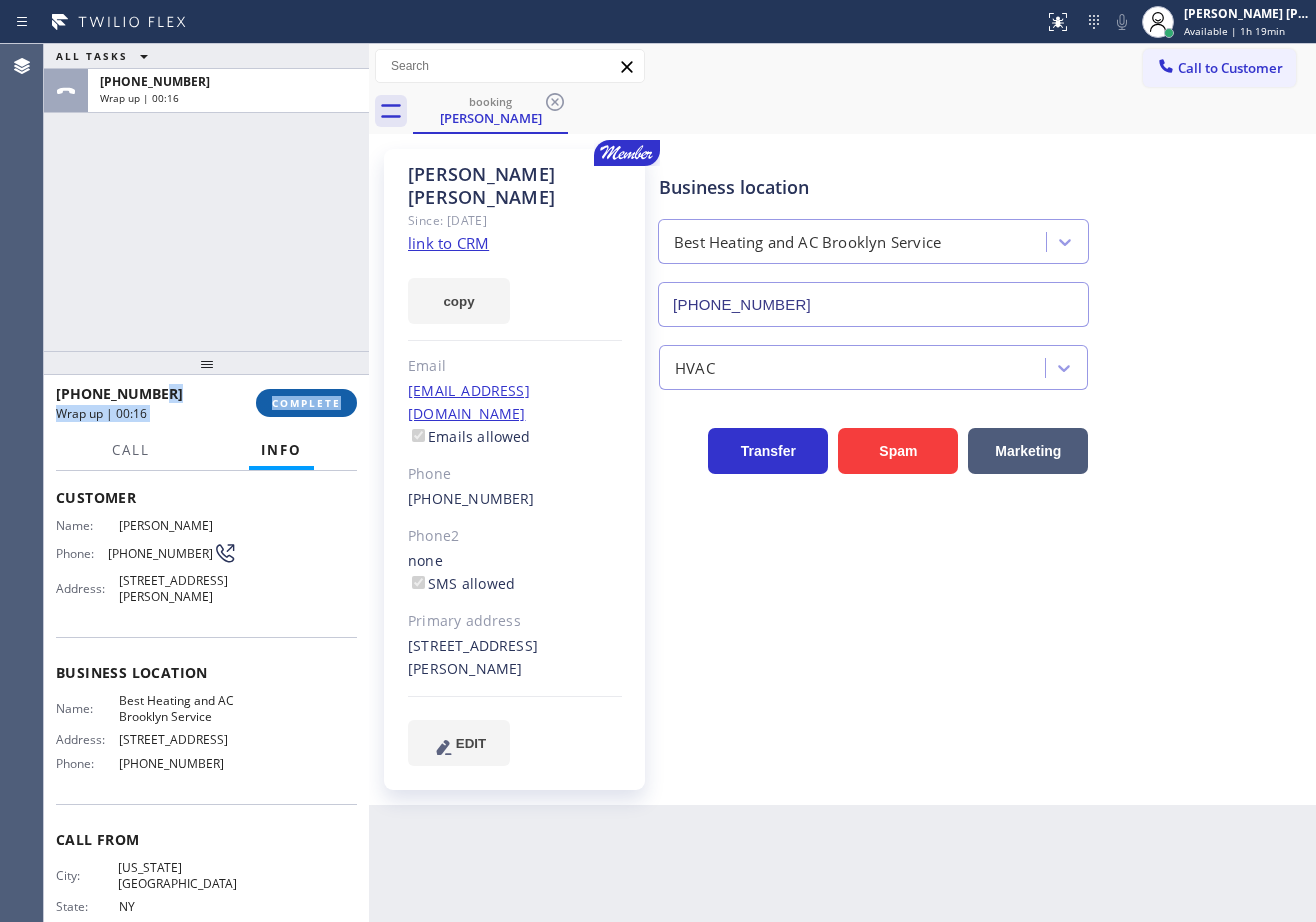 click on "[PHONE_NUMBER] Wrap up | 00:16 COMPLETE" at bounding box center (206, 403) 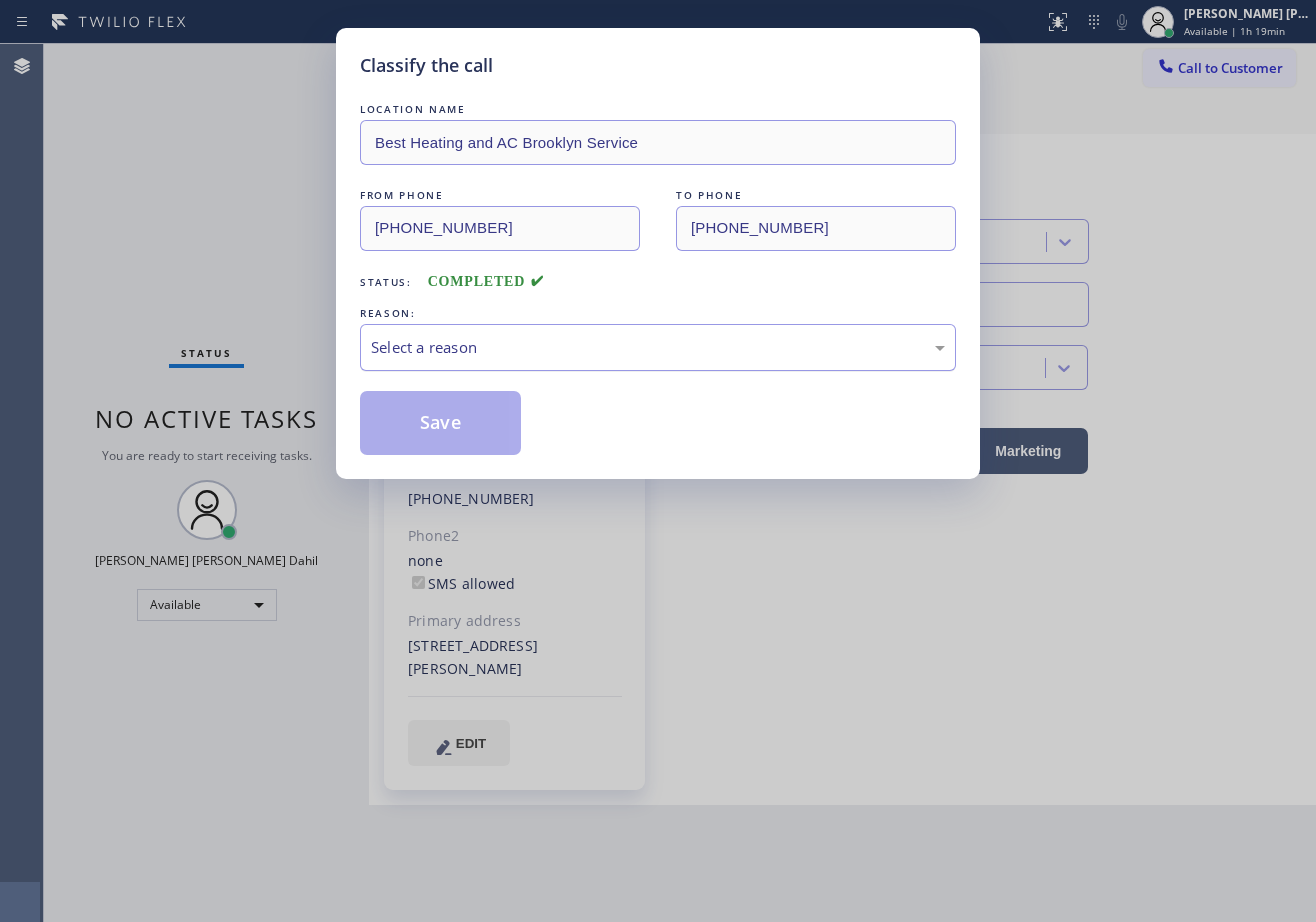 click on "Select a reason" at bounding box center [658, 347] 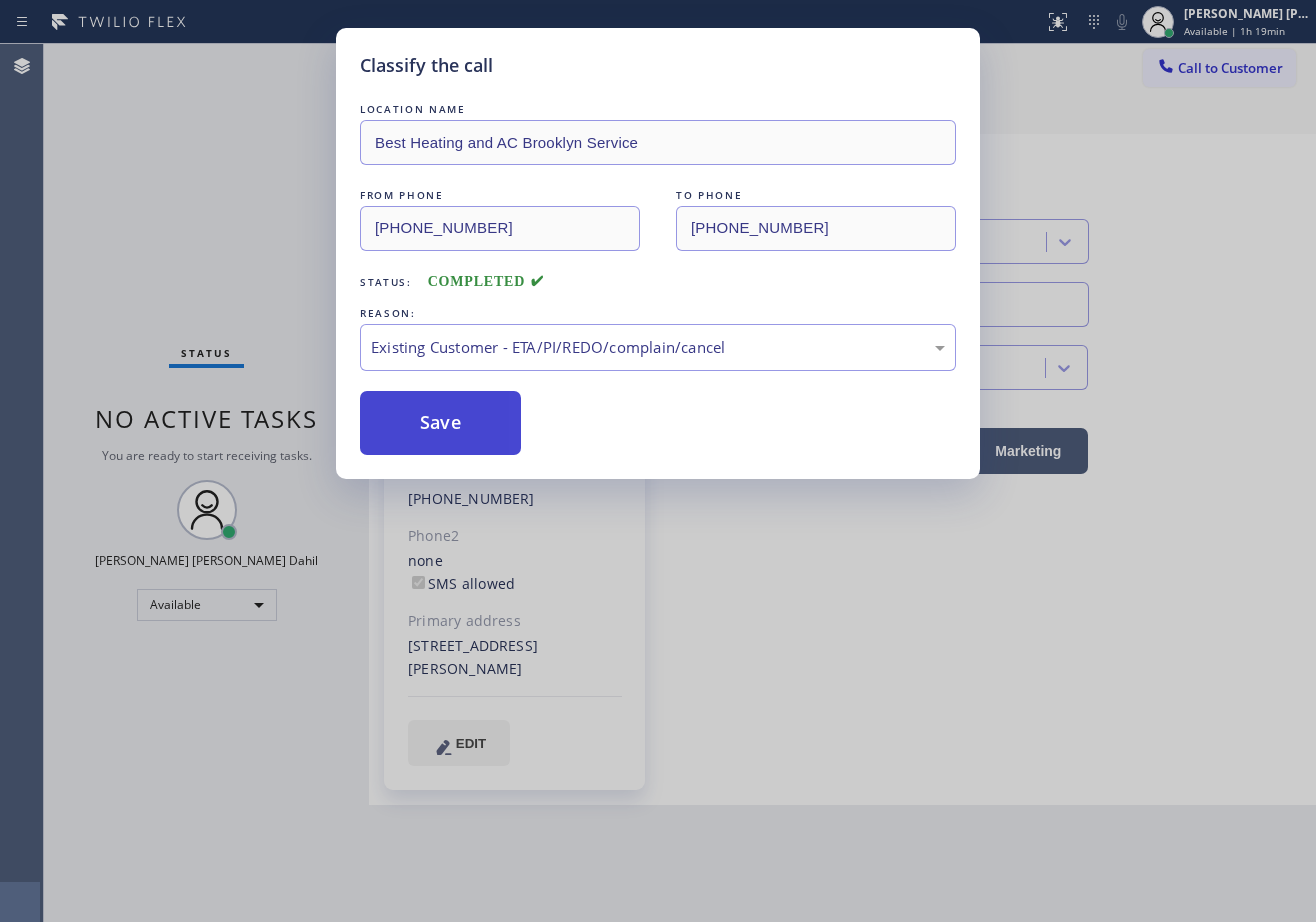 click on "Save" at bounding box center [440, 423] 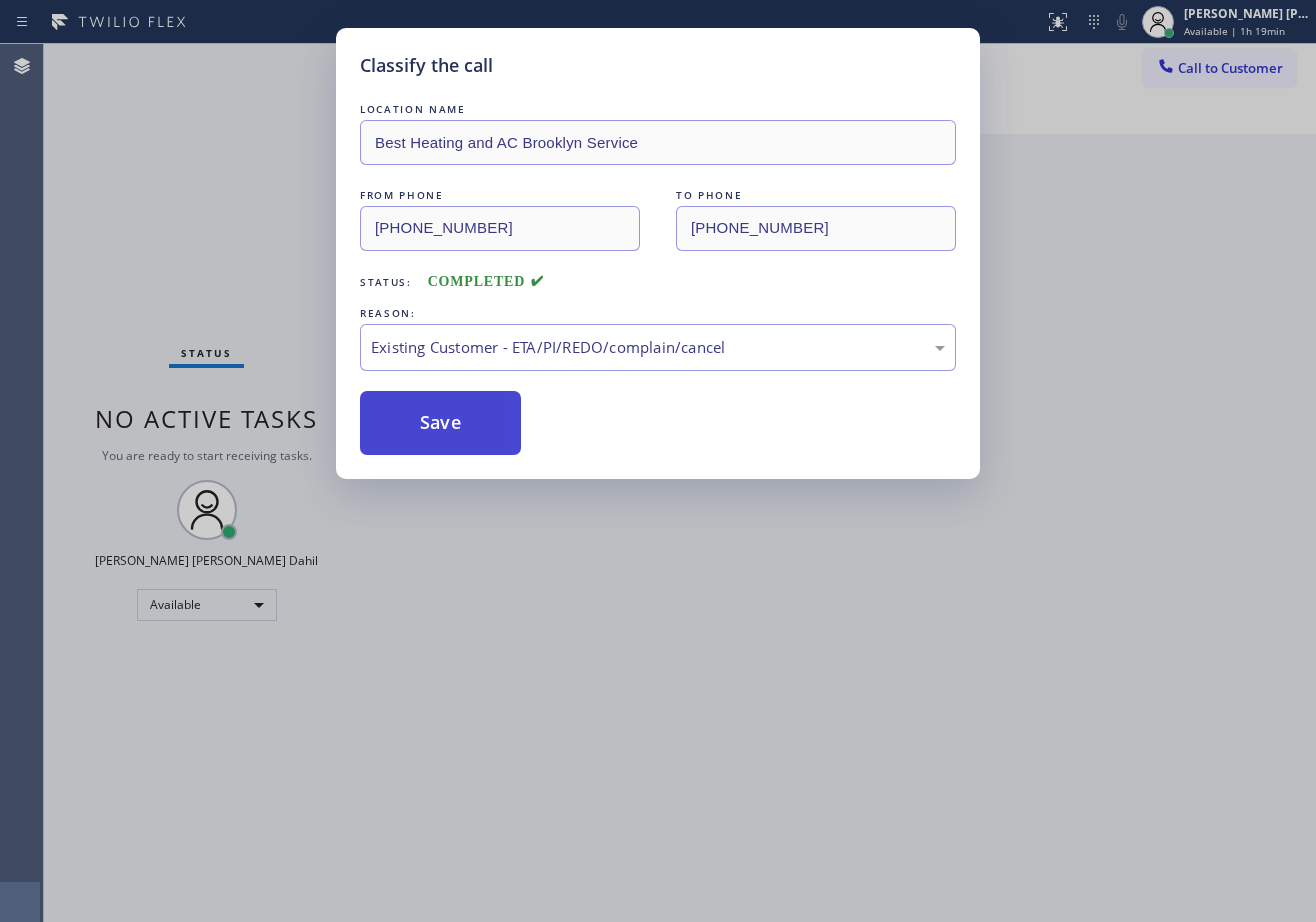 click on "Save" at bounding box center (440, 423) 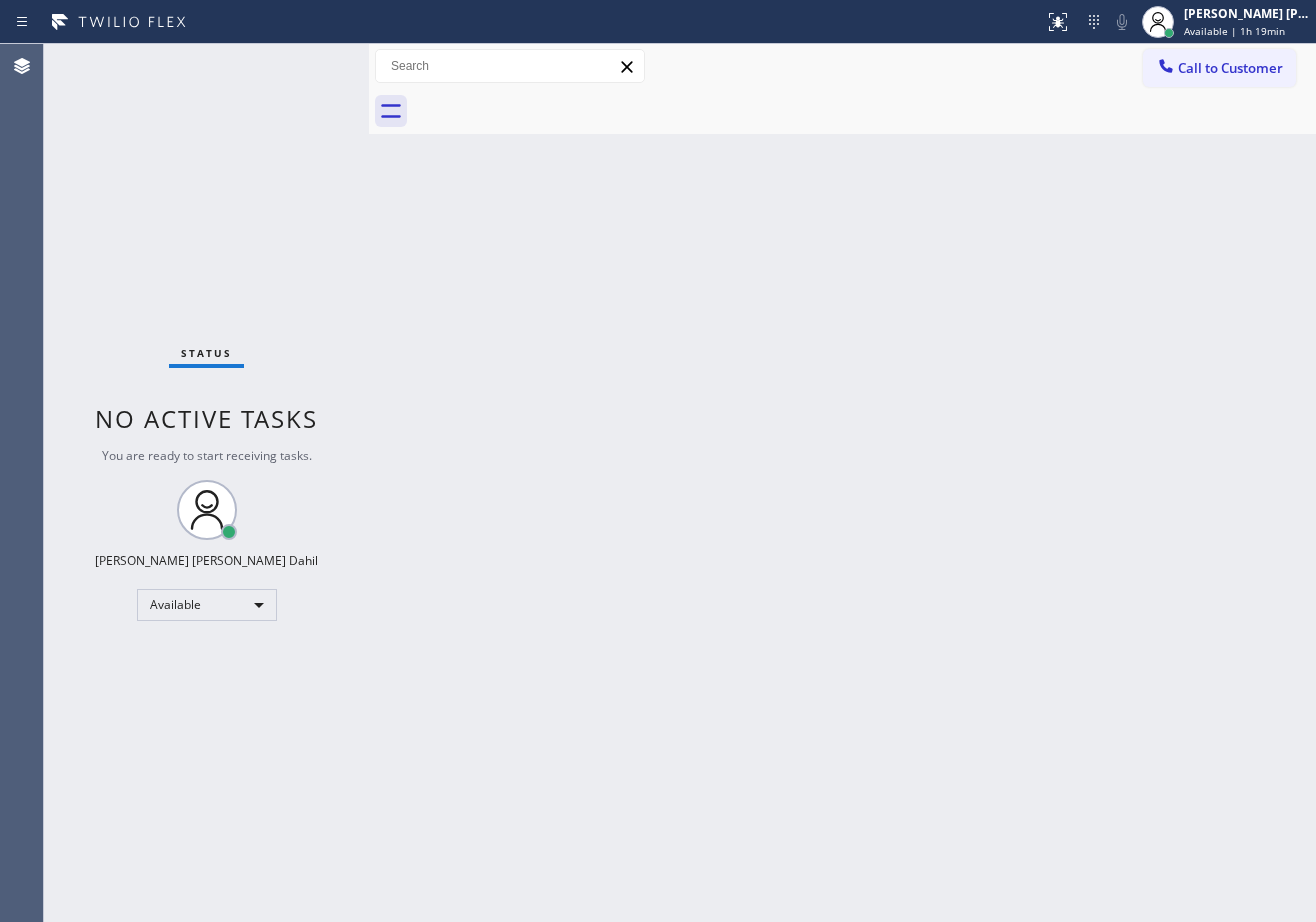 click on "Back to Dashboard Change Sender ID Customers Technicians Select a contact Outbound call Technician Search Technician Your caller id phone number Your caller id phone number Call Technician info Name   Phone none Address none Change Sender ID HVAC [PHONE_NUMBER] 5 Star Appliance [PHONE_NUMBER] Appliance Repair [PHONE_NUMBER] Plumbing [PHONE_NUMBER] Air Duct Cleaning [PHONE_NUMBER]  Electricians [PHONE_NUMBER] Cancel Change Check personal SMS Reset Change No tabs Call to Customer Outbound call Location Search location Your caller id phone number Customer number Call Outbound call Technician Search Technician Your caller id phone number Your caller id phone number Call" at bounding box center [842, 483] 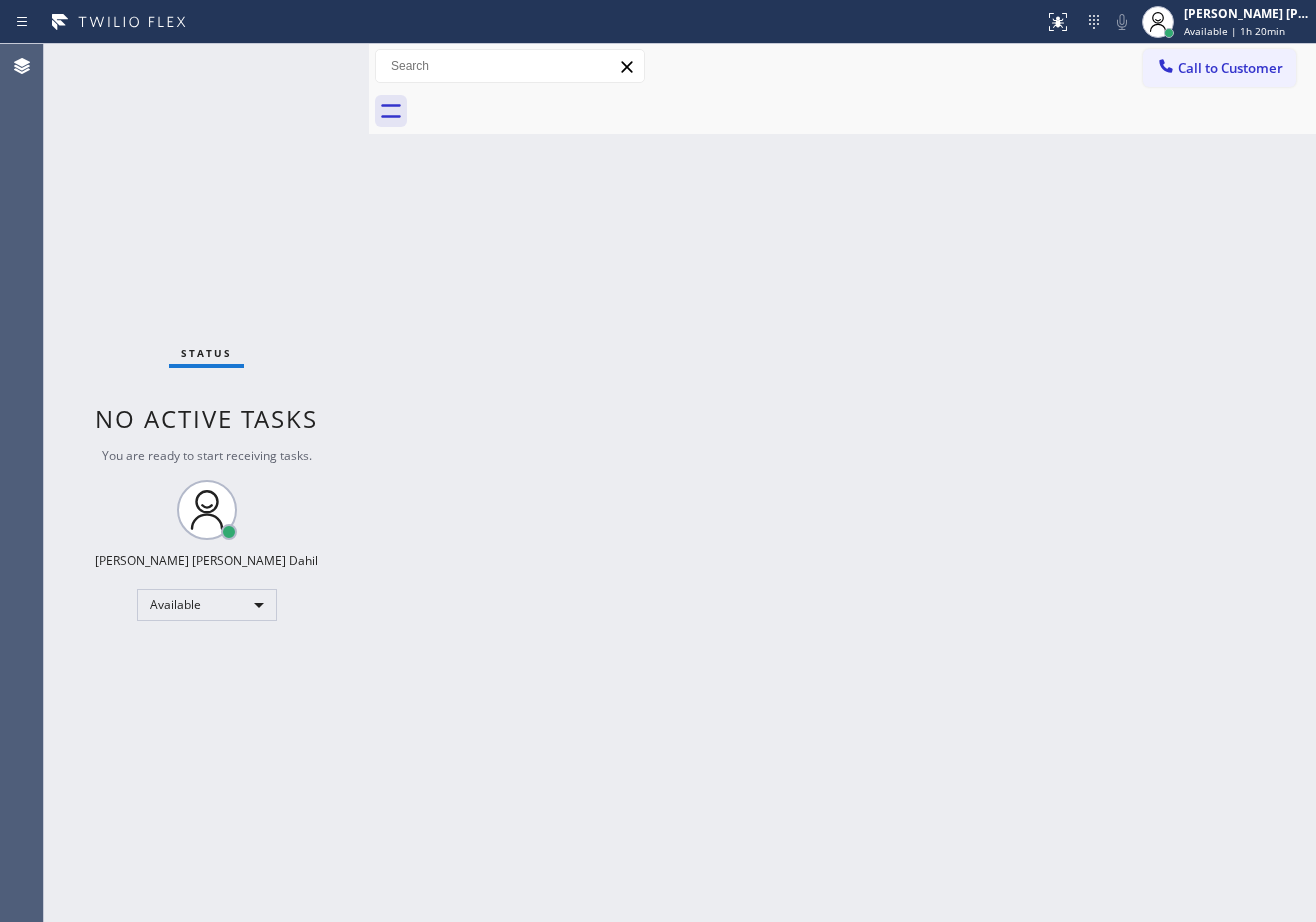 click on "Status   No active tasks     You are ready to start receiving tasks.   [PERSON_NAME] [PERSON_NAME] Dahil Available" at bounding box center (206, 483) 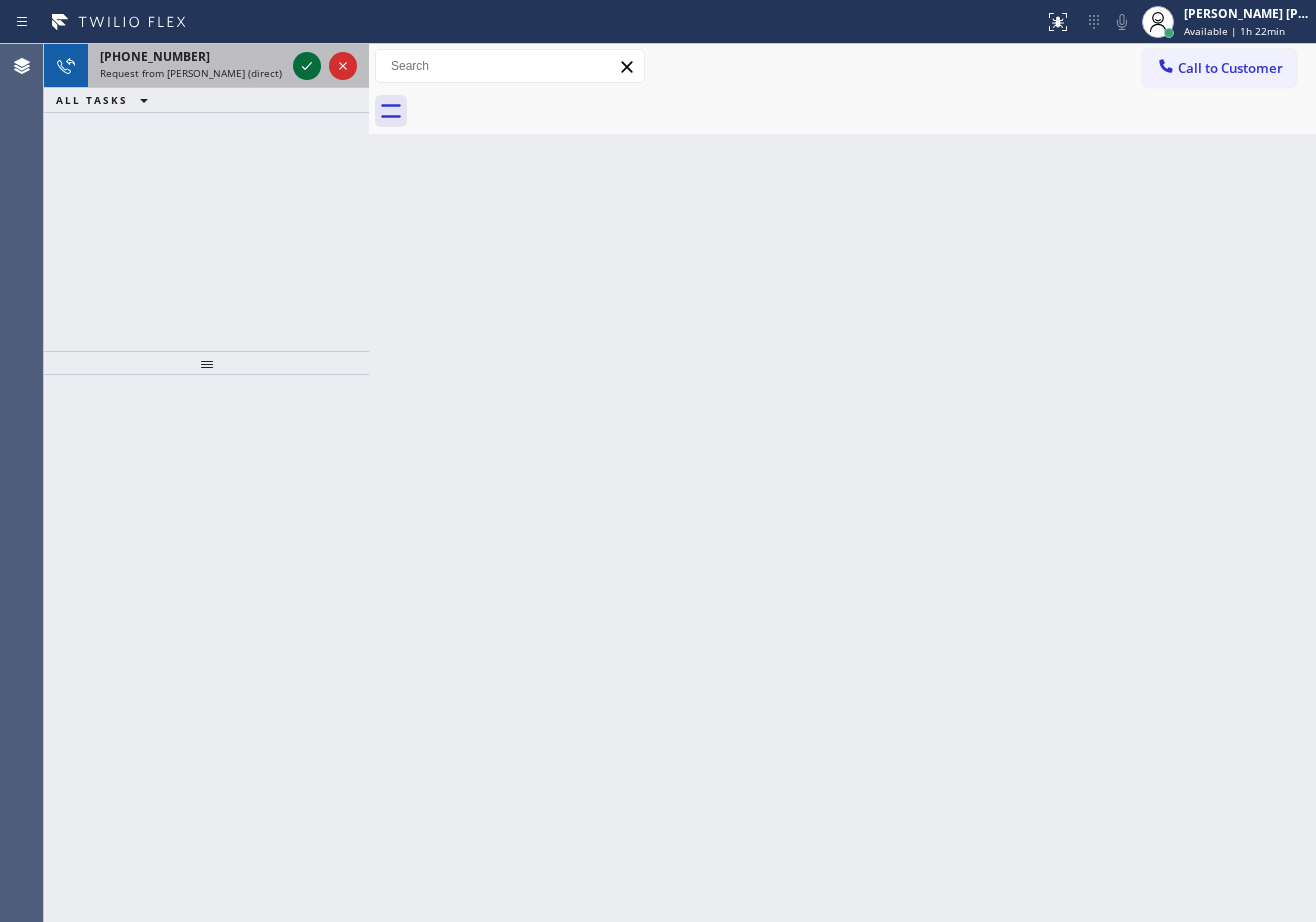 drag, startPoint x: 220, startPoint y: 70, endPoint x: 308, endPoint y: 67, distance: 88.051125 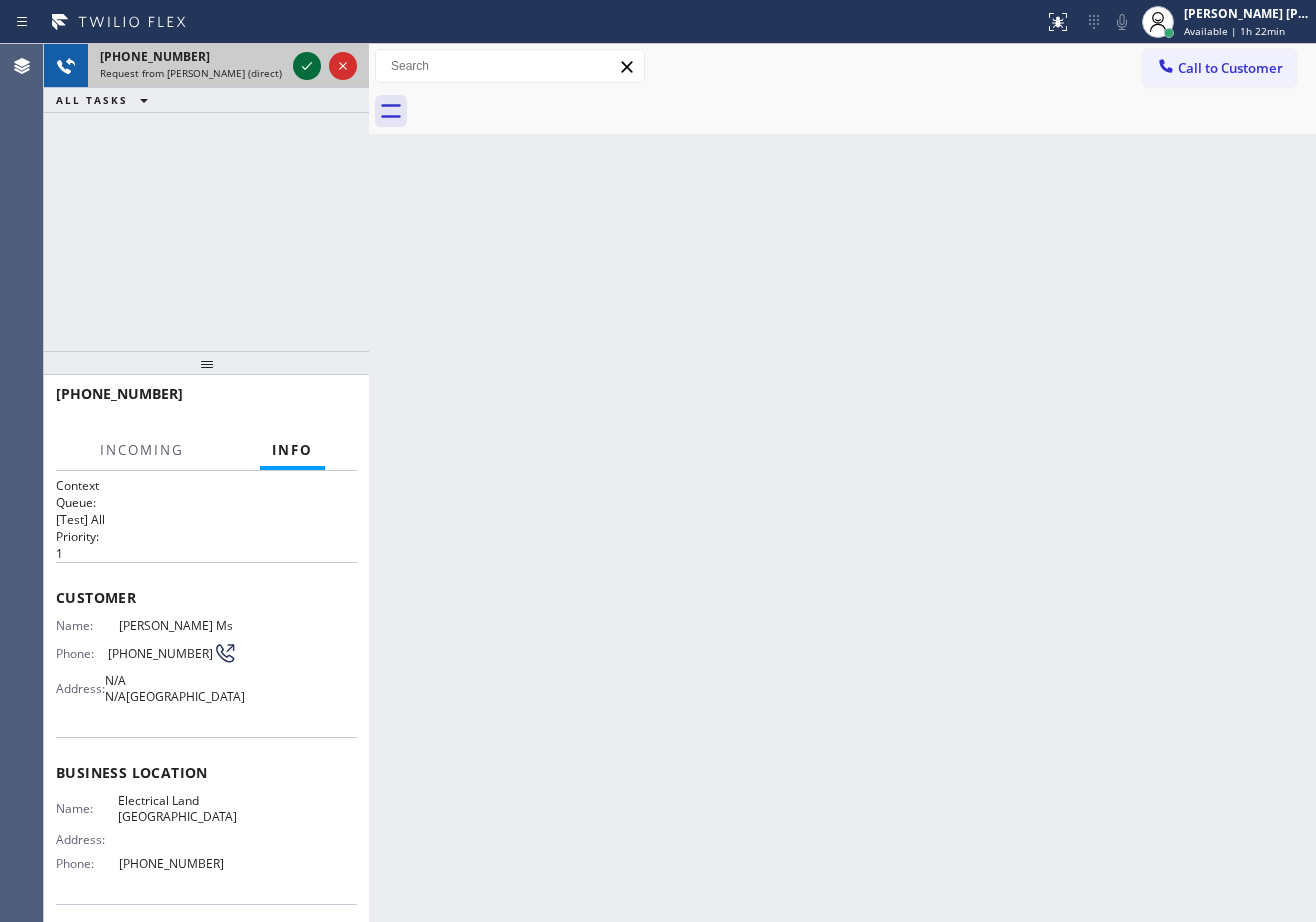 click 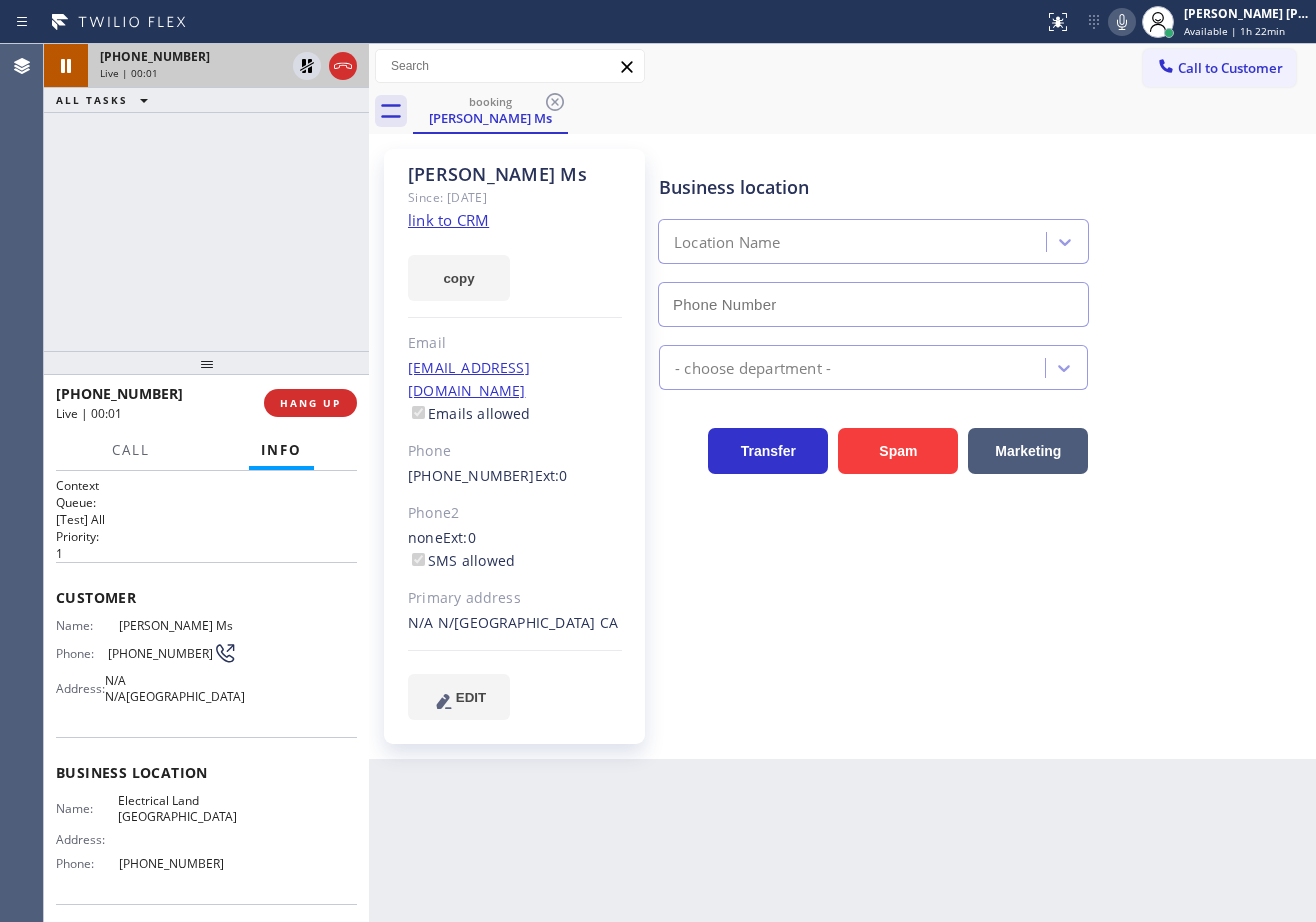 type on "[PHONE_NUMBER]" 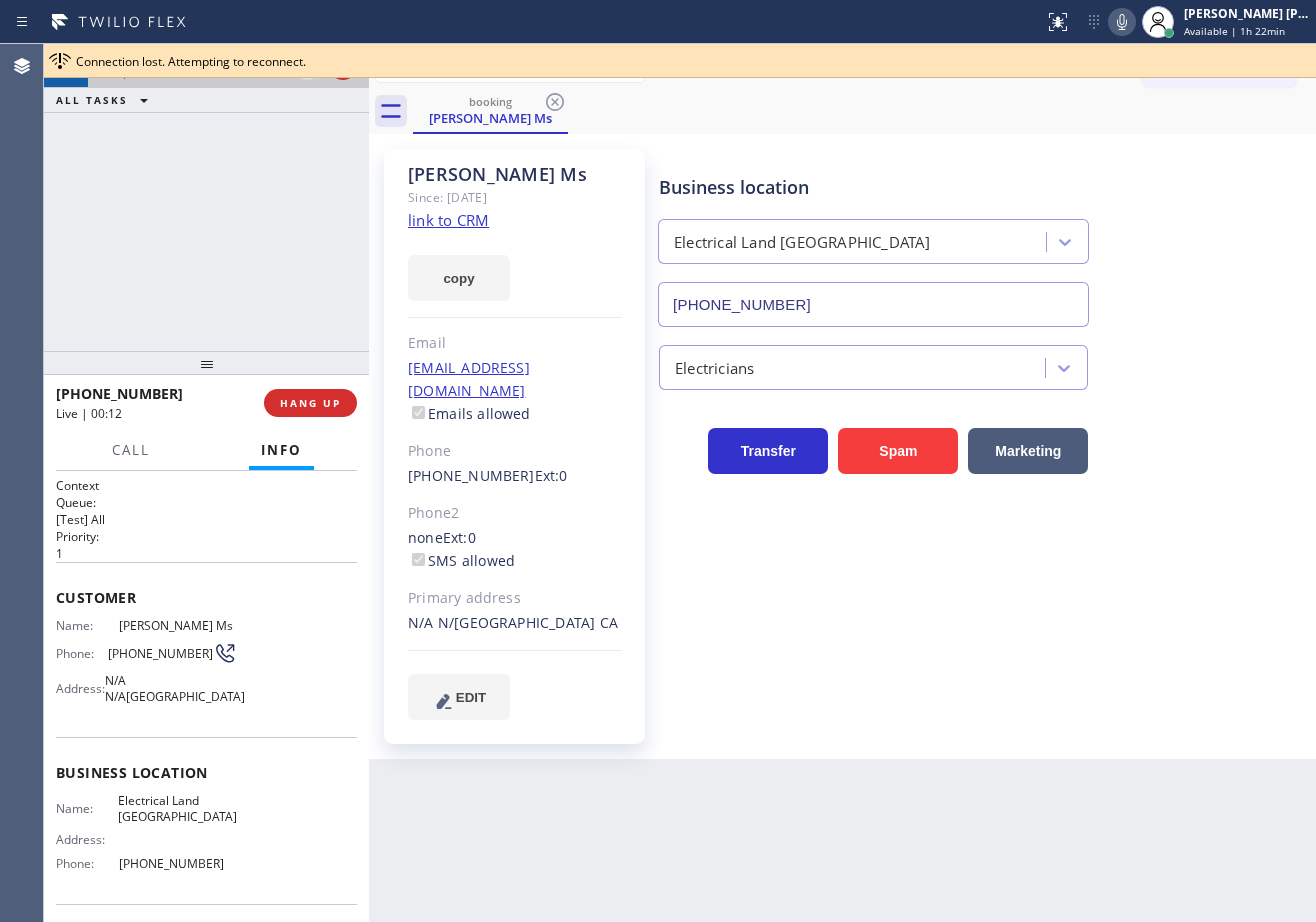 click on "Live | 00:13" at bounding box center [192, 73] 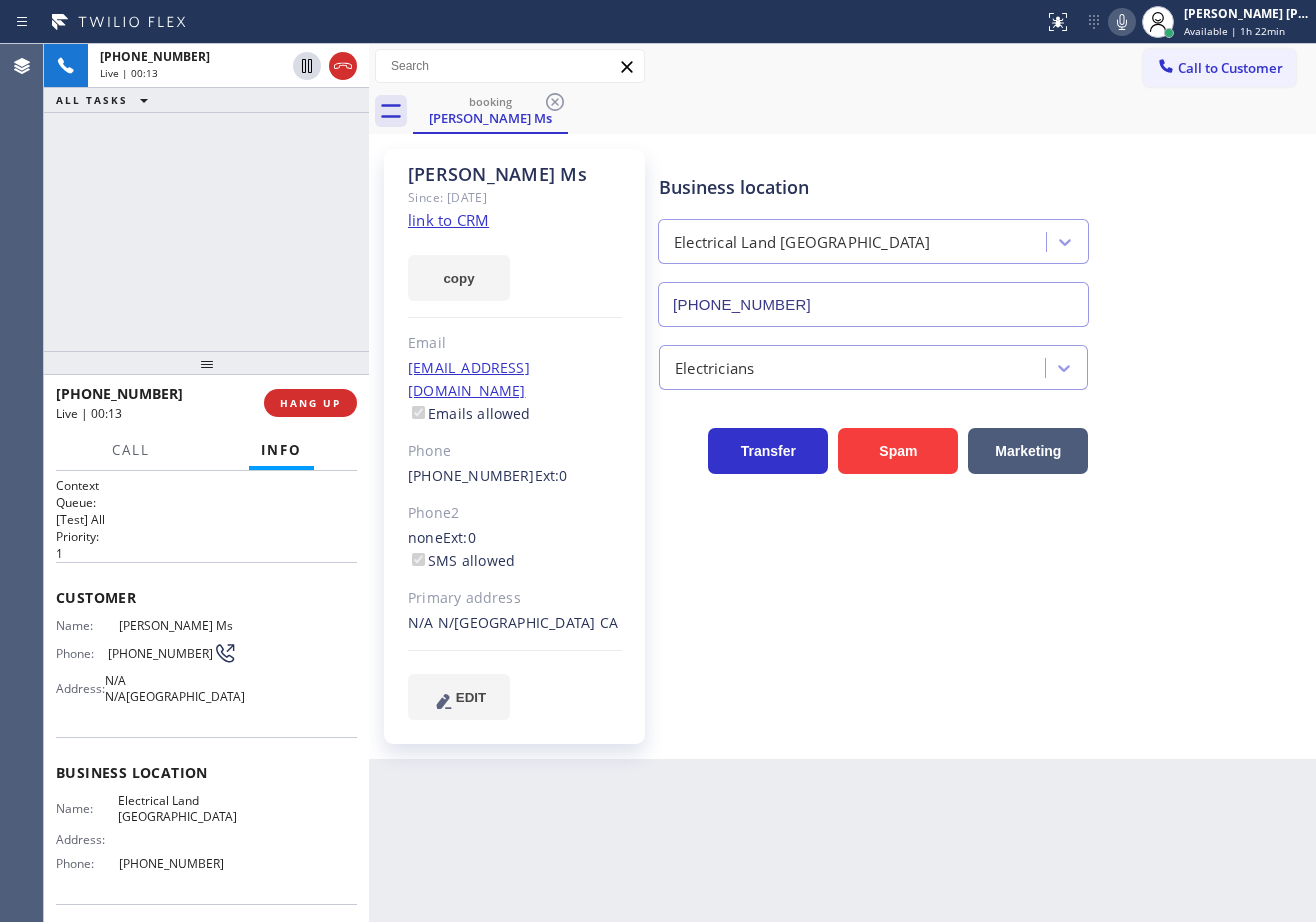 click on "link to CRM" 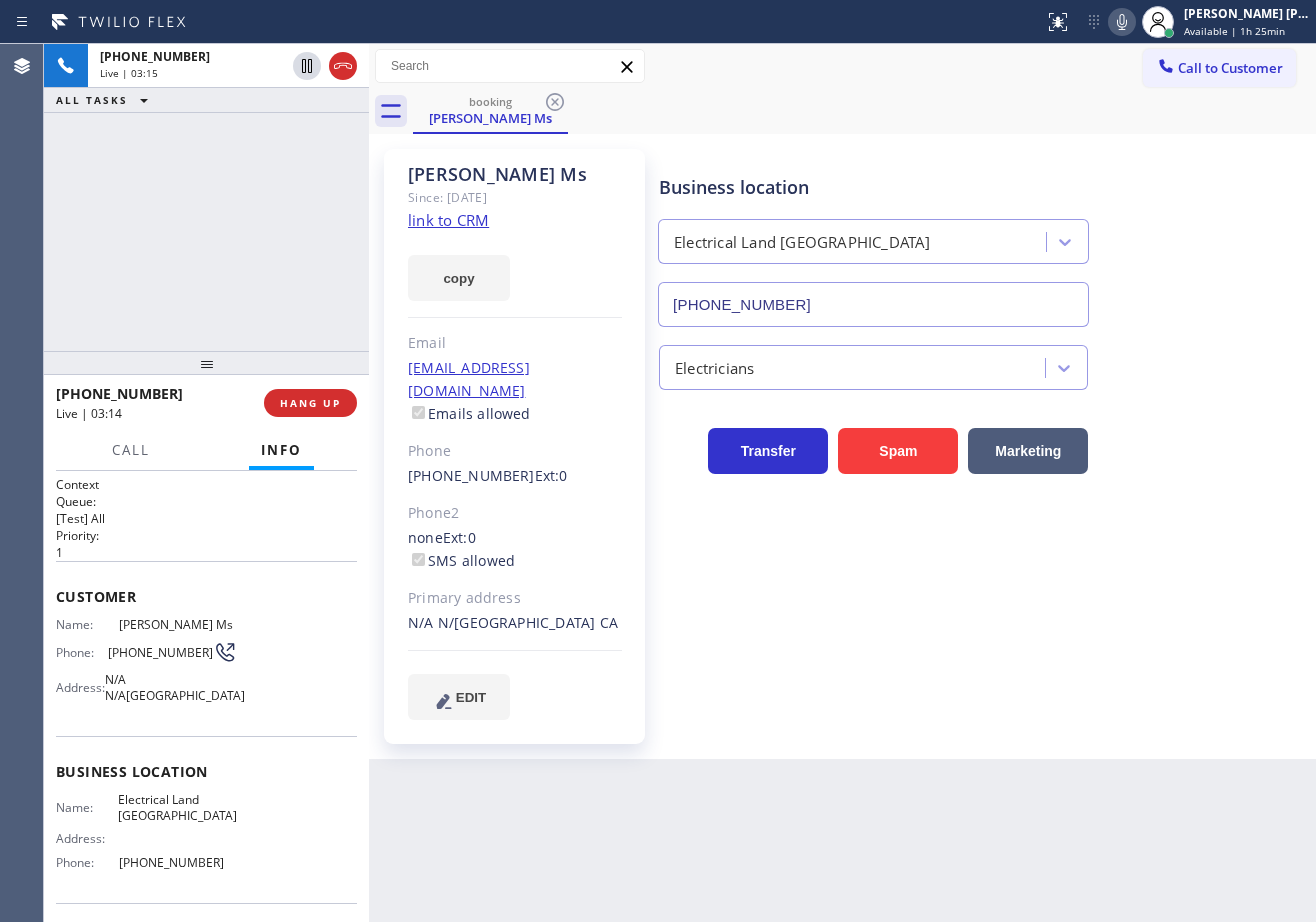scroll, scrollTop: 0, scrollLeft: 0, axis: both 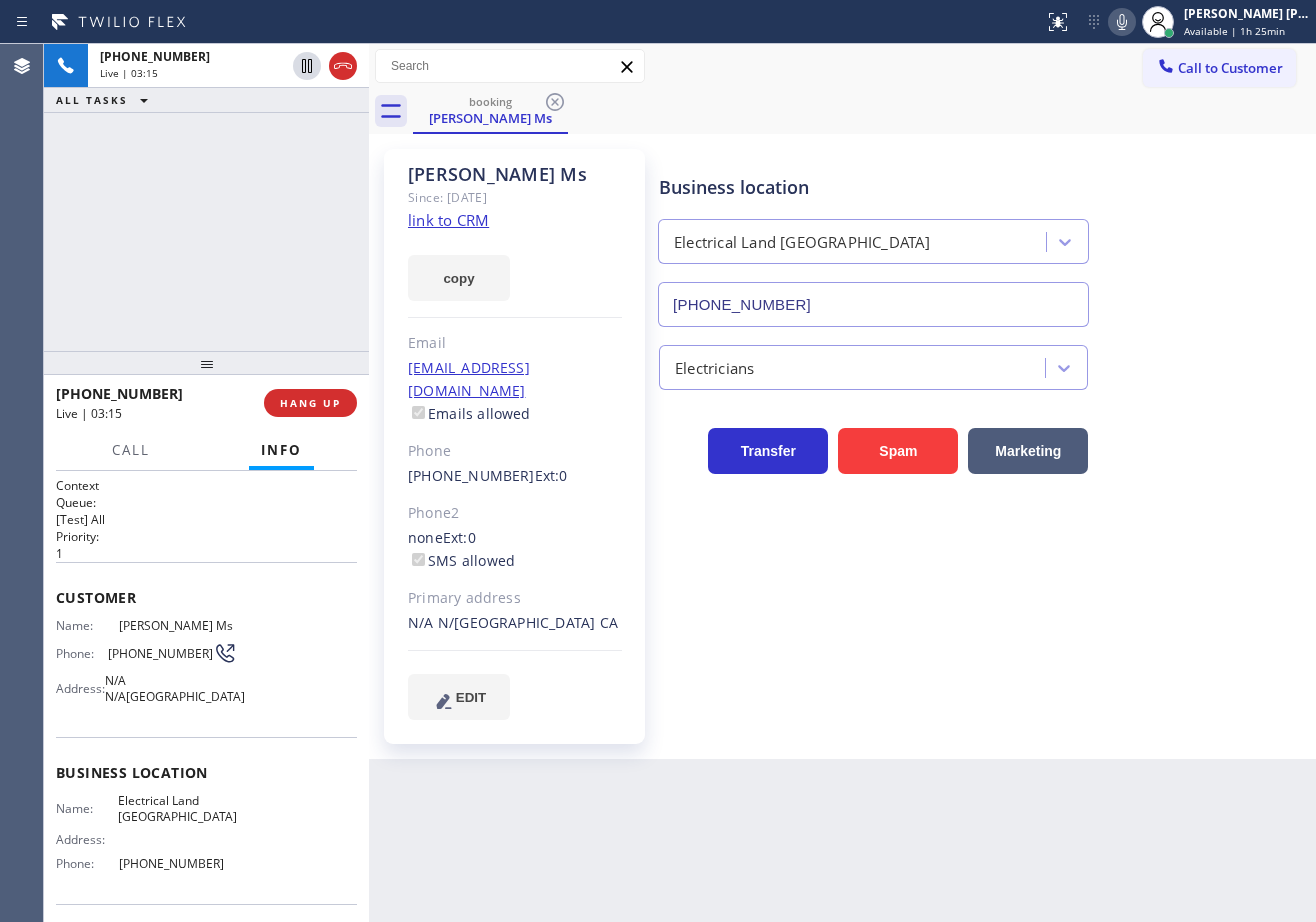 click on "[PHONE_NUMBER] Live | 03:15 ALL TASKS ALL TASKS ACTIVE TASKS TASKS IN WRAP UP" at bounding box center (206, 197) 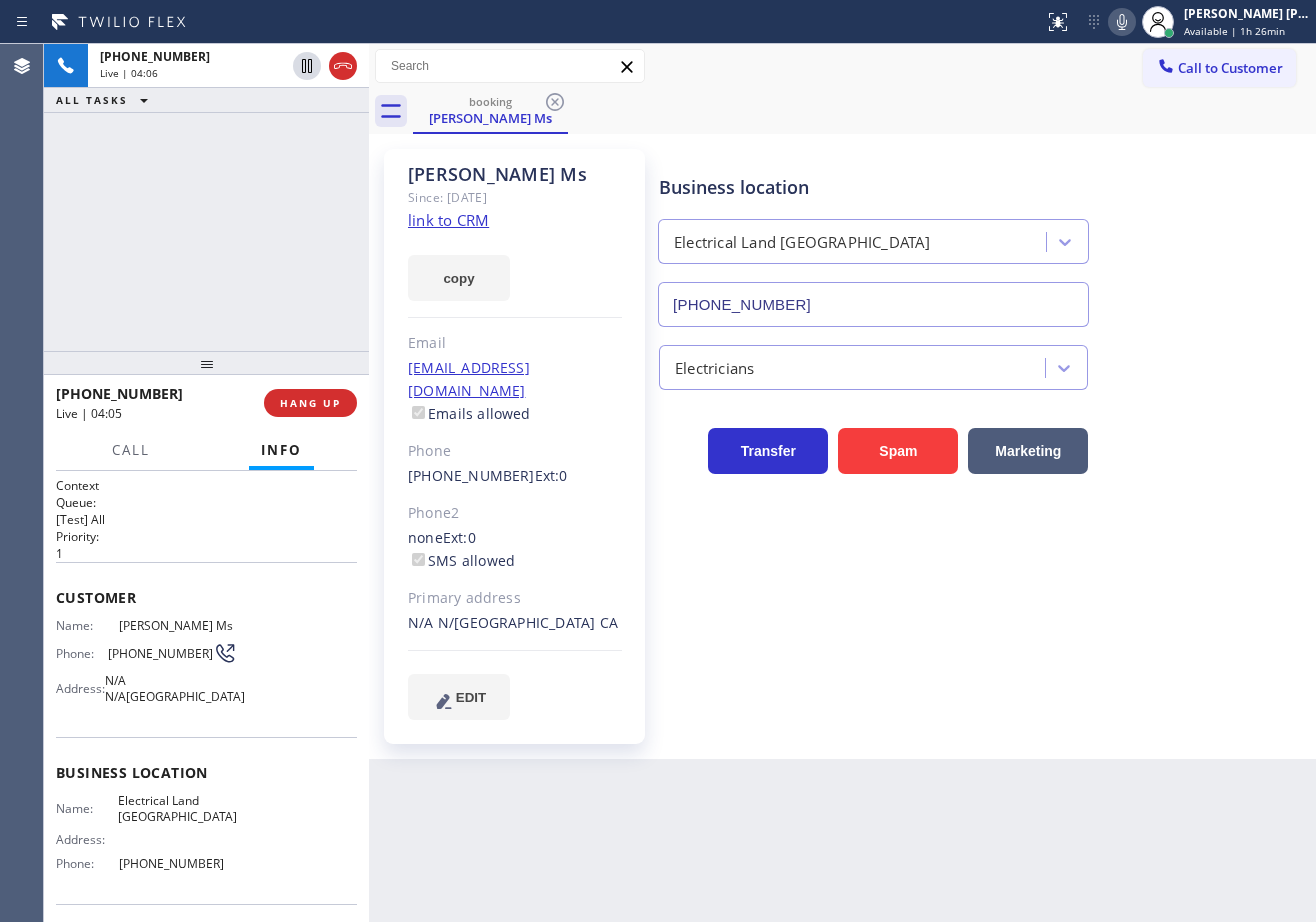 drag, startPoint x: 945, startPoint y: 774, endPoint x: 935, endPoint y: 741, distance: 34.48188 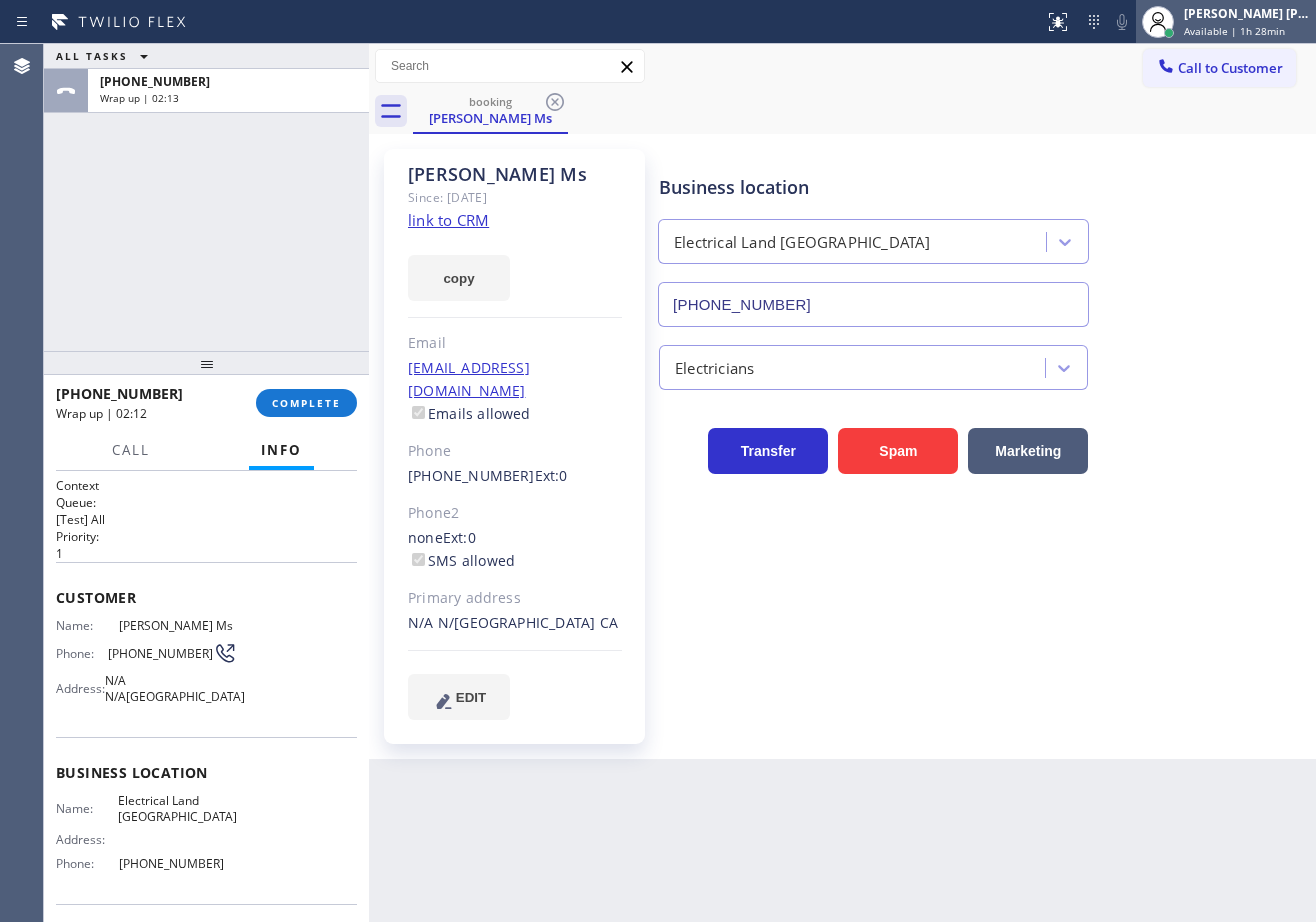 click on "Available | 1h 28min" at bounding box center (1234, 31) 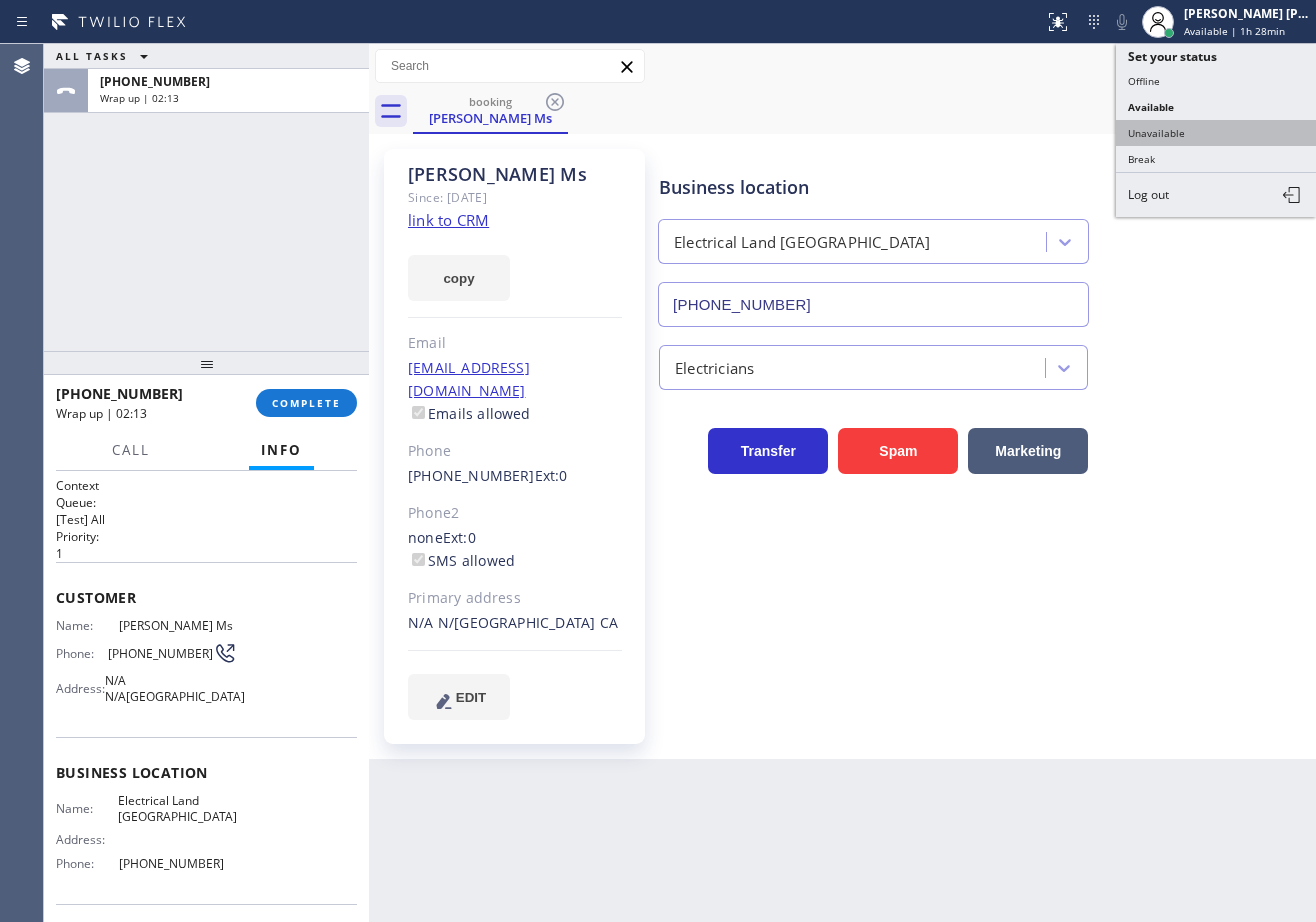 click on "Unavailable" at bounding box center (1216, 133) 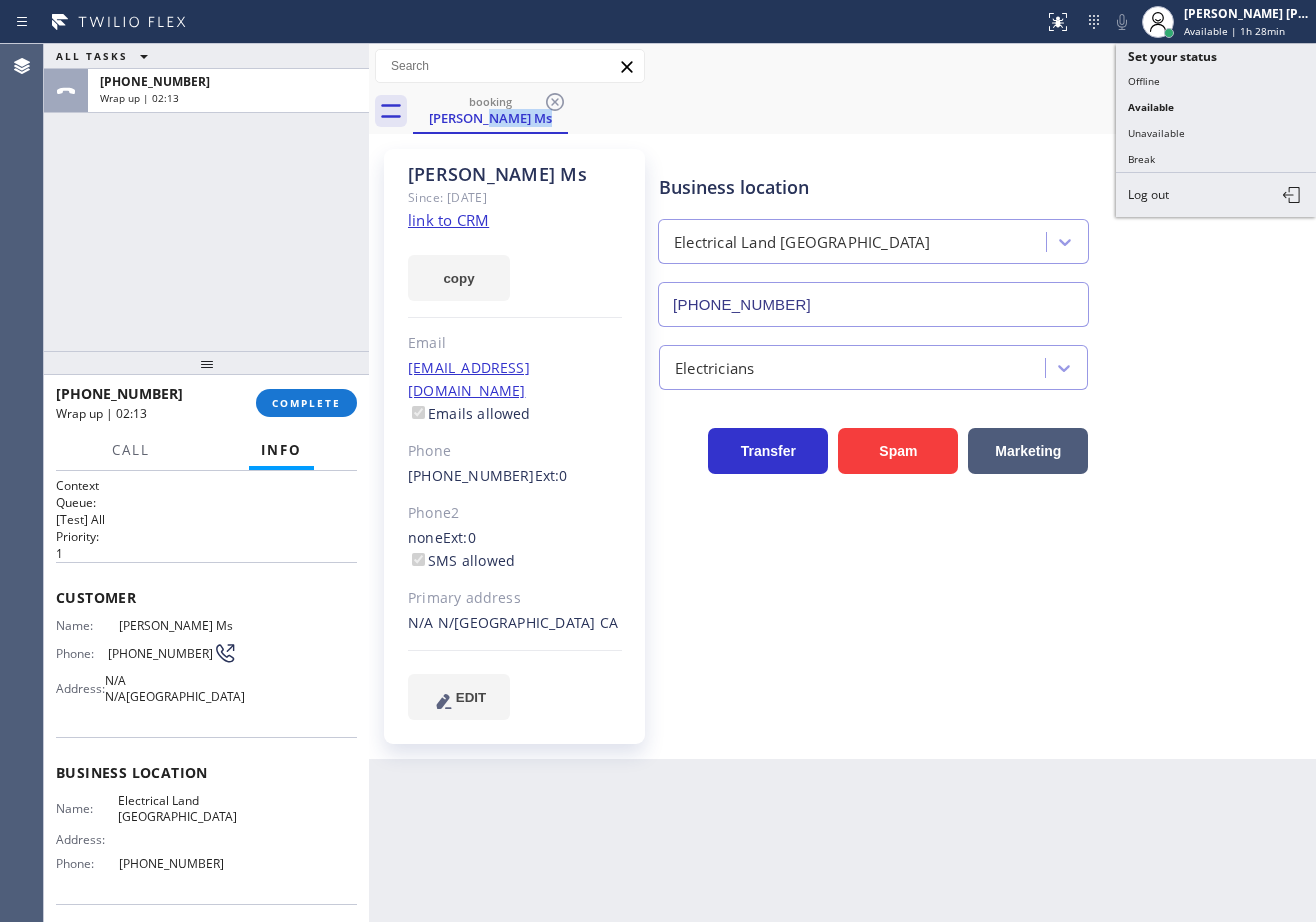 drag, startPoint x: 1195, startPoint y: 126, endPoint x: 1137, endPoint y: 127, distance: 58.00862 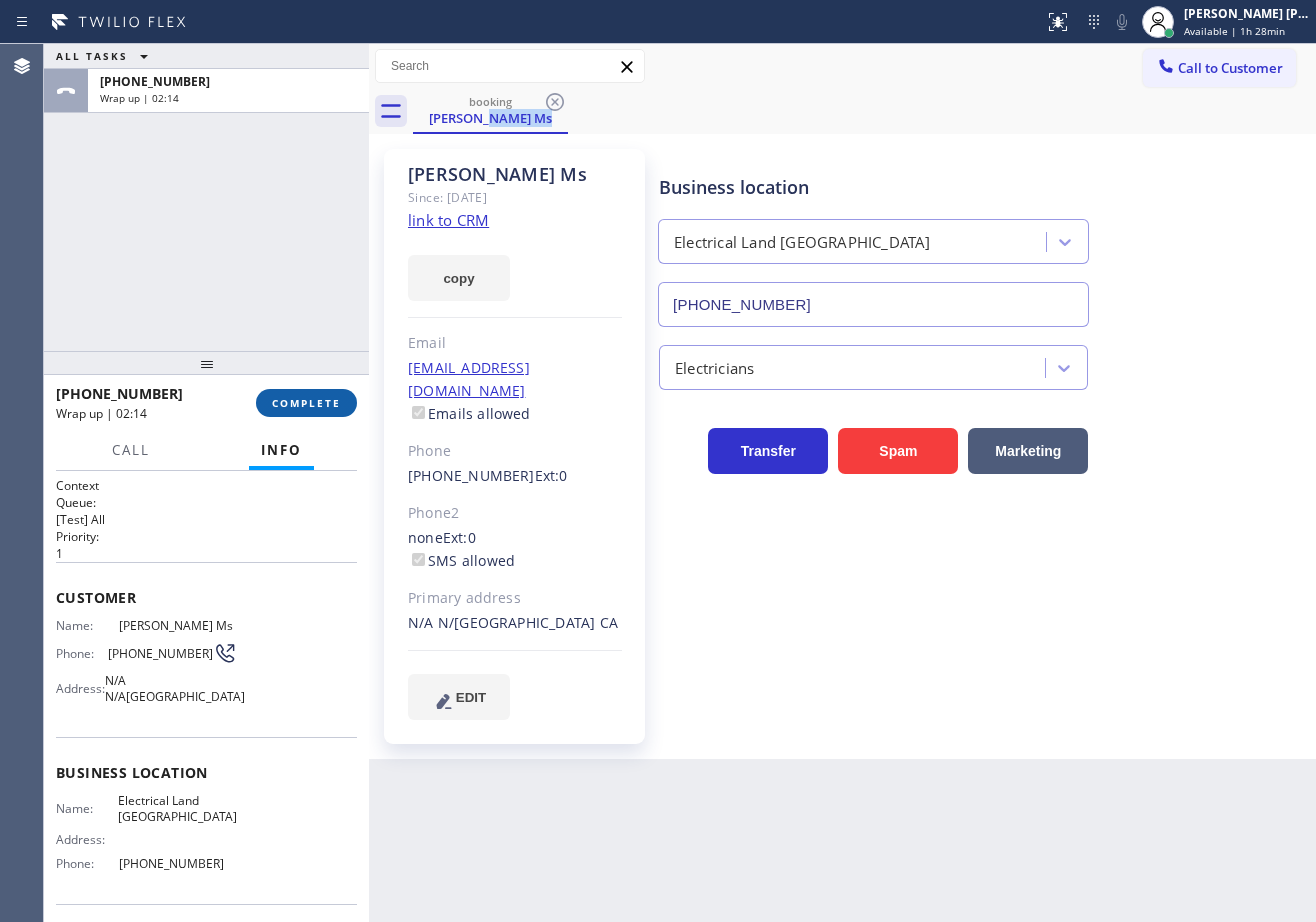 click on "COMPLETE" at bounding box center [306, 403] 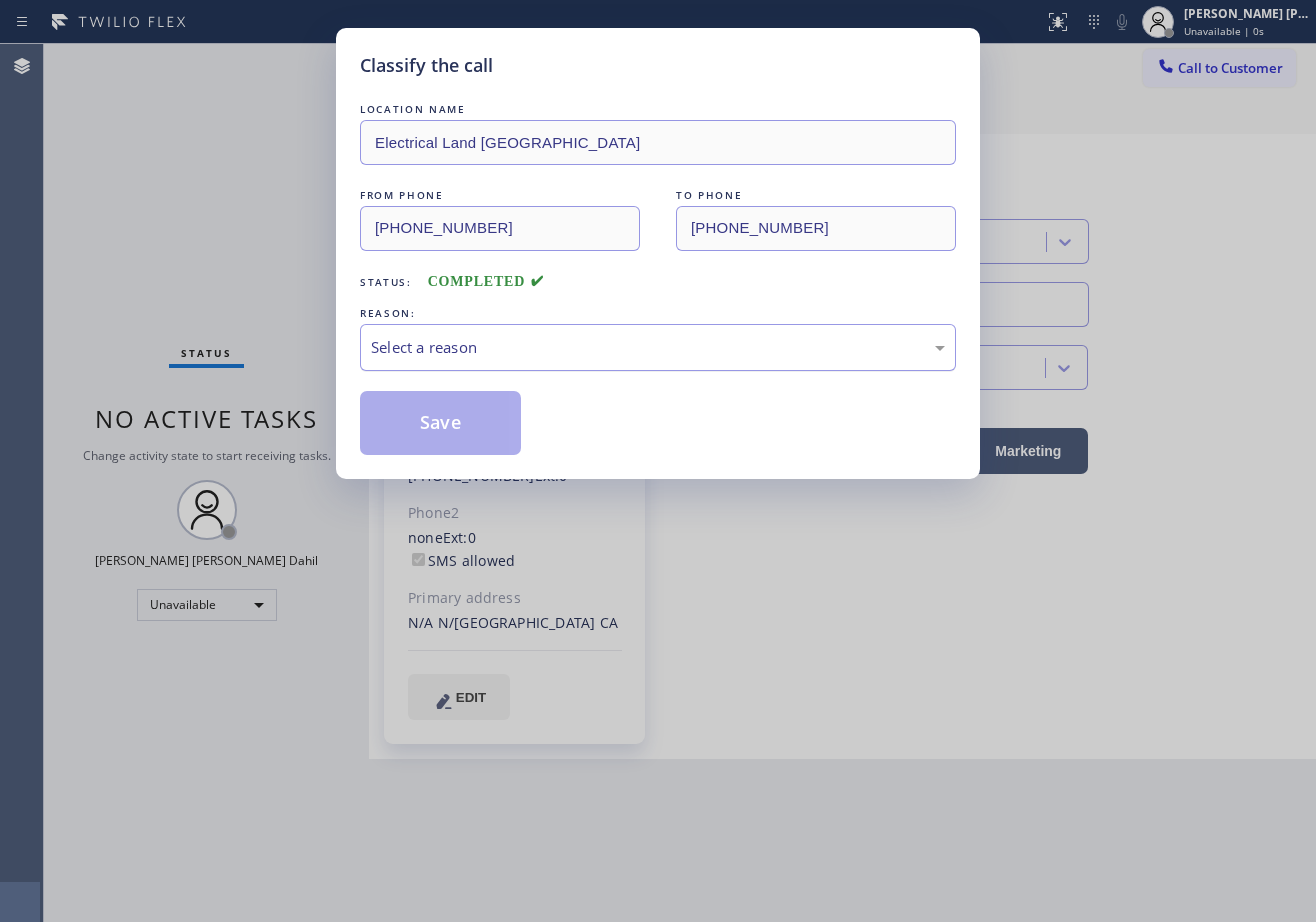 click on "Select a reason" at bounding box center (658, 347) 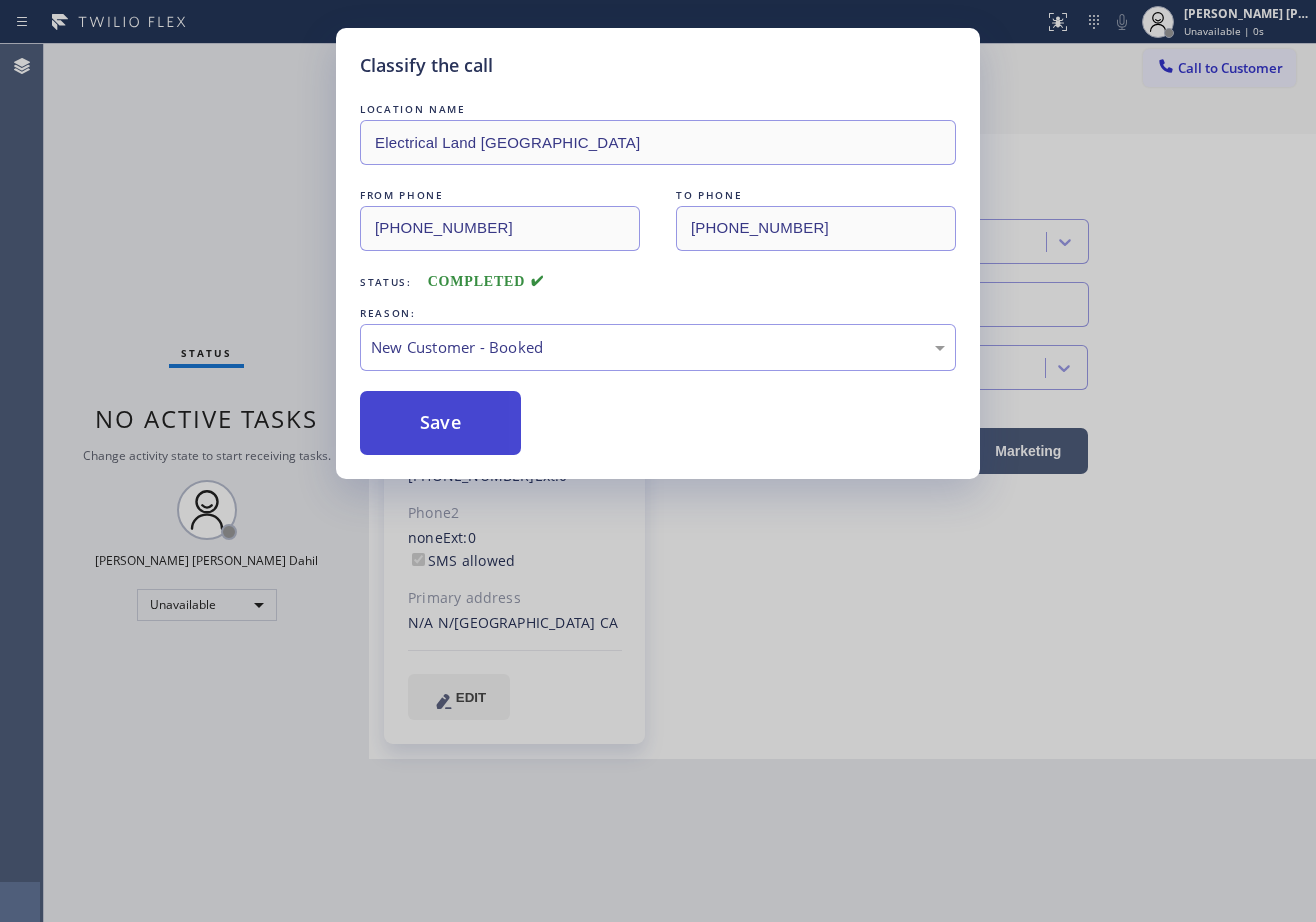 click on "Save" at bounding box center (440, 423) 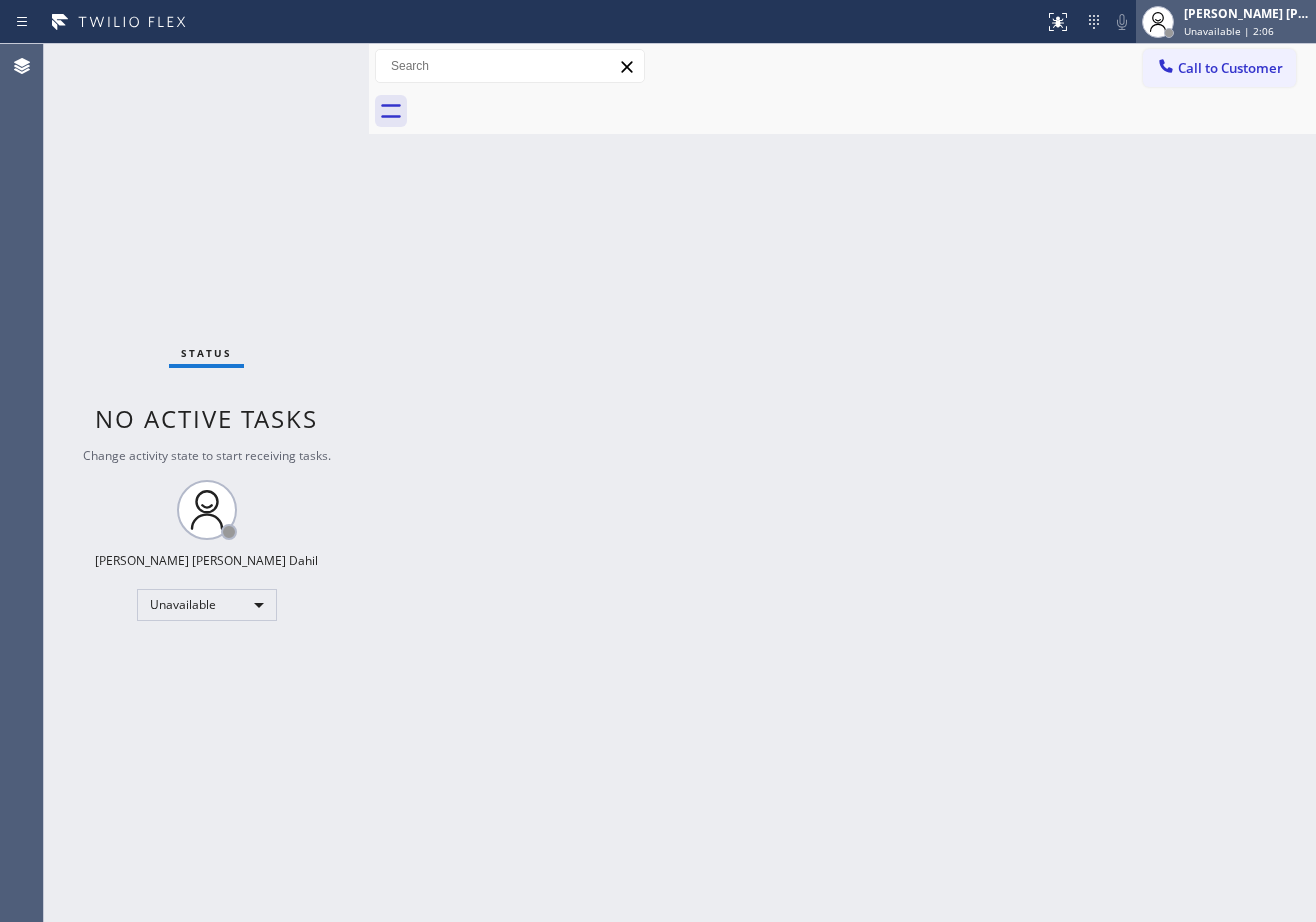 click on "[PERSON_NAME] [PERSON_NAME] Dahil" at bounding box center (1247, 13) 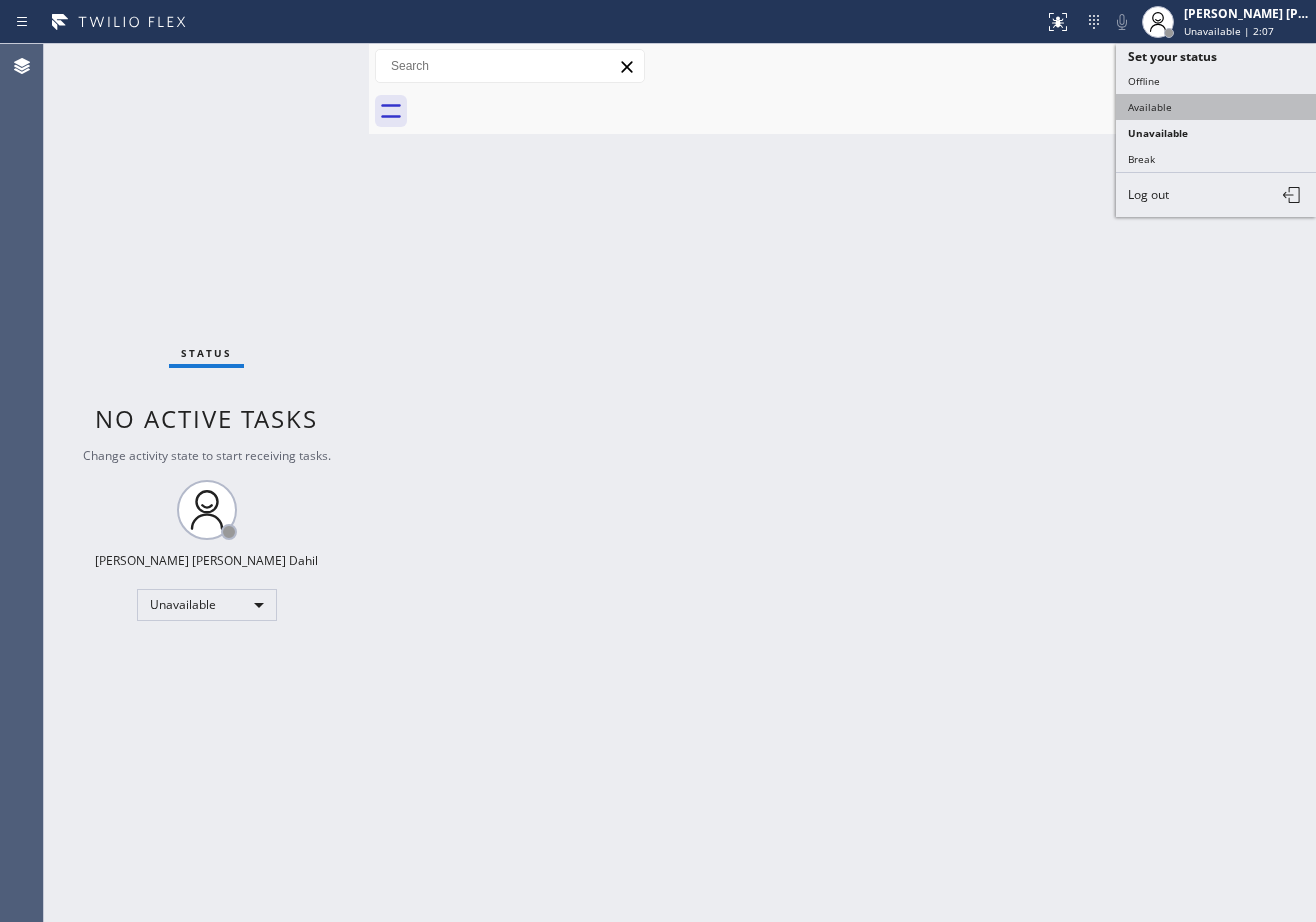 click on "Available" at bounding box center (1216, 107) 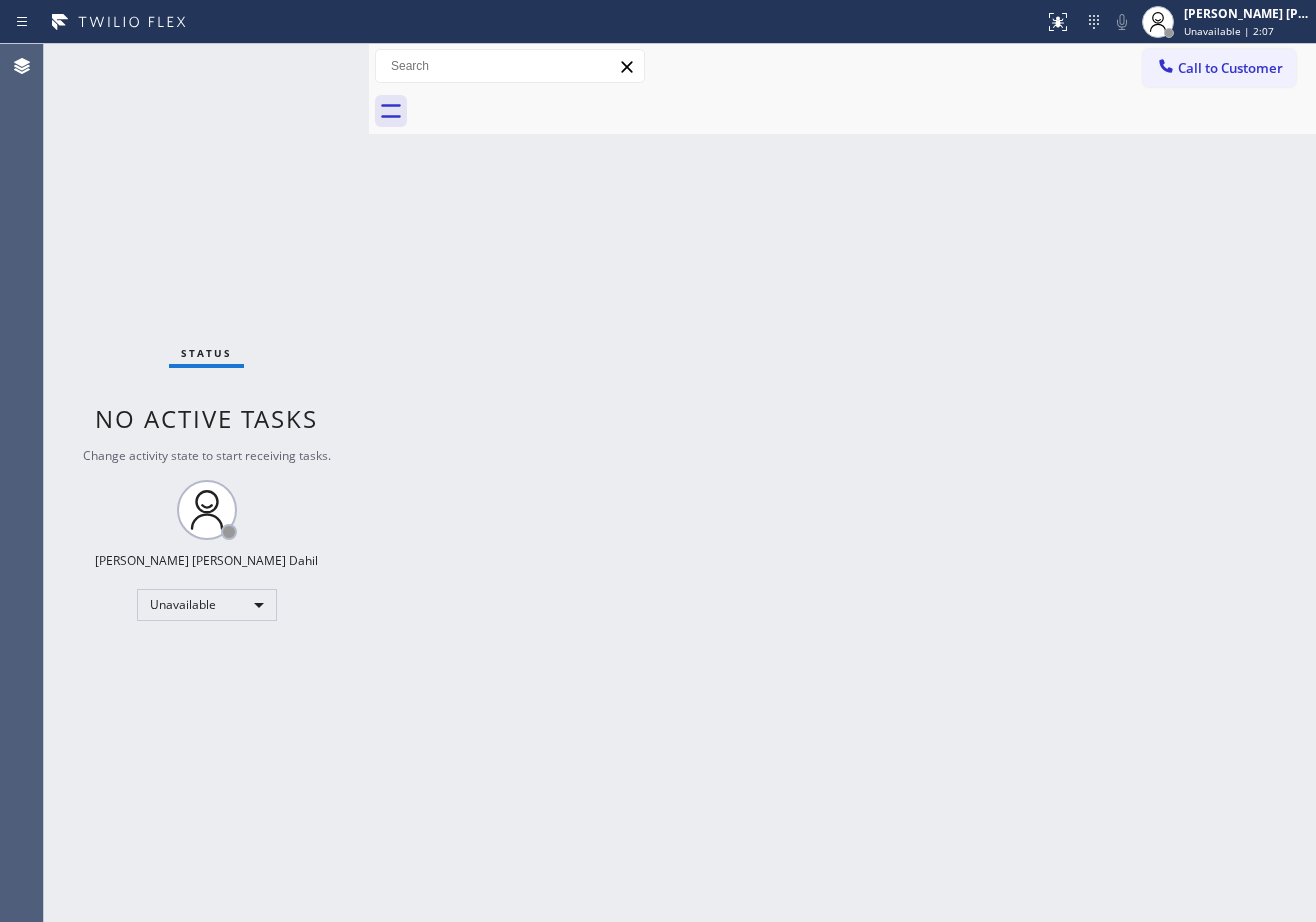 drag, startPoint x: 918, startPoint y: 406, endPoint x: 850, endPoint y: 727, distance: 328.12344 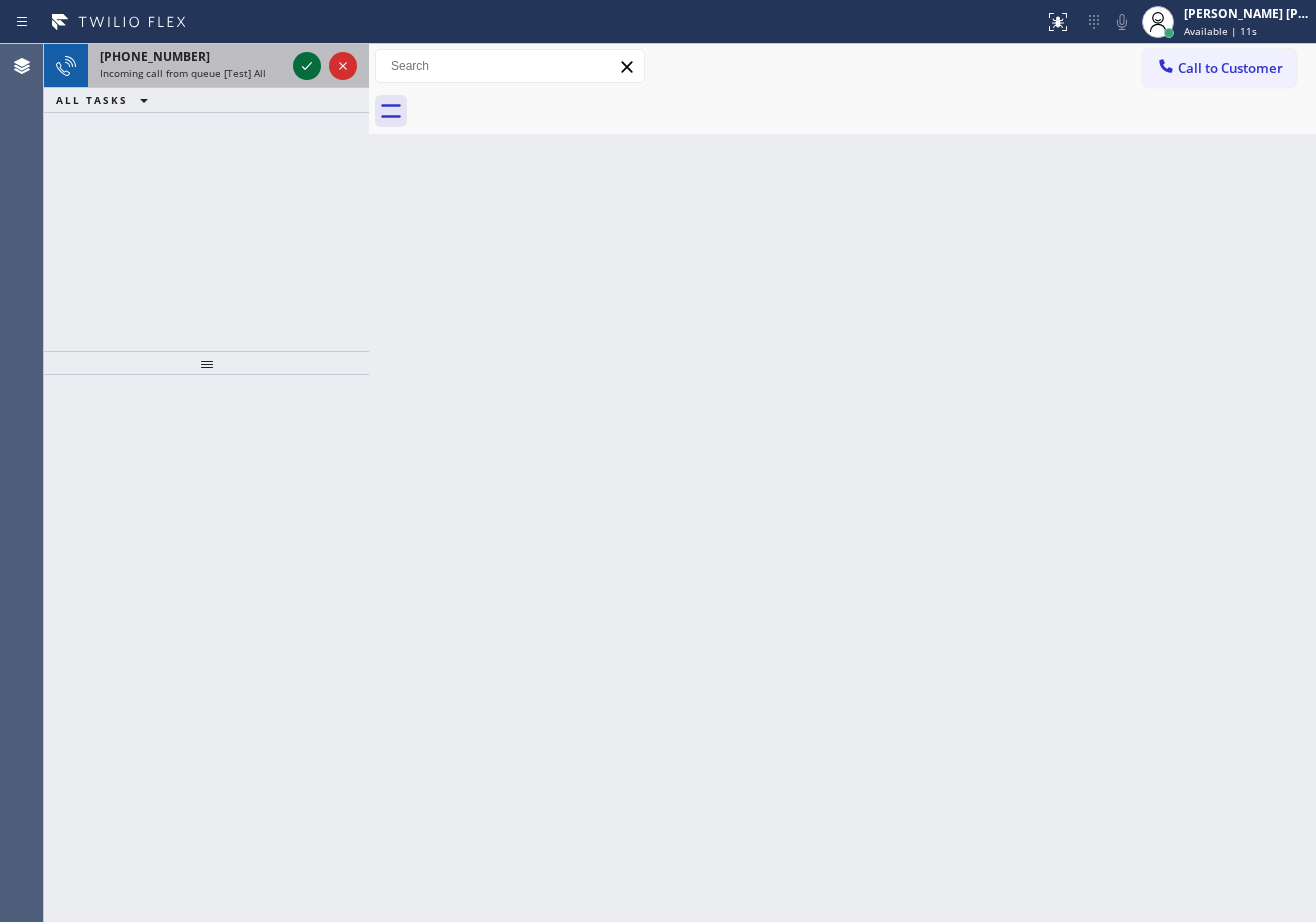 click on "Incoming call from queue [Test] All" at bounding box center [183, 73] 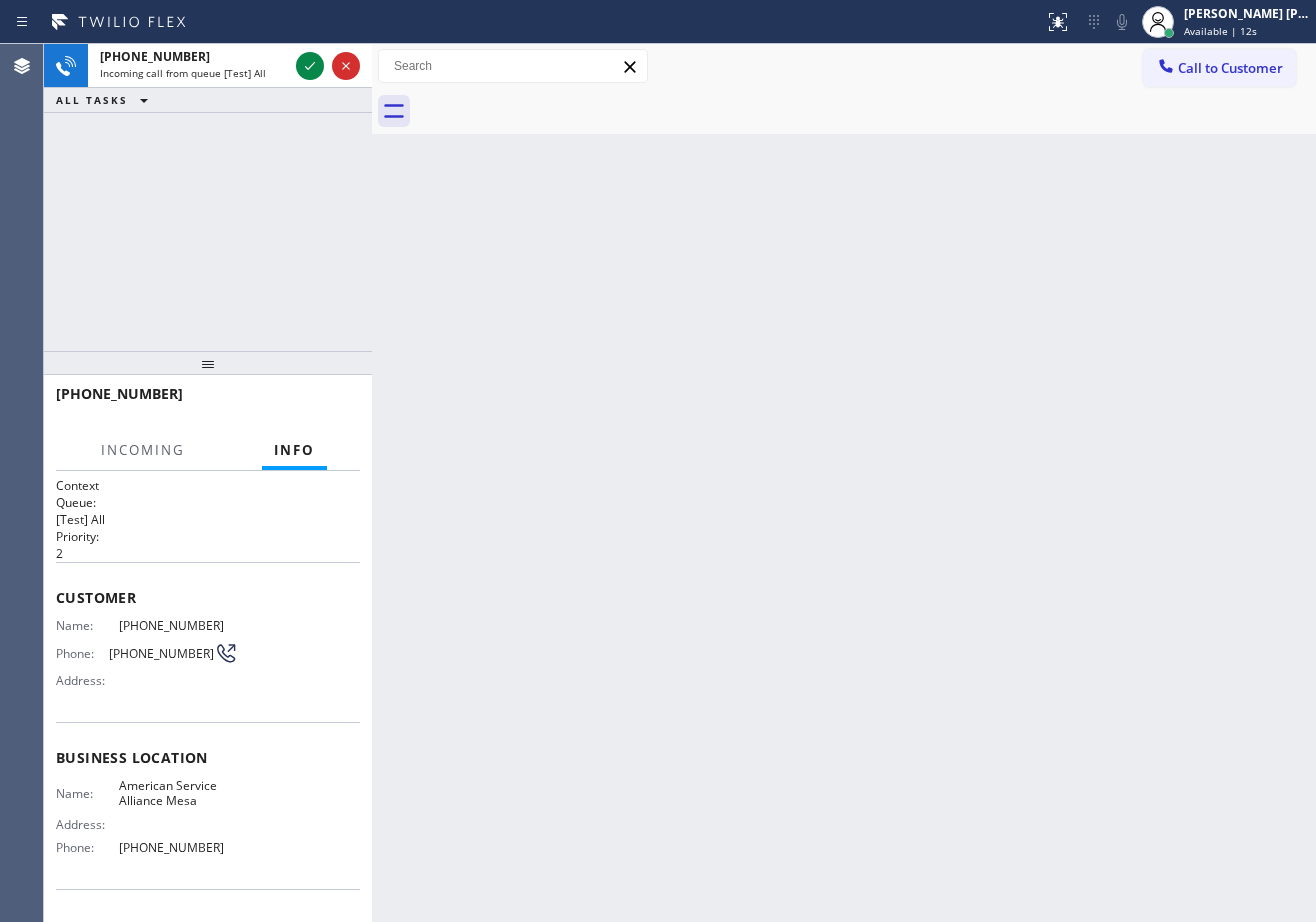 drag, startPoint x: 365, startPoint y: 94, endPoint x: 372, endPoint y: 254, distance: 160.15305 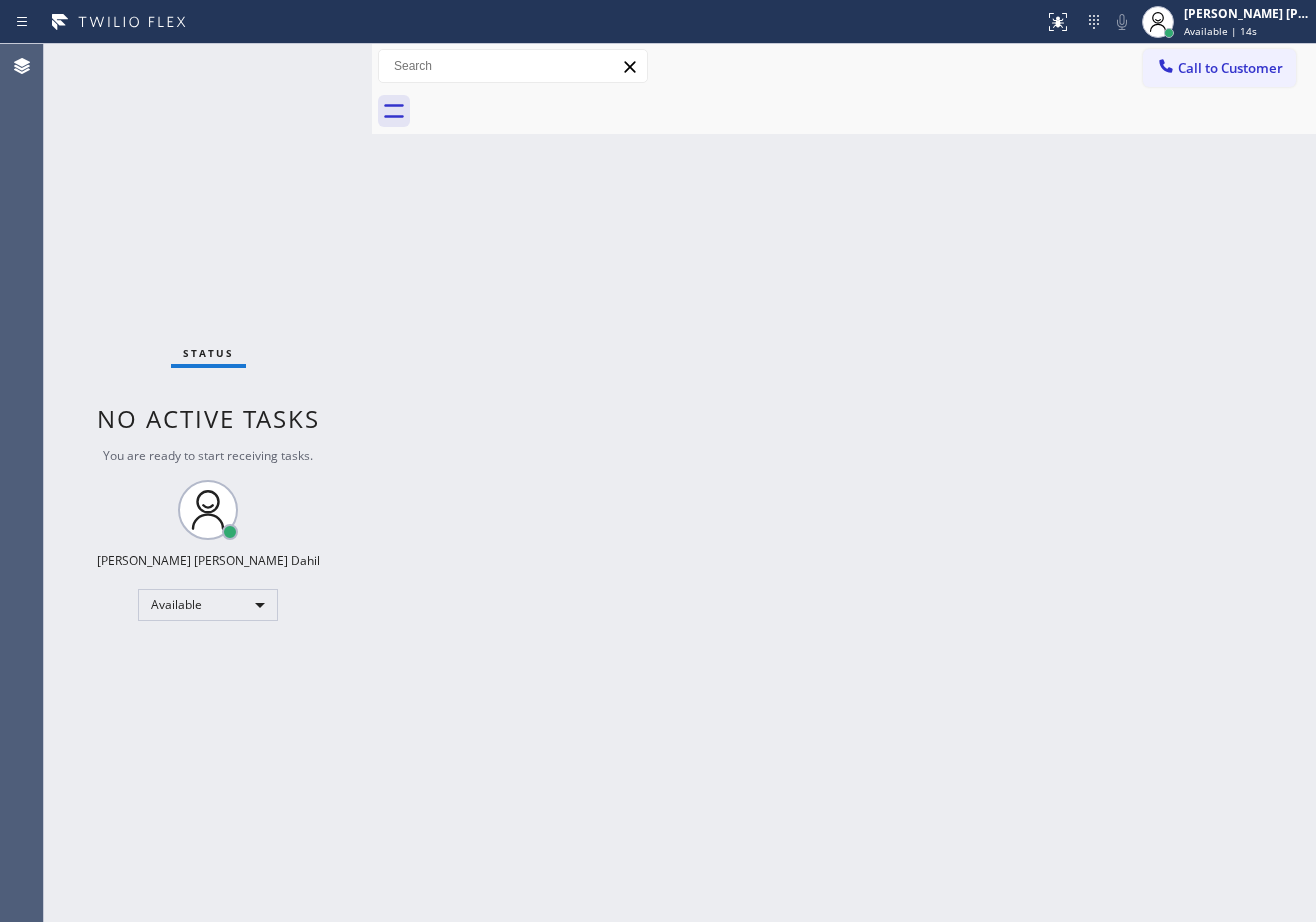 click on "Status   No active tasks     You are ready to start receiving tasks.   [PERSON_NAME] [PERSON_NAME] Dahil Available" at bounding box center [208, 483] 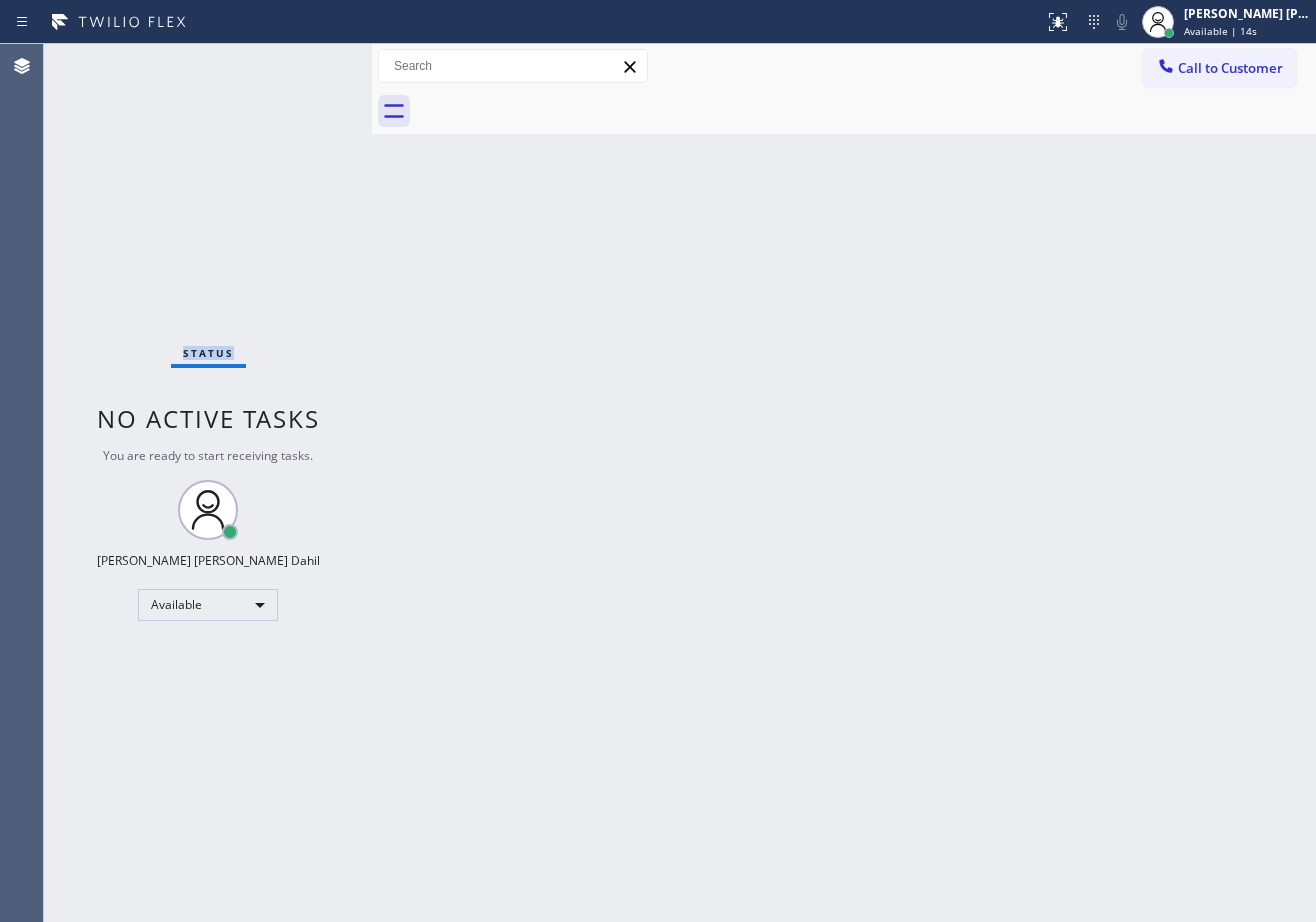 click on "Status   No active tasks     You are ready to start receiving tasks.   [PERSON_NAME] [PERSON_NAME] Dahil Available" at bounding box center [208, 483] 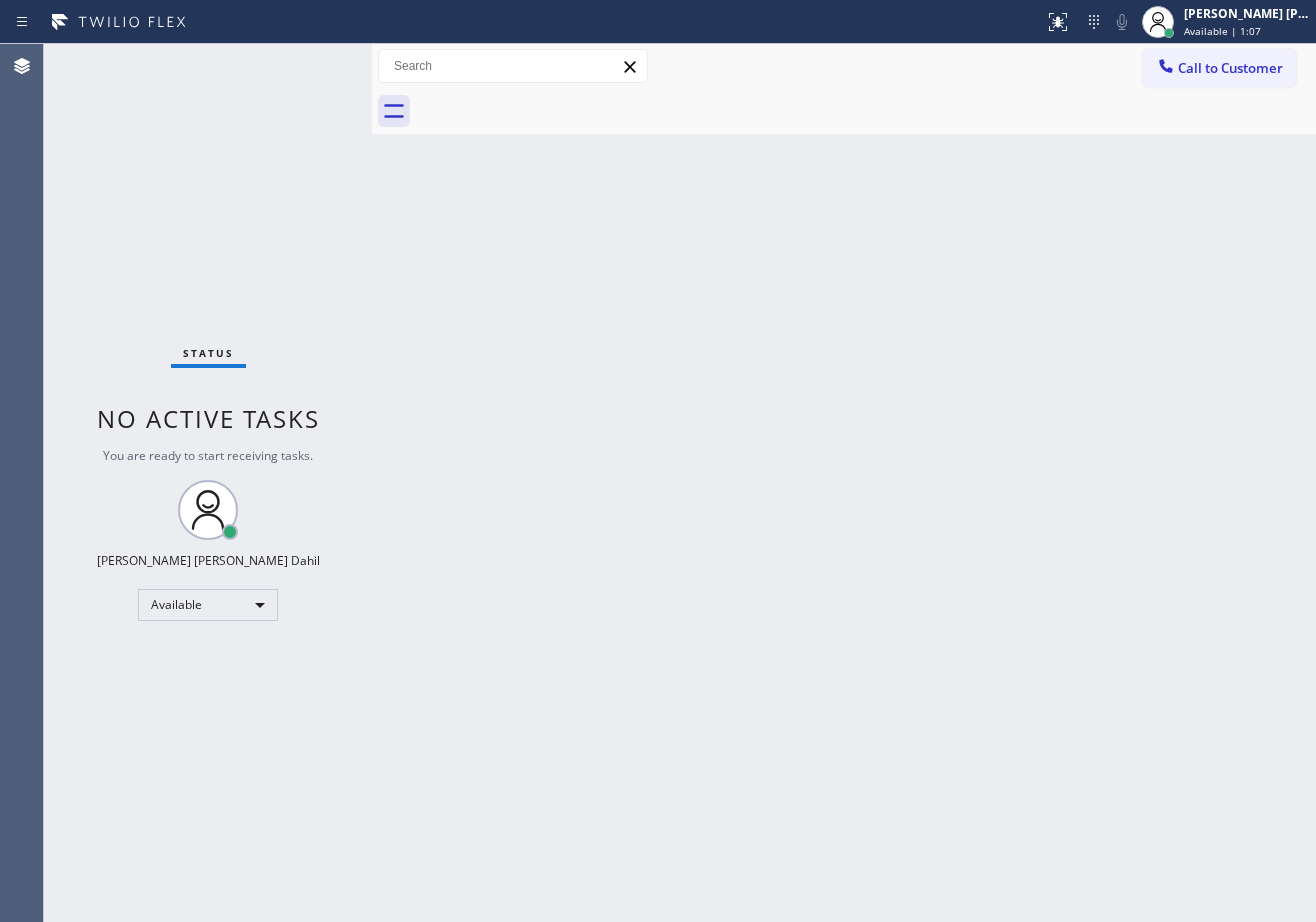 click on "Back to Dashboard Change Sender ID Customers Technicians Select a contact Outbound call Technician Search Technician Your caller id phone number Your caller id phone number Call Technician info Name   Phone none Address none Change Sender ID HVAC [PHONE_NUMBER] 5 Star Appliance [PHONE_NUMBER] Appliance Repair [PHONE_NUMBER] Plumbing [PHONE_NUMBER] Air Duct Cleaning [PHONE_NUMBER]  Electricians [PHONE_NUMBER] Cancel Change Check personal SMS Reset Change No tabs Call to Customer Outbound call Location Search location Your caller id phone number Customer number Call Outbound call Technician Search Technician Your caller id phone number Your caller id phone number Call" at bounding box center [844, 483] 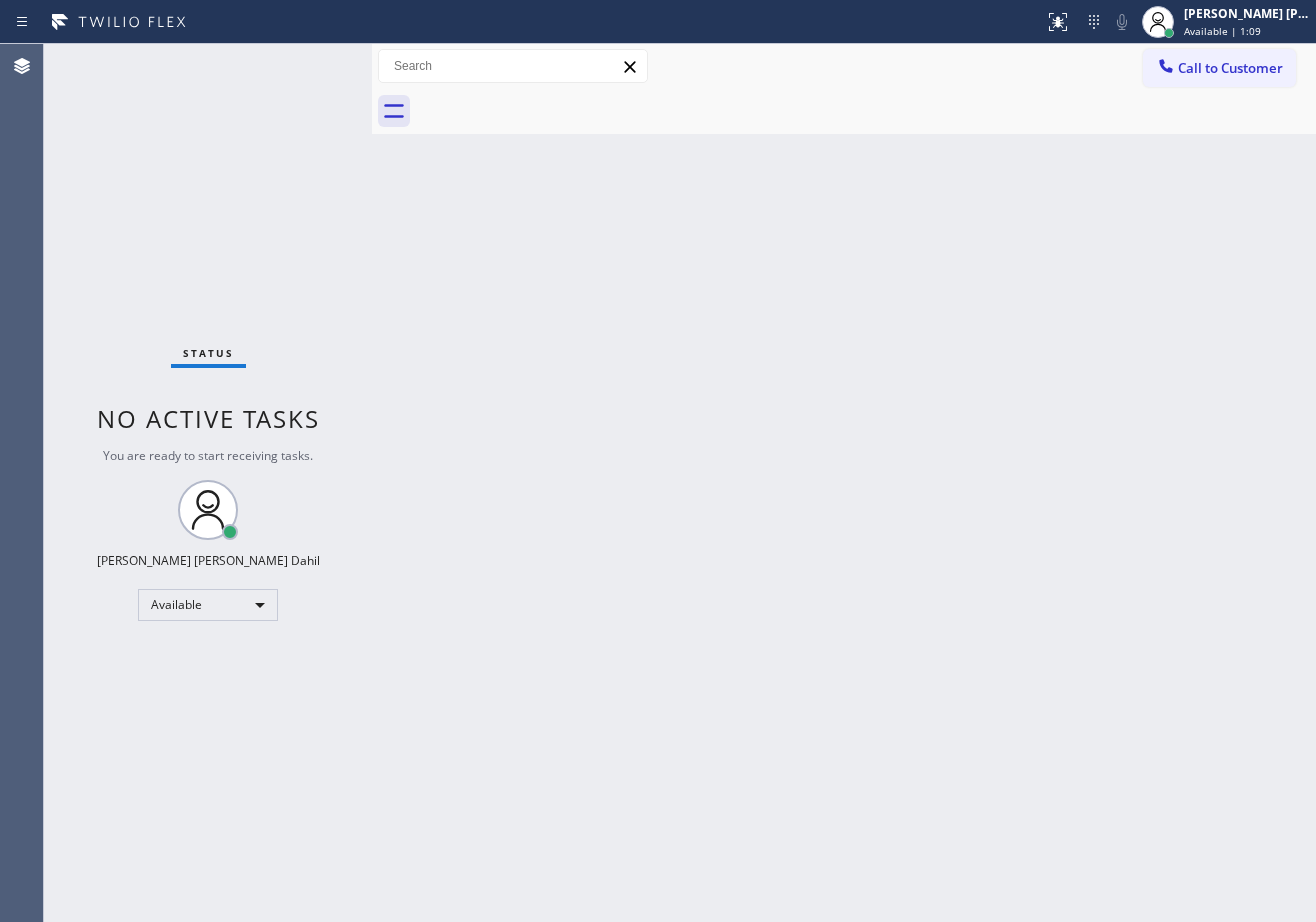 drag, startPoint x: 864, startPoint y: 740, endPoint x: 817, endPoint y: 733, distance: 47.518417 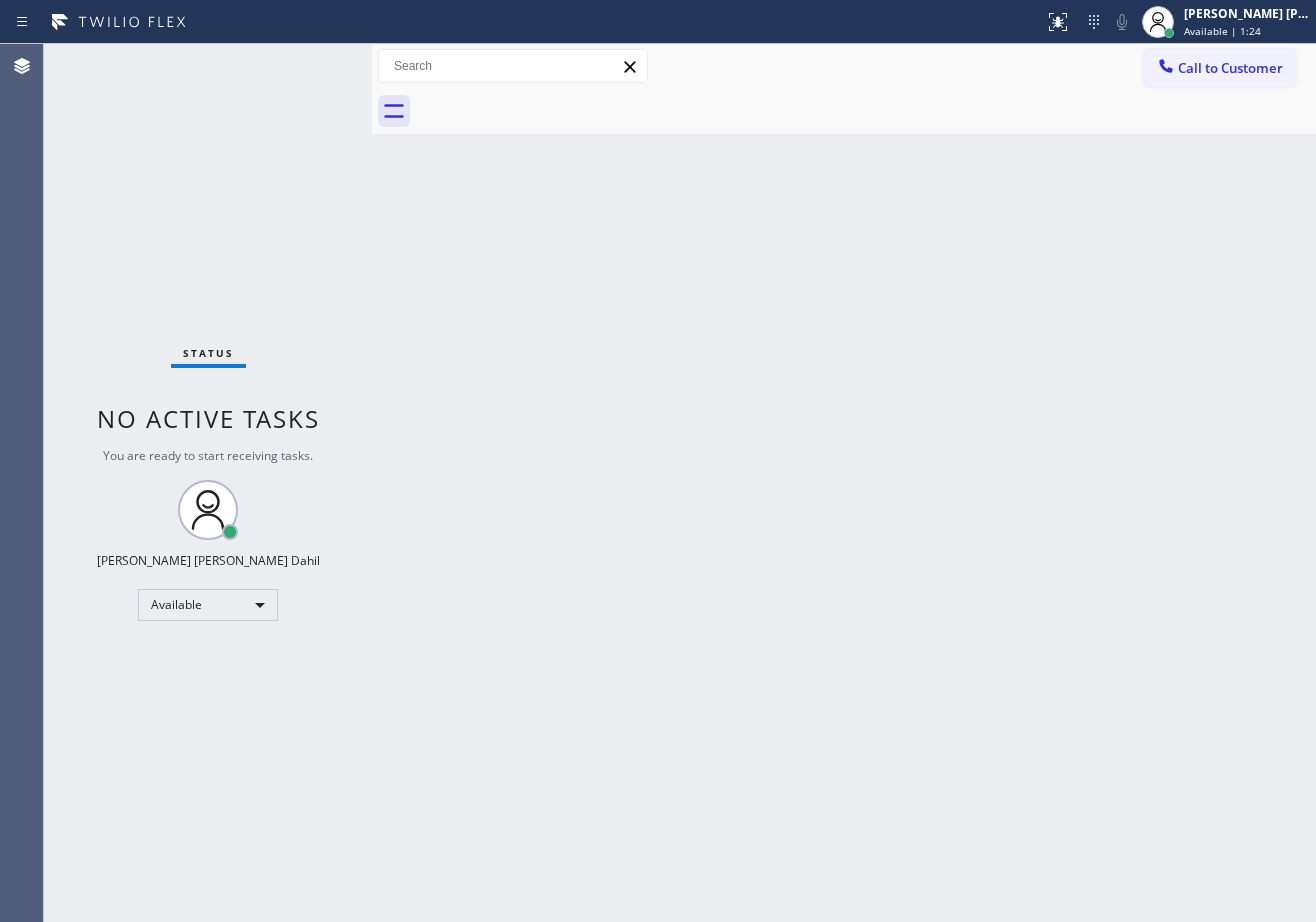 drag, startPoint x: 971, startPoint y: 89, endPoint x: 1001, endPoint y: 139, distance: 58.30952 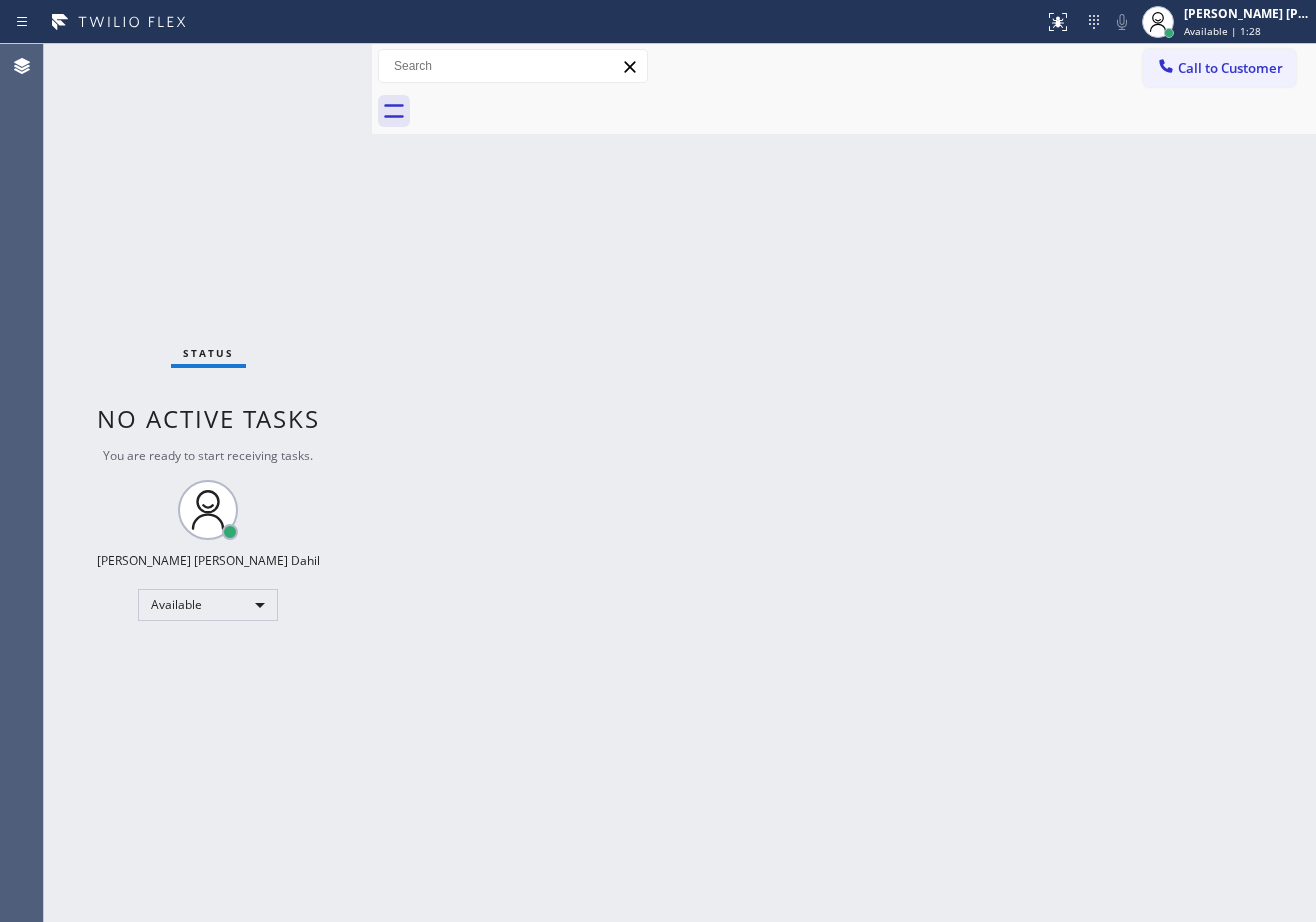 click on "Back to Dashboard Change Sender ID Customers Technicians Select a contact Outbound call Technician Search Technician Your caller id phone number Your caller id phone number Call Technician info Name   Phone none Address none Change Sender ID HVAC [PHONE_NUMBER] 5 Star Appliance [PHONE_NUMBER] Appliance Repair [PHONE_NUMBER] Plumbing [PHONE_NUMBER] Air Duct Cleaning [PHONE_NUMBER]  Electricians [PHONE_NUMBER] Cancel Change Check personal SMS Reset Change No tabs Call to Customer Outbound call Location Search location Your caller id phone number Customer number Call Outbound call Technician Search Technician Your caller id phone number Your caller id phone number Call" at bounding box center (844, 483) 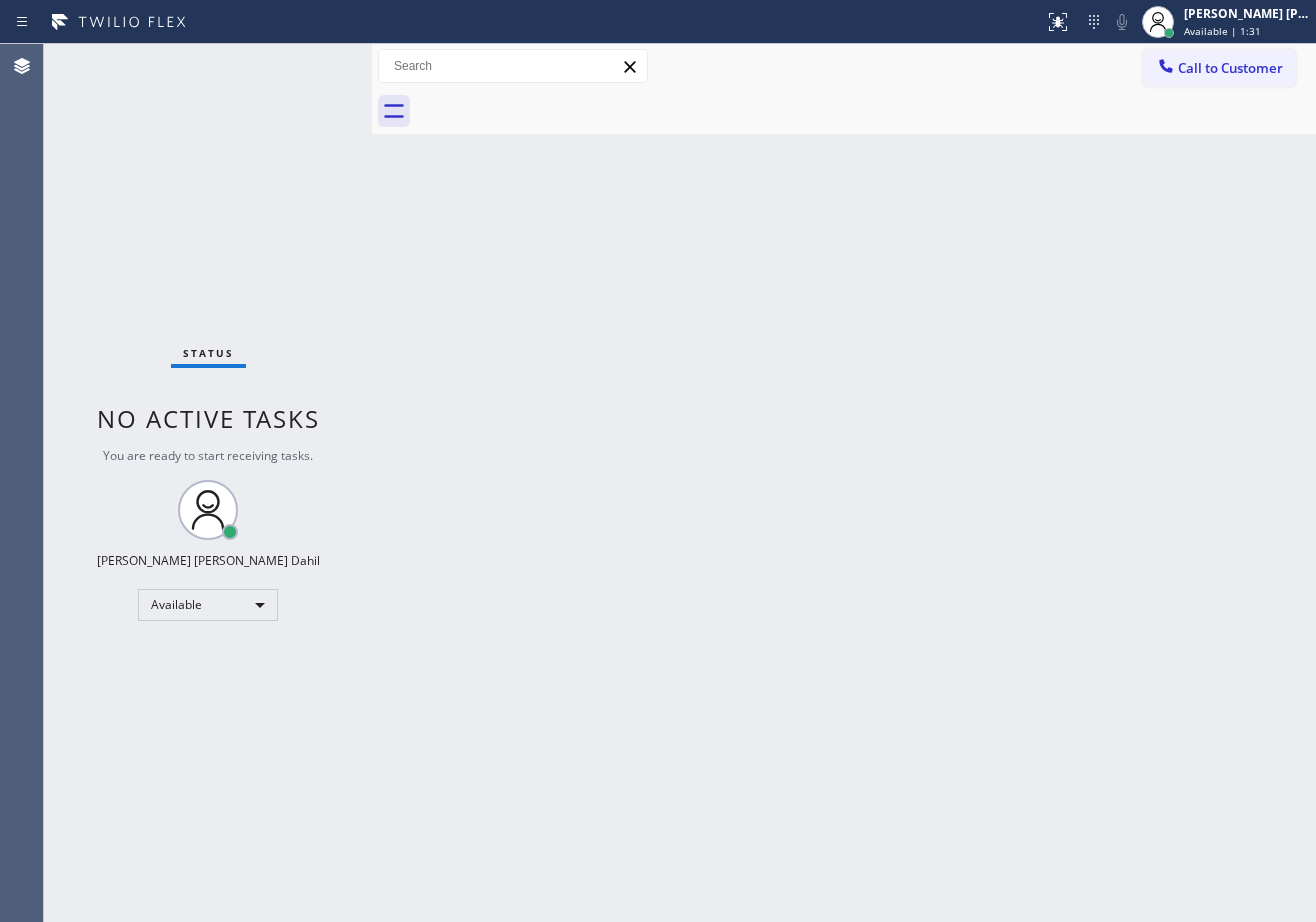 drag, startPoint x: 949, startPoint y: 876, endPoint x: 954, endPoint y: 917, distance: 41.303753 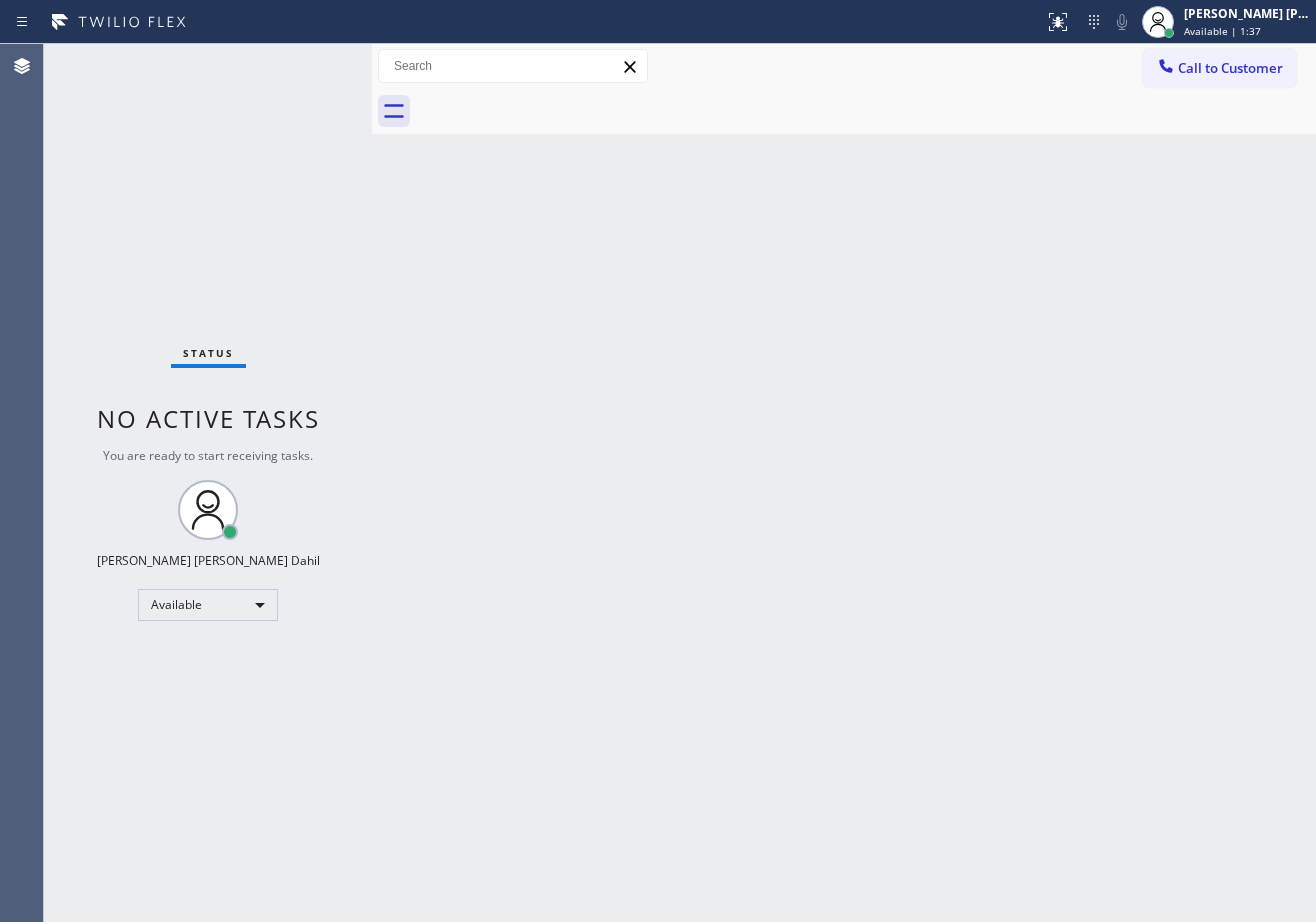 drag, startPoint x: 866, startPoint y: 116, endPoint x: 978, endPoint y: 116, distance: 112 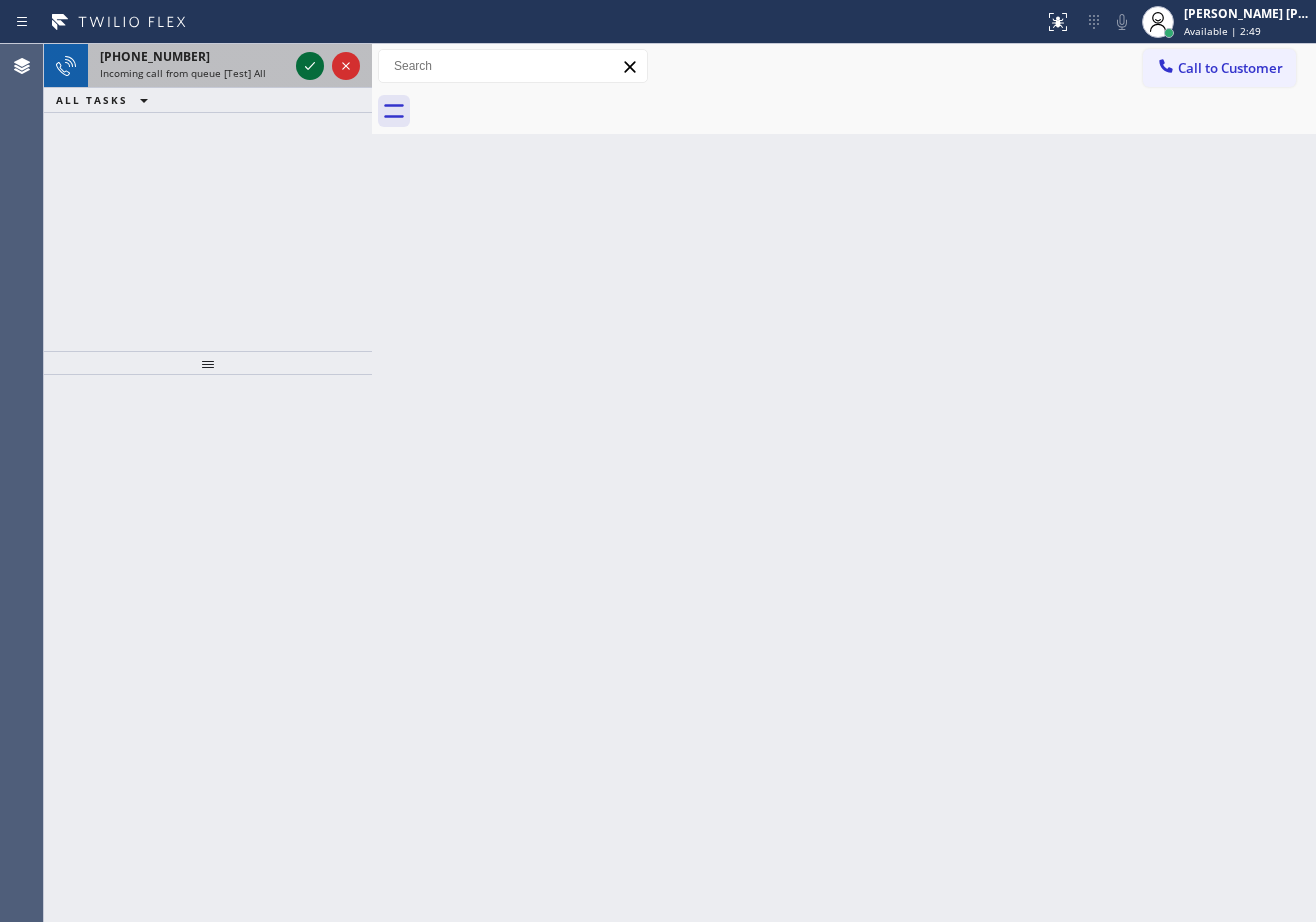 click 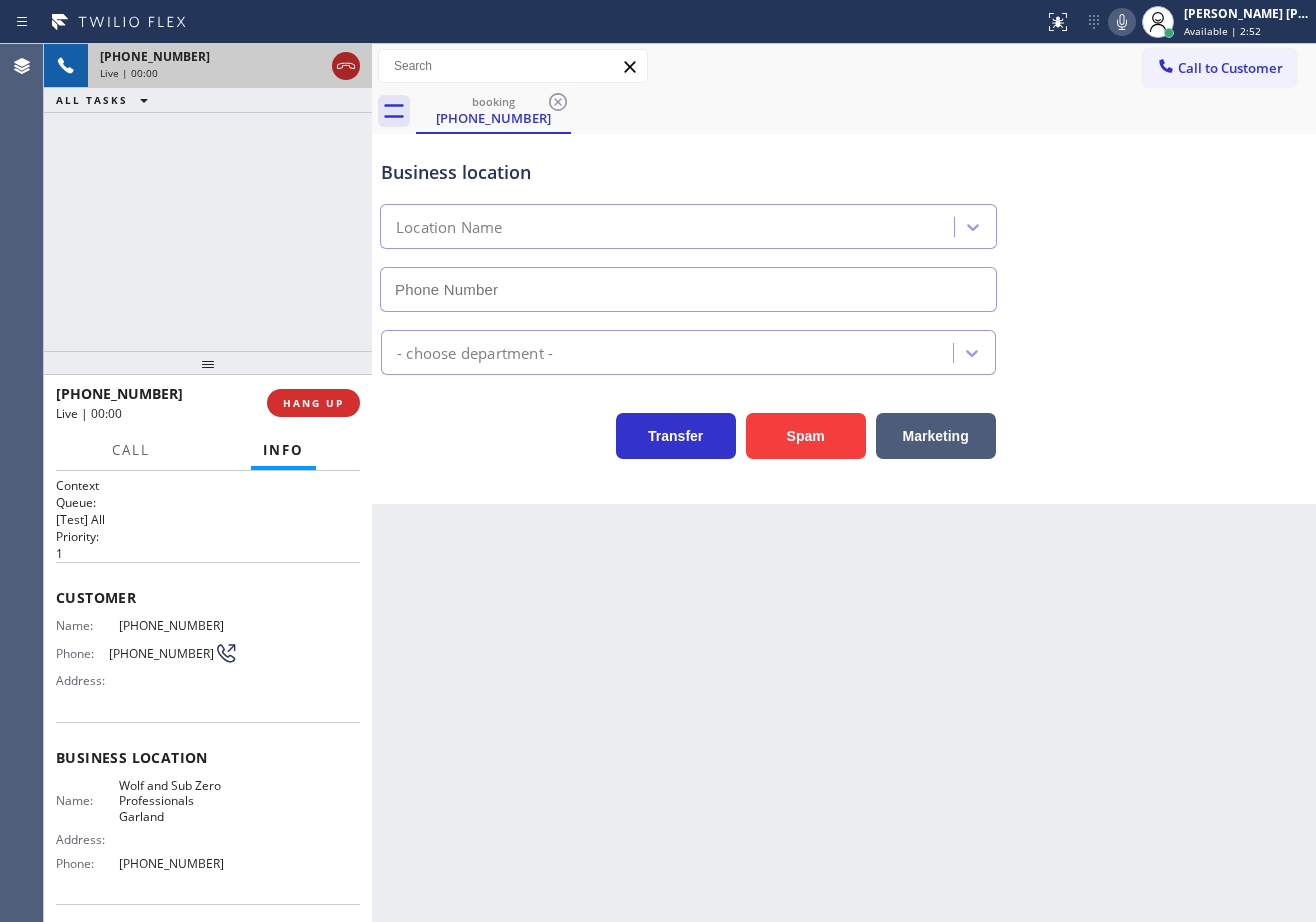 type on "[PHONE_NUMBER]" 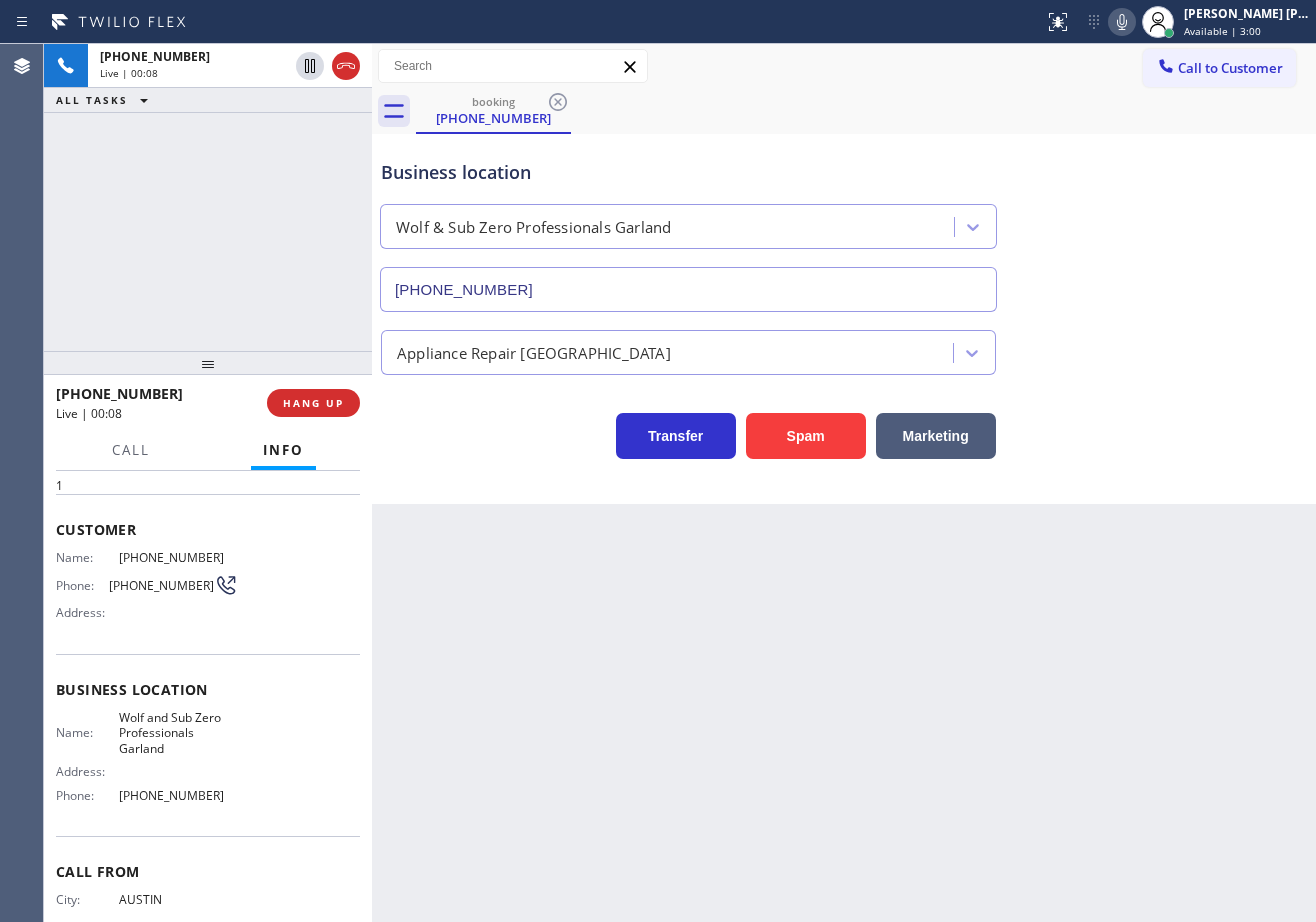 scroll, scrollTop: 0, scrollLeft: 0, axis: both 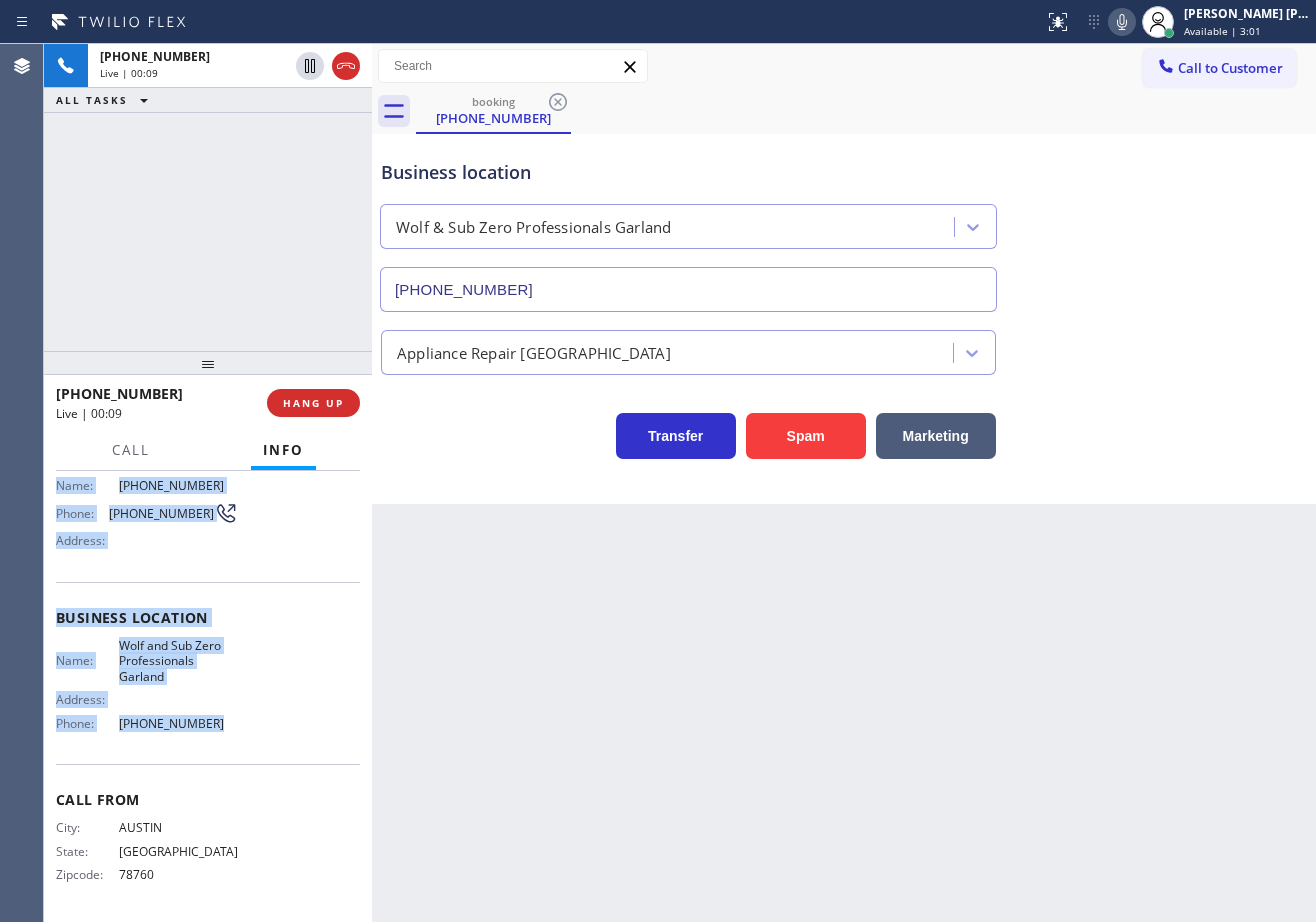 drag, startPoint x: 46, startPoint y: 588, endPoint x: 280, endPoint y: 697, distance: 258.14145 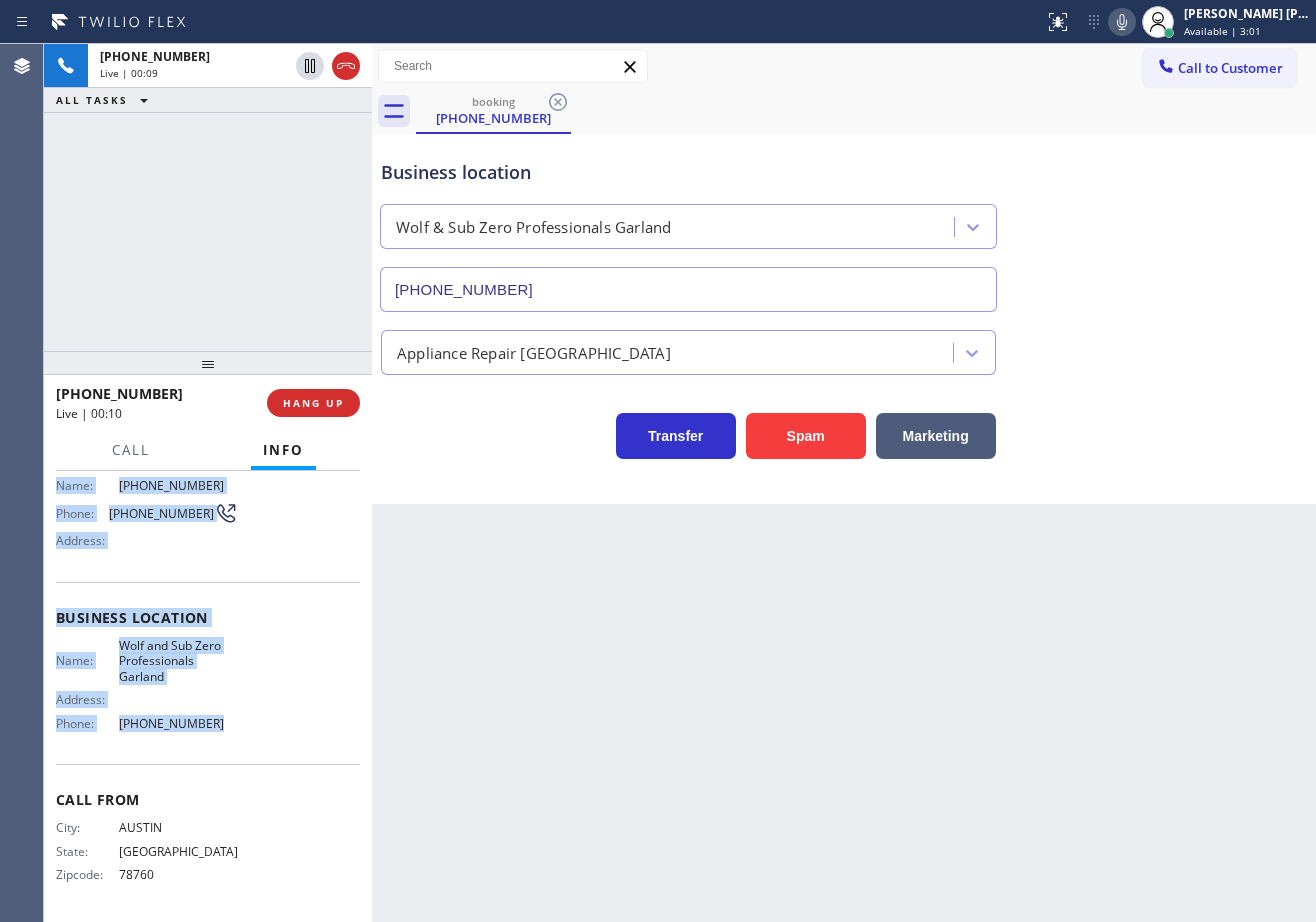 copy on "Customer Name: [PHONE_NUMBER] Phone: [PHONE_NUMBER] Address: Business location Name: Wolf  and  Sub Zero Professionals Garland Address:   Phone: [PHONE_NUMBER]" 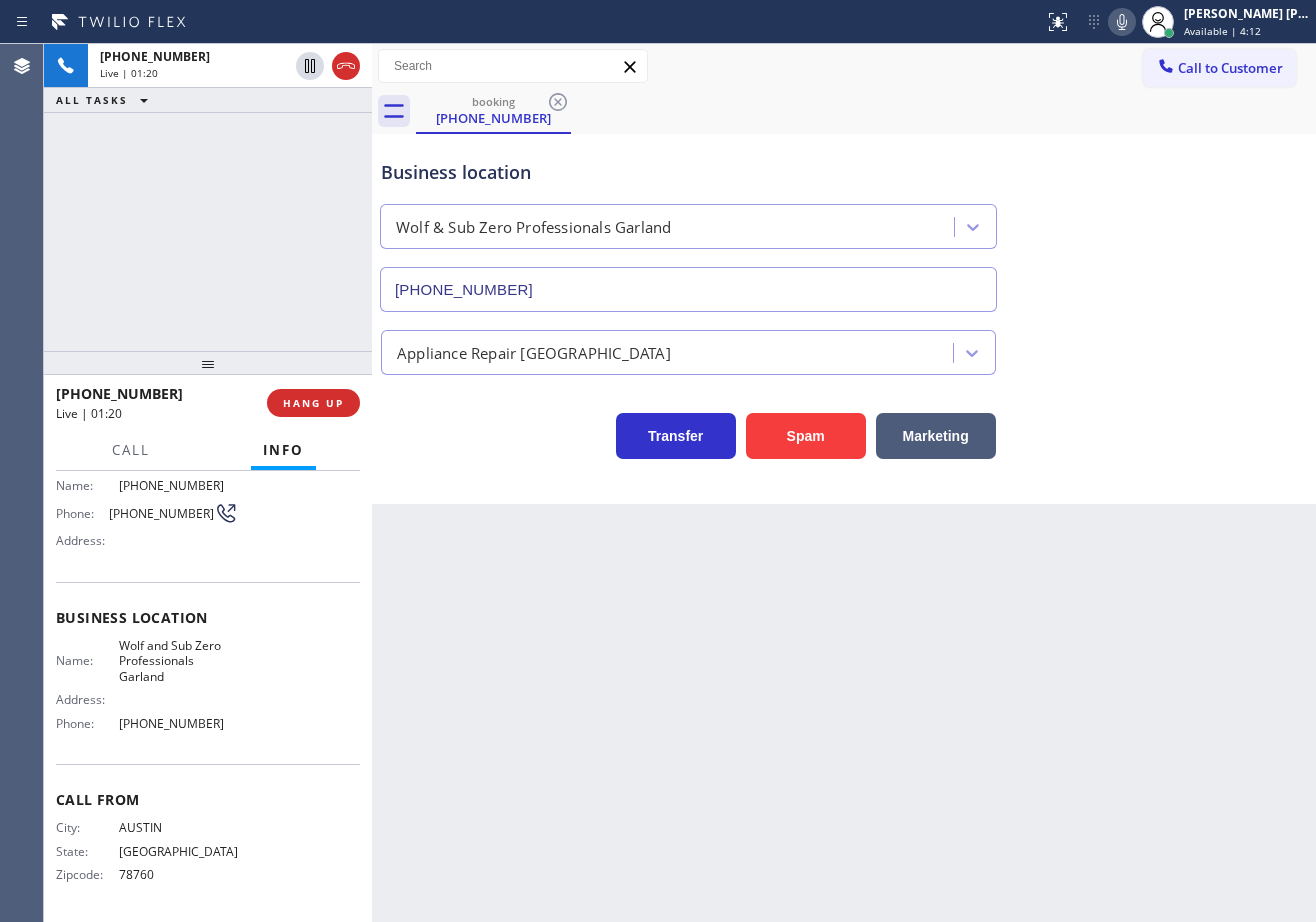 click on "Transfer Spam Marketing" at bounding box center [844, 417] 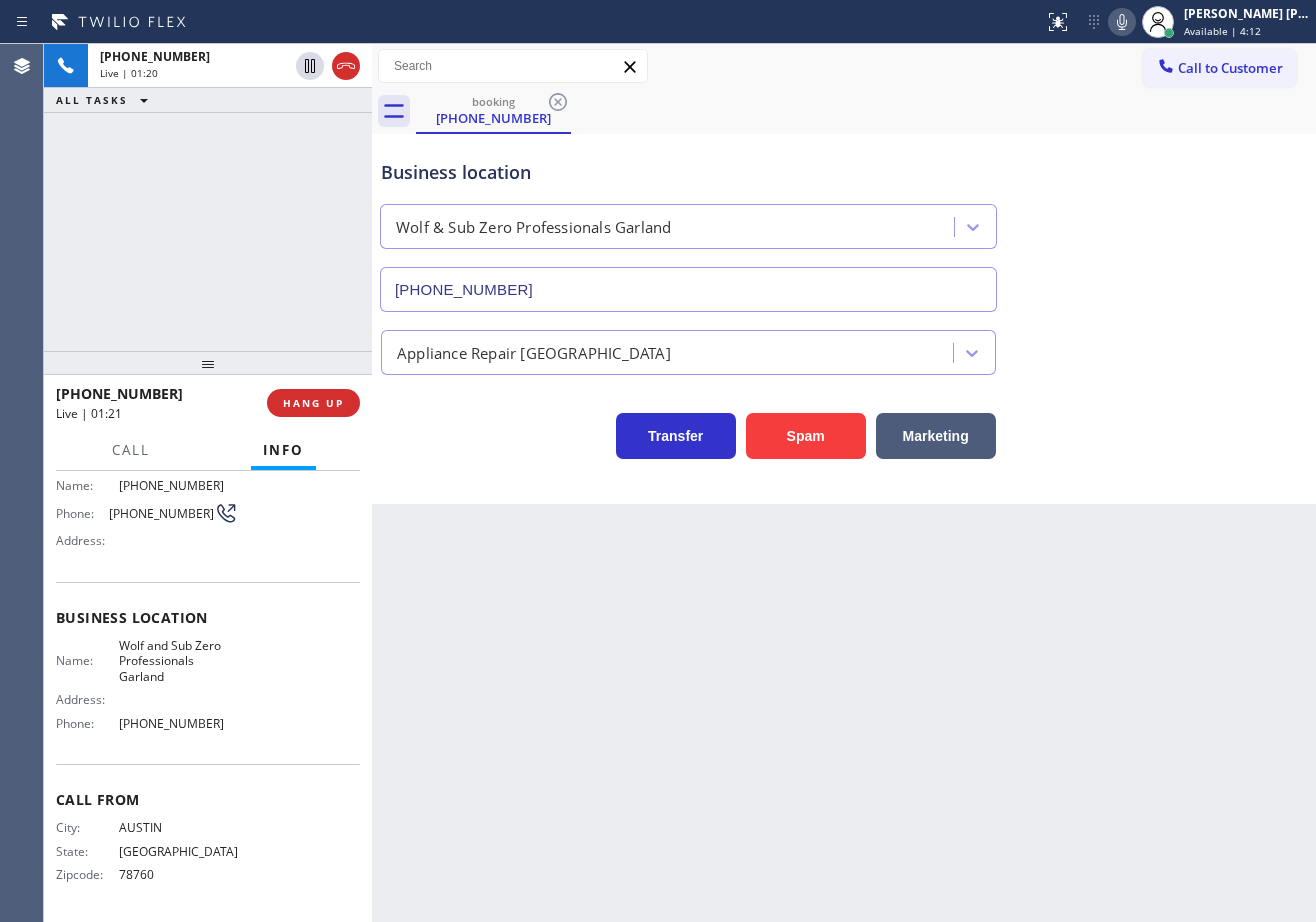 click on "Transfer Spam Marketing" at bounding box center [844, 427] 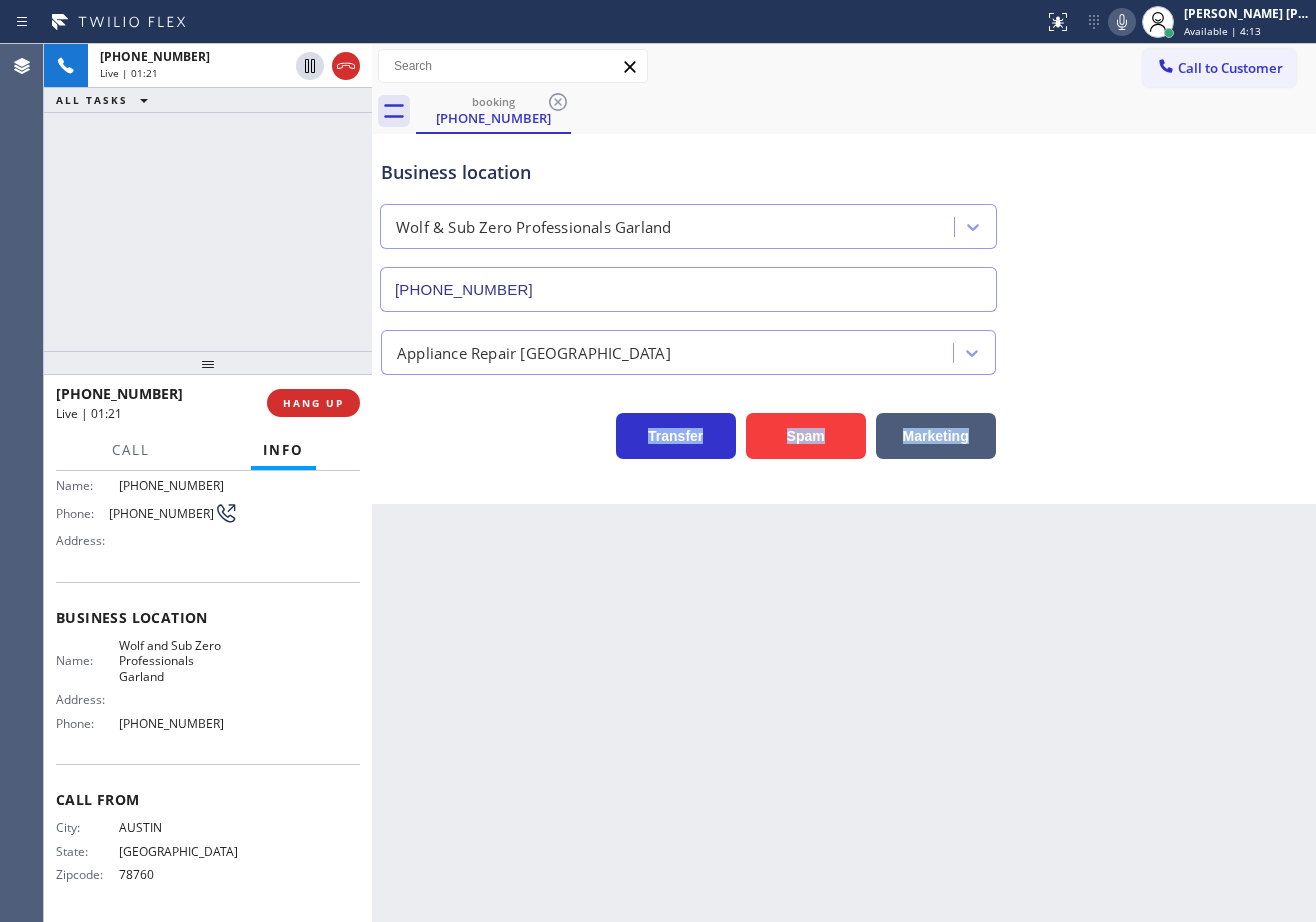 click on "Transfer Spam Marketing" at bounding box center (844, 427) 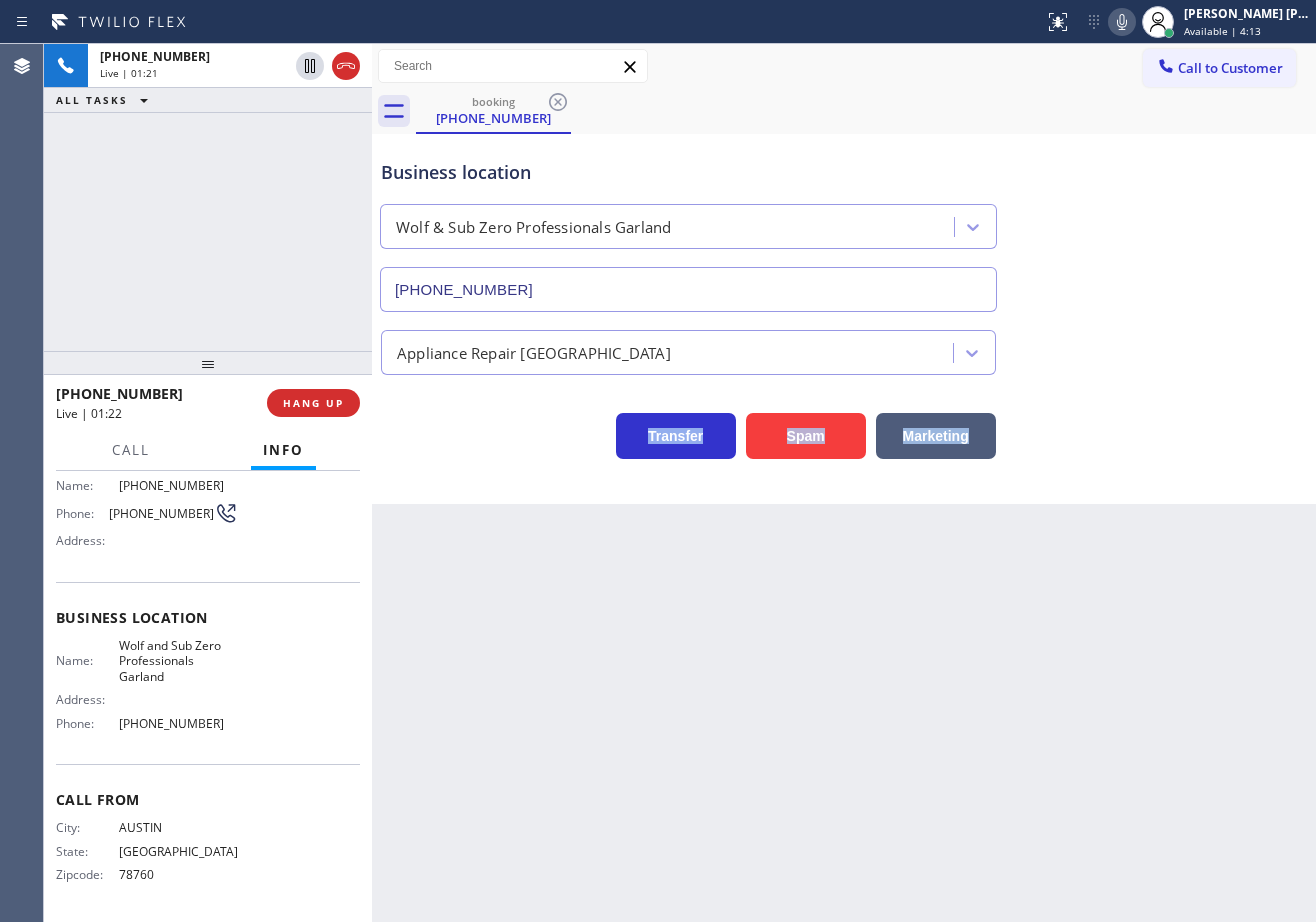 drag, startPoint x: 1202, startPoint y: 412, endPoint x: 1130, endPoint y: 143, distance: 278.46902 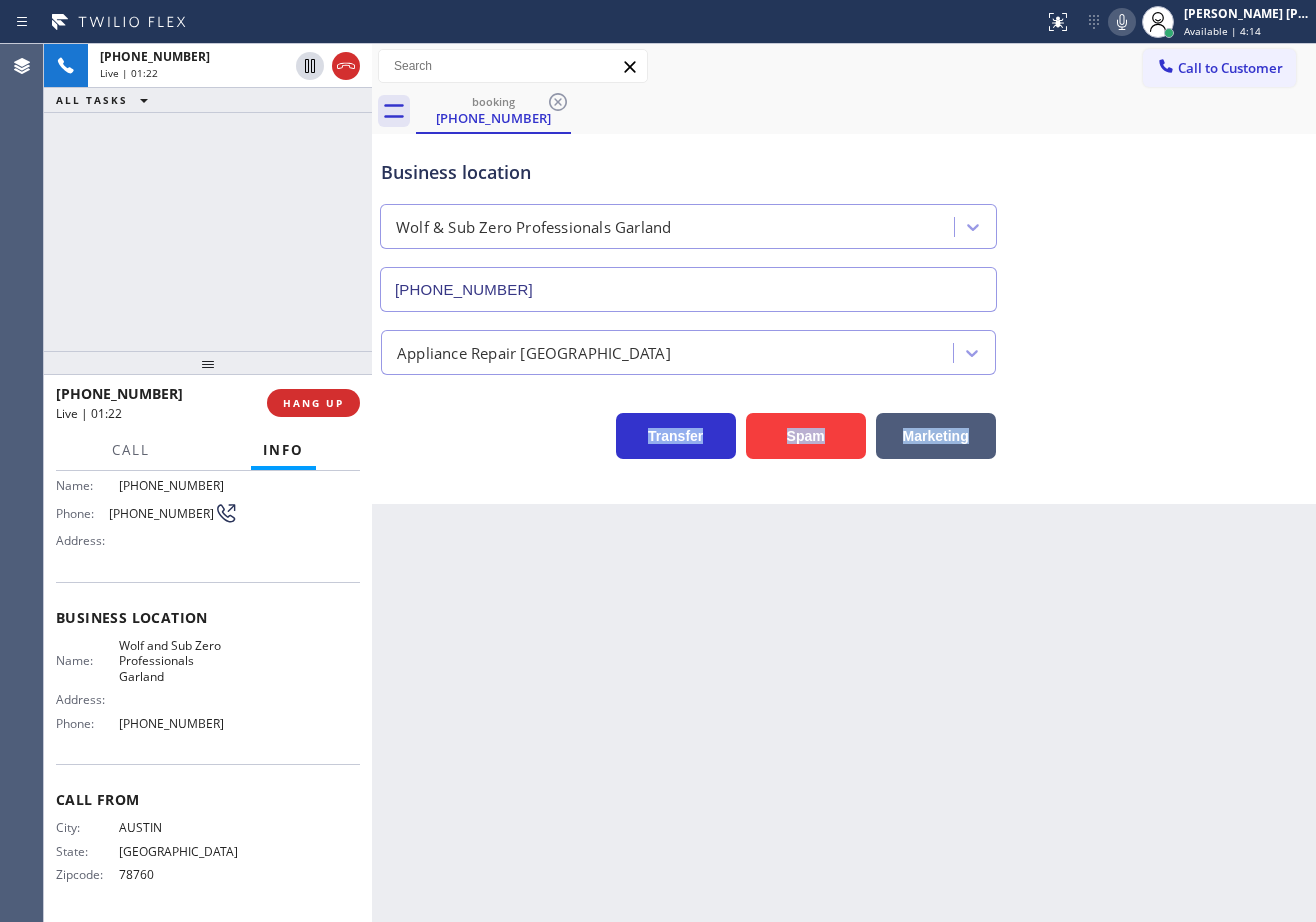 click 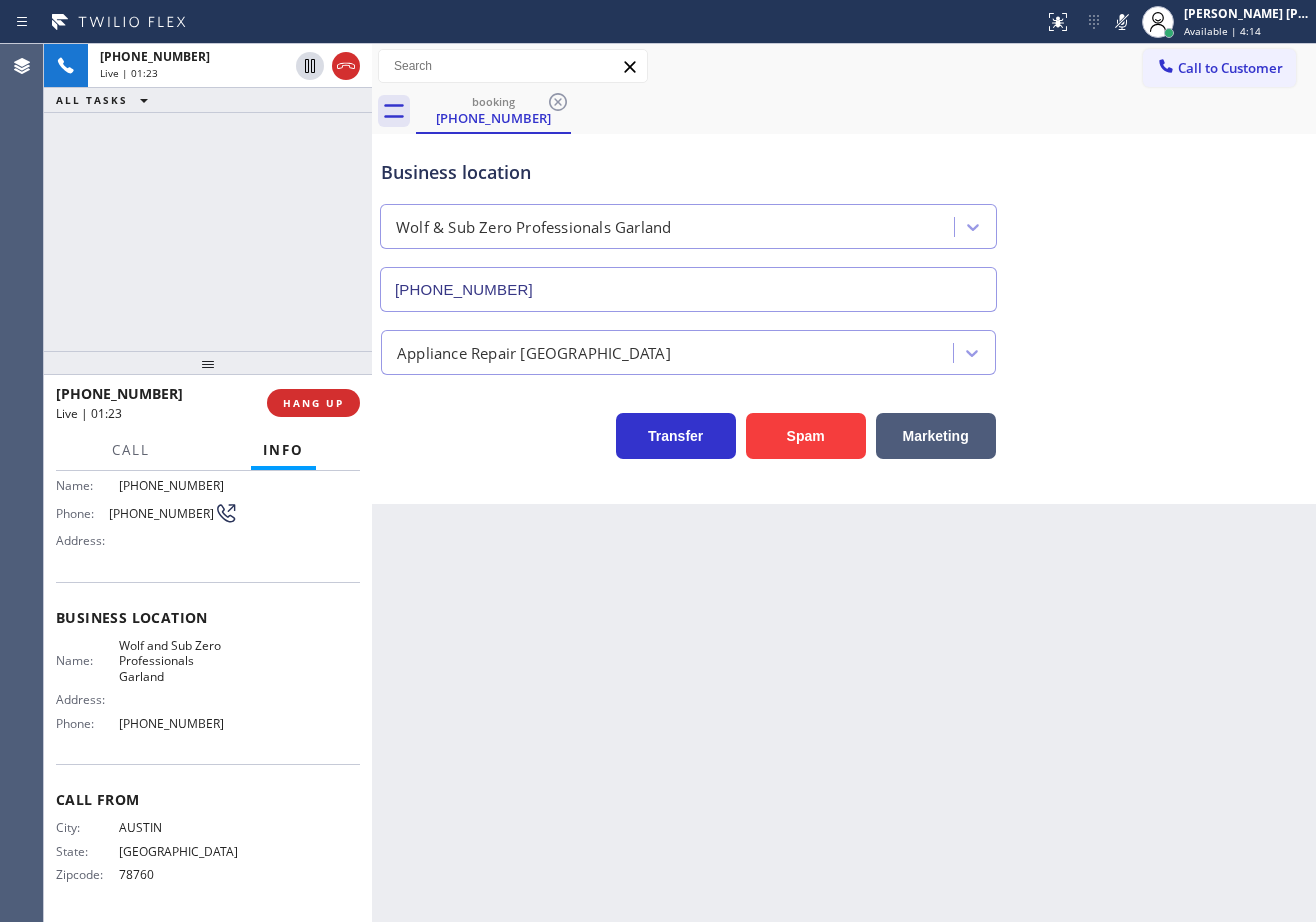 click on "Business location Wolf & Sub Zero Professionals Garland [PHONE_NUMBER]" at bounding box center (844, 221) 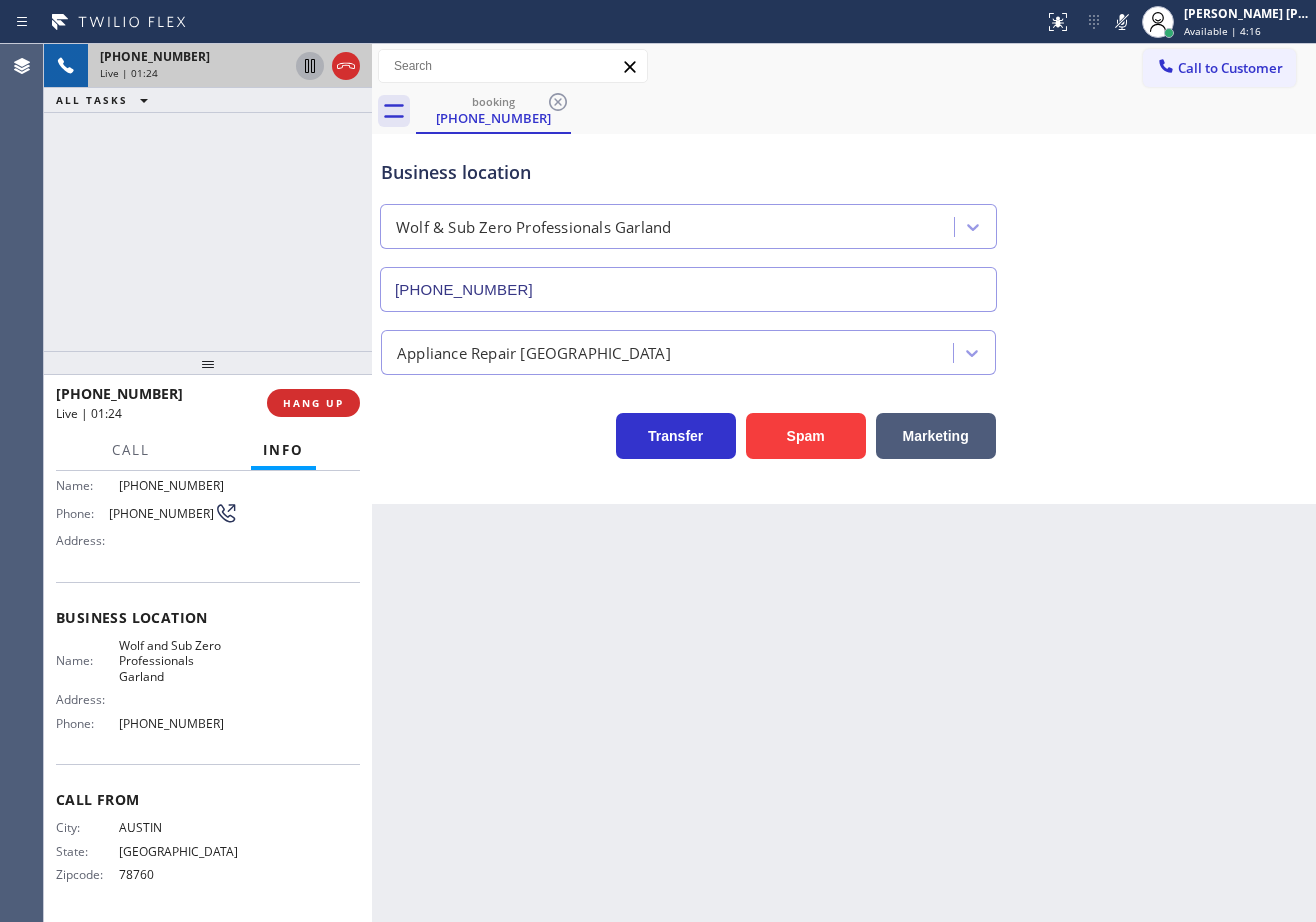 click 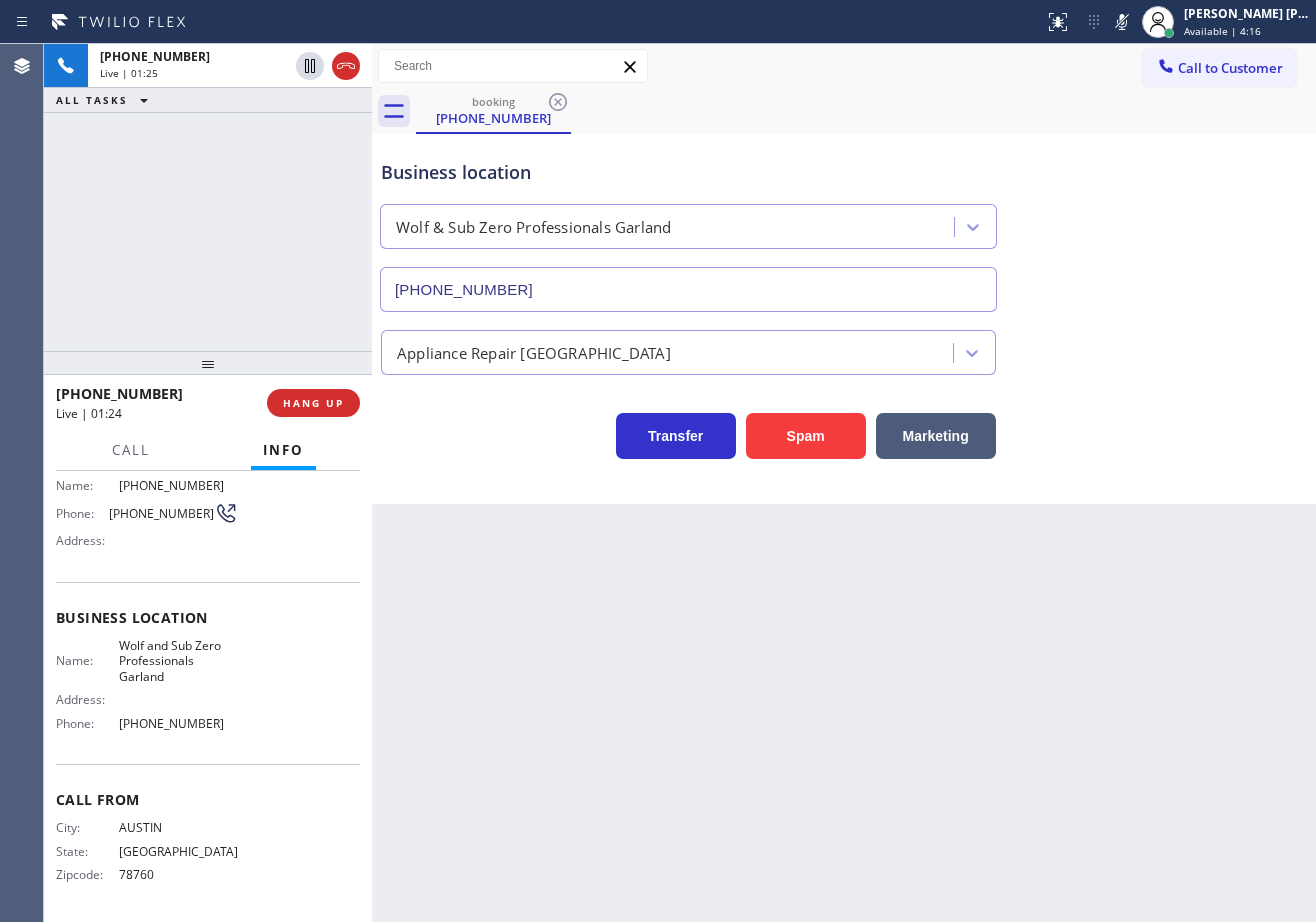 click on "[PHONE_NUMBER] Live | 01:25 ALL TASKS ALL TASKS ACTIVE TASKS TASKS IN WRAP UP" at bounding box center [208, 197] 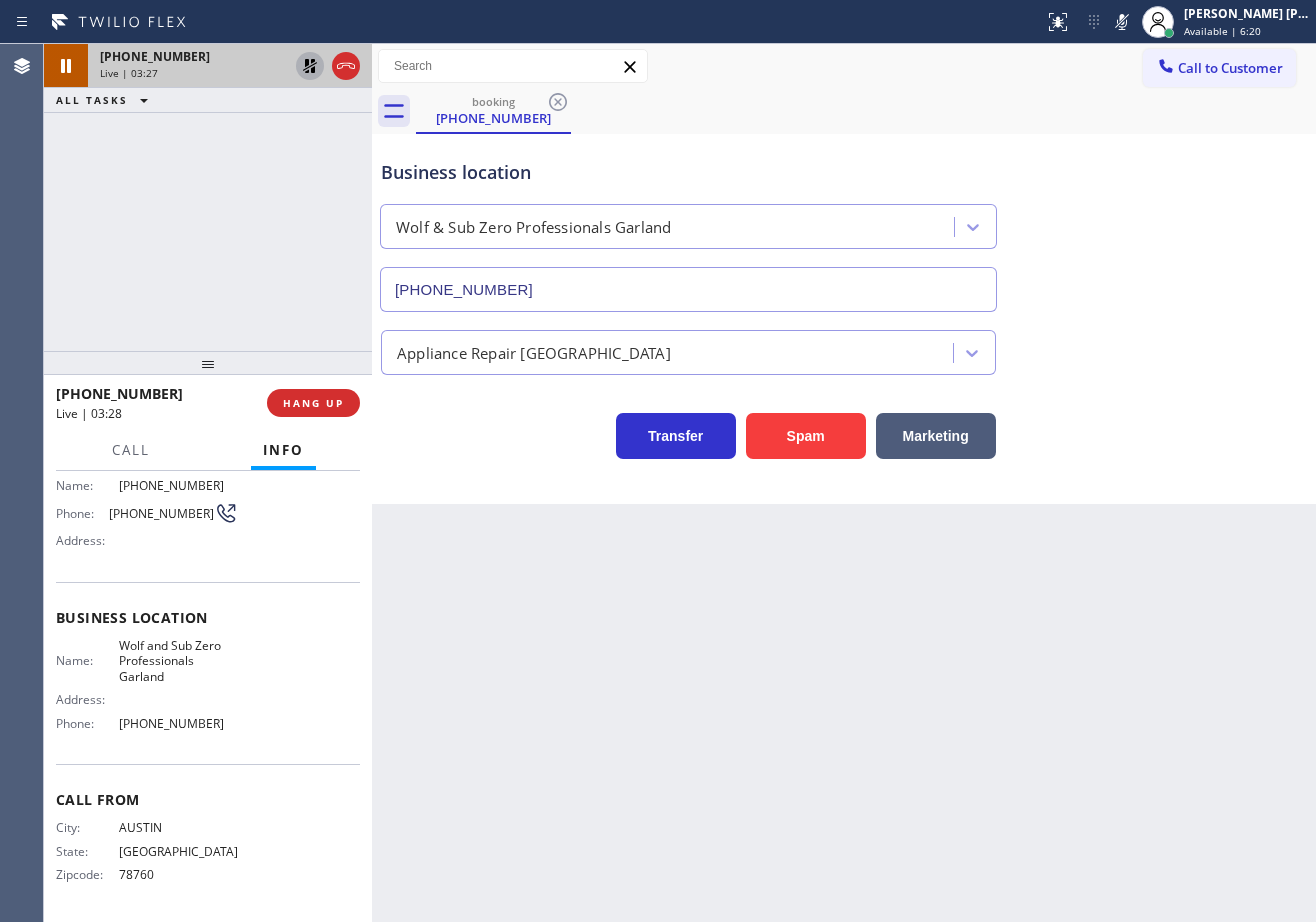 click 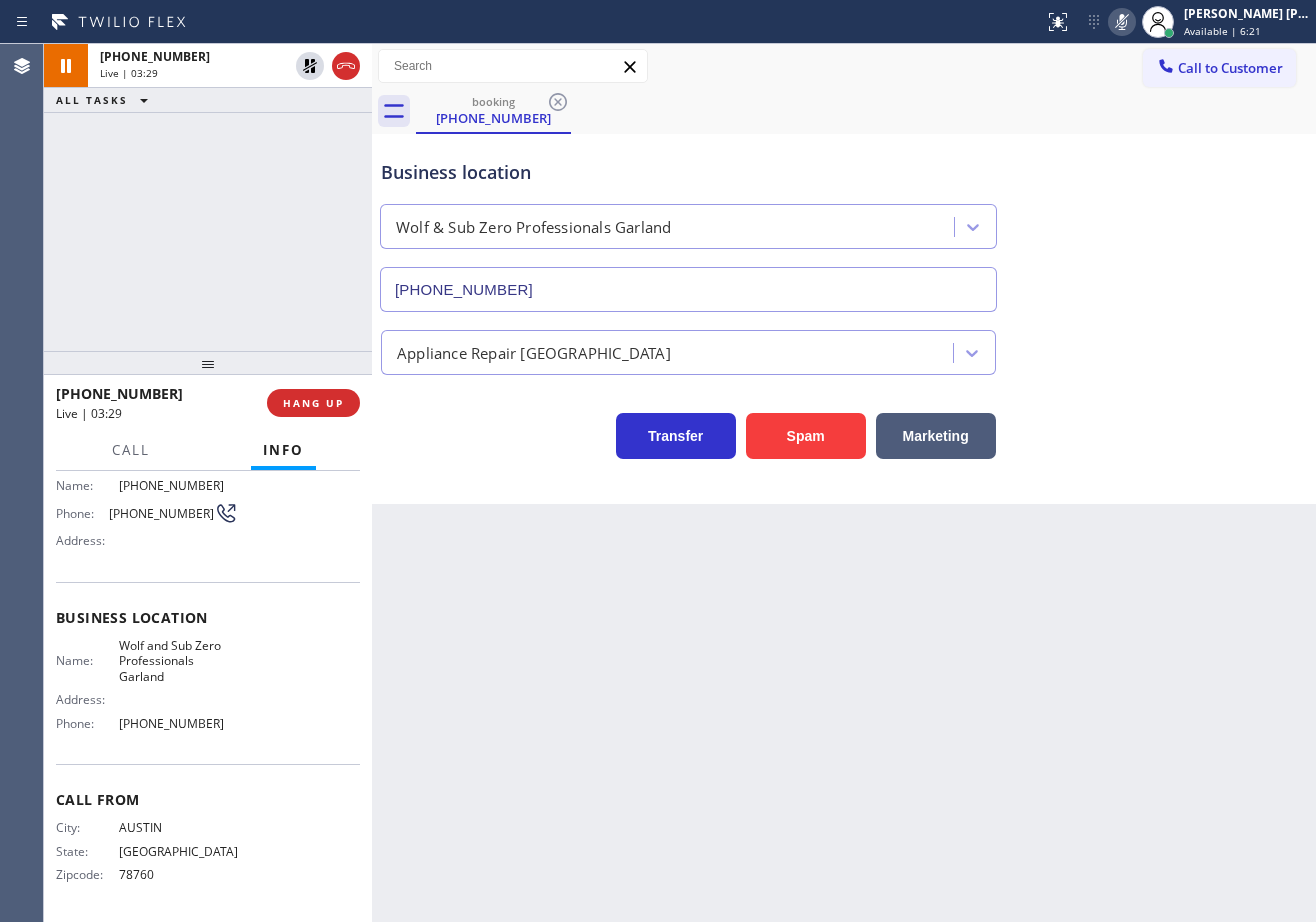 click 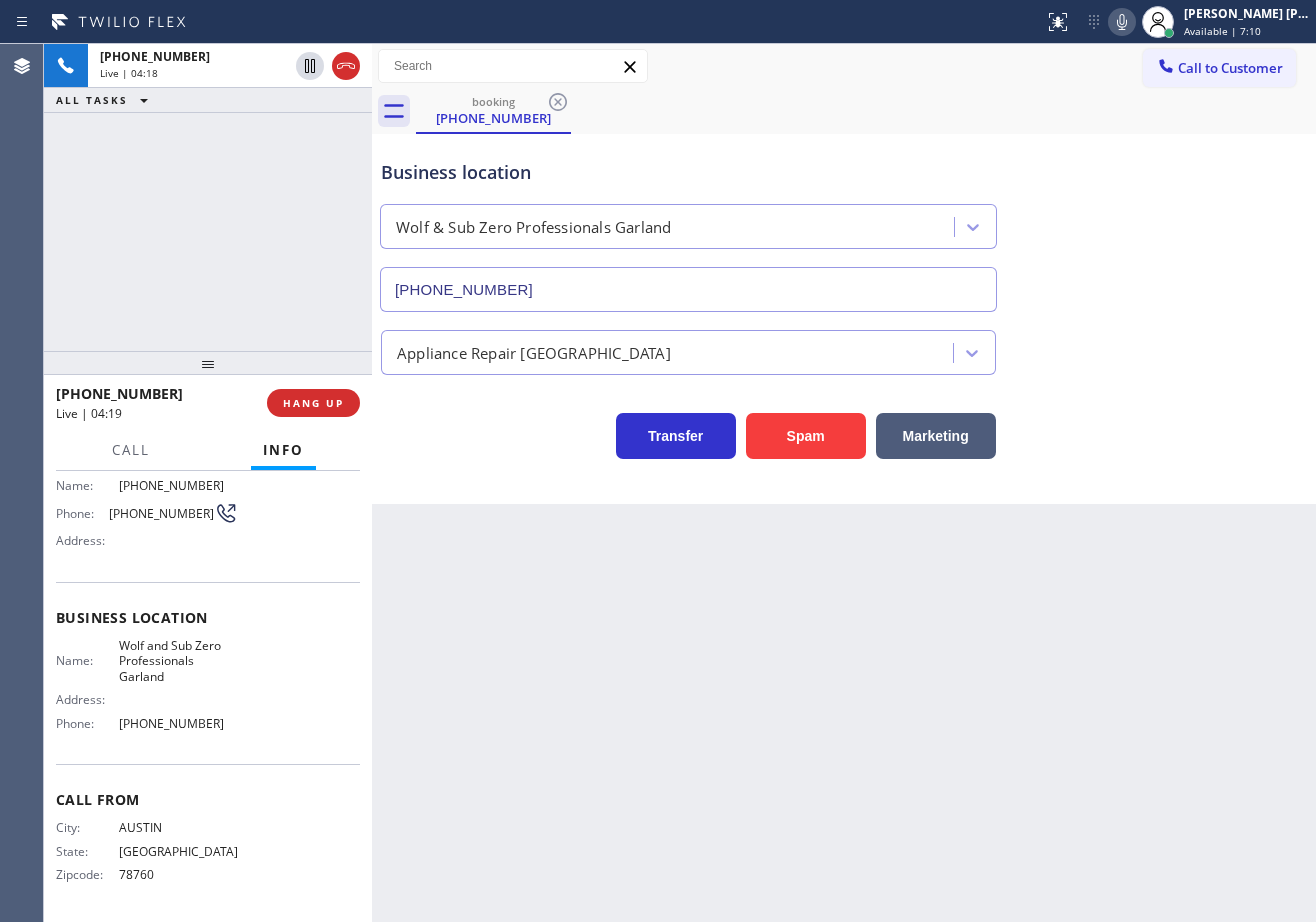 click on "Transfer Spam Marketing" at bounding box center [844, 417] 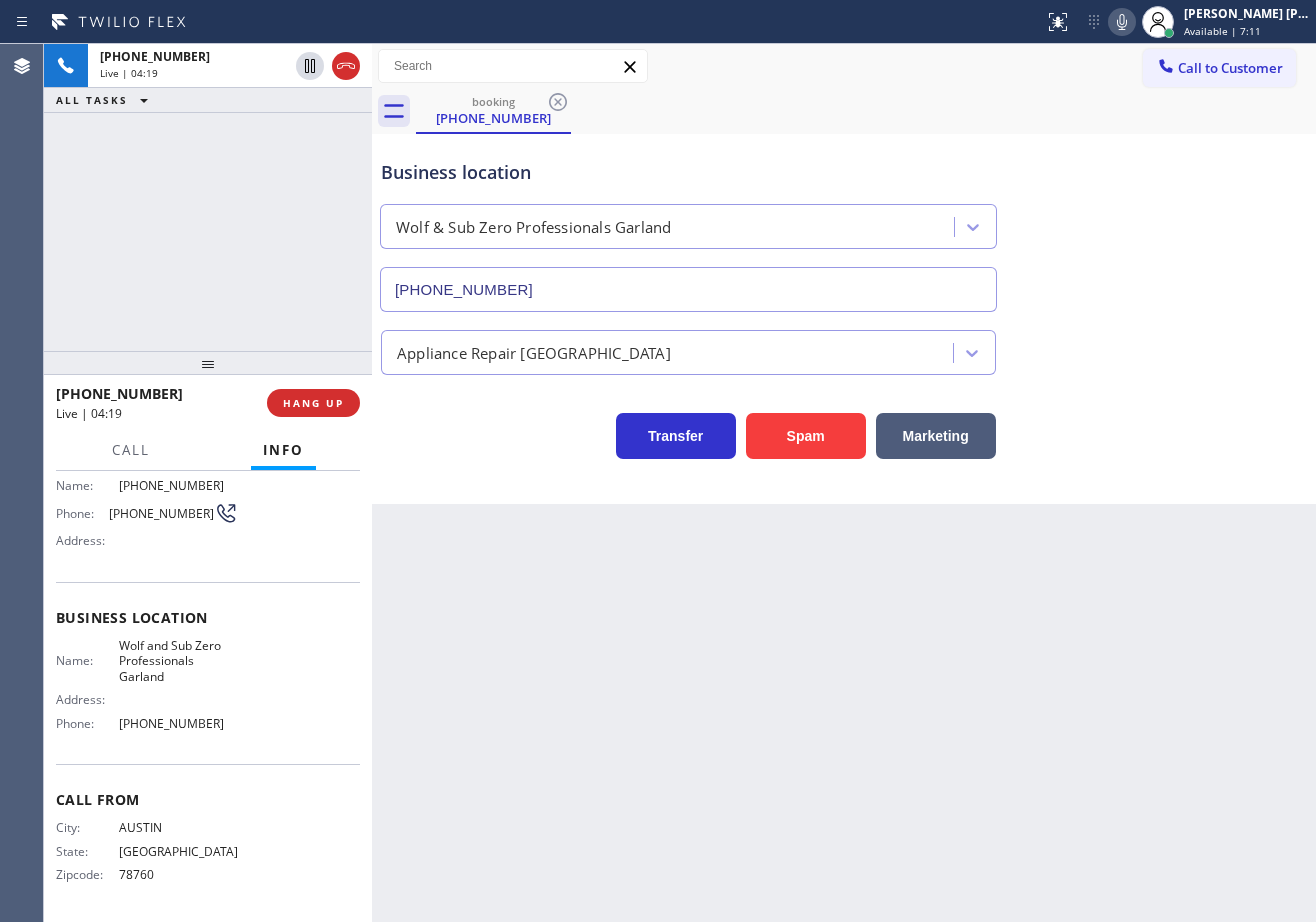 click on "Transfer Spam Marketing" at bounding box center [844, 417] 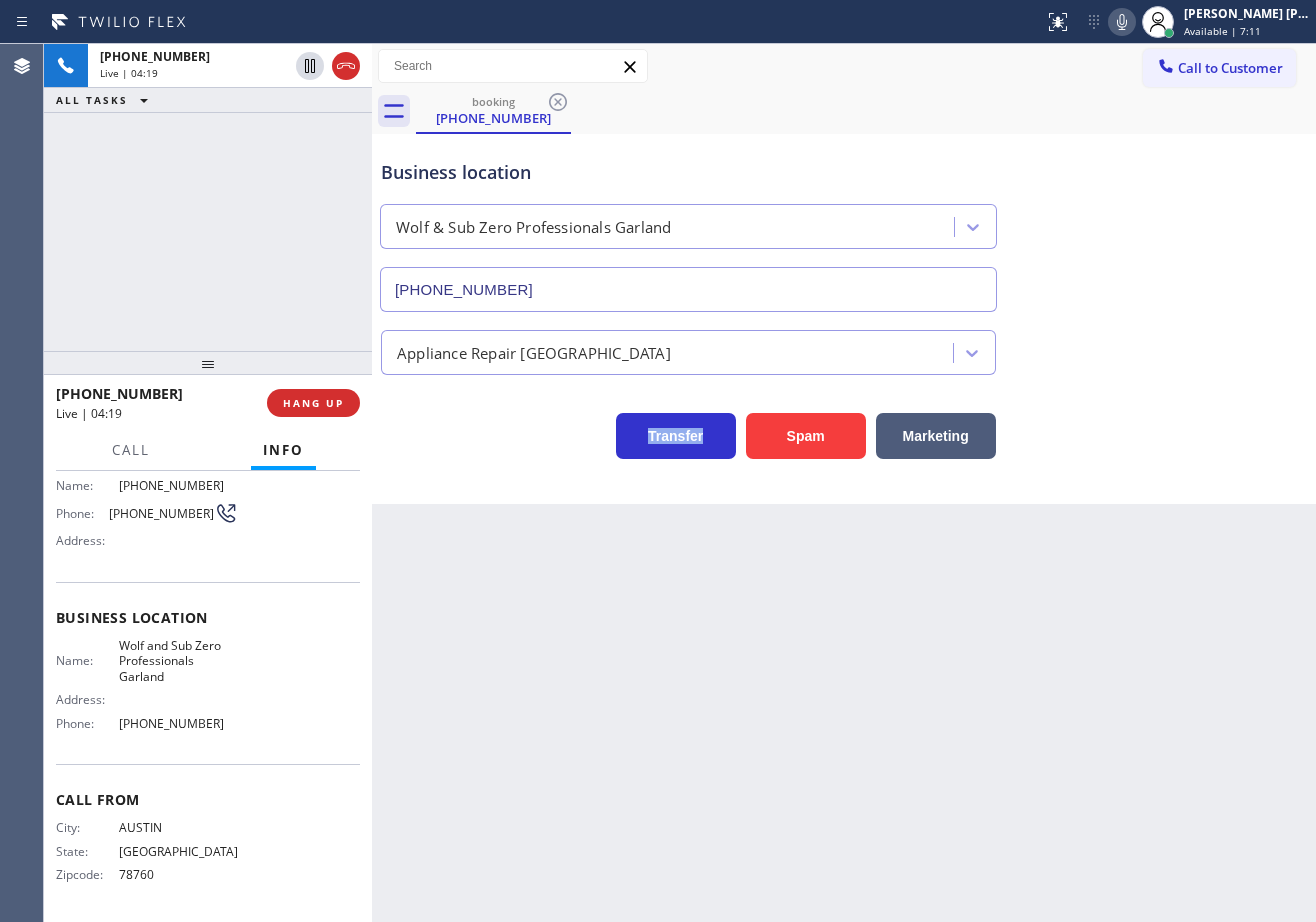 click on "Appliance Repair [GEOGRAPHIC_DATA]" at bounding box center (844, 348) 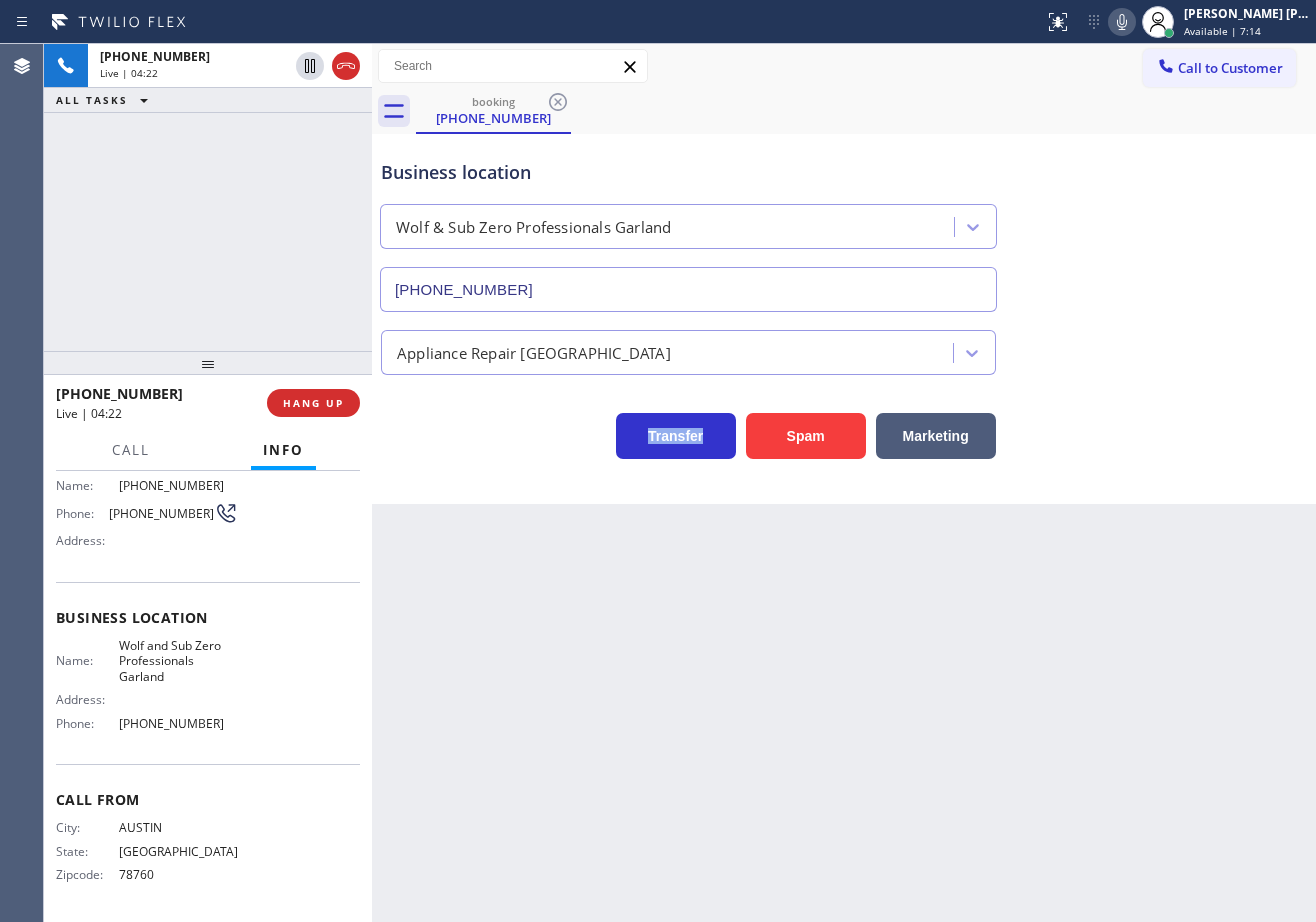 click 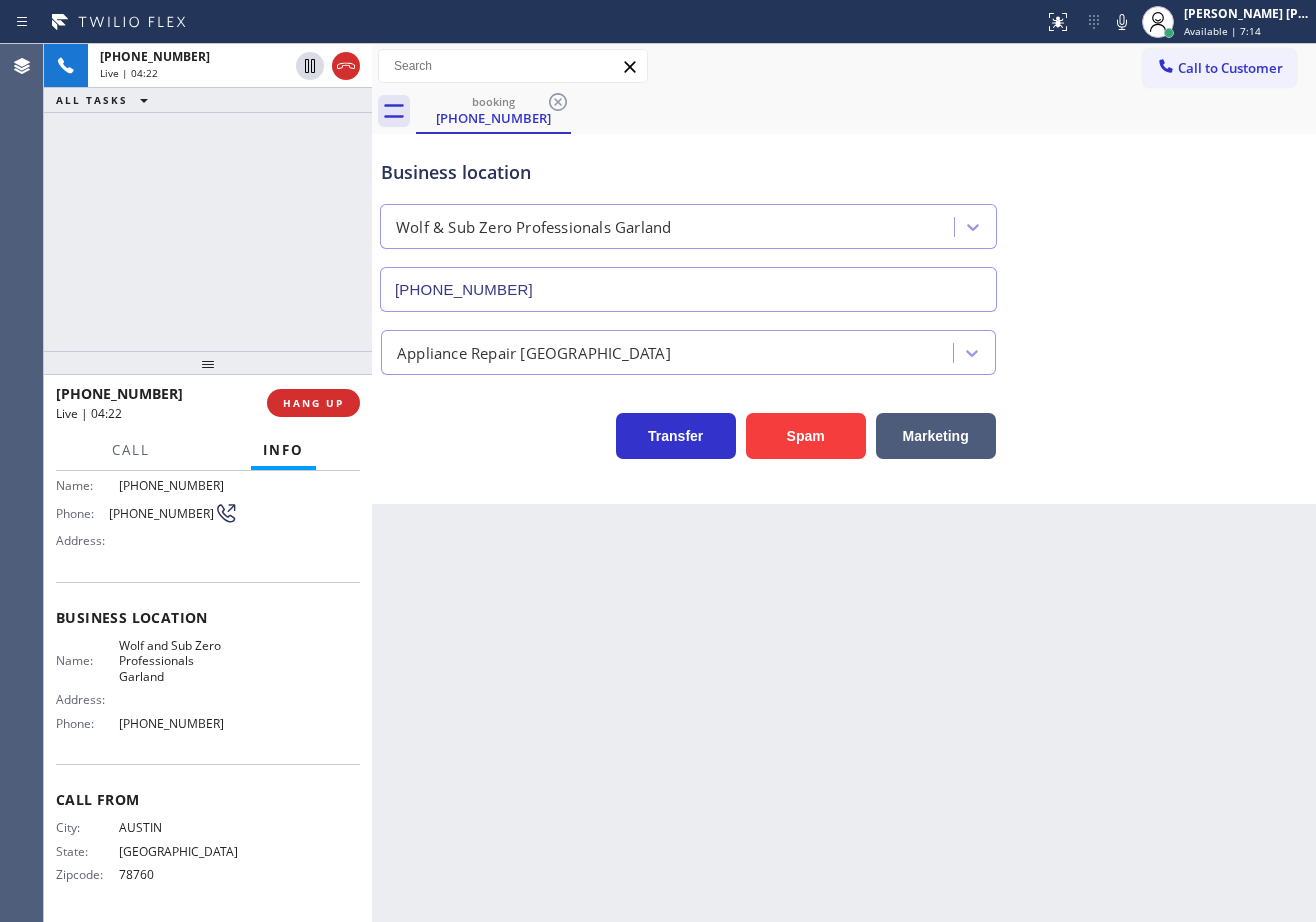 click on "Business location Wolf & Sub Zero Professionals Garland [PHONE_NUMBER]" at bounding box center (844, 221) 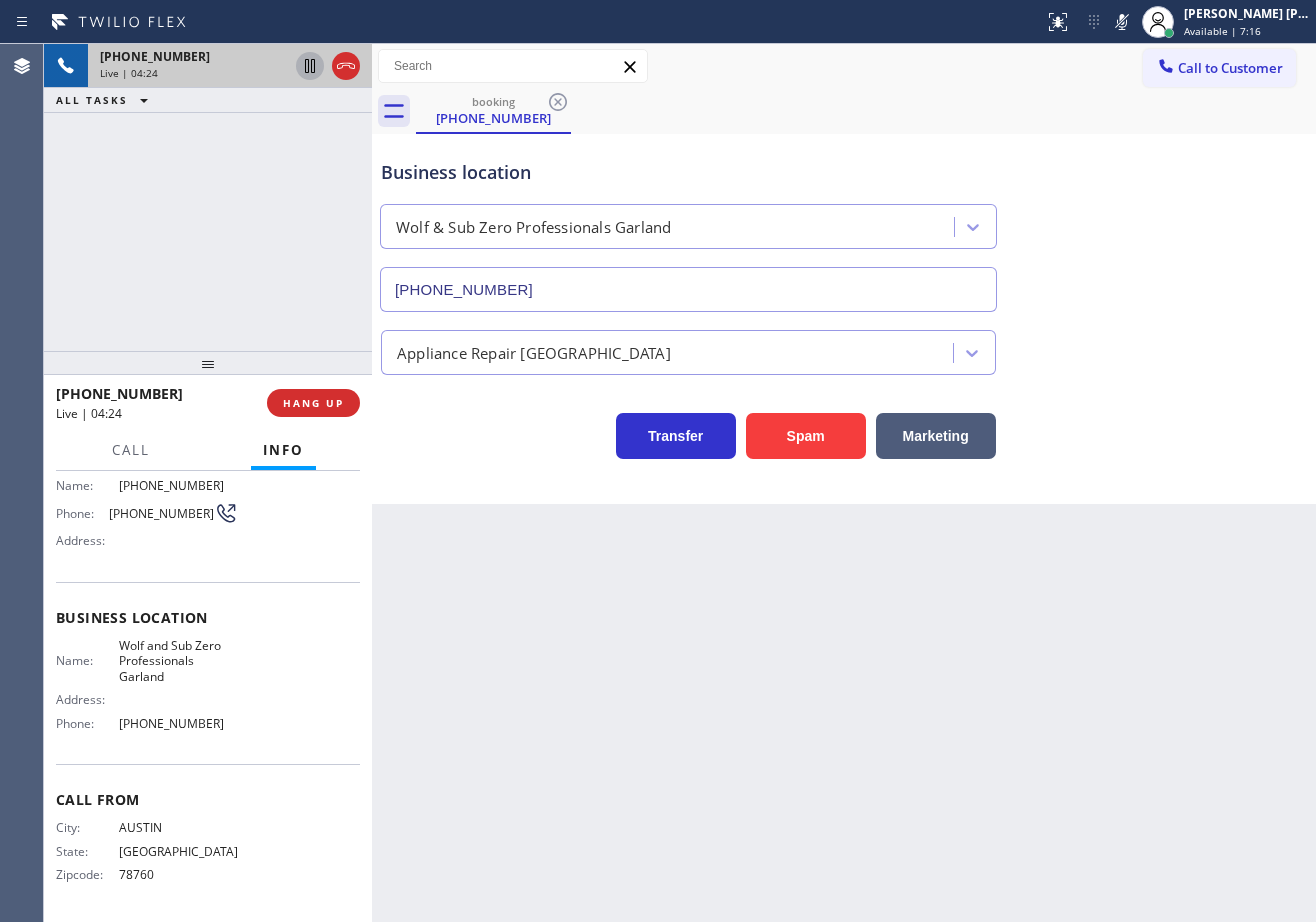 click 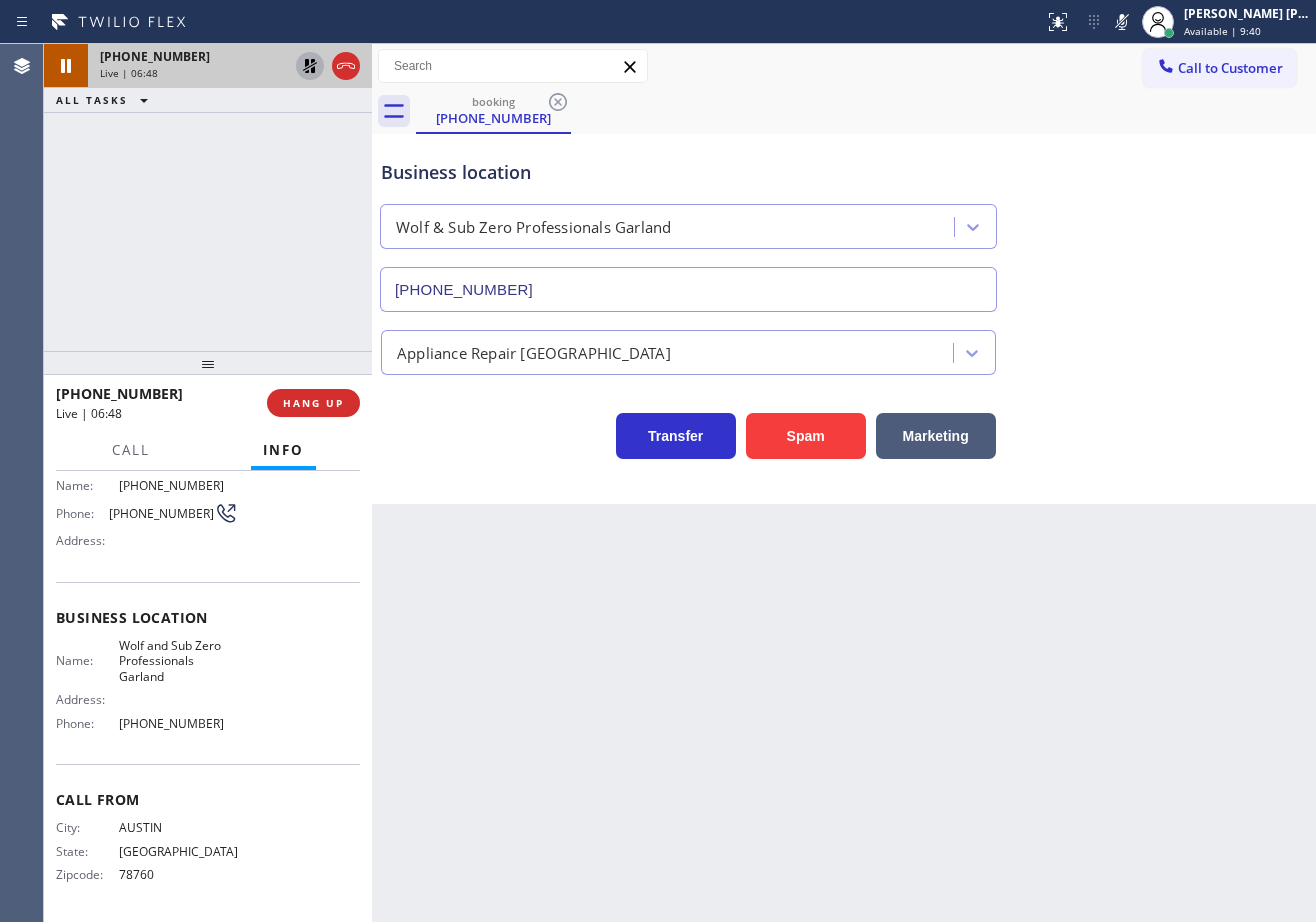 click 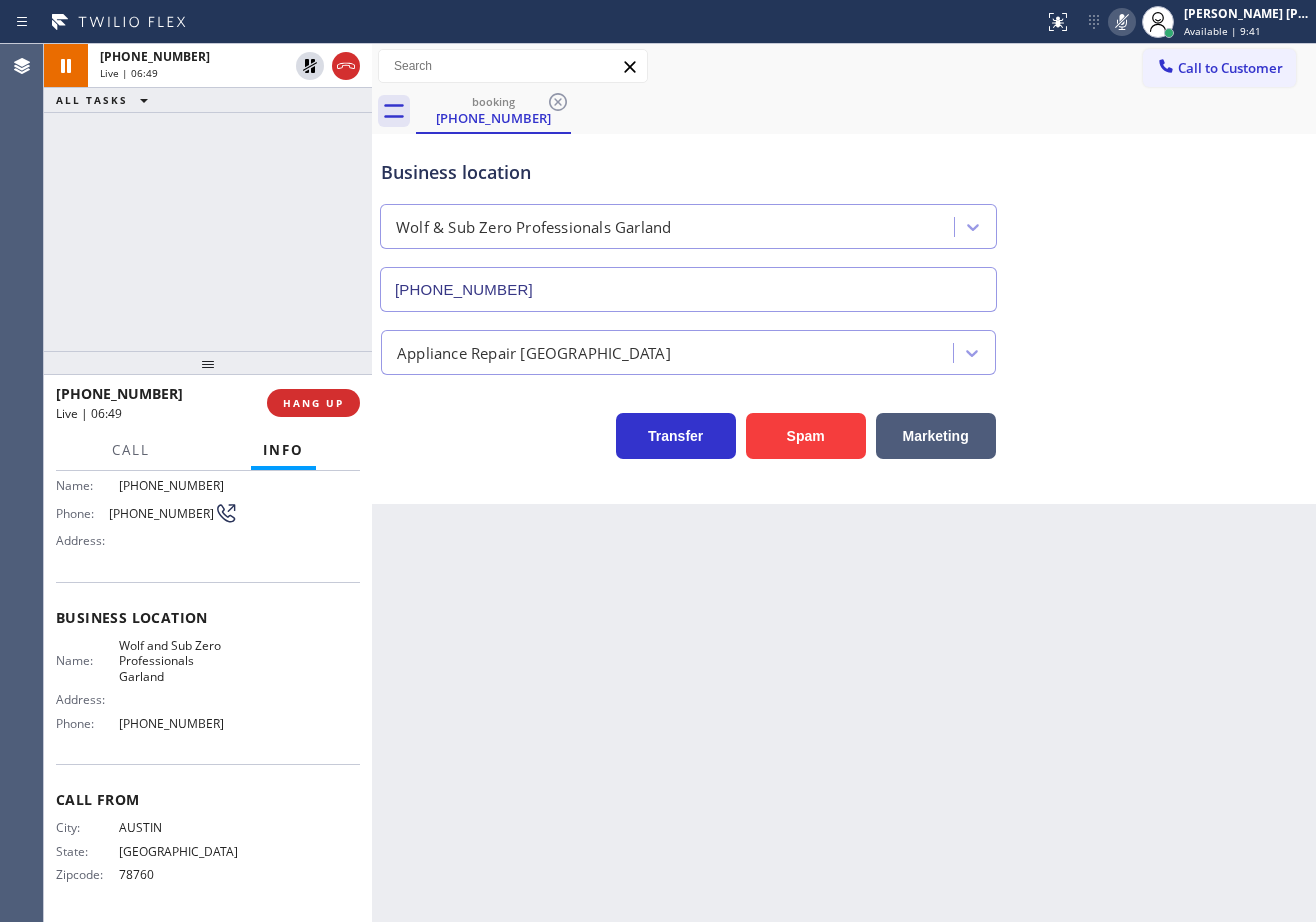 click 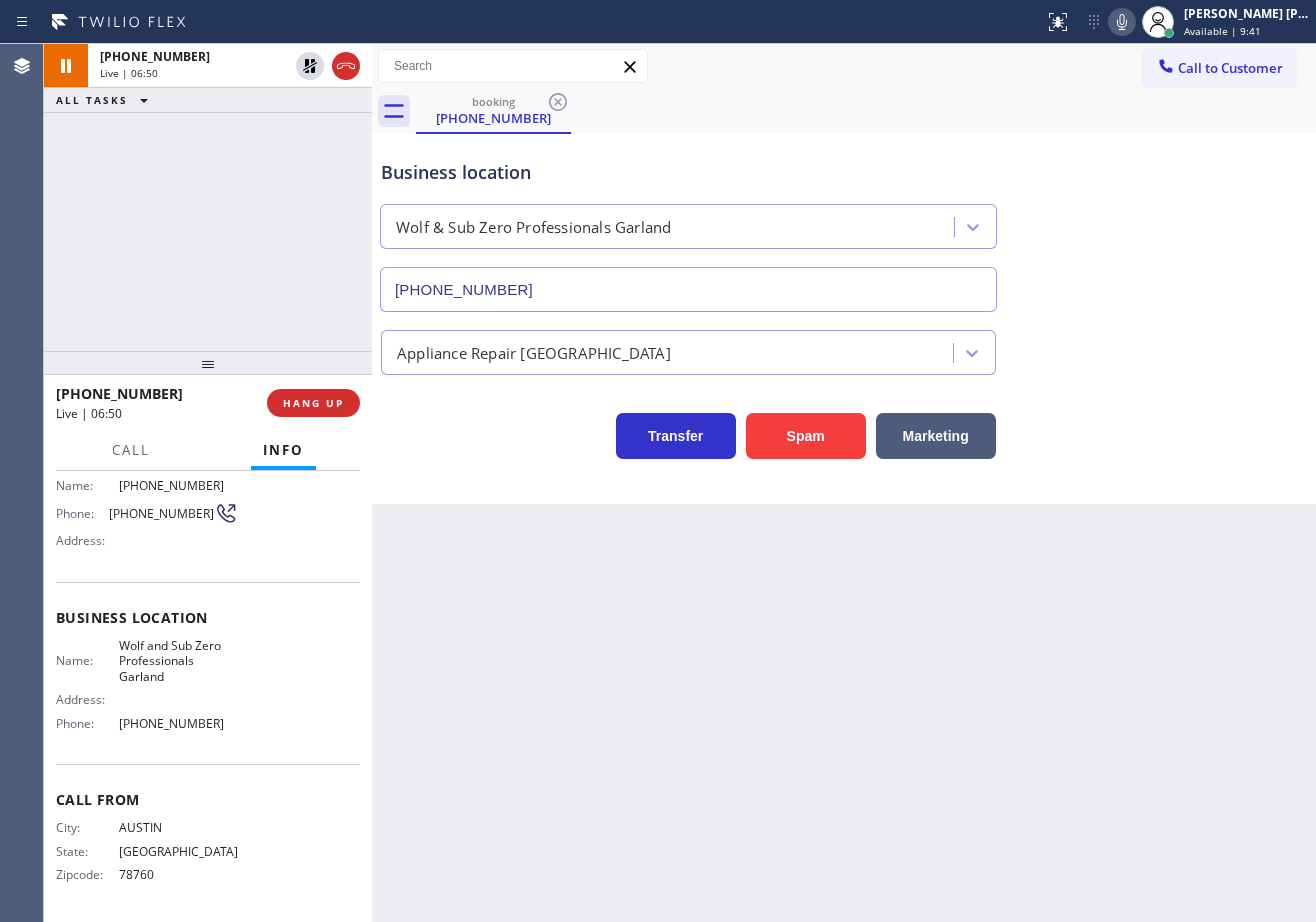 click on "Business location Wolf & Sub Zero Professionals Garland [PHONE_NUMBER]" at bounding box center (844, 221) 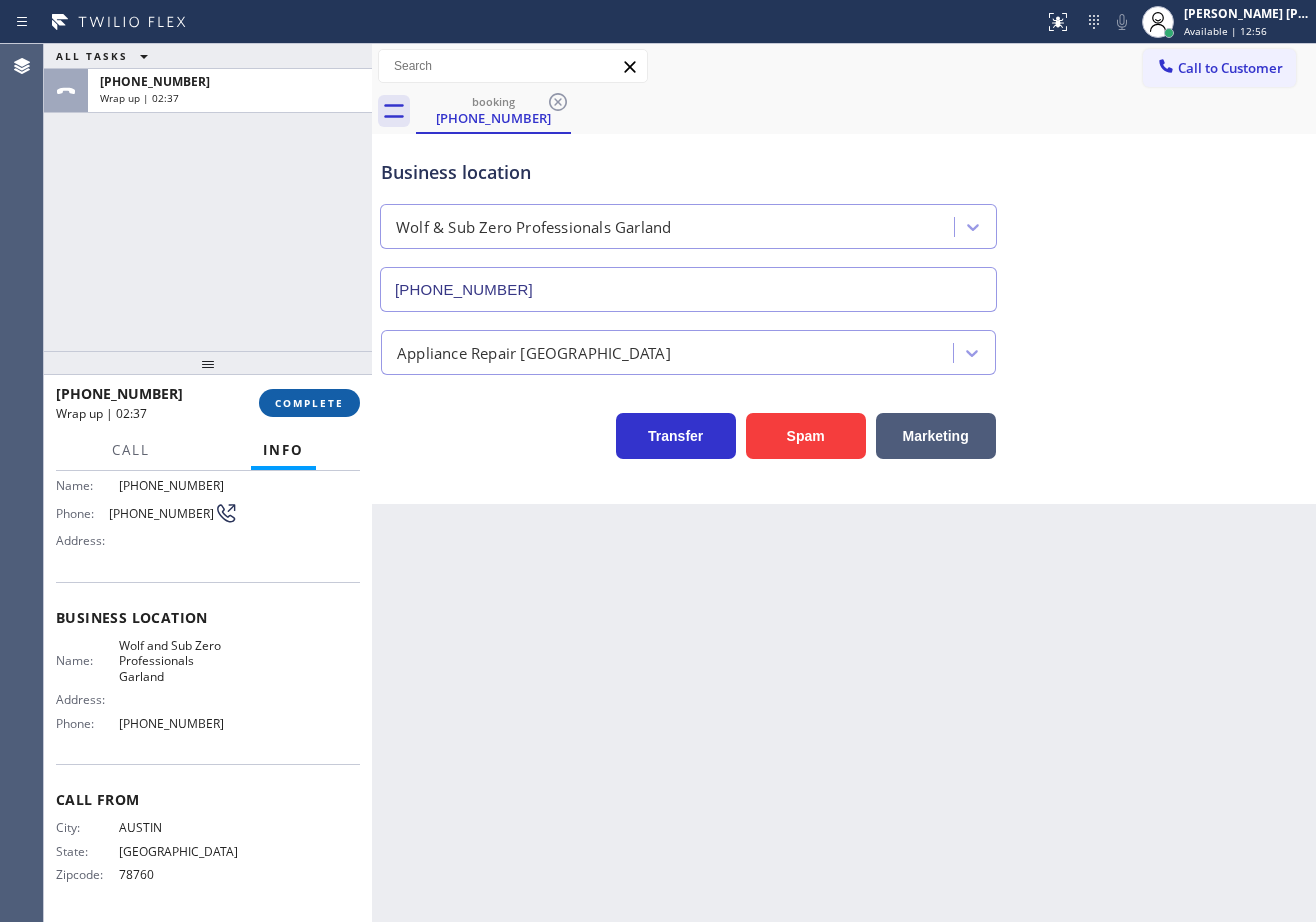 click on "COMPLETE" at bounding box center [309, 403] 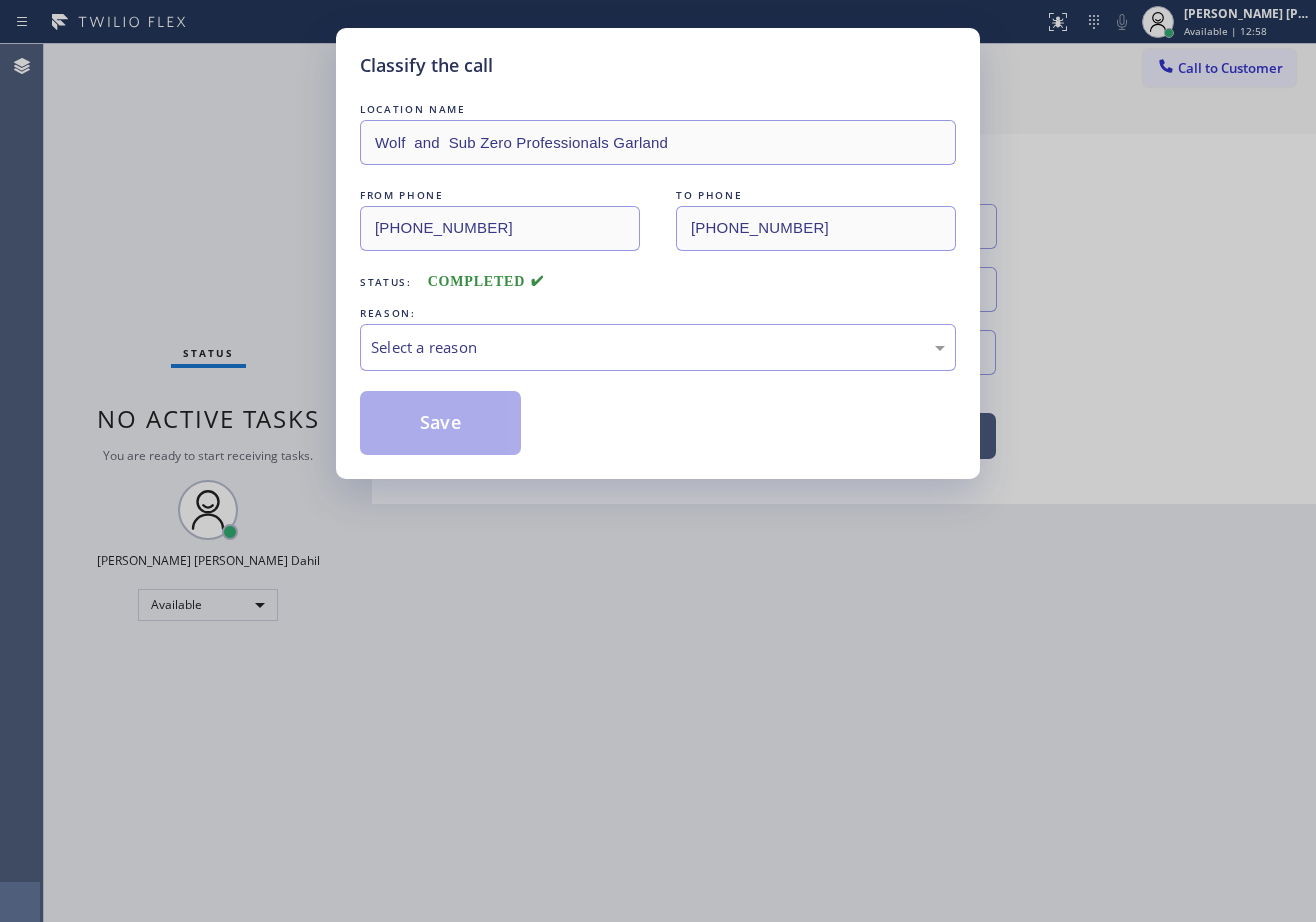 click on "Select a reason" at bounding box center (658, 347) 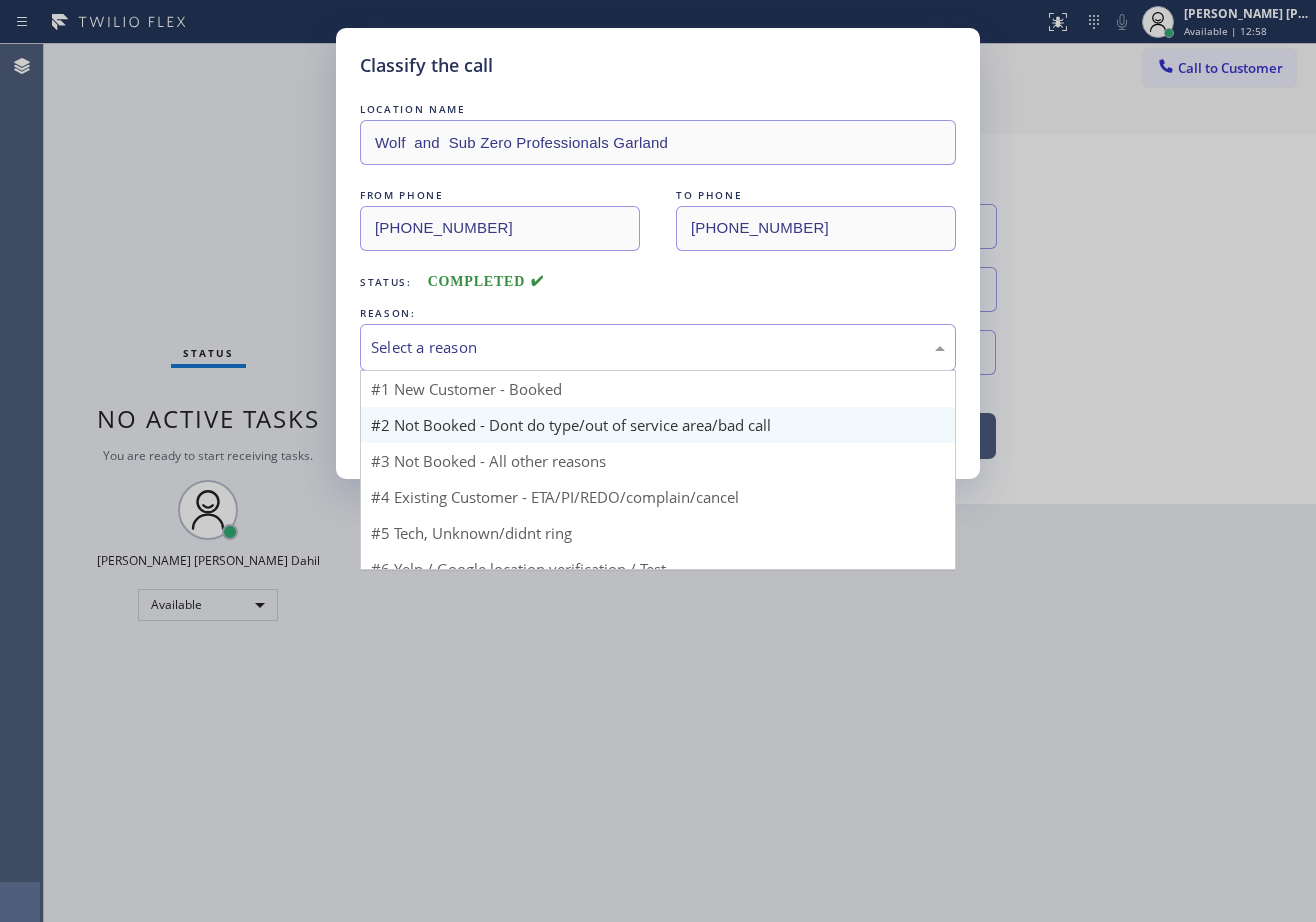 click on "Save" at bounding box center [440, 423] 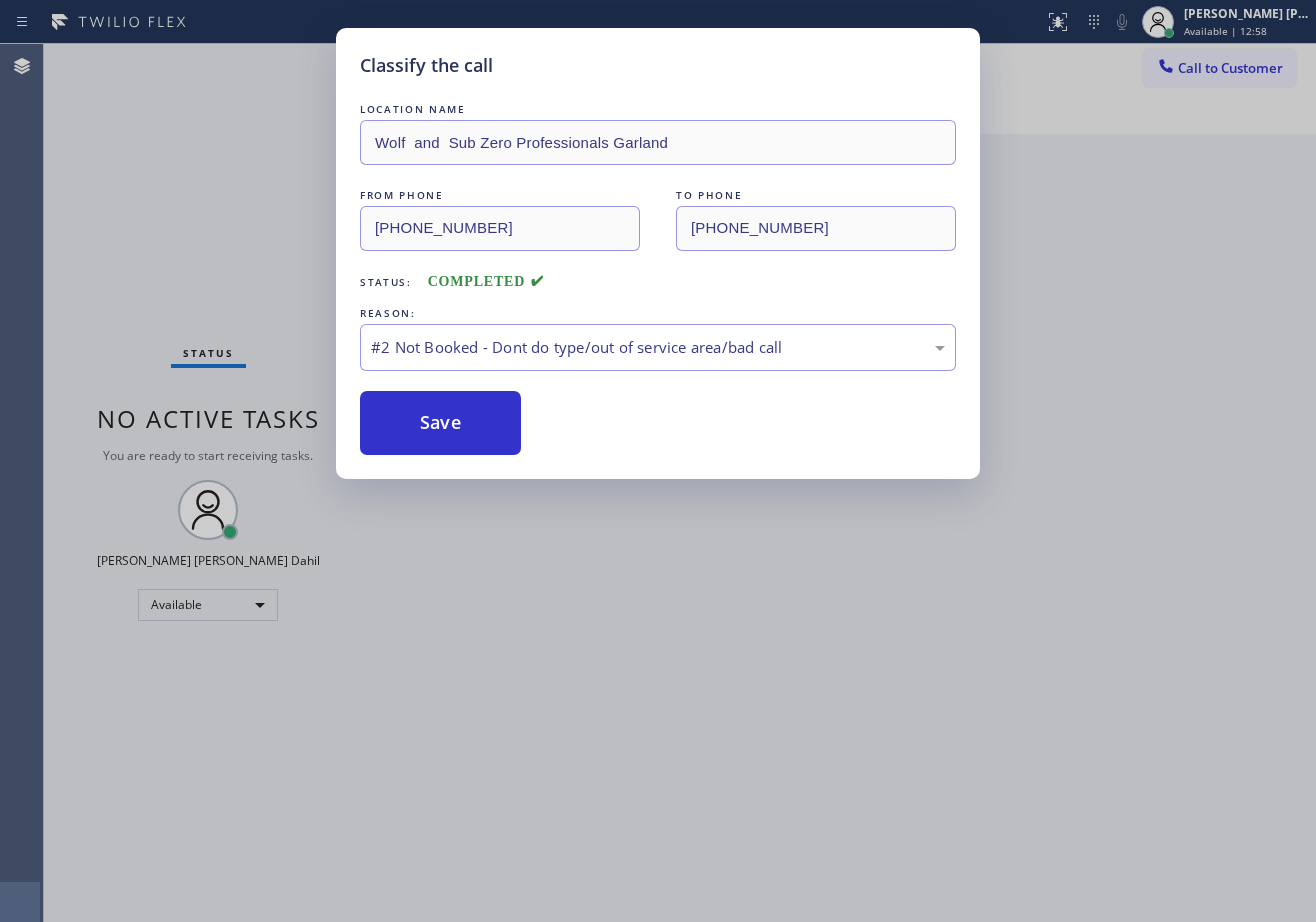 click on "Save" at bounding box center [440, 423] 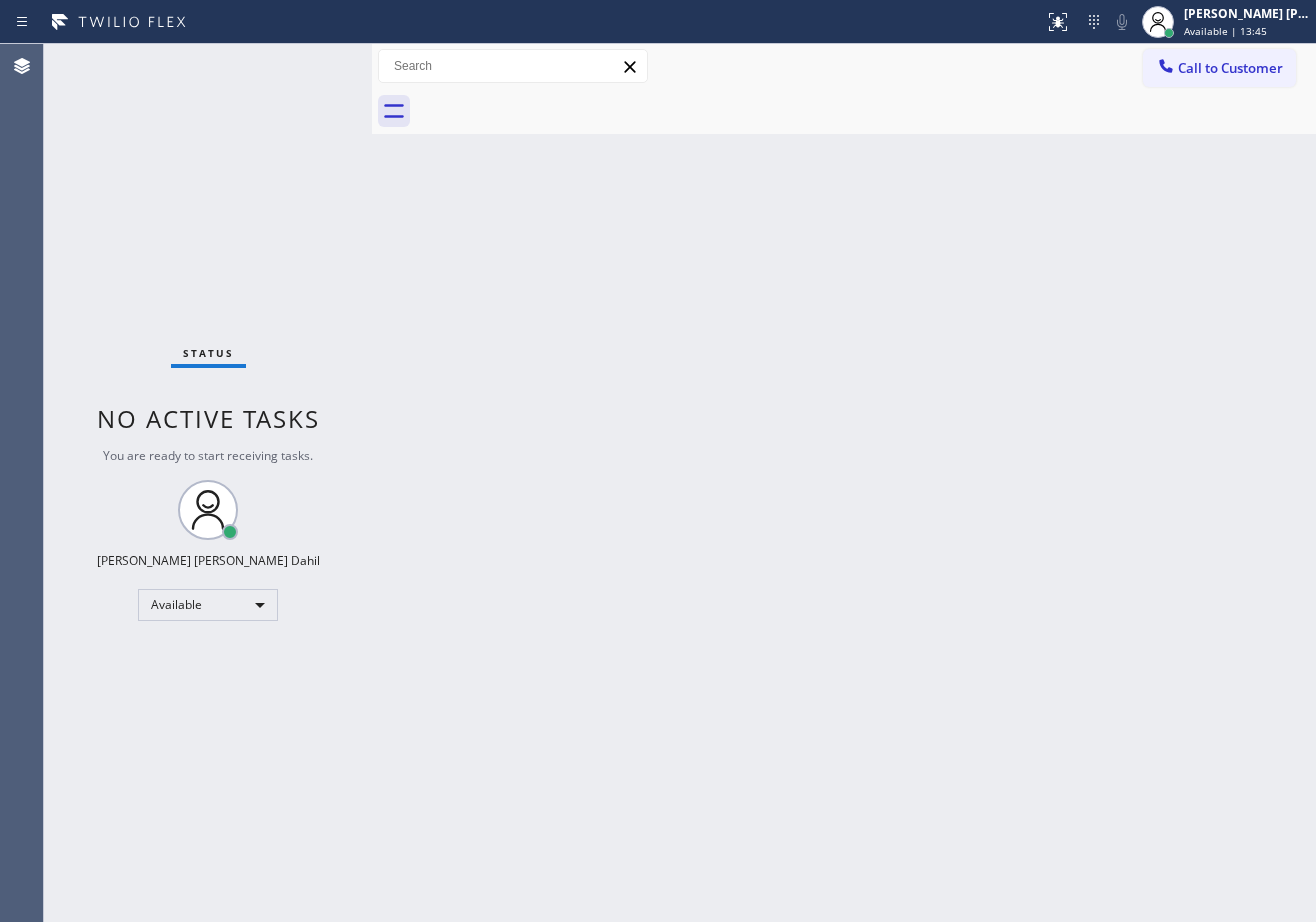 click on "Back to Dashboard Change Sender ID Customers Technicians Select a contact Outbound call Technician Search Technician Your caller id phone number Your caller id phone number Call Technician info Name   Phone none Address none Change Sender ID HVAC [PHONE_NUMBER] 5 Star Appliance [PHONE_NUMBER] Appliance Repair [PHONE_NUMBER] Plumbing [PHONE_NUMBER] Air Duct Cleaning [PHONE_NUMBER]  Electricians [PHONE_NUMBER] Cancel Change Check personal SMS Reset Change No tabs Call to Customer Outbound call Location Search location Your caller id phone number Customer number Call Outbound call Technician Search Technician Your caller id phone number Your caller id phone number Call" at bounding box center (844, 483) 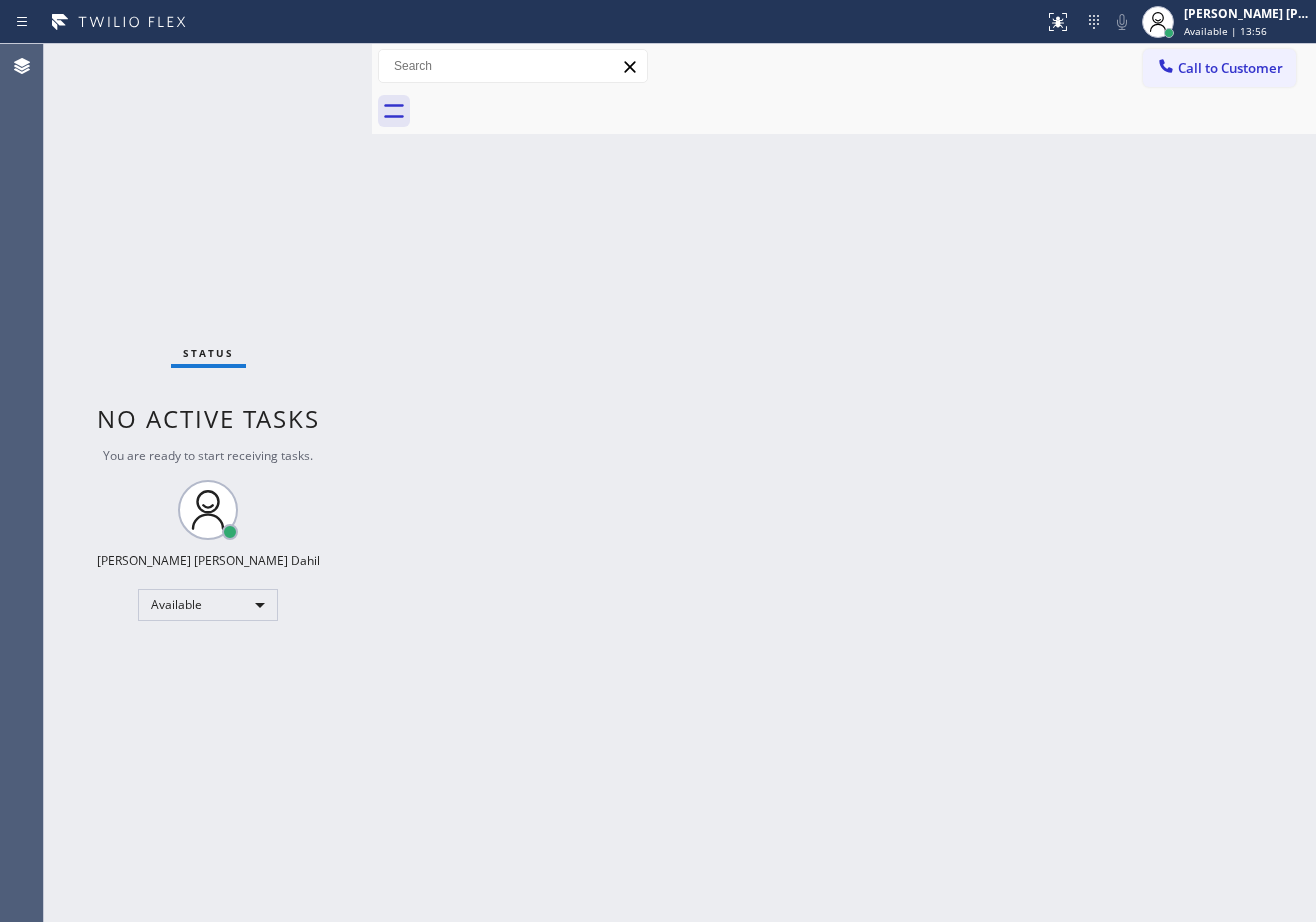click on "Back to Dashboard Change Sender ID Customers Technicians Select a contact Outbound call Technician Search Technician Your caller id phone number Your caller id phone number Call Technician info Name   Phone none Address none Change Sender ID HVAC [PHONE_NUMBER] 5 Star Appliance [PHONE_NUMBER] Appliance Repair [PHONE_NUMBER] Plumbing [PHONE_NUMBER] Air Duct Cleaning [PHONE_NUMBER]  Electricians [PHONE_NUMBER] Cancel Change Check personal SMS Reset Change No tabs Call to Customer Outbound call Location Search location Your caller id phone number Customer number Call Outbound call Technician Search Technician Your caller id phone number Your caller id phone number Call" at bounding box center (844, 483) 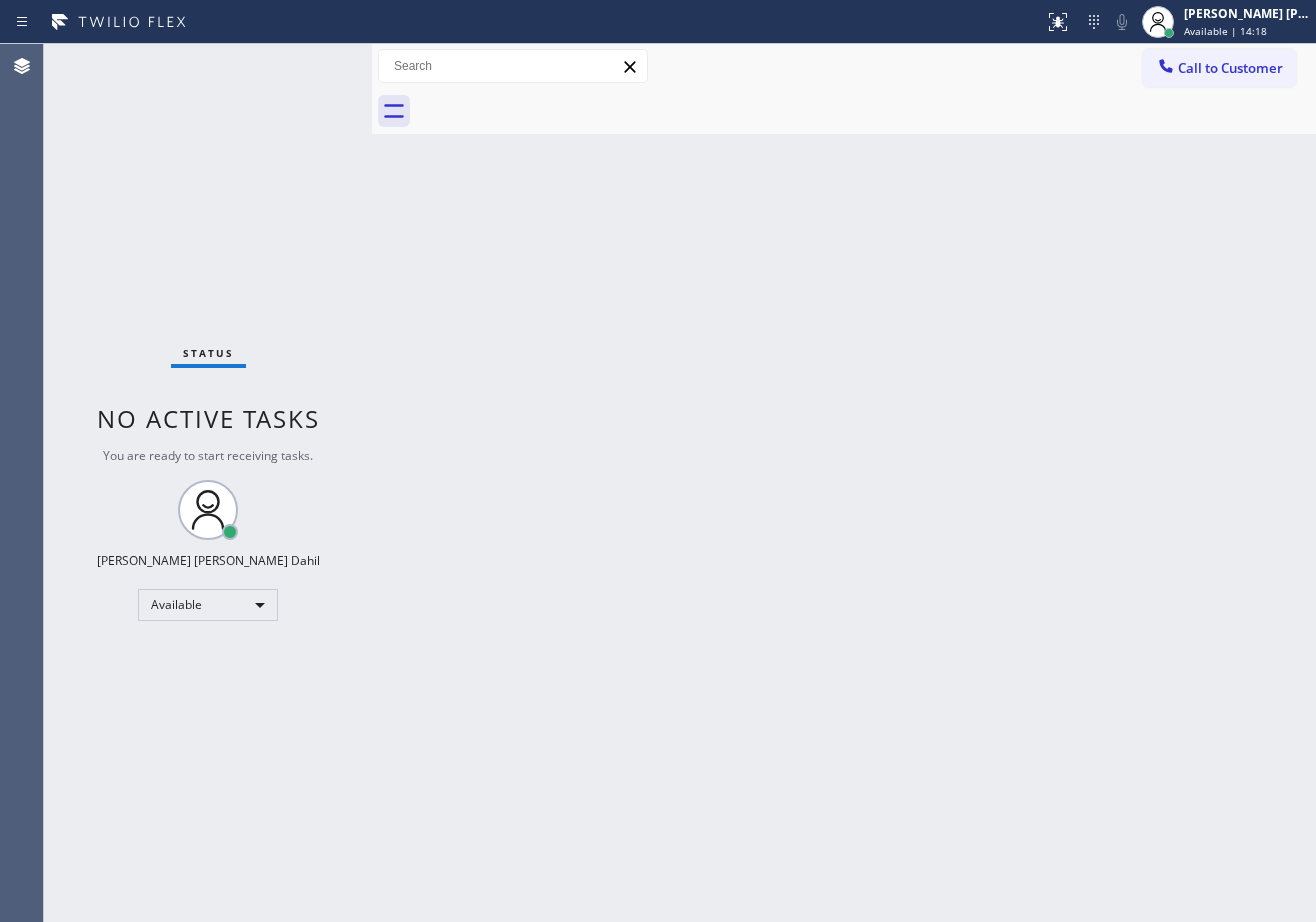 click on "Status   No active tasks     You are ready to start receiving tasks.   [PERSON_NAME] [PERSON_NAME] Dahil Available" at bounding box center (208, 483) 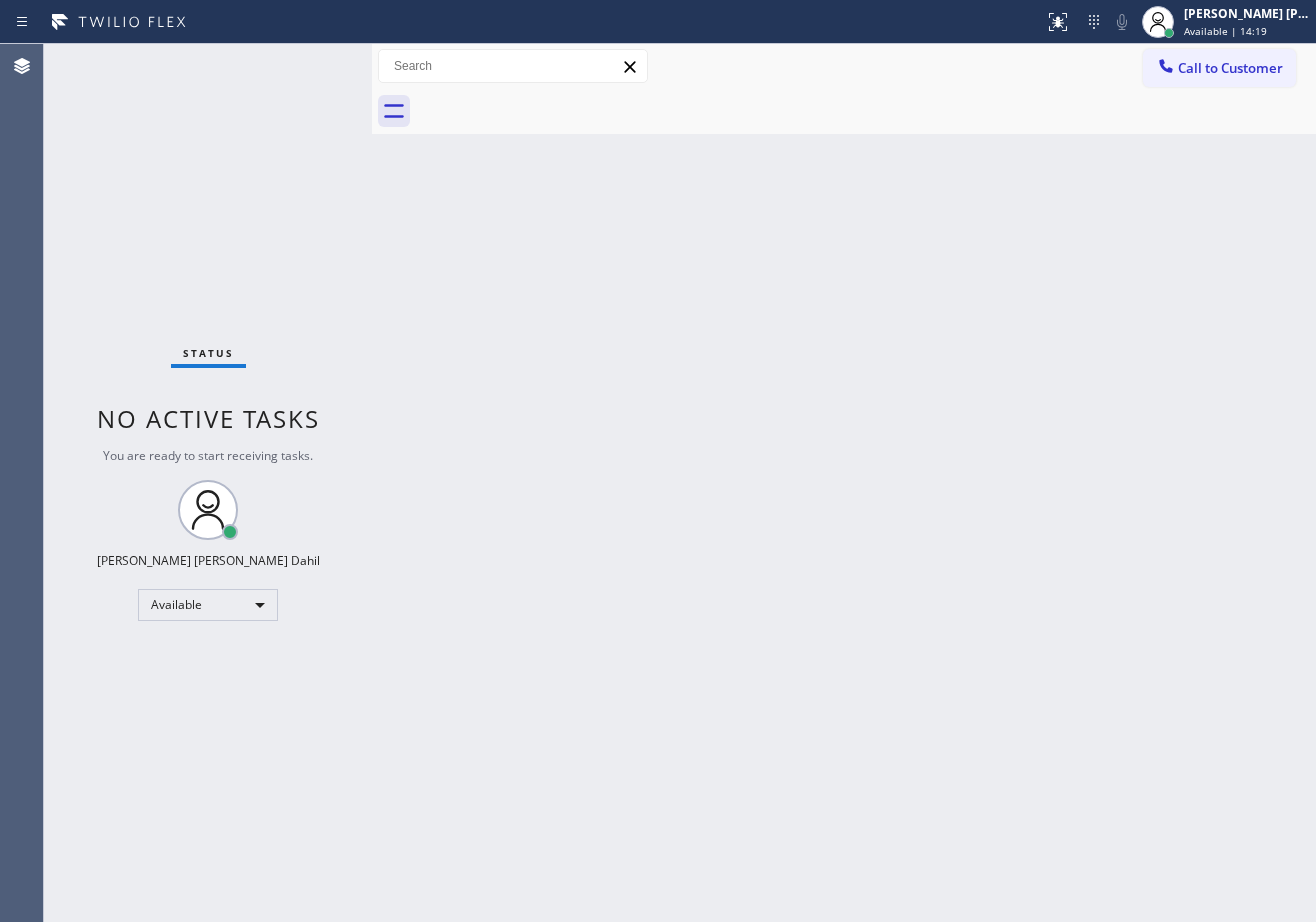 click on "Status   No active tasks     You are ready to start receiving tasks.   [PERSON_NAME] [PERSON_NAME] Dahil Available" at bounding box center [208, 483] 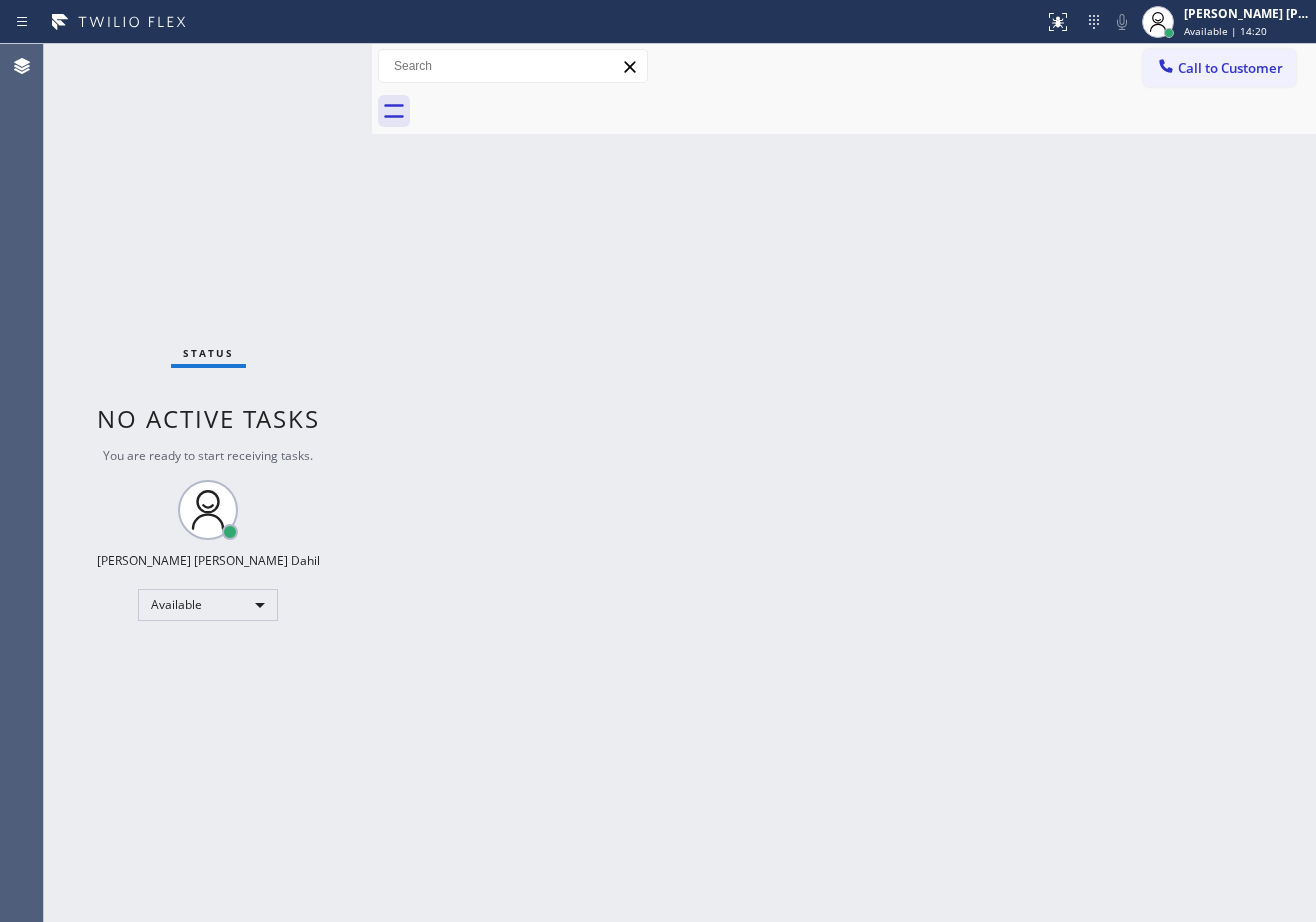 click on "Status   No active tasks     You are ready to start receiving tasks.   [PERSON_NAME] [PERSON_NAME] Dahil Available" at bounding box center [208, 483] 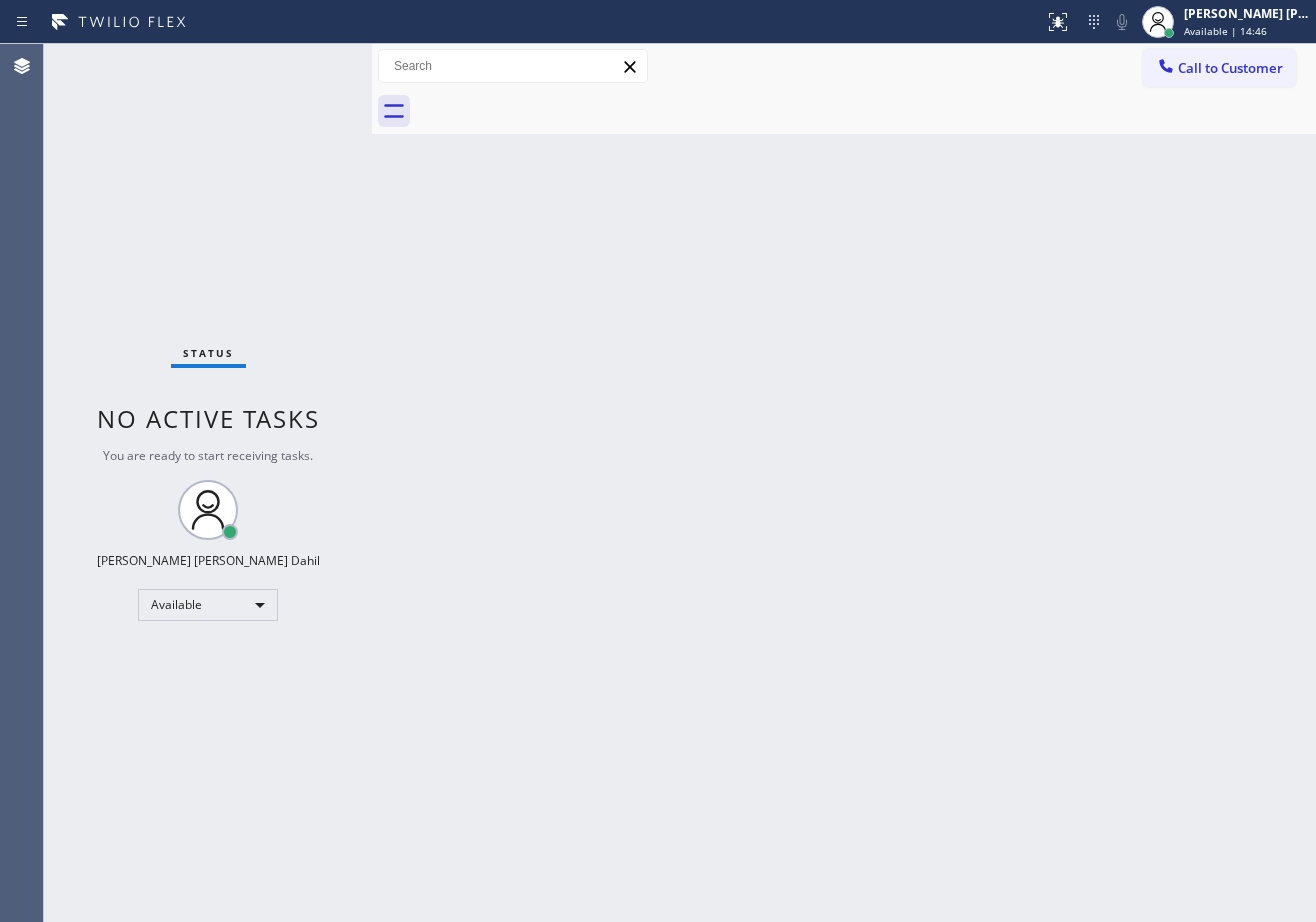 click on "Status   No active tasks     You are ready to start receiving tasks.   [PERSON_NAME] [PERSON_NAME] Dahil Available" at bounding box center (208, 483) 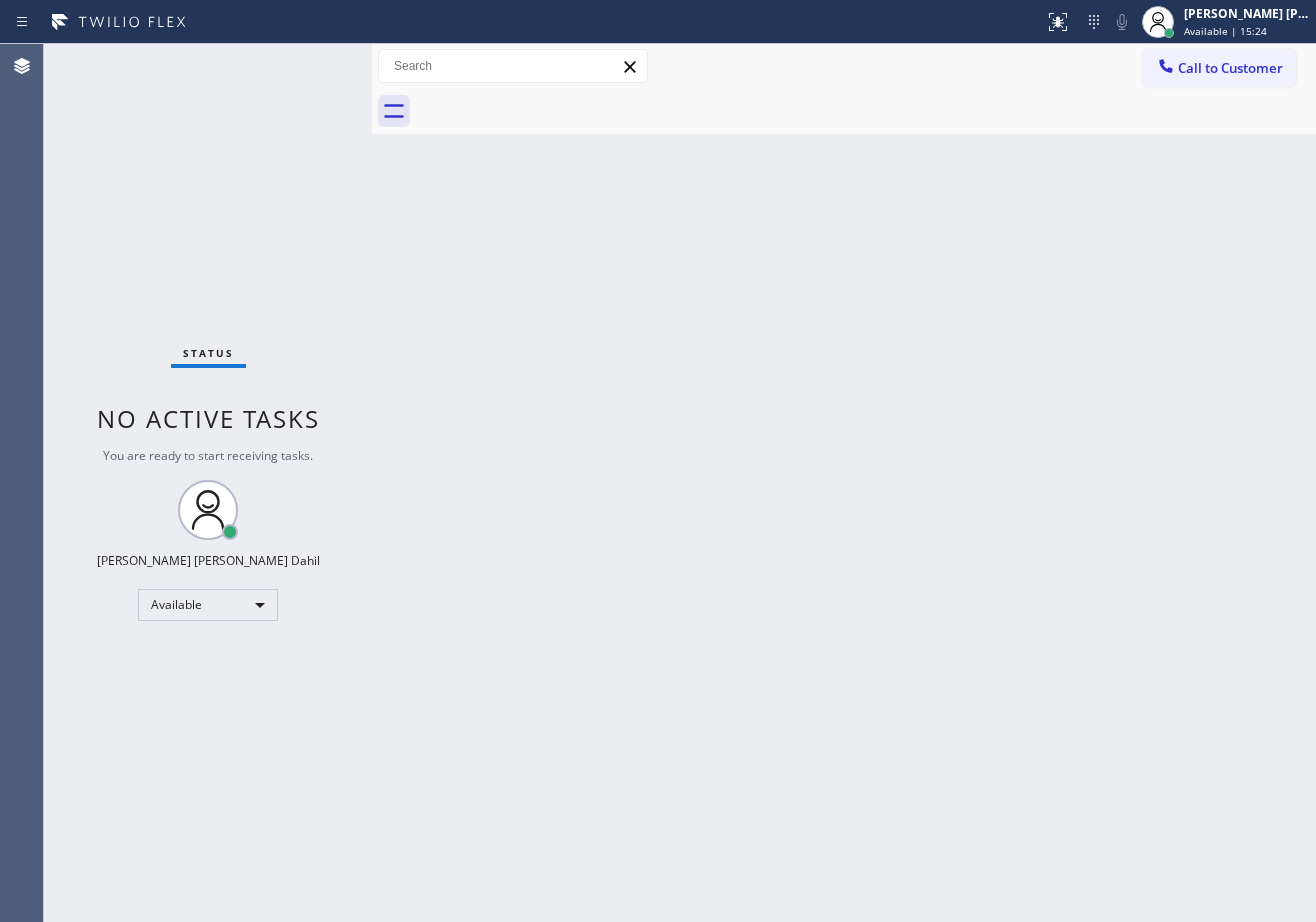 click on "Back to Dashboard Change Sender ID Customers Technicians Select a contact Outbound call Technician Search Technician Your caller id phone number Your caller id phone number Call Technician info Name   Phone none Address none Change Sender ID HVAC [PHONE_NUMBER] 5 Star Appliance [PHONE_NUMBER] Appliance Repair [PHONE_NUMBER] Plumbing [PHONE_NUMBER] Air Duct Cleaning [PHONE_NUMBER]  Electricians [PHONE_NUMBER] Cancel Change Check personal SMS Reset Change No tabs Call to Customer Outbound call Location Search location Your caller id phone number Customer number Call Outbound call Technician Search Technician Your caller id phone number Your caller id phone number Call" at bounding box center [844, 483] 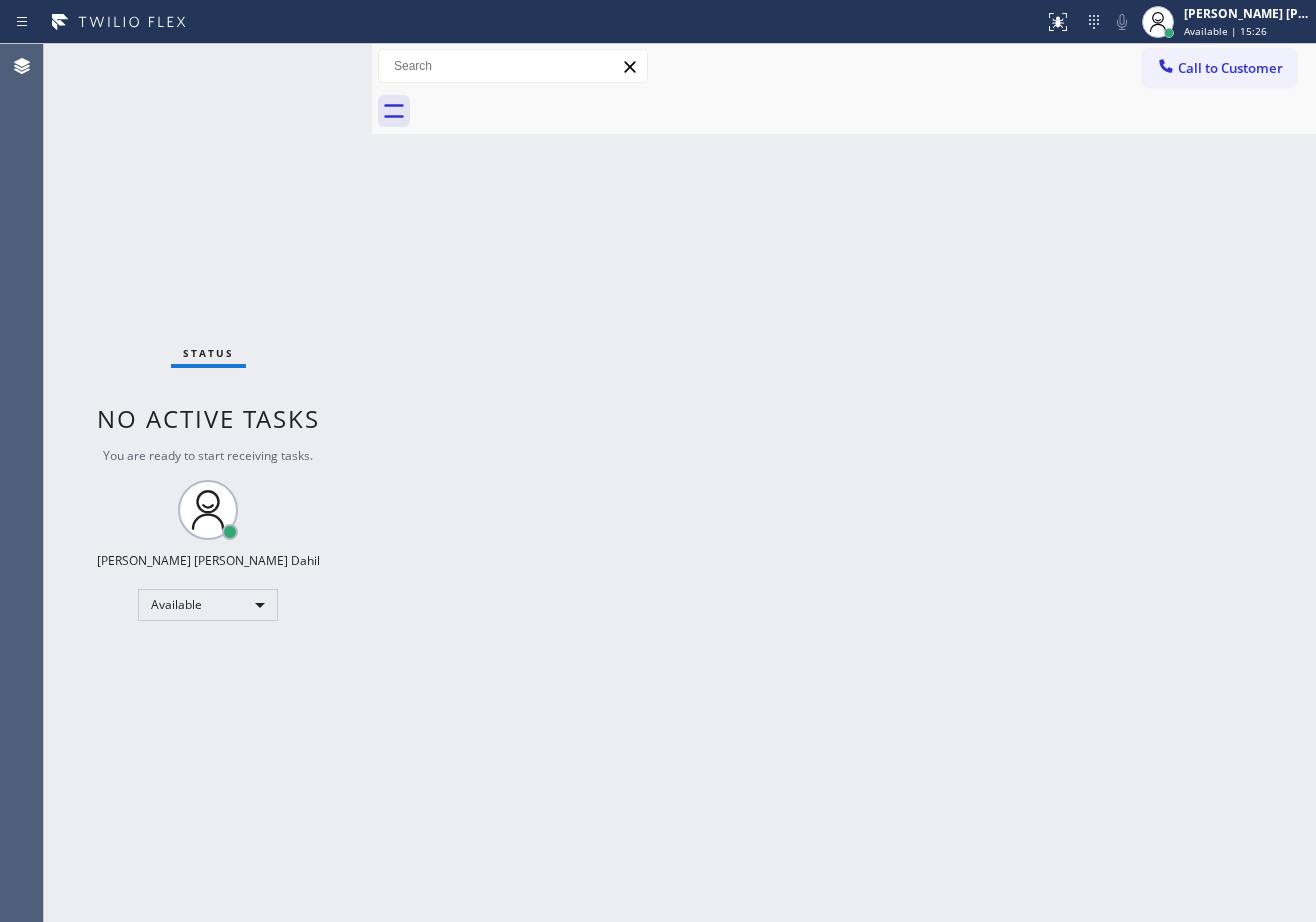 drag, startPoint x: 1139, startPoint y: 729, endPoint x: 1008, endPoint y: 694, distance: 135.59499 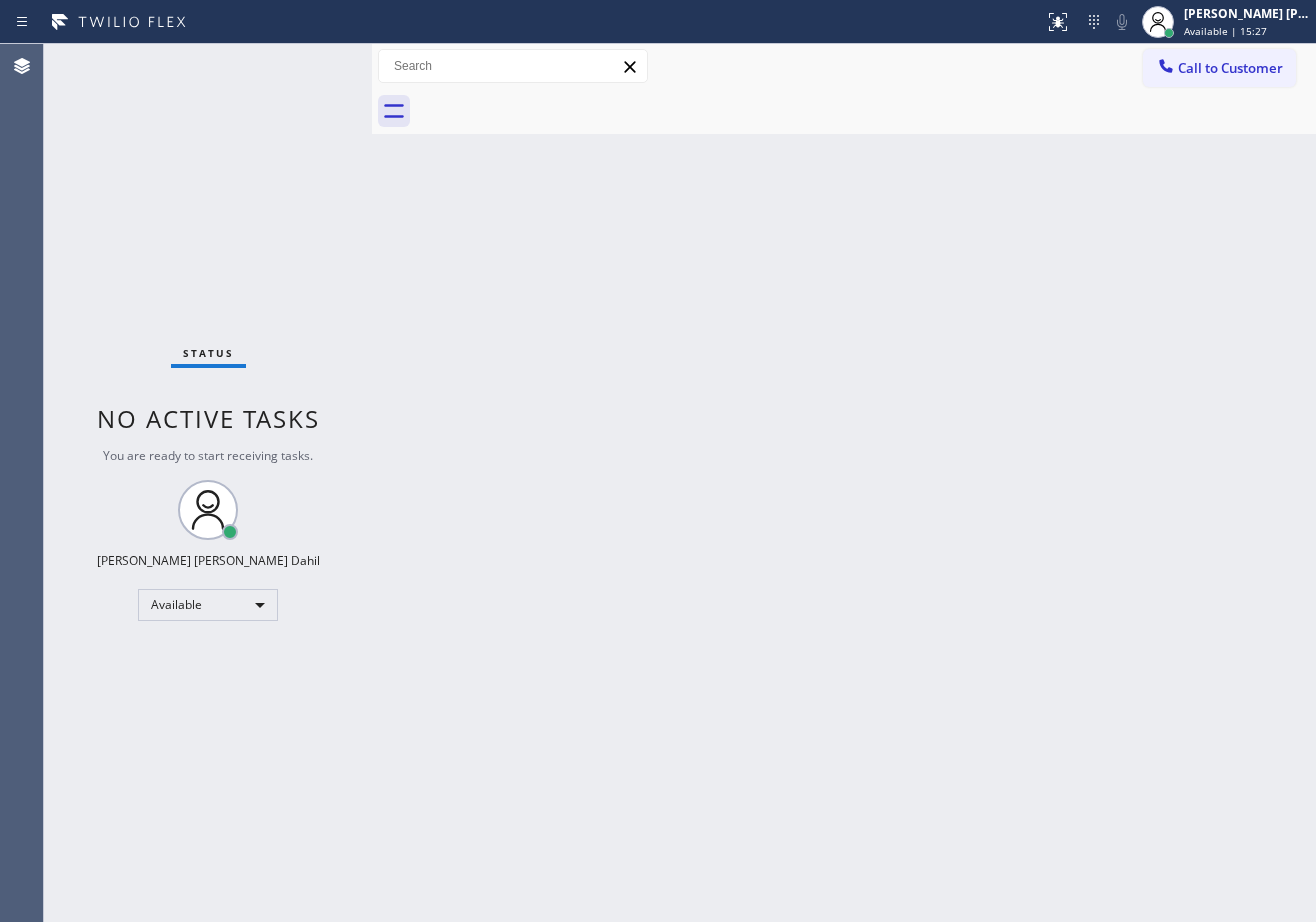 drag, startPoint x: 755, startPoint y: 469, endPoint x: 267, endPoint y: 120, distance: 599.95416 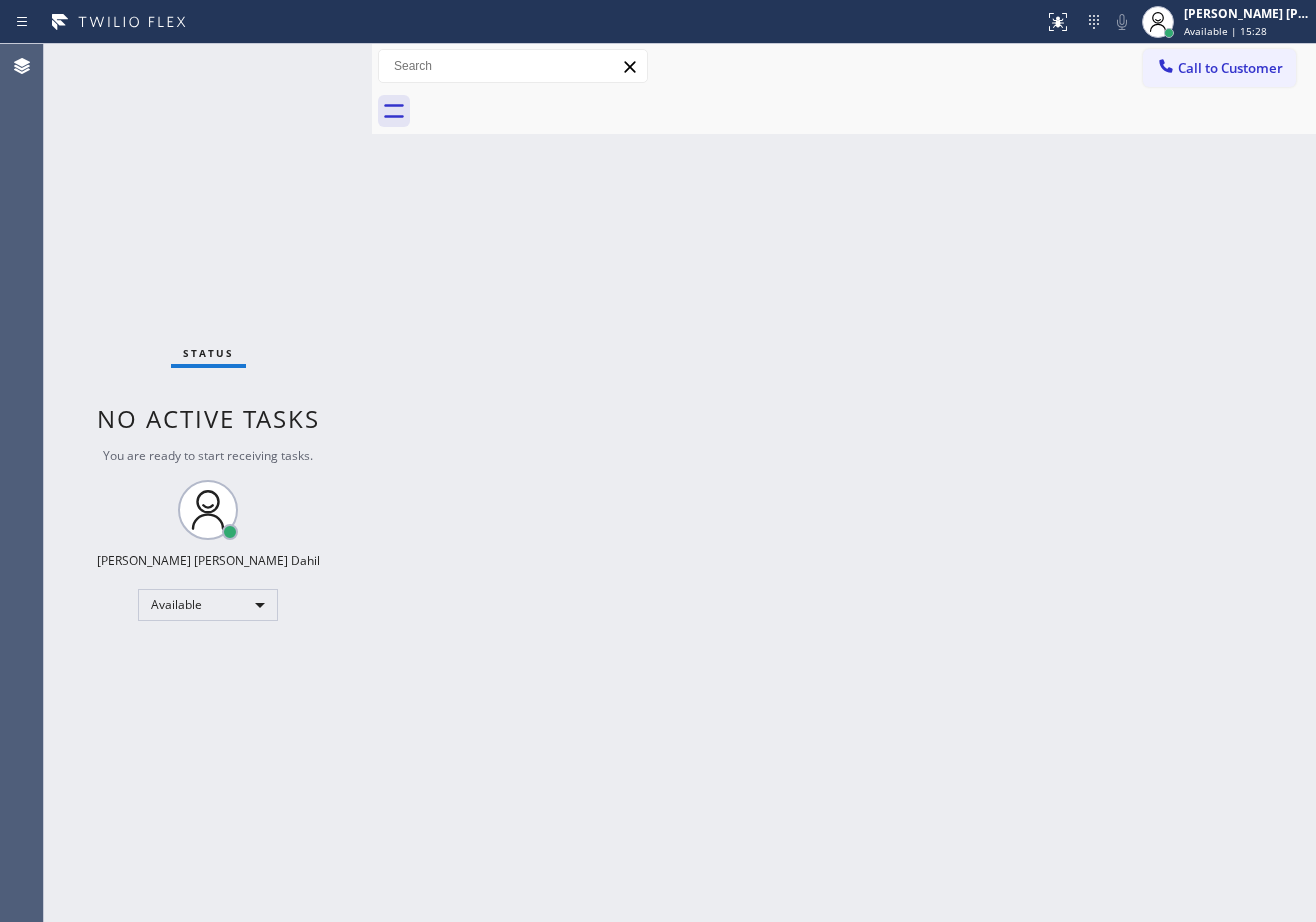 click on "Status   No active tasks     You are ready to start receiving tasks.   [PERSON_NAME] [PERSON_NAME] Dahil Available" at bounding box center (208, 483) 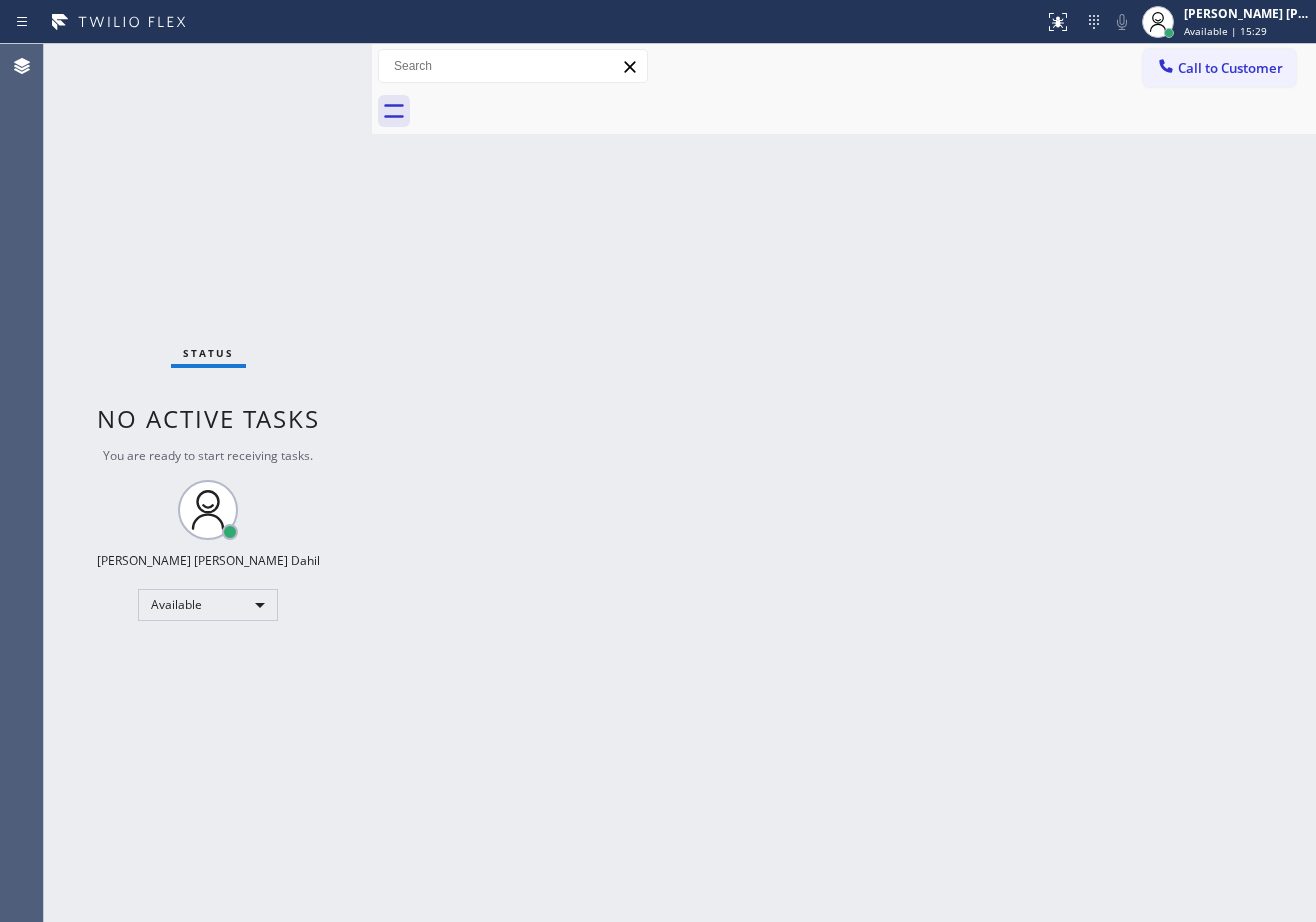 click on "Status   No active tasks     You are ready to start receiving tasks.   [PERSON_NAME] [PERSON_NAME] Dahil Available" at bounding box center [208, 483] 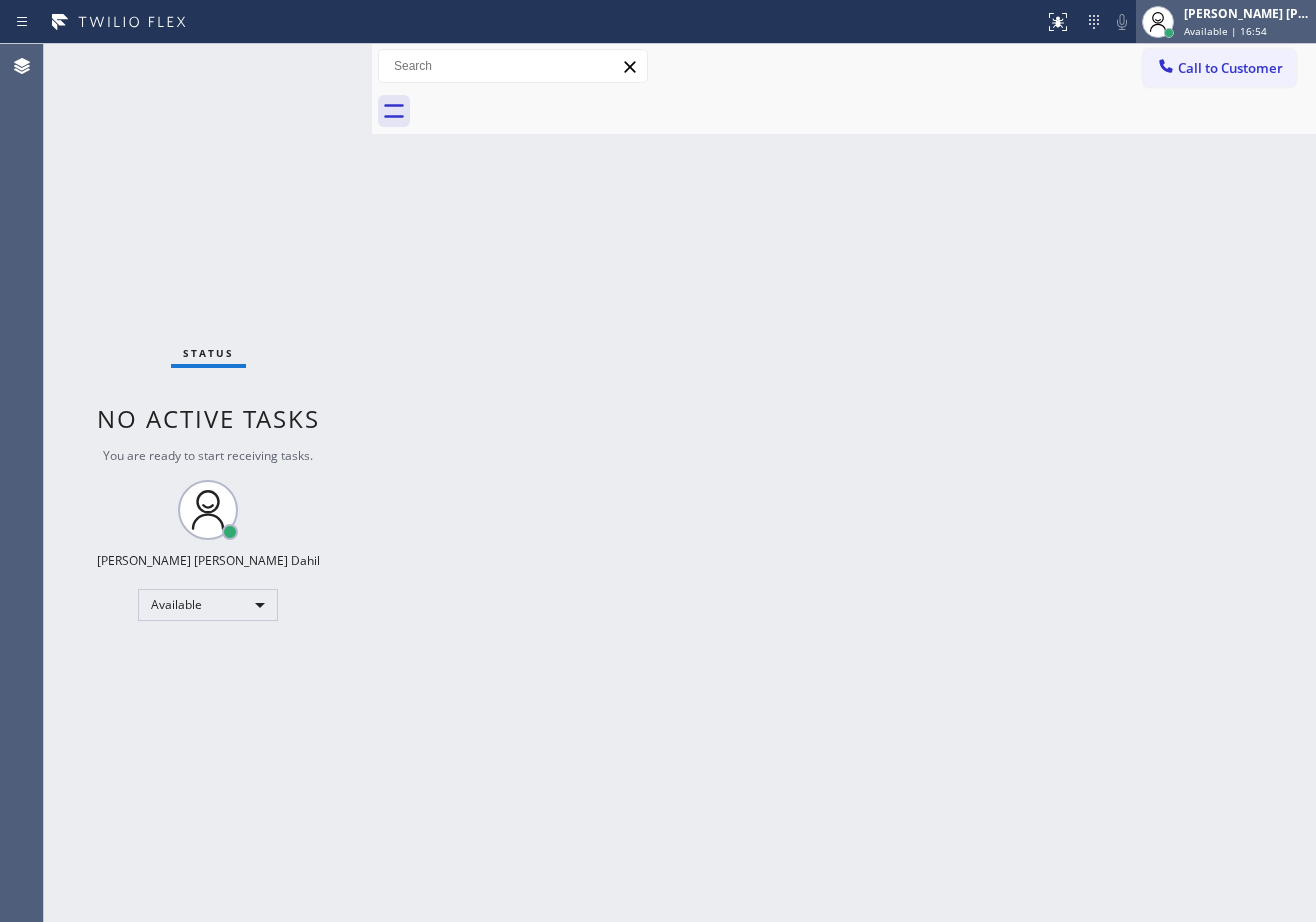 click at bounding box center (1158, 22) 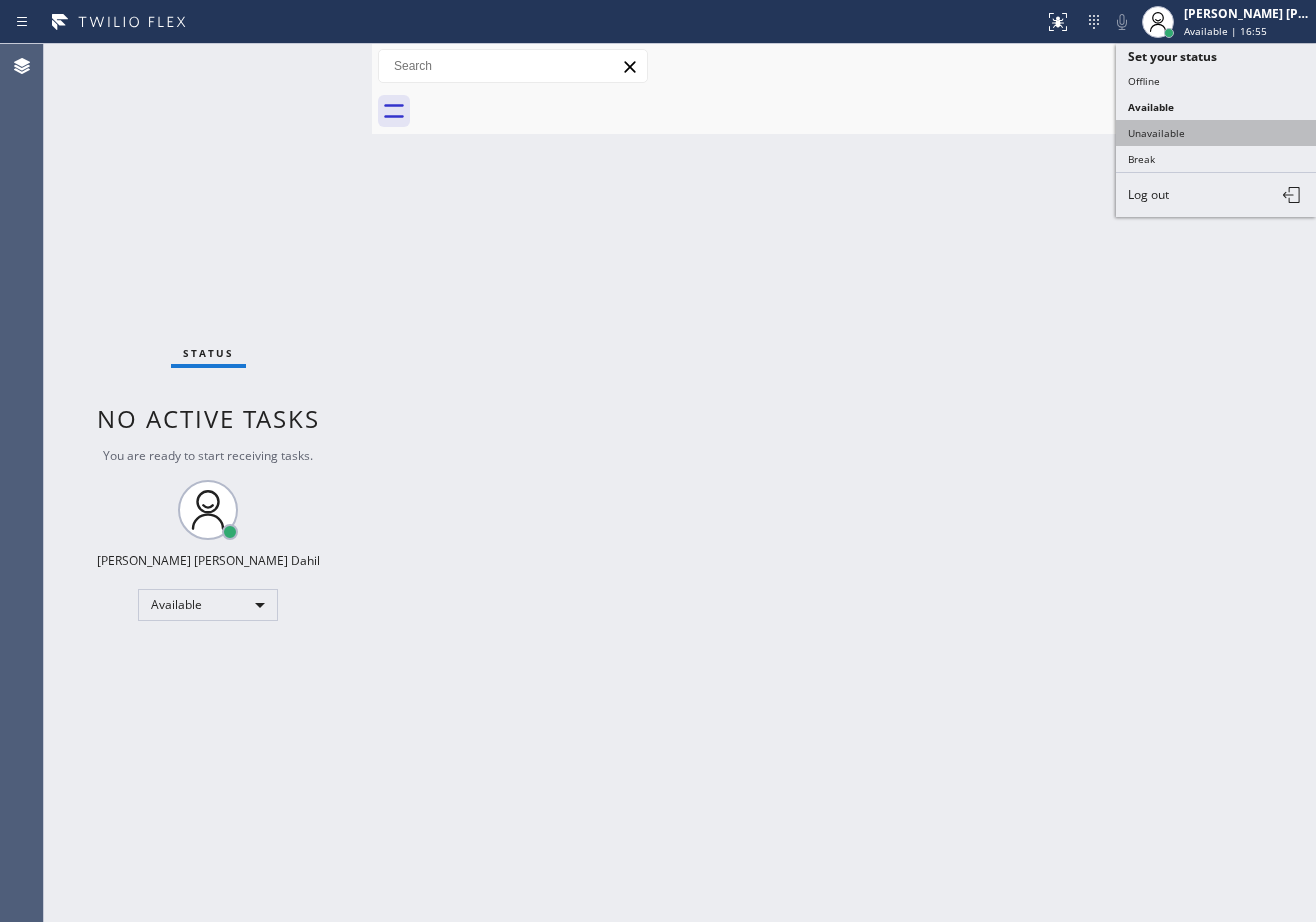 click on "Unavailable" at bounding box center [1216, 133] 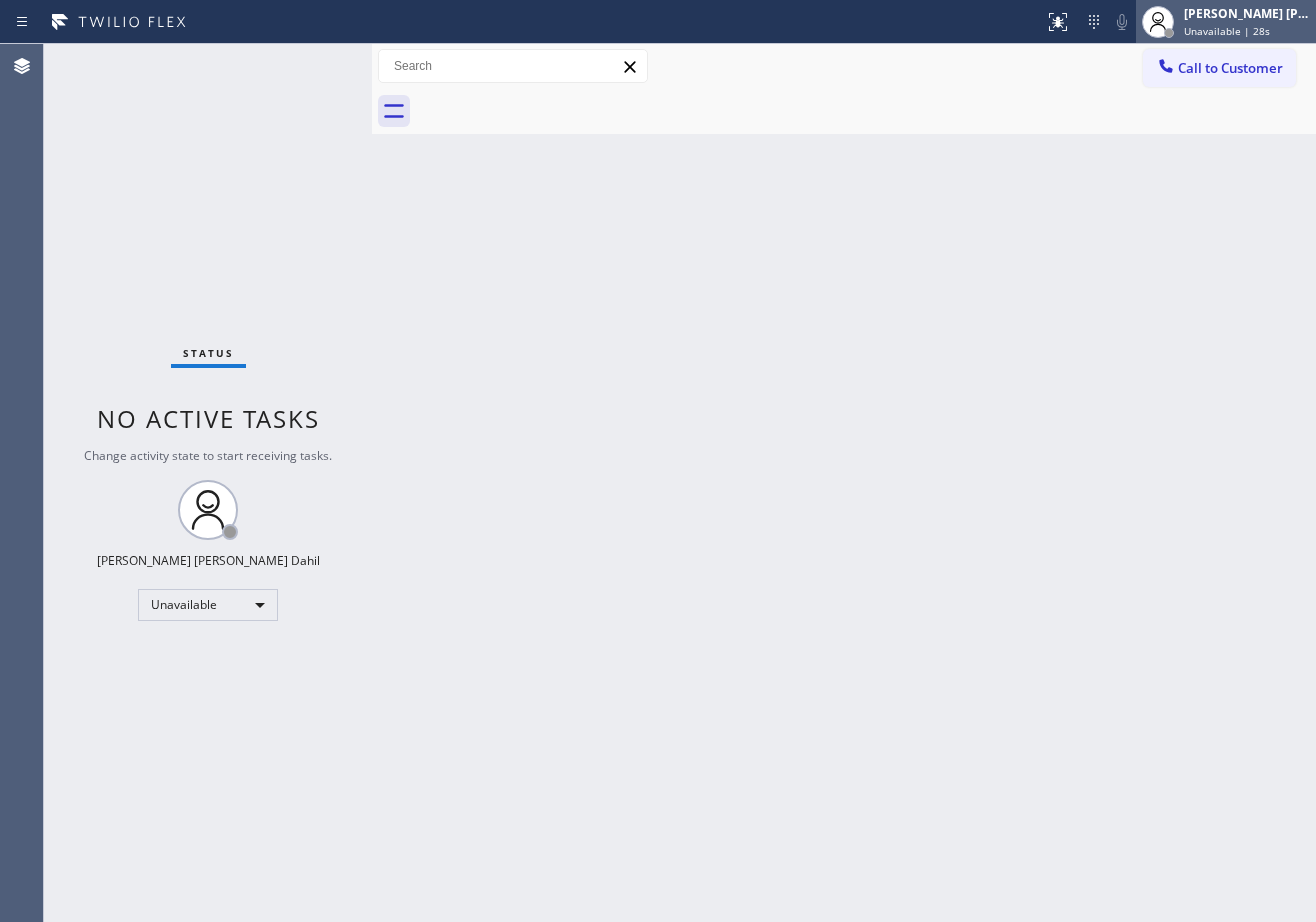 click on "[PERSON_NAME] [PERSON_NAME] Dahil" at bounding box center [1247, 13] 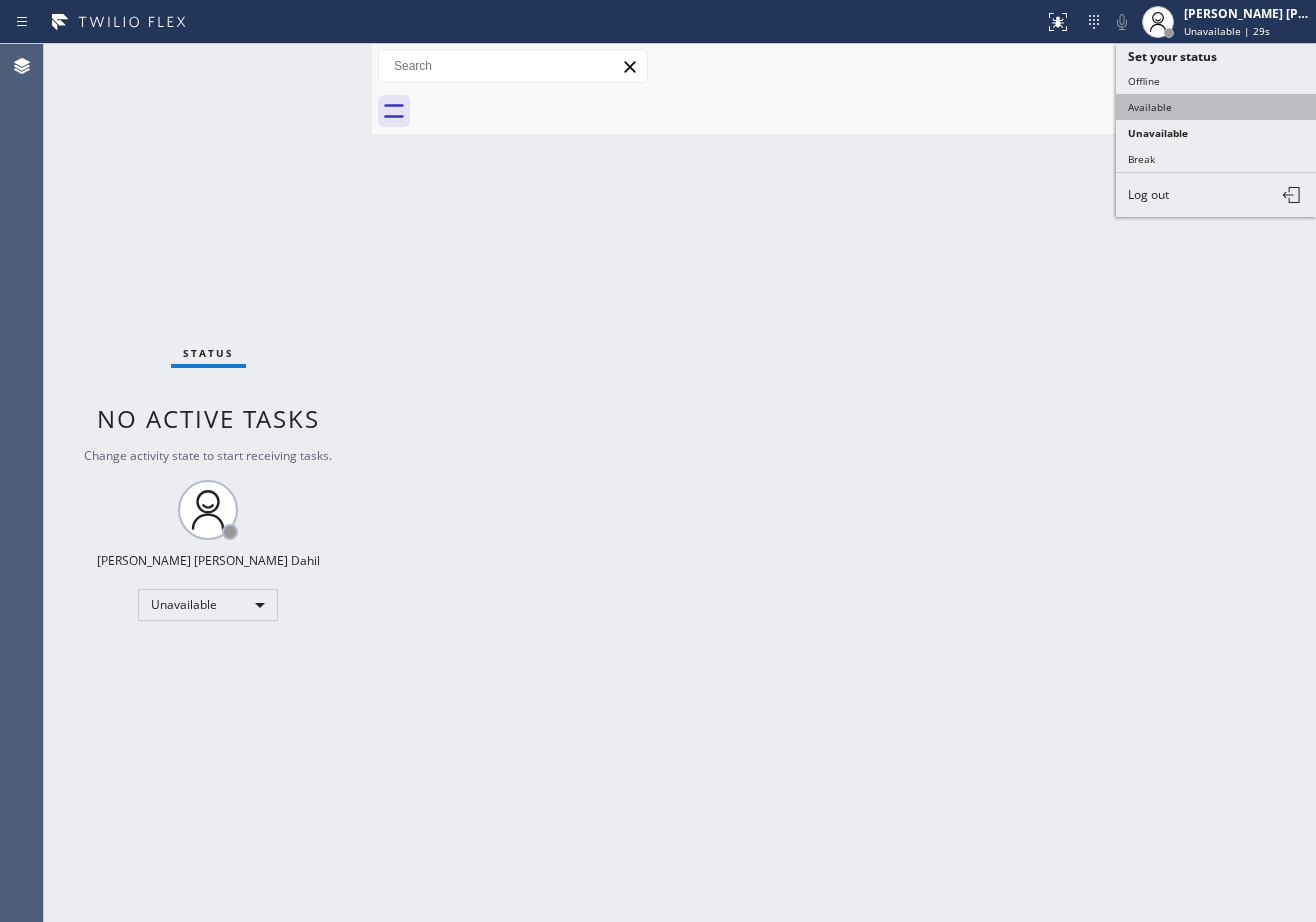 click on "Available" at bounding box center (1216, 107) 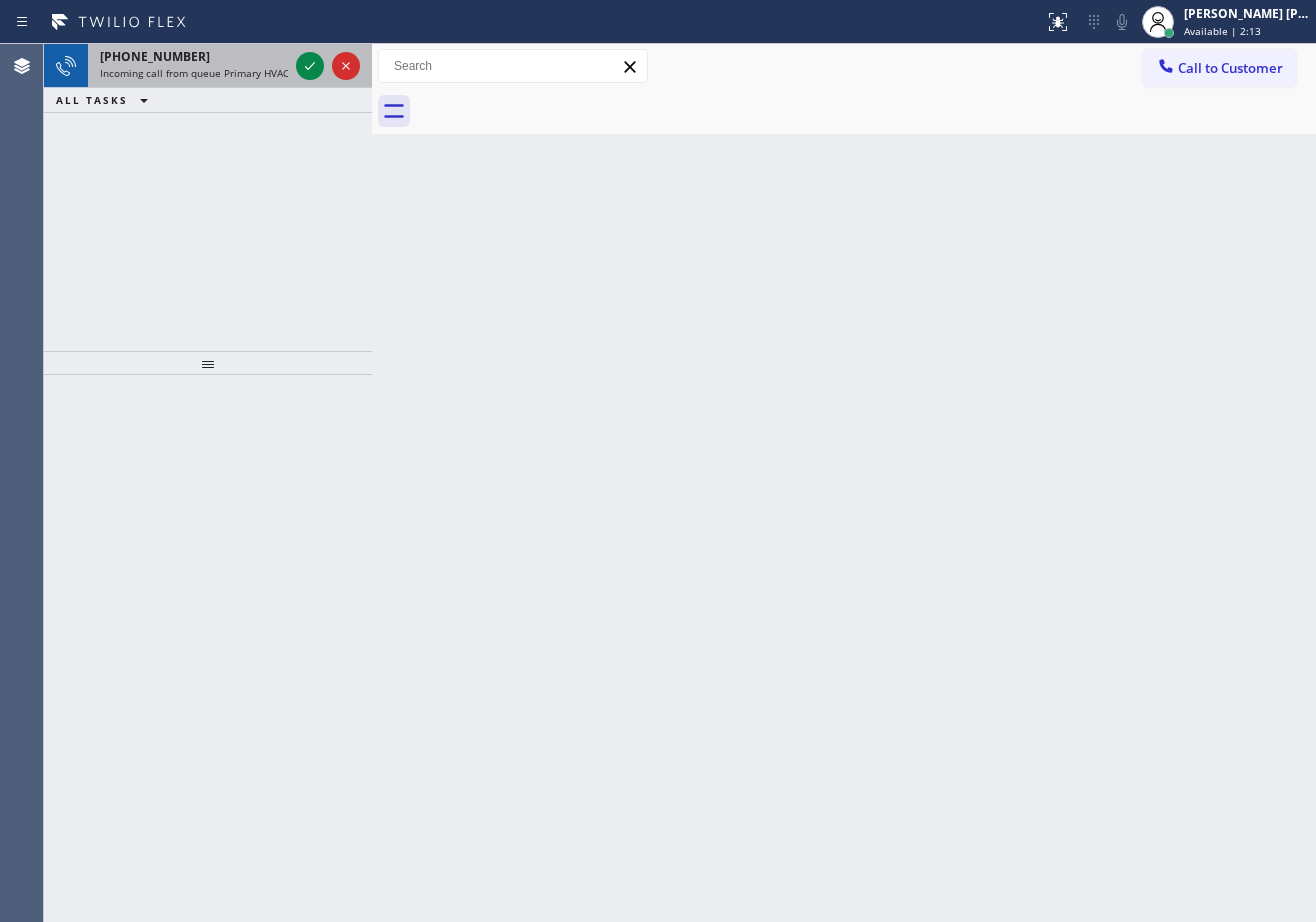 click on "[PHONE_NUMBER]" at bounding box center (194, 56) 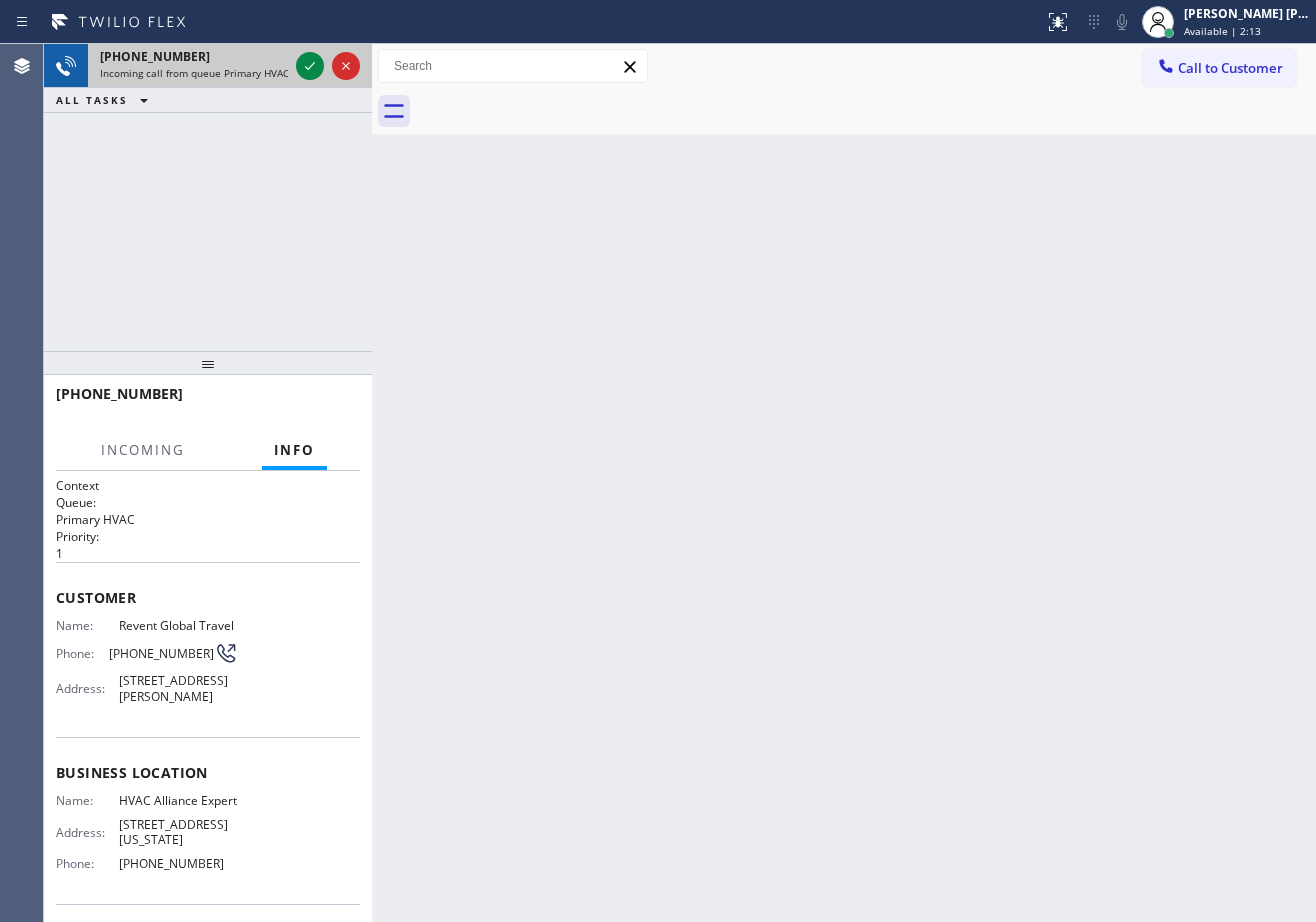 click on "[PHONE_NUMBER]" at bounding box center [194, 56] 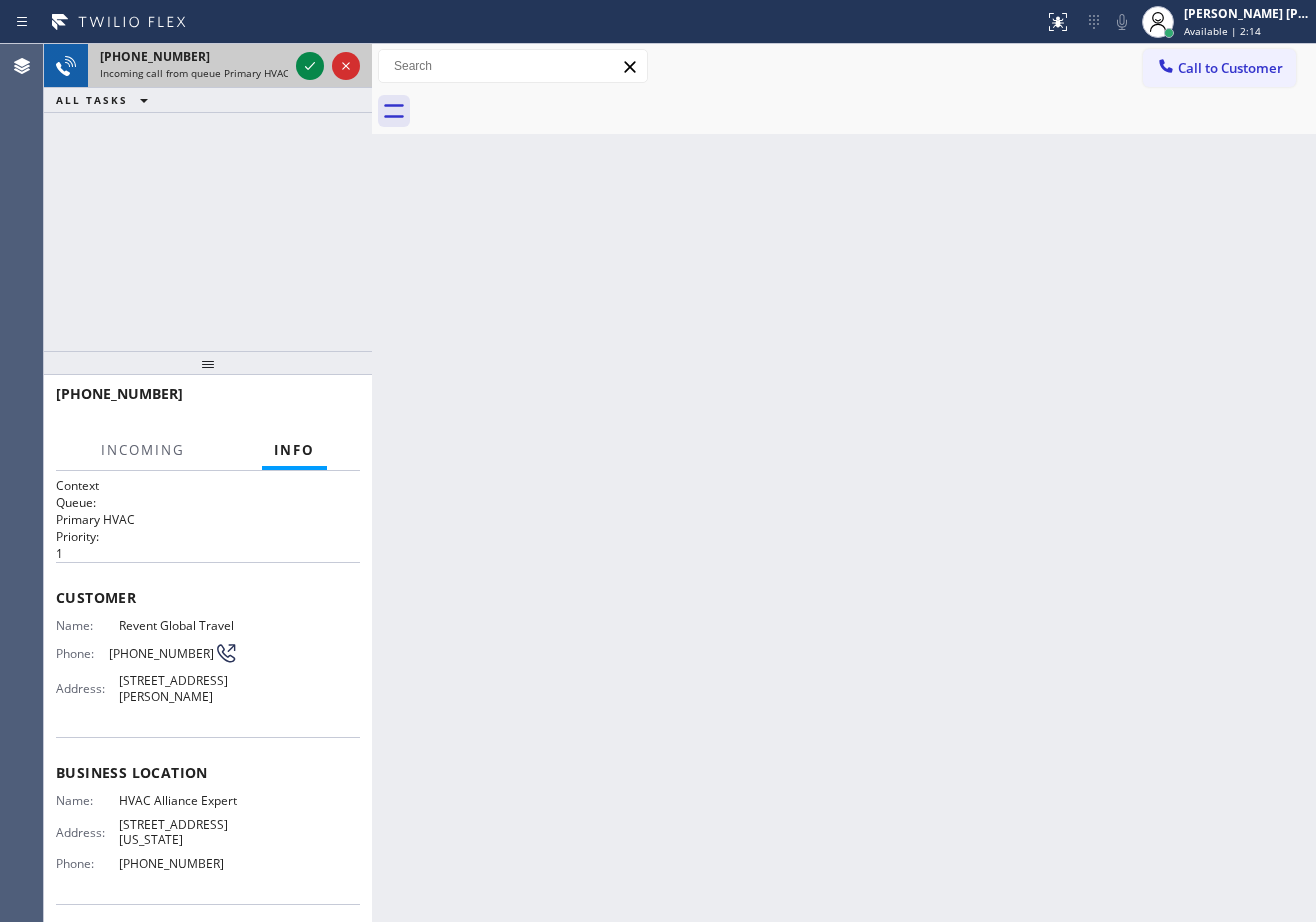 click on "[PHONE_NUMBER]" at bounding box center [194, 56] 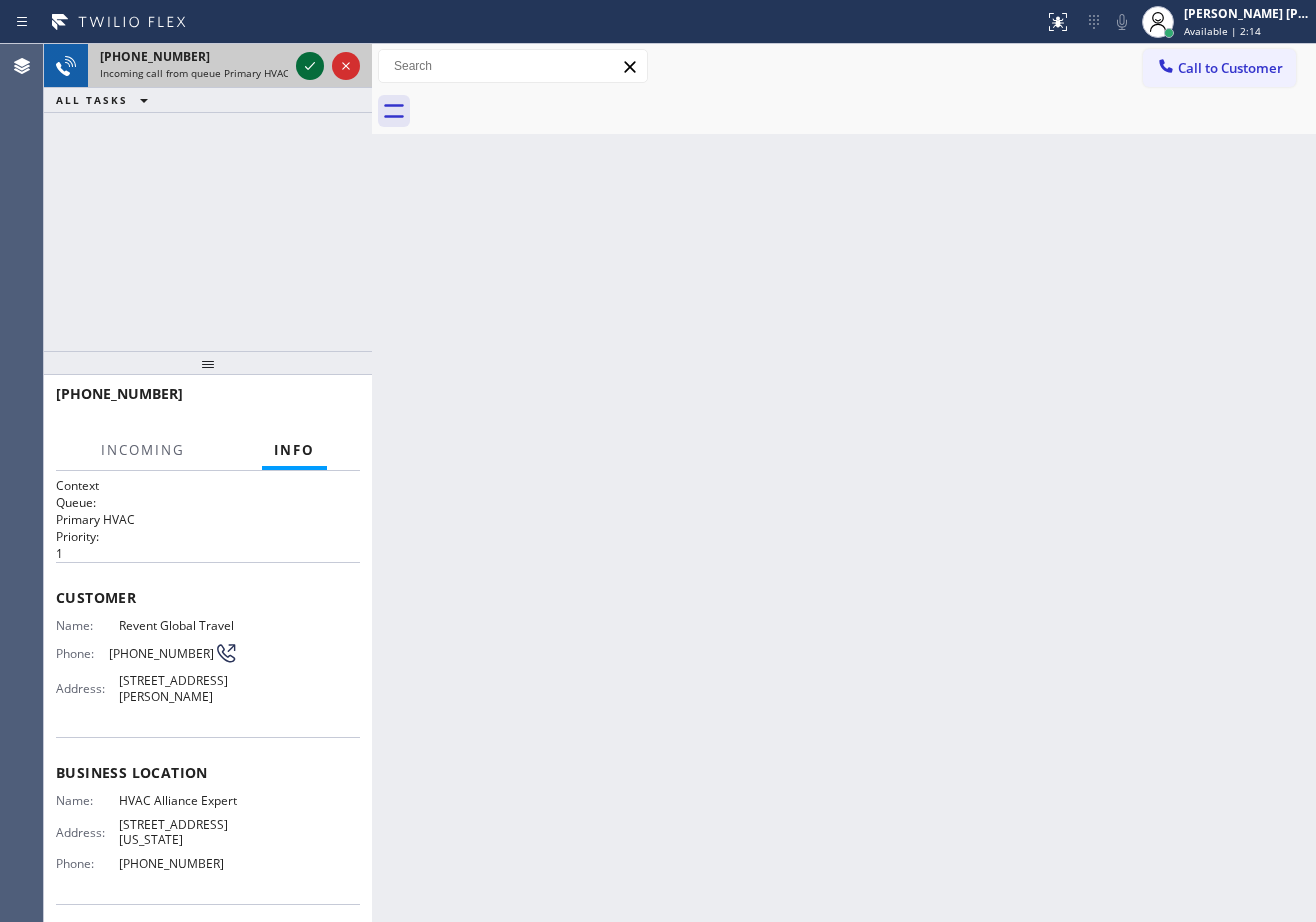 click 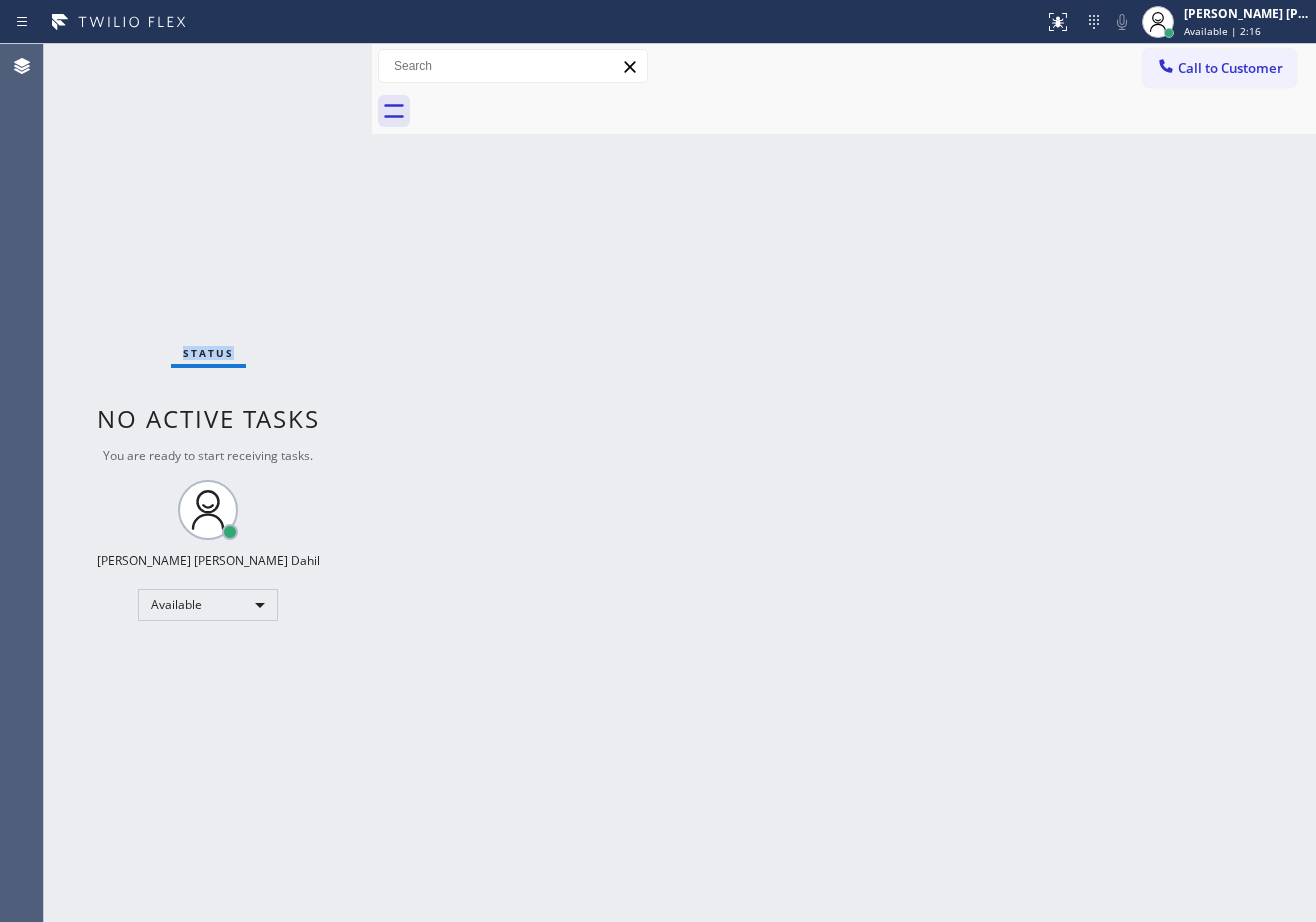 click on "Status   No active tasks     You are ready to start receiving tasks.   [PERSON_NAME] [PERSON_NAME] Dahil Available" at bounding box center [208, 483] 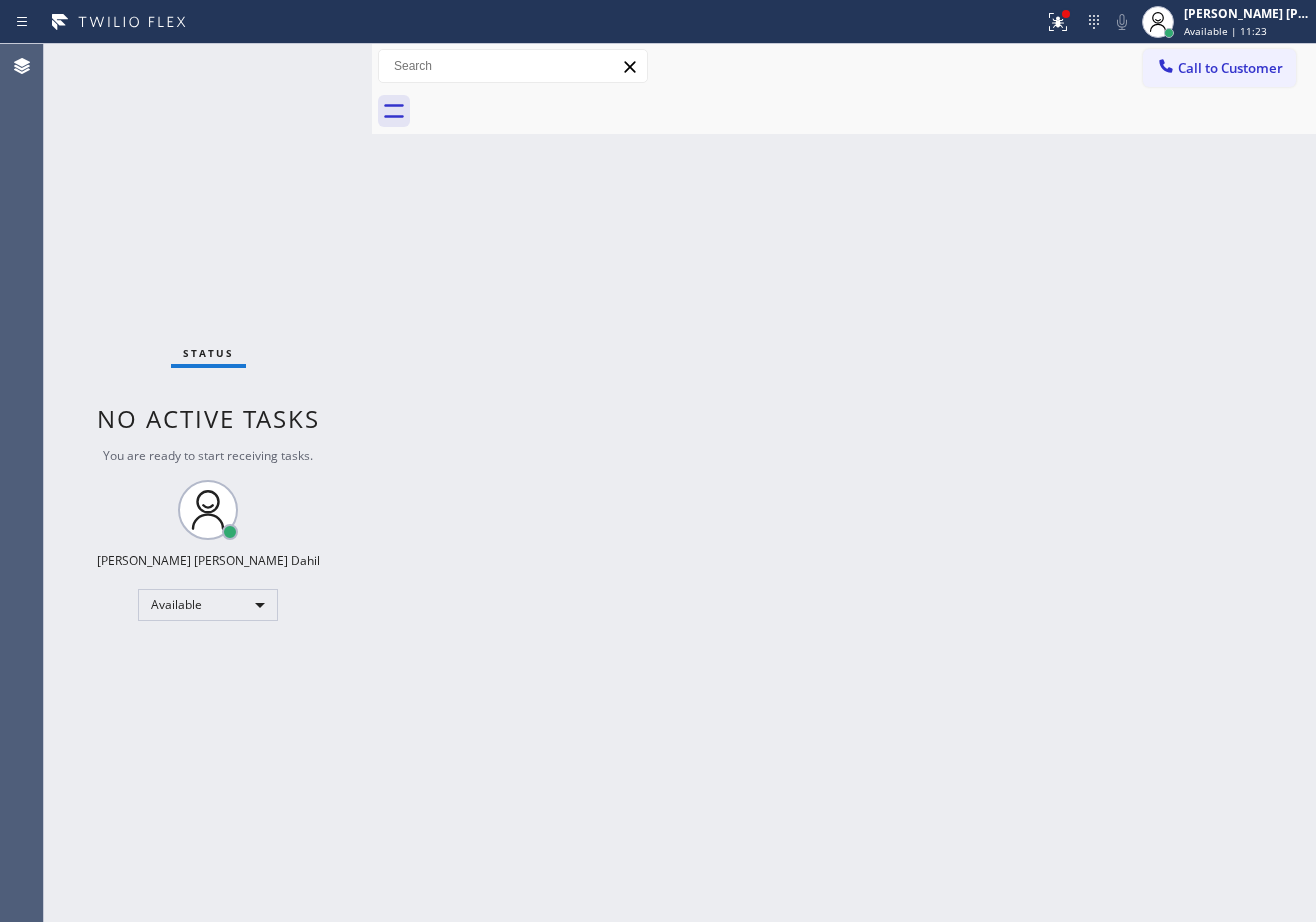 drag, startPoint x: 1261, startPoint y: 20, endPoint x: 1201, endPoint y: 81, distance: 85.56284 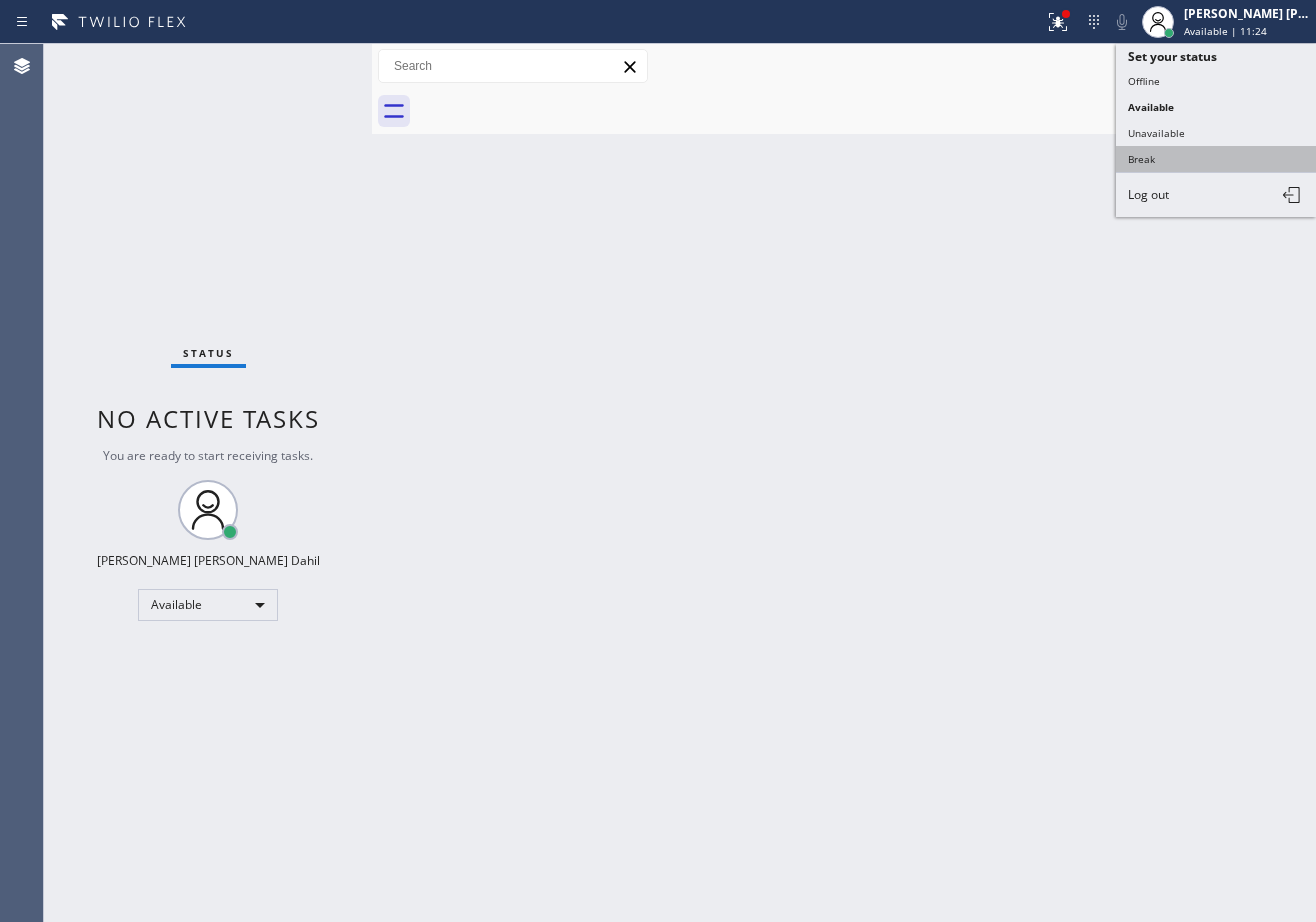 click on "Break" at bounding box center (1216, 159) 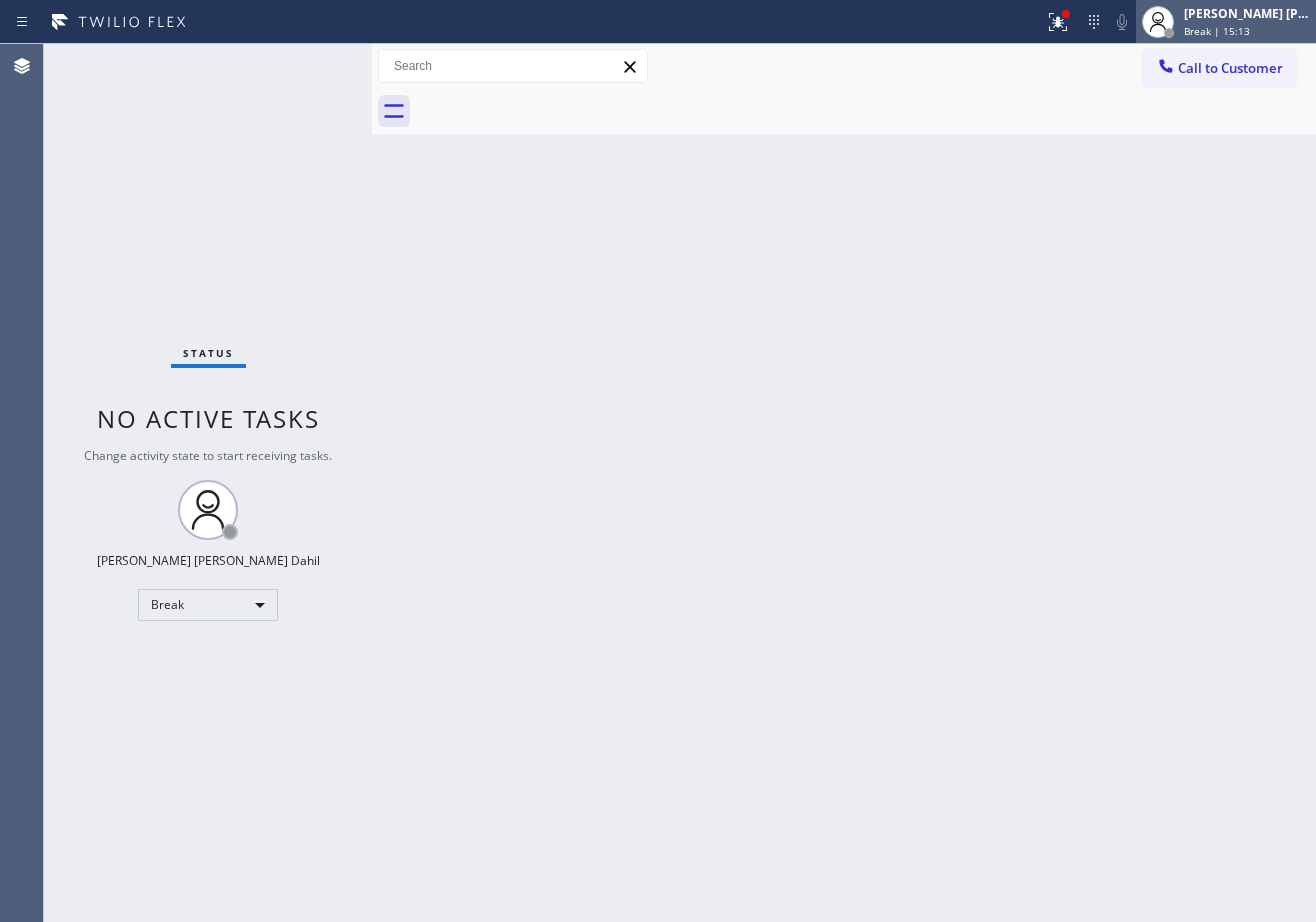click on "[PERSON_NAME] [PERSON_NAME] Dahil Break | 15:13" at bounding box center [1248, 21] 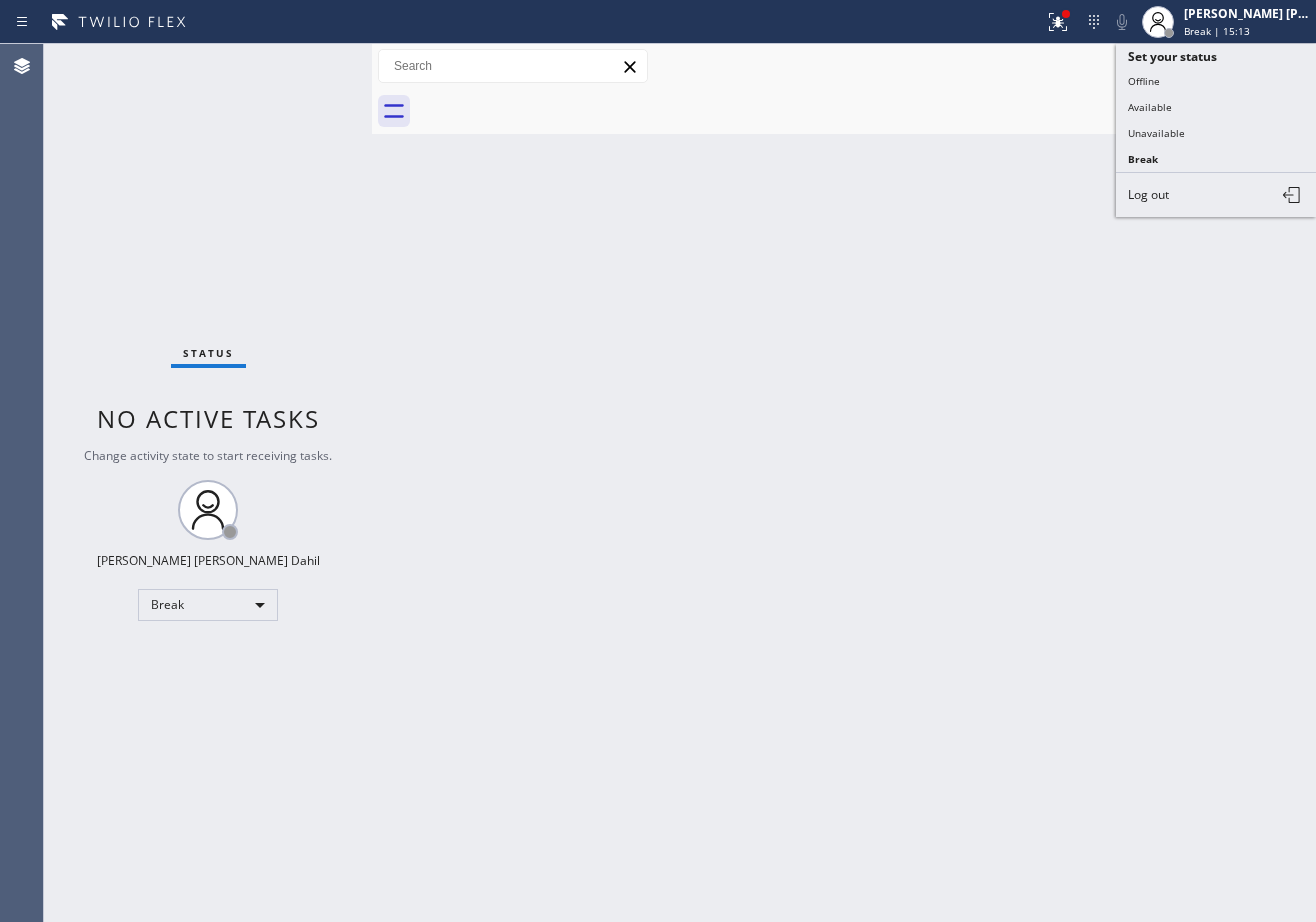 click on "Available" at bounding box center (1216, 107) 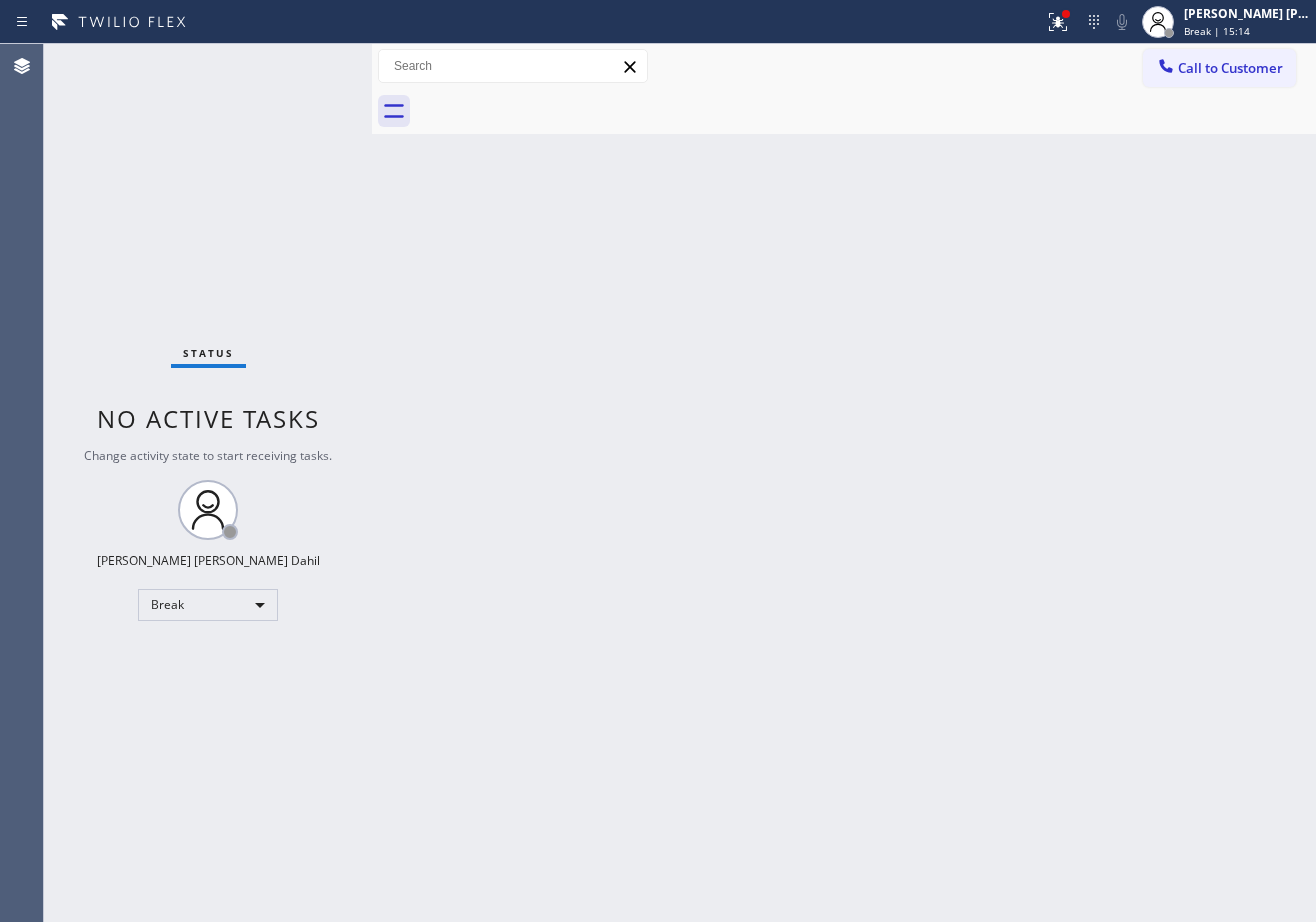 drag, startPoint x: 1074, startPoint y: 21, endPoint x: 1046, endPoint y: 111, distance: 94.254974 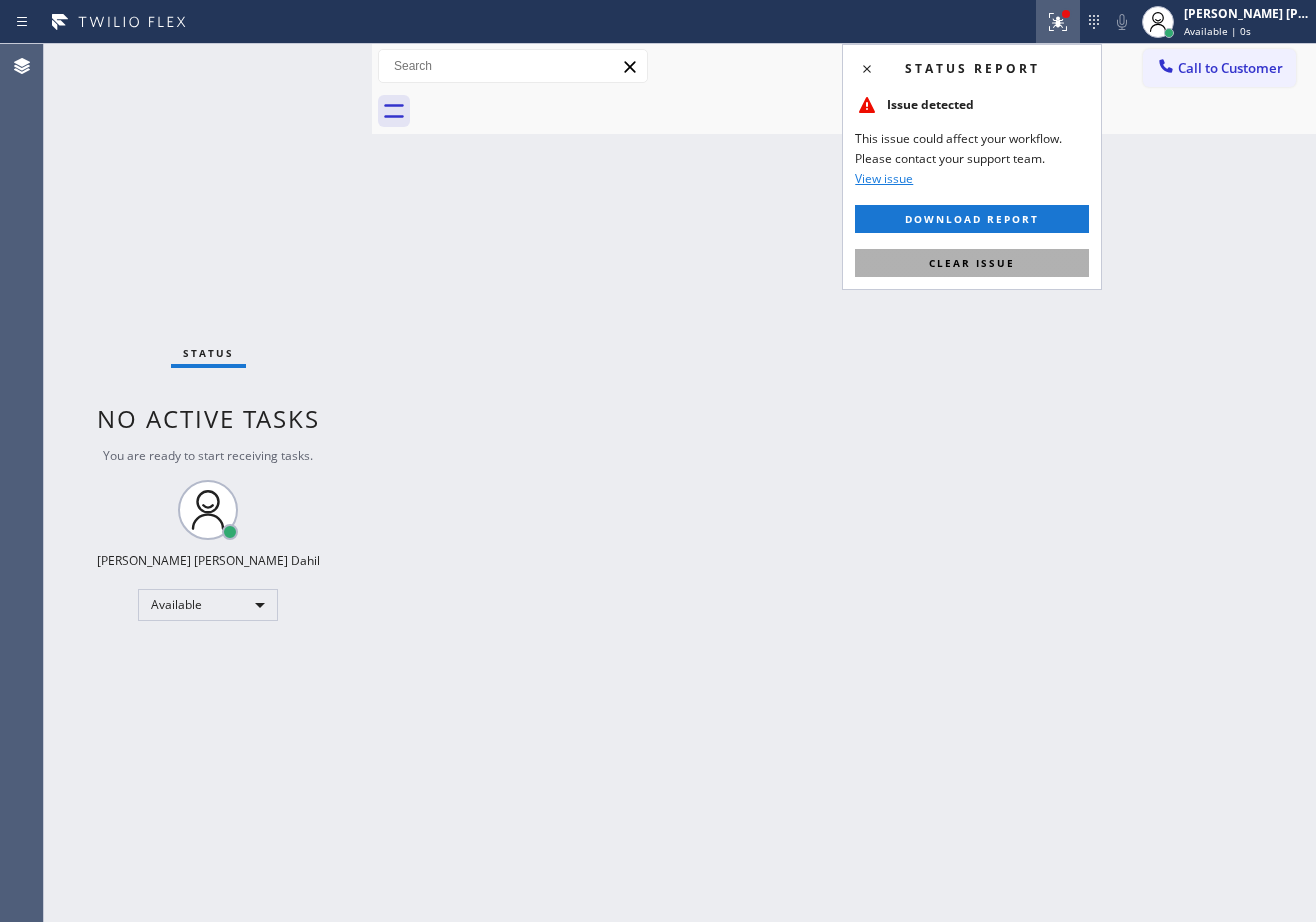 click on "Clear issue" at bounding box center (972, 263) 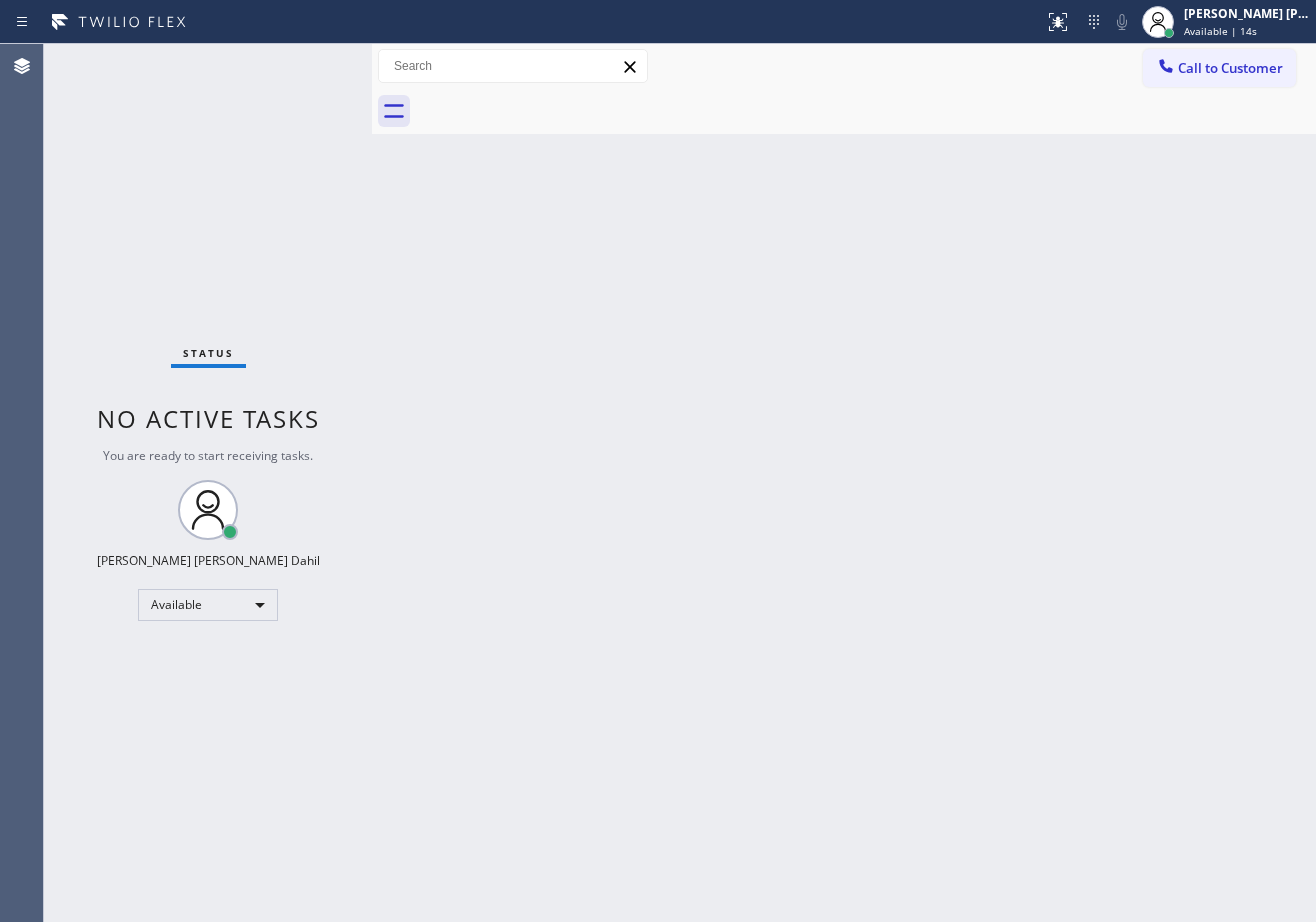 click on "Back to Dashboard Change Sender ID Customers Technicians Select a contact Outbound call Technician Search Technician Your caller id phone number Your caller id phone number Call Technician info Name   Phone none Address none Change Sender ID HVAC [PHONE_NUMBER] 5 Star Appliance [PHONE_NUMBER] Appliance Repair [PHONE_NUMBER] Plumbing [PHONE_NUMBER] Air Duct Cleaning [PHONE_NUMBER]  Electricians [PHONE_NUMBER] Cancel Change Check personal SMS Reset Change No tabs Call to Customer Outbound call Location Search location Your caller id phone number Customer number Call Outbound call Technician Search Technician Your caller id phone number Your caller id phone number Call" at bounding box center (844, 483) 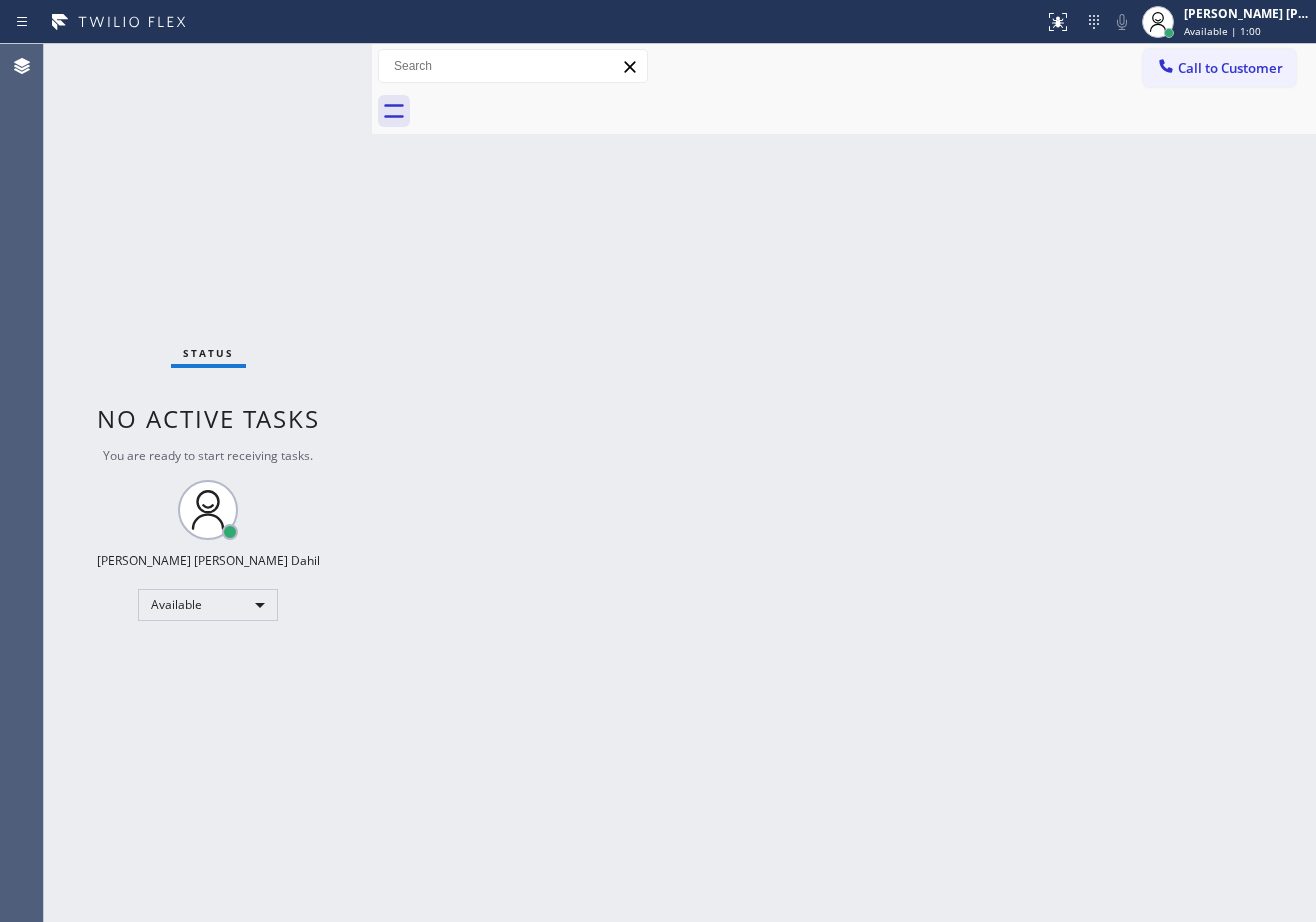 click on "Status   No active tasks     You are ready to start receiving tasks.   [PERSON_NAME] [PERSON_NAME] Dahil Available" at bounding box center (208, 483) 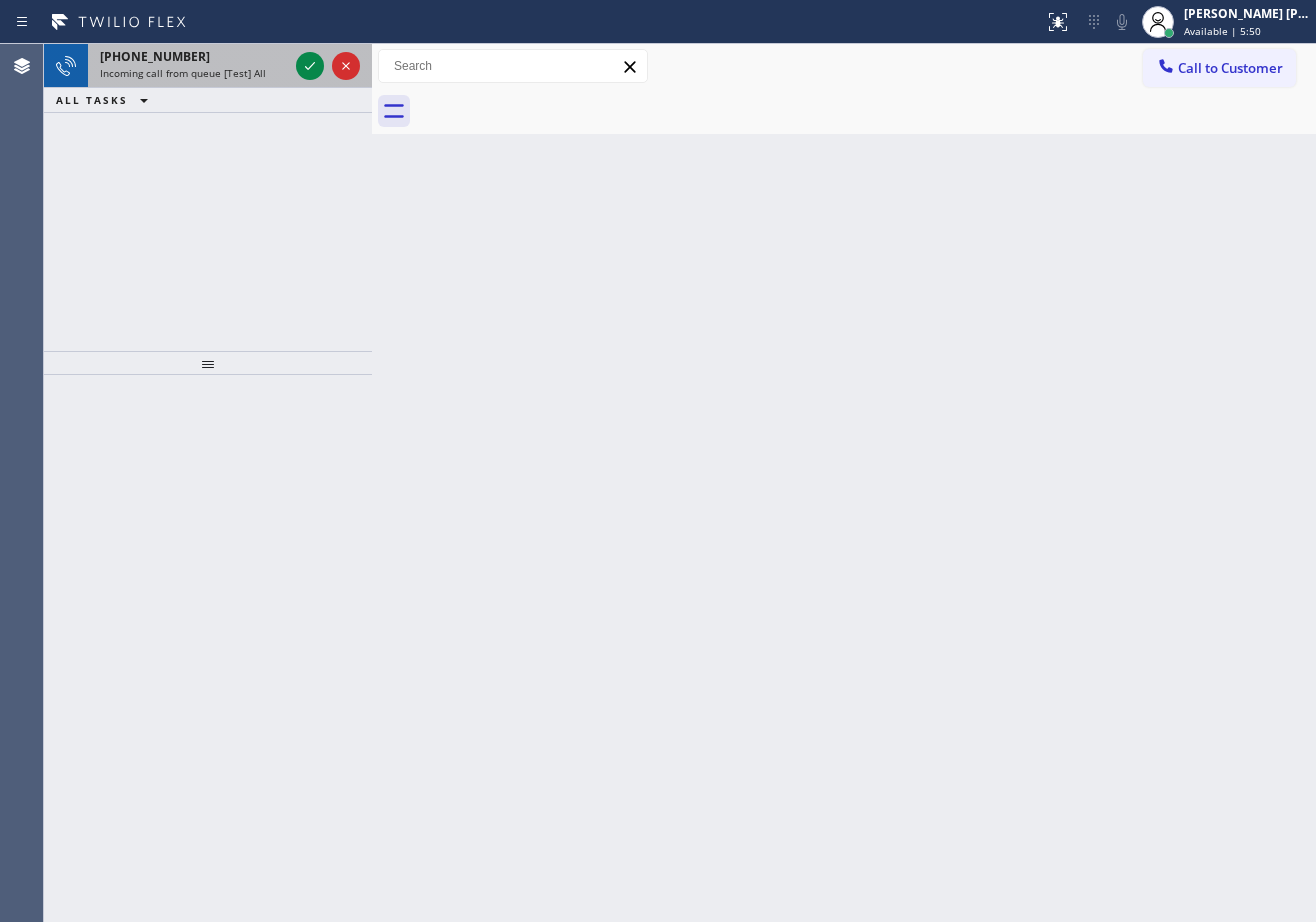 click on "[PHONE_NUMBER] Incoming call from queue [Test] All" at bounding box center (190, 66) 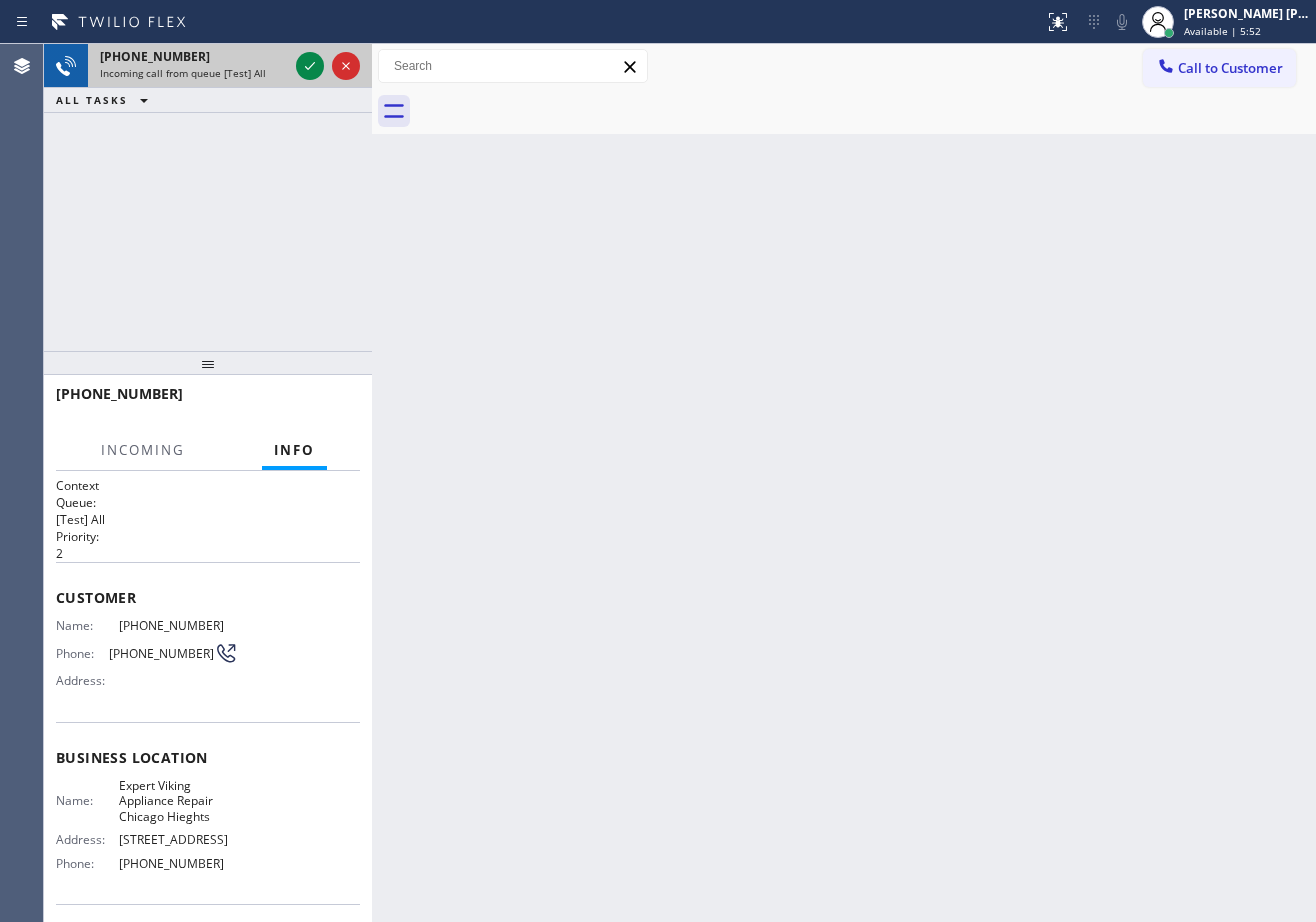 click on "[PHONE_NUMBER]" at bounding box center [194, 56] 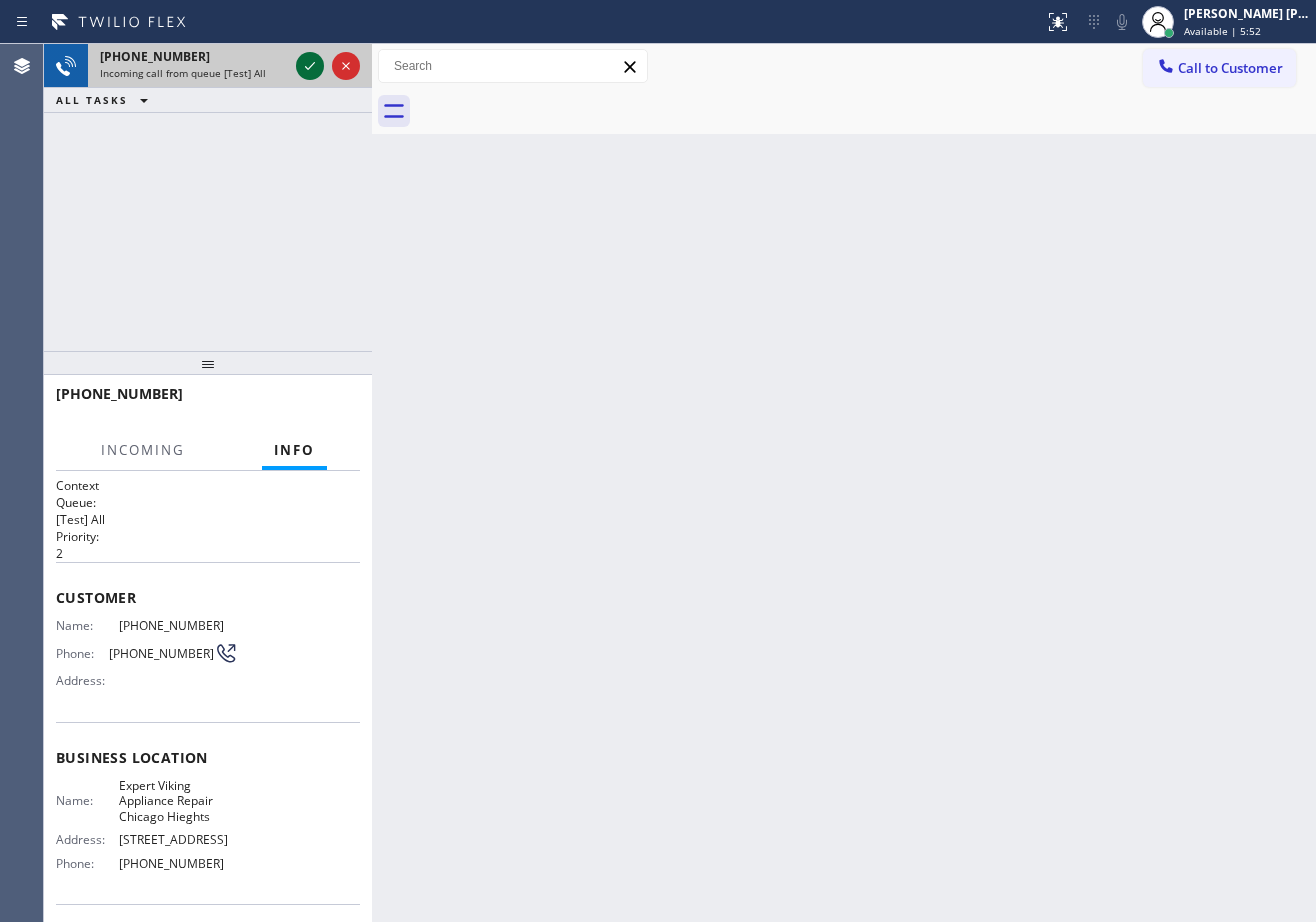 click 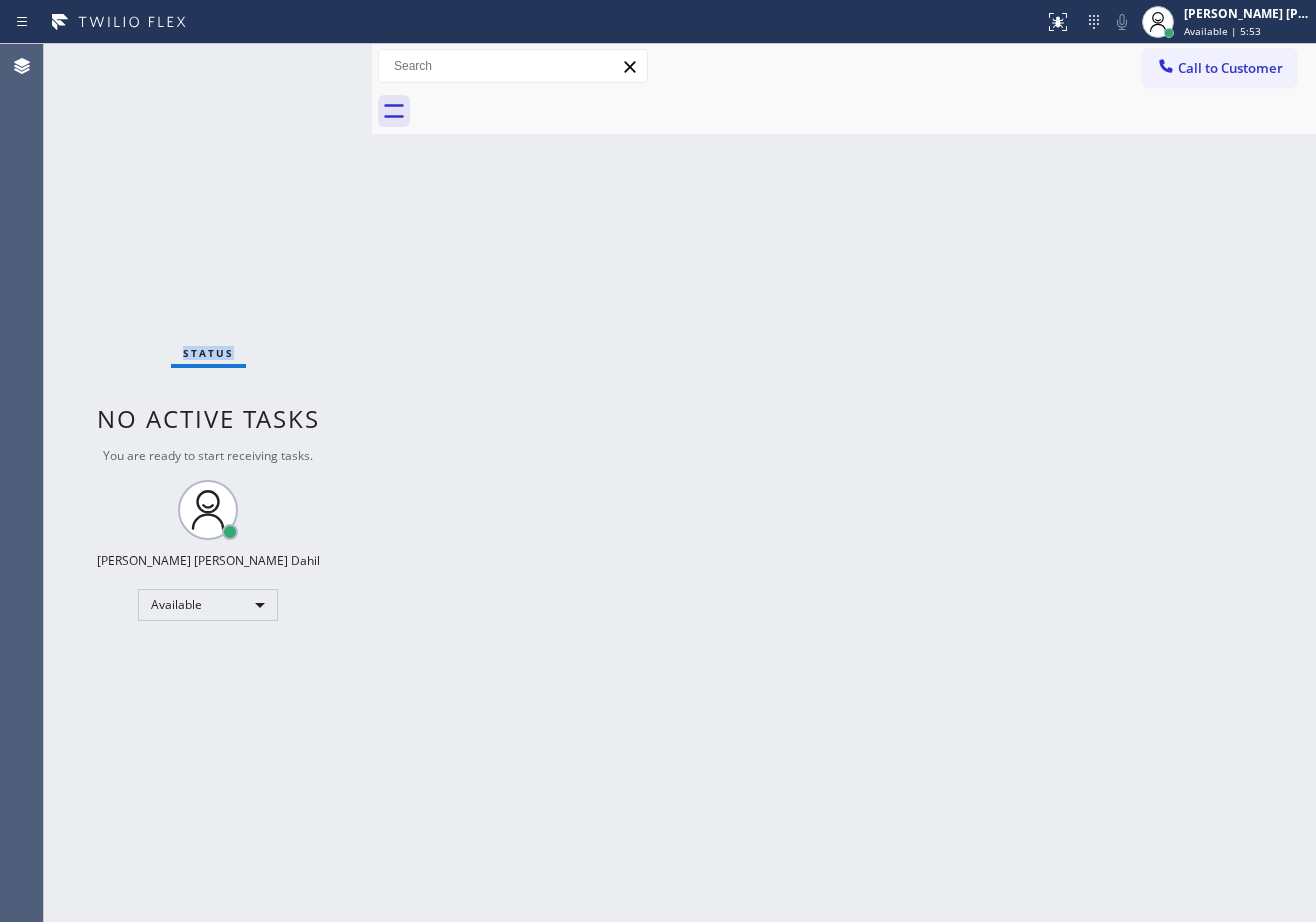 click on "Status   No active tasks     You are ready to start receiving tasks.   [PERSON_NAME] [PERSON_NAME] Dahil Available" at bounding box center [208, 483] 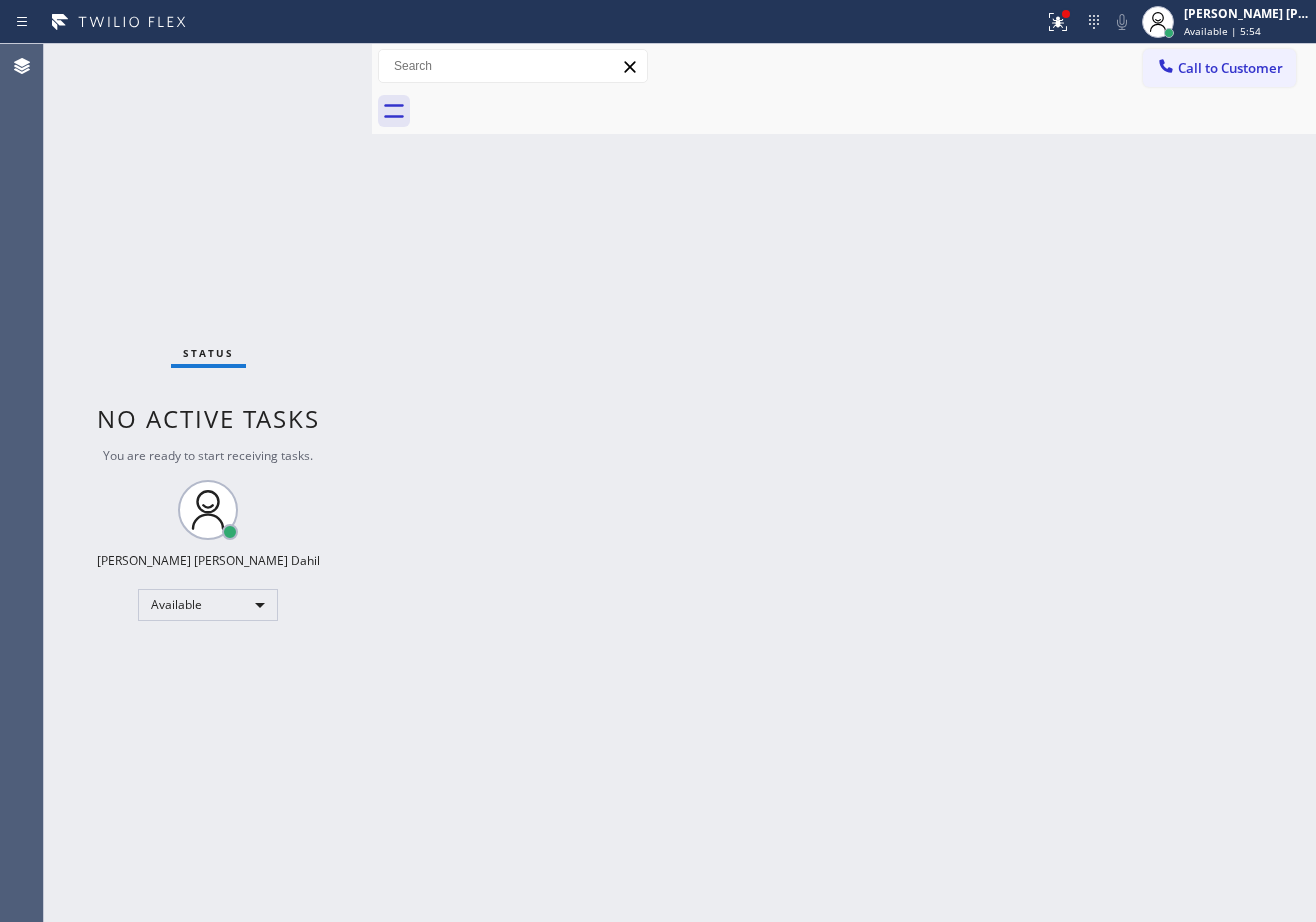 click on "Back to Dashboard Change Sender ID Customers Technicians Select a contact Outbound call Technician Search Technician Your caller id phone number Your caller id phone number Call Technician info Name   Phone none Address none Change Sender ID HVAC [PHONE_NUMBER] 5 Star Appliance [PHONE_NUMBER] Appliance Repair [PHONE_NUMBER] Plumbing [PHONE_NUMBER] Air Duct Cleaning [PHONE_NUMBER]  Electricians [PHONE_NUMBER] Cancel Change Check personal SMS Reset Change No tabs Call to Customer Outbound call Location Search location Your caller id phone number Customer number Call Outbound call Technician Search Technician Your caller id phone number Your caller id phone number Call" at bounding box center [844, 483] 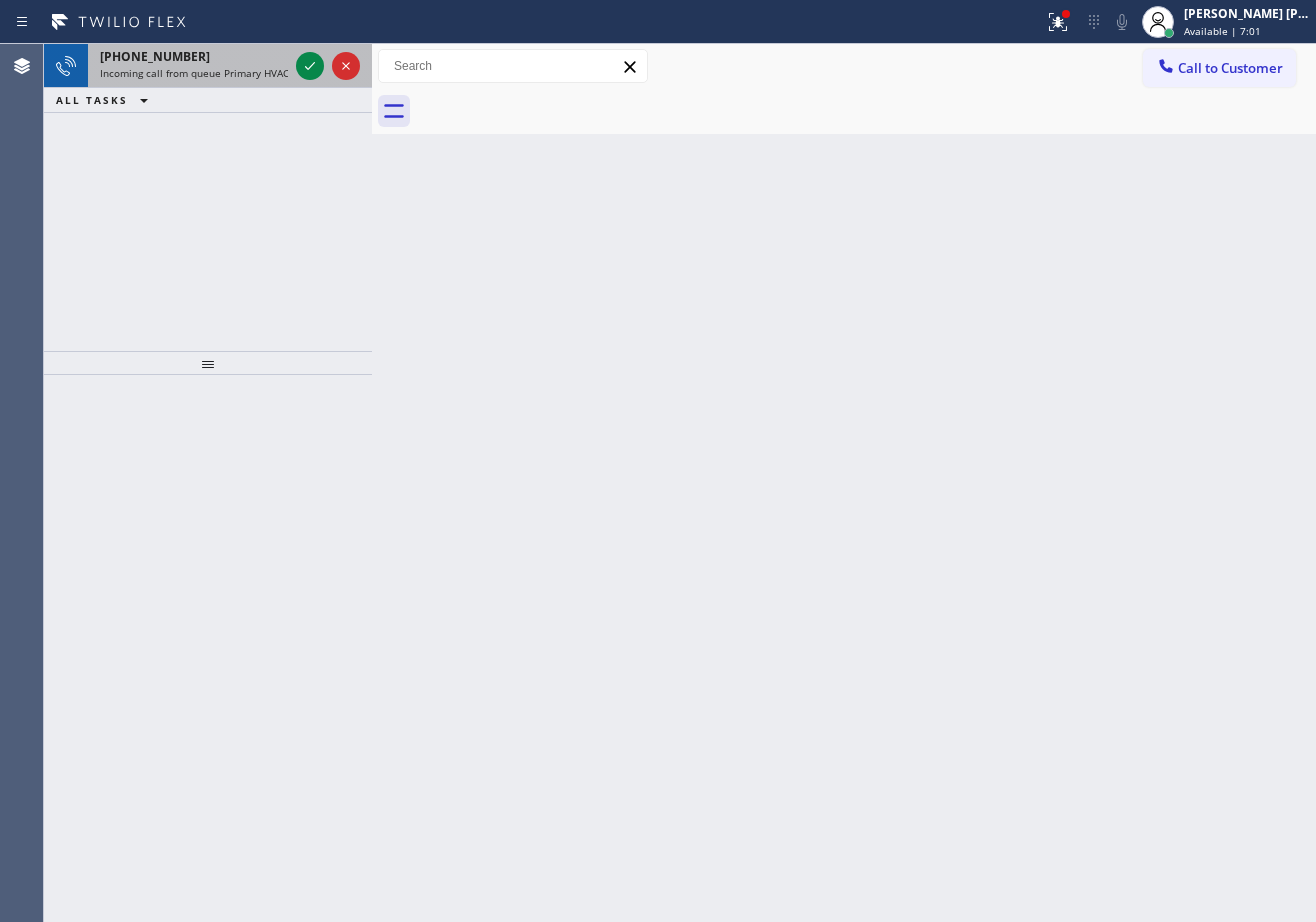 click on "Incoming call from queue Primary HVAC" at bounding box center (194, 73) 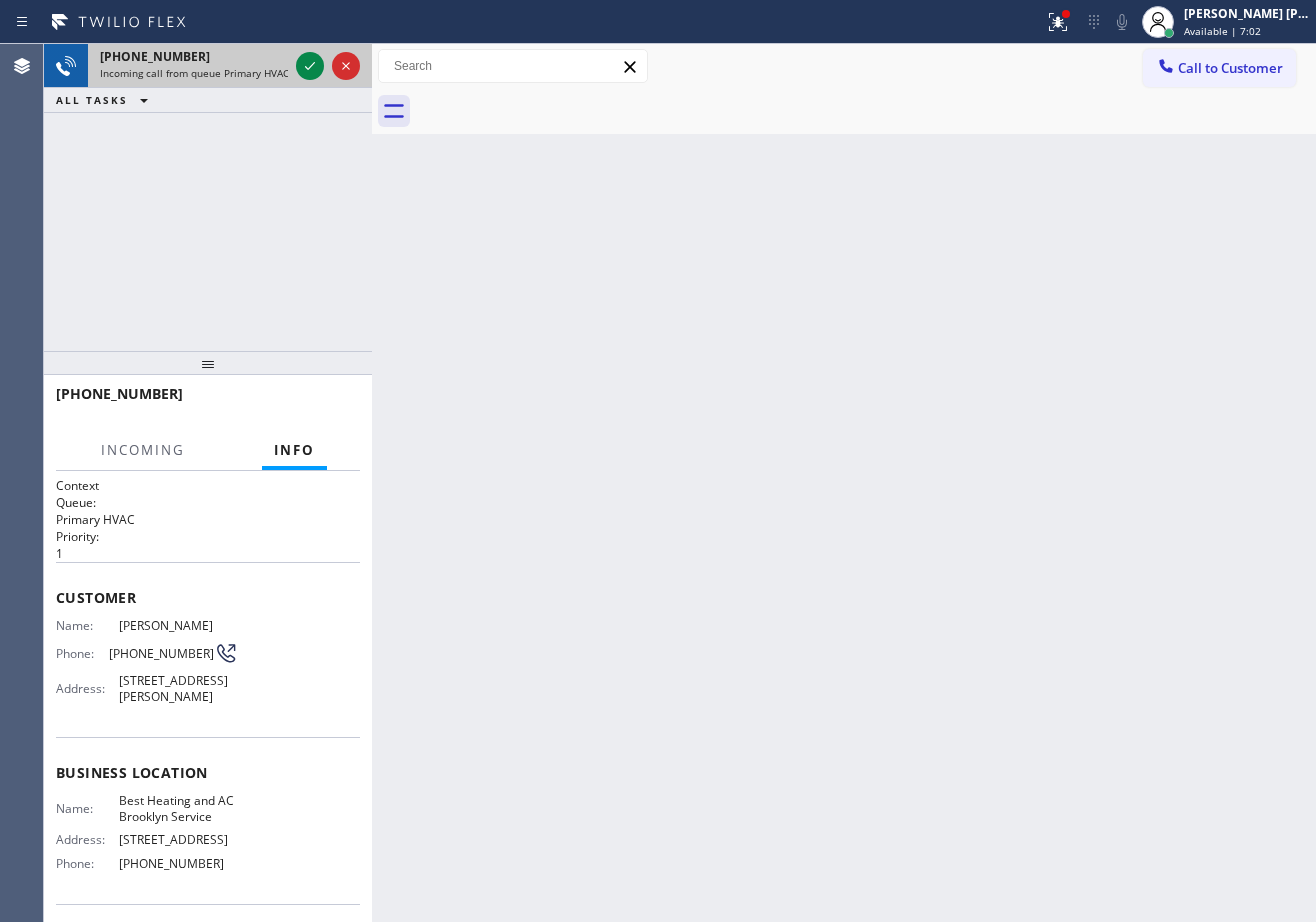 click on "Incoming call from queue Primary HVAC" at bounding box center (194, 73) 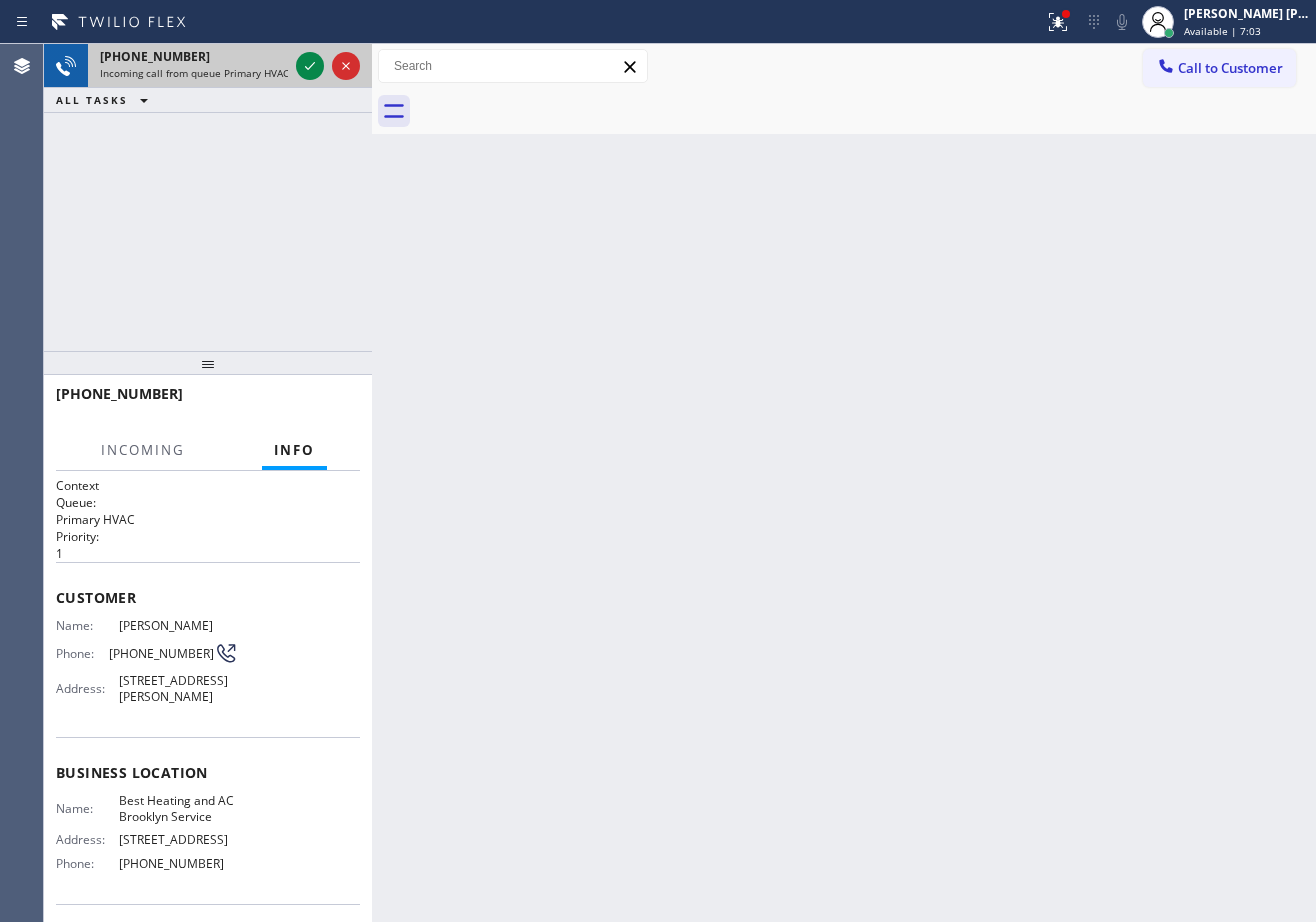 click on "Incoming call from queue Primary HVAC" at bounding box center (194, 73) 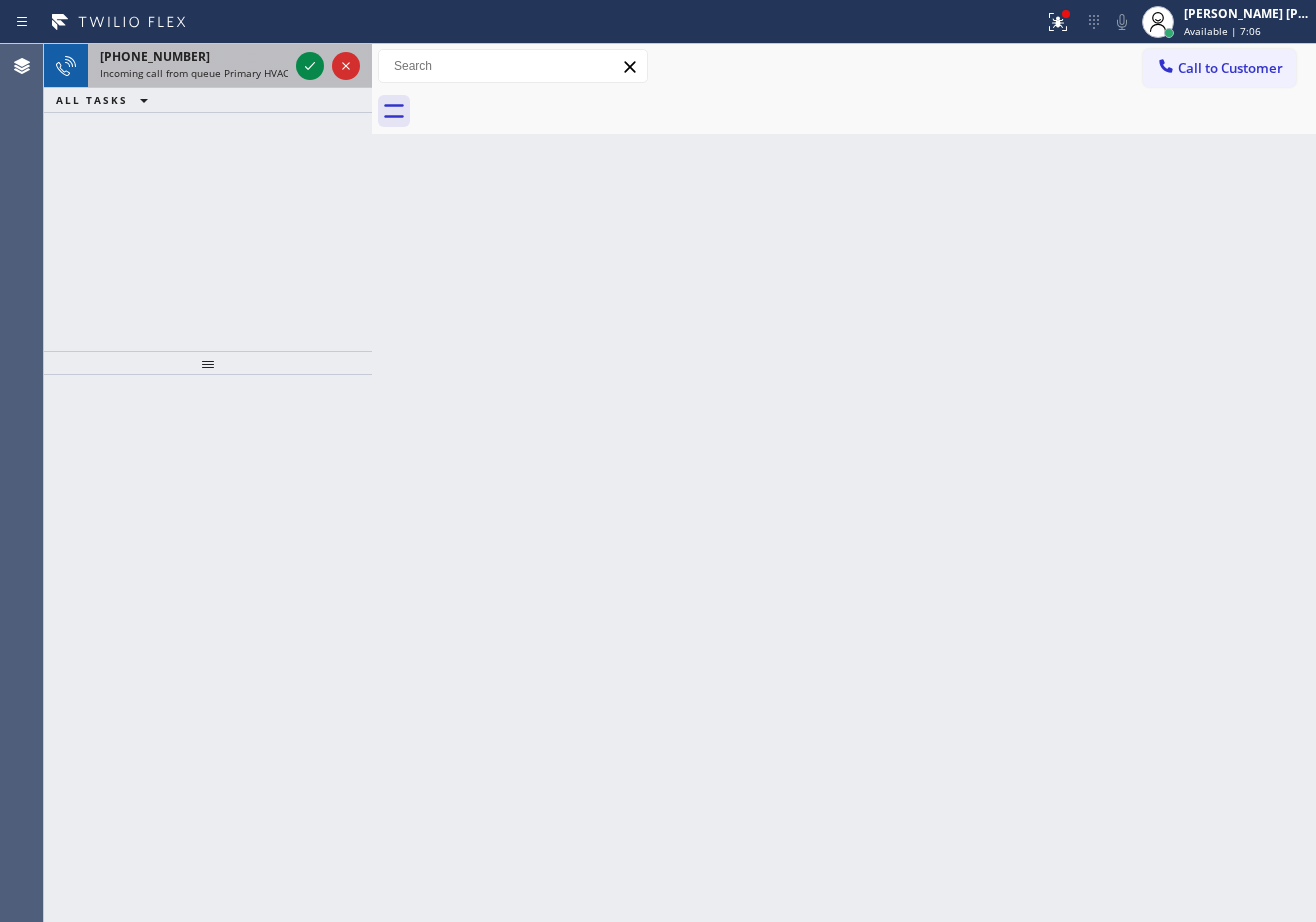 click on "Incoming call from queue Primary HVAC" at bounding box center [194, 73] 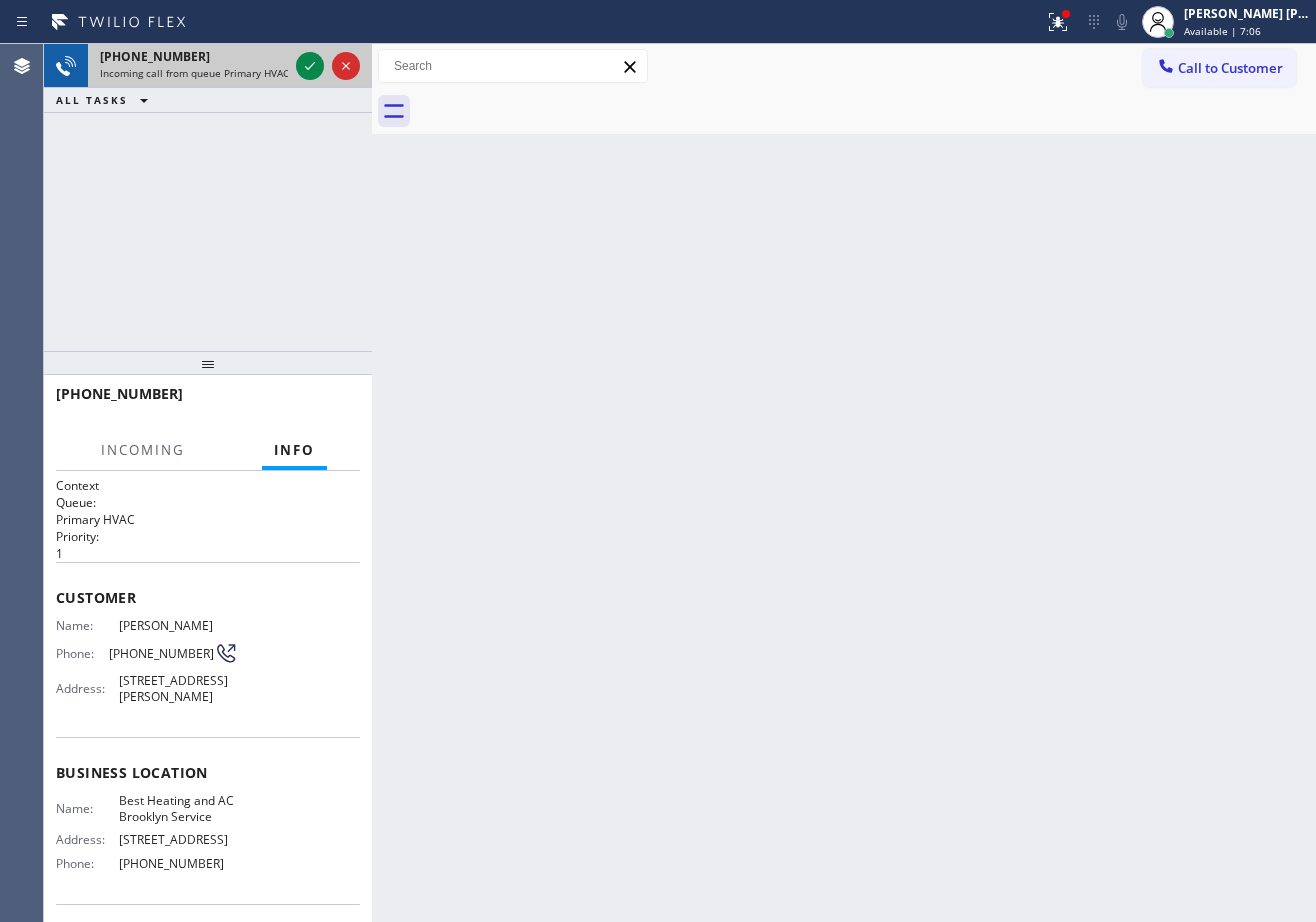 click on "Incoming call from queue Primary HVAC" at bounding box center (194, 73) 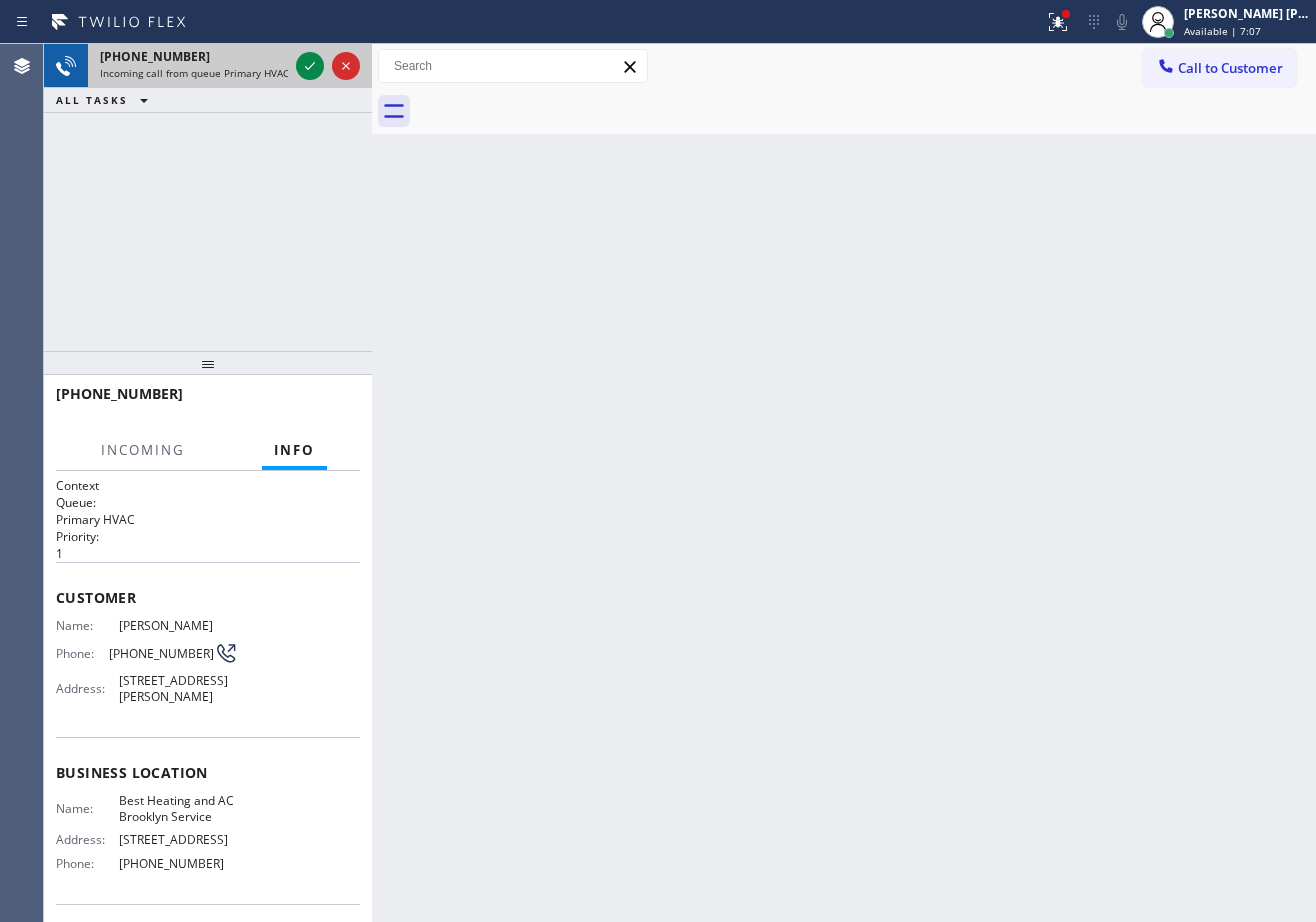 drag, startPoint x: 238, startPoint y: 71, endPoint x: 249, endPoint y: 69, distance: 11.18034 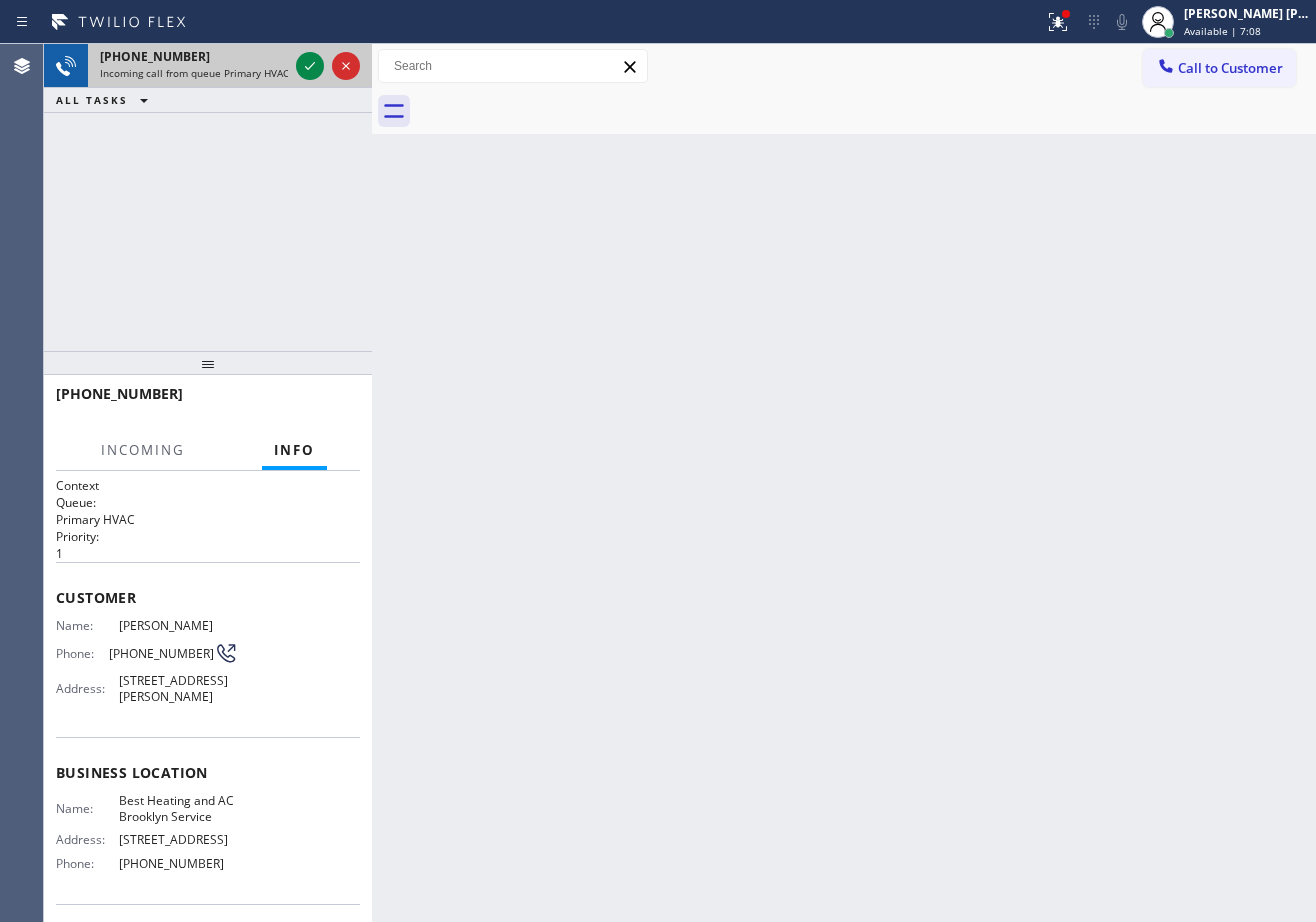 click on "Incoming call from queue Primary HVAC" at bounding box center (194, 73) 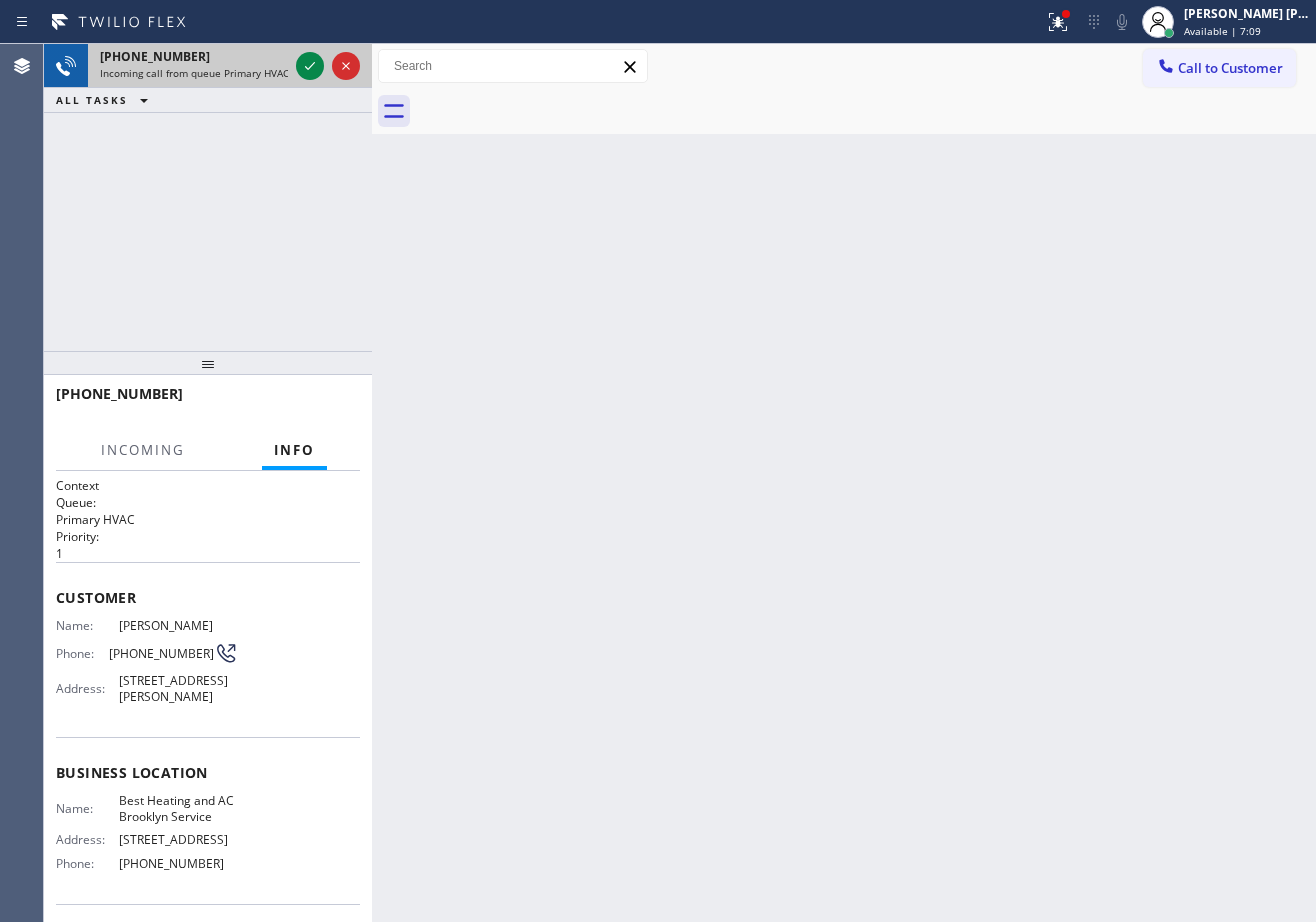 click on "Incoming call from queue Primary HVAC" at bounding box center [194, 73] 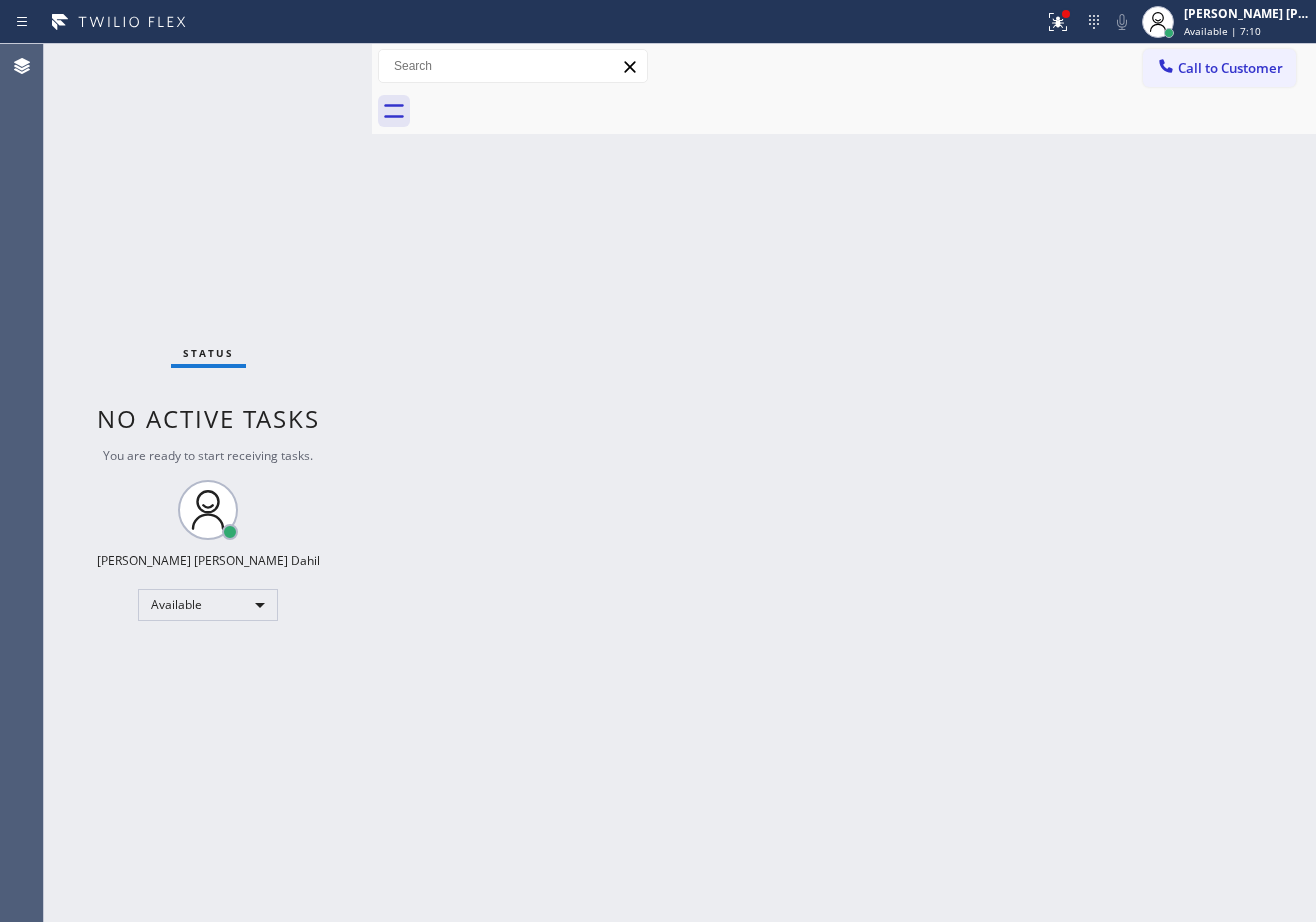 click on "Status   No active tasks     You are ready to start receiving tasks.   [PERSON_NAME] [PERSON_NAME] Dahil Available" at bounding box center (208, 483) 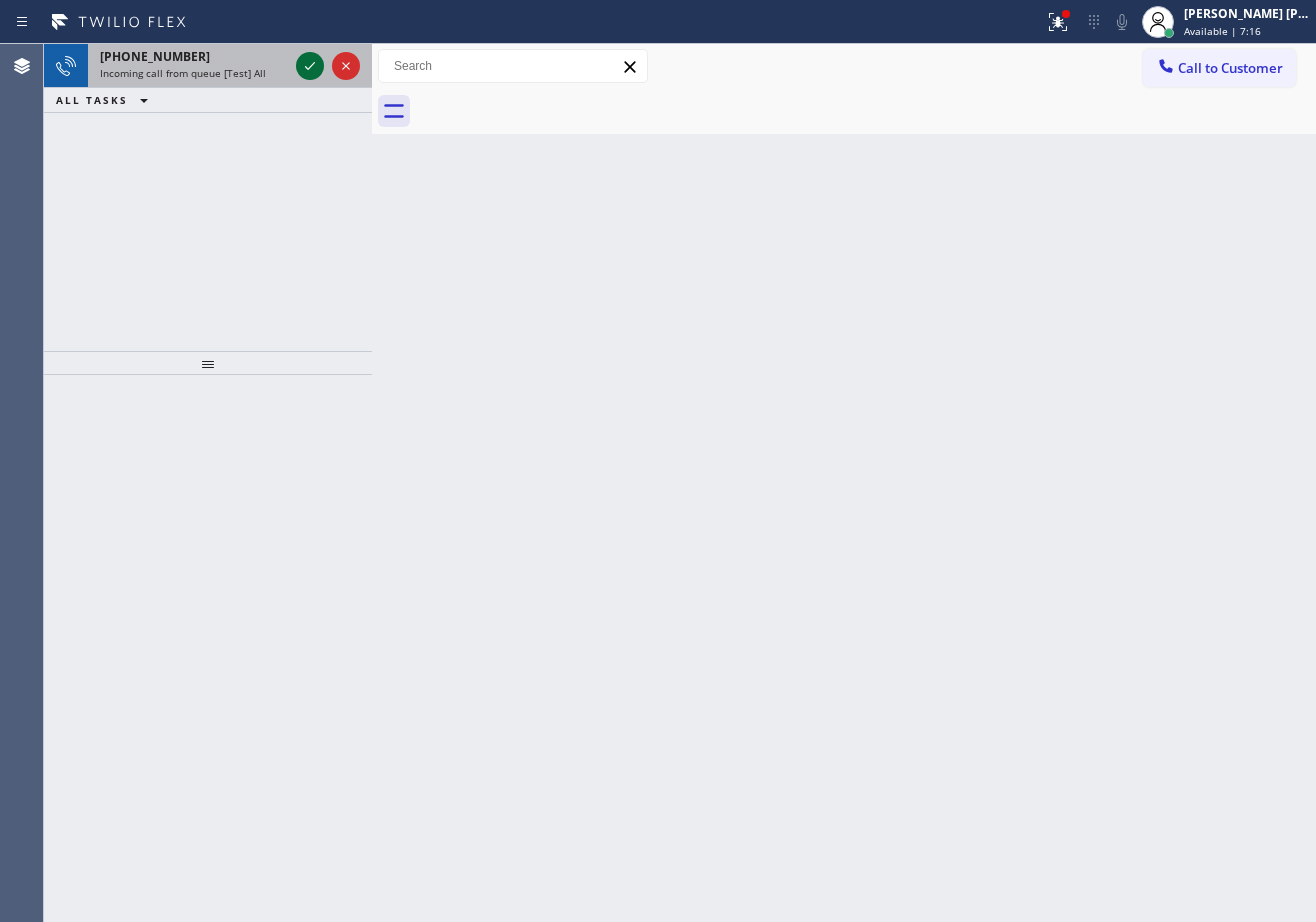 drag, startPoint x: 274, startPoint y: 66, endPoint x: 301, endPoint y: 71, distance: 27.45906 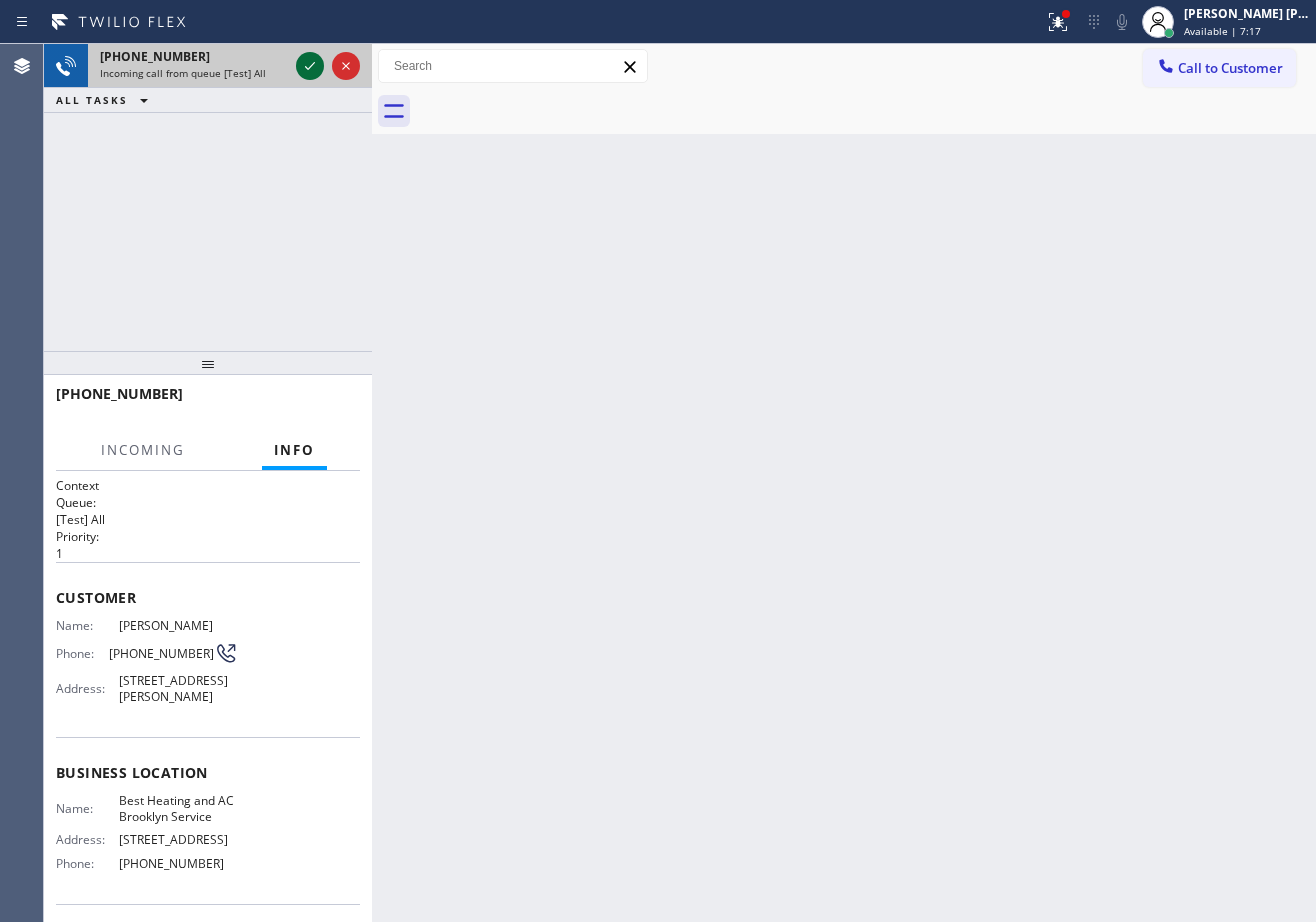 click 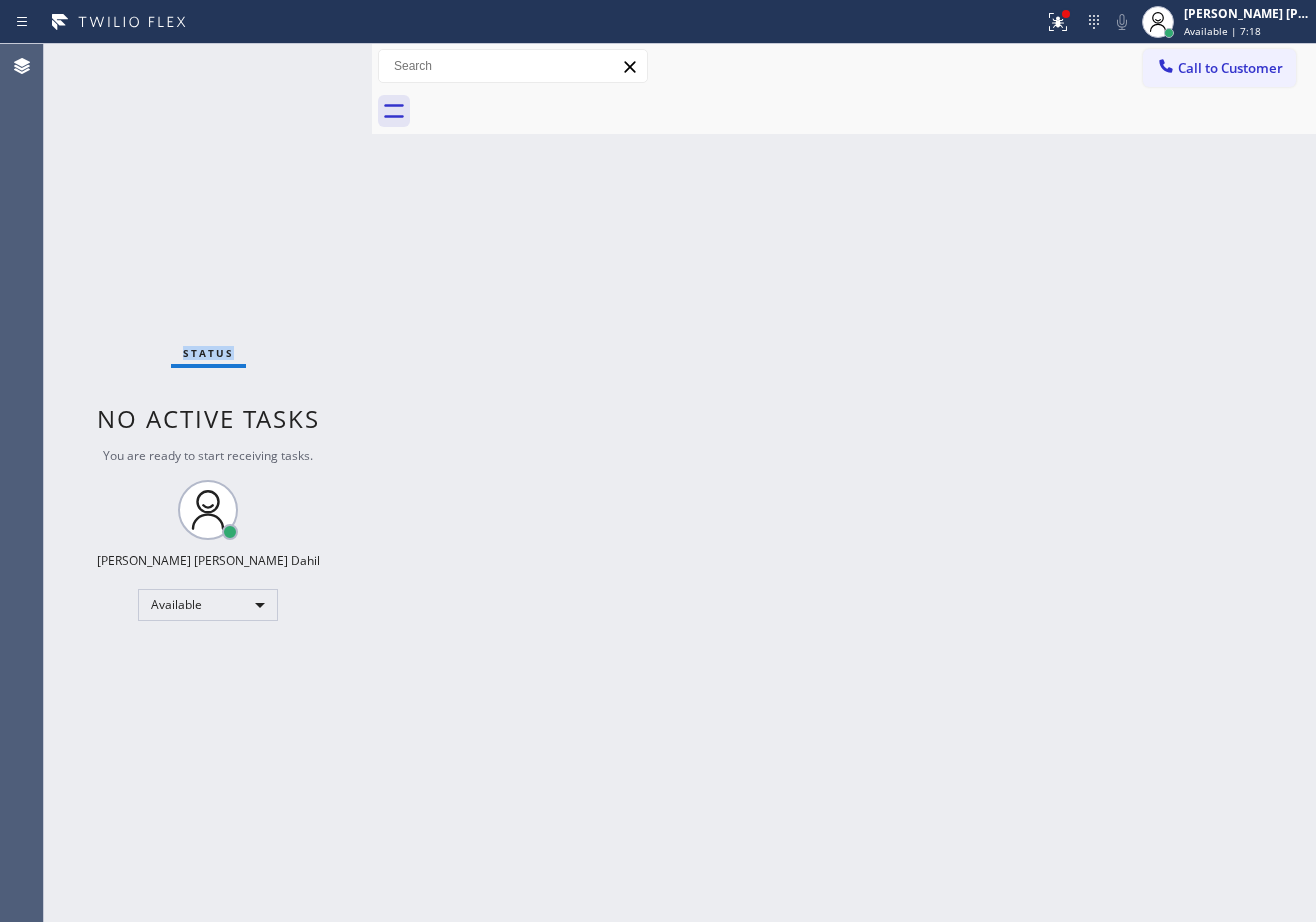 click on "Status   No active tasks     You are ready to start receiving tasks.   [PERSON_NAME] [PERSON_NAME] Dahil Available" at bounding box center (208, 483) 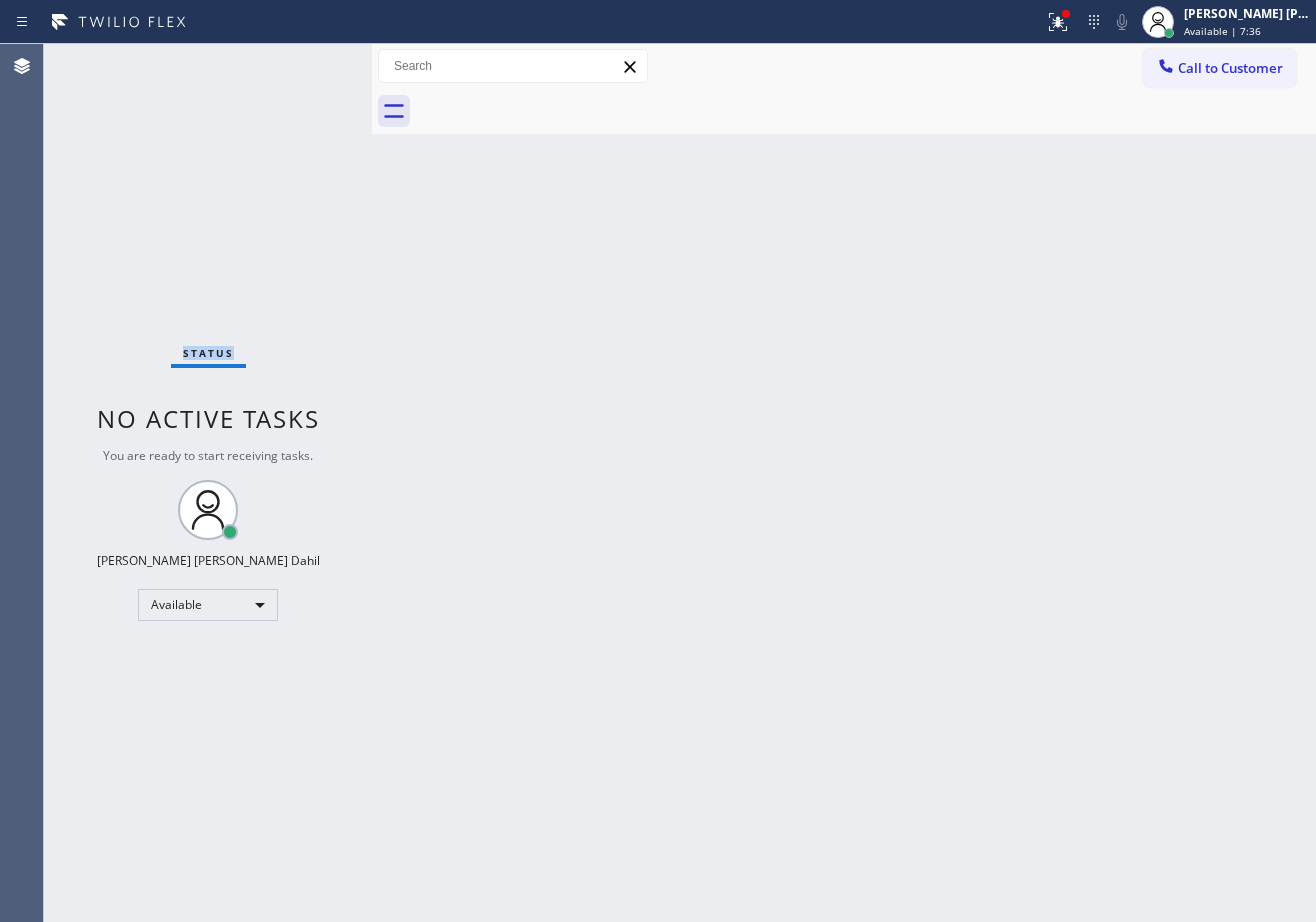 click on "Back to Dashboard Change Sender ID Customers Technicians Select a contact Outbound call Technician Search Technician Your caller id phone number Your caller id phone number Call Technician info Name   Phone none Address none Change Sender ID HVAC [PHONE_NUMBER] 5 Star Appliance [PHONE_NUMBER] Appliance Repair [PHONE_NUMBER] Plumbing [PHONE_NUMBER] Air Duct Cleaning [PHONE_NUMBER]  Electricians [PHONE_NUMBER] Cancel Change Check personal SMS Reset Change No tabs Call to Customer Outbound call Location Search location Your caller id phone number Customer number Call Outbound call Technician Search Technician Your caller id phone number Your caller id phone number Call" at bounding box center [844, 483] 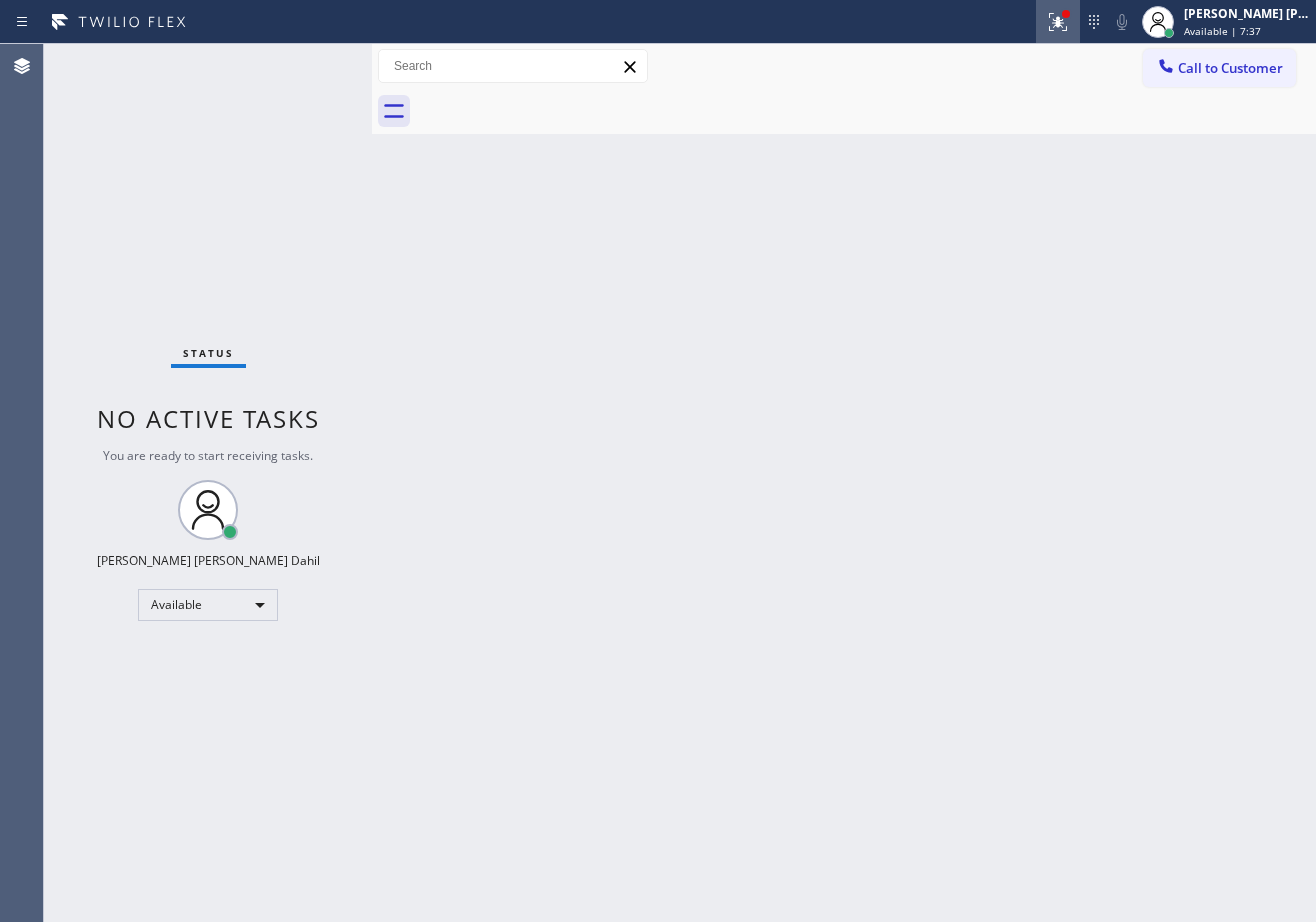 click at bounding box center (1058, 22) 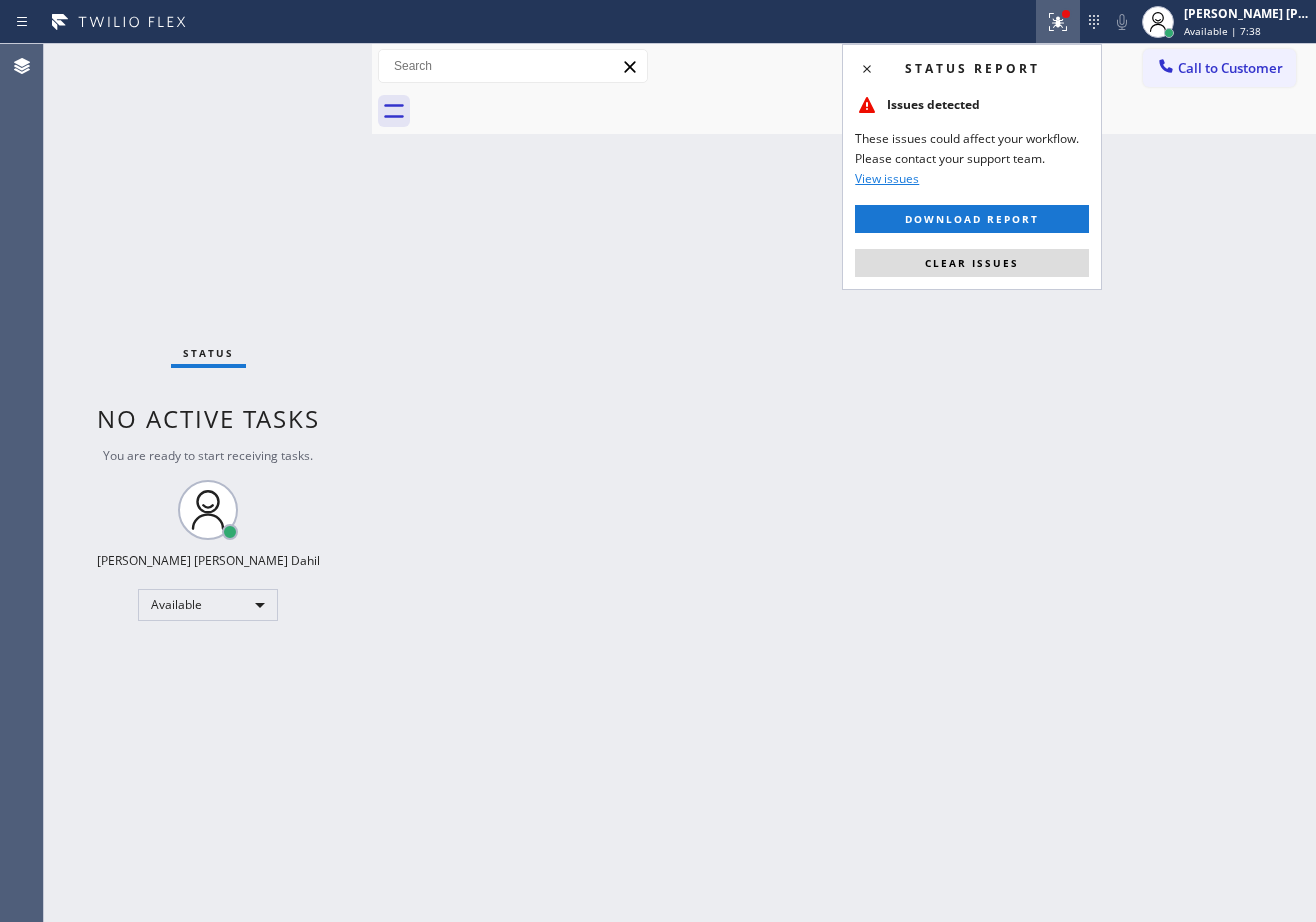click on "Status report Issues detected These issues could affect your workflow. Please contact your support team. View issues Download report Clear issues" at bounding box center [972, 167] 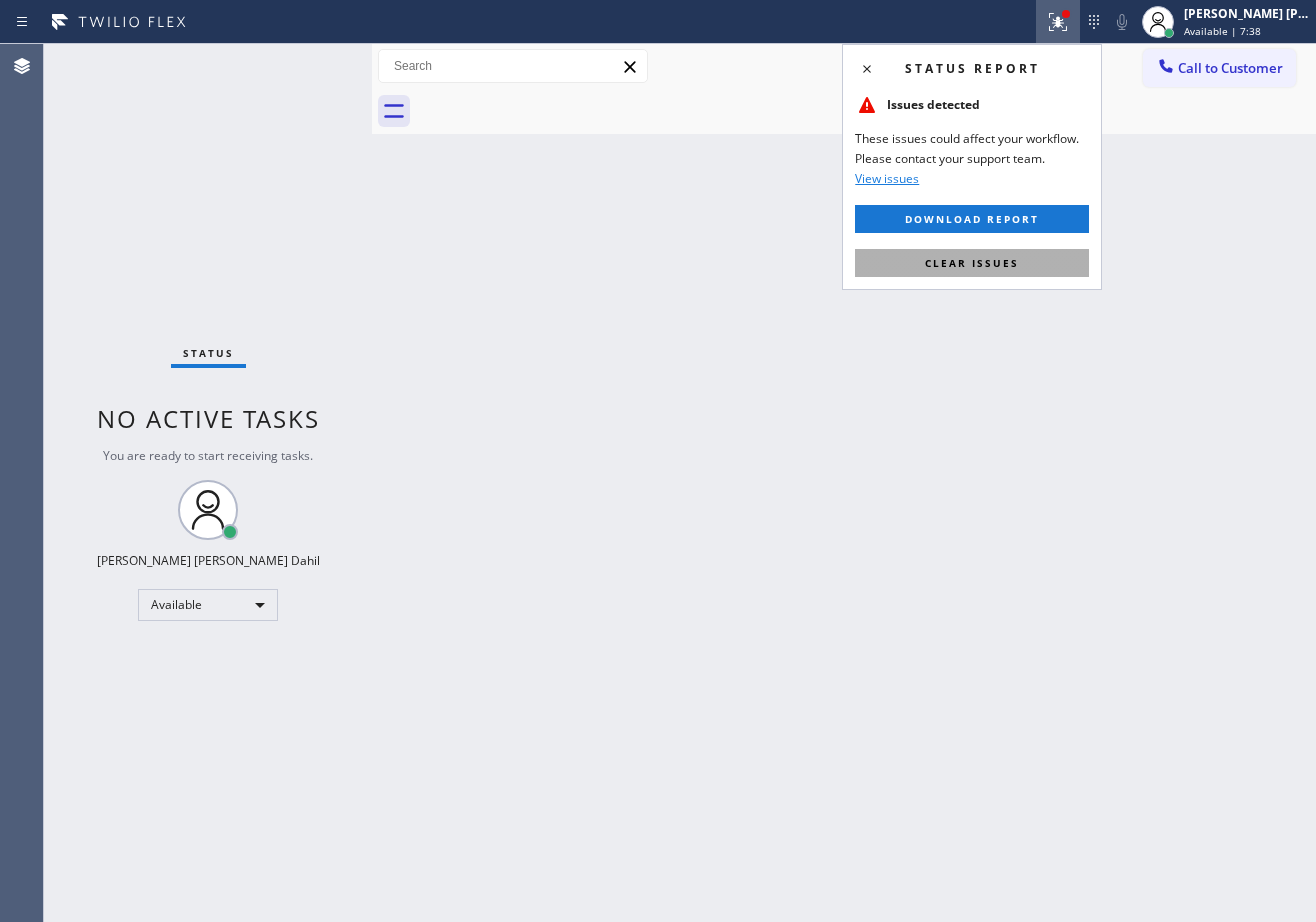 click on "Clear issues" at bounding box center (972, 263) 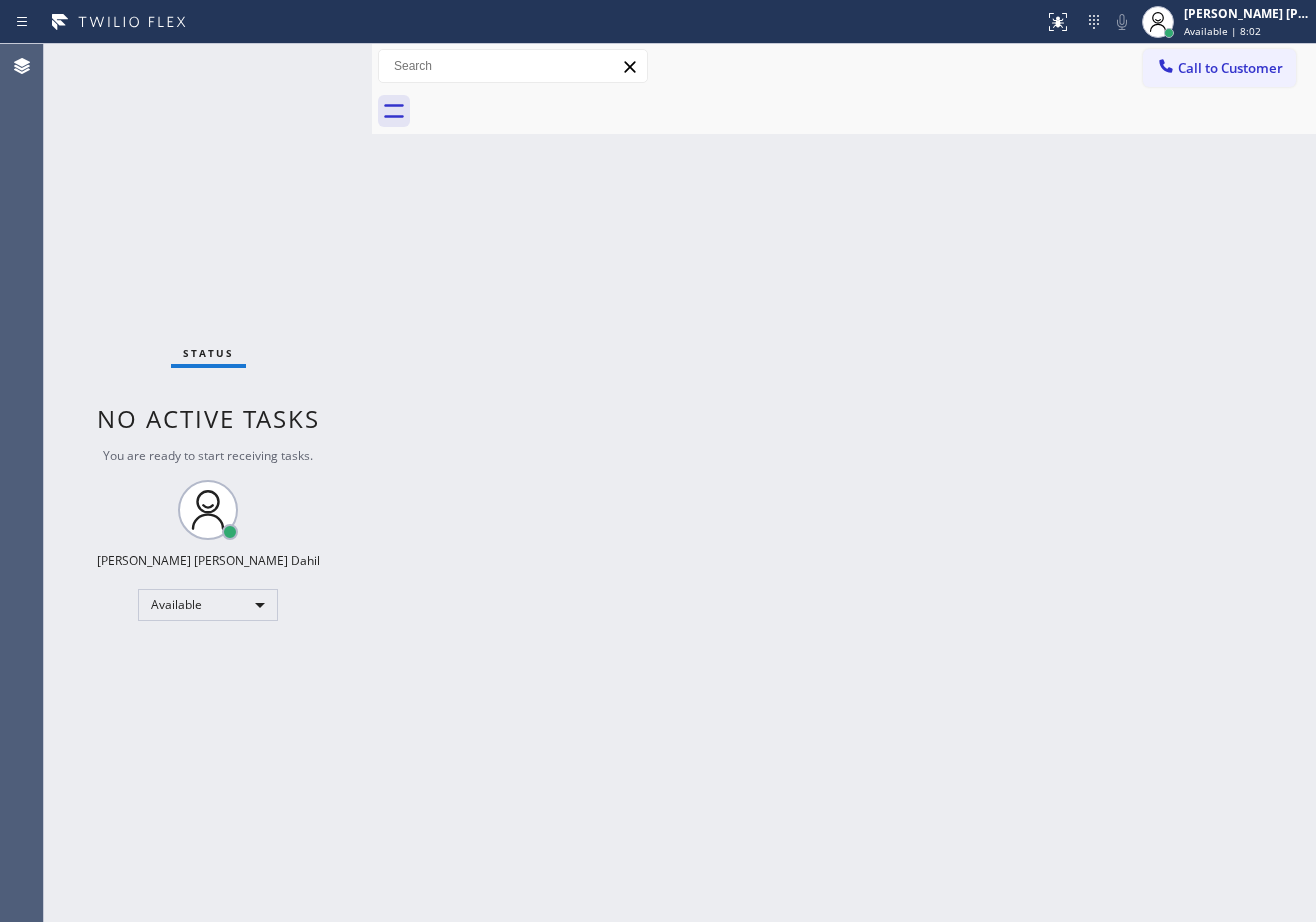 click on "Status   No active tasks     You are ready to start receiving tasks.   [PERSON_NAME] [PERSON_NAME] Dahil Available" at bounding box center (208, 483) 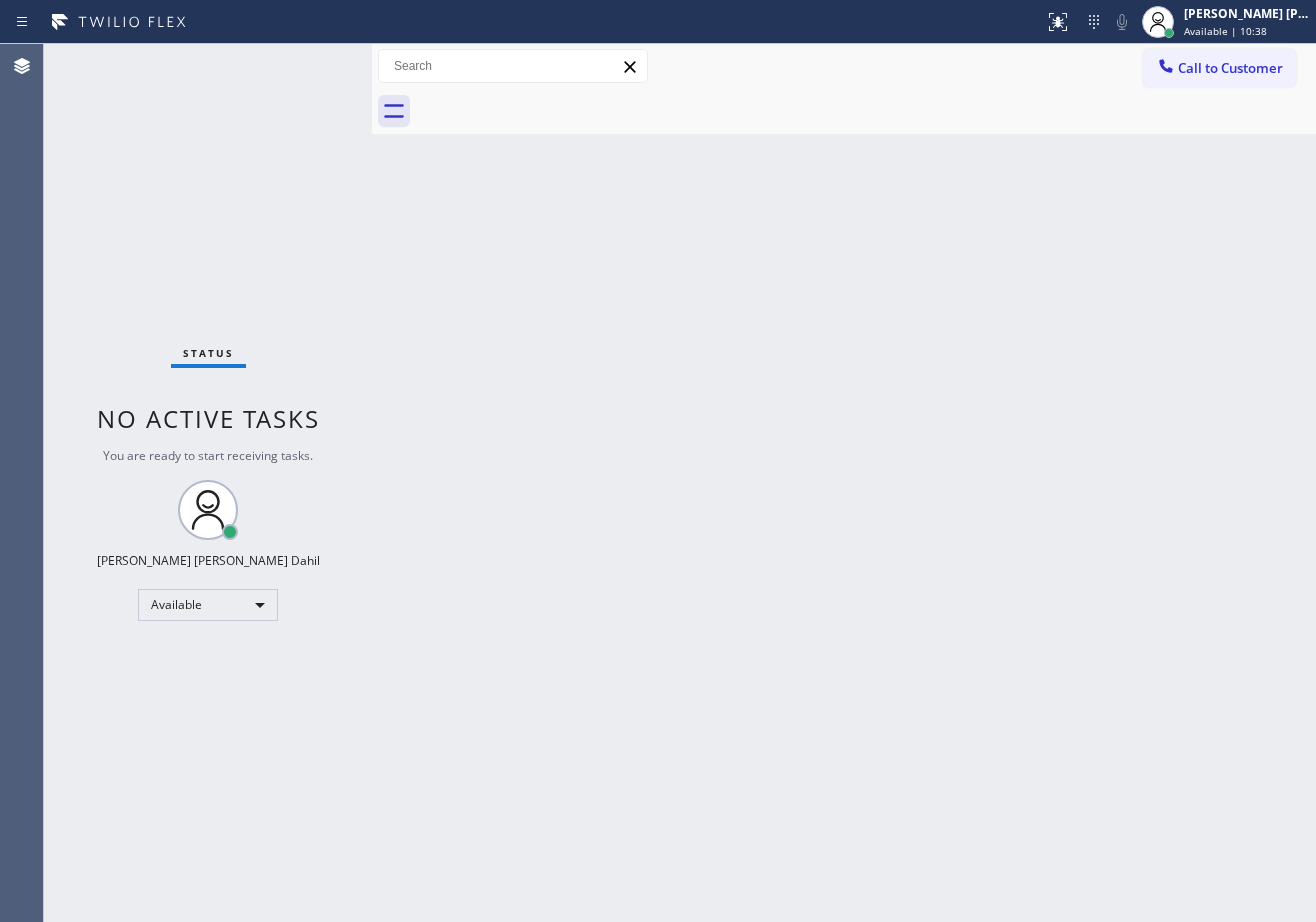 click on "Status   No active tasks     You are ready to start receiving tasks.   [PERSON_NAME] [PERSON_NAME] Dahil Available" at bounding box center [208, 483] 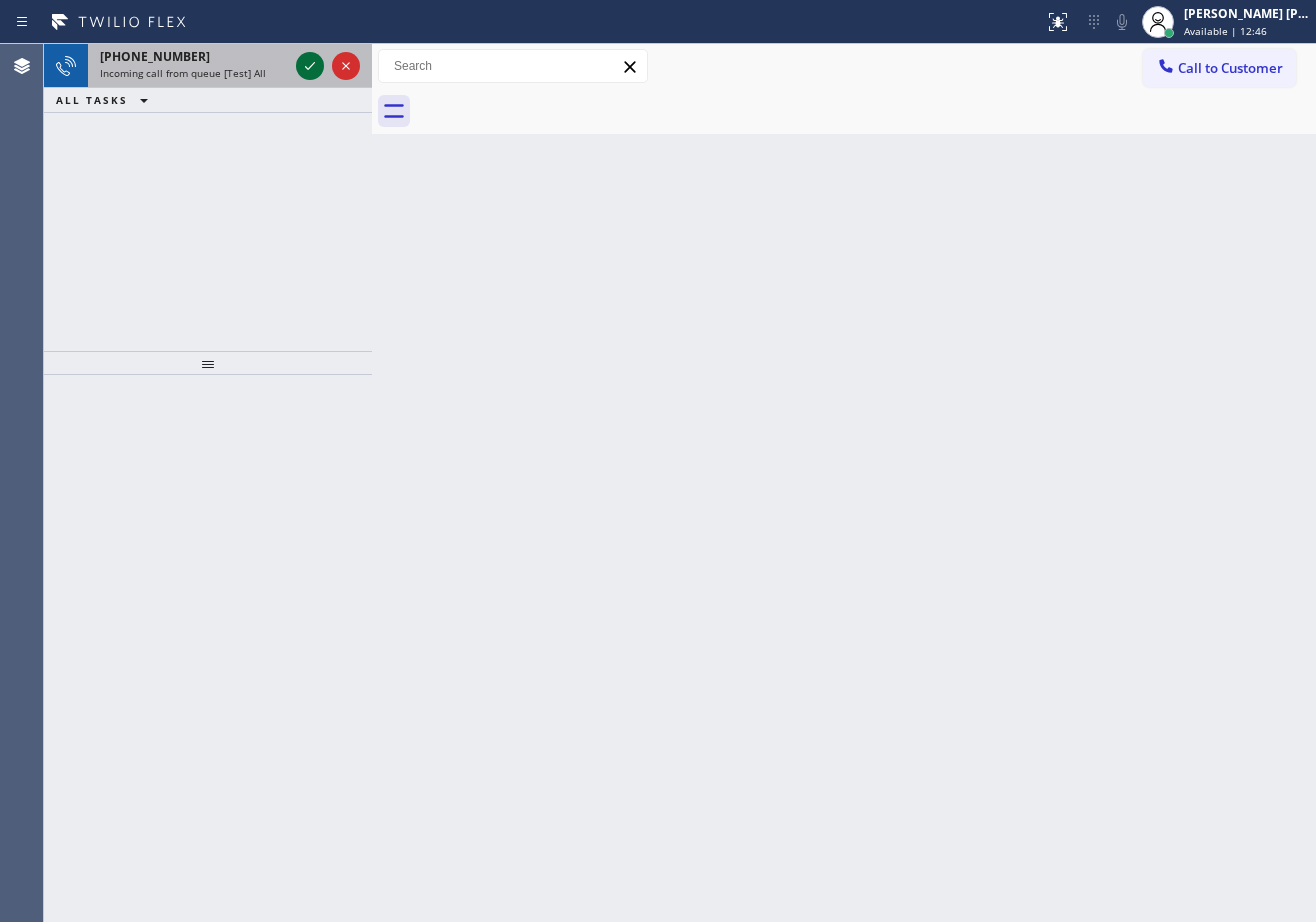 click 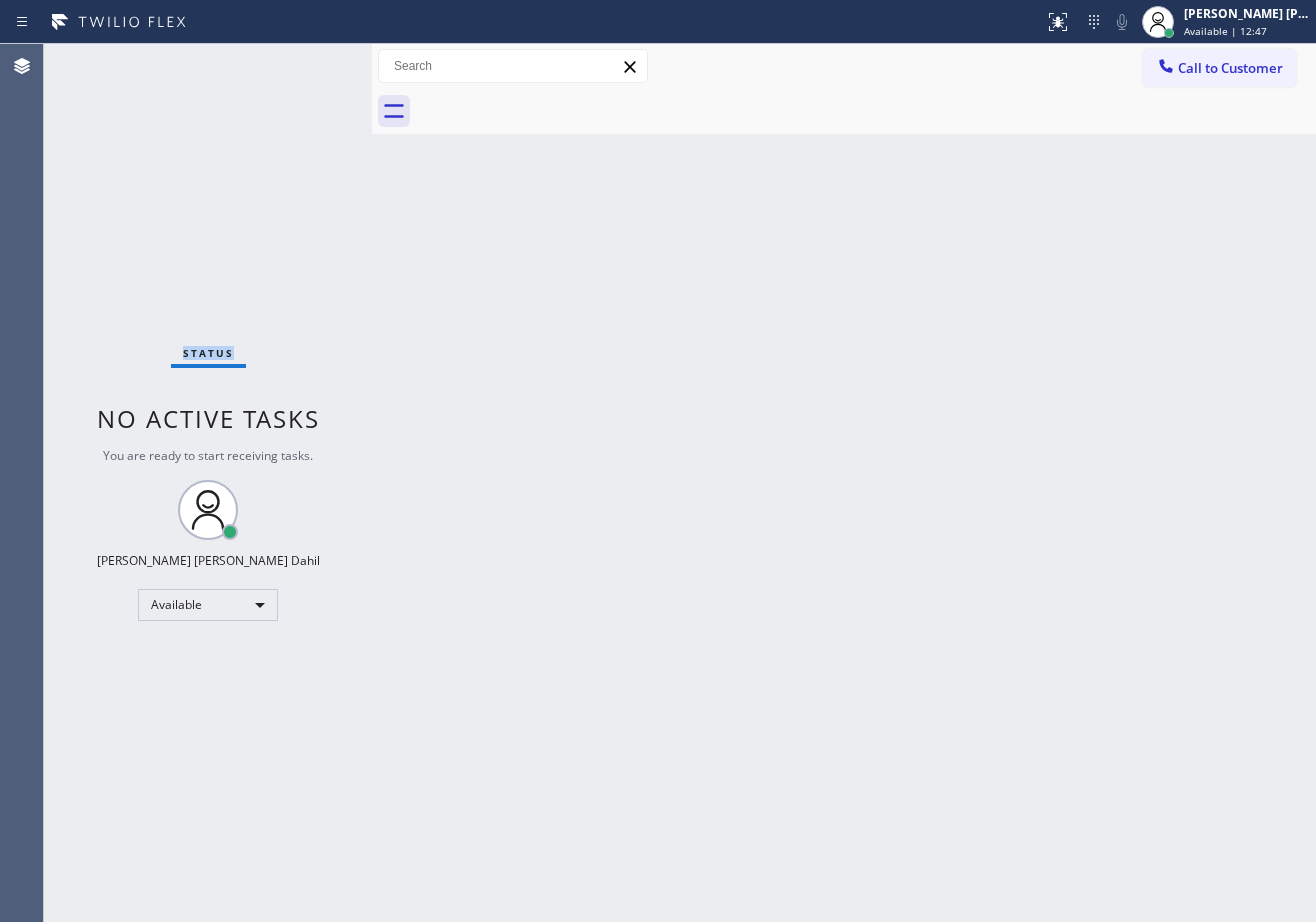 click on "Status   No active tasks     You are ready to start receiving tasks.   [PERSON_NAME] [PERSON_NAME] Dahil Available" at bounding box center [208, 483] 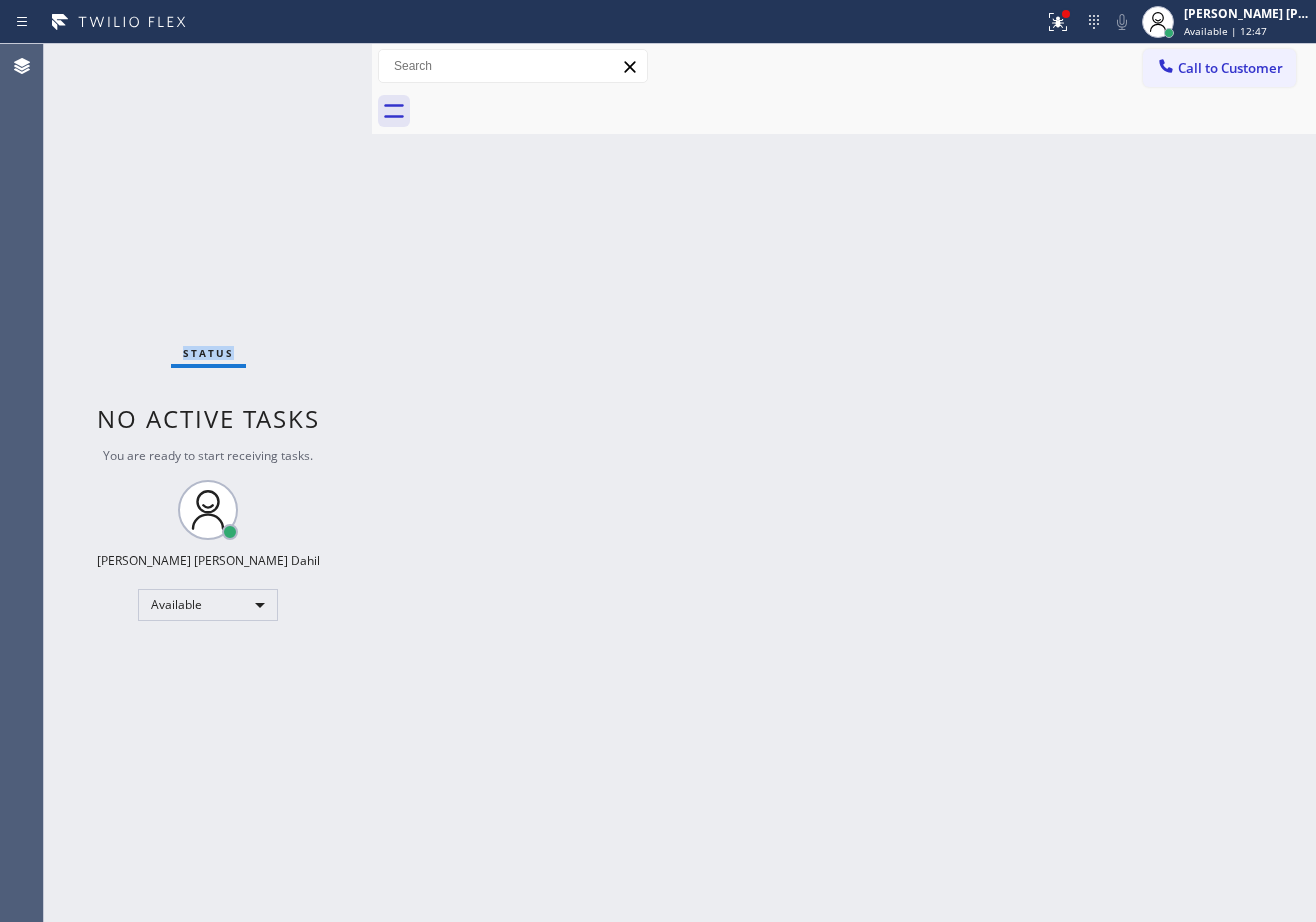 click on "Status   No active tasks     You are ready to start receiving tasks.   [PERSON_NAME] [PERSON_NAME] Dahil Available" at bounding box center [208, 483] 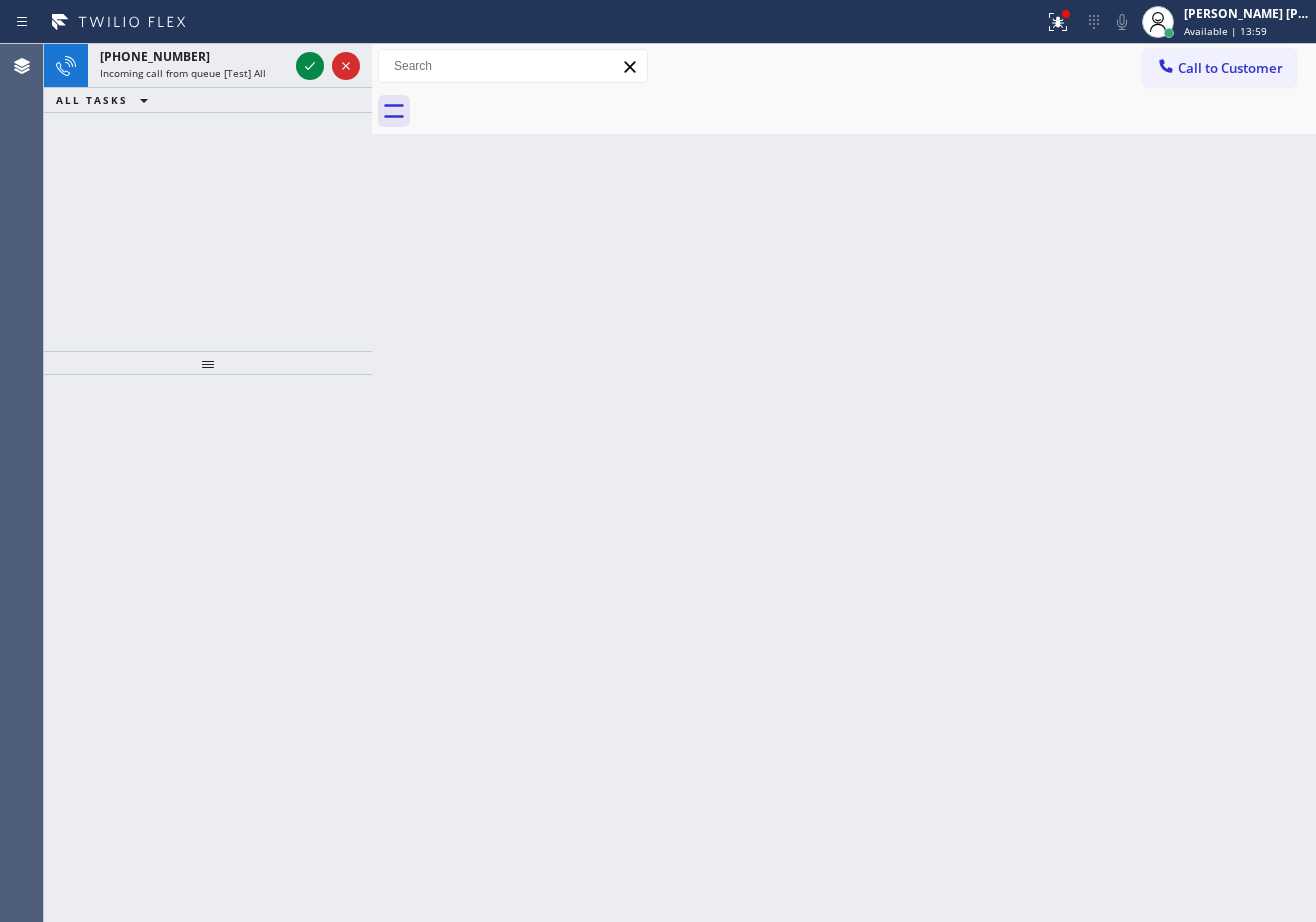 click at bounding box center [328, 66] 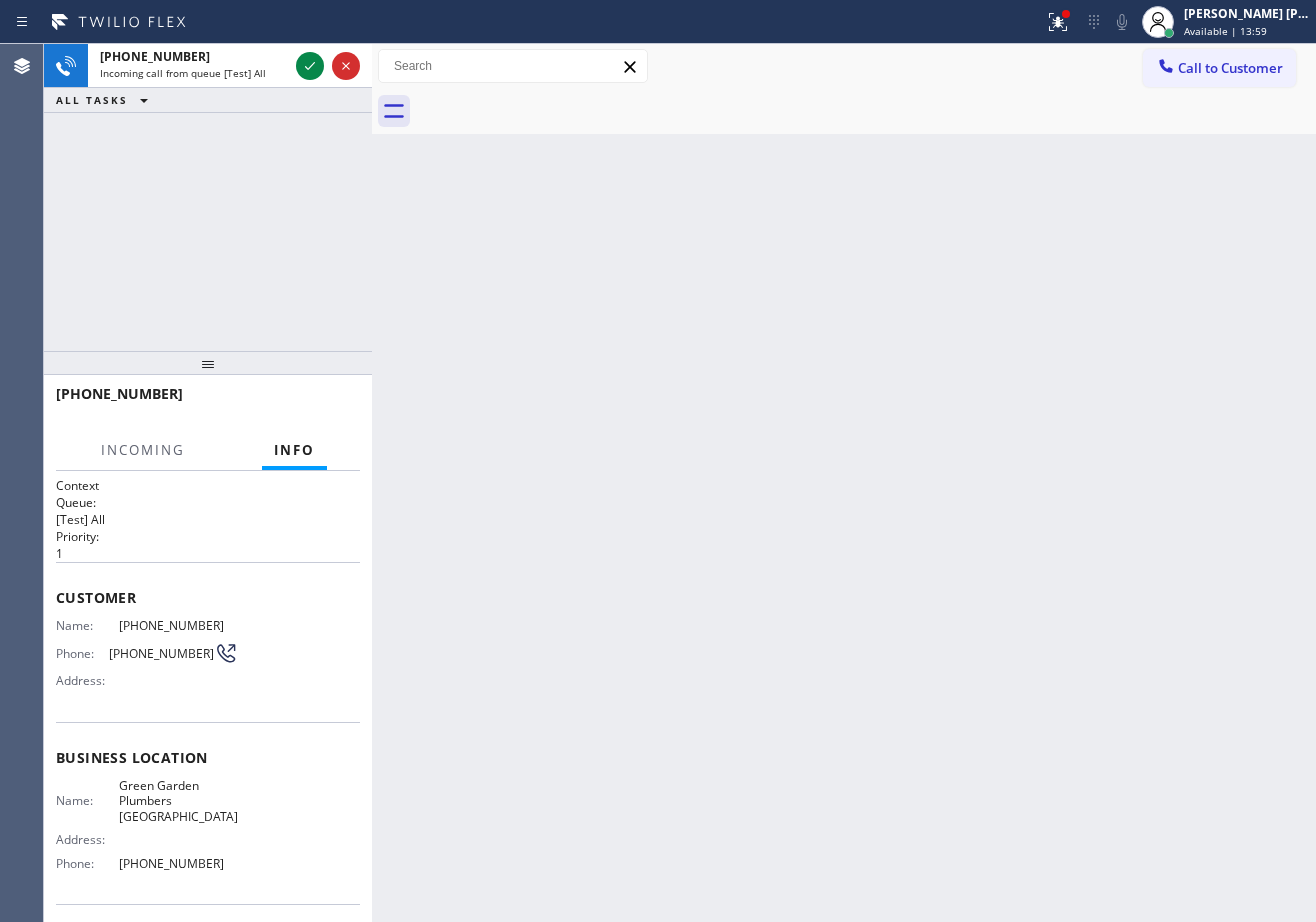 click at bounding box center [328, 66] 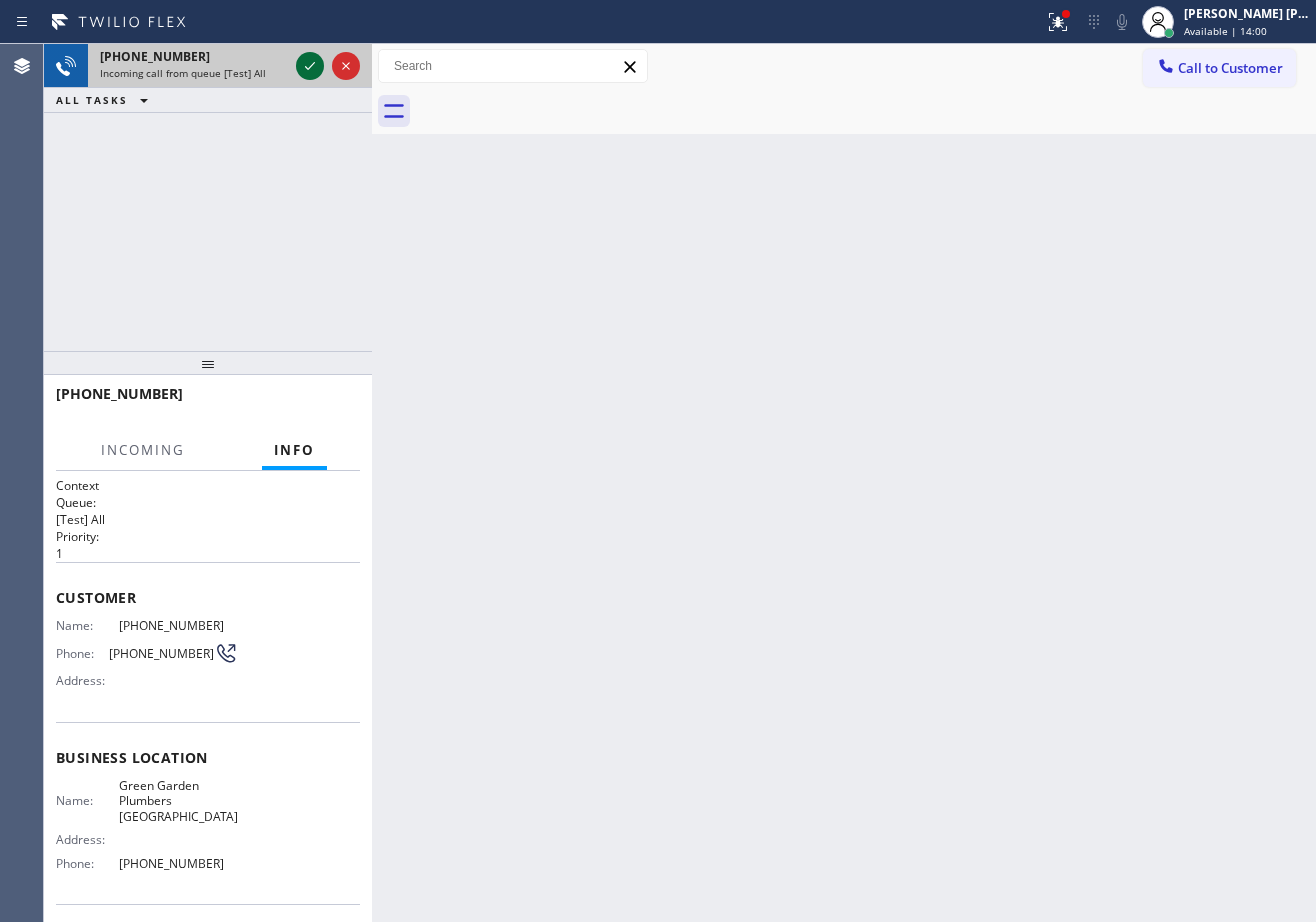 click 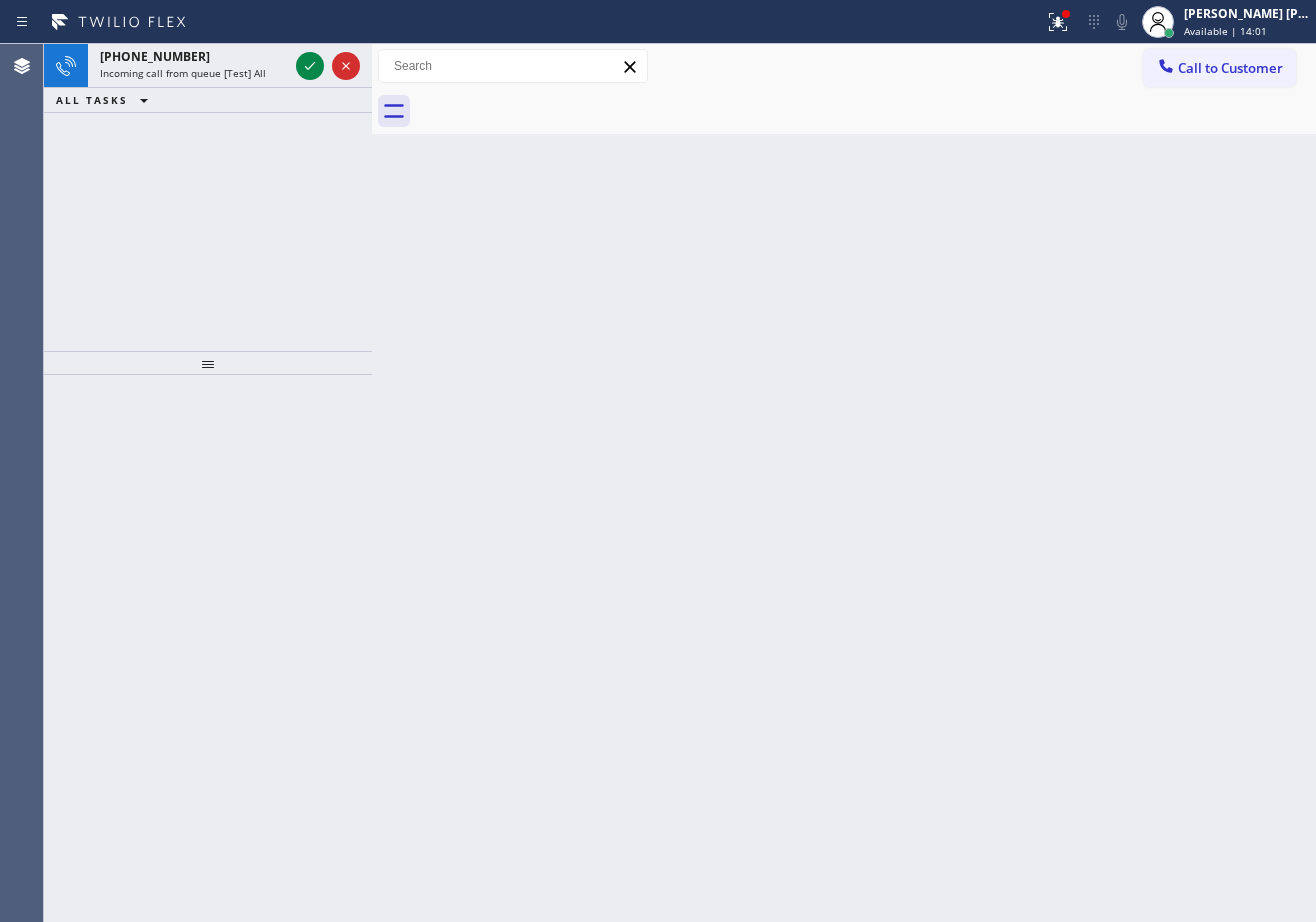 click 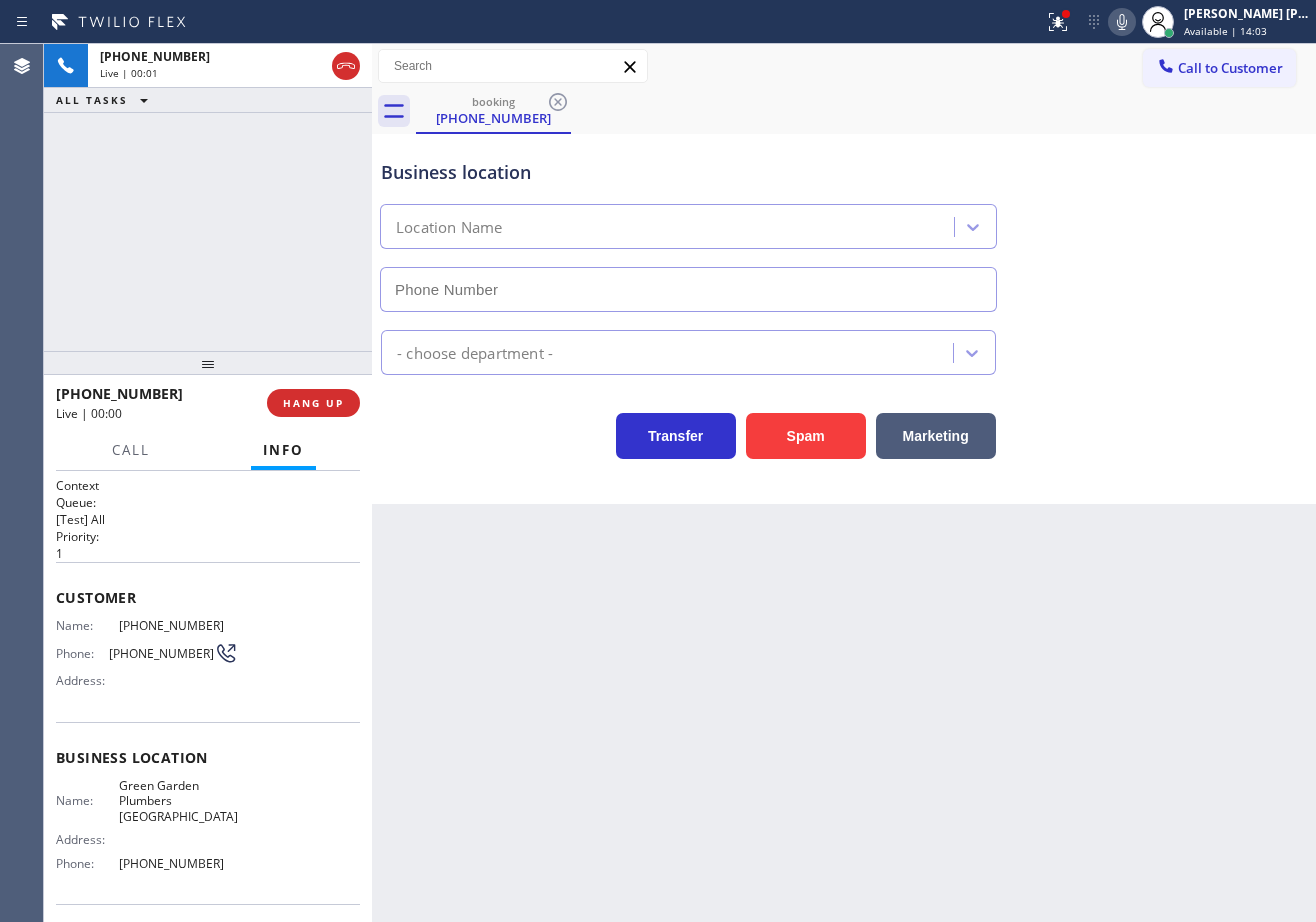type on "[PHONE_NUMBER]" 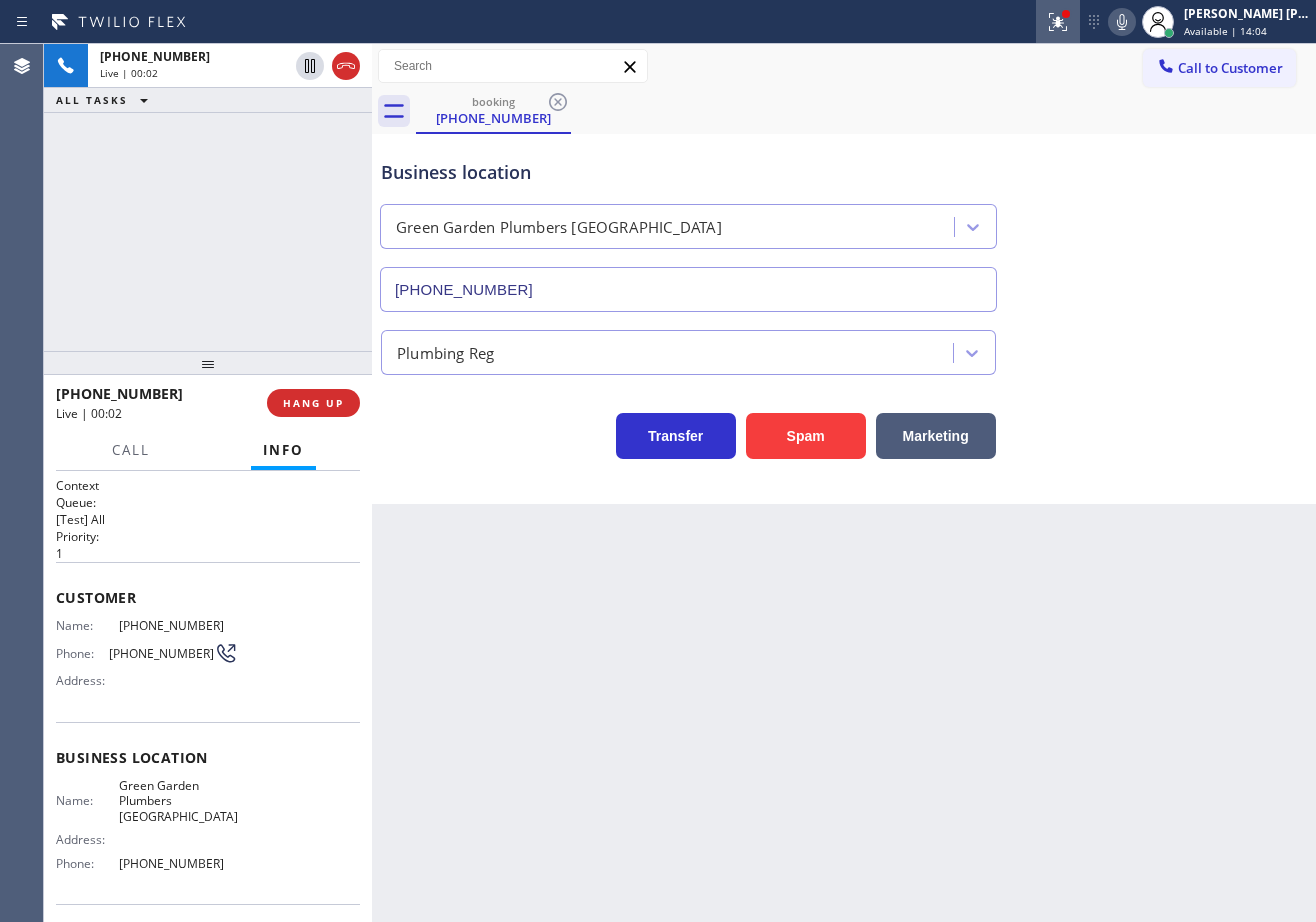 click 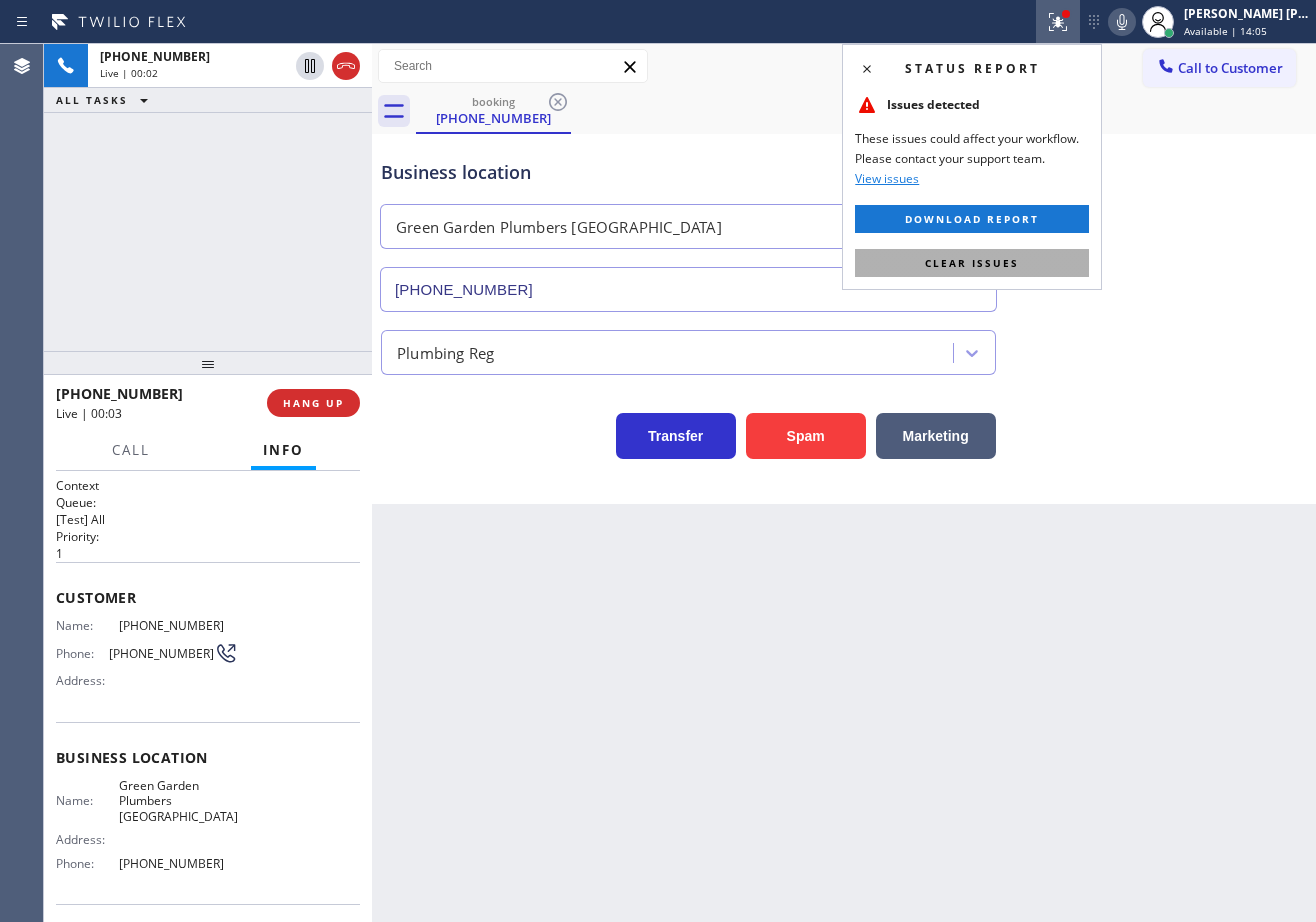 click on "Clear issues" at bounding box center (972, 263) 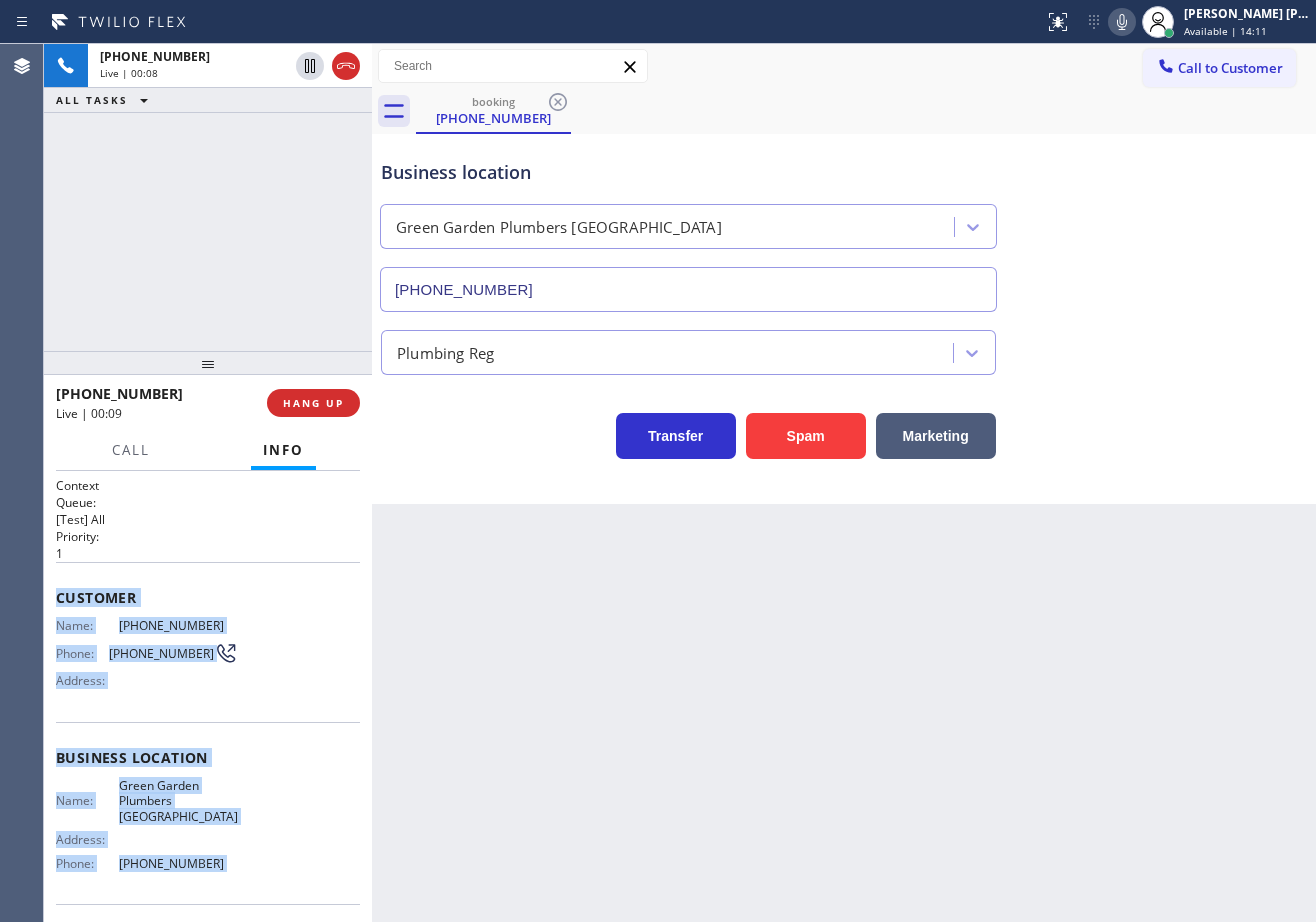 scroll, scrollTop: 140, scrollLeft: 0, axis: vertical 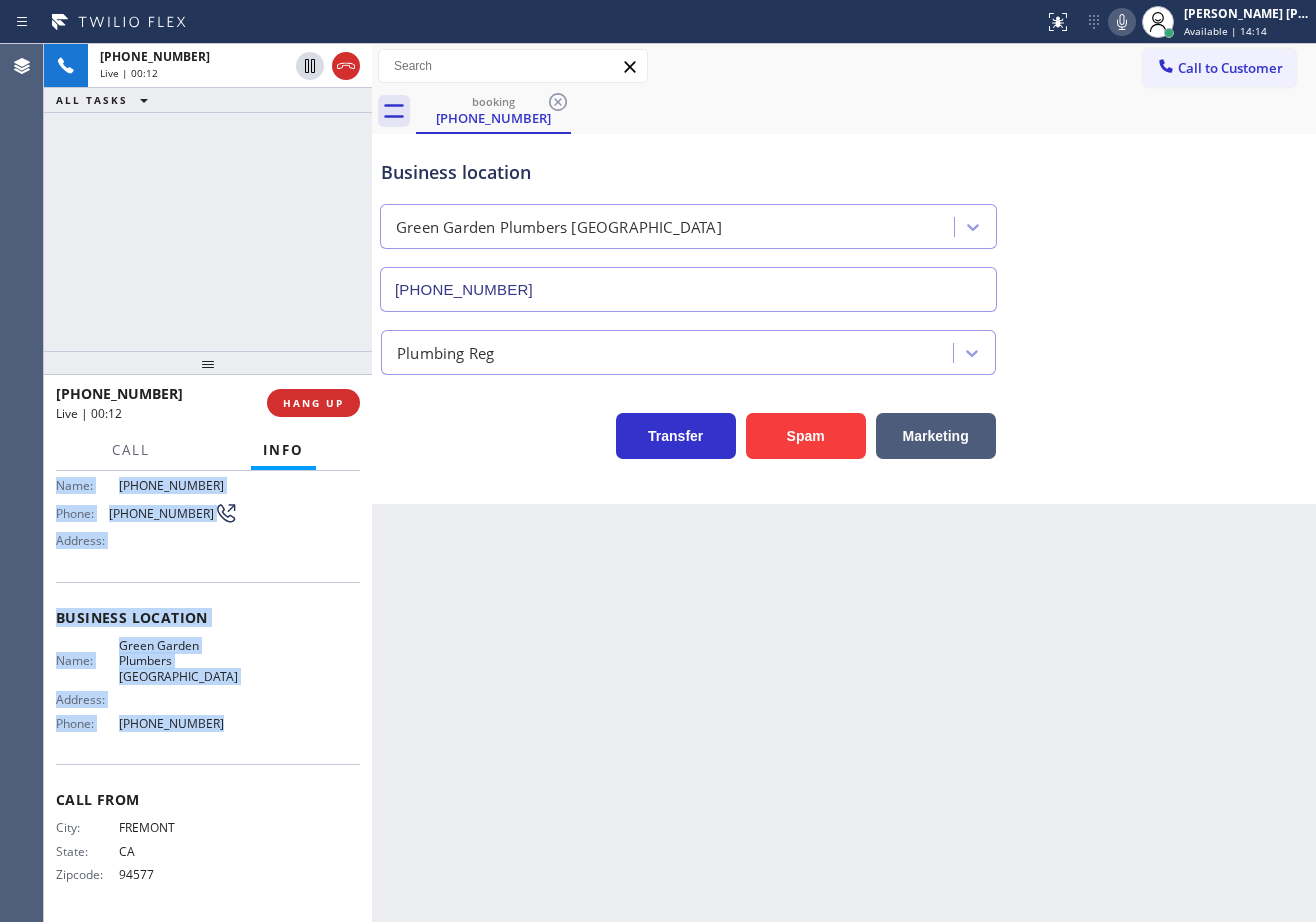 drag, startPoint x: 48, startPoint y: 592, endPoint x: 233, endPoint y: 760, distance: 249.89798 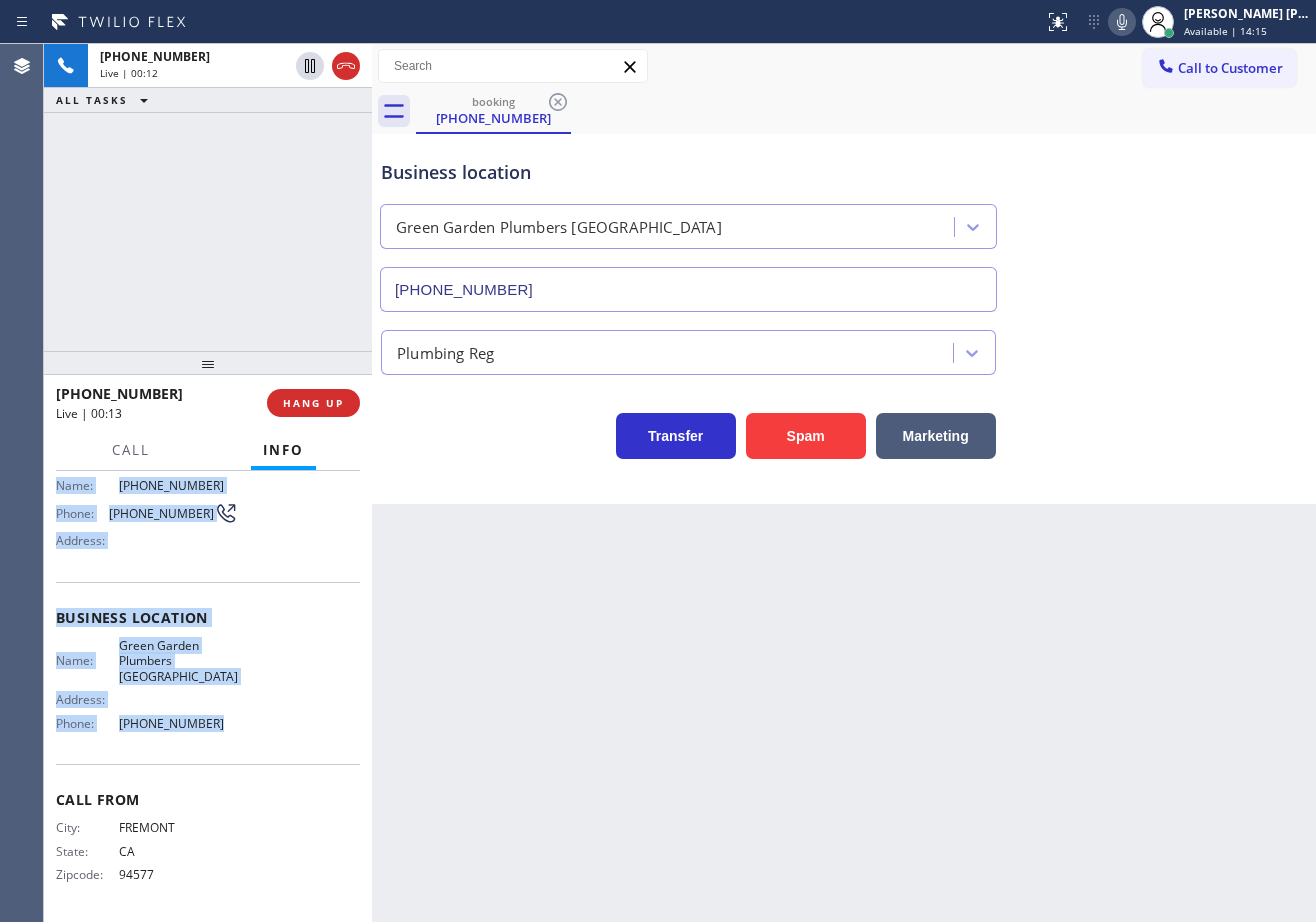 copy on "Customer Name: [PHONE_NUMBER] Phone: [PHONE_NUMBER] Address: Business location Name: [GEOGRAPHIC_DATA] Address:   Phone: [PHONE_NUMBER]" 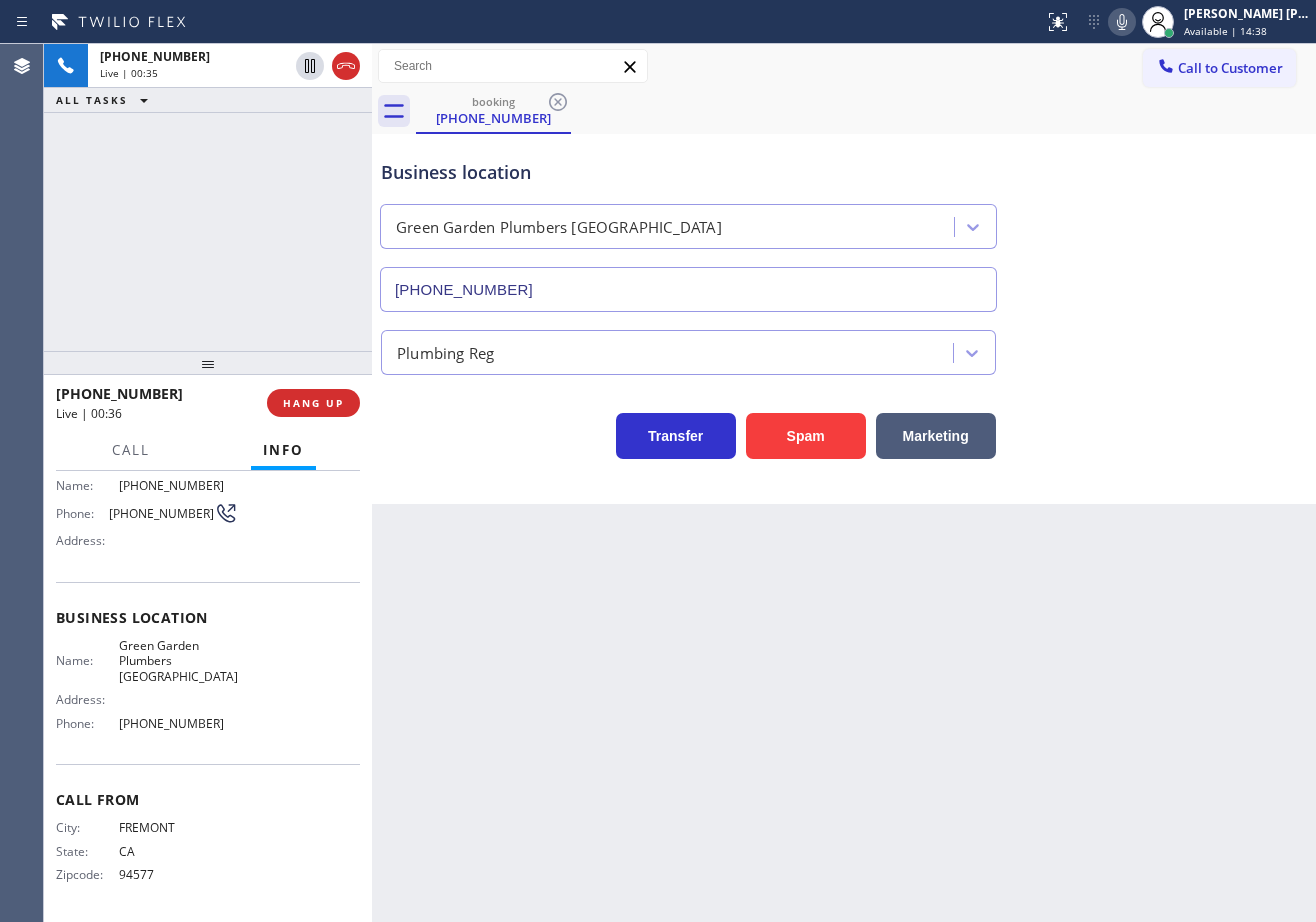 click on "Business location [GEOGRAPHIC_DATA] [GEOGRAPHIC_DATA] [GEOGRAPHIC_DATA] [PHONE_NUMBER]" at bounding box center (688, 225) 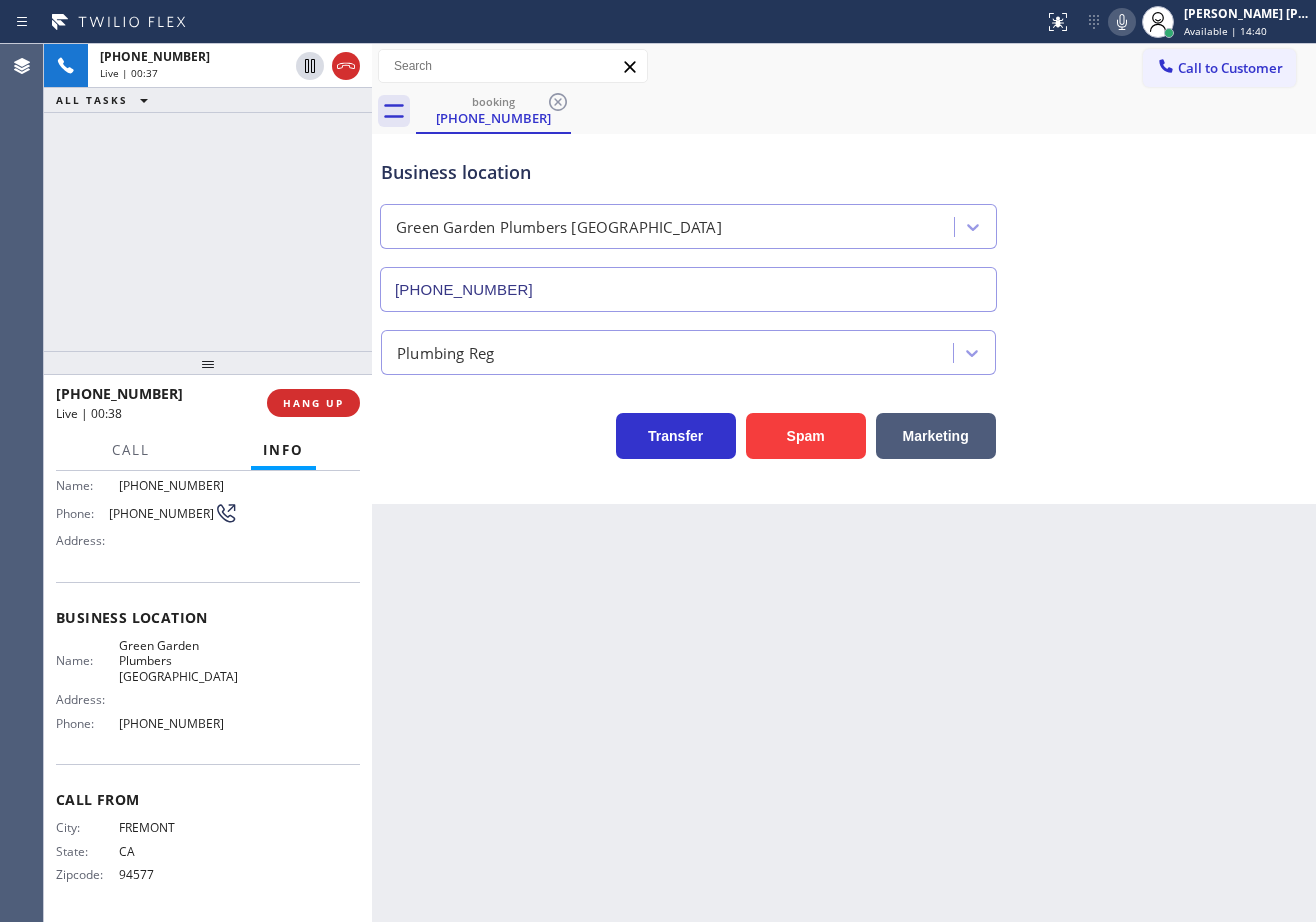 click on "Back to Dashboard Change Sender ID Customers Technicians Select a contact Outbound call Technician Search Technician Your caller id phone number Your caller id phone number Call Technician info Name   Phone none Address none Change Sender ID HVAC [PHONE_NUMBER] 5 Star Appliance [PHONE_NUMBER] Appliance Repair [PHONE_NUMBER] Plumbing [PHONE_NUMBER] Air Duct Cleaning [PHONE_NUMBER]  Electricians [PHONE_NUMBER] Cancel Change Check personal SMS Reset Change booking [PHONE_NUMBER] Call to Customer Outbound call Location Search location Your caller id phone number Customer number Call Outbound call Technician Search Technician Your caller id phone number Your caller id phone number Call booking [PHONE_NUMBER] Business location [GEOGRAPHIC_DATA] Plumbers [GEOGRAPHIC_DATA] [PHONE_NUMBER] Plumbing Reg Transfer Spam Marketing" at bounding box center [844, 483] 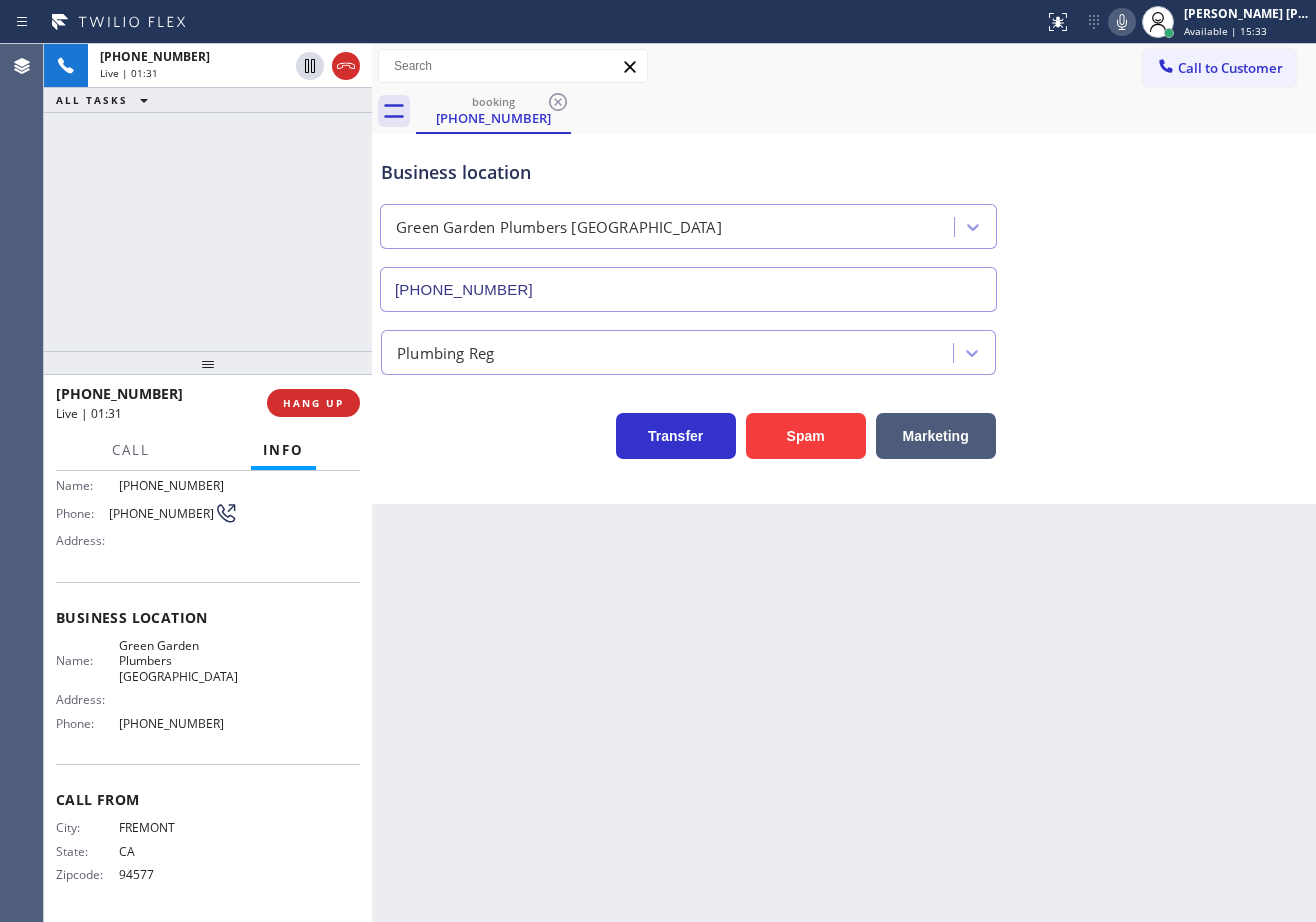 click on "booking [PHONE_NUMBER]" at bounding box center (866, 111) 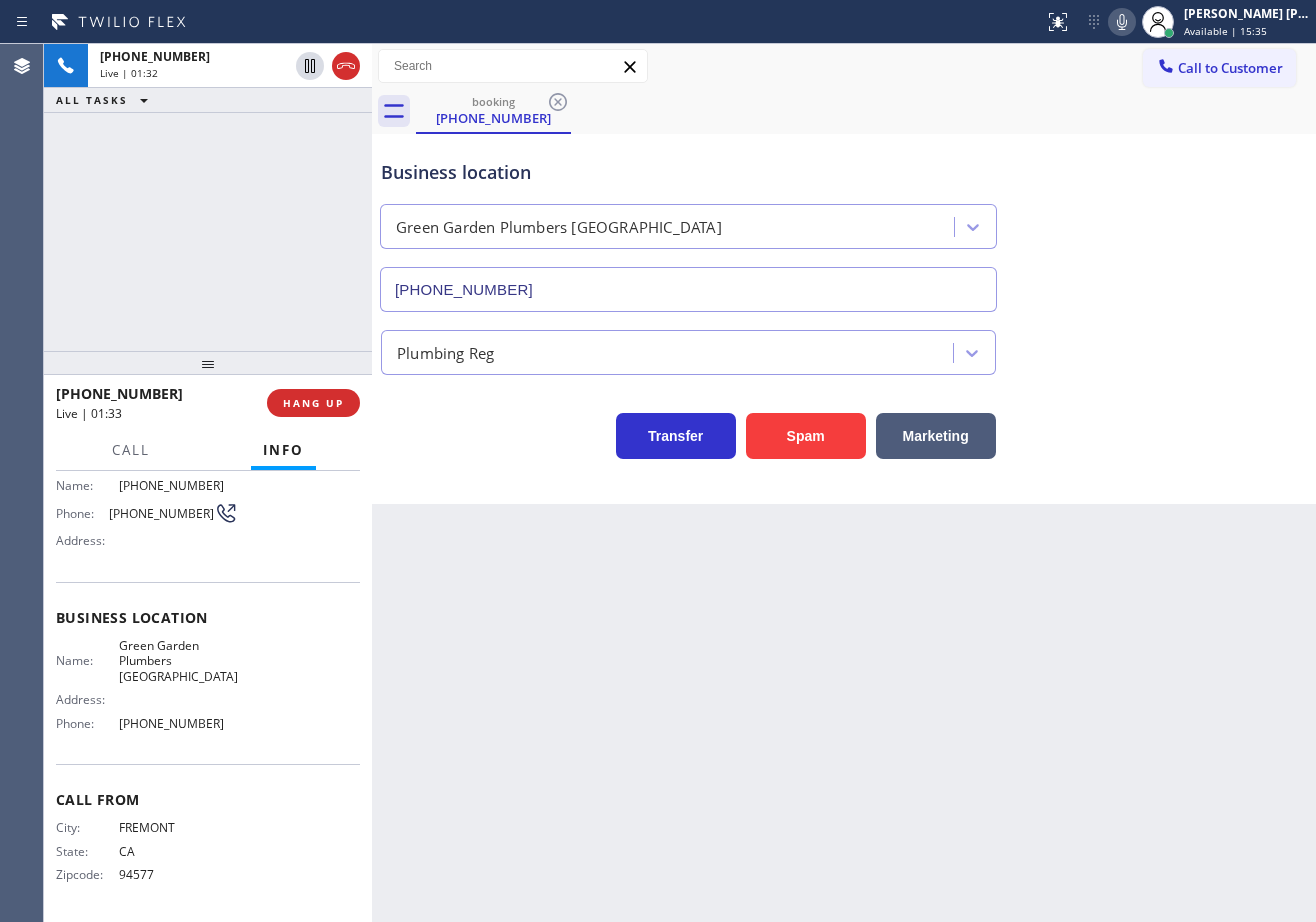click 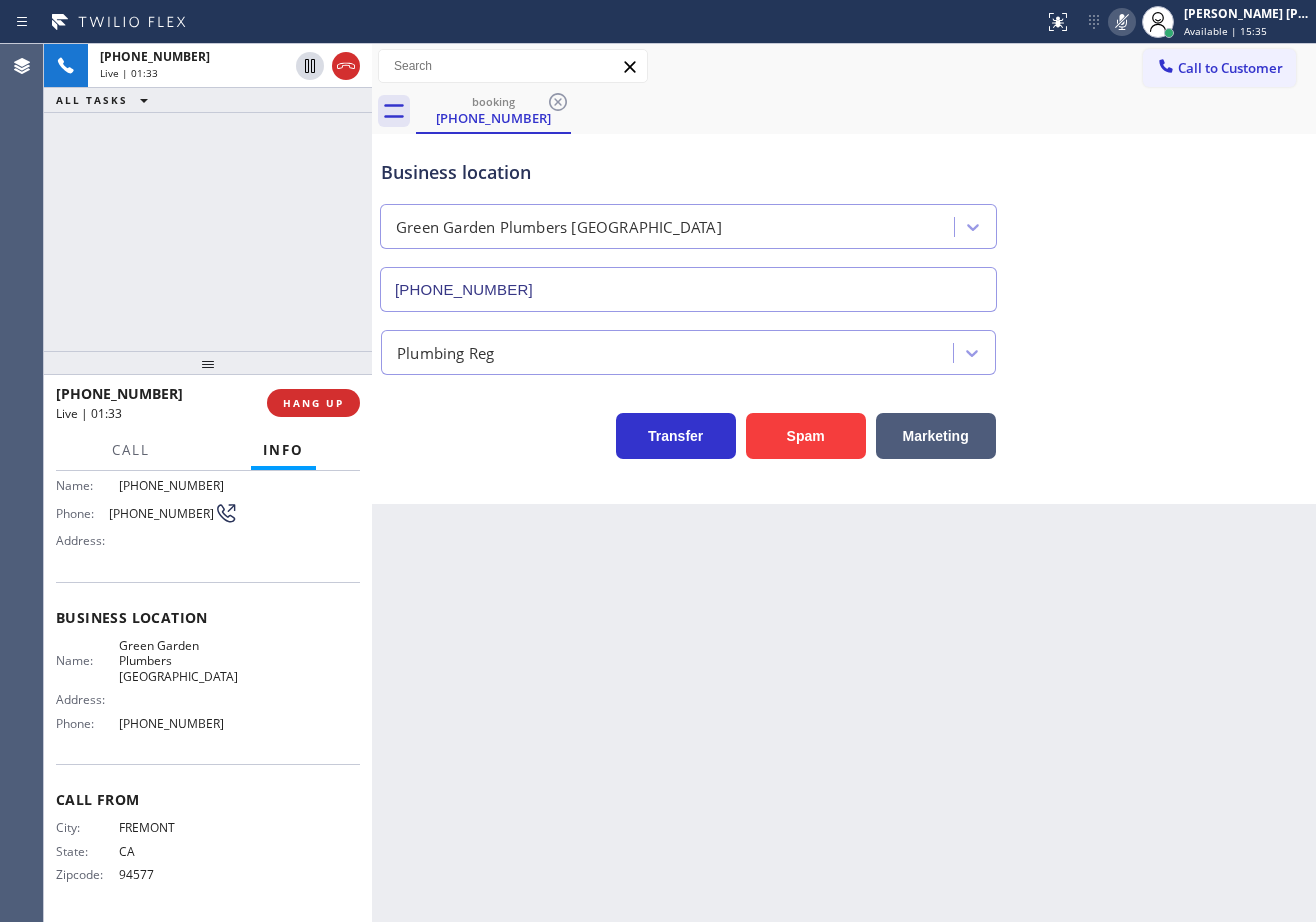 click on "Call to Customer Outbound call Location Search location Your caller id phone number Customer number Call Outbound call Technician Search Technician Your caller id phone number Your caller id phone number Call" at bounding box center [844, 66] 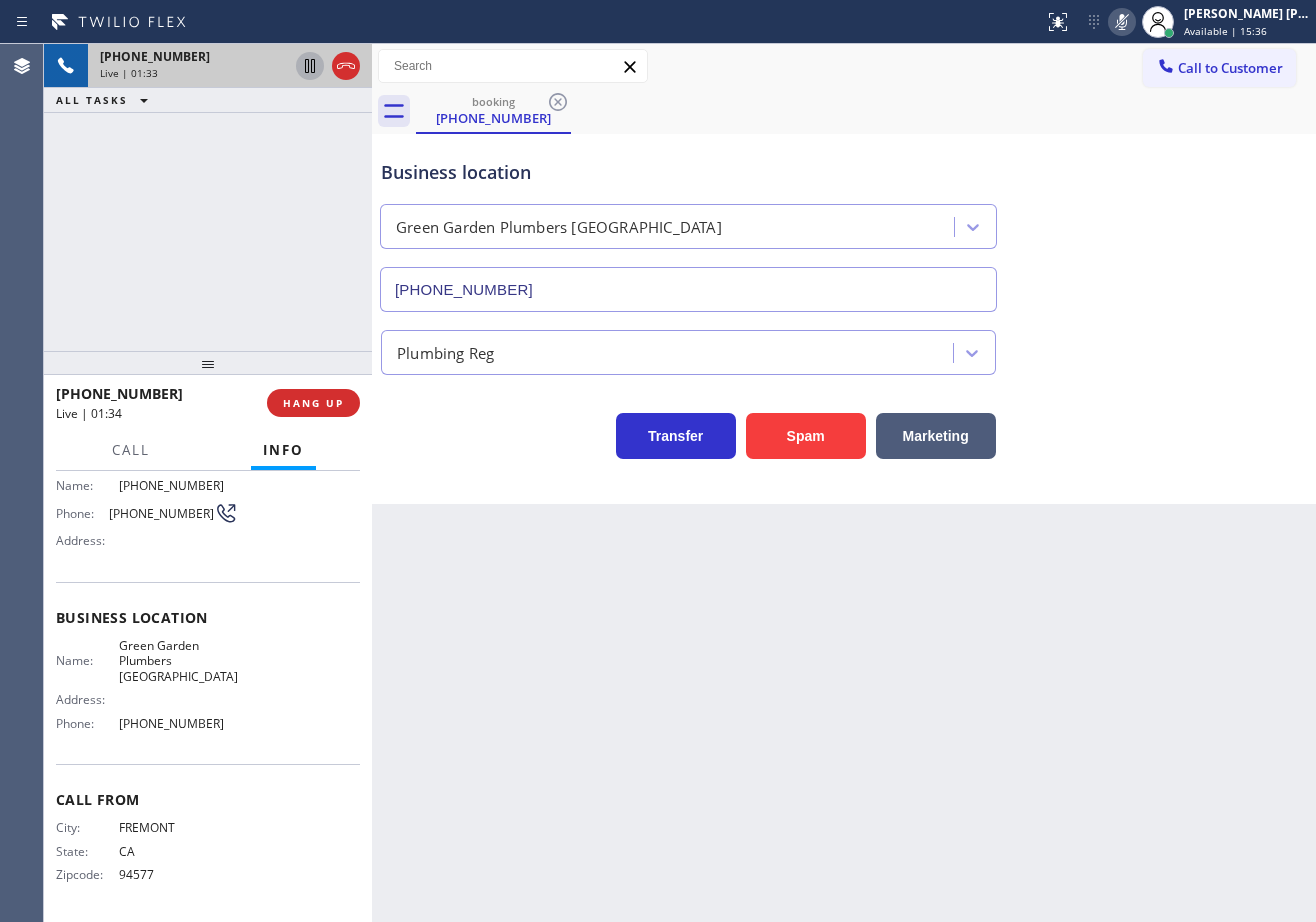 click 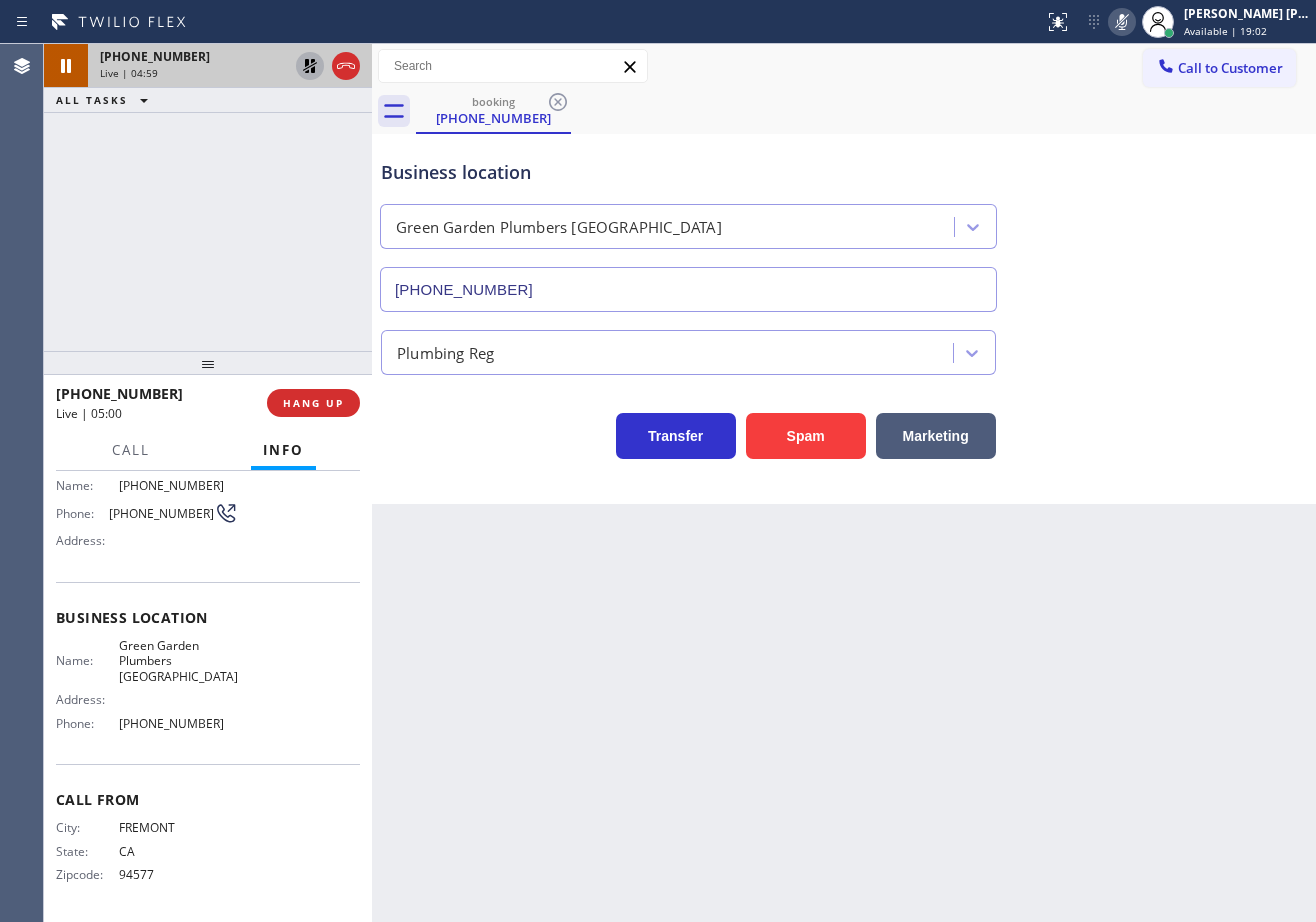 click 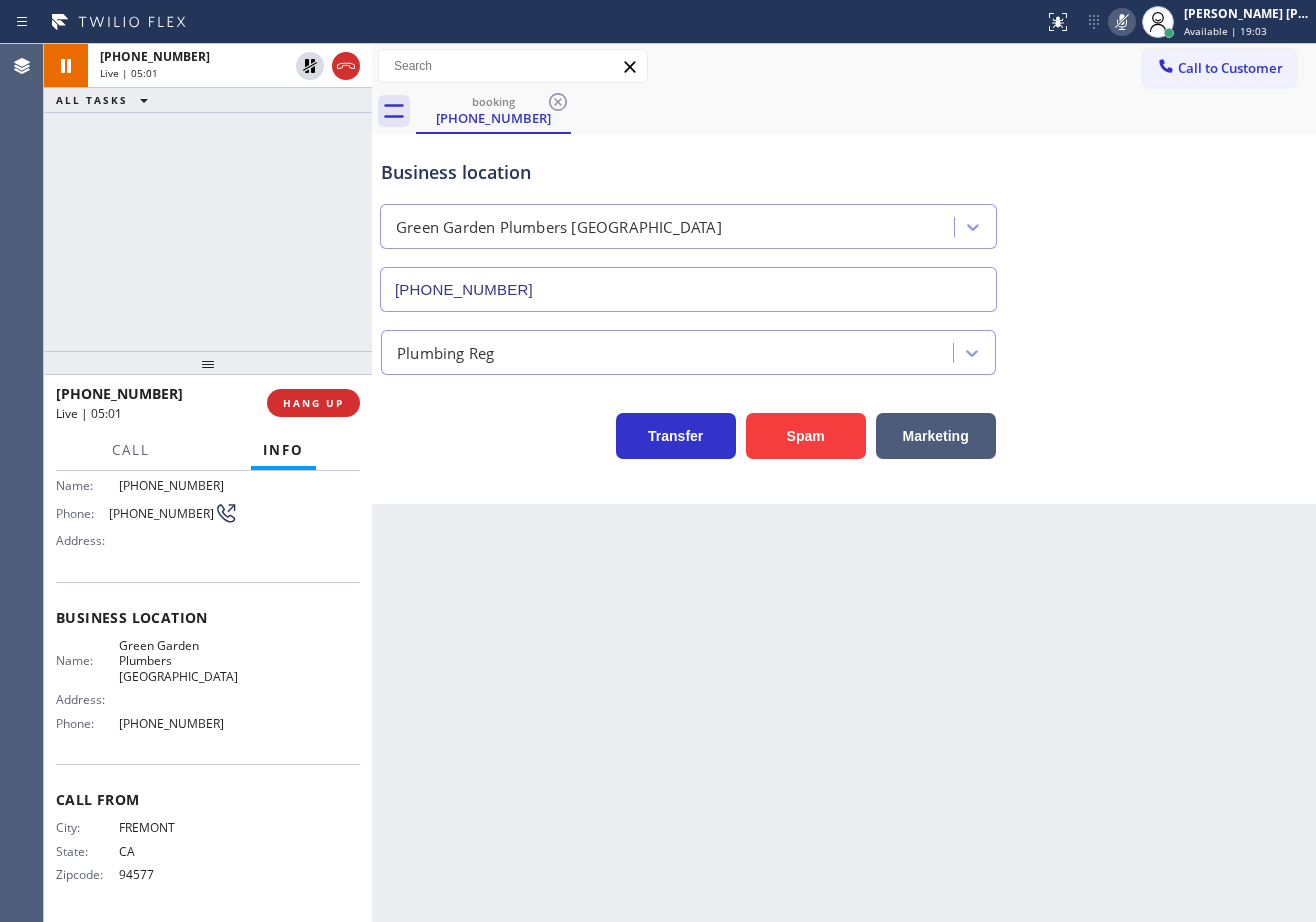 drag, startPoint x: 1151, startPoint y: 22, endPoint x: 1171, endPoint y: 156, distance: 135.48431 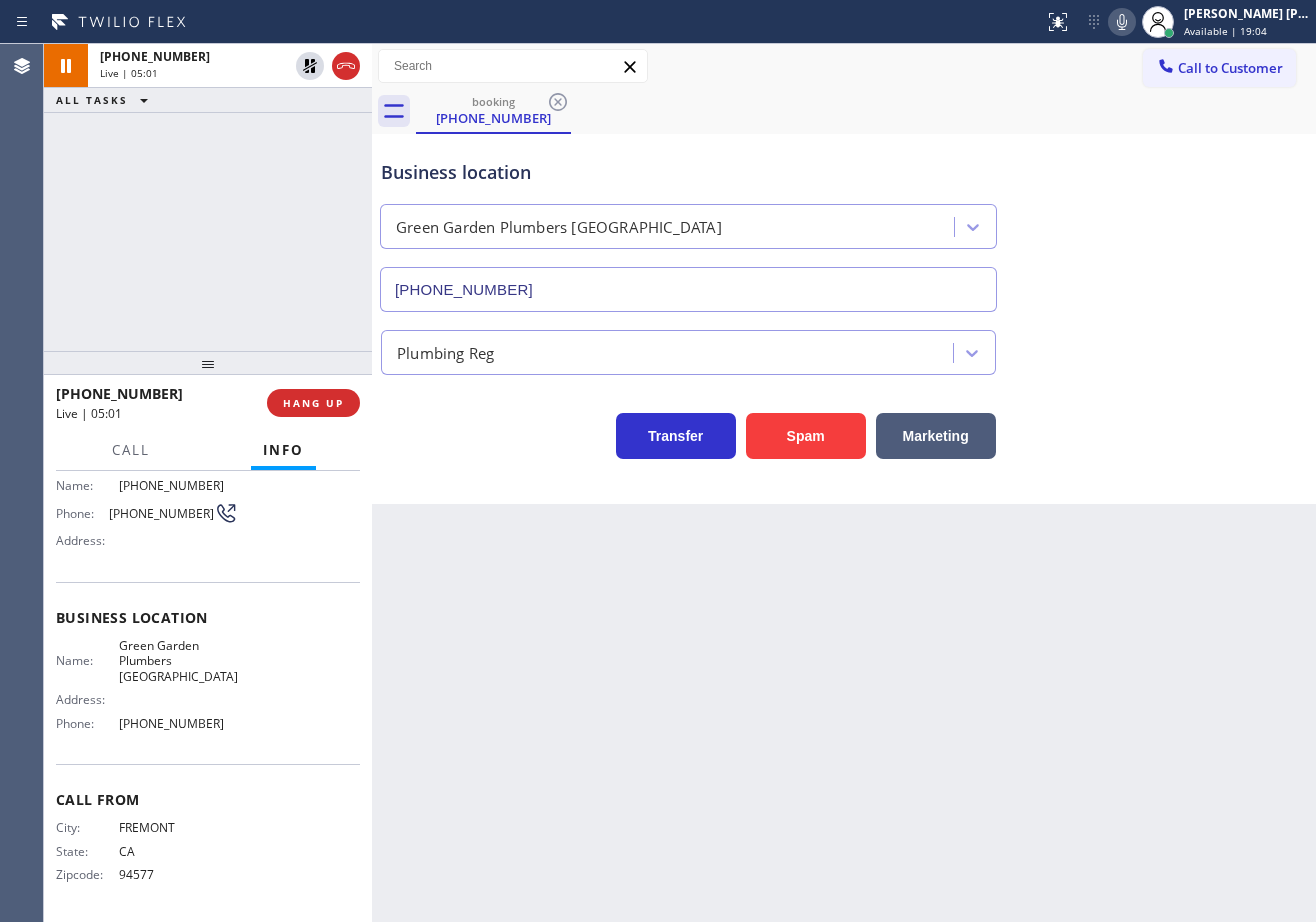 click on "Business location [GEOGRAPHIC_DATA] [GEOGRAPHIC_DATA] [GEOGRAPHIC_DATA] [PHONE_NUMBER]" at bounding box center [844, 221] 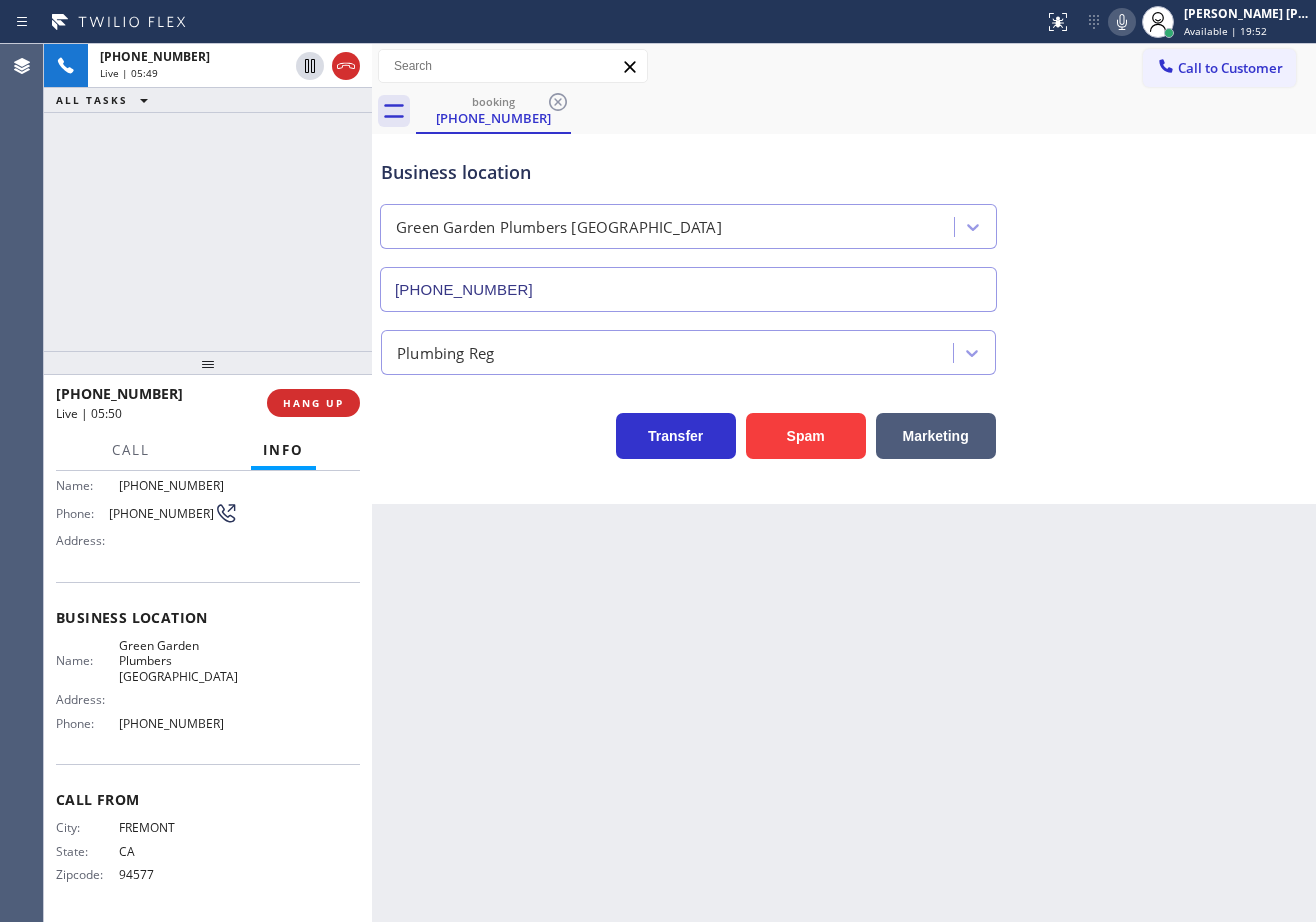 click 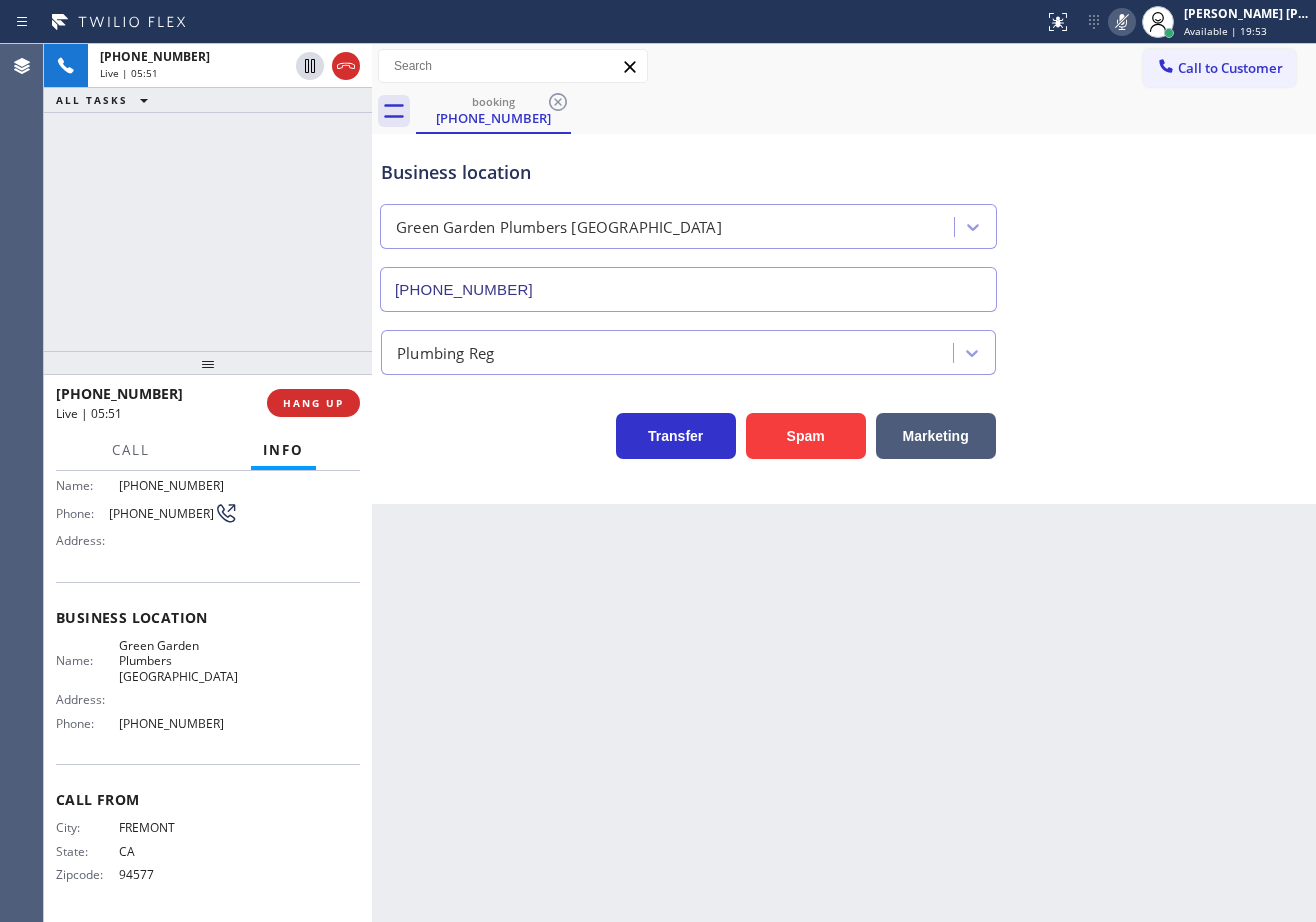 click 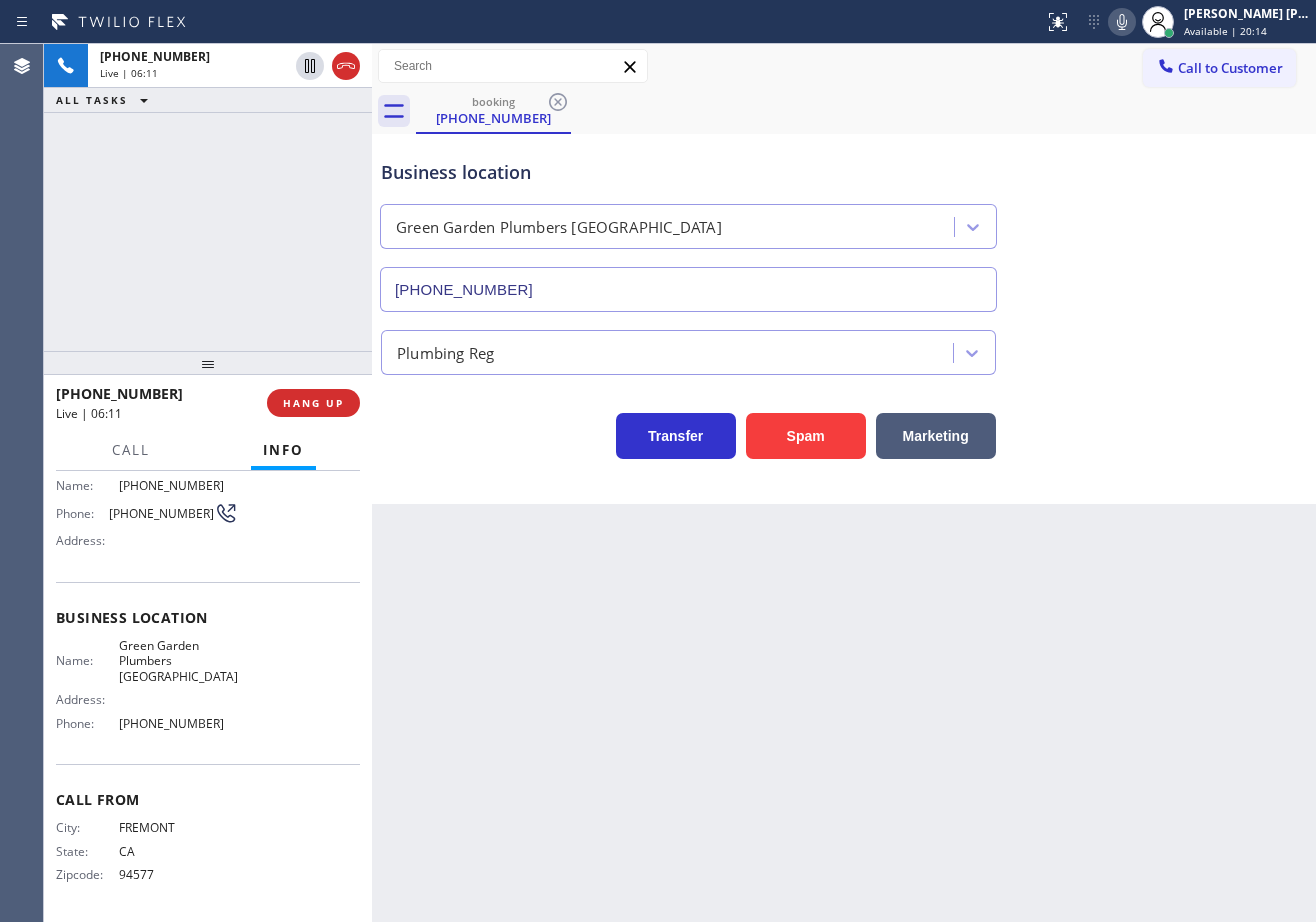 click 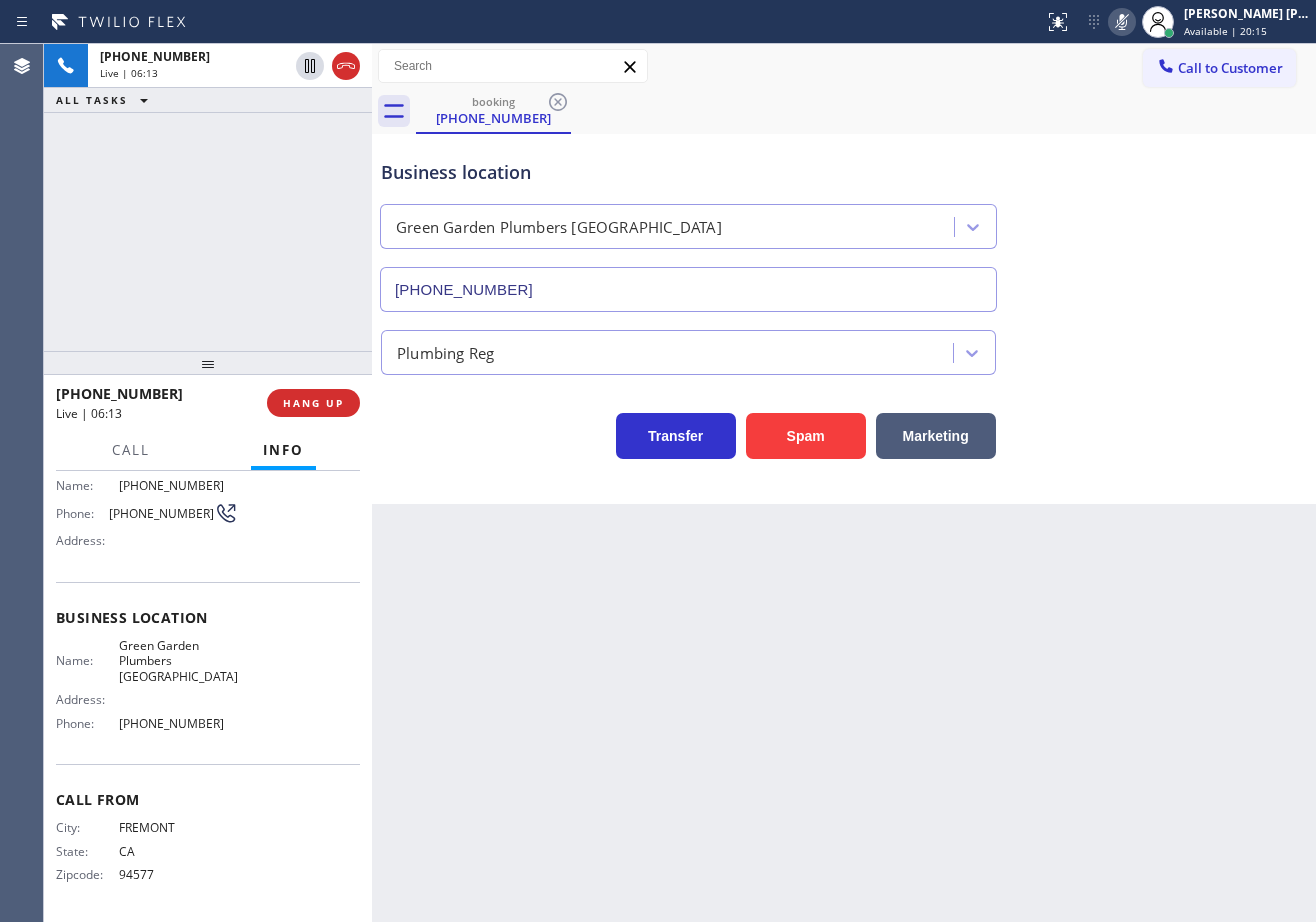 click 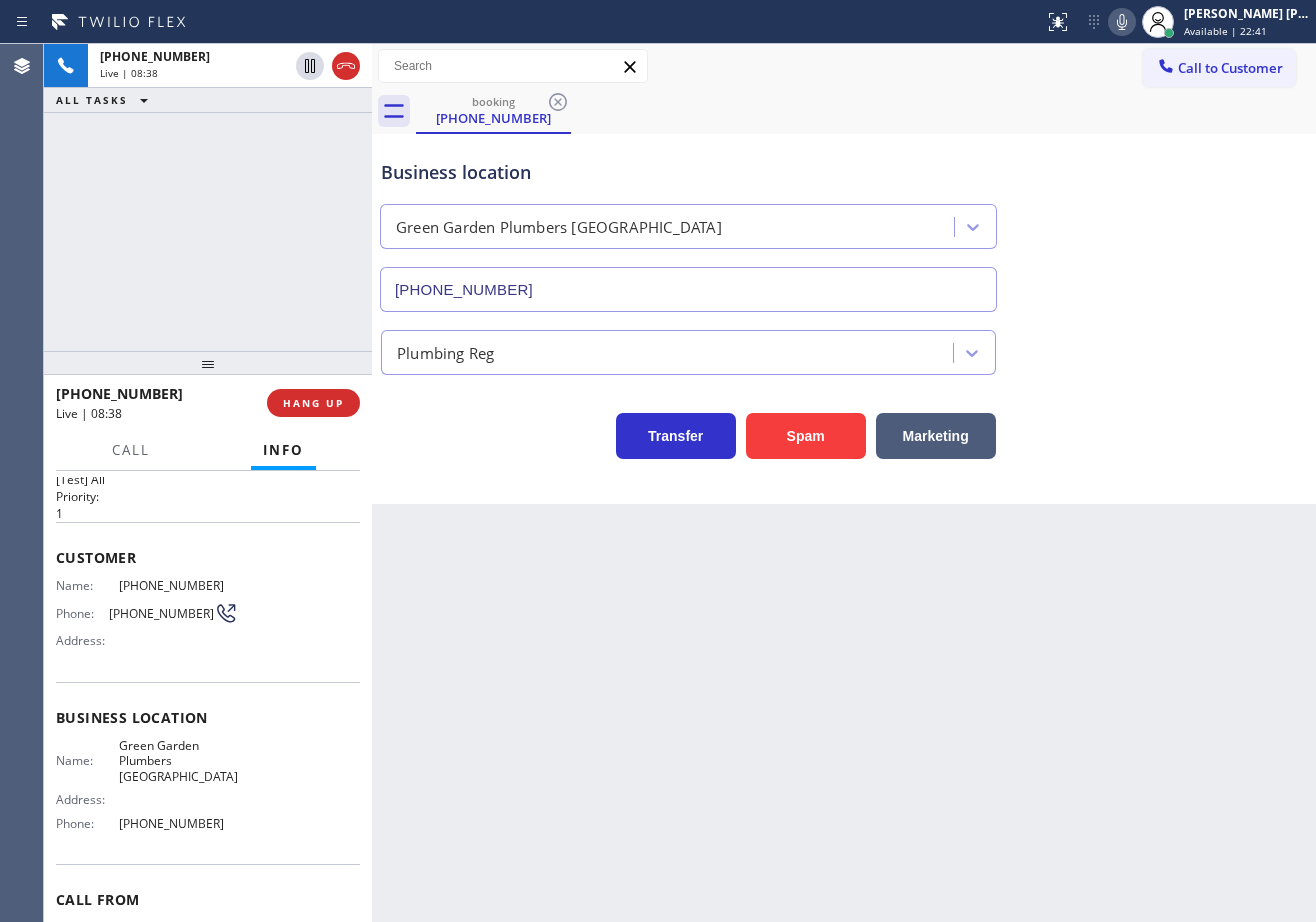 scroll, scrollTop: 0, scrollLeft: 0, axis: both 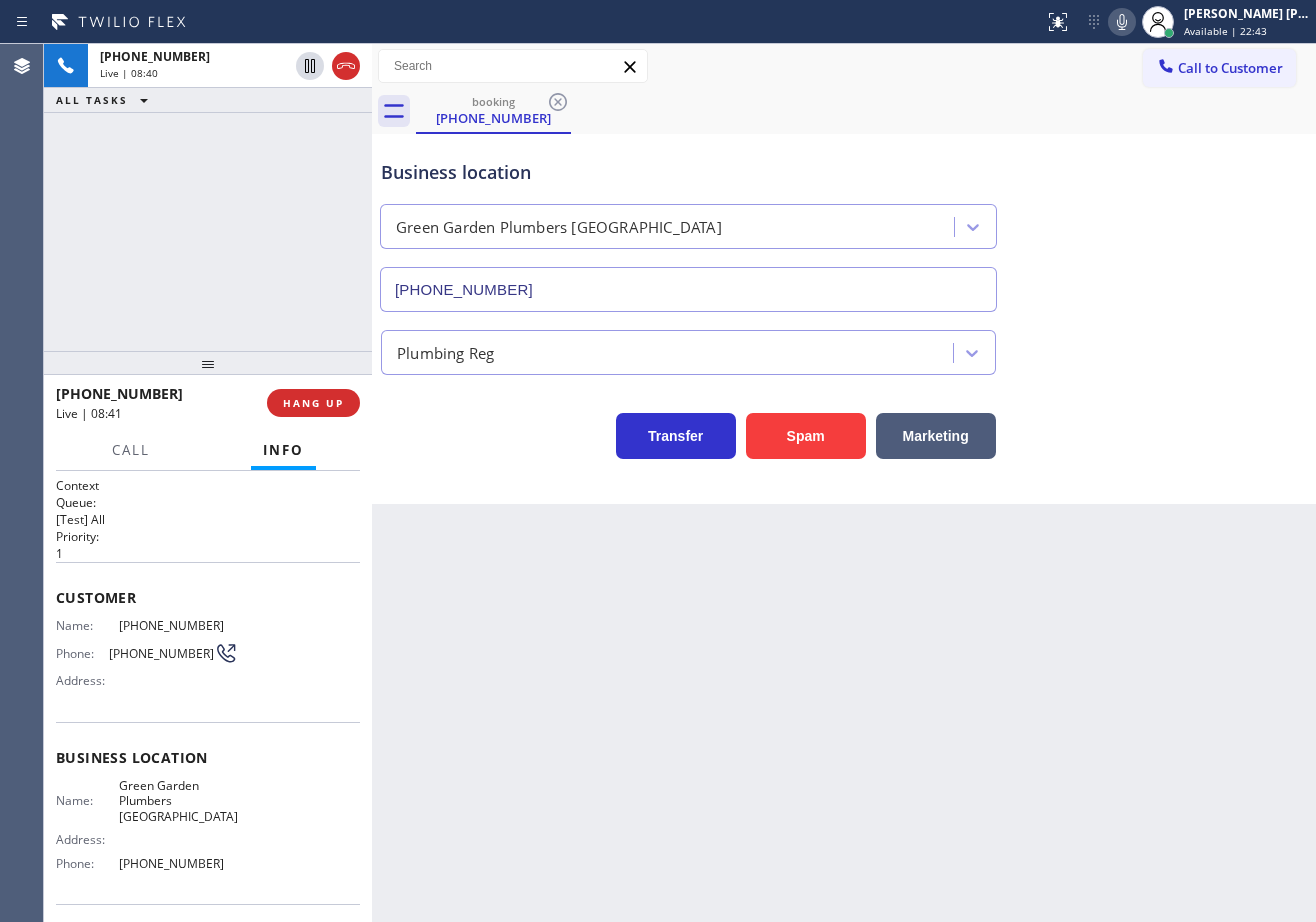 click on "Back to Dashboard Change Sender ID Customers Technicians Select a contact Outbound call Technician Search Technician Your caller id phone number Your caller id phone number Call Technician info Name   Phone none Address none Change Sender ID HVAC [PHONE_NUMBER] 5 Star Appliance [PHONE_NUMBER] Appliance Repair [PHONE_NUMBER] Plumbing [PHONE_NUMBER] Air Duct Cleaning [PHONE_NUMBER]  Electricians [PHONE_NUMBER] Cancel Change Check personal SMS Reset Change booking [PHONE_NUMBER] Call to Customer Outbound call Location Search location Your caller id phone number Customer number Call Outbound call Technician Search Technician Your caller id phone number Your caller id phone number Call booking [PHONE_NUMBER] Business location [GEOGRAPHIC_DATA] Plumbers [GEOGRAPHIC_DATA] [PHONE_NUMBER] Plumbing Reg Transfer Spam Marketing" at bounding box center [844, 483] 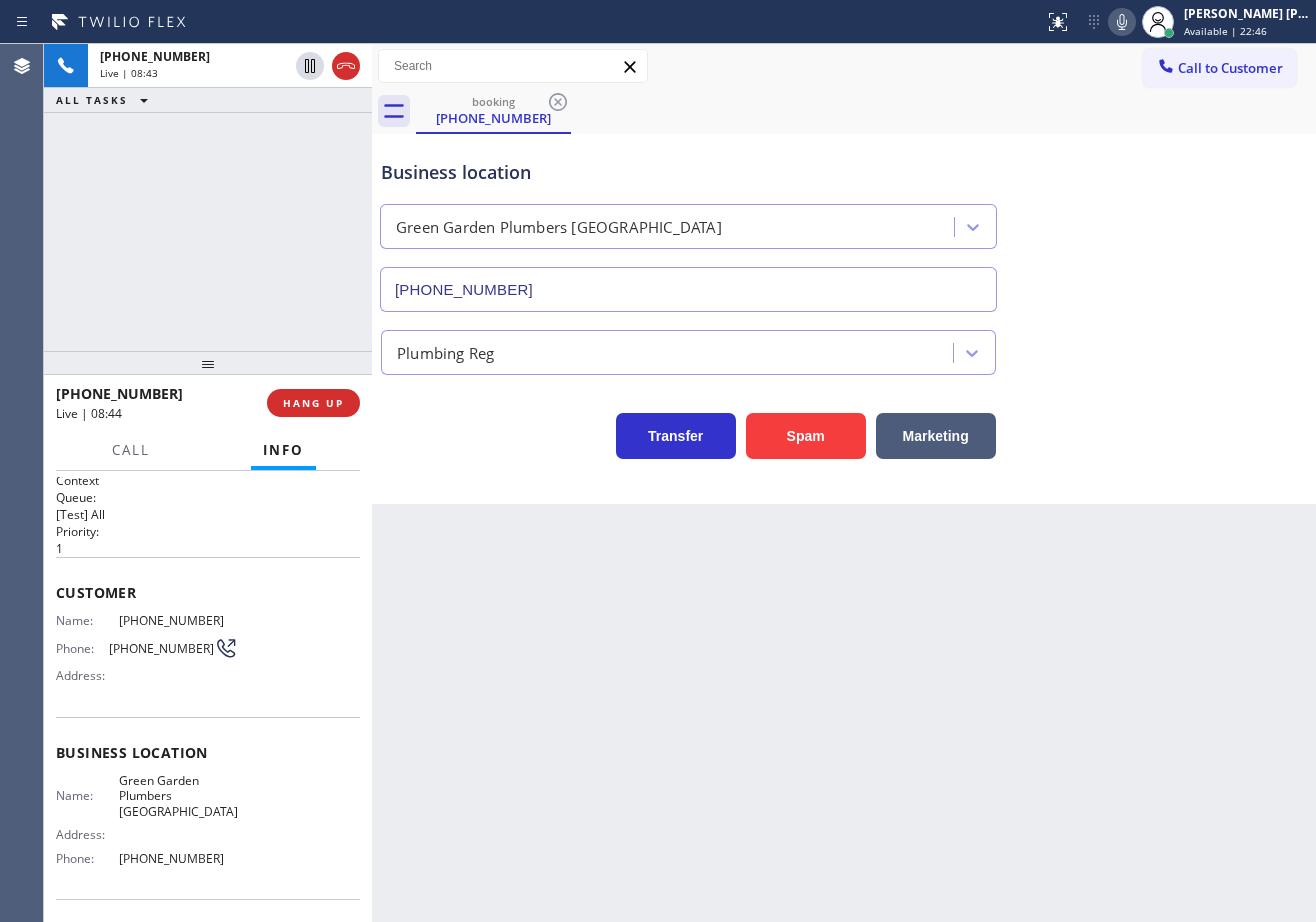 scroll, scrollTop: 0, scrollLeft: 0, axis: both 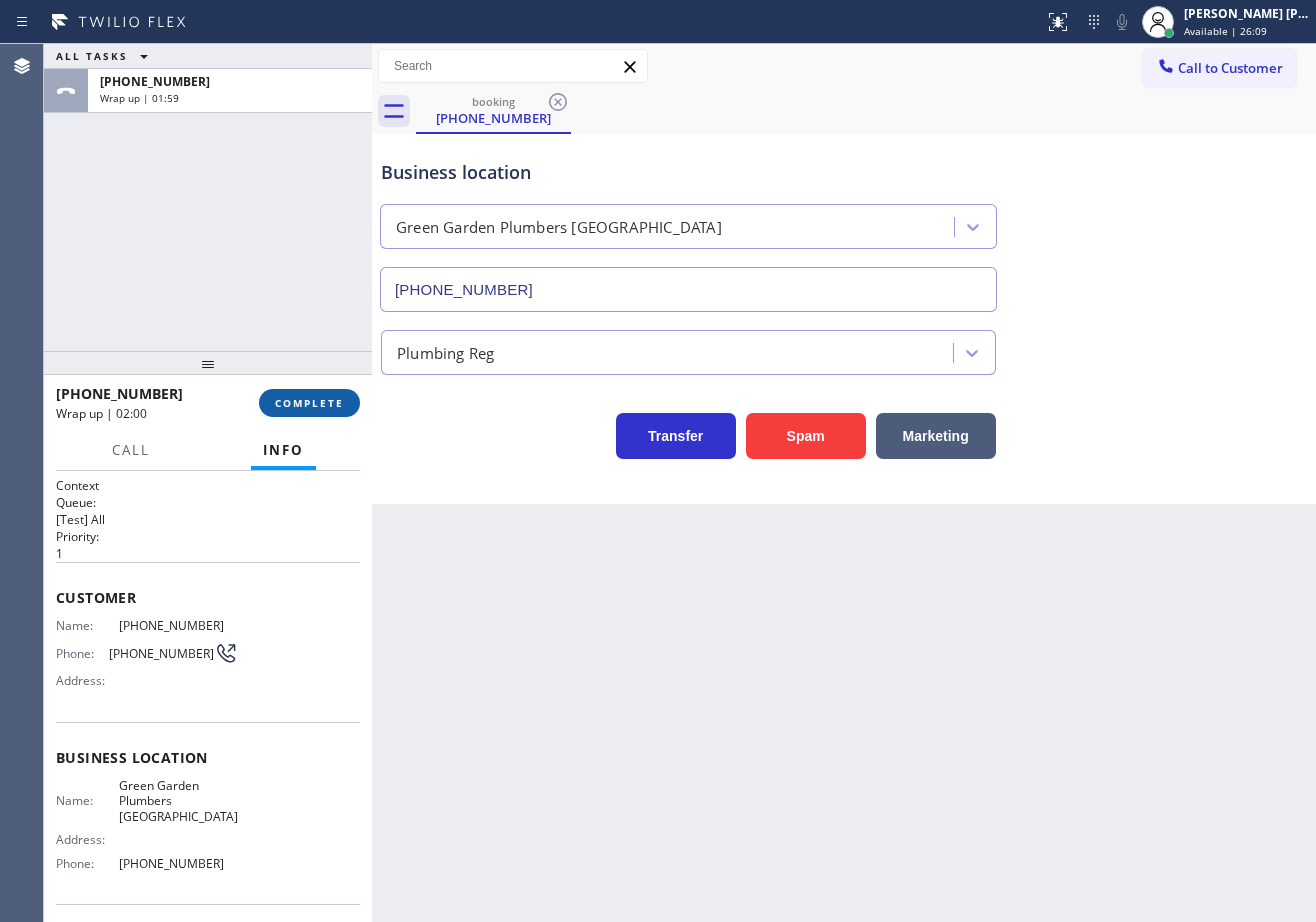click on "COMPLETE" at bounding box center (309, 403) 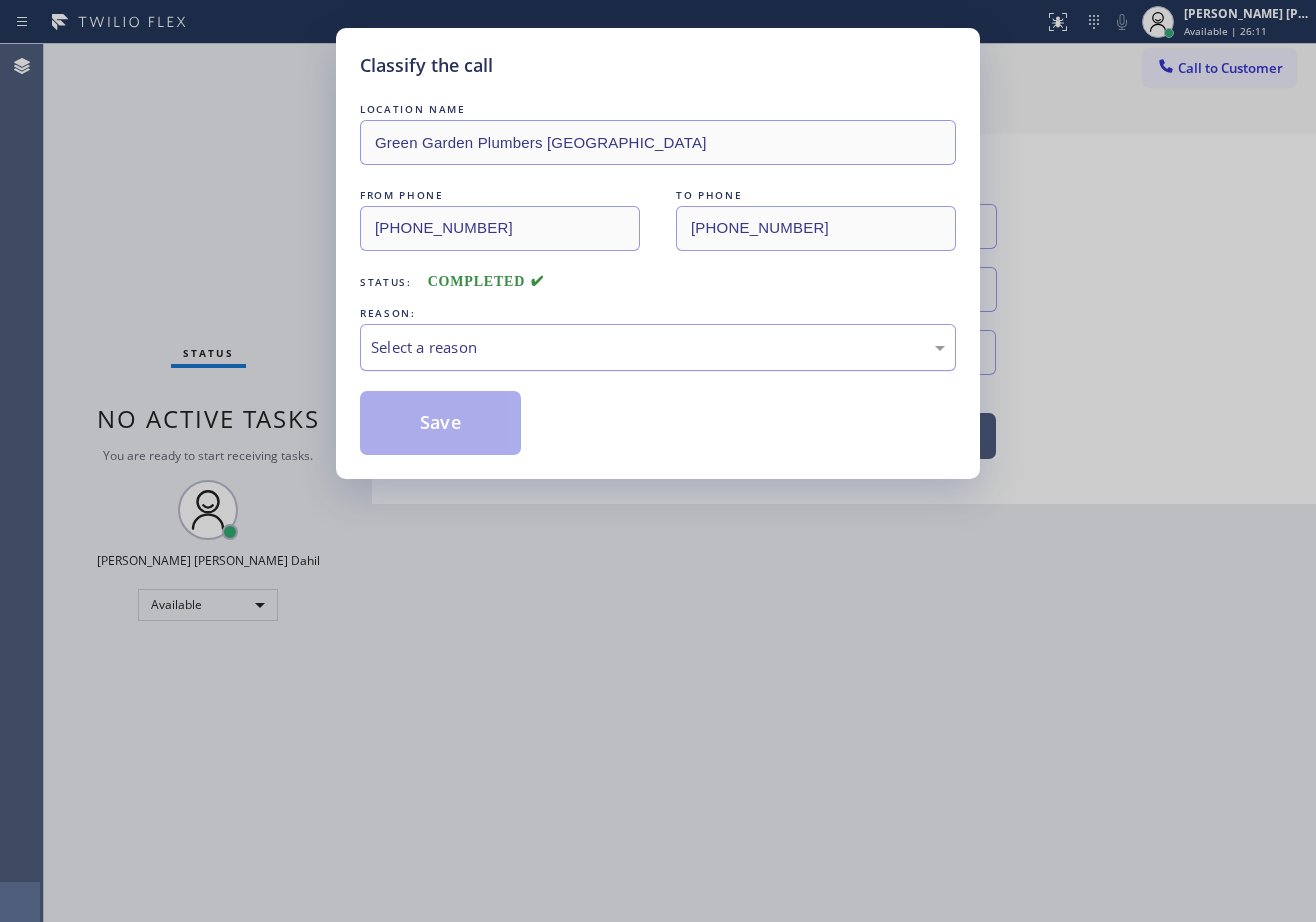 click on "Select a reason" at bounding box center (658, 347) 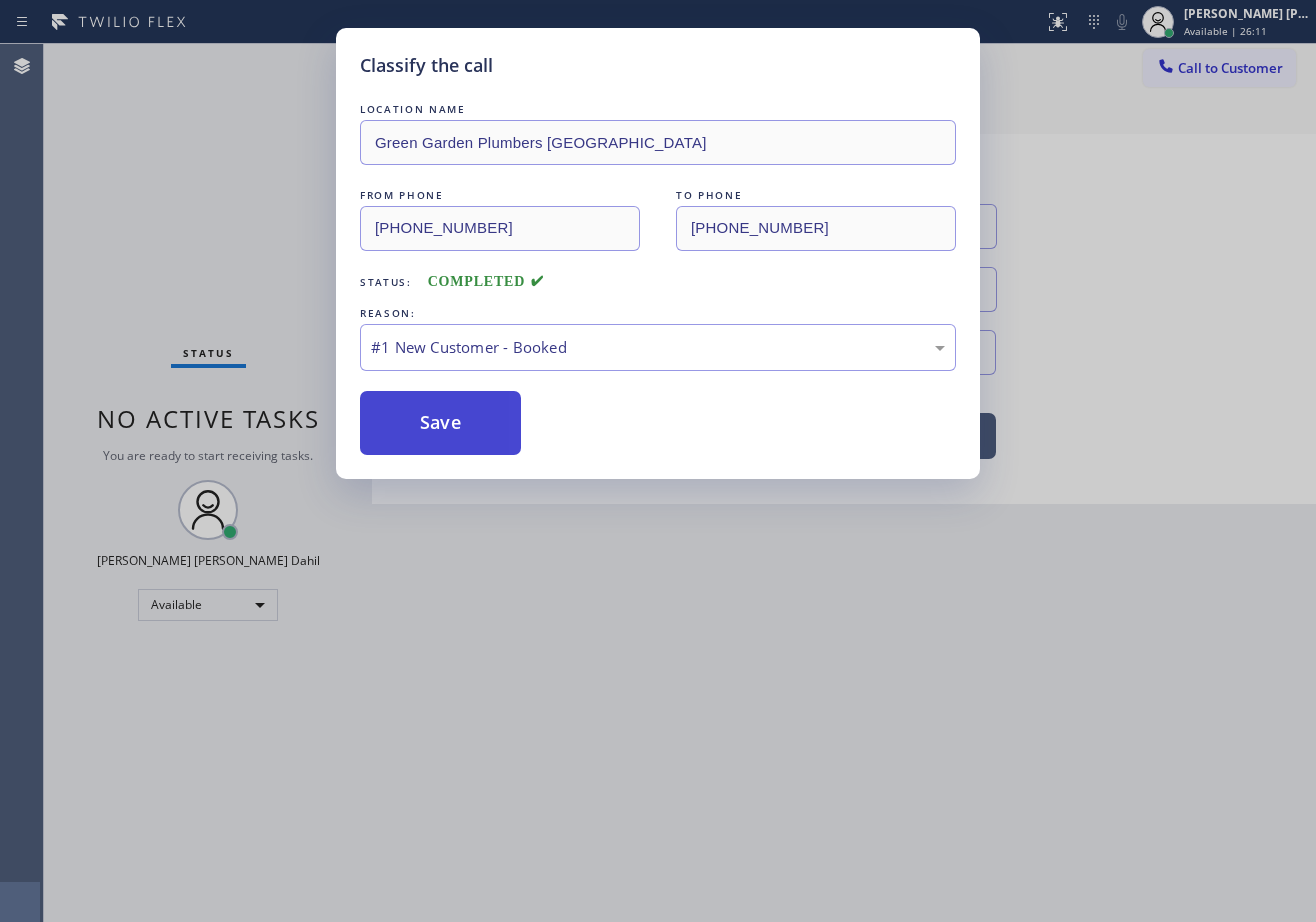 click on "Save" at bounding box center (440, 423) 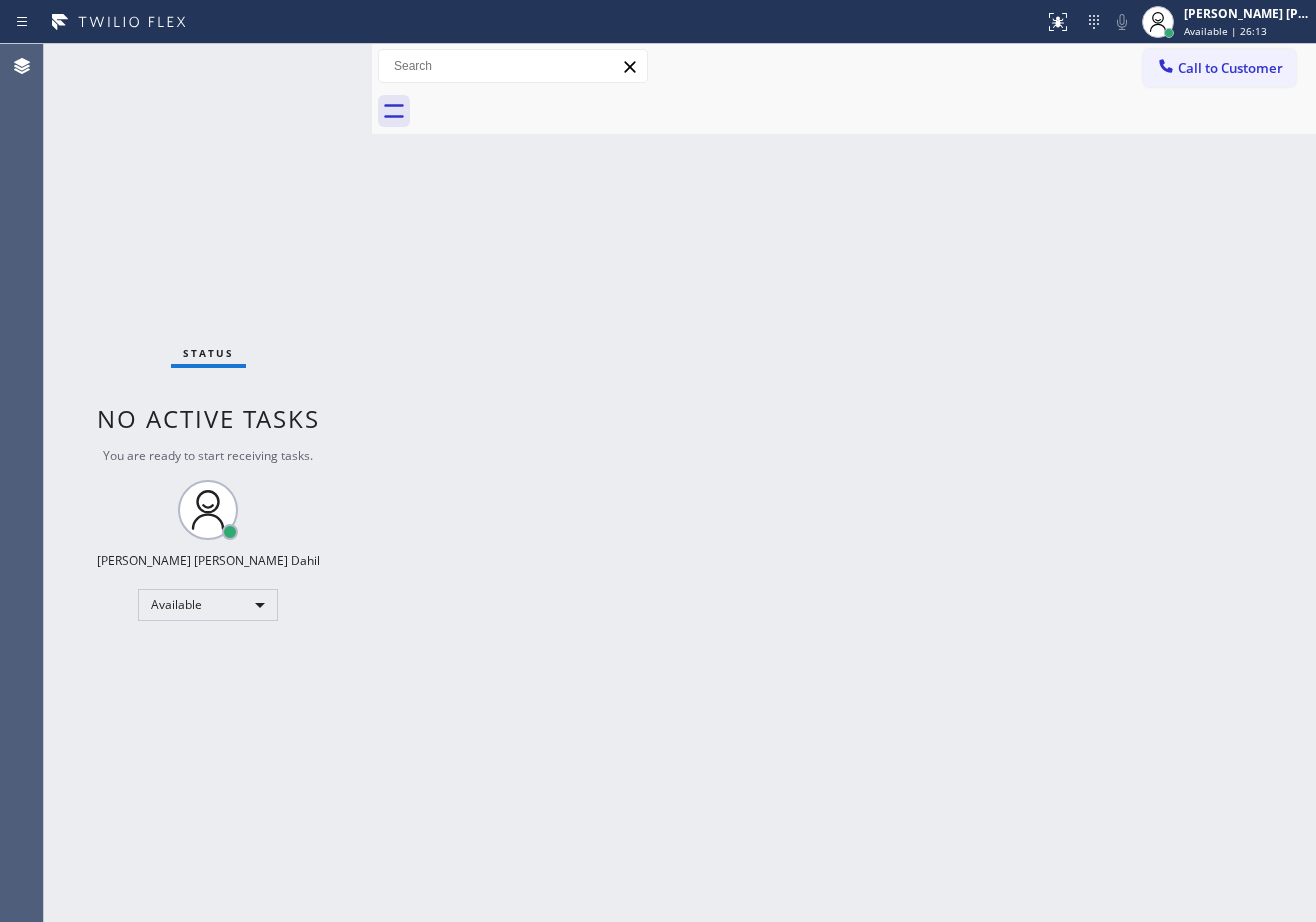 click on "Back to Dashboard Change Sender ID Customers Technicians Select a contact Outbound call Technician Search Technician Your caller id phone number Your caller id phone number Call Technician info Name   Phone none Address none Change Sender ID HVAC [PHONE_NUMBER] 5 Star Appliance [PHONE_NUMBER] Appliance Repair [PHONE_NUMBER] Plumbing [PHONE_NUMBER] Air Duct Cleaning [PHONE_NUMBER]  Electricians [PHONE_NUMBER] Cancel Change Check personal SMS Reset Change No tabs Call to Customer Outbound call Location Search location Your caller id phone number Customer number Call Outbound call Technician Search Technician Your caller id phone number Your caller id phone number Call" at bounding box center [844, 483] 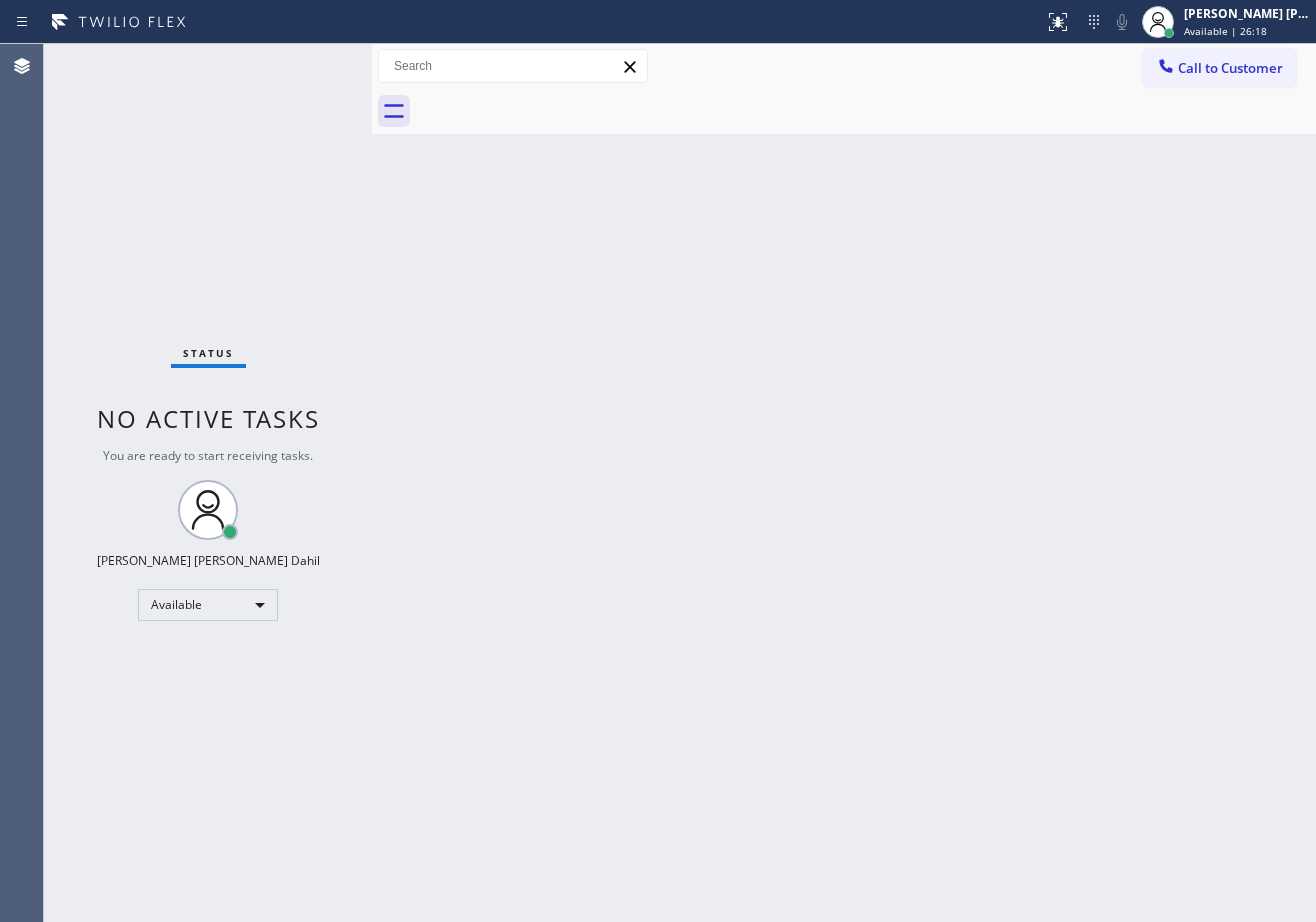click on "Status   No active tasks     You are ready to start receiving tasks.   [PERSON_NAME] [PERSON_NAME] Dahil Available" at bounding box center [208, 483] 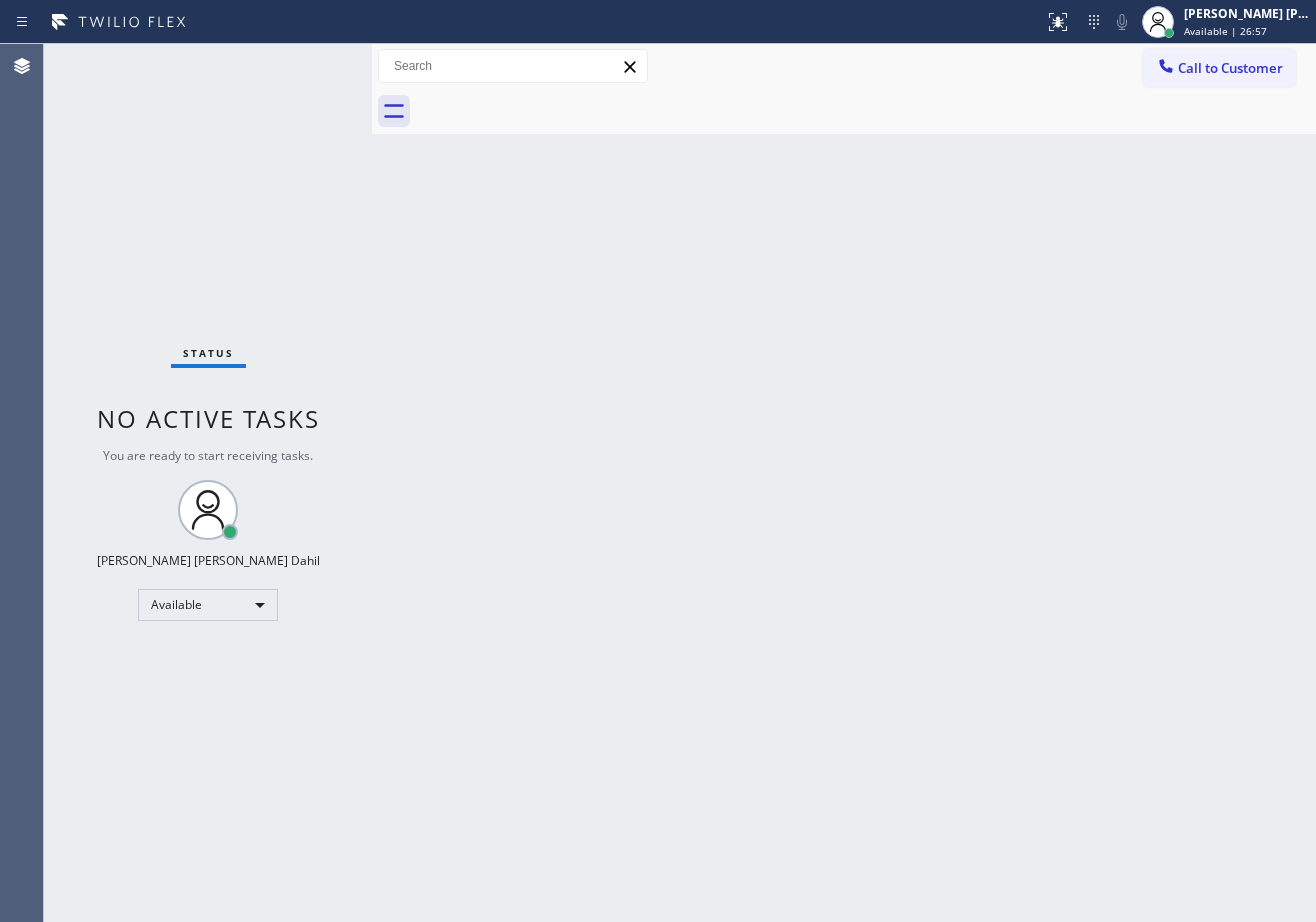 click on "Back to Dashboard Change Sender ID Customers Technicians Select a contact Outbound call Technician Search Technician Your caller id phone number Your caller id phone number Call Technician info Name   Phone none Address none Change Sender ID HVAC [PHONE_NUMBER] 5 Star Appliance [PHONE_NUMBER] Appliance Repair [PHONE_NUMBER] Plumbing [PHONE_NUMBER] Air Duct Cleaning [PHONE_NUMBER]  Electricians [PHONE_NUMBER] Cancel Change Check personal SMS Reset Change No tabs Call to Customer Outbound call Location Search location Your caller id phone number Customer number Call Outbound call Technician Search Technician Your caller id phone number Your caller id phone number Call" at bounding box center (844, 483) 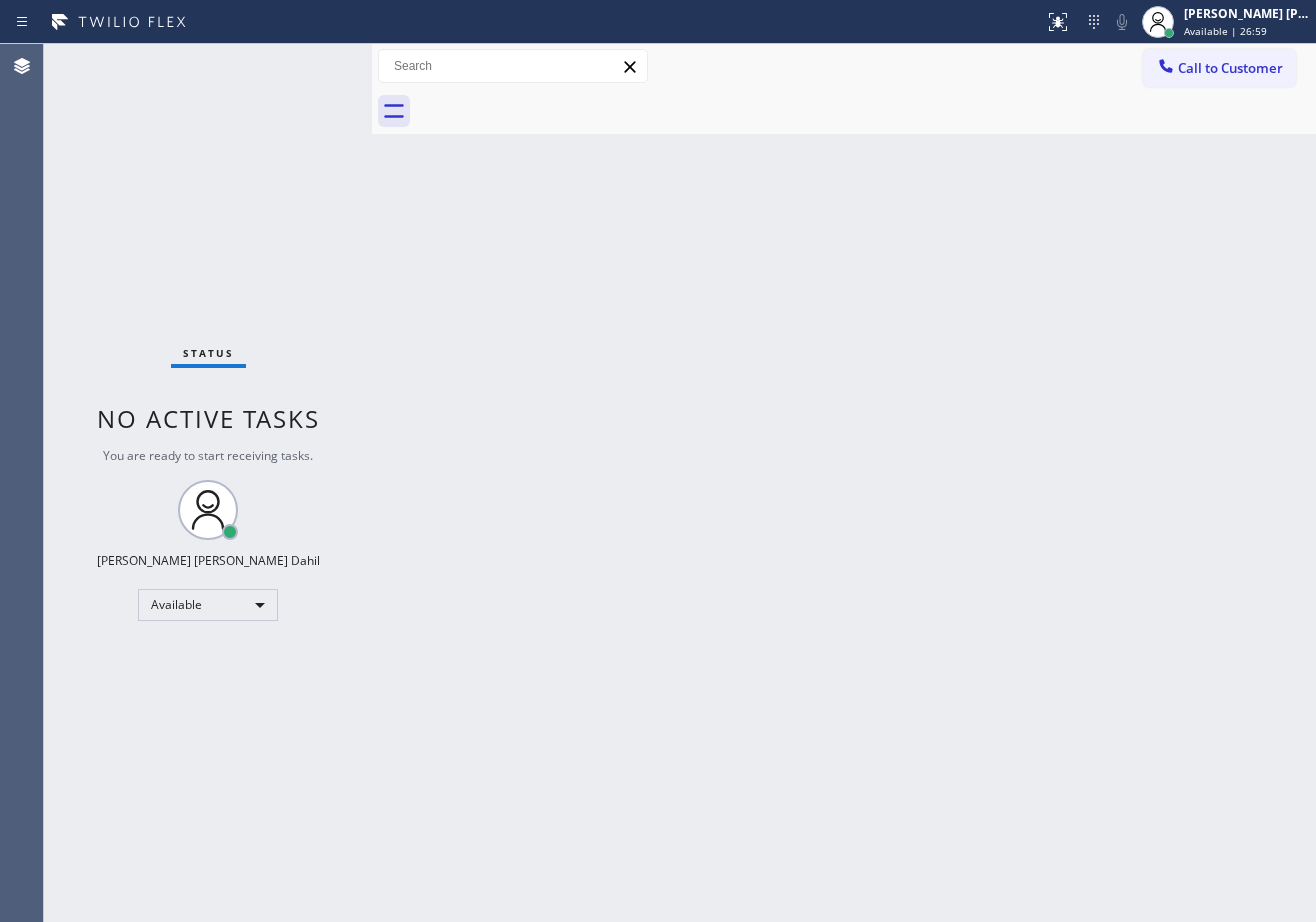 click on "Back to Dashboard Change Sender ID Customers Technicians Select a contact Outbound call Technician Search Technician Your caller id phone number Your caller id phone number Call Technician info Name   Phone none Address none Change Sender ID HVAC [PHONE_NUMBER] 5 Star Appliance [PHONE_NUMBER] Appliance Repair [PHONE_NUMBER] Plumbing [PHONE_NUMBER] Air Duct Cleaning [PHONE_NUMBER]  Electricians [PHONE_NUMBER] Cancel Change Check personal SMS Reset Change No tabs Call to Customer Outbound call Location Search location Your caller id phone number Customer number Call Outbound call Technician Search Technician Your caller id phone number Your caller id phone number Call" at bounding box center (844, 483) 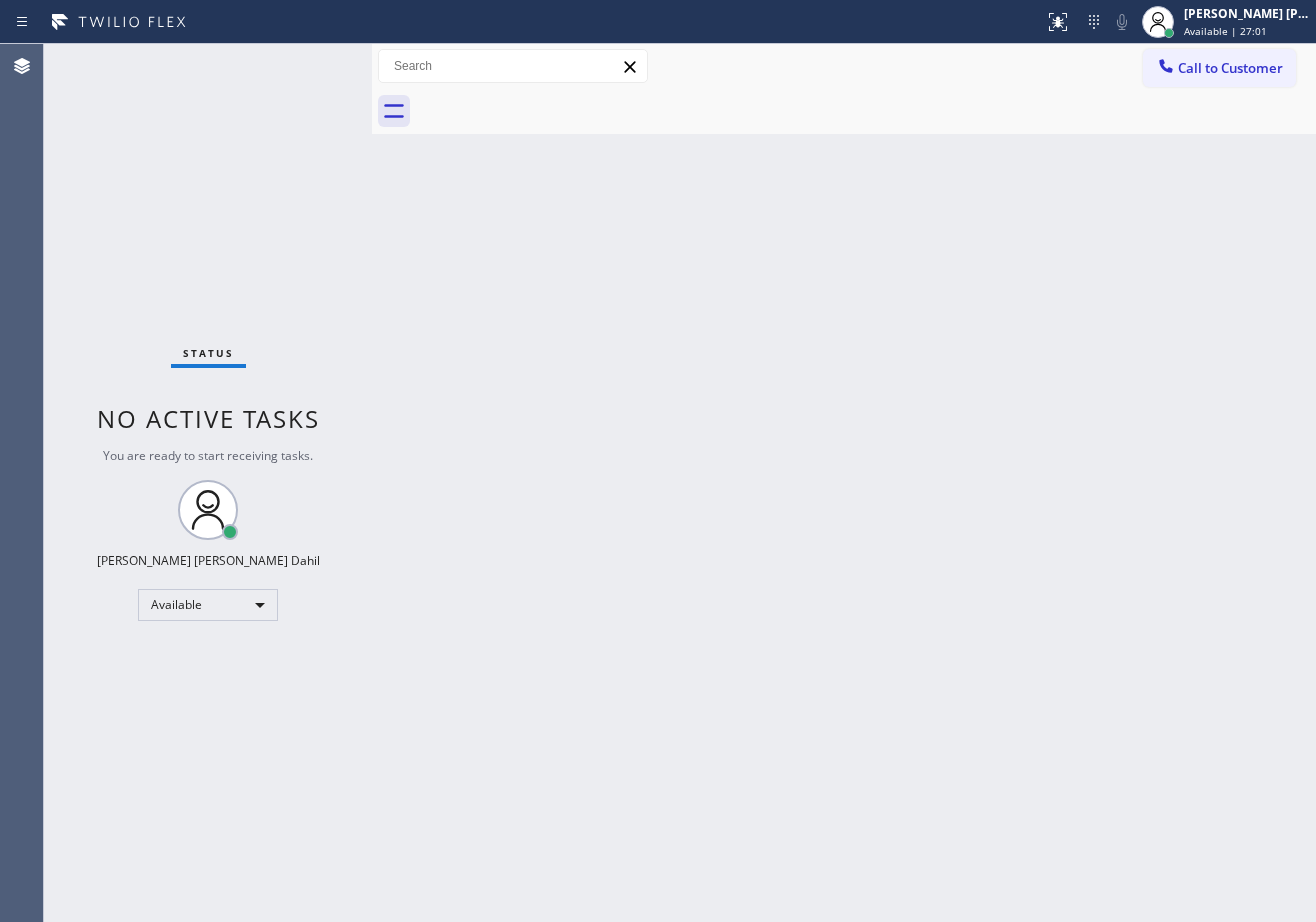 click on "Back to Dashboard Change Sender ID Customers Technicians Select a contact Outbound call Technician Search Technician Your caller id phone number Your caller id phone number Call Technician info Name   Phone none Address none Change Sender ID HVAC [PHONE_NUMBER] 5 Star Appliance [PHONE_NUMBER] Appliance Repair [PHONE_NUMBER] Plumbing [PHONE_NUMBER] Air Duct Cleaning [PHONE_NUMBER]  Electricians [PHONE_NUMBER] Cancel Change Check personal SMS Reset Change No tabs Call to Customer Outbound call Location Search location Your caller id phone number Customer number Call Outbound call Technician Search Technician Your caller id phone number Your caller id phone number Call" at bounding box center (844, 483) 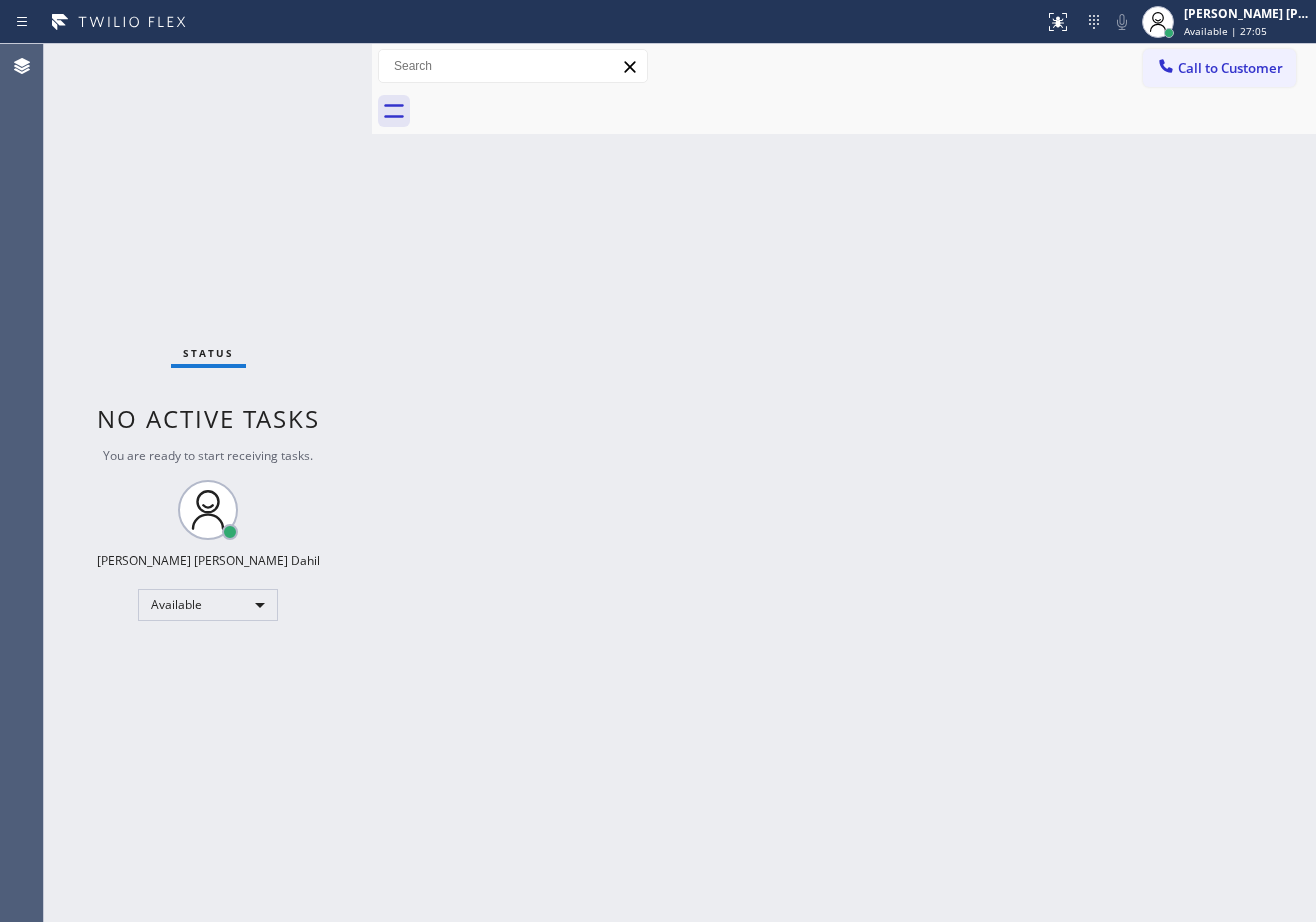 click on "Status   No active tasks     You are ready to start receiving tasks.   [PERSON_NAME] [PERSON_NAME] Dahil Available" at bounding box center (208, 483) 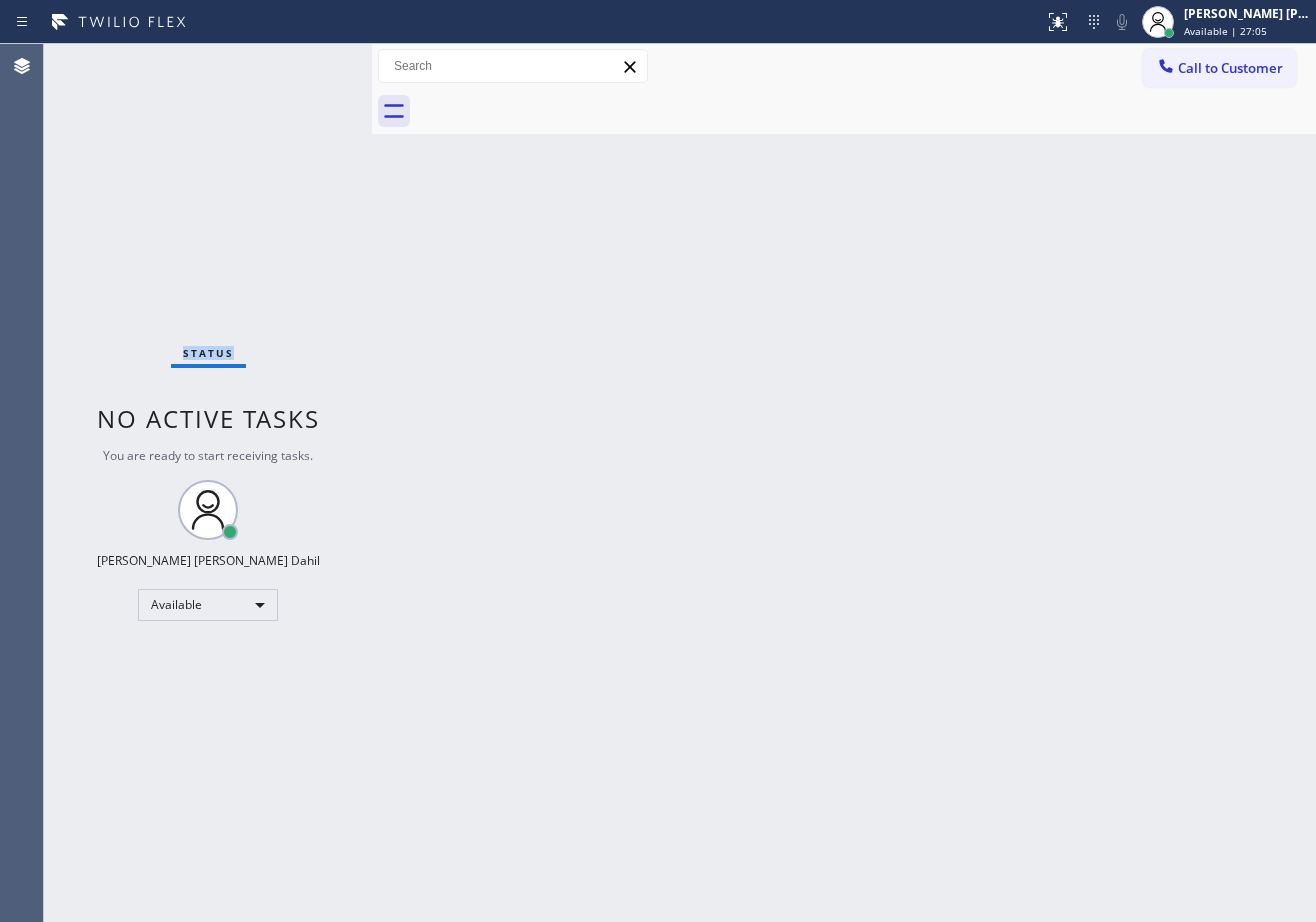 click on "Status   No active tasks     You are ready to start receiving tasks.   [PERSON_NAME] [PERSON_NAME] Dahil Available" at bounding box center (208, 483) 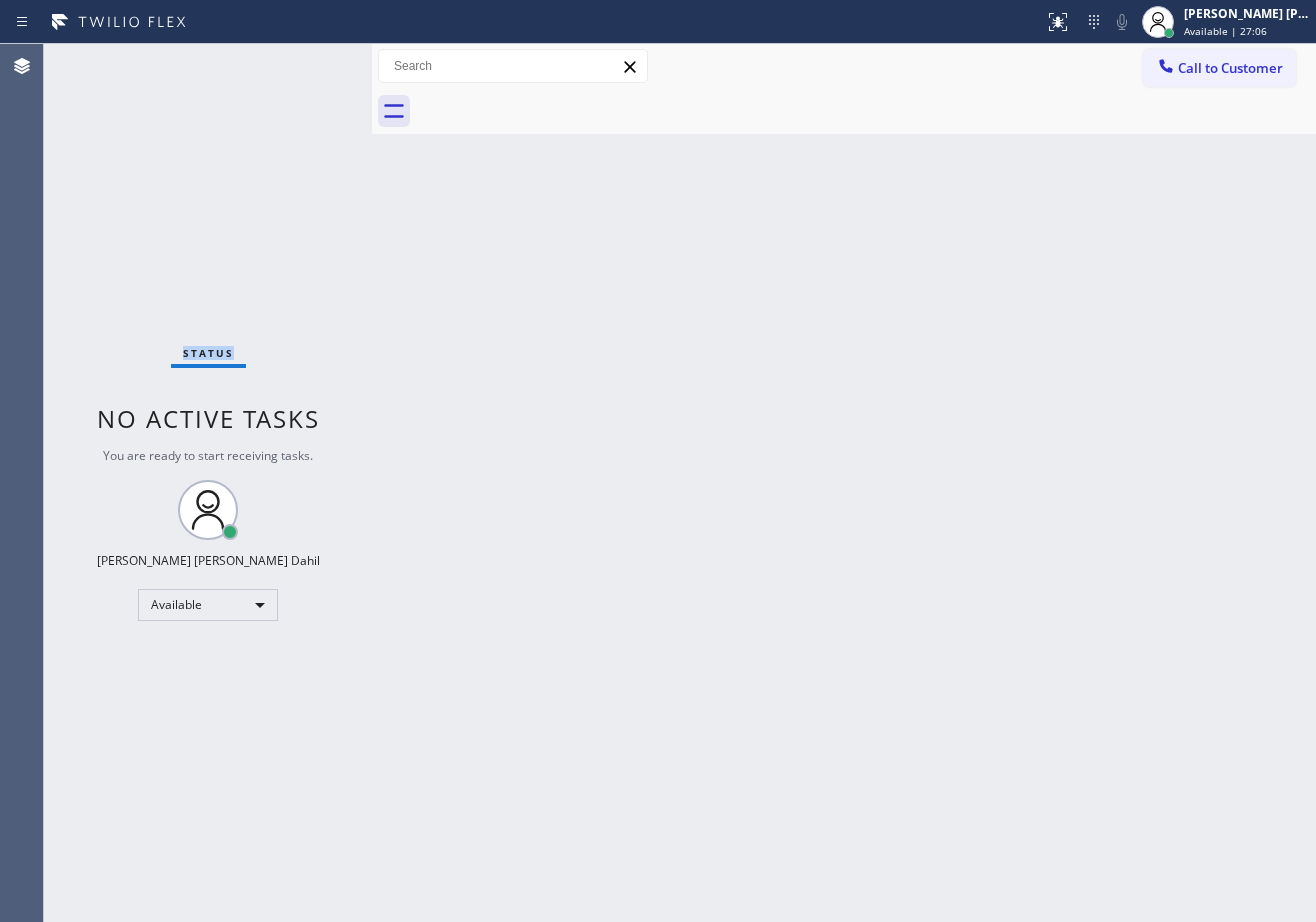 click on "Status   No active tasks     You are ready to start receiving tasks.   [PERSON_NAME] [PERSON_NAME] Dahil Available" at bounding box center [208, 483] 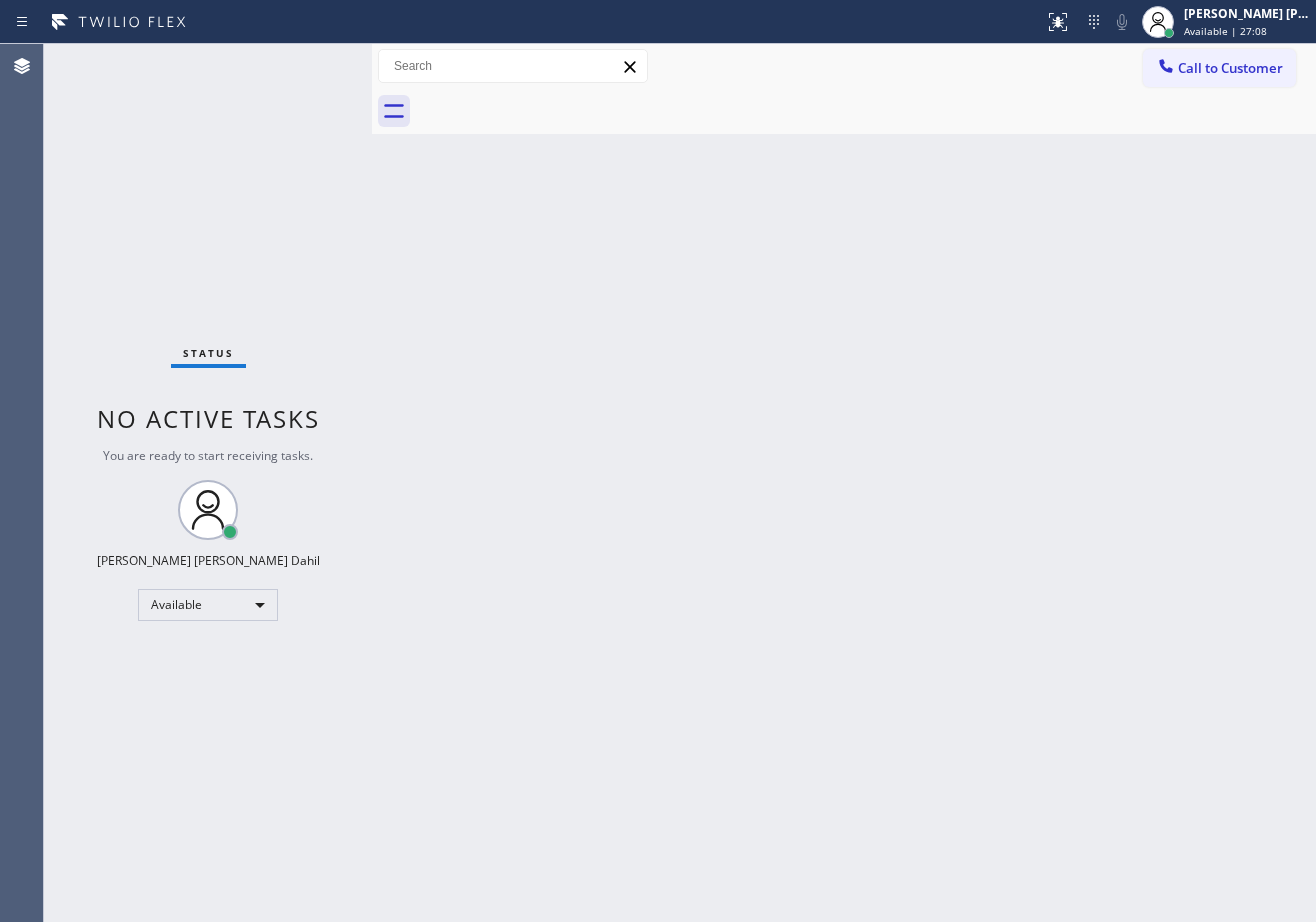 click on "Back to Dashboard Change Sender ID Customers Technicians Select a contact Outbound call Technician Search Technician Your caller id phone number Your caller id phone number Call Technician info Name   Phone none Address none Change Sender ID HVAC [PHONE_NUMBER] 5 Star Appliance [PHONE_NUMBER] Appliance Repair [PHONE_NUMBER] Plumbing [PHONE_NUMBER] Air Duct Cleaning [PHONE_NUMBER]  Electricians [PHONE_NUMBER] Cancel Change Check personal SMS Reset Change No tabs Call to Customer Outbound call Location Search location Your caller id phone number Customer number Call Outbound call Technician Search Technician Your caller id phone number Your caller id phone number Call" at bounding box center (844, 483) 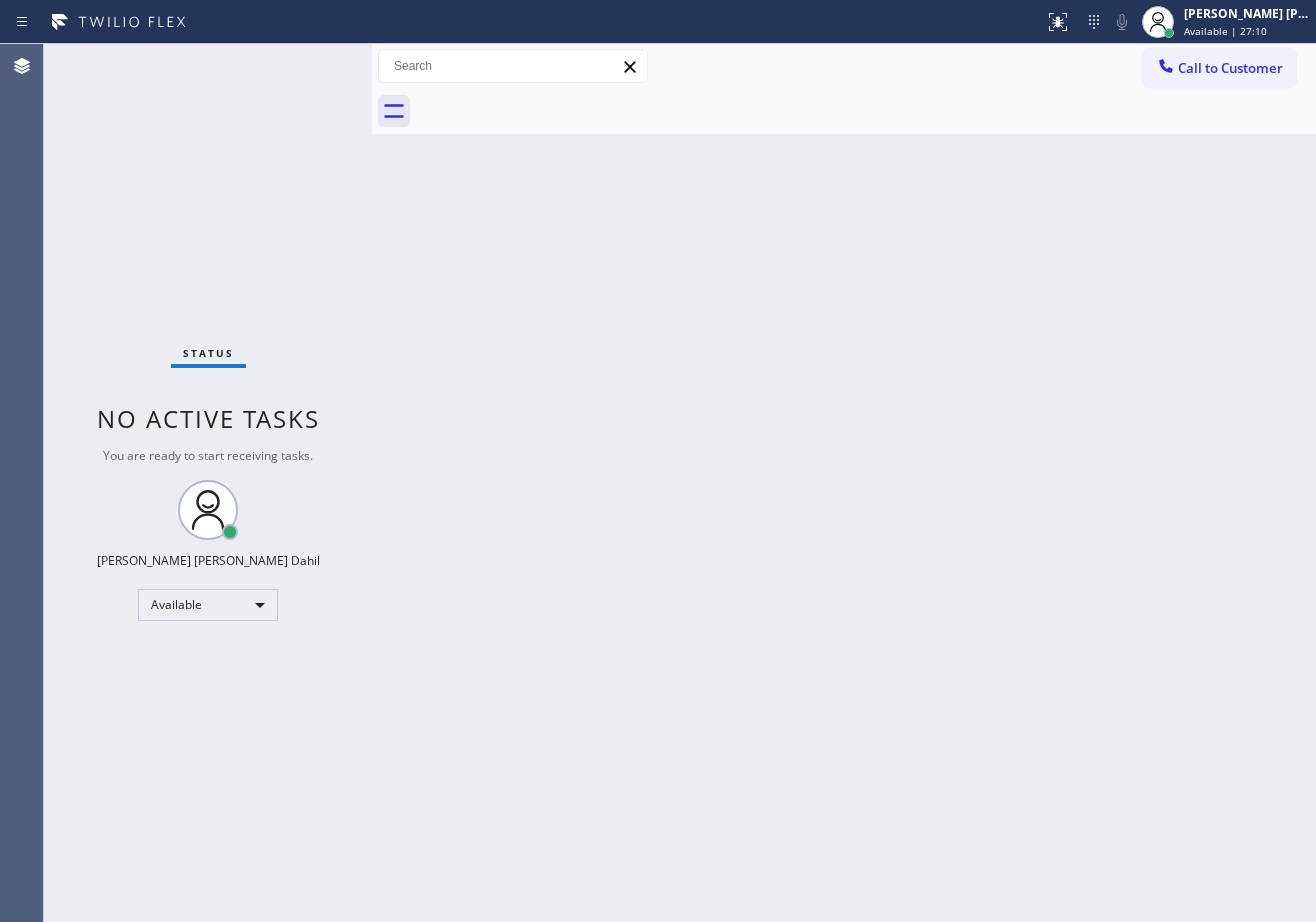 click on "Status   No active tasks     You are ready to start receiving tasks.   [PERSON_NAME] [PERSON_NAME] Dahil Available" at bounding box center (208, 483) 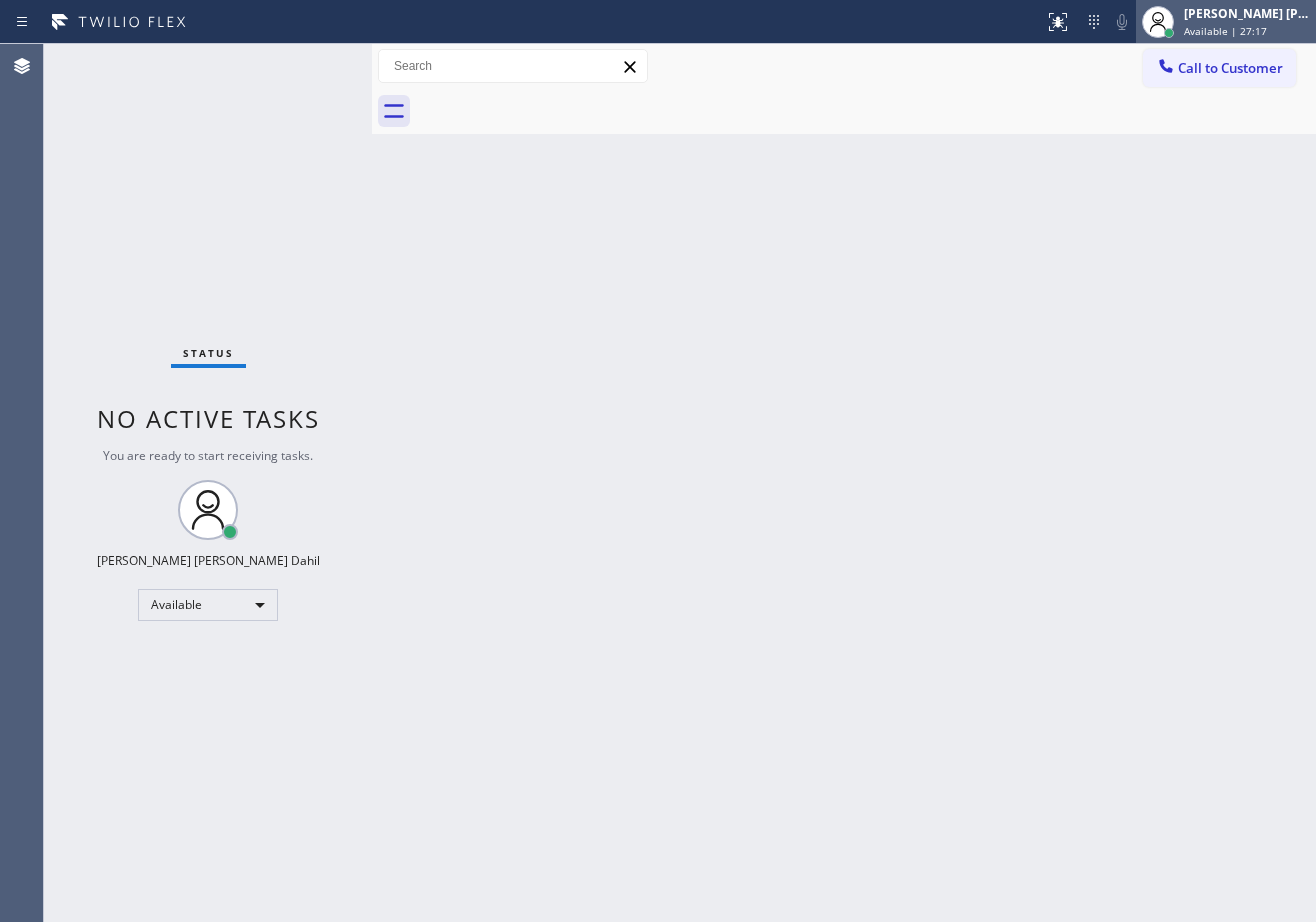 click on "Available | 27:17" at bounding box center (1225, 31) 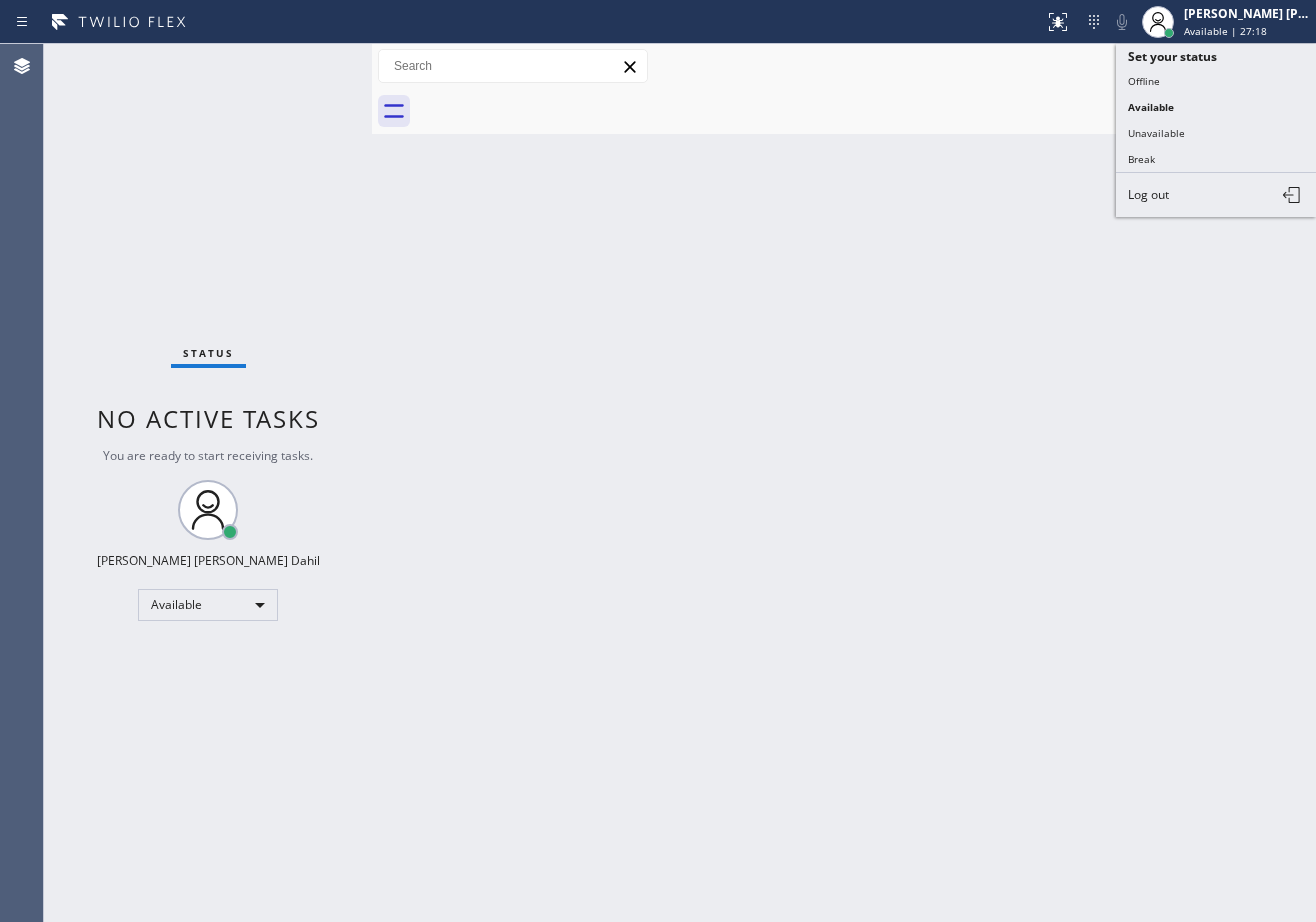 click on "Back to Dashboard Change Sender ID Customers Technicians Select a contact Outbound call Technician Search Technician Your caller id phone number Your caller id phone number Call Technician info Name   Phone none Address none Change Sender ID HVAC [PHONE_NUMBER] 5 Star Appliance [PHONE_NUMBER] Appliance Repair [PHONE_NUMBER] Plumbing [PHONE_NUMBER] Air Duct Cleaning [PHONE_NUMBER]  Electricians [PHONE_NUMBER] Cancel Change Check personal SMS Reset Change No tabs Call to Customer Outbound call Location Search location Your caller id phone number Customer number Call Outbound call Technician Search Technician Your caller id phone number Your caller id phone number Call" at bounding box center (844, 483) 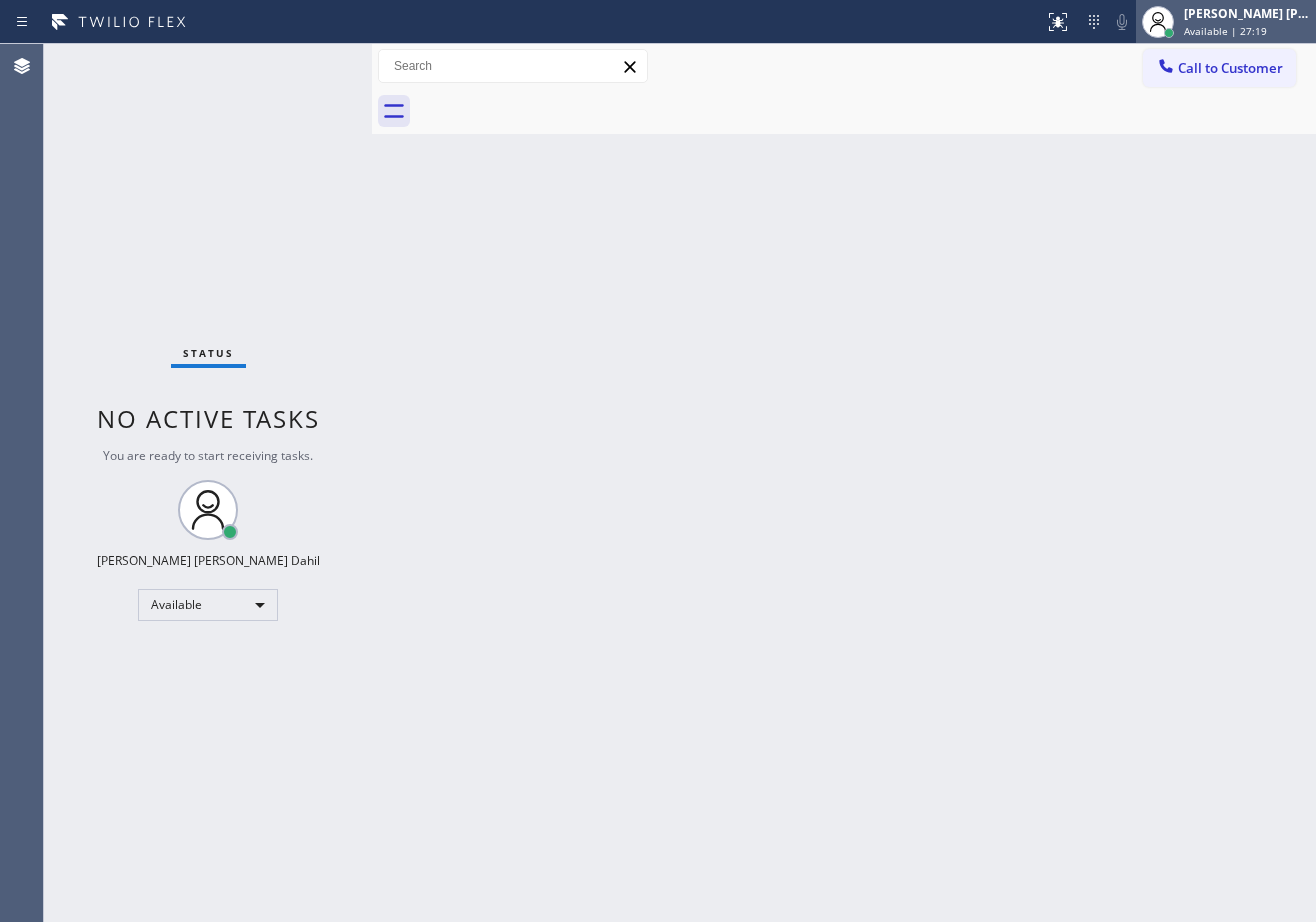click at bounding box center (1158, 22) 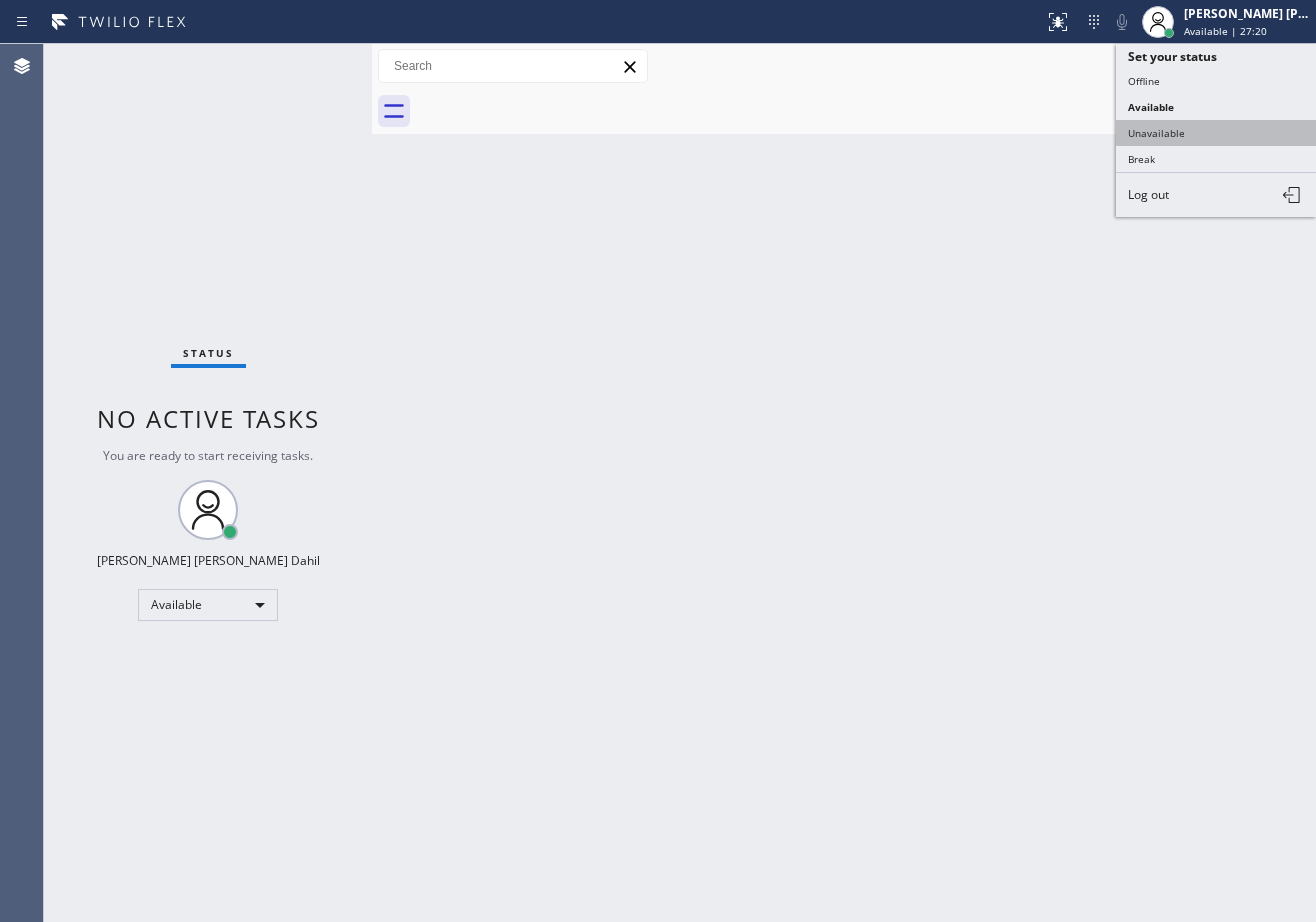 click on "Unavailable" at bounding box center [1216, 133] 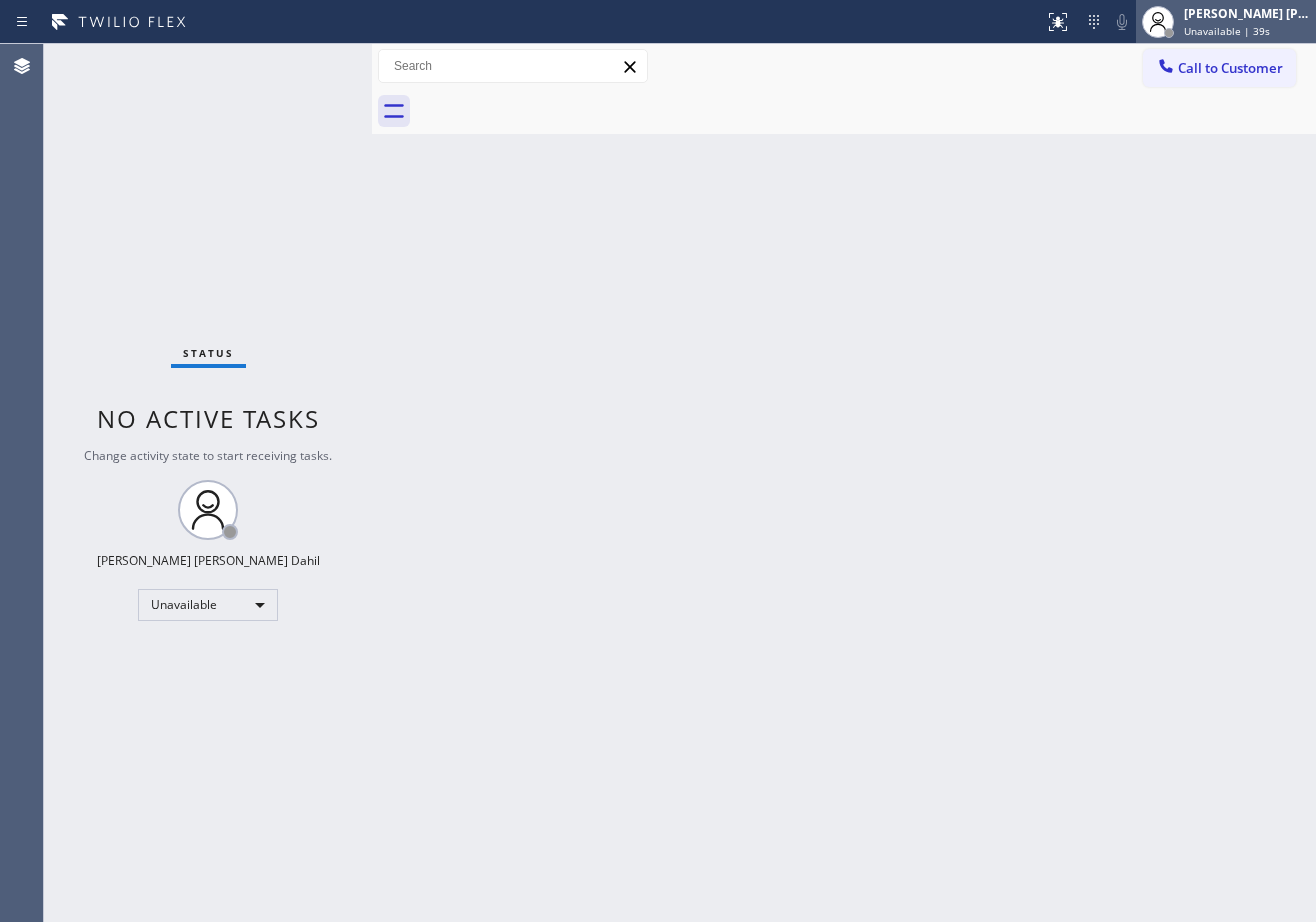 click on "[PERSON_NAME] [PERSON_NAME] Dahil" at bounding box center [1247, 13] 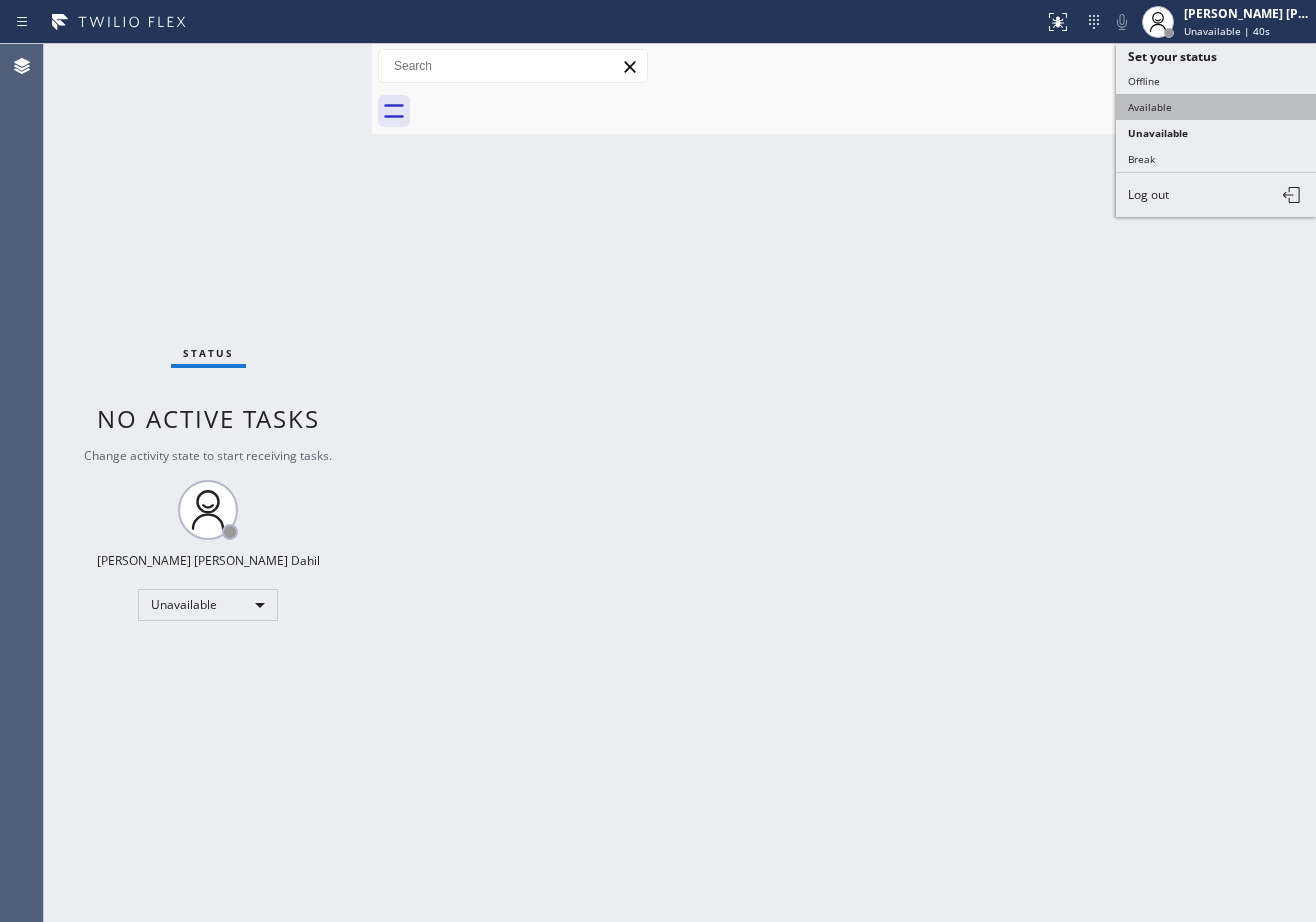 click on "Available" at bounding box center [1216, 107] 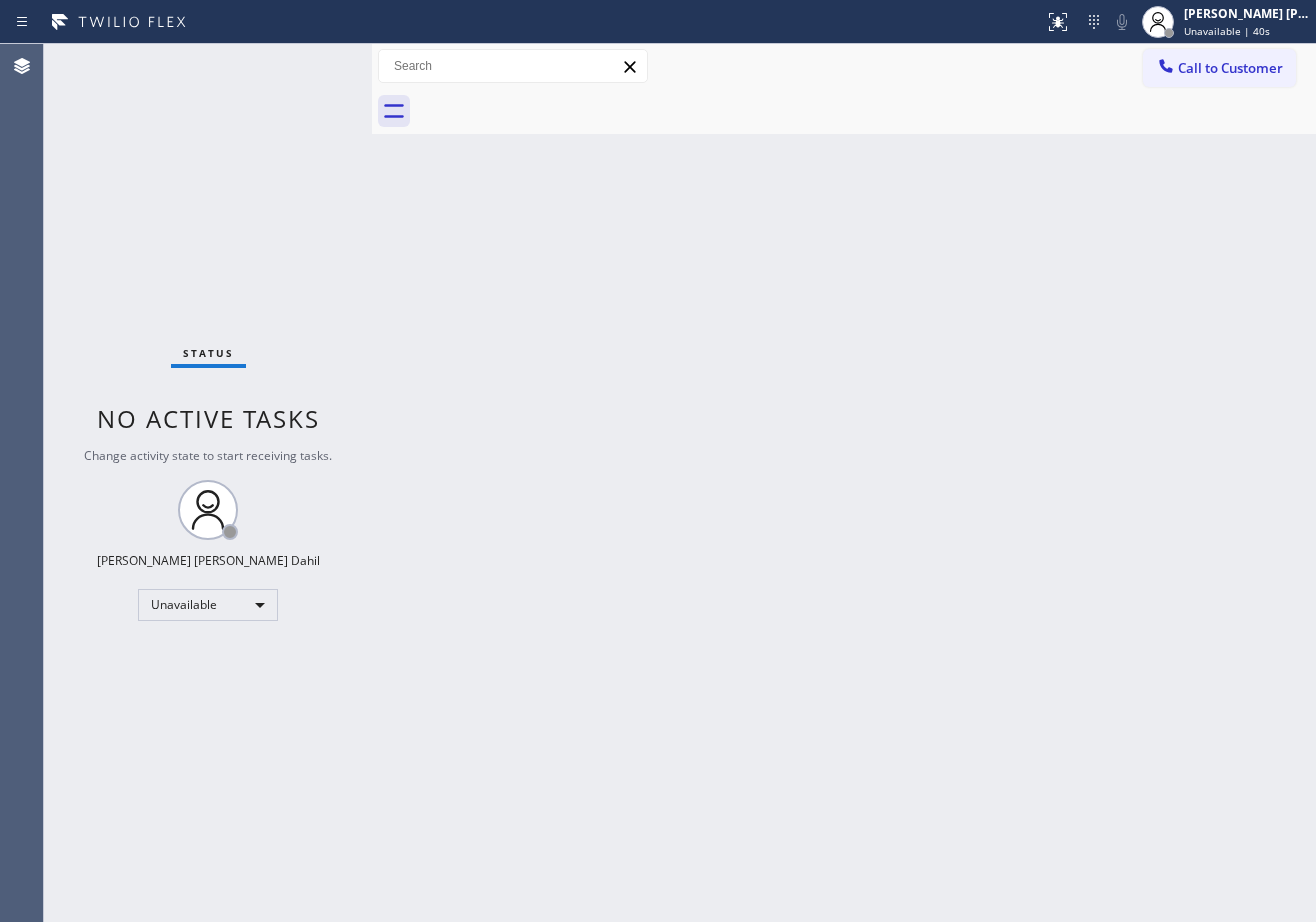 click on "Back to Dashboard Change Sender ID Customers Technicians Select a contact Outbound call Technician Search Technician Your caller id phone number Your caller id phone number Call Technician info Name   Phone none Address none Change Sender ID HVAC [PHONE_NUMBER] 5 Star Appliance [PHONE_NUMBER] Appliance Repair [PHONE_NUMBER] Plumbing [PHONE_NUMBER] Air Duct Cleaning [PHONE_NUMBER]  Electricians [PHONE_NUMBER] Cancel Change Check personal SMS Reset Change No tabs Call to Customer Outbound call Location Search location Your caller id phone number Customer number Call Outbound call Technician Search Technician Your caller id phone number Your caller id phone number Call" at bounding box center (844, 483) 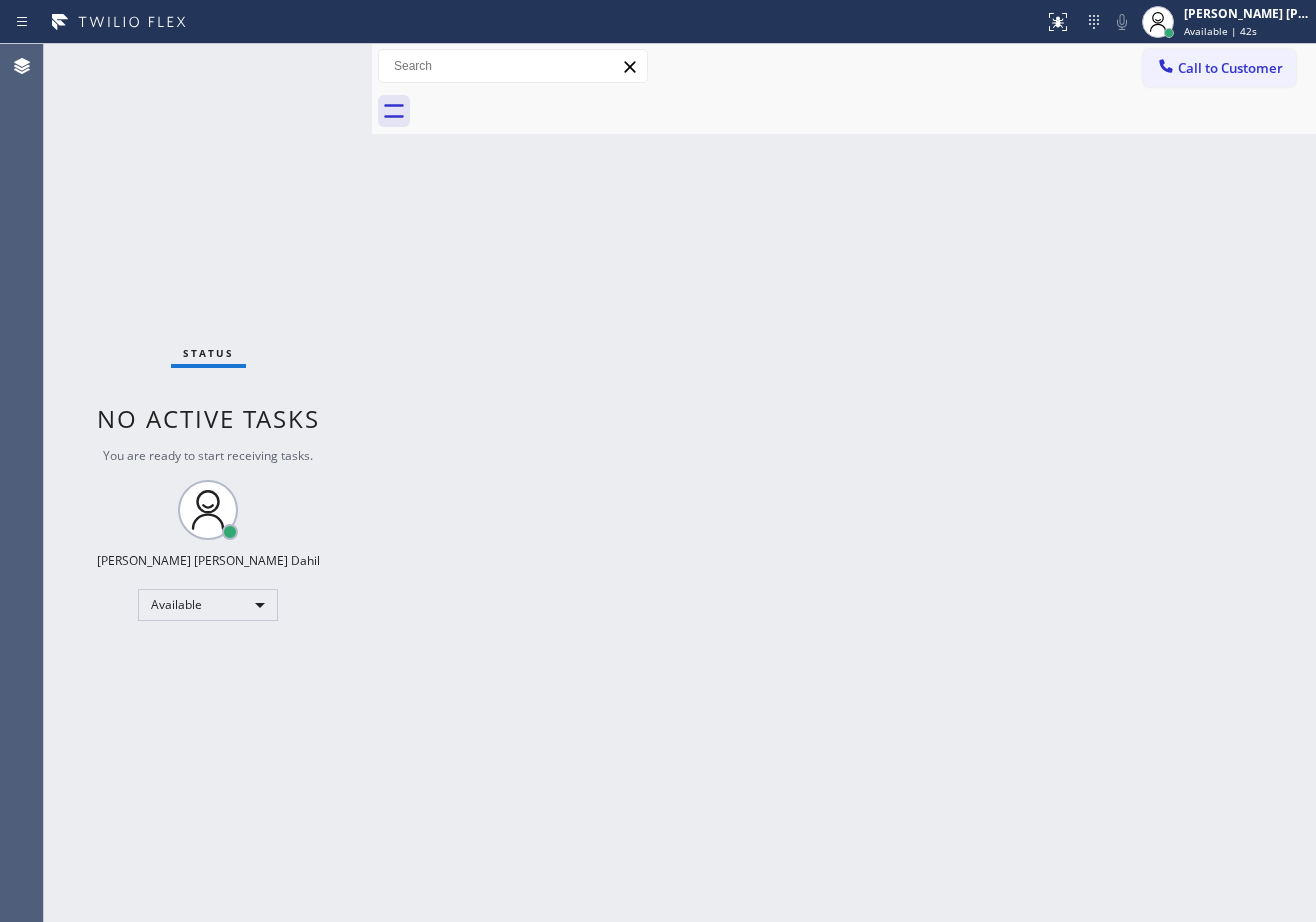 click on "Back to Dashboard Change Sender ID Customers Technicians Select a contact Outbound call Technician Search Technician Your caller id phone number Your caller id phone number Call Technician info Name   Phone none Address none Change Sender ID HVAC [PHONE_NUMBER] 5 Star Appliance [PHONE_NUMBER] Appliance Repair [PHONE_NUMBER] Plumbing [PHONE_NUMBER] Air Duct Cleaning [PHONE_NUMBER]  Electricians [PHONE_NUMBER] Cancel Change Check personal SMS Reset Change No tabs Call to Customer Outbound call Location Search location Your caller id phone number Customer number Call Outbound call Technician Search Technician Your caller id phone number Your caller id phone number Call" at bounding box center (844, 483) 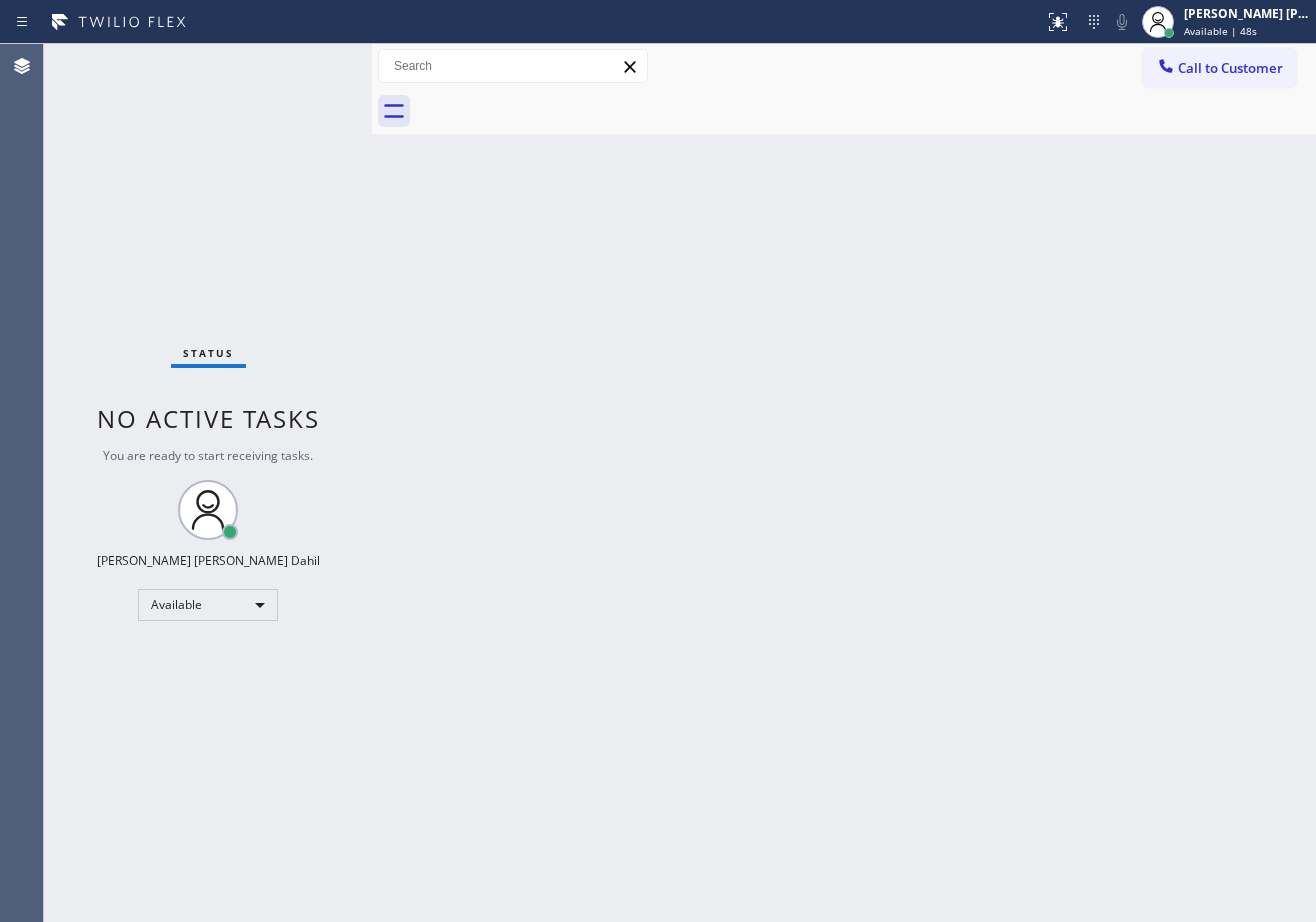 click on "Status   No active tasks     You are ready to start receiving tasks.   [PERSON_NAME] [PERSON_NAME] Dahil Available" at bounding box center [208, 483] 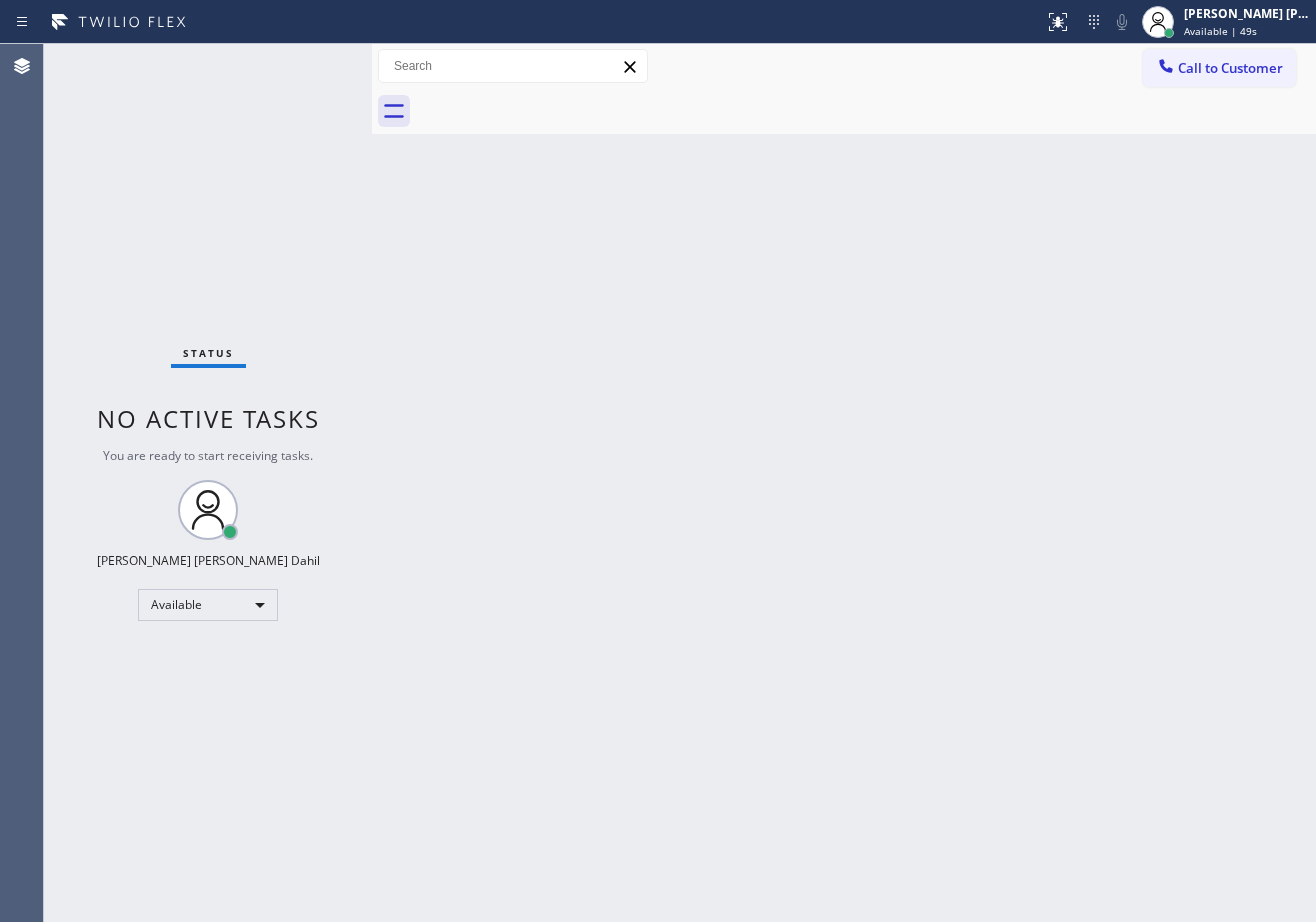 click on "Status   No active tasks     You are ready to start receiving tasks.   [PERSON_NAME] [PERSON_NAME] Dahil Available" at bounding box center [208, 483] 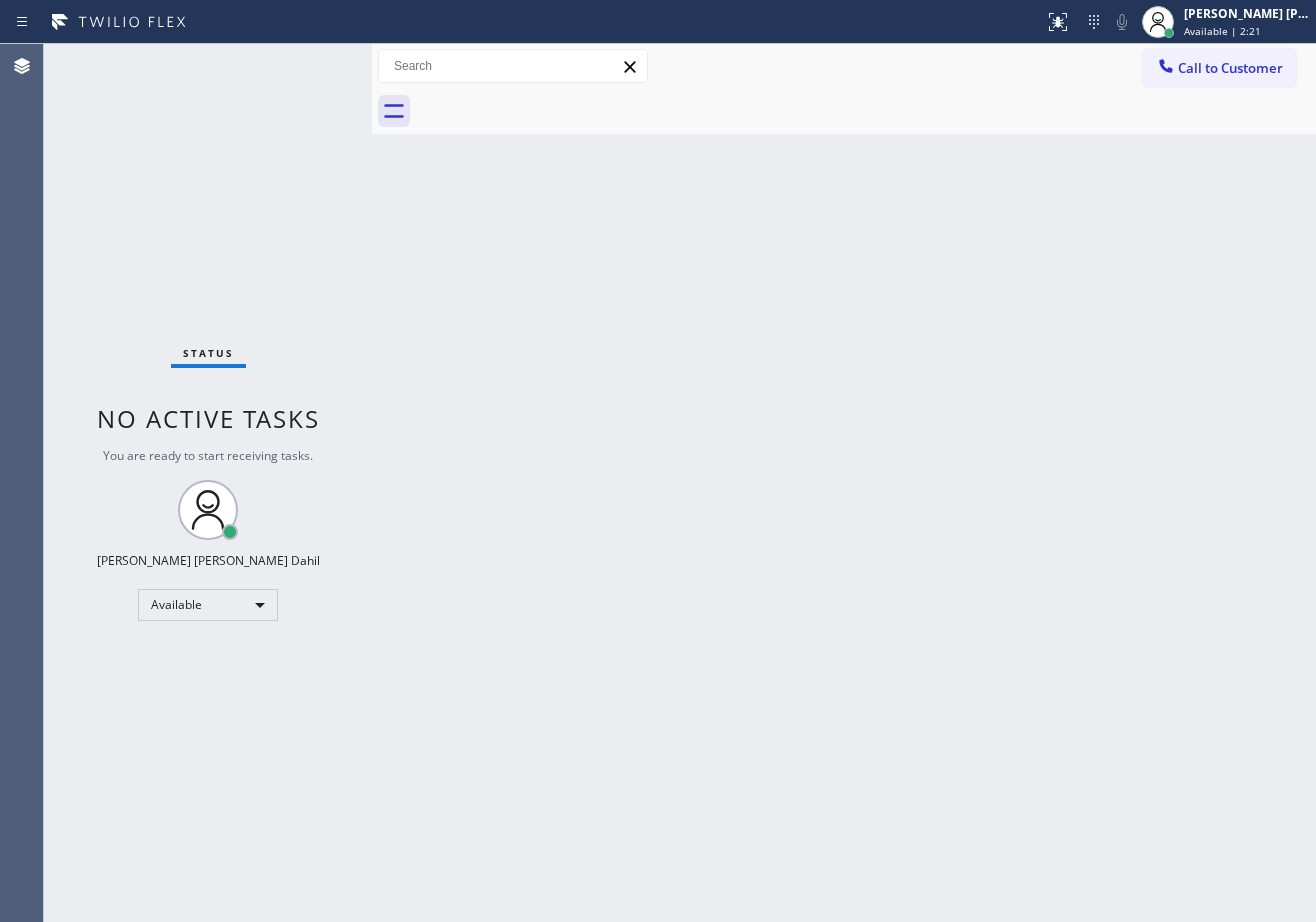 drag, startPoint x: 794, startPoint y: 509, endPoint x: 996, endPoint y: 749, distance: 313.69412 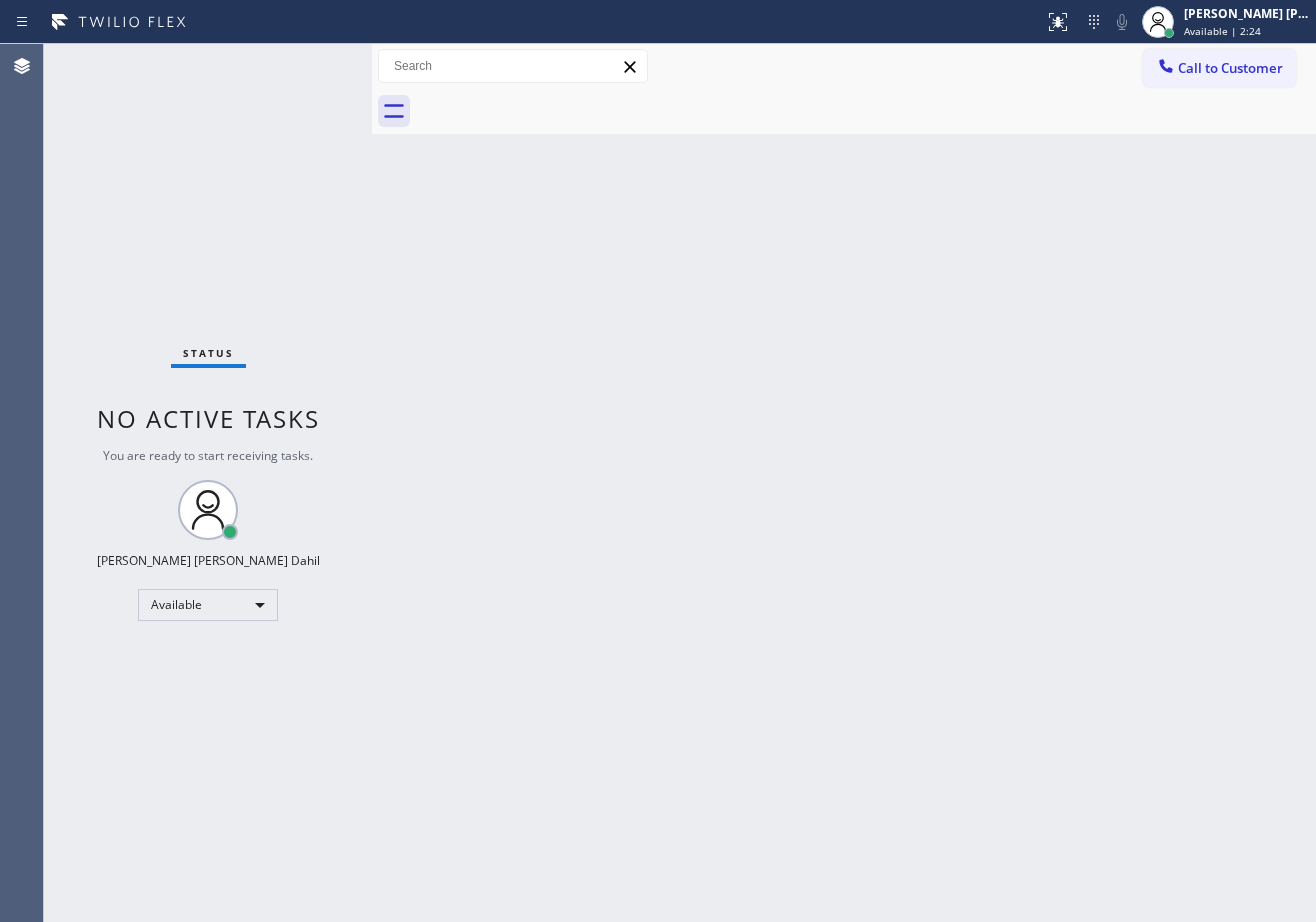 click on "Back to Dashboard Change Sender ID Customers Technicians Select a contact Outbound call Technician Search Technician Your caller id phone number Your caller id phone number Call Technician info Name   Phone none Address none Change Sender ID HVAC [PHONE_NUMBER] 5 Star Appliance [PHONE_NUMBER] Appliance Repair [PHONE_NUMBER] Plumbing [PHONE_NUMBER] Air Duct Cleaning [PHONE_NUMBER]  Electricians [PHONE_NUMBER] Cancel Change Check personal SMS Reset Change No tabs Call to Customer Outbound call Location Search location Your caller id phone number Customer number Call Outbound call Technician Search Technician Your caller id phone number Your caller id phone number Call" at bounding box center [844, 483] 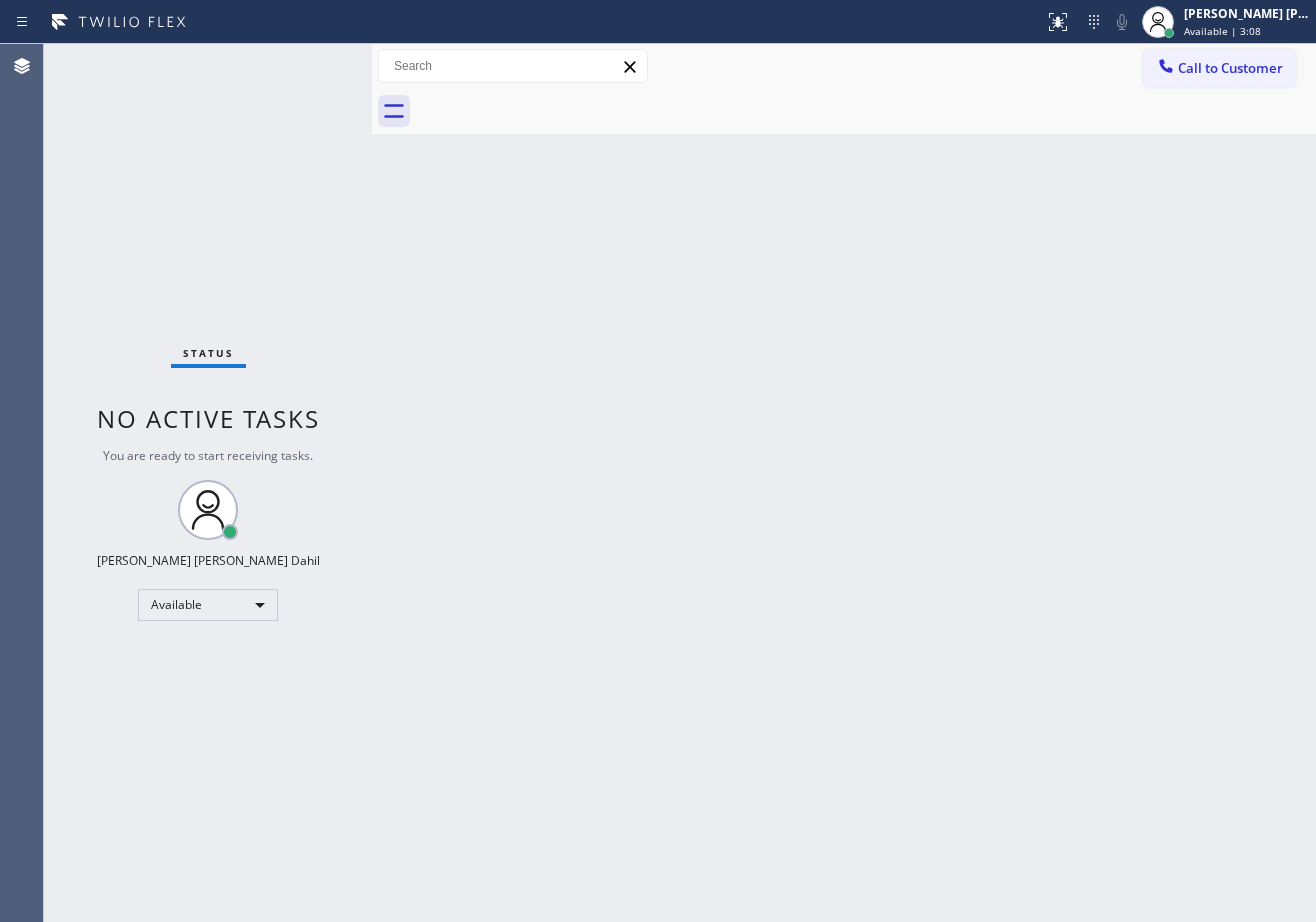 click on "Back to Dashboard Change Sender ID Customers Technicians Select a contact Outbound call Technician Search Technician Your caller id phone number Your caller id phone number Call Technician info Name   Phone none Address none Change Sender ID HVAC [PHONE_NUMBER] 5 Star Appliance [PHONE_NUMBER] Appliance Repair [PHONE_NUMBER] Plumbing [PHONE_NUMBER] Air Duct Cleaning [PHONE_NUMBER]  Electricians [PHONE_NUMBER] Cancel Change Check personal SMS Reset Change No tabs Call to Customer Outbound call Location Search location Your caller id phone number Customer number Call Outbound call Technician Search Technician Your caller id phone number Your caller id phone number Call" at bounding box center [844, 483] 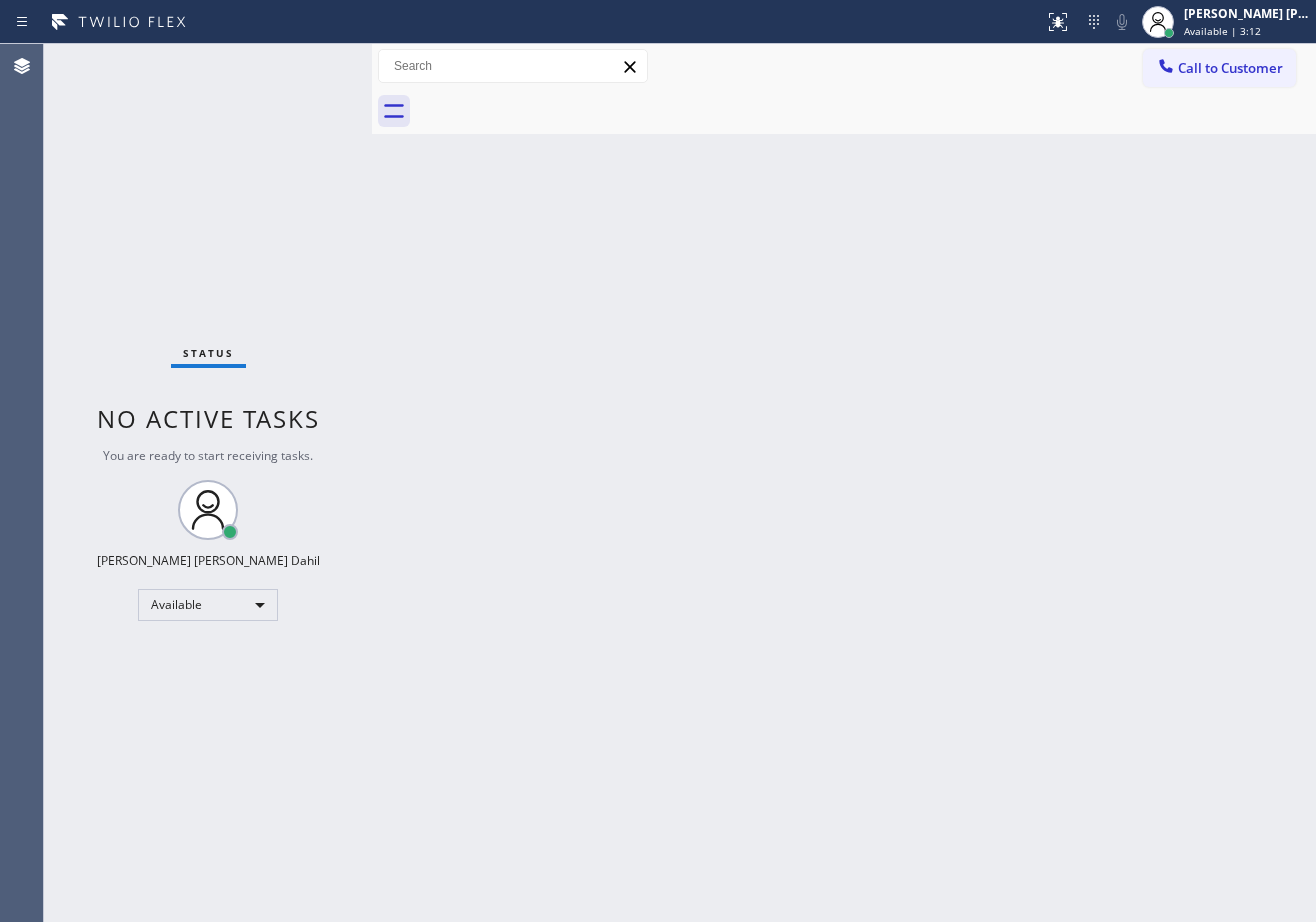 click on "Back to Dashboard Change Sender ID Customers Technicians Select a contact Outbound call Technician Search Technician Your caller id phone number Your caller id phone number Call Technician info Name   Phone none Address none Change Sender ID HVAC [PHONE_NUMBER] 5 Star Appliance [PHONE_NUMBER] Appliance Repair [PHONE_NUMBER] Plumbing [PHONE_NUMBER] Air Duct Cleaning [PHONE_NUMBER]  Electricians [PHONE_NUMBER] Cancel Change Check personal SMS Reset Change No tabs Call to Customer Outbound call Location Search location Your caller id phone number Customer number Call Outbound call Technician Search Technician Your caller id phone number Your caller id phone number Call" at bounding box center [844, 483] 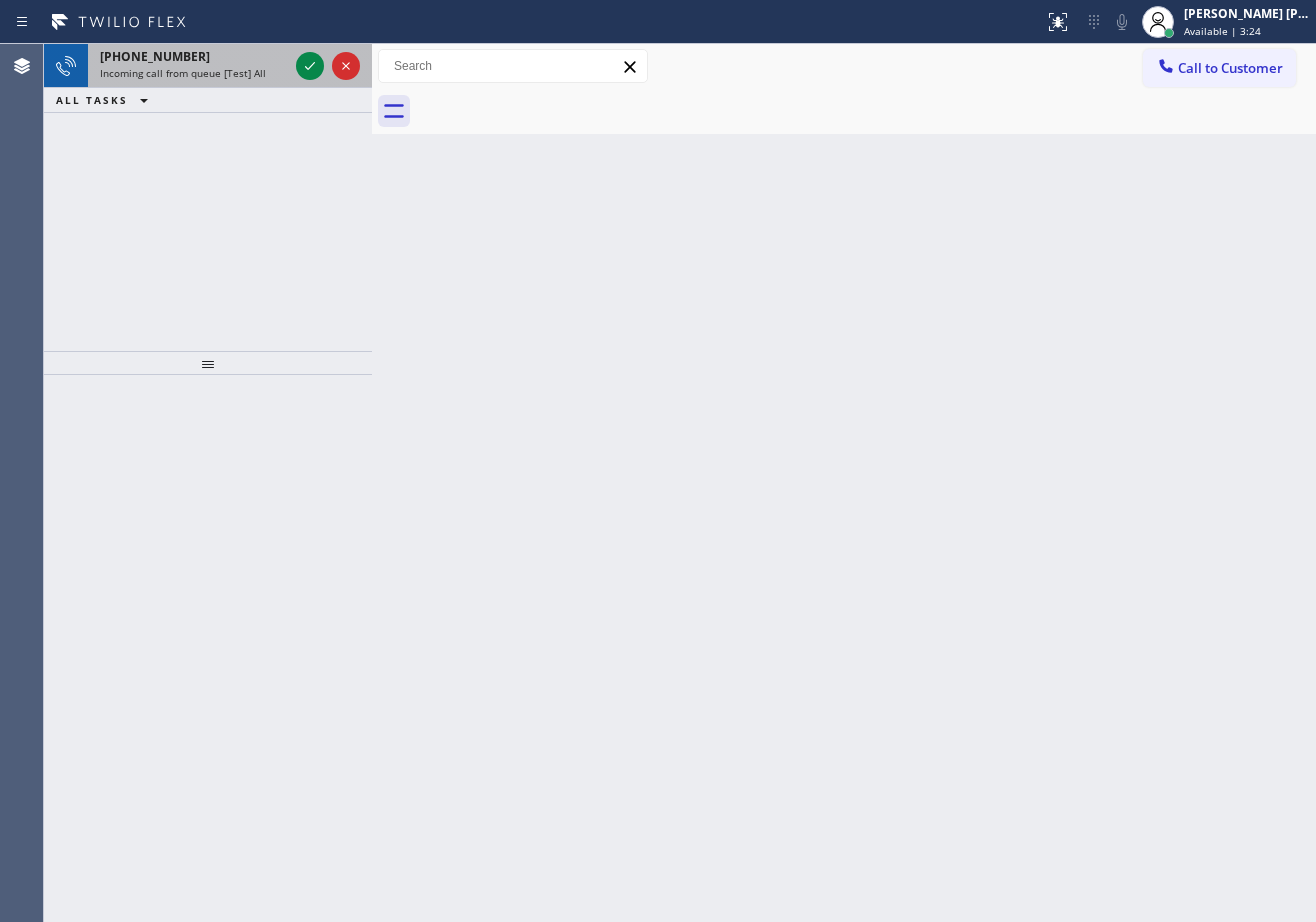 drag, startPoint x: 225, startPoint y: 70, endPoint x: 235, endPoint y: 68, distance: 10.198039 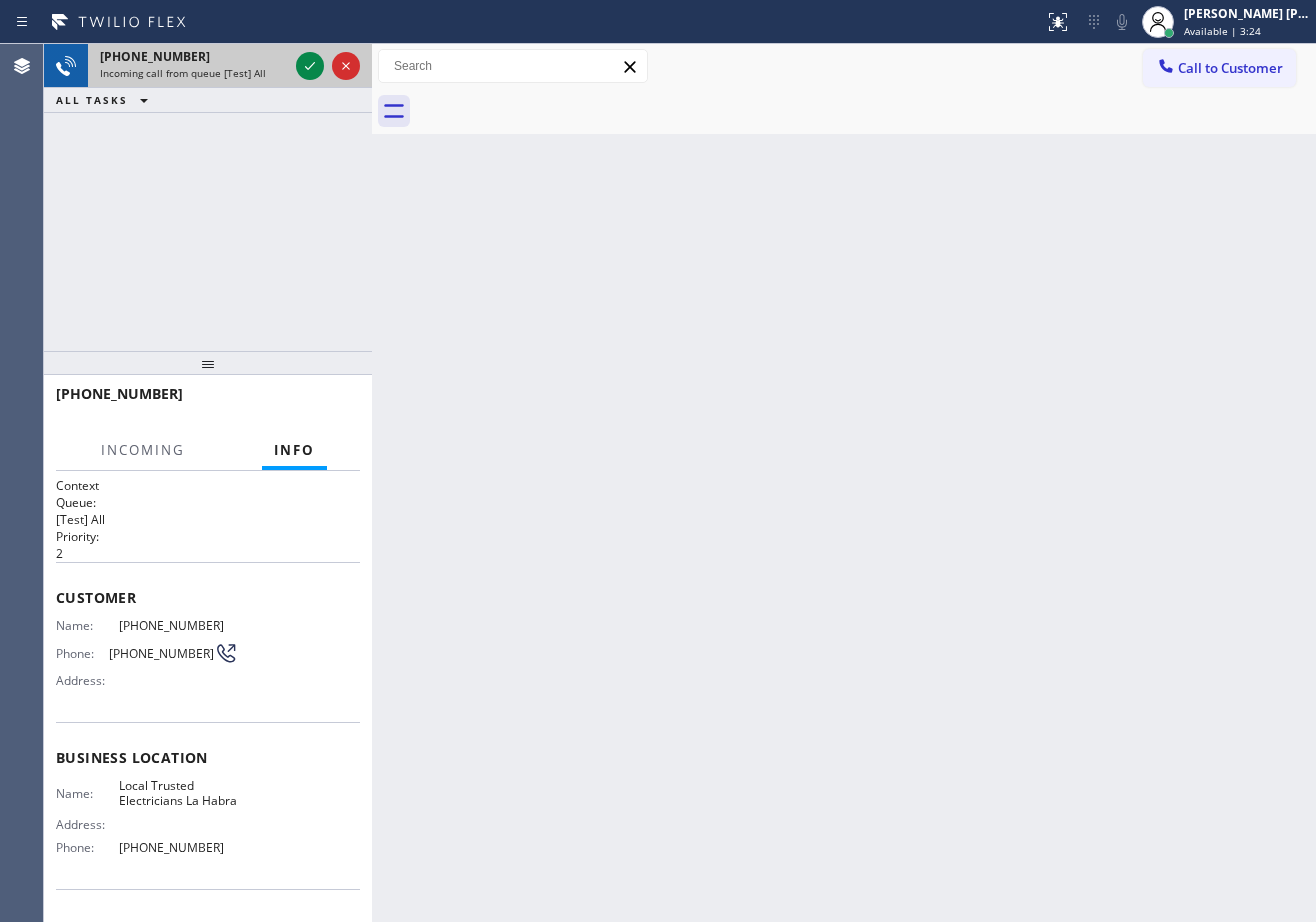 click on "Incoming call from queue [Test] All" at bounding box center [183, 73] 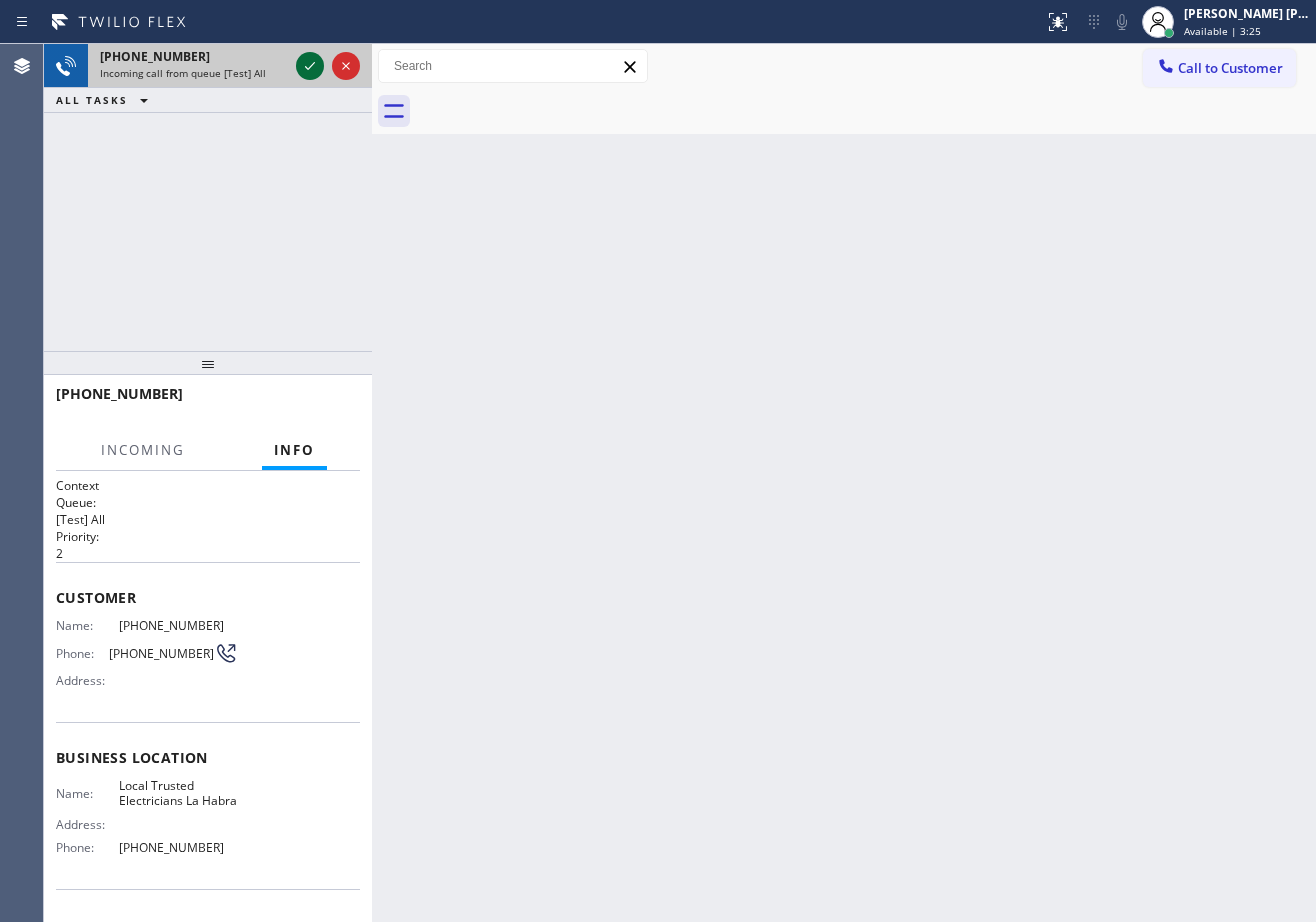 click 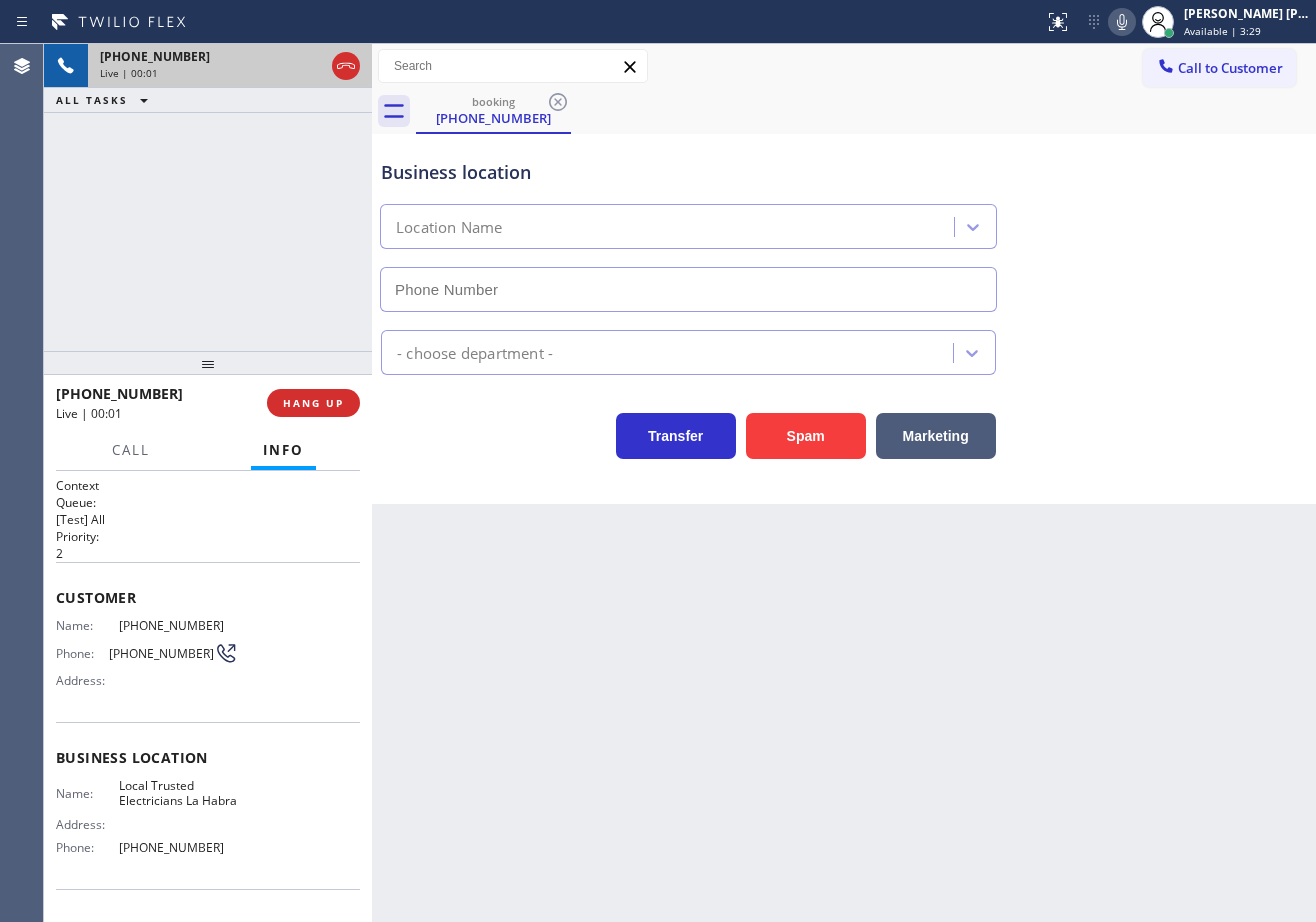 type on "[PHONE_NUMBER]" 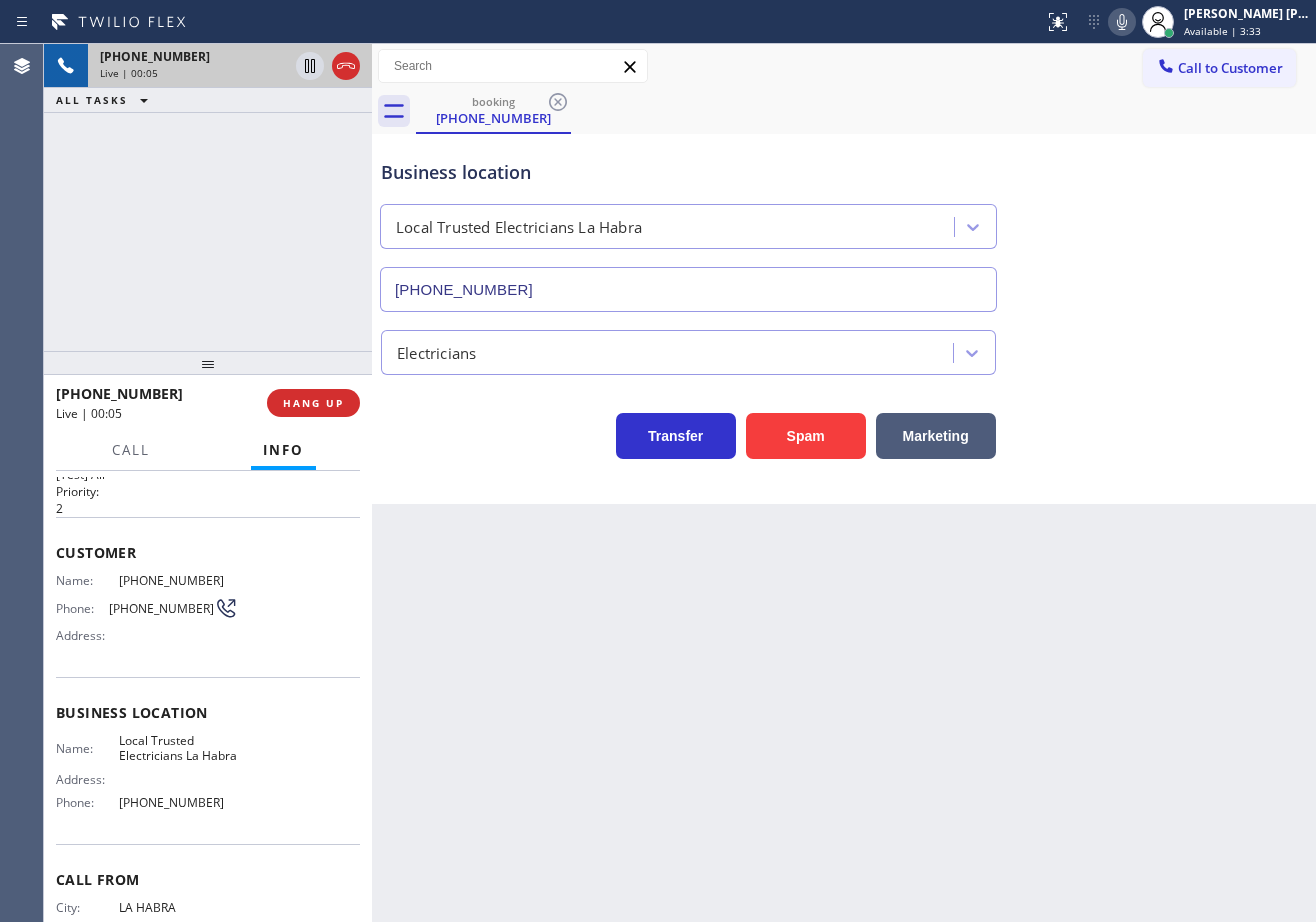 scroll, scrollTop: 140, scrollLeft: 0, axis: vertical 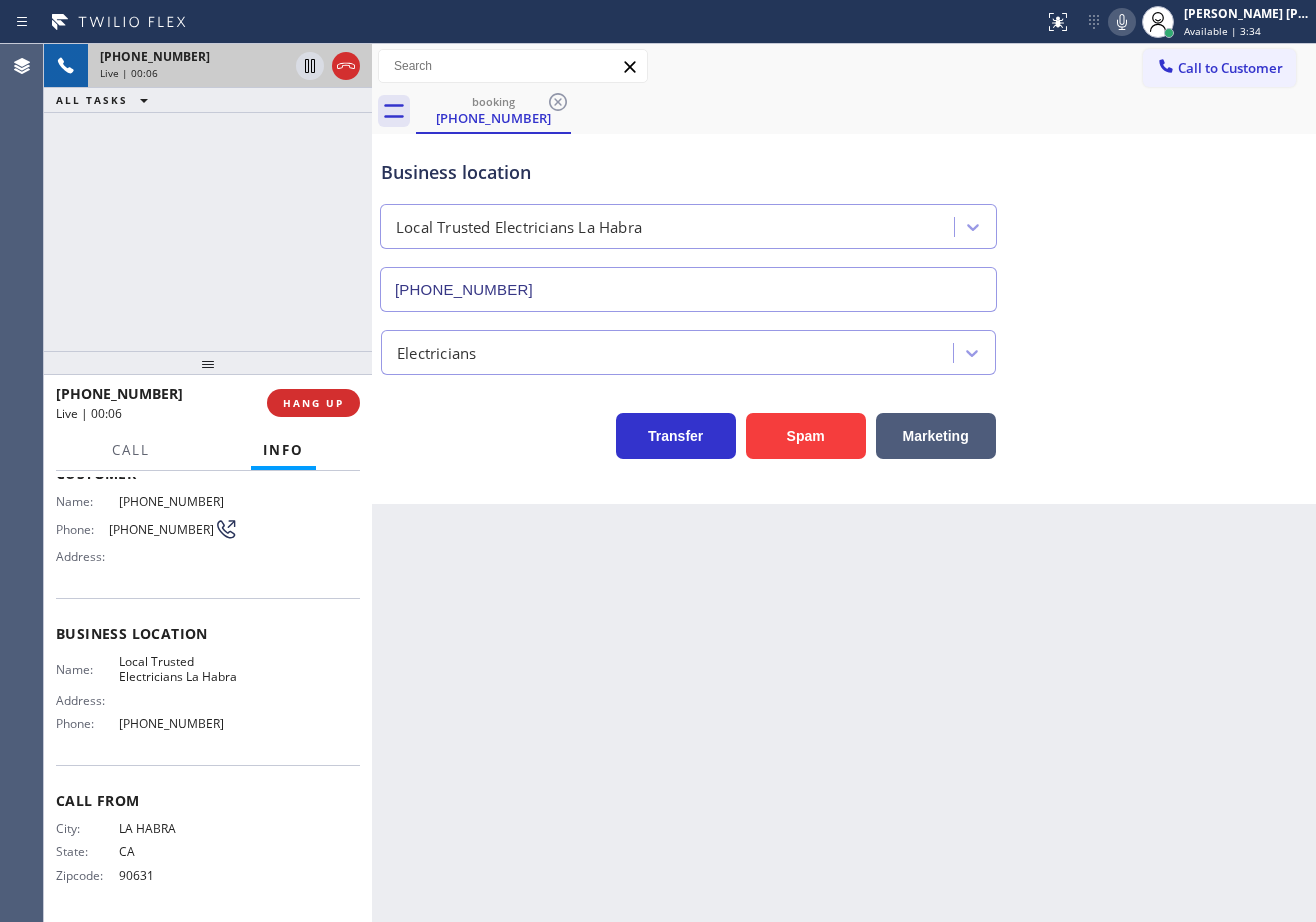 click 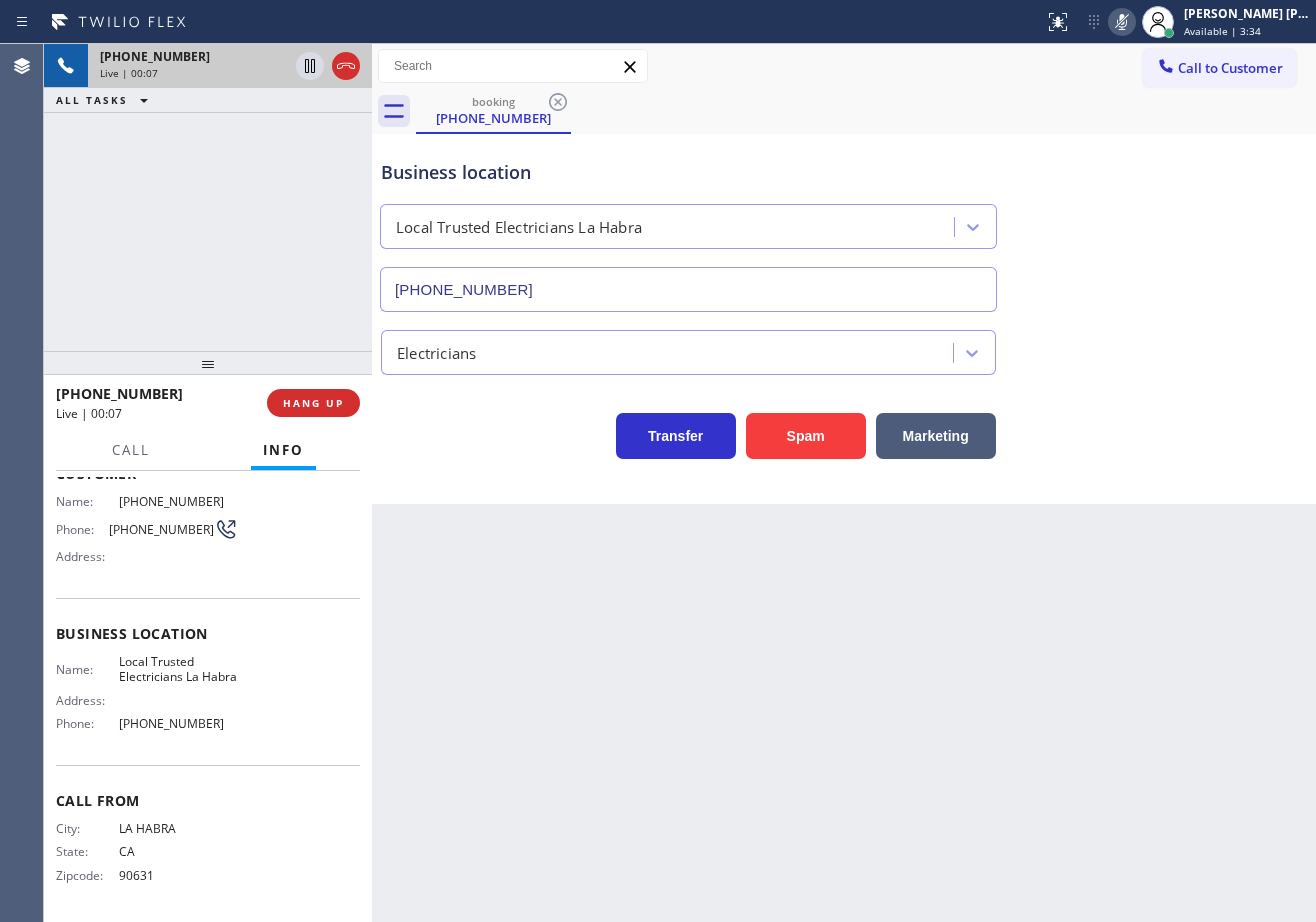 click on "Business location Local Trusted Electricians [GEOGRAPHIC_DATA] [PHONE_NUMBER]" at bounding box center [844, 221] 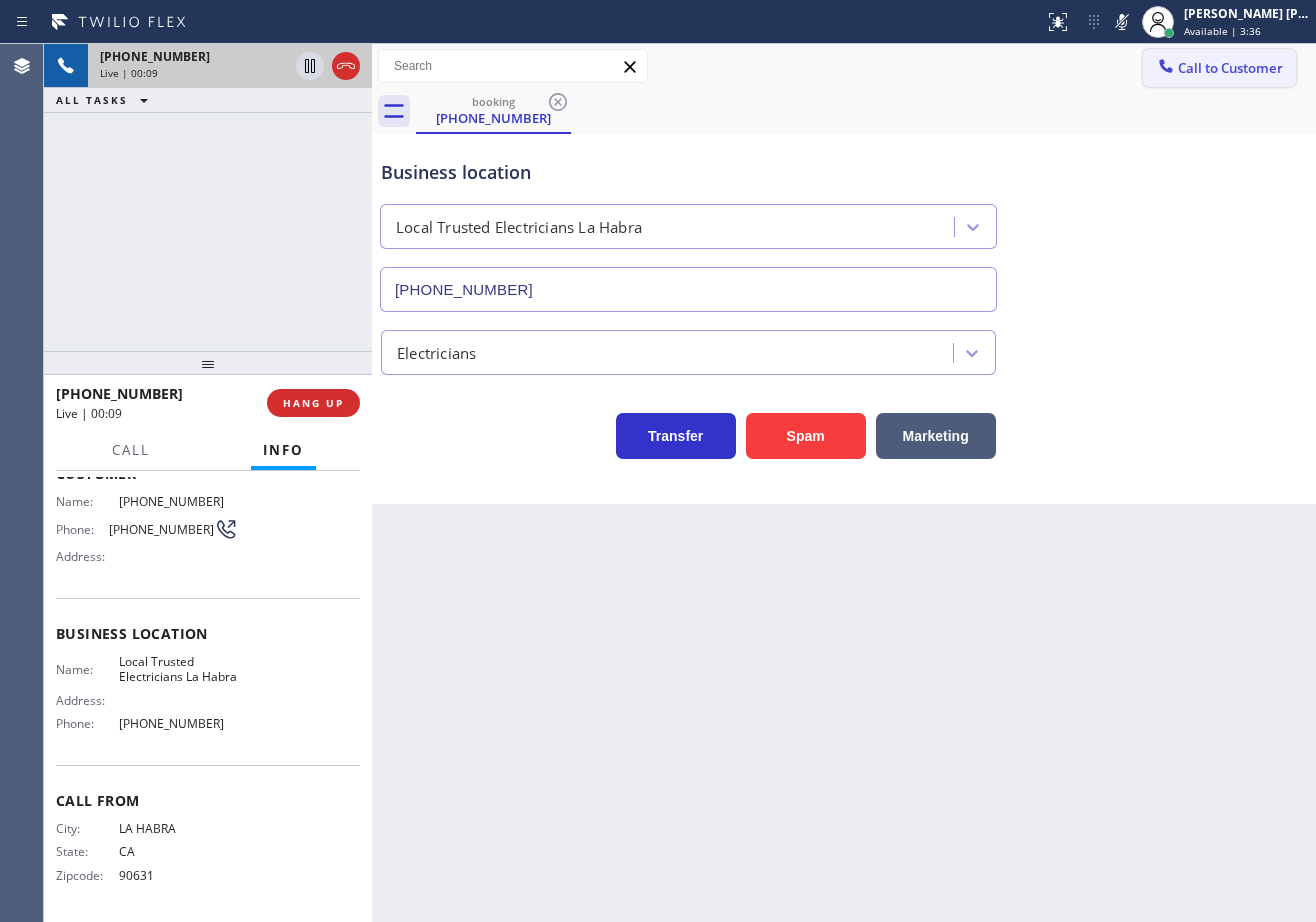drag, startPoint x: 1140, startPoint y: 24, endPoint x: 1143, endPoint y: 57, distance: 33.13608 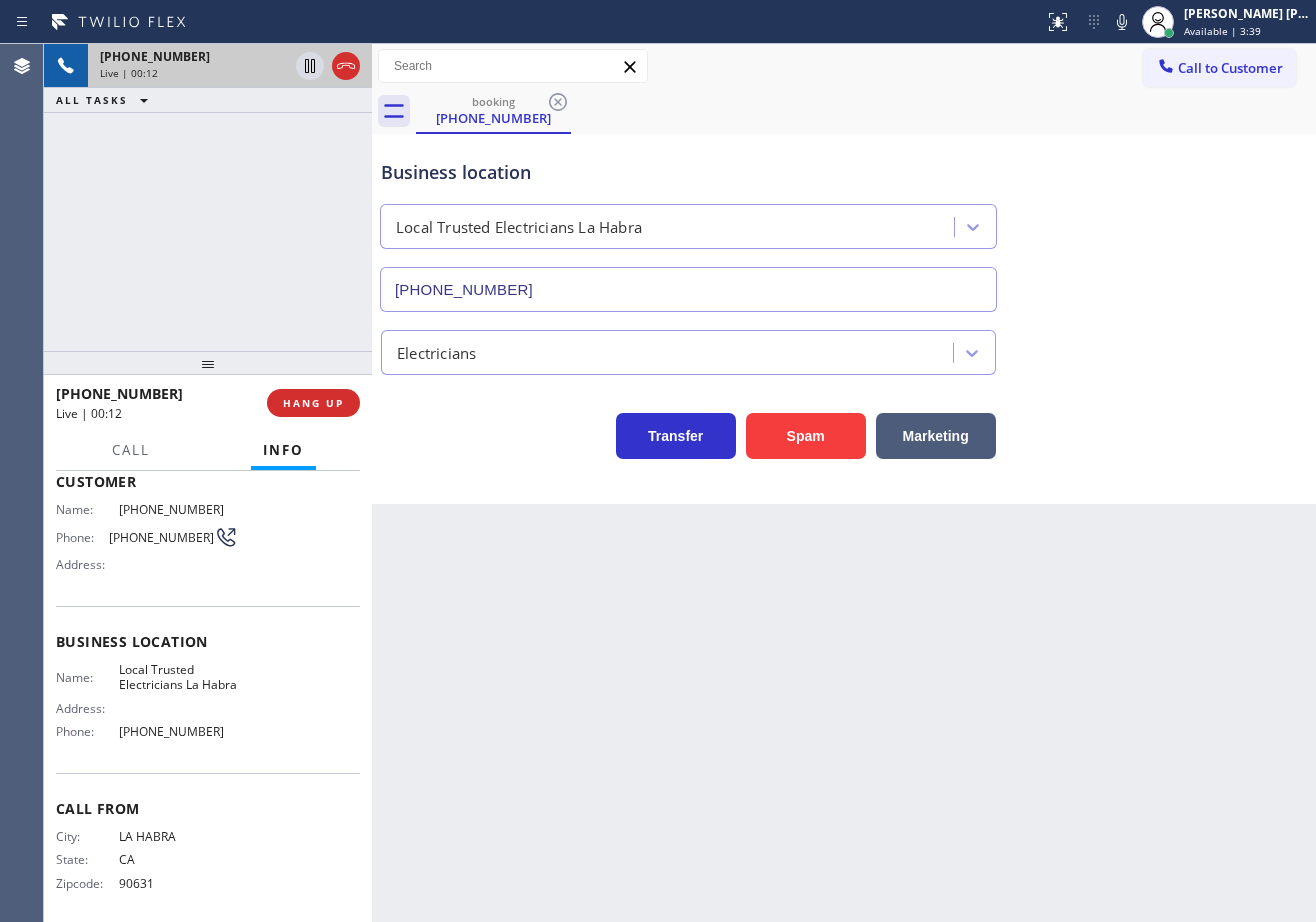 scroll, scrollTop: 0, scrollLeft: 0, axis: both 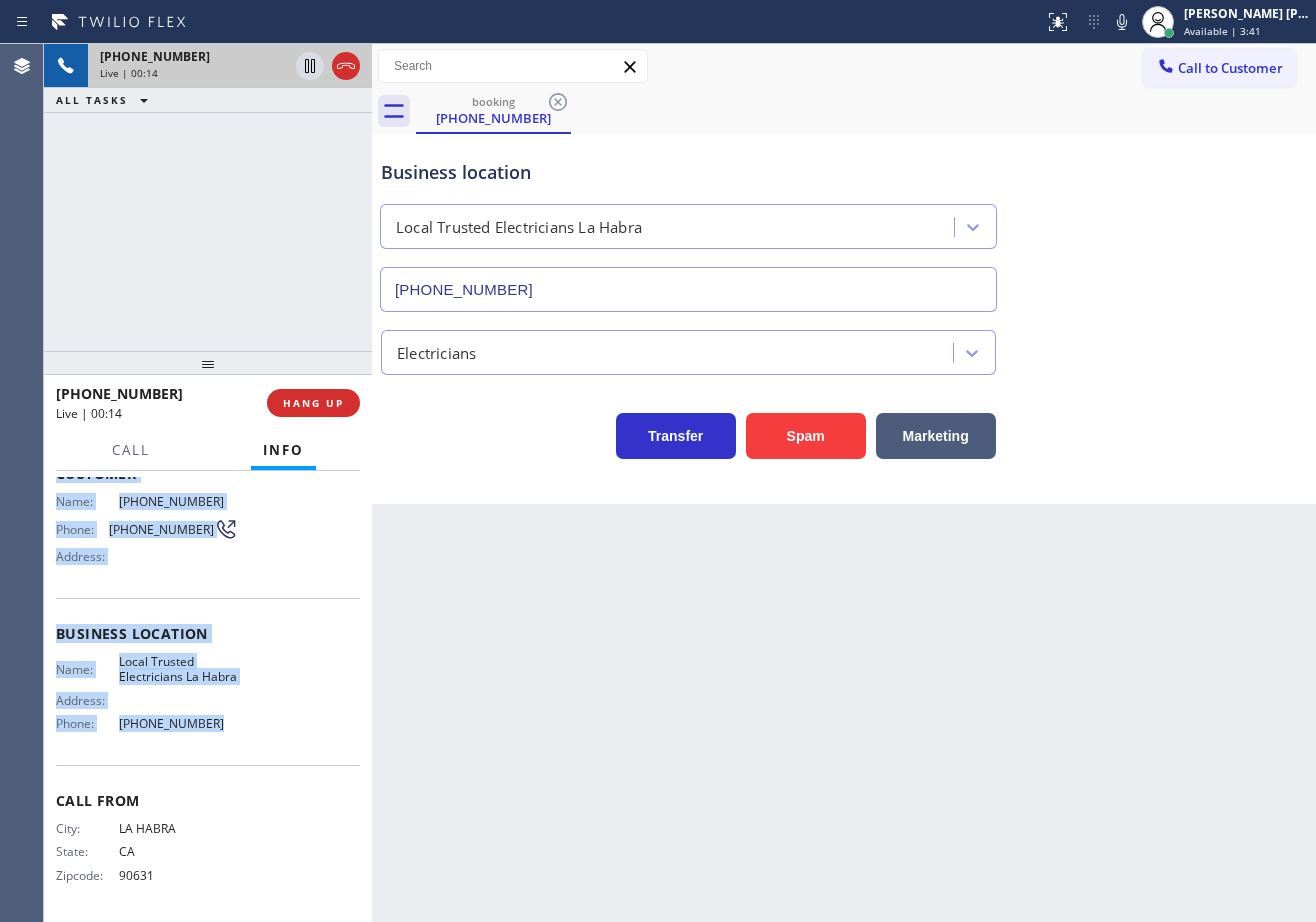 drag, startPoint x: 50, startPoint y: 584, endPoint x: 247, endPoint y: 750, distance: 257.61404 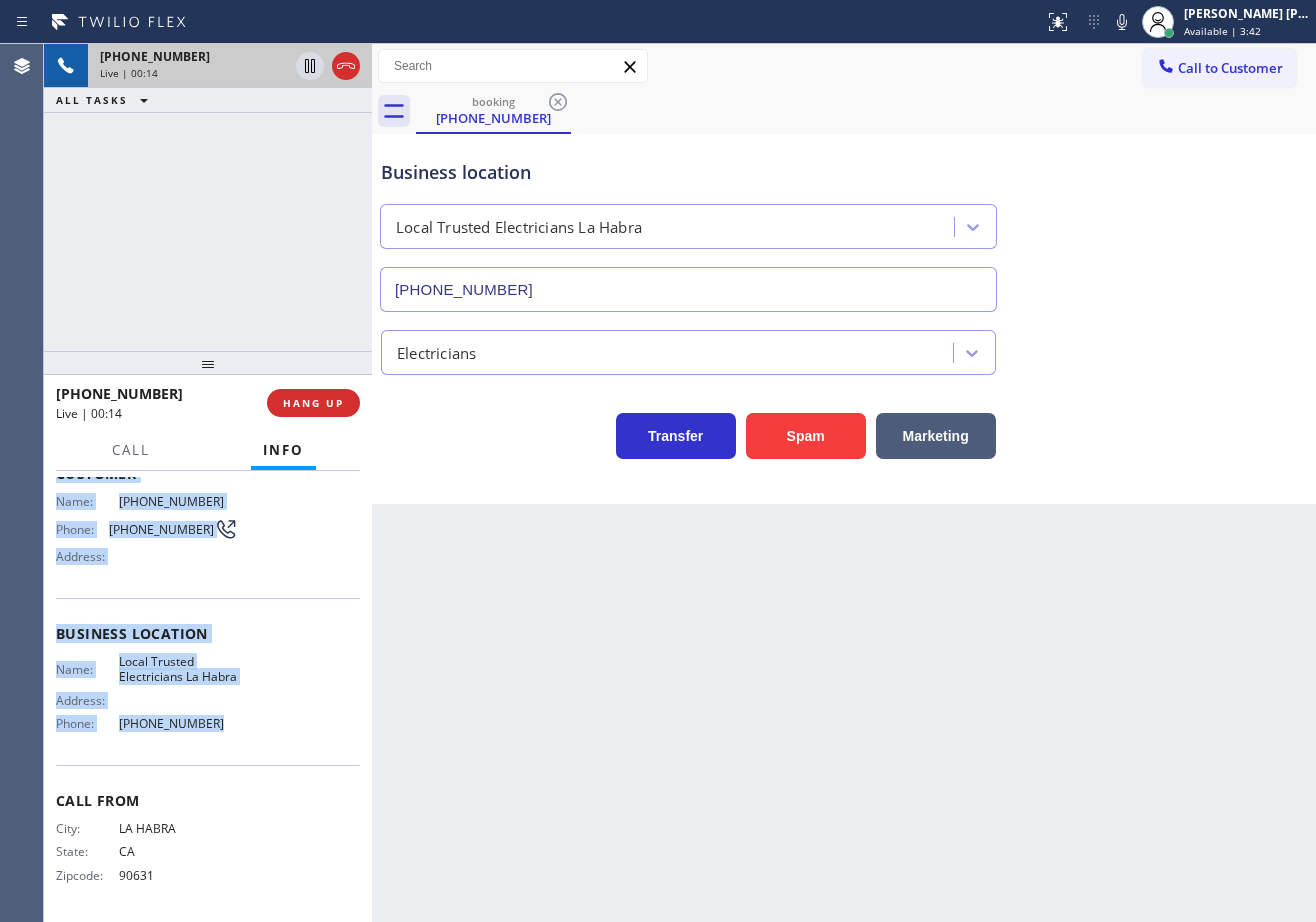 copy on "Customer Name: [PHONE_NUMBER] Phone: [PHONE_NUMBER] Address: Business location Name: Local Trusted Electricians La Habra Address:   Phone: [PHONE_NUMBER]" 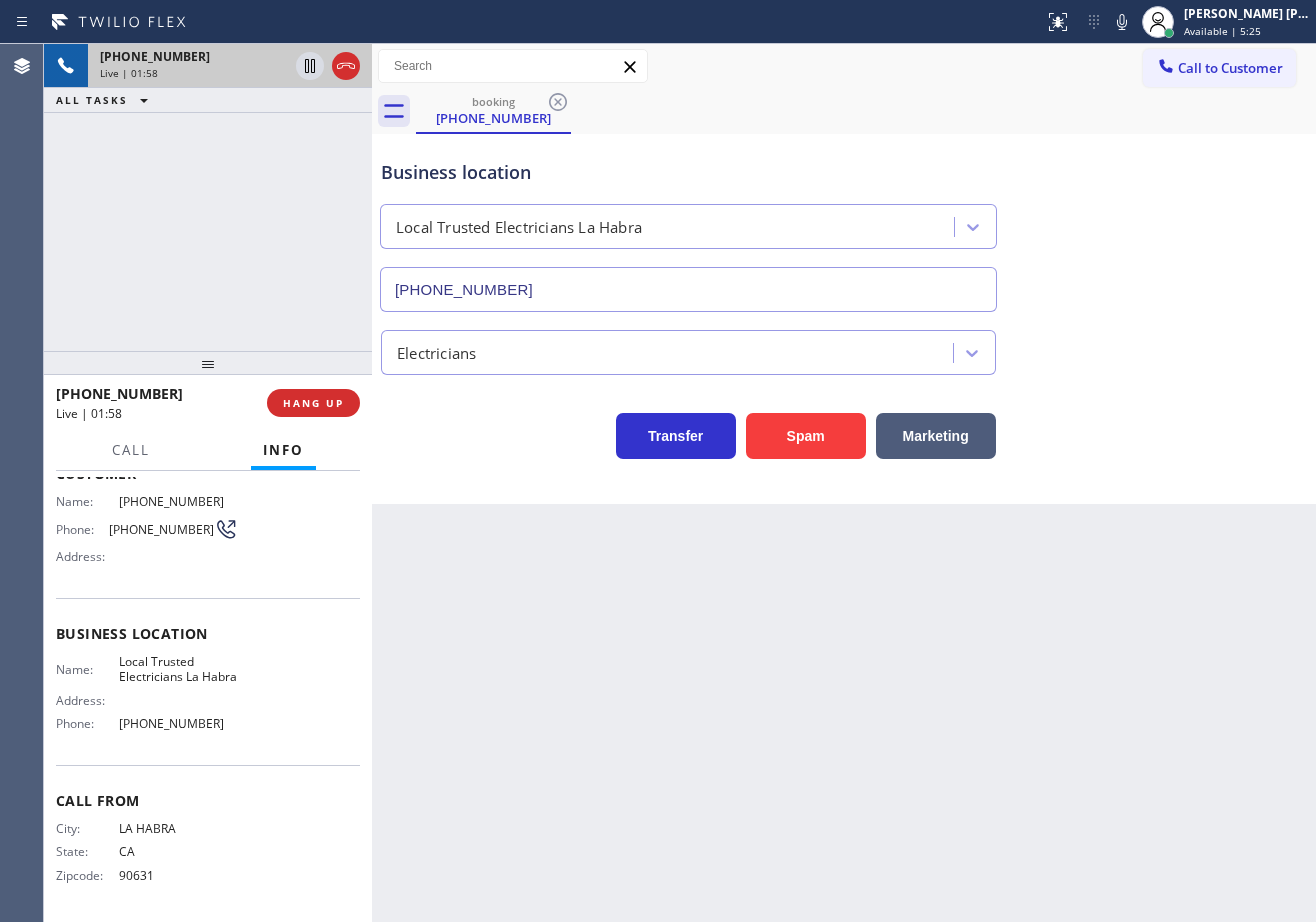 click on "Transfer Spam Marketing" at bounding box center (844, 417) 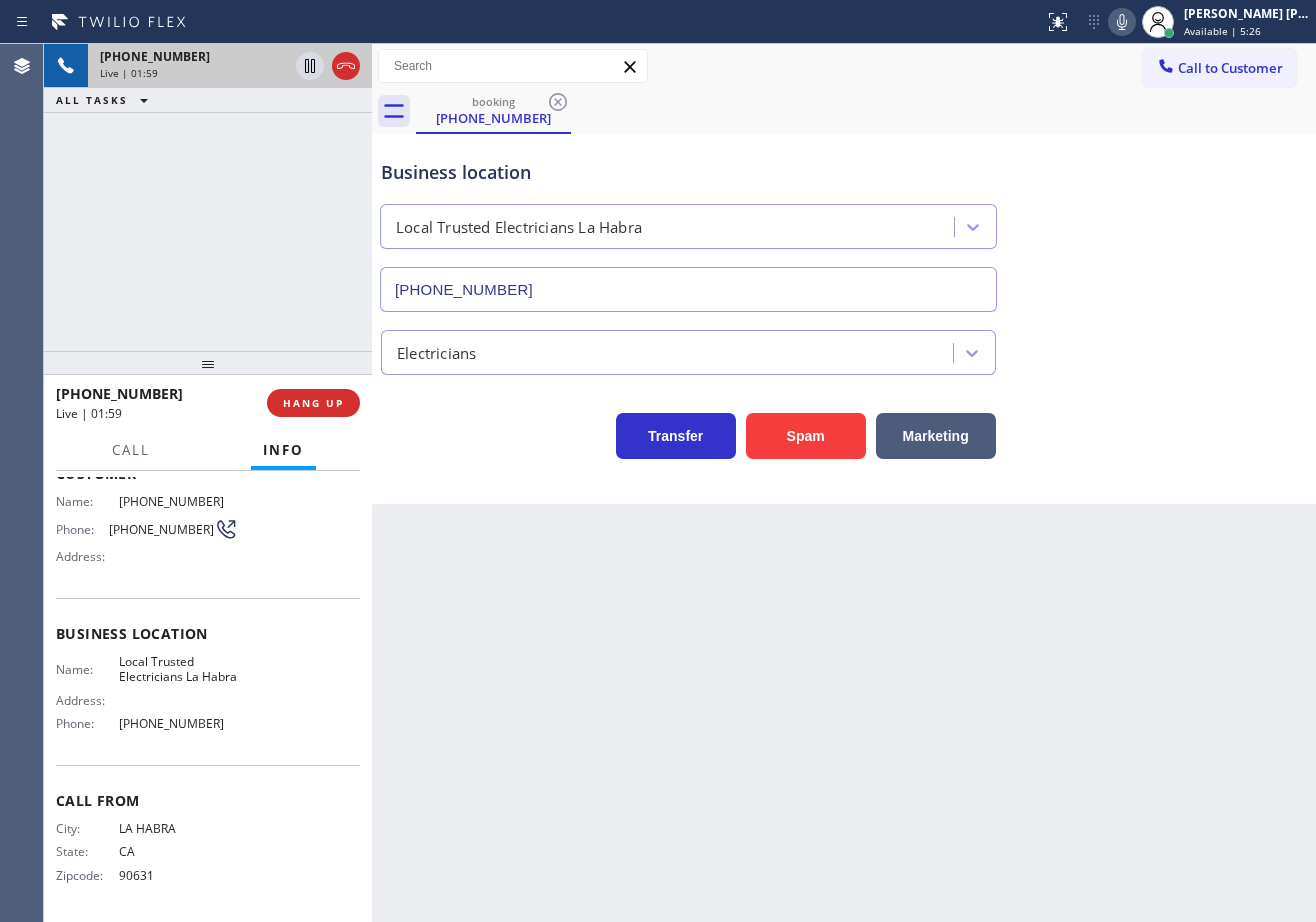 click 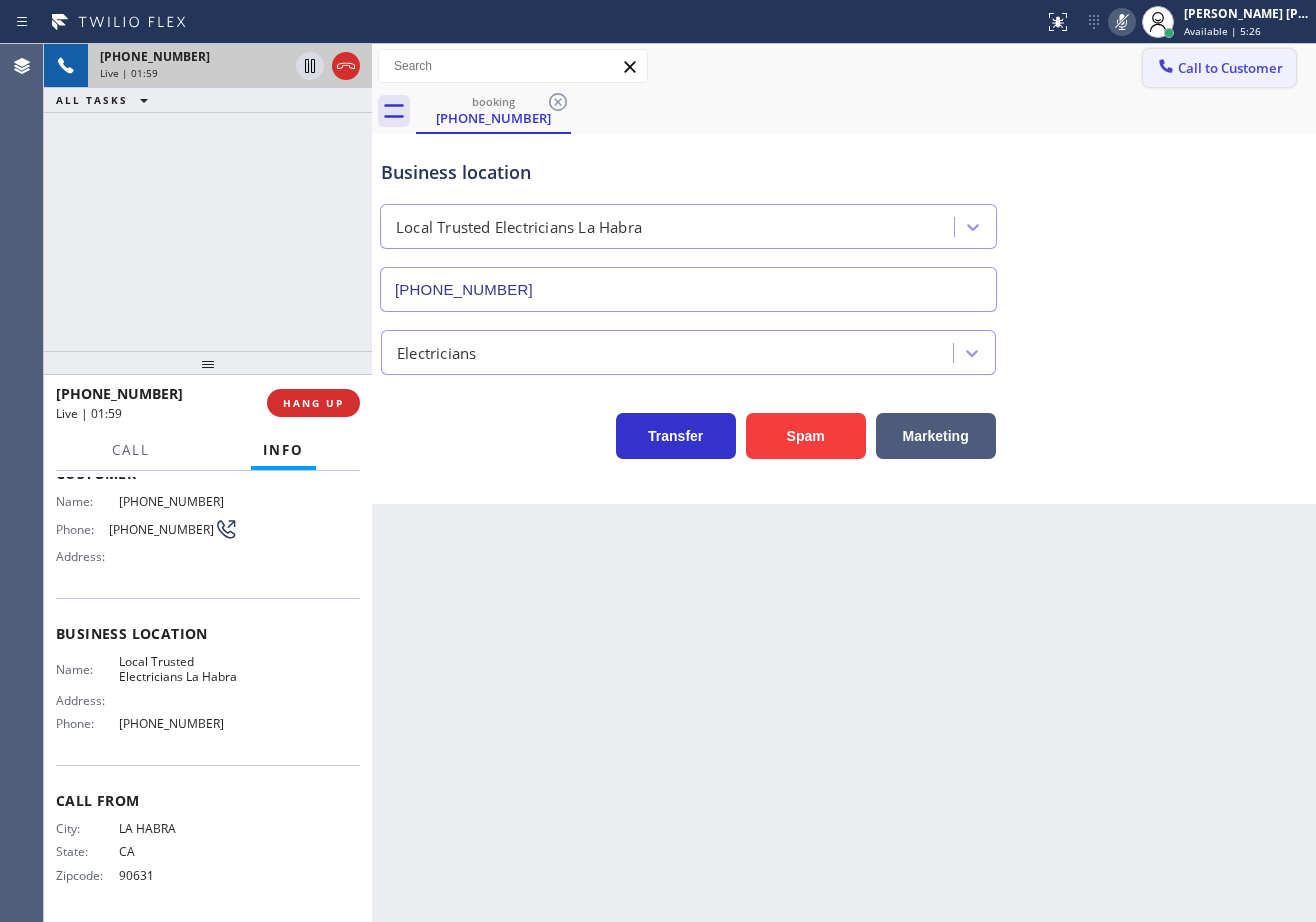 click on "Call to Customer" at bounding box center [1219, 68] 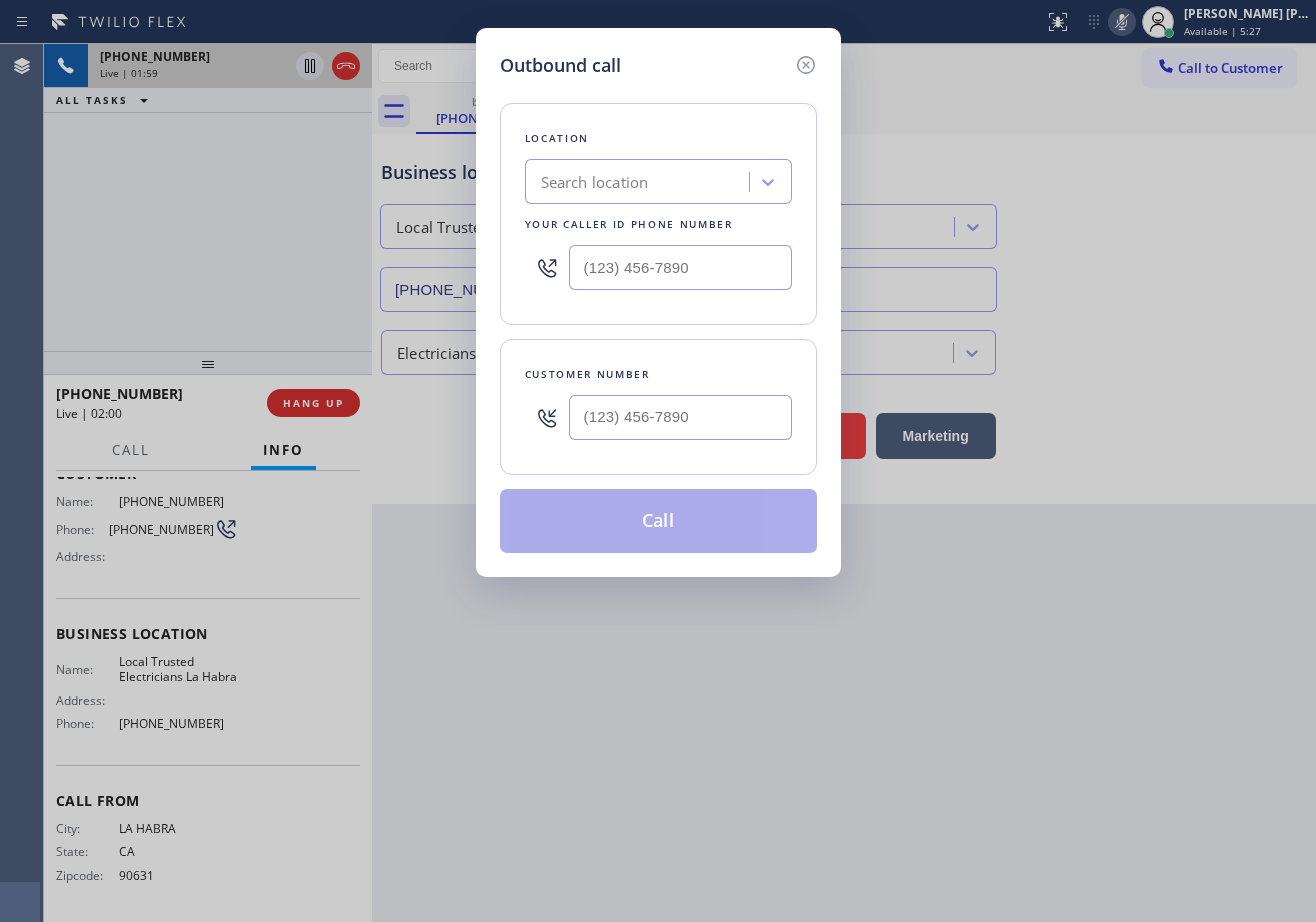 click on "Outbound call Location Search location Your caller id phone number Customer number Call" at bounding box center (658, 461) 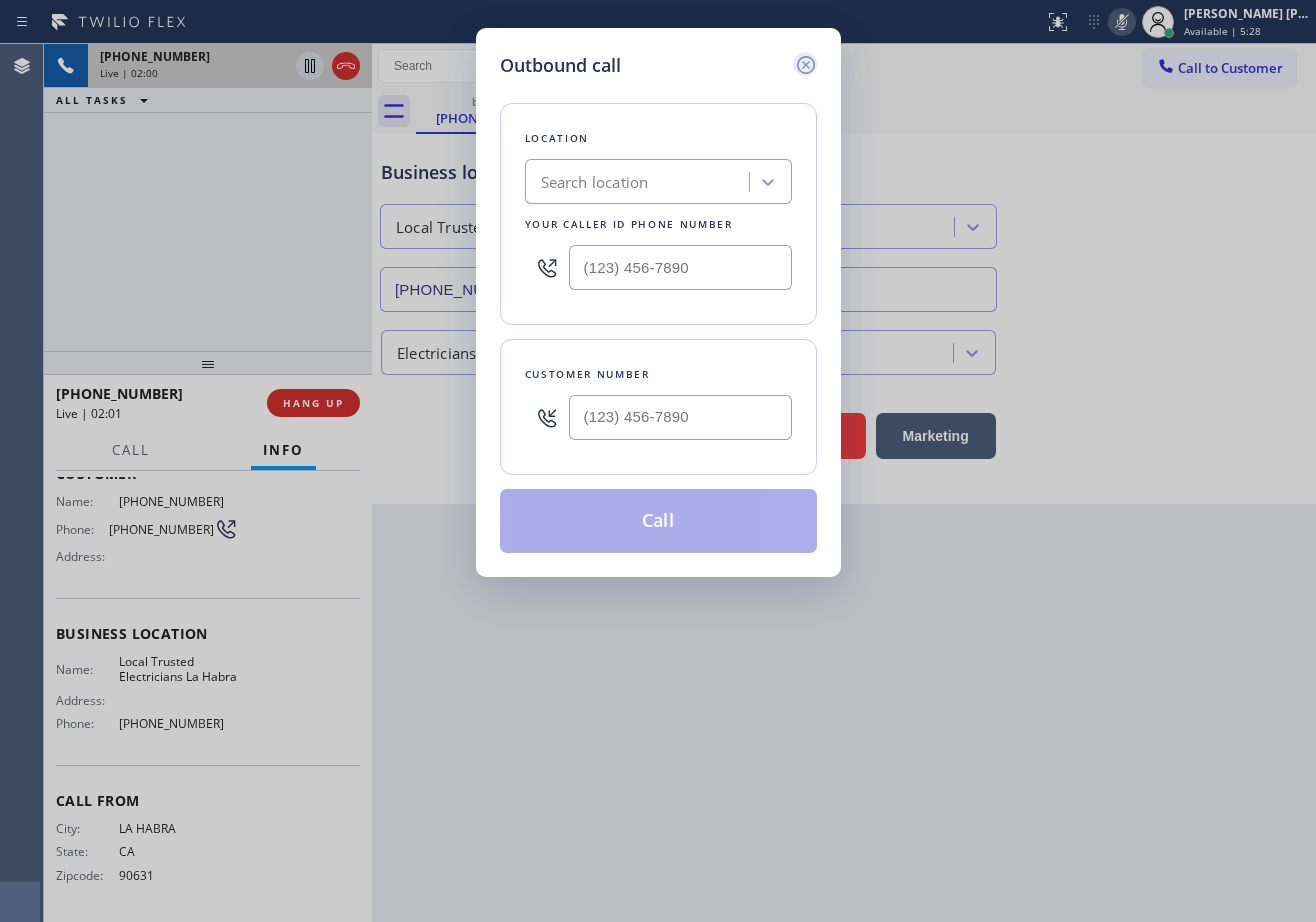 click 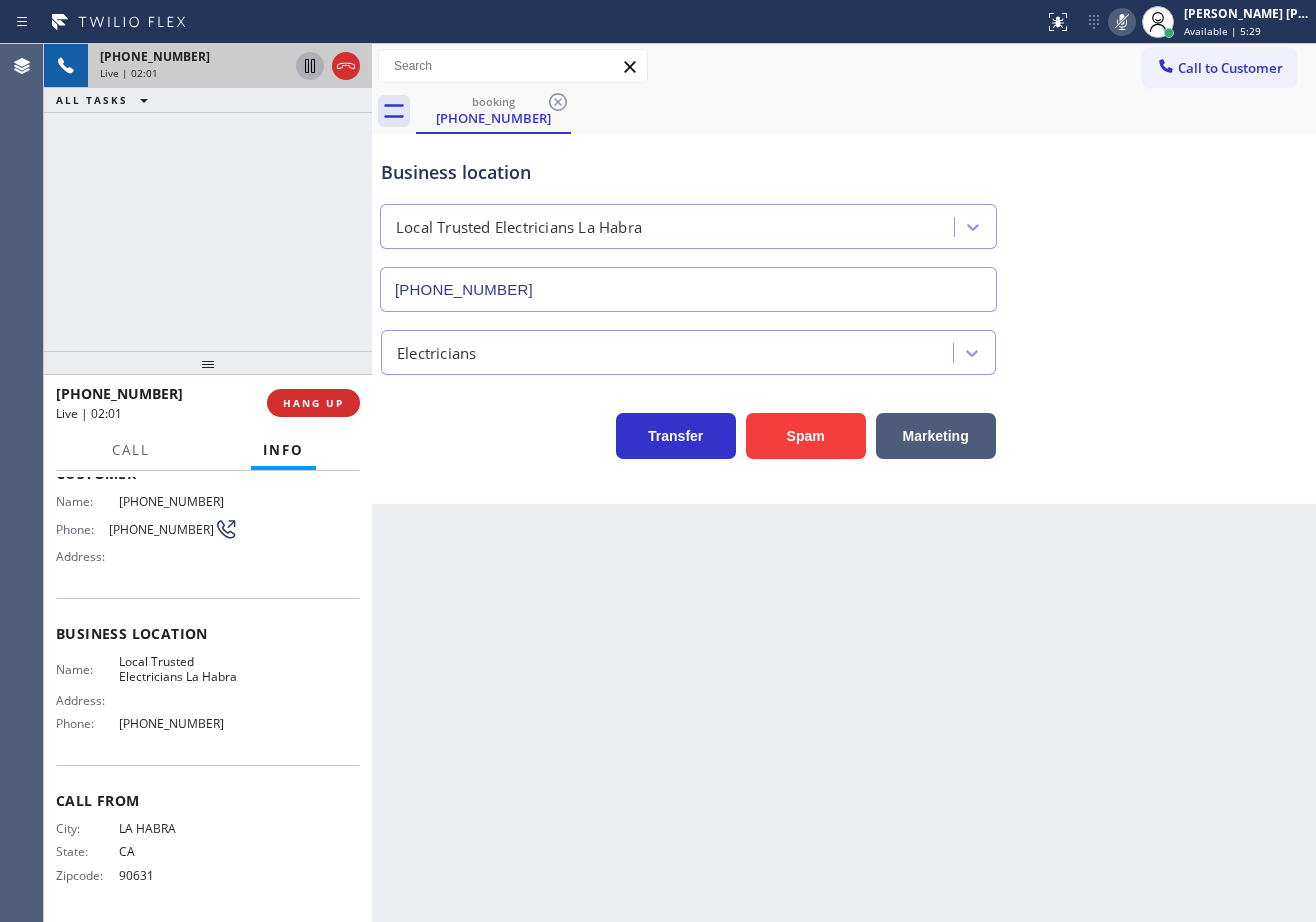 click 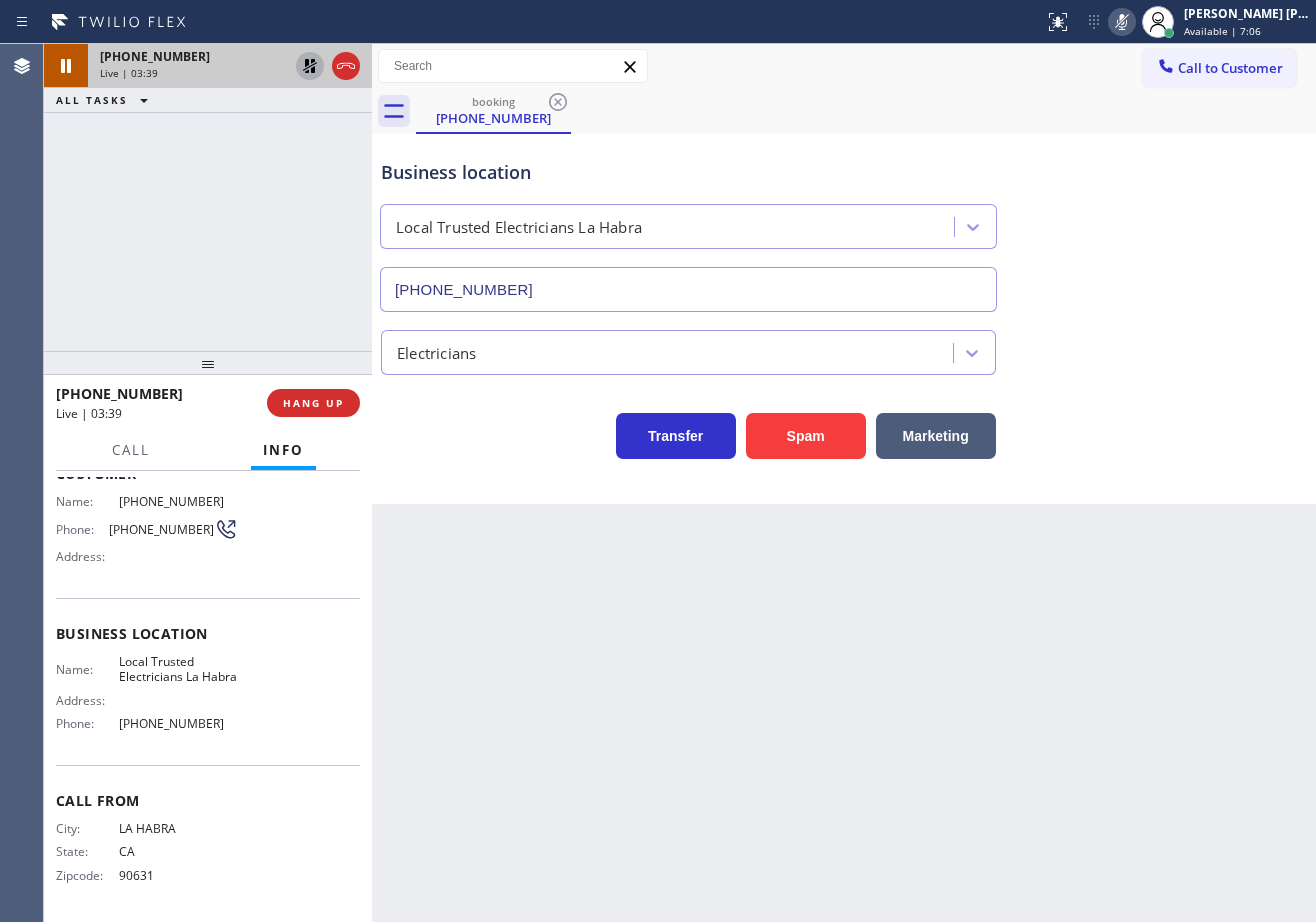 click 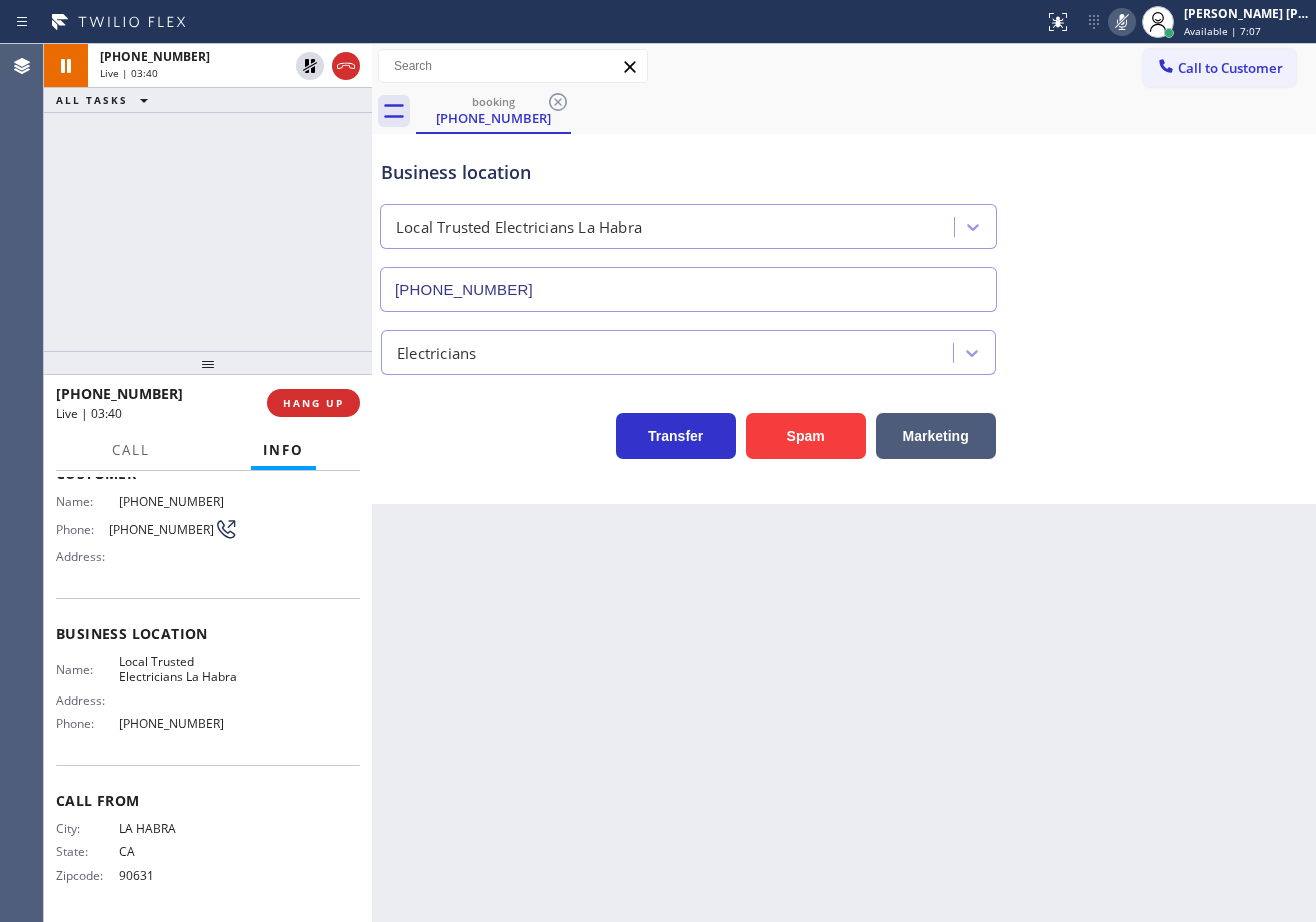 click 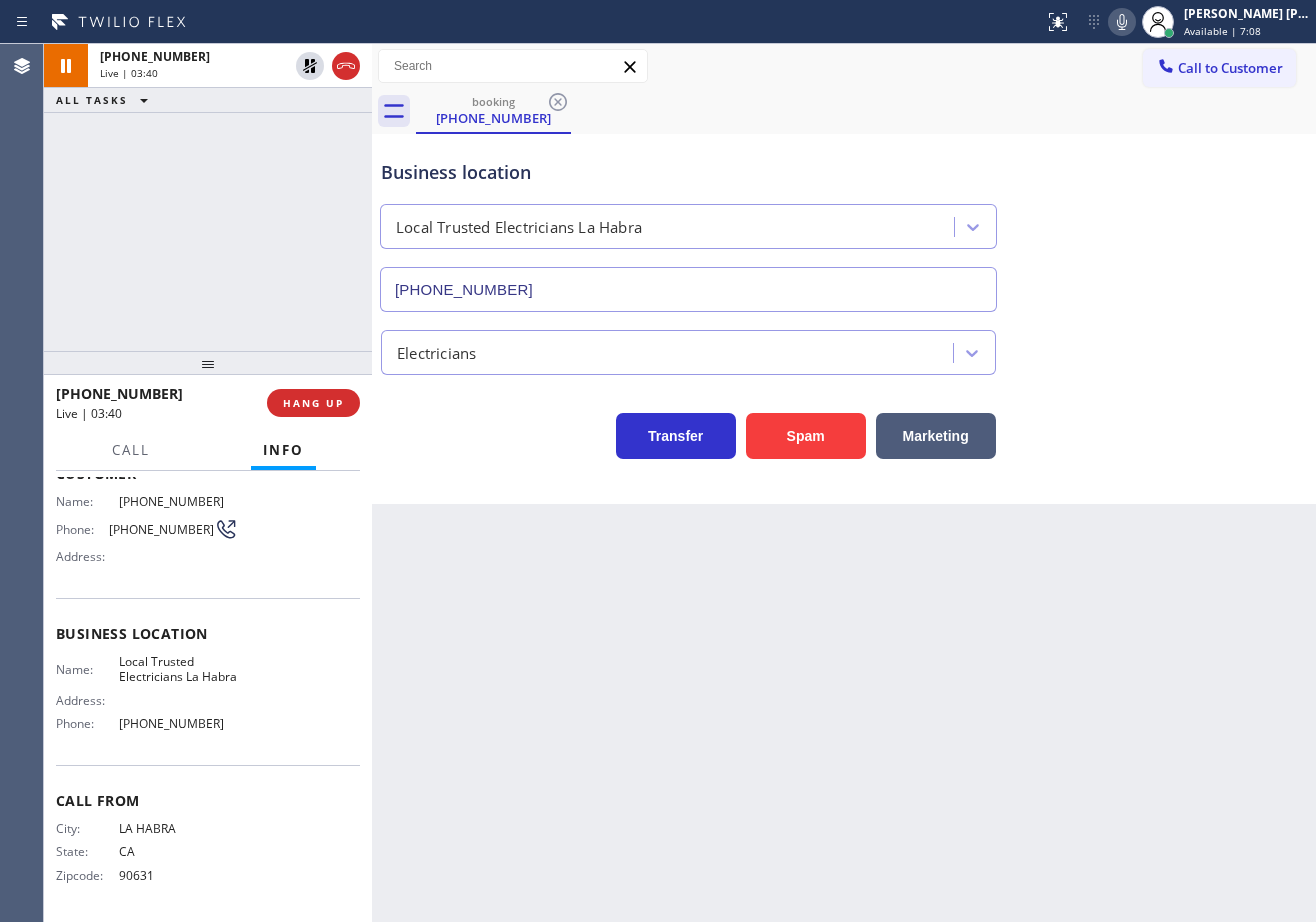 drag, startPoint x: 1168, startPoint y: 277, endPoint x: 1187, endPoint y: 311, distance: 38.948685 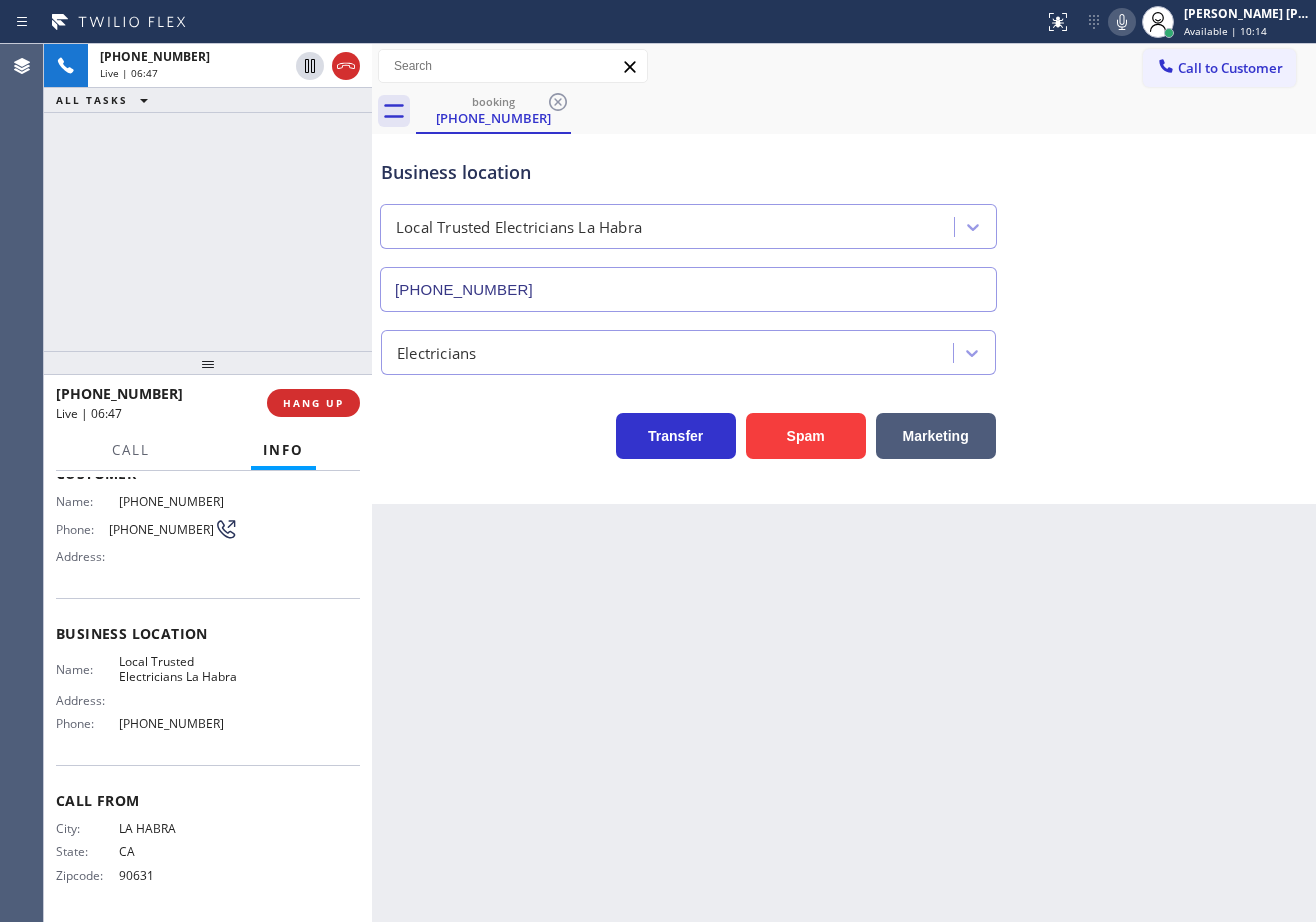 drag, startPoint x: 1021, startPoint y: 657, endPoint x: 1052, endPoint y: 651, distance: 31.575306 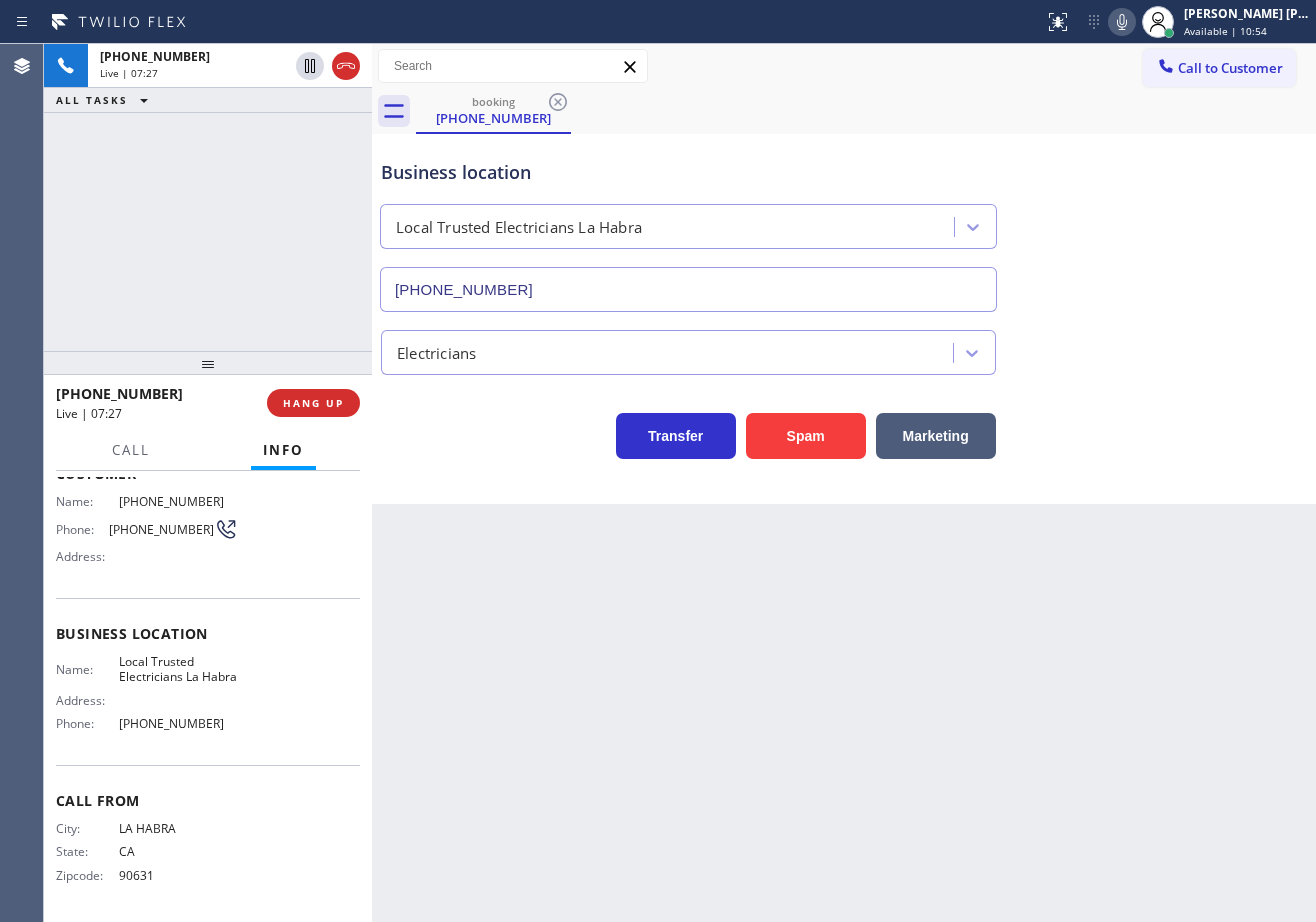 click on "[PHONE_NUMBER] Live | 07:27 ALL TASKS ALL TASKS ACTIVE TASKS TASKS IN WRAP UP" at bounding box center (208, 197) 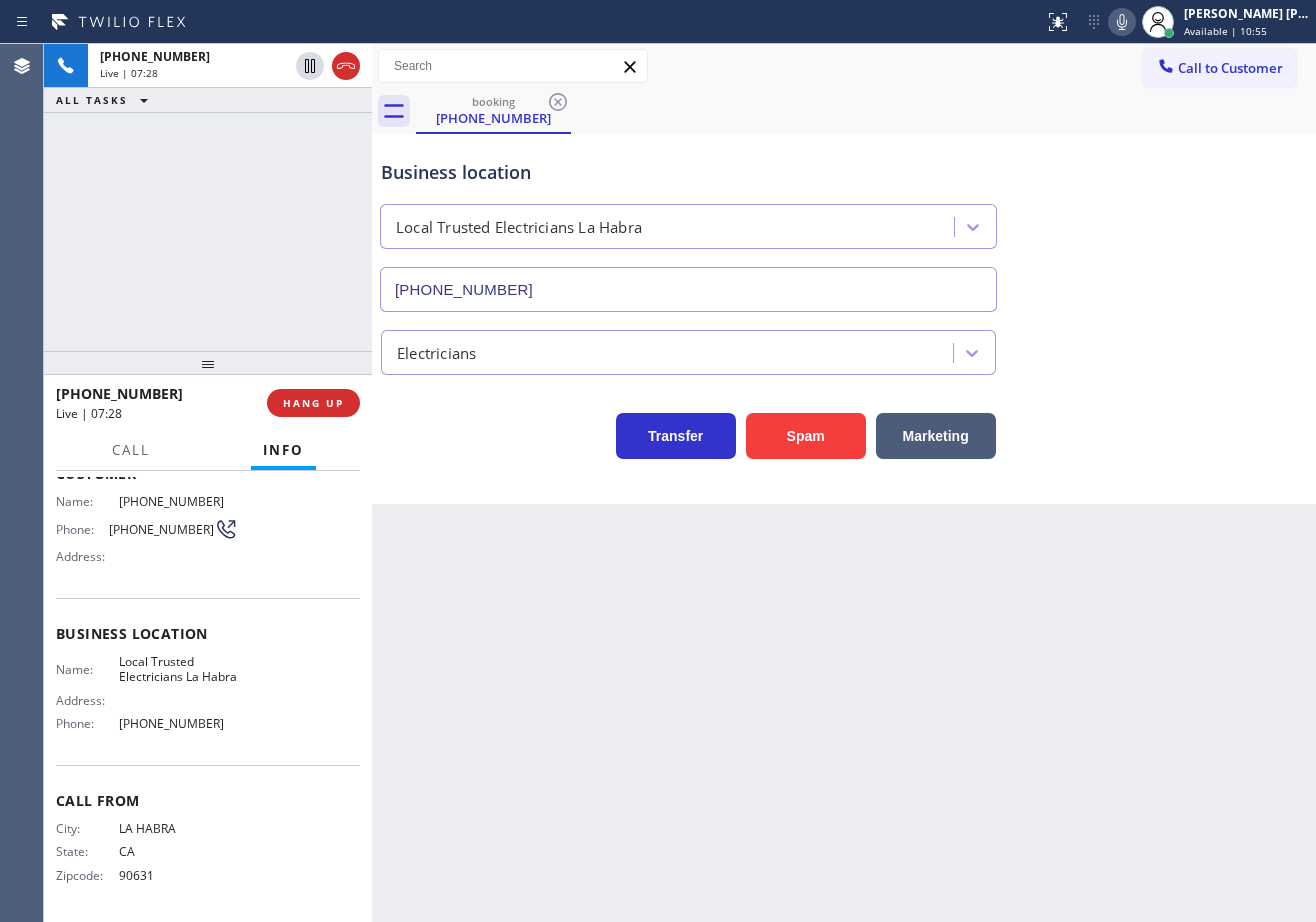click on "Business location Local Trusted Electricians [GEOGRAPHIC_DATA] [PHONE_NUMBER]" at bounding box center [844, 221] 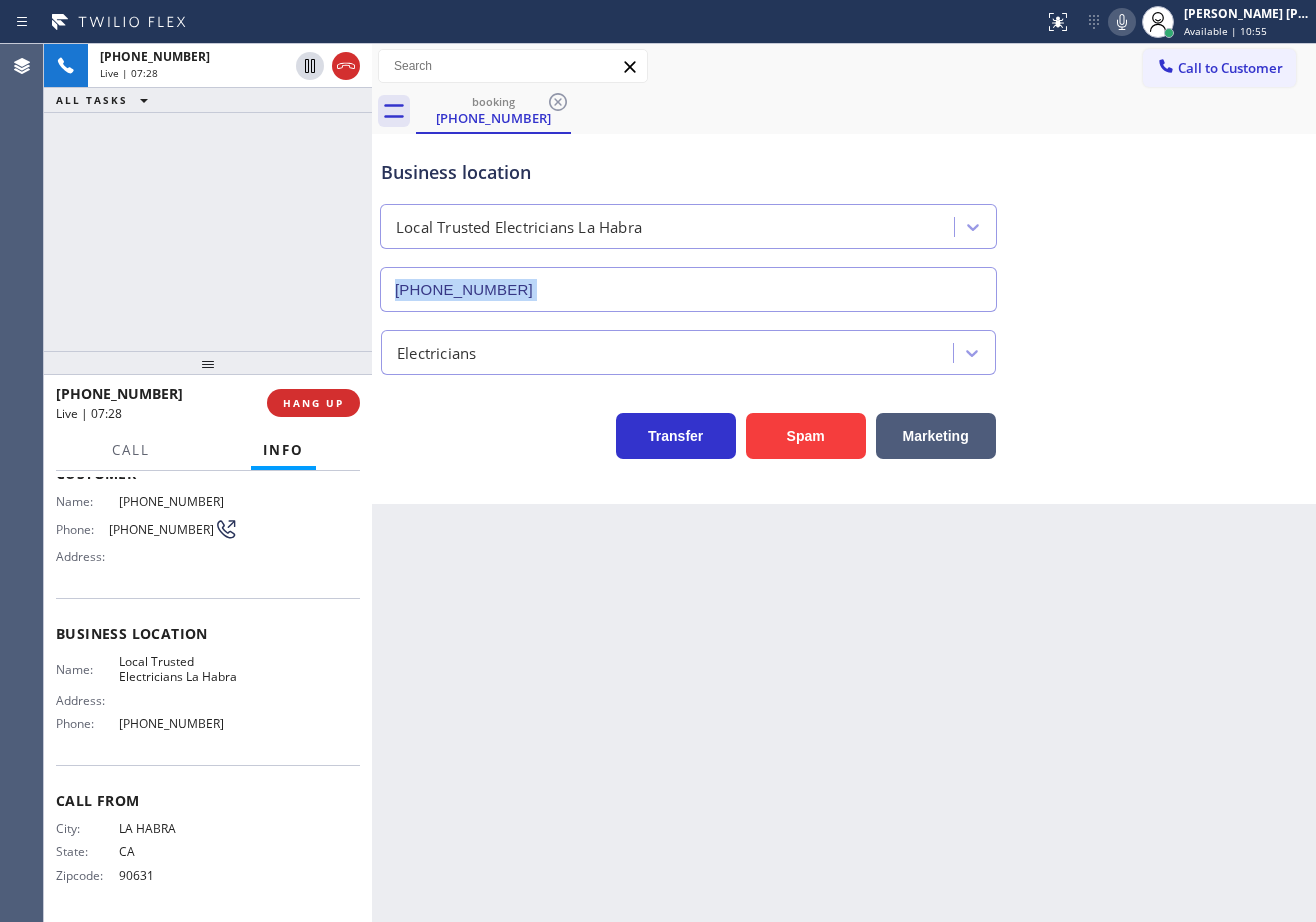 click on "Business location Local Trusted Electricians [GEOGRAPHIC_DATA] [PHONE_NUMBER]" at bounding box center [844, 221] 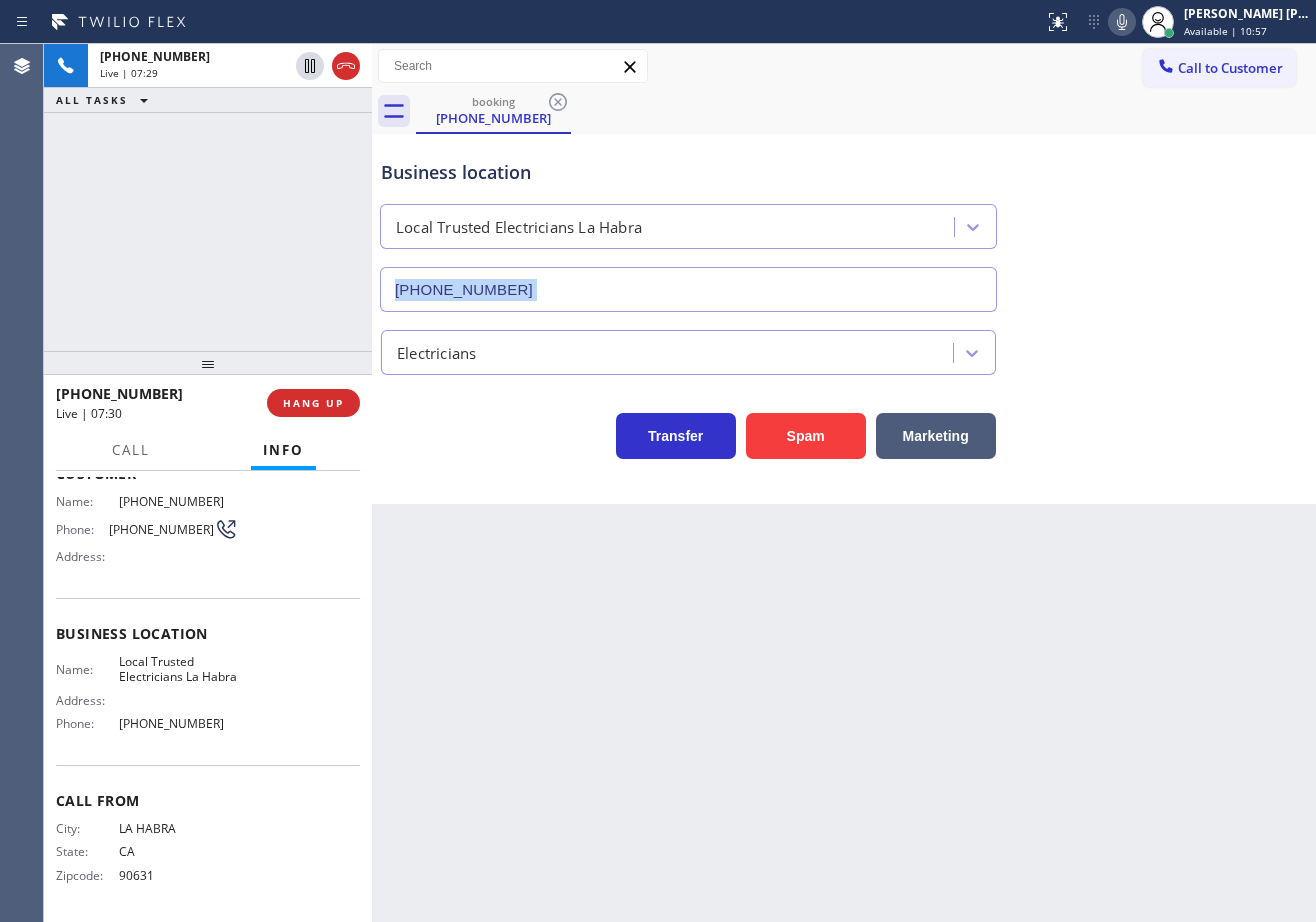 click 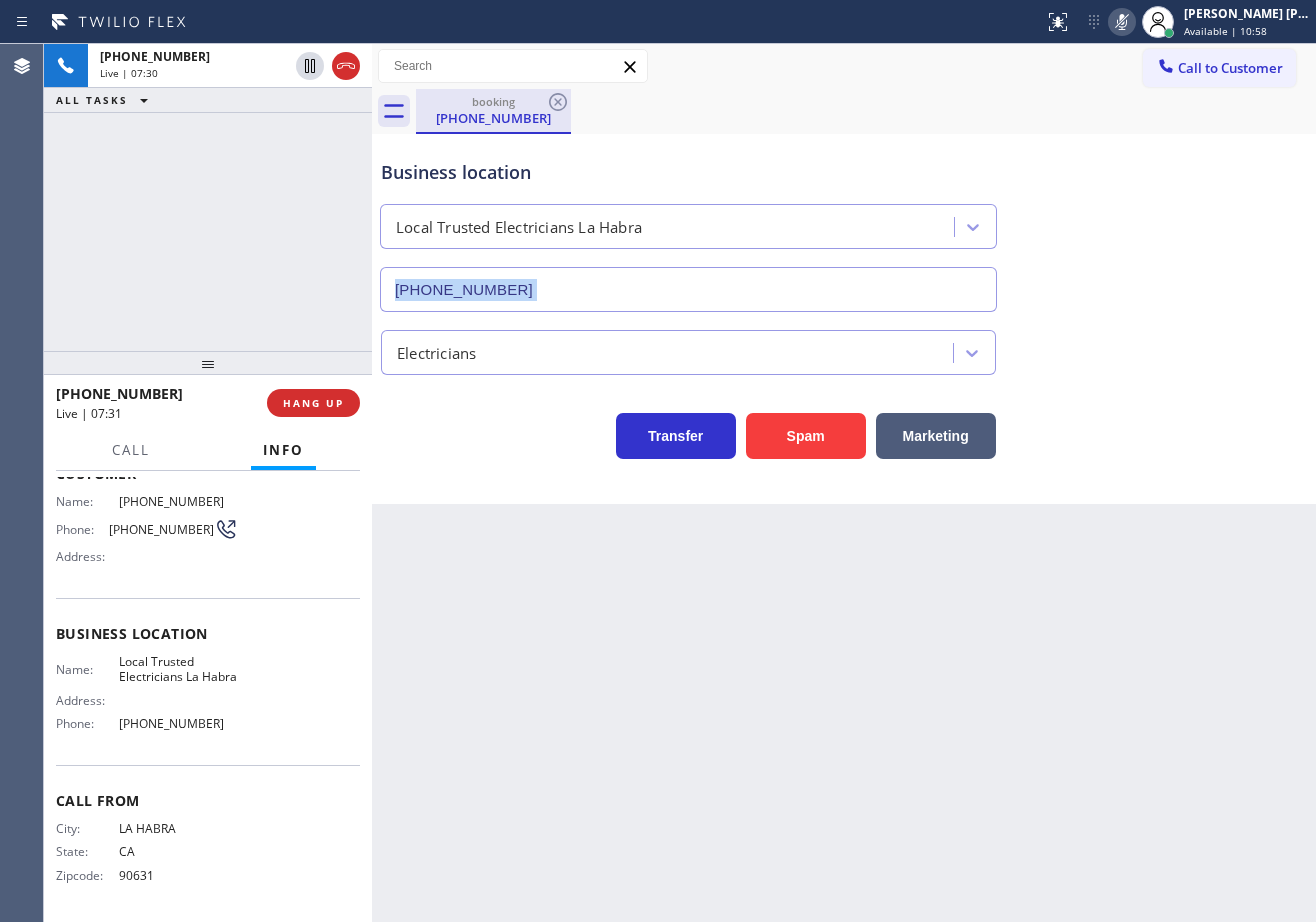 click 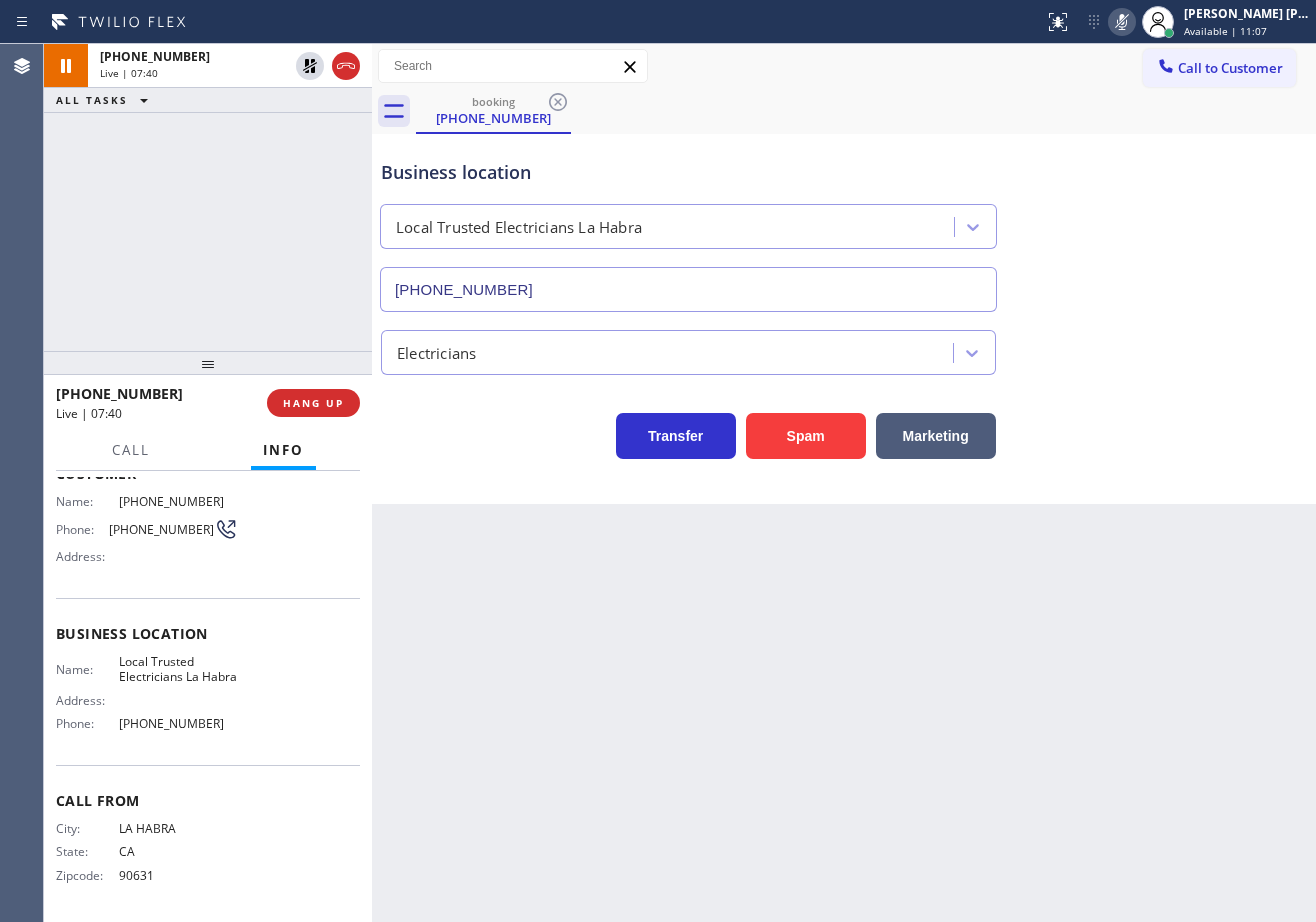 drag, startPoint x: 1013, startPoint y: 576, endPoint x: 1028, endPoint y: 558, distance: 23.43075 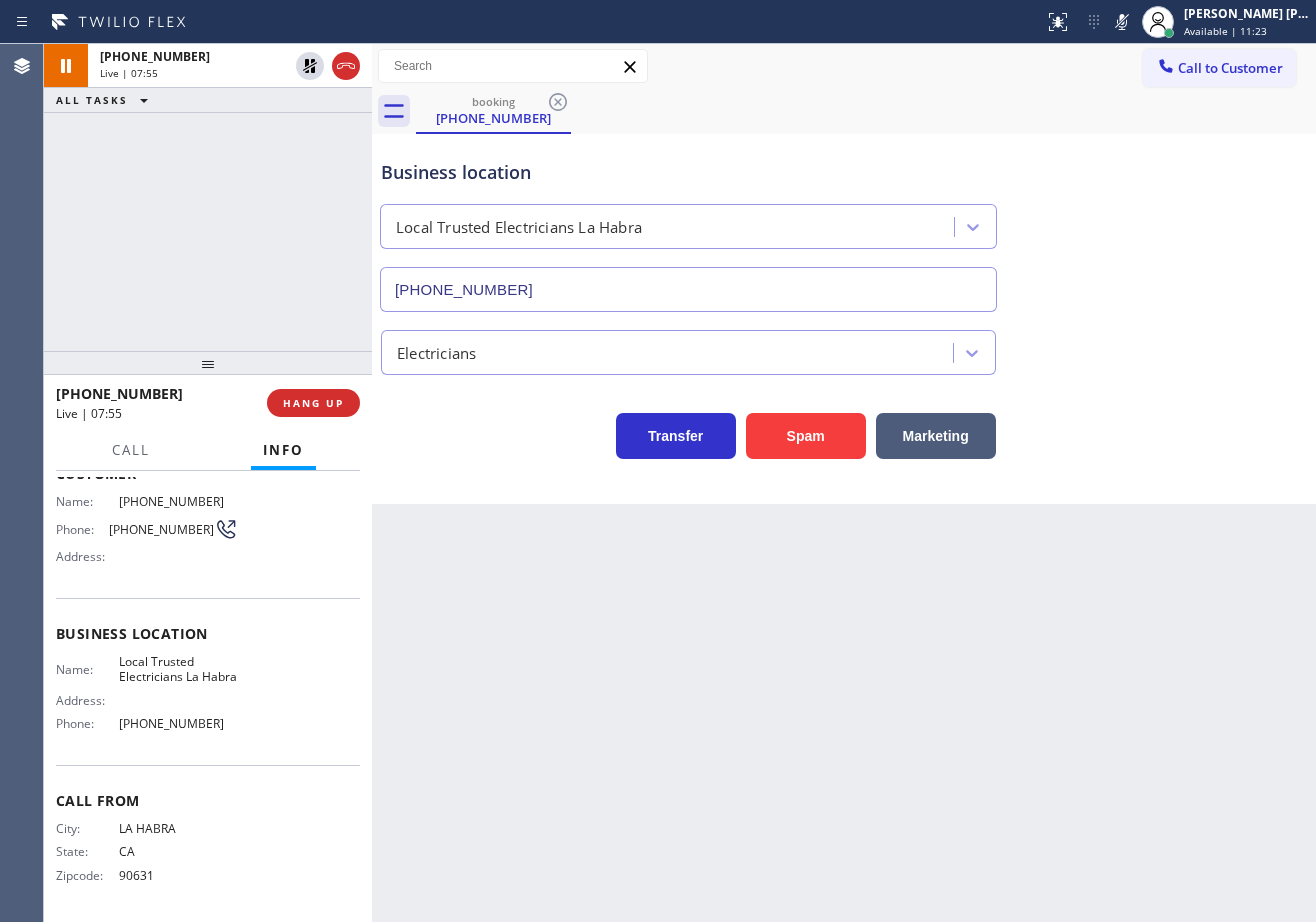 drag, startPoint x: 1138, startPoint y: 19, endPoint x: 1100, endPoint y: 88, distance: 78.77182 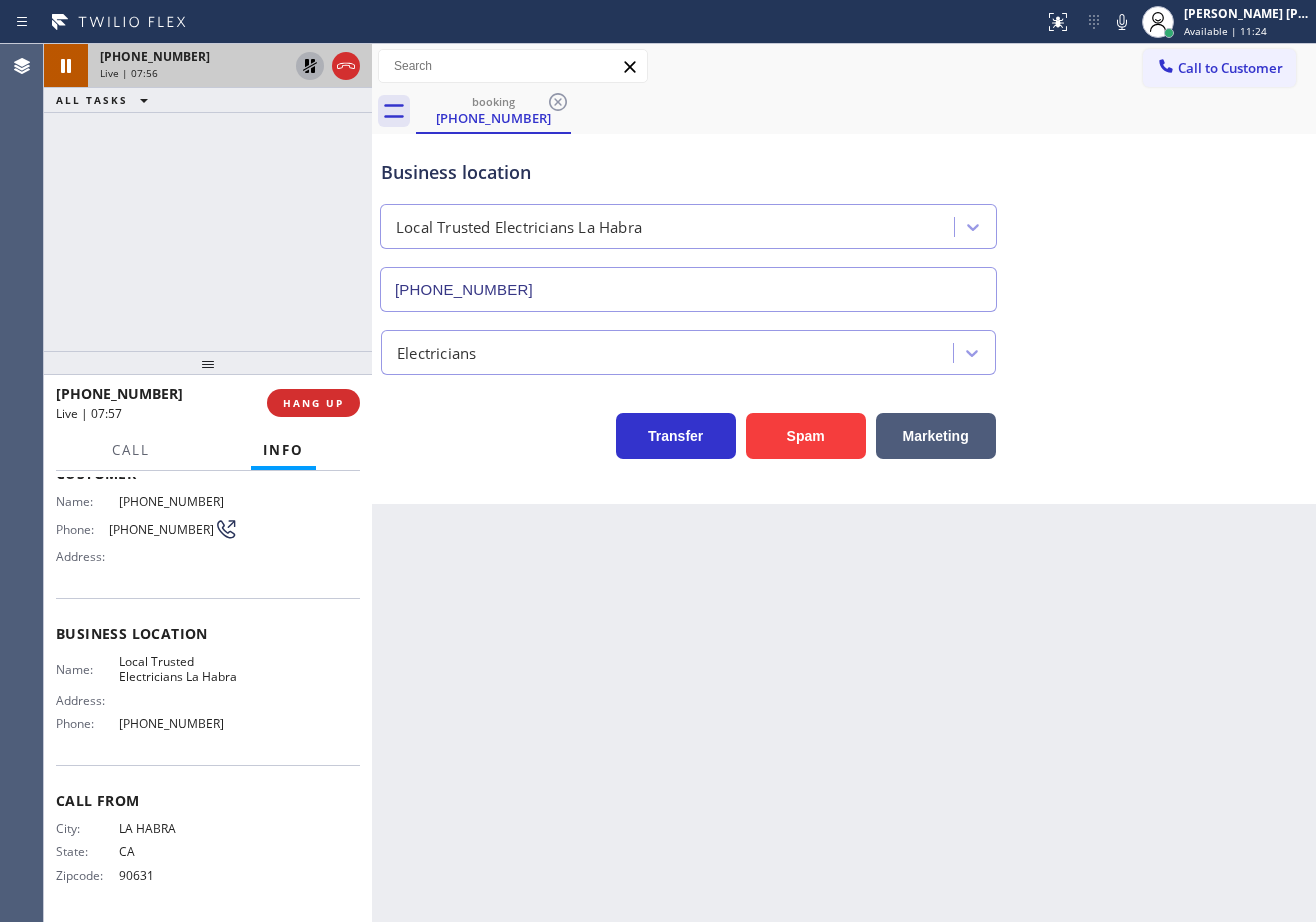 click 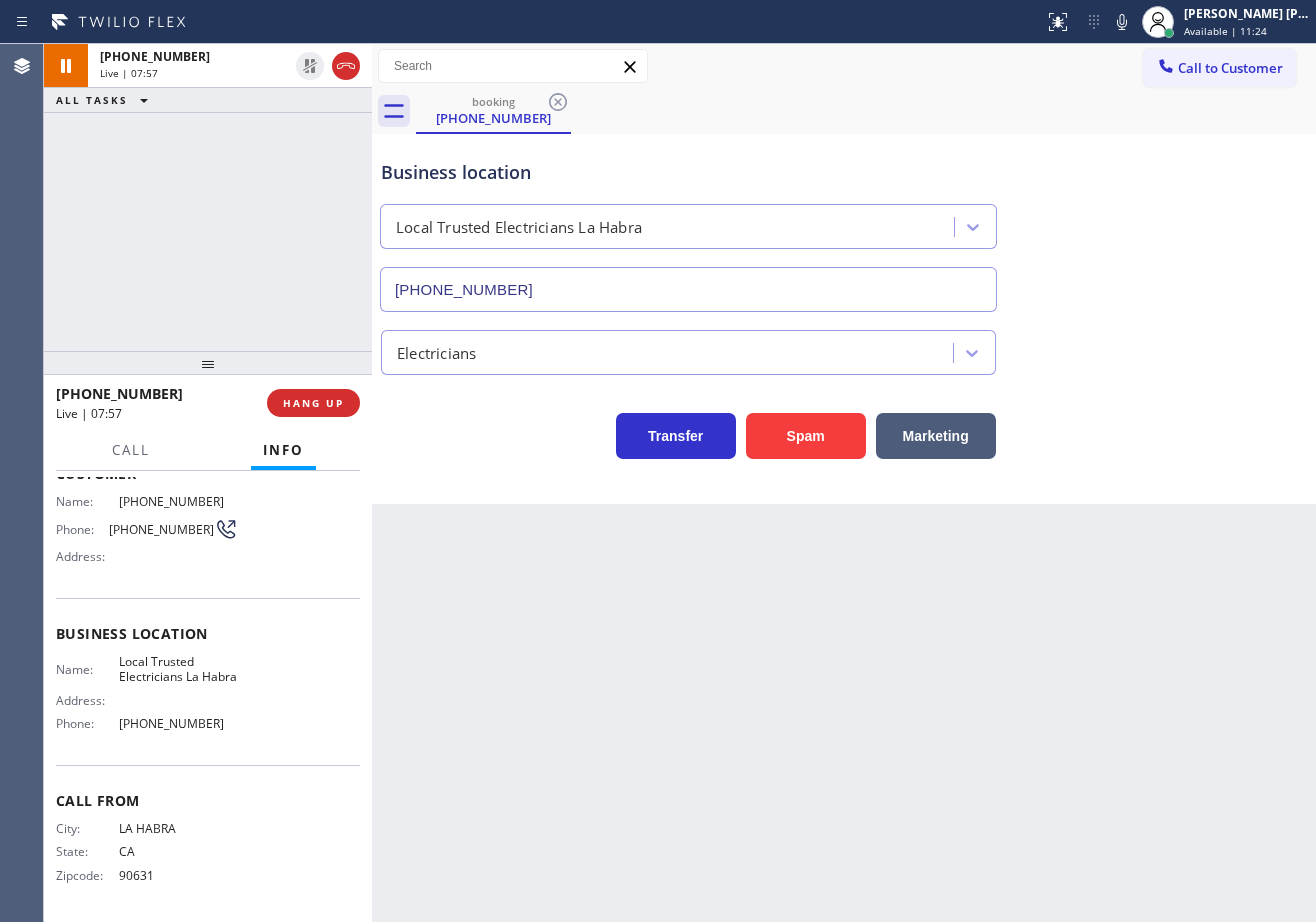 click on "[PHONE_NUMBER] Live | 07:57 ALL TASKS ALL TASKS ACTIVE TASKS TASKS IN WRAP UP" at bounding box center (208, 197) 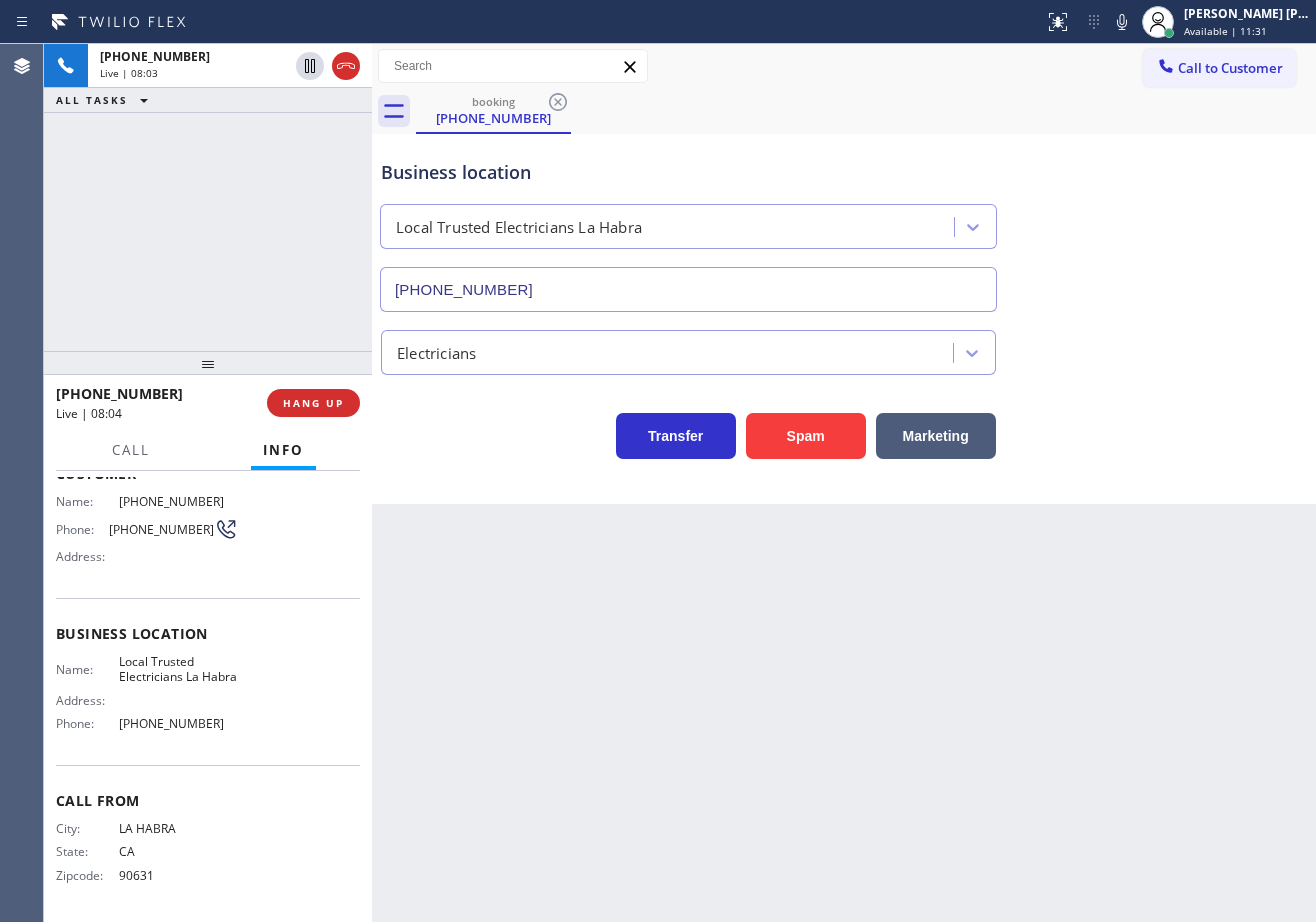click on "Back to Dashboard Change Sender ID Customers Technicians Select a contact Outbound call Technician Search Technician Your caller id phone number Your caller id phone number Call Technician info Name   Phone none Address none Change Sender ID HVAC [PHONE_NUMBER] 5 Star Appliance [PHONE_NUMBER] Appliance Repair [PHONE_NUMBER] Plumbing [PHONE_NUMBER] Air Duct Cleaning [PHONE_NUMBER]  Electricians [PHONE_NUMBER] Cancel Change Check personal SMS Reset Change booking [PHONE_NUMBER] Call to Customer Outbound call Location Search location Your caller id phone number Customer number Call Outbound call Technician Search Technician Your caller id phone number Your caller id phone number Call booking [PHONE_NUMBER] Business location Local Trusted Electricians [GEOGRAPHIC_DATA] [PHONE_NUMBER] Electricians Transfer Spam Marketing" at bounding box center [844, 483] 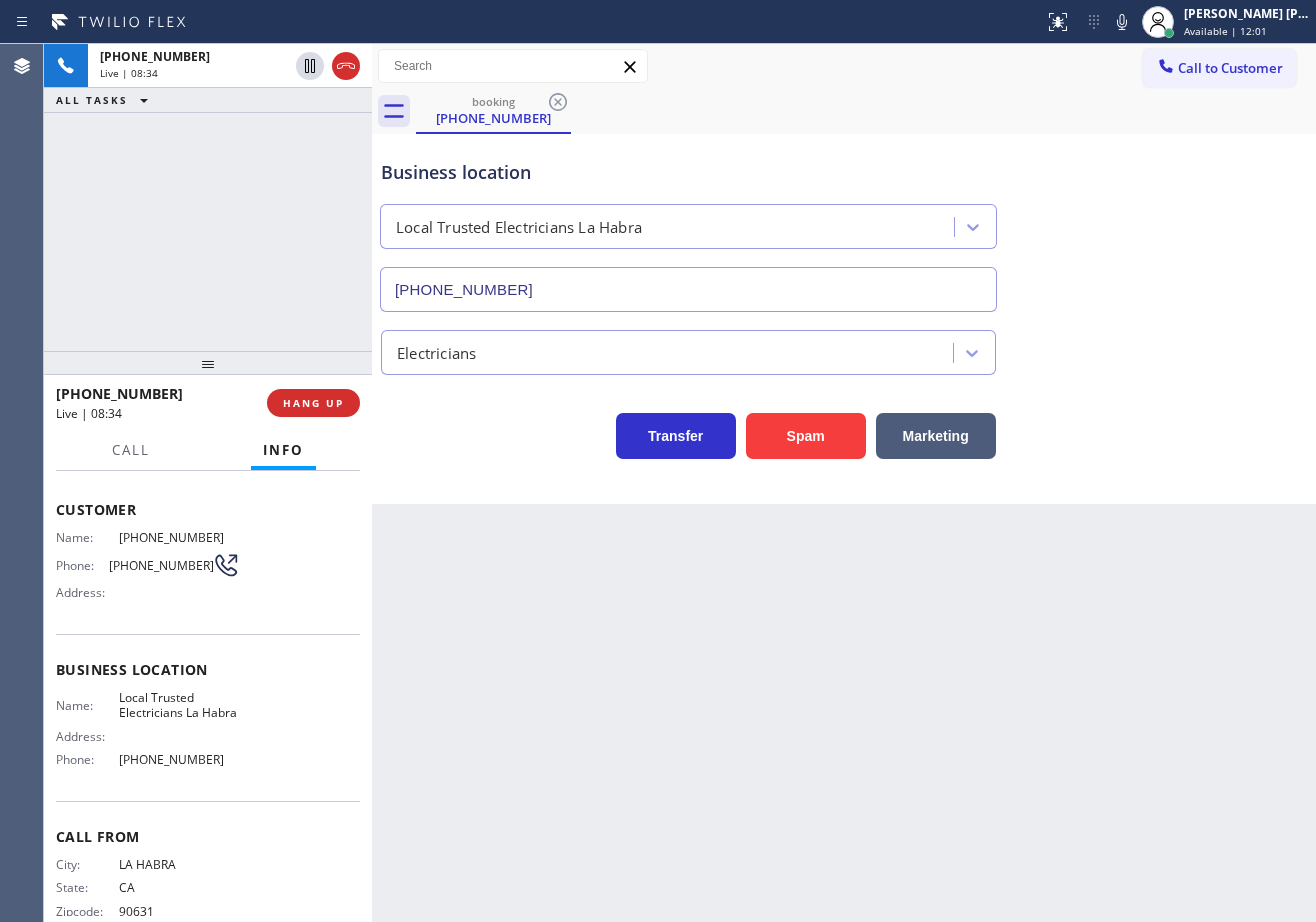 scroll, scrollTop: 0, scrollLeft: 0, axis: both 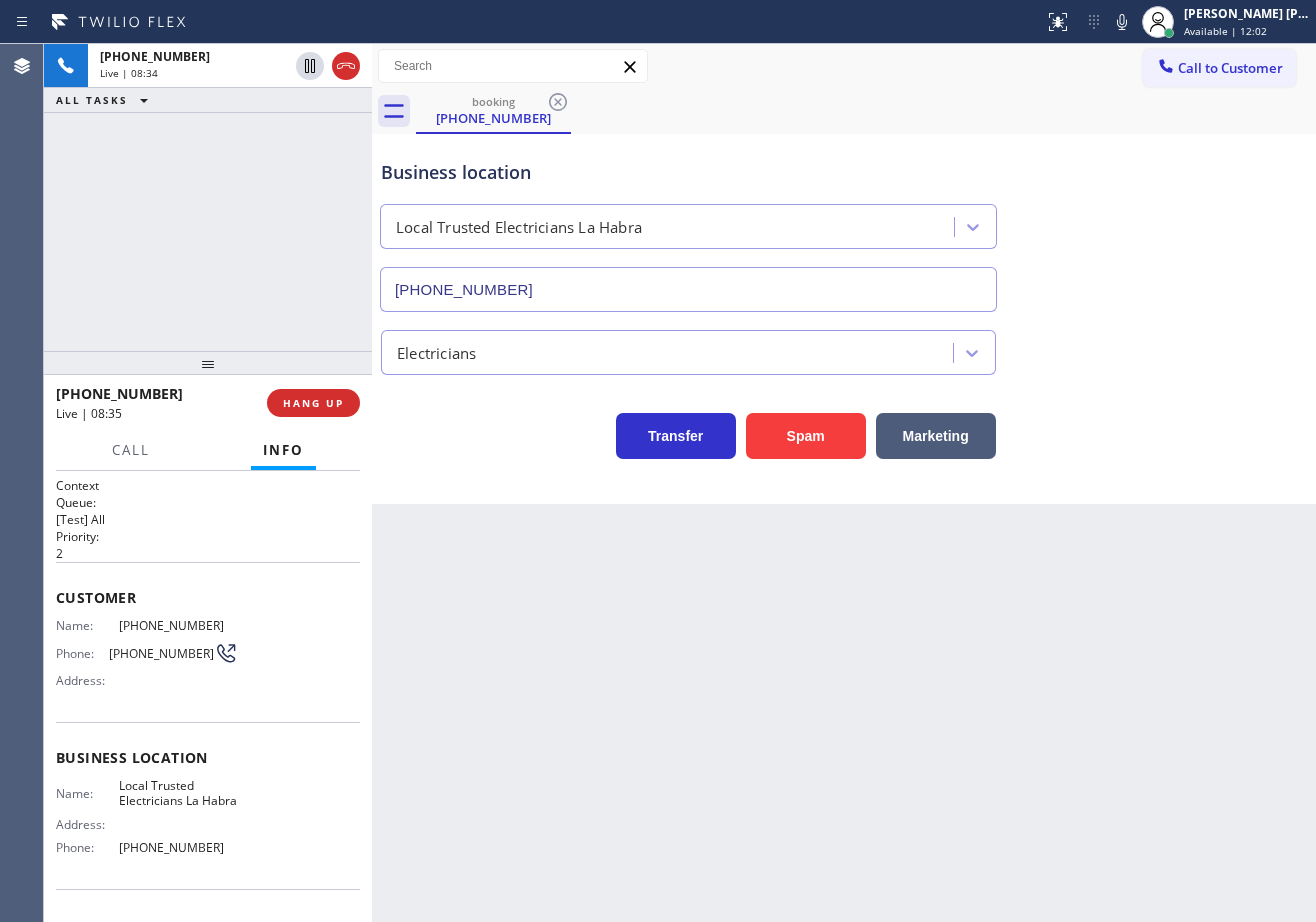 click on "[PHONE_NUMBER] Live | 08:34 ALL TASKS ALL TASKS ACTIVE TASKS TASKS IN WRAP UP" at bounding box center [208, 197] 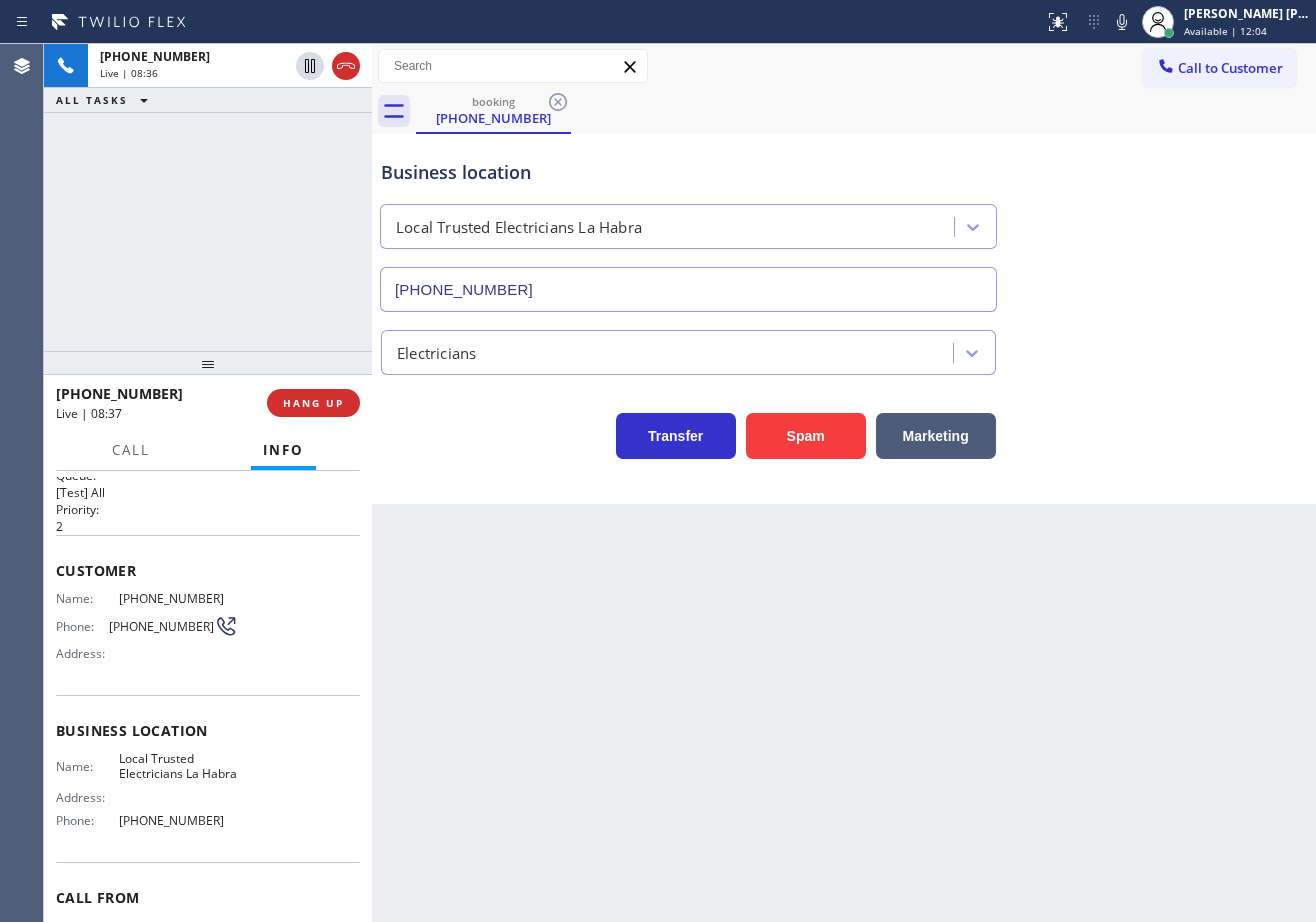 scroll, scrollTop: 0, scrollLeft: 0, axis: both 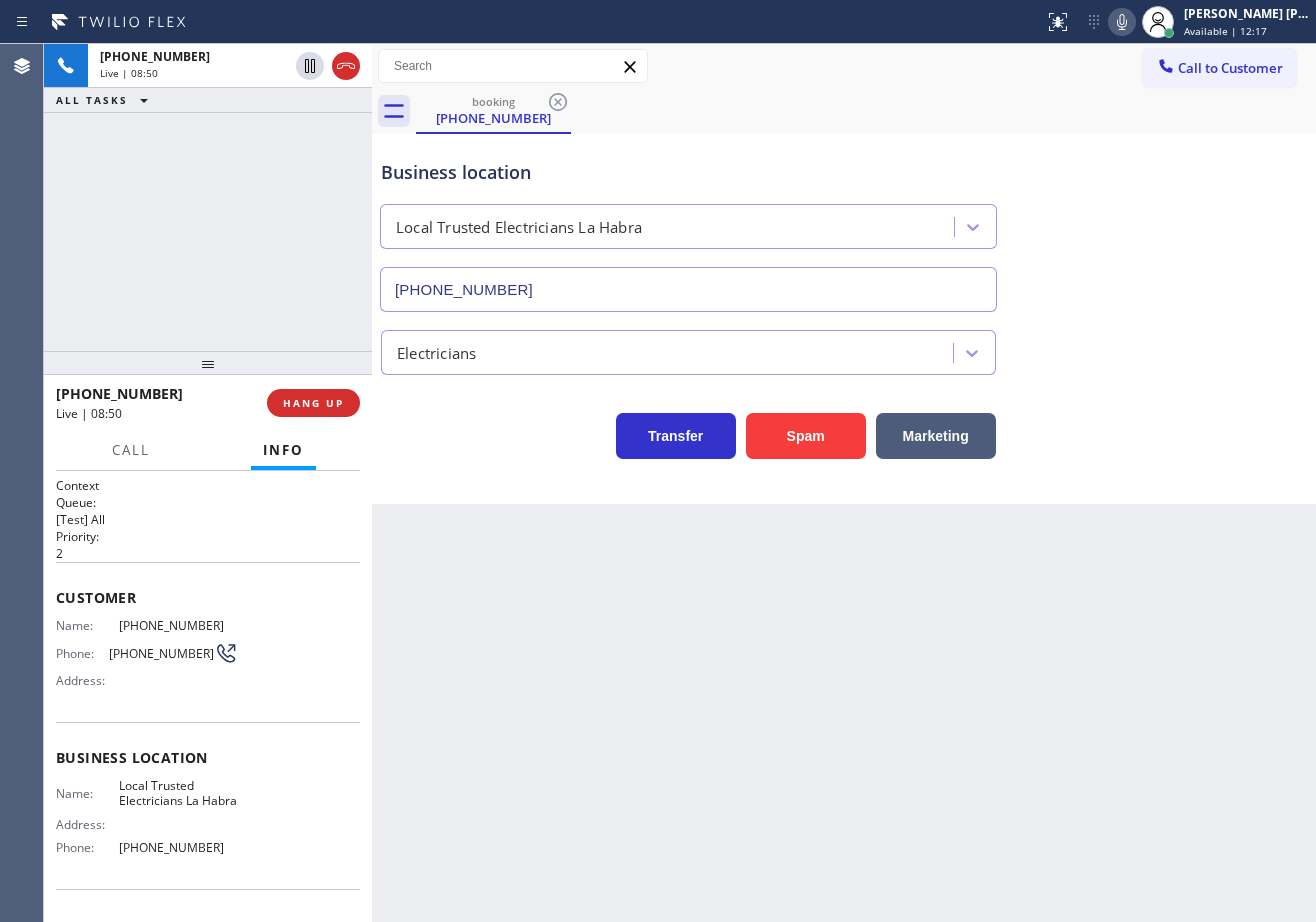 click 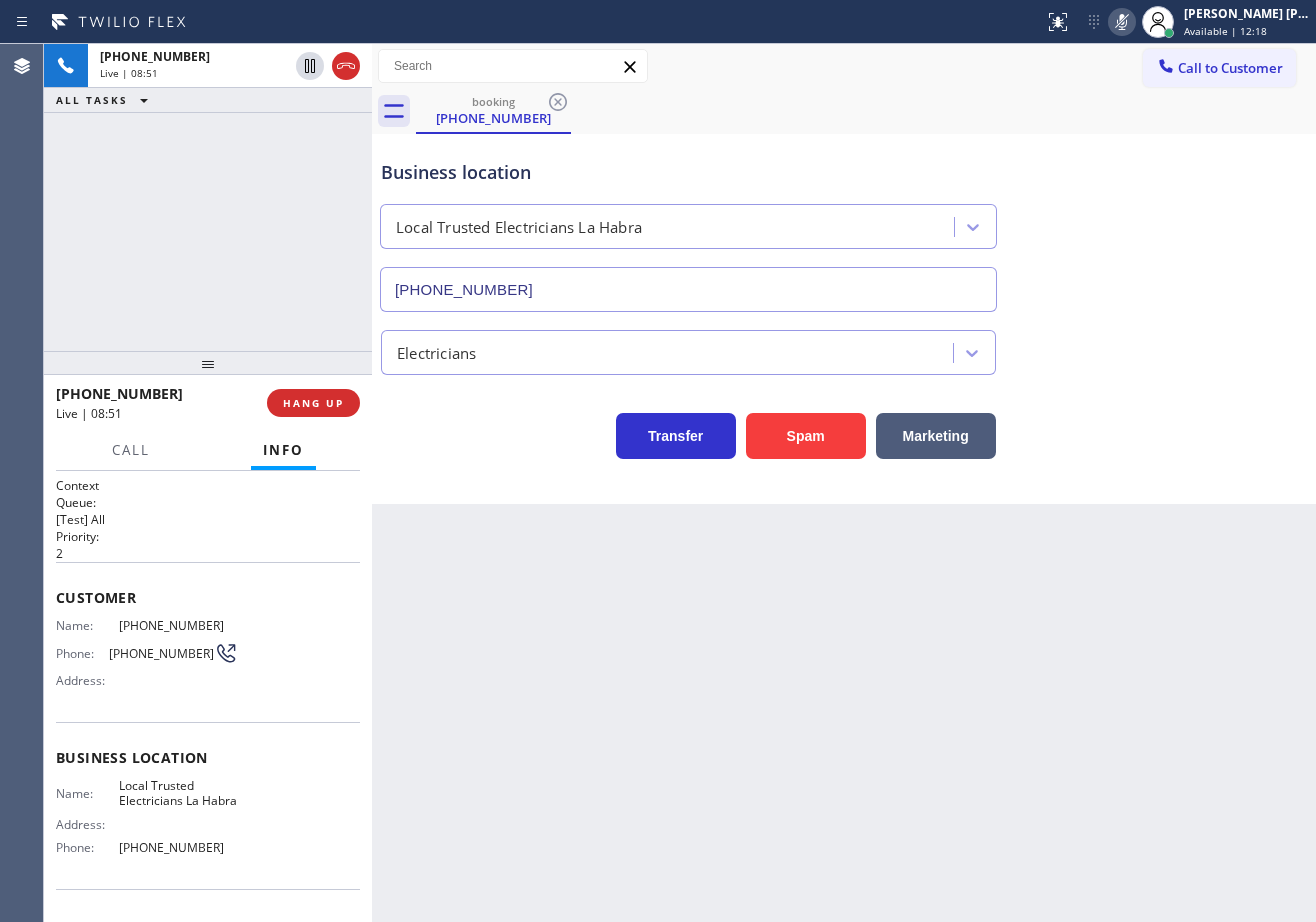 click 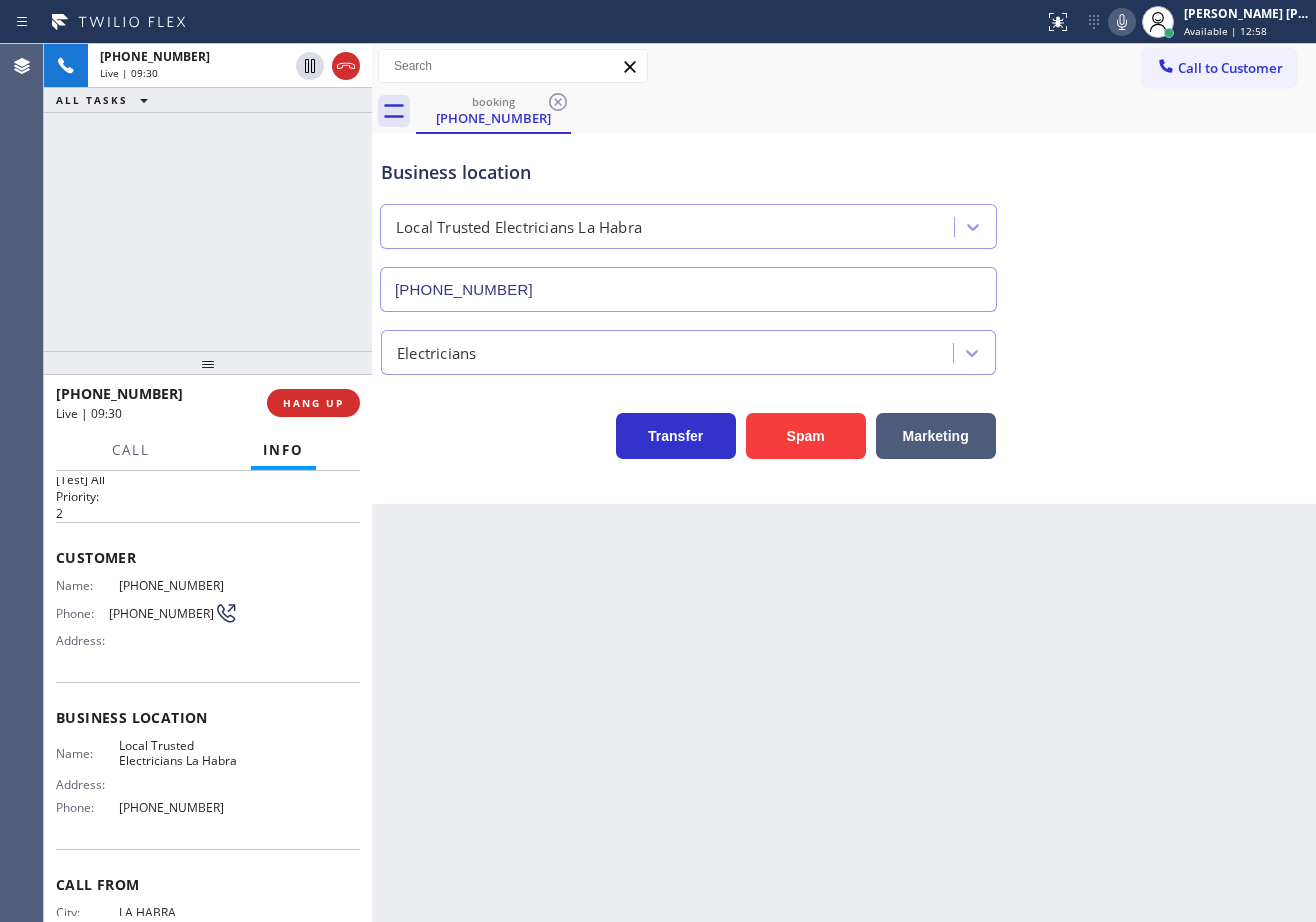 scroll, scrollTop: 0, scrollLeft: 0, axis: both 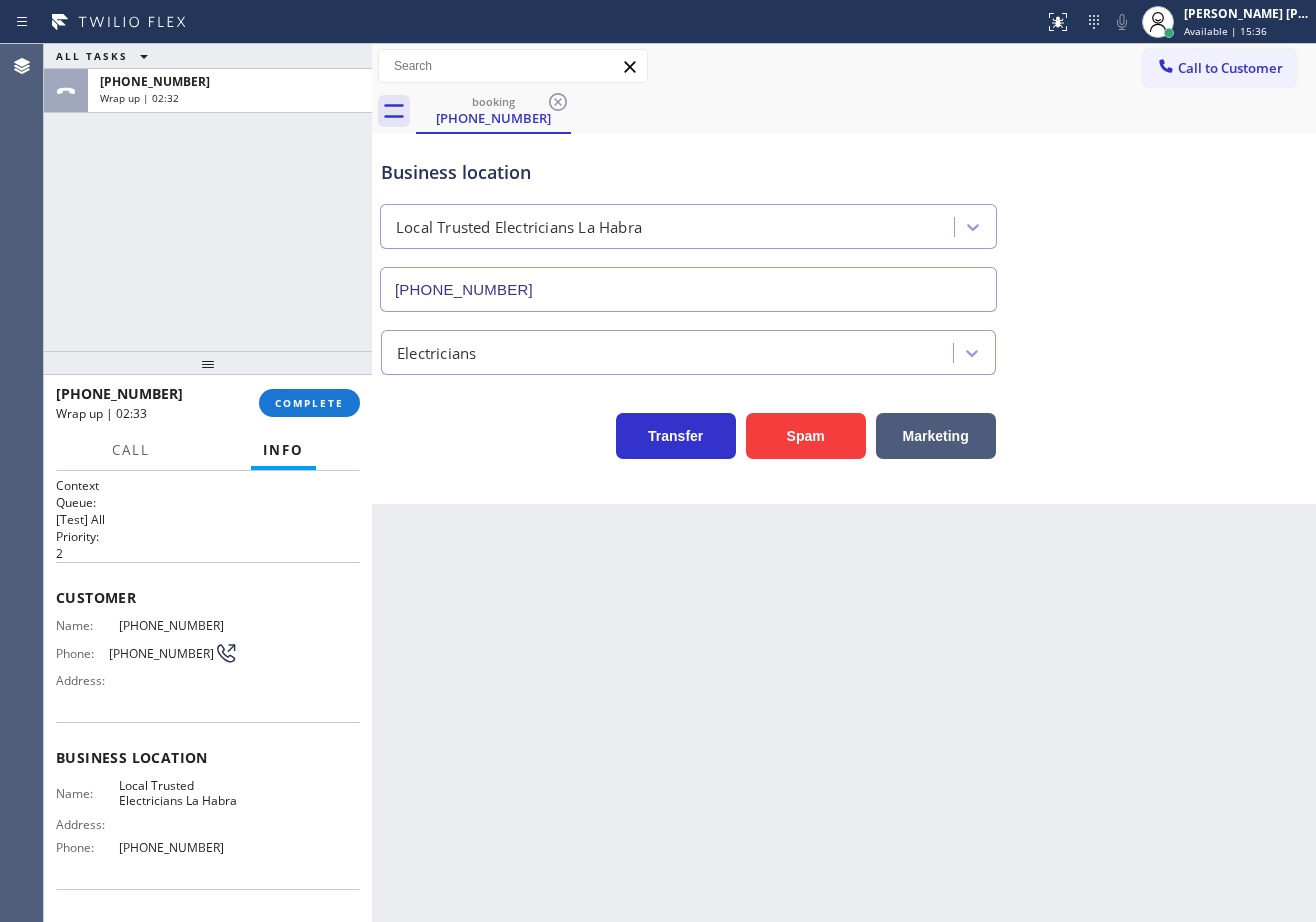 click on "[PHONE_NUMBER] Wrap up | 02:33 COMPLETE" at bounding box center (208, 403) 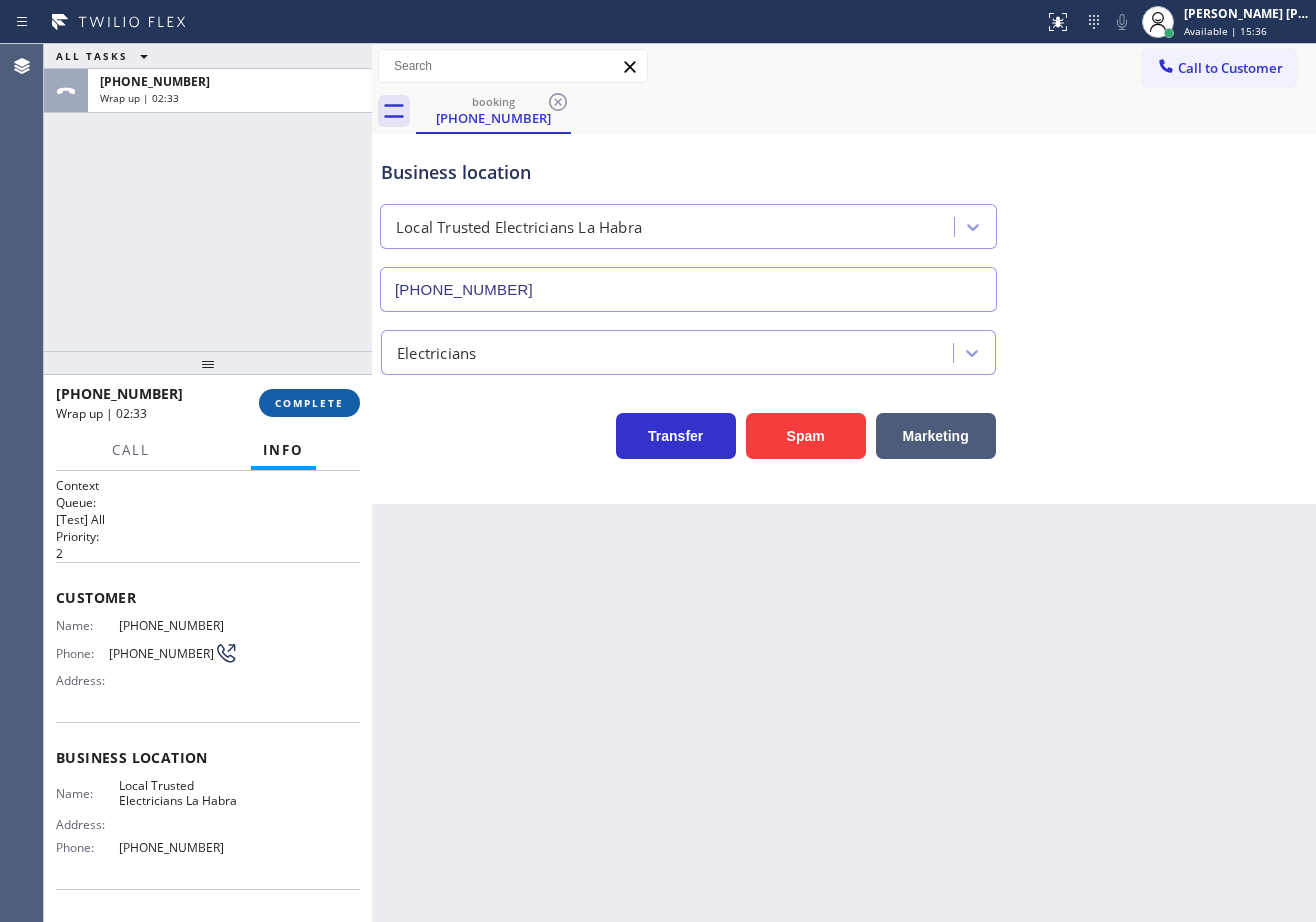 click on "COMPLETE" at bounding box center [309, 403] 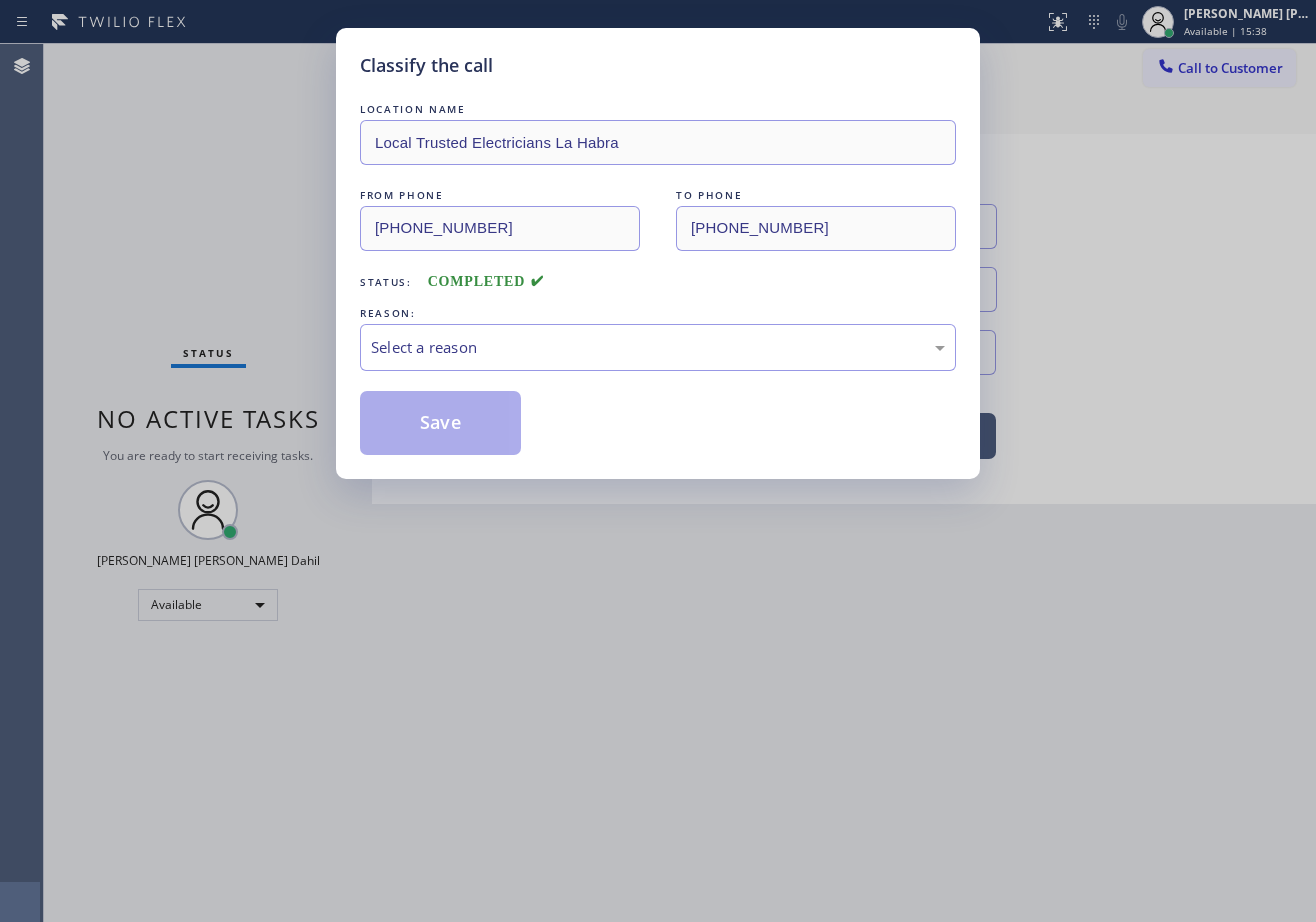 click on "Select a reason" at bounding box center (658, 347) 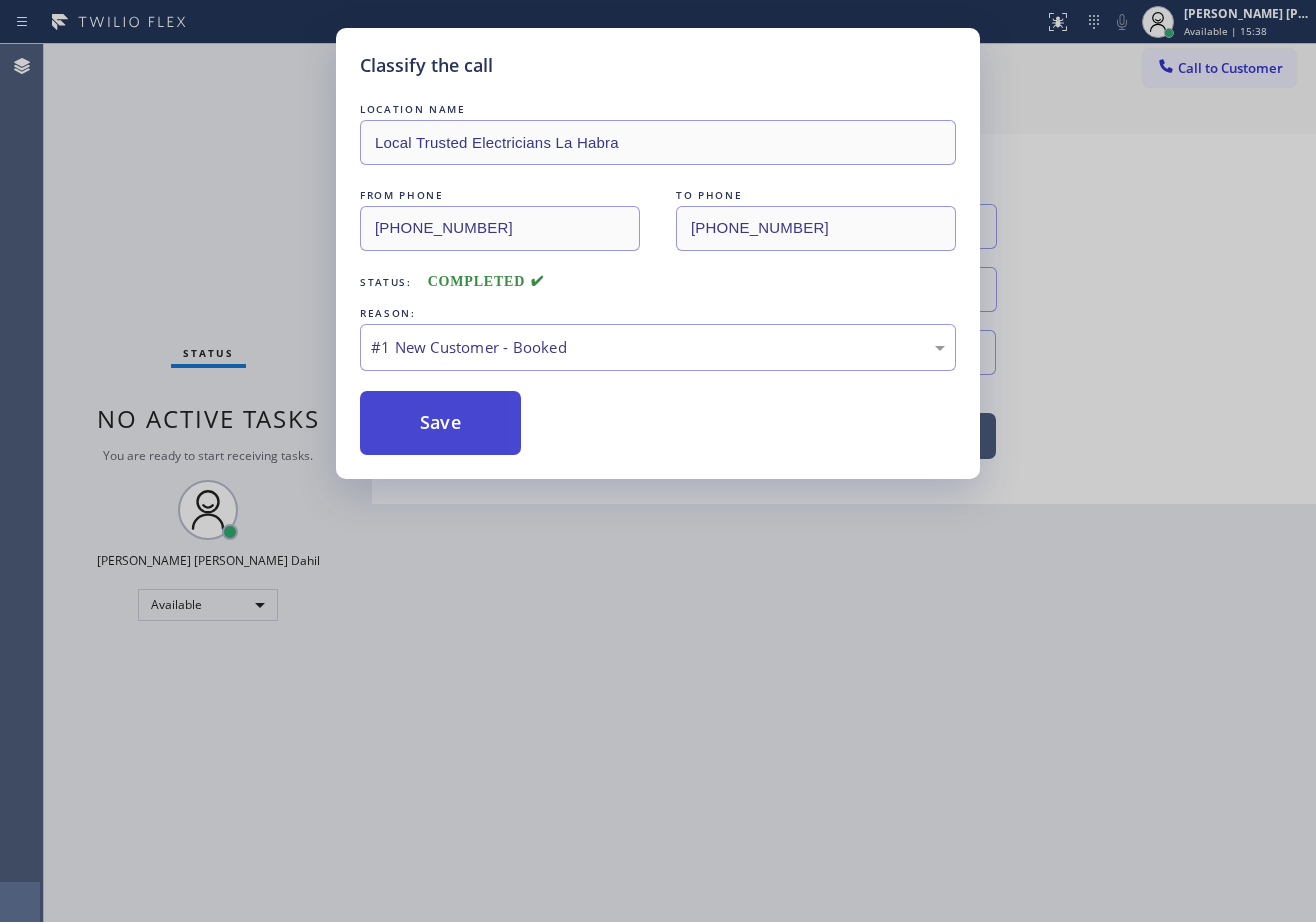 click on "Save" at bounding box center (440, 423) 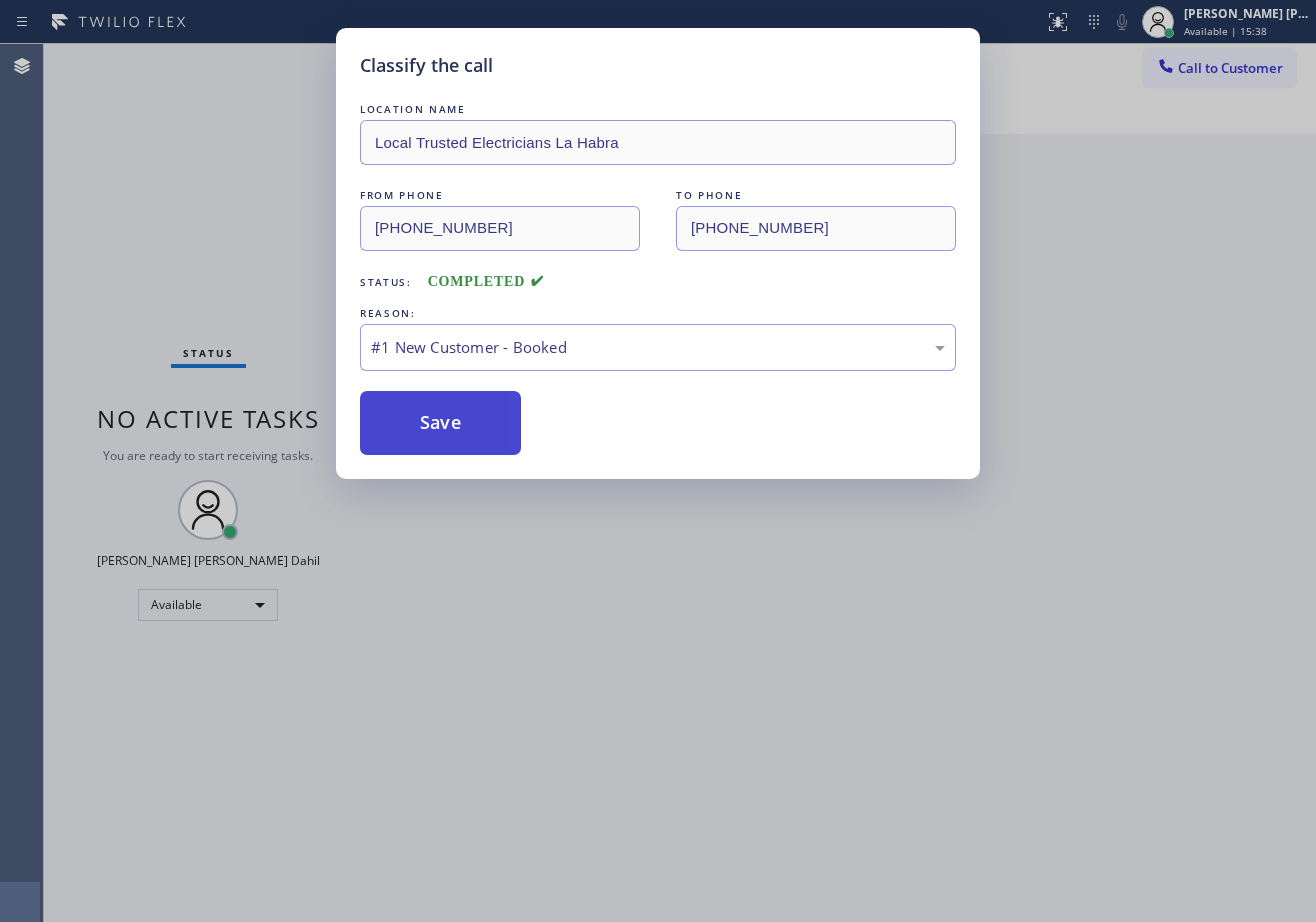 click on "Save" at bounding box center [440, 423] 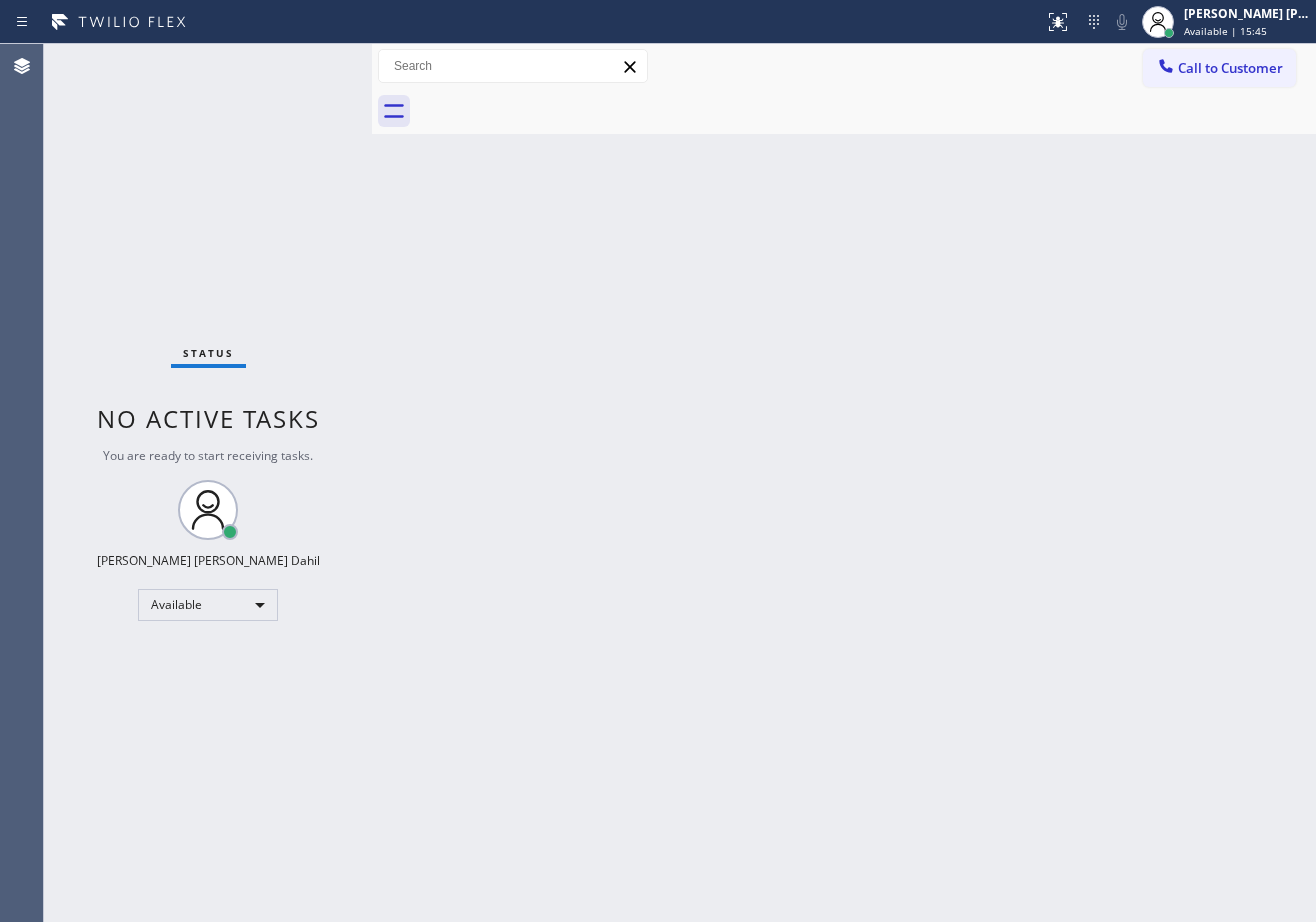 drag, startPoint x: 878, startPoint y: 650, endPoint x: 947, endPoint y: 664, distance: 70.40597 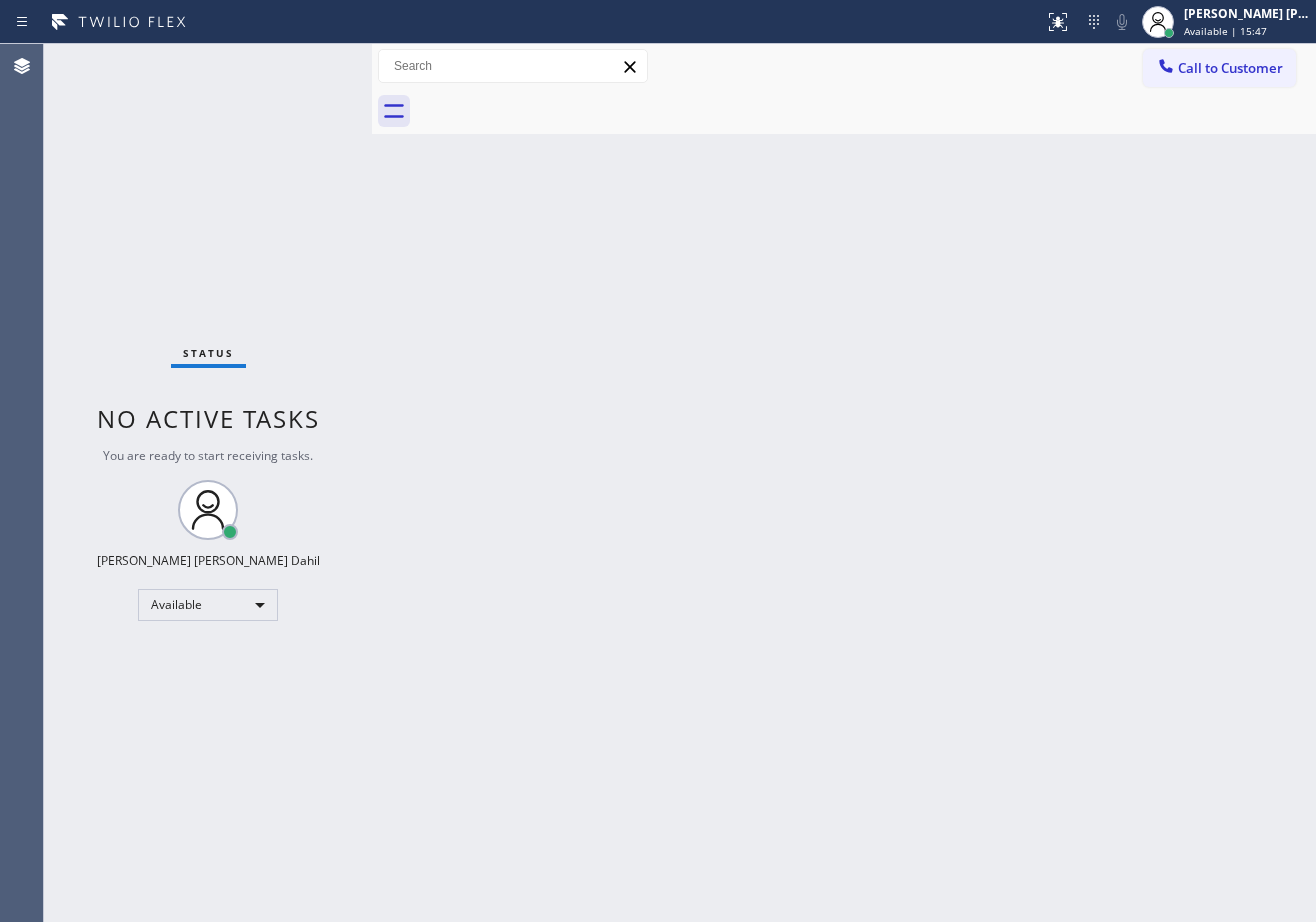 click on "Back to Dashboard Change Sender ID Customers Technicians Select a contact Outbound call Technician Search Technician Your caller id phone number Your caller id phone number Call Technician info Name   Phone none Address none Change Sender ID HVAC [PHONE_NUMBER] 5 Star Appliance [PHONE_NUMBER] Appliance Repair [PHONE_NUMBER] Plumbing [PHONE_NUMBER] Air Duct Cleaning [PHONE_NUMBER]  Electricians [PHONE_NUMBER] Cancel Change Check personal SMS Reset Change No tabs Call to Customer Outbound call Location Search location Your caller id phone number Customer number Call Outbound call Technician Search Technician Your caller id phone number Your caller id phone number Call" at bounding box center (844, 483) 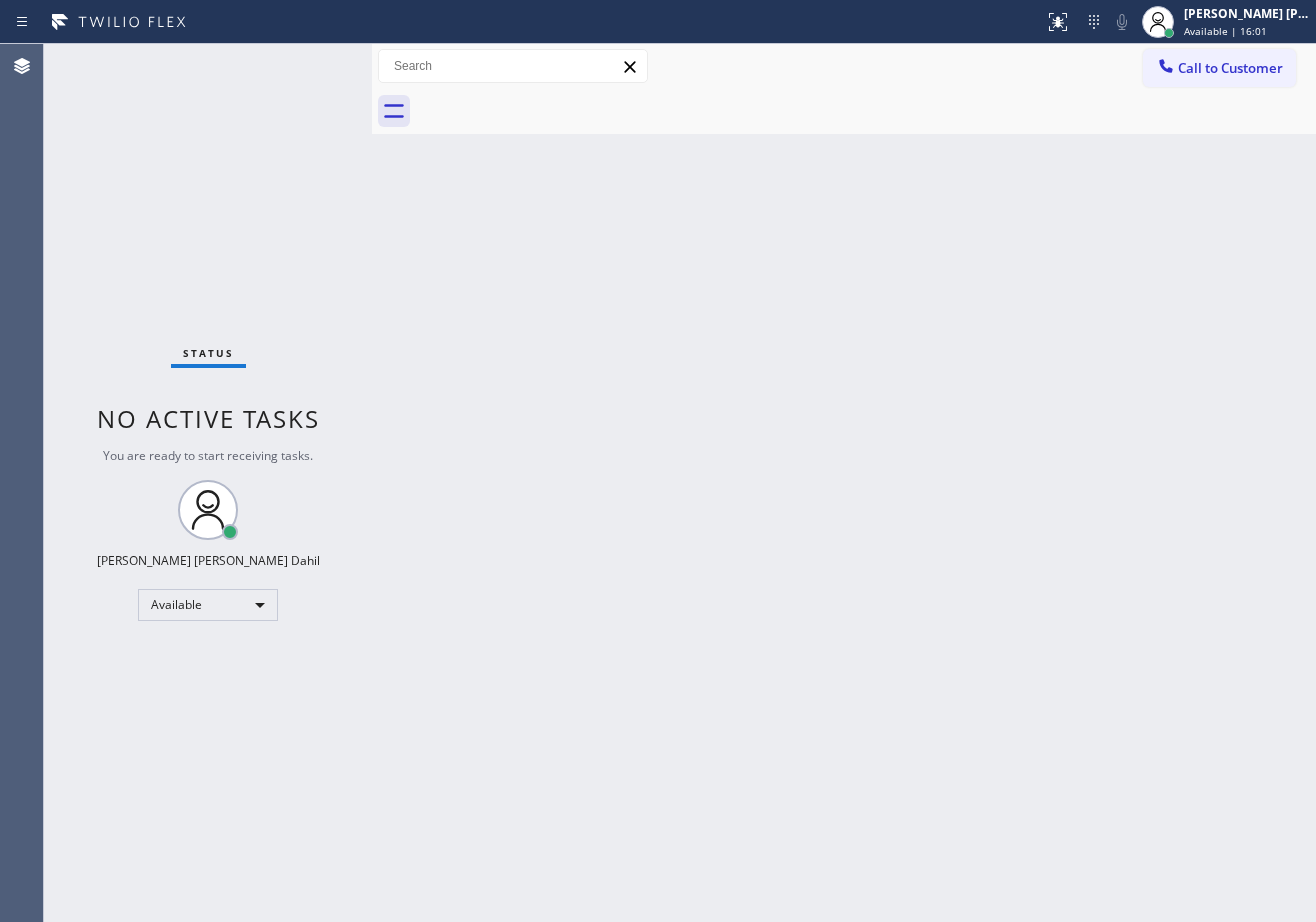 click on "Status   No active tasks     You are ready to start receiving tasks.   [PERSON_NAME] [PERSON_NAME] Dahil Available" at bounding box center [208, 483] 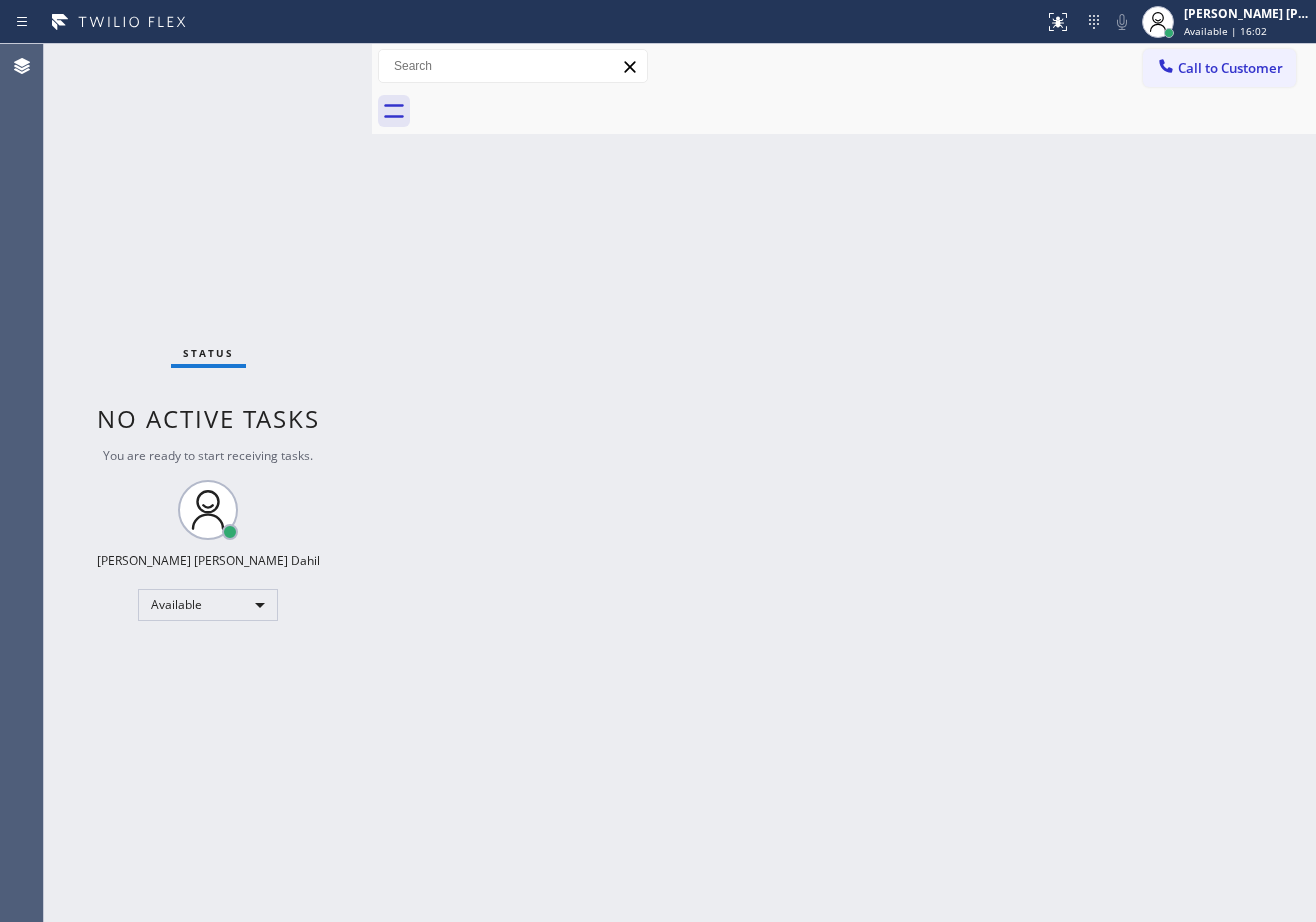 click on "Status   No active tasks     You are ready to start receiving tasks.   [PERSON_NAME] [PERSON_NAME] Dahil Available" at bounding box center [208, 483] 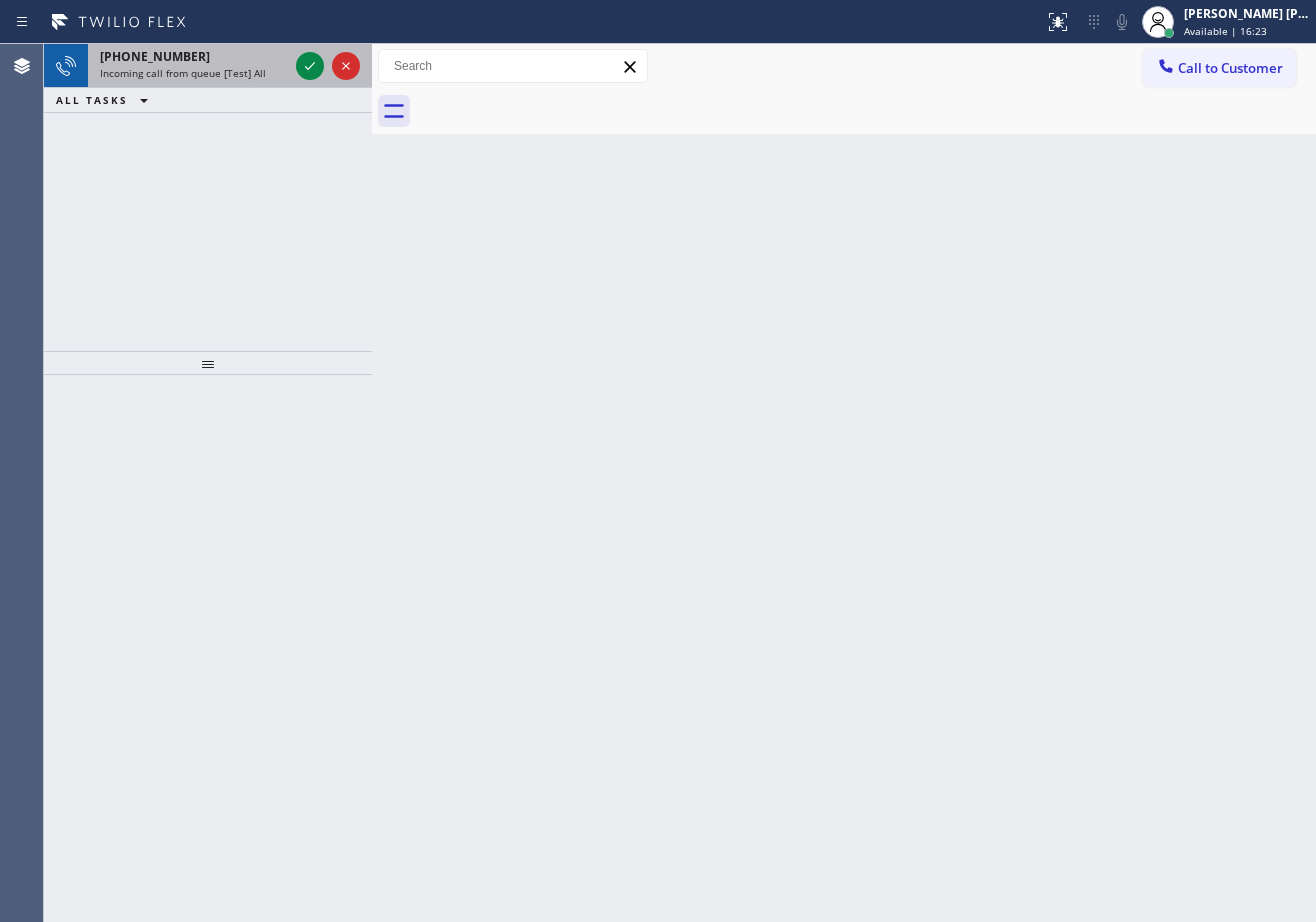click on "Incoming call from queue [Test] All" at bounding box center [194, 73] 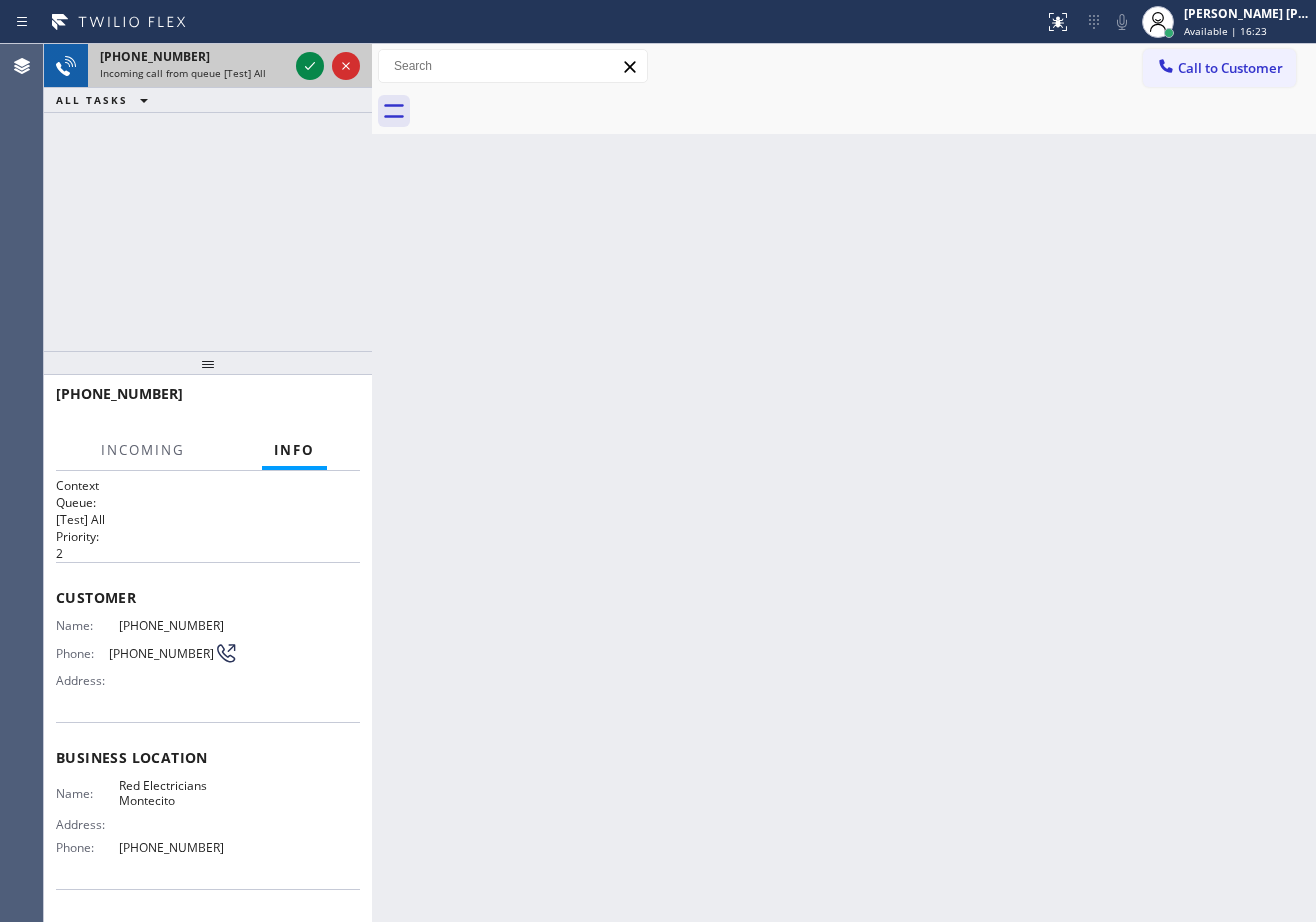 click on "Incoming call from queue [Test] All" at bounding box center (194, 73) 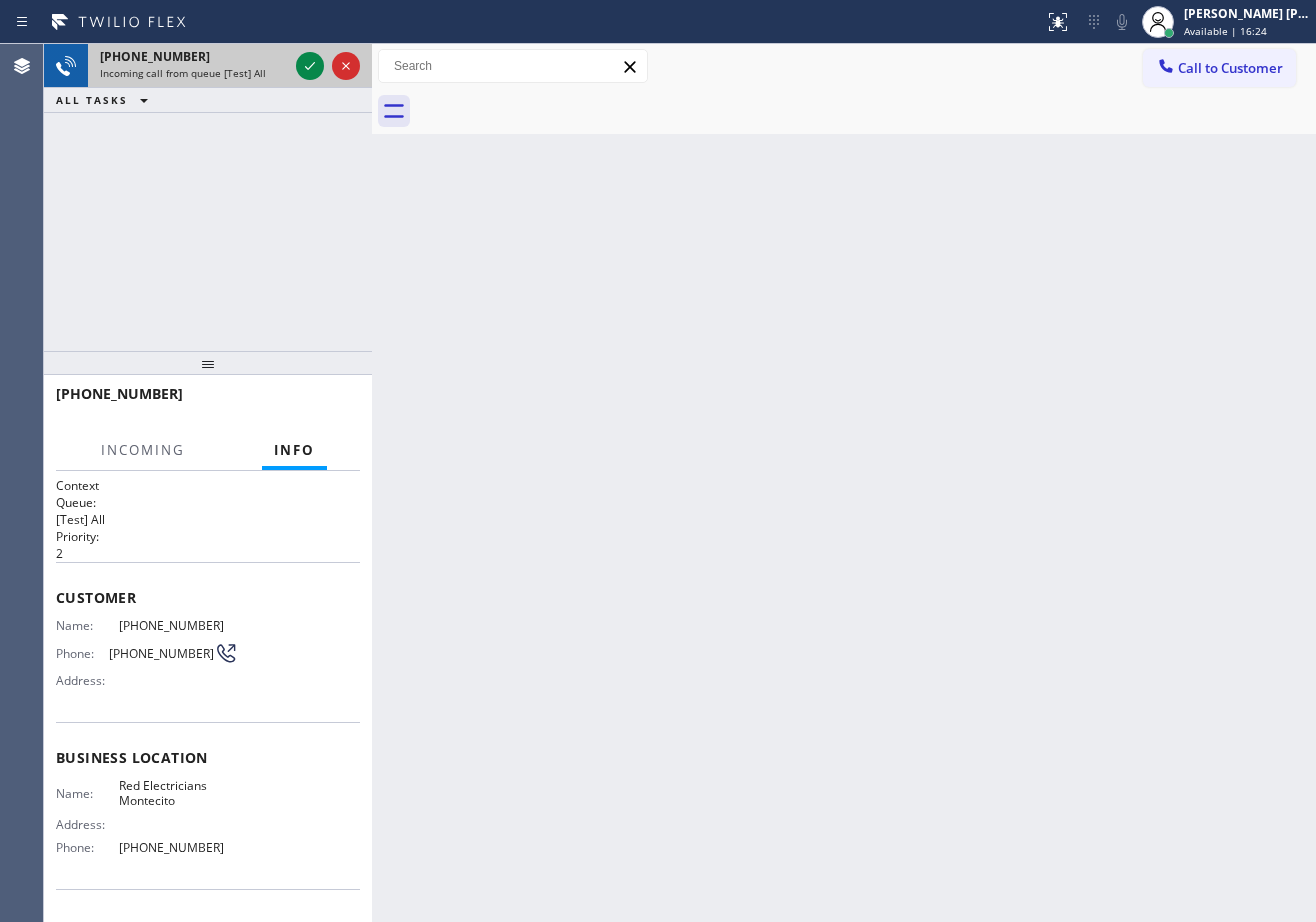 click on "Incoming call from queue [Test] All" at bounding box center (194, 73) 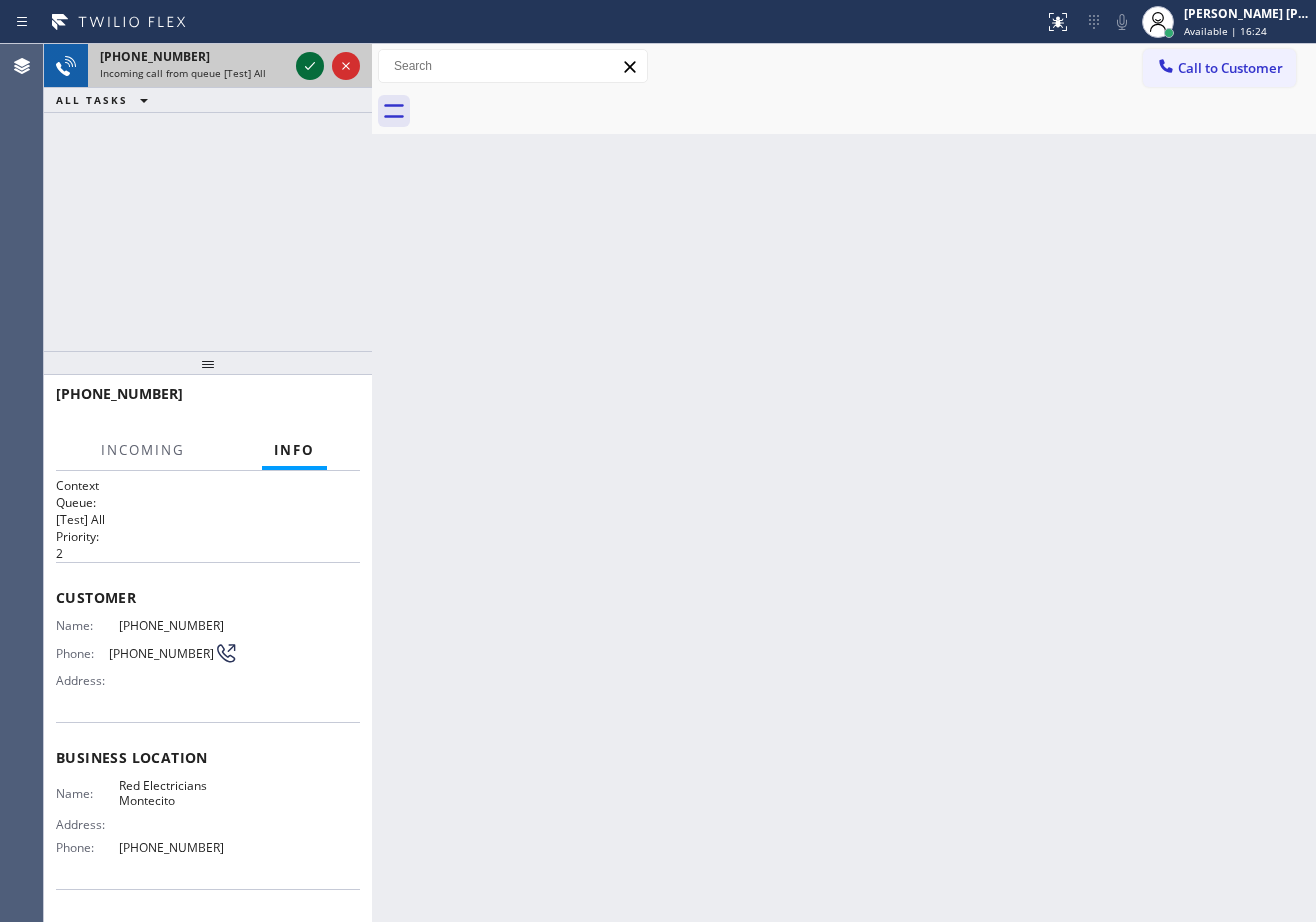 click 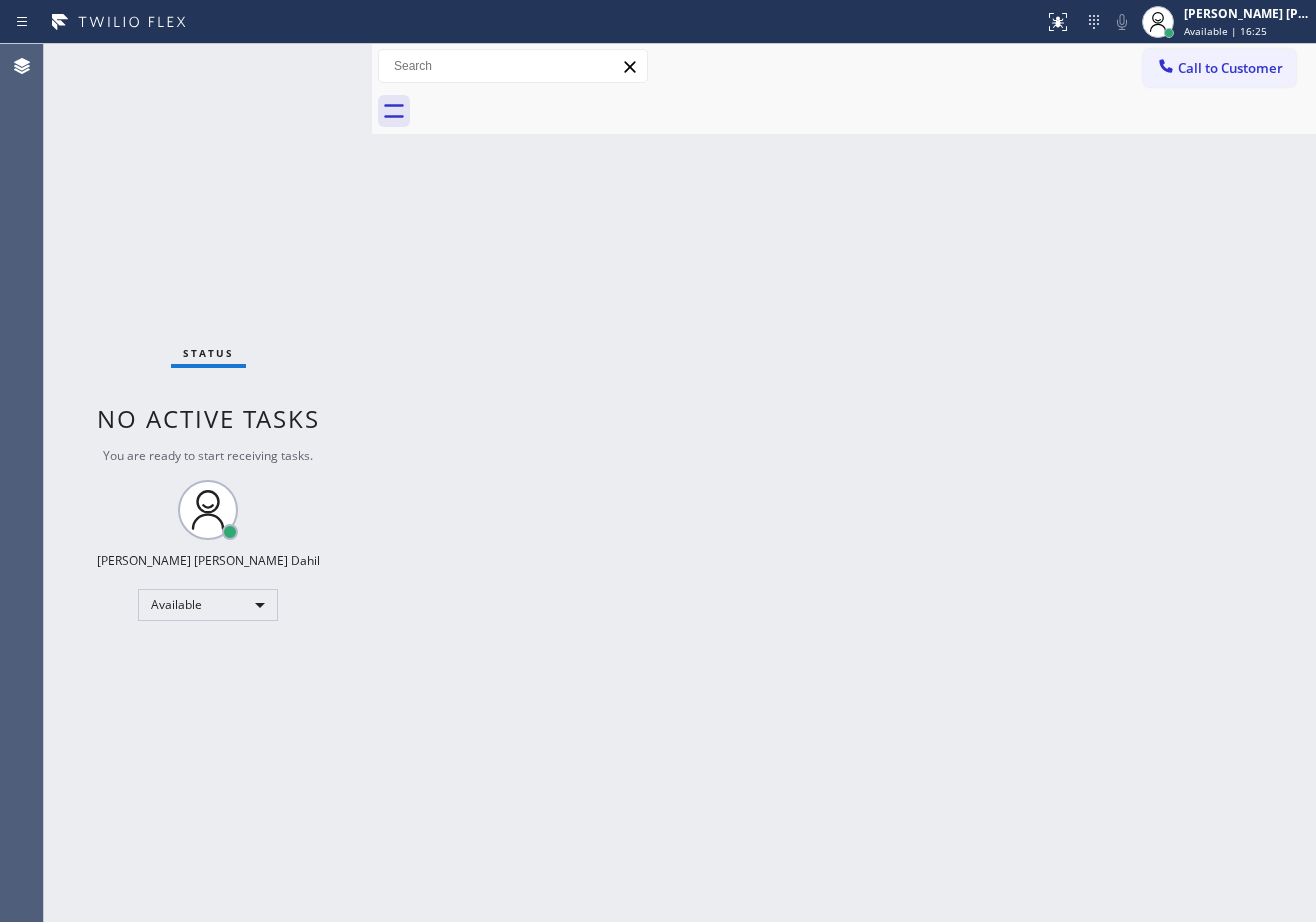 click on "Status   No active tasks     You are ready to start receiving tasks.   [PERSON_NAME] [PERSON_NAME] Dahil Available" at bounding box center [208, 483] 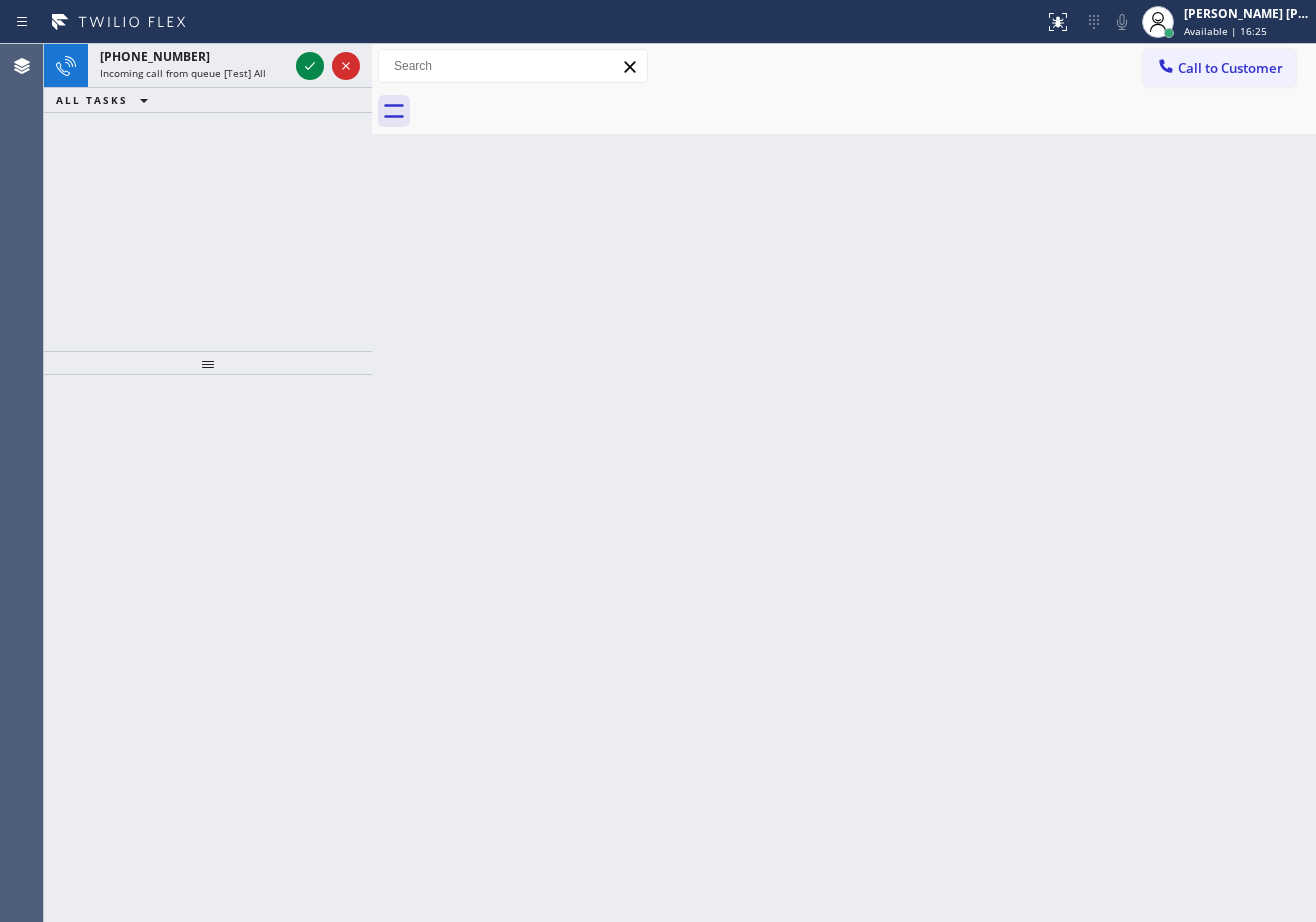 click 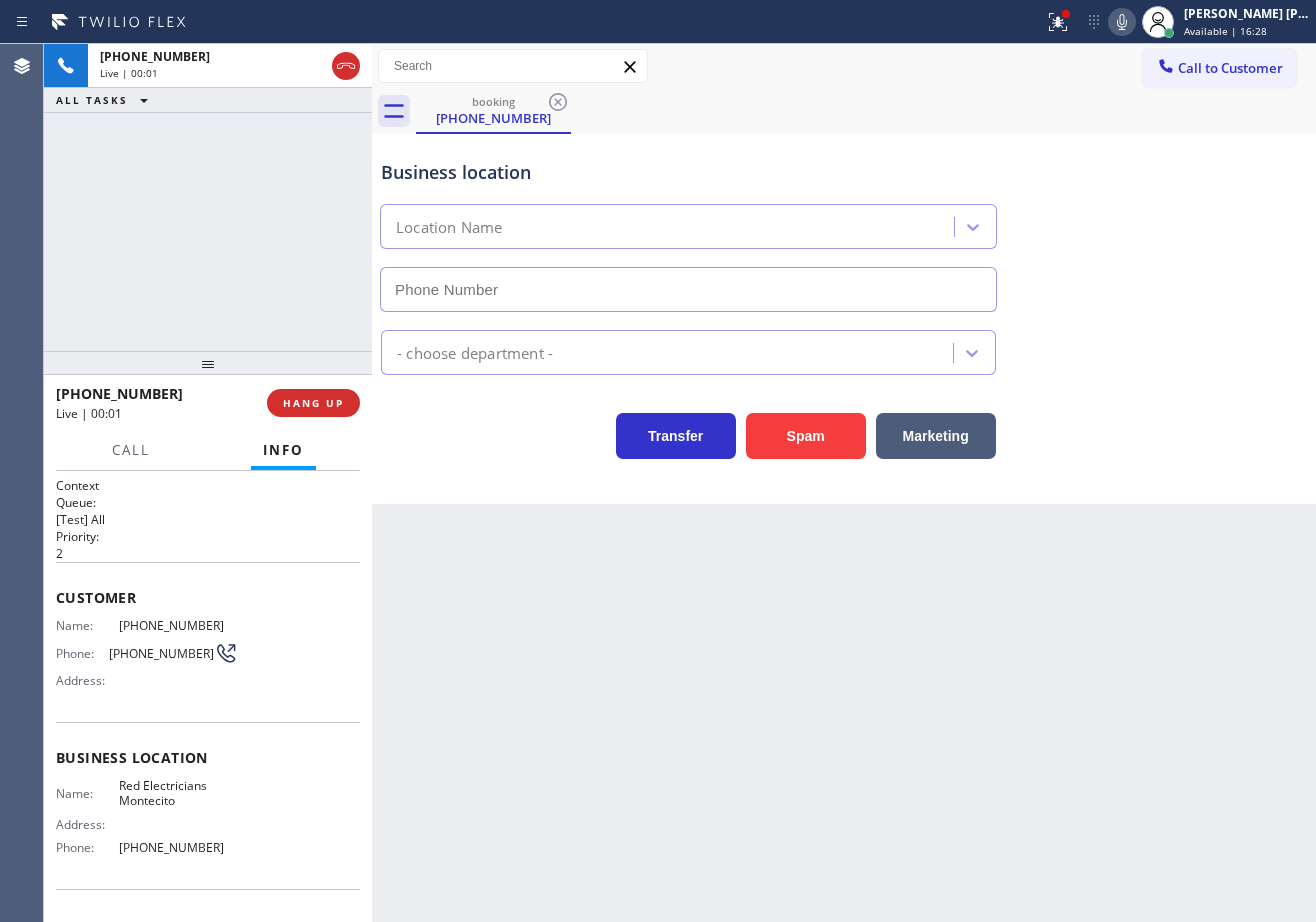 type on "[PHONE_NUMBER]" 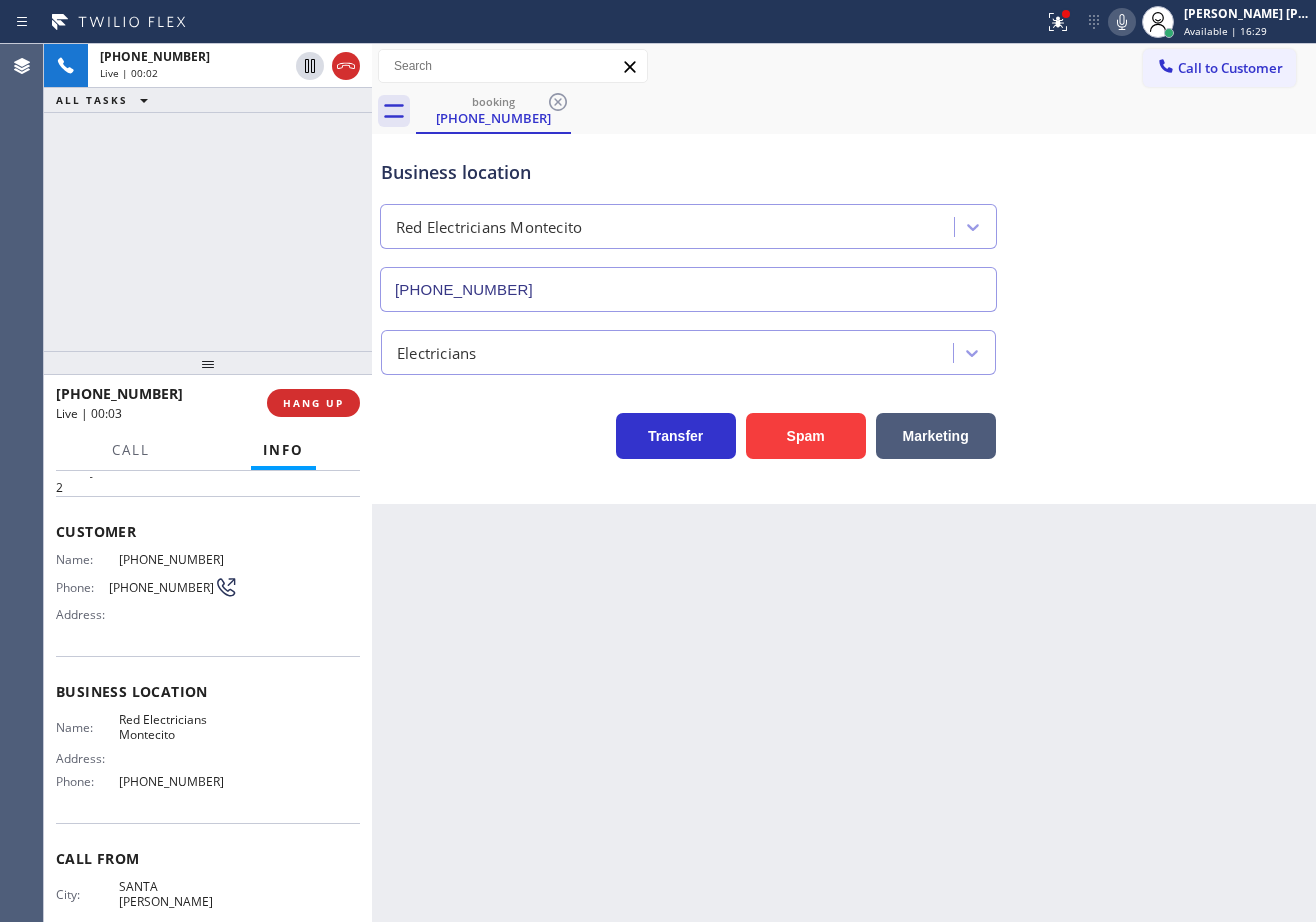 scroll, scrollTop: 124, scrollLeft: 0, axis: vertical 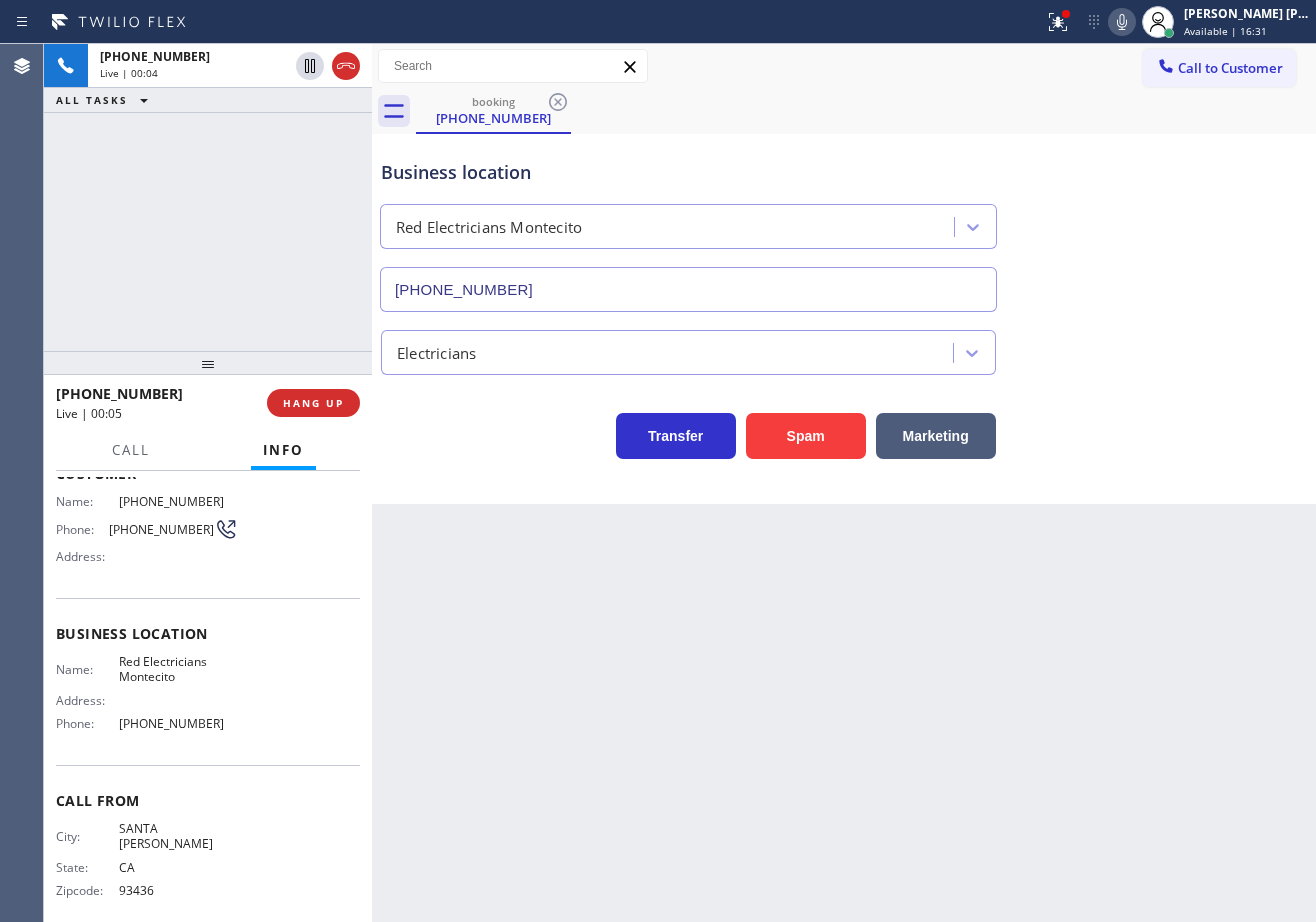 click 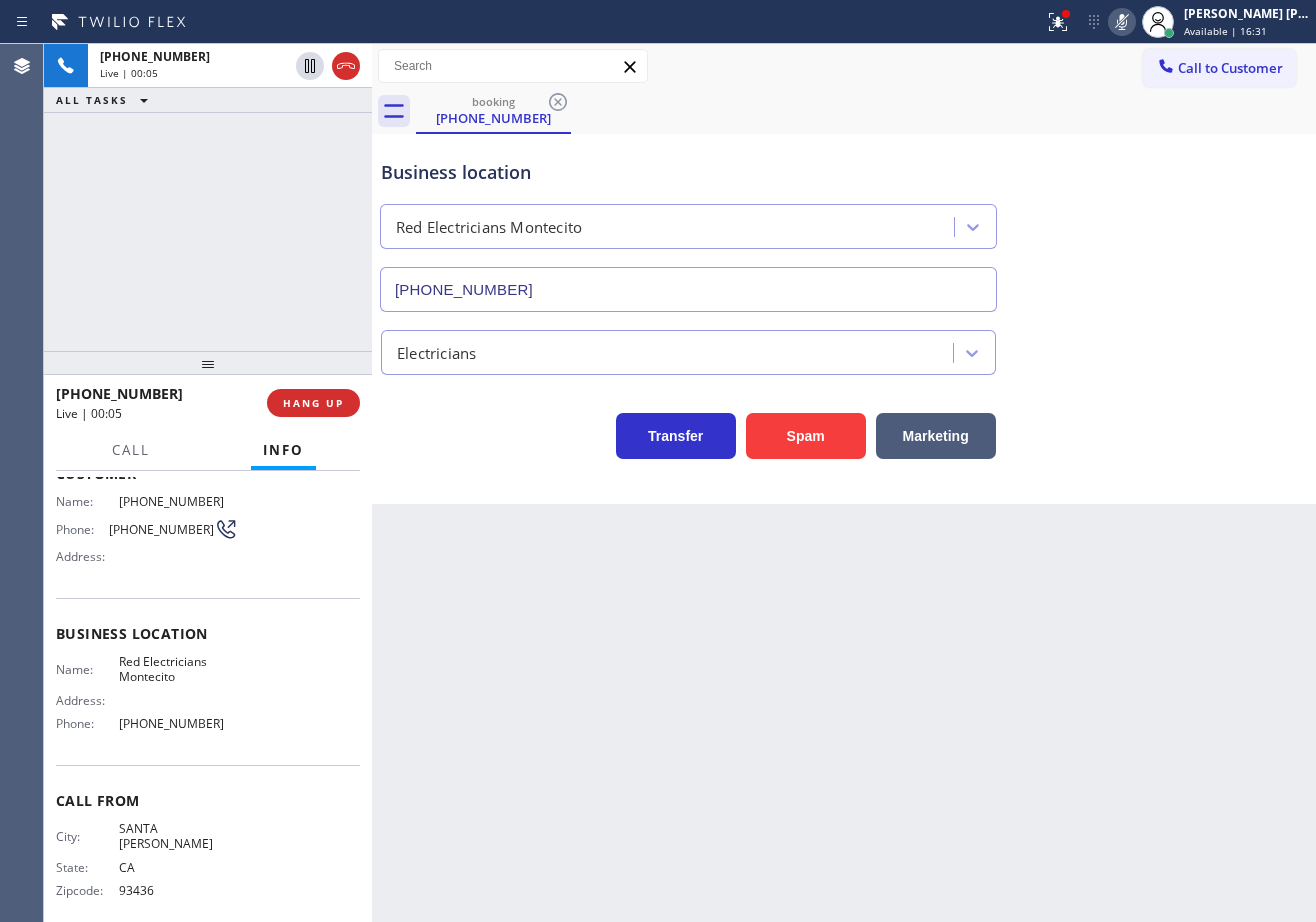 click on "Business location Red Electricians Montecito [PHONE_NUMBER]" at bounding box center (844, 221) 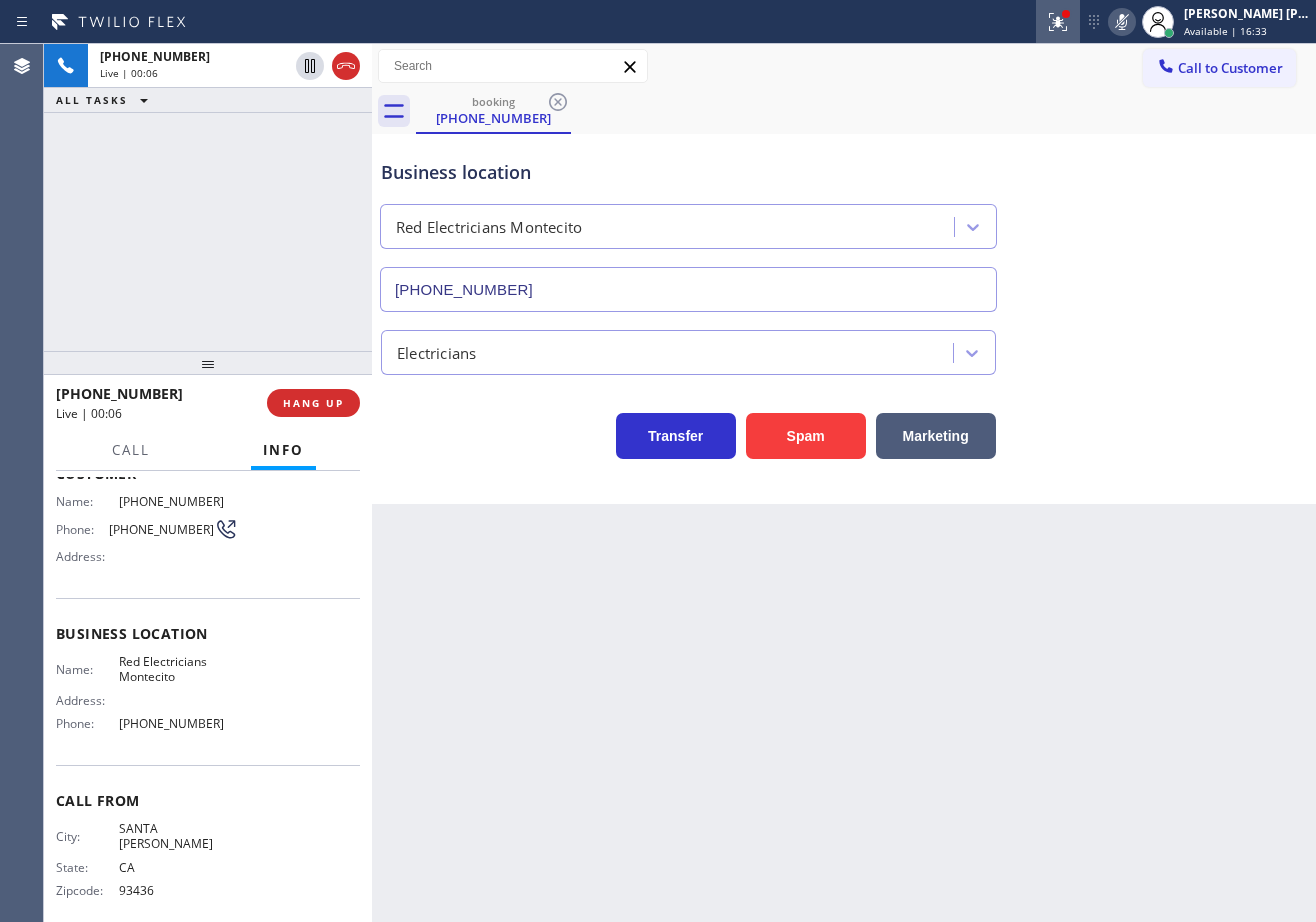 click 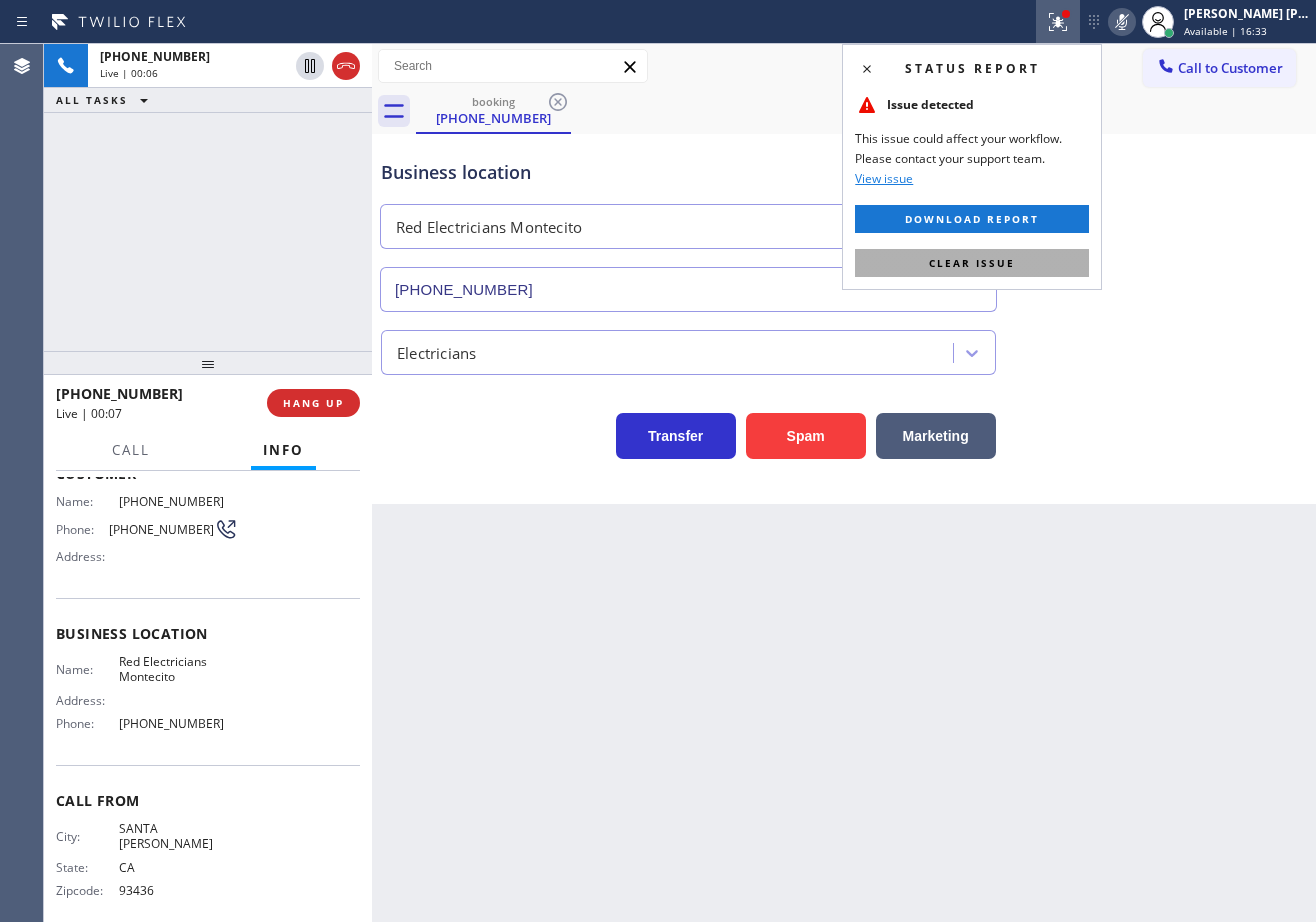 click on "Clear issue" at bounding box center (972, 263) 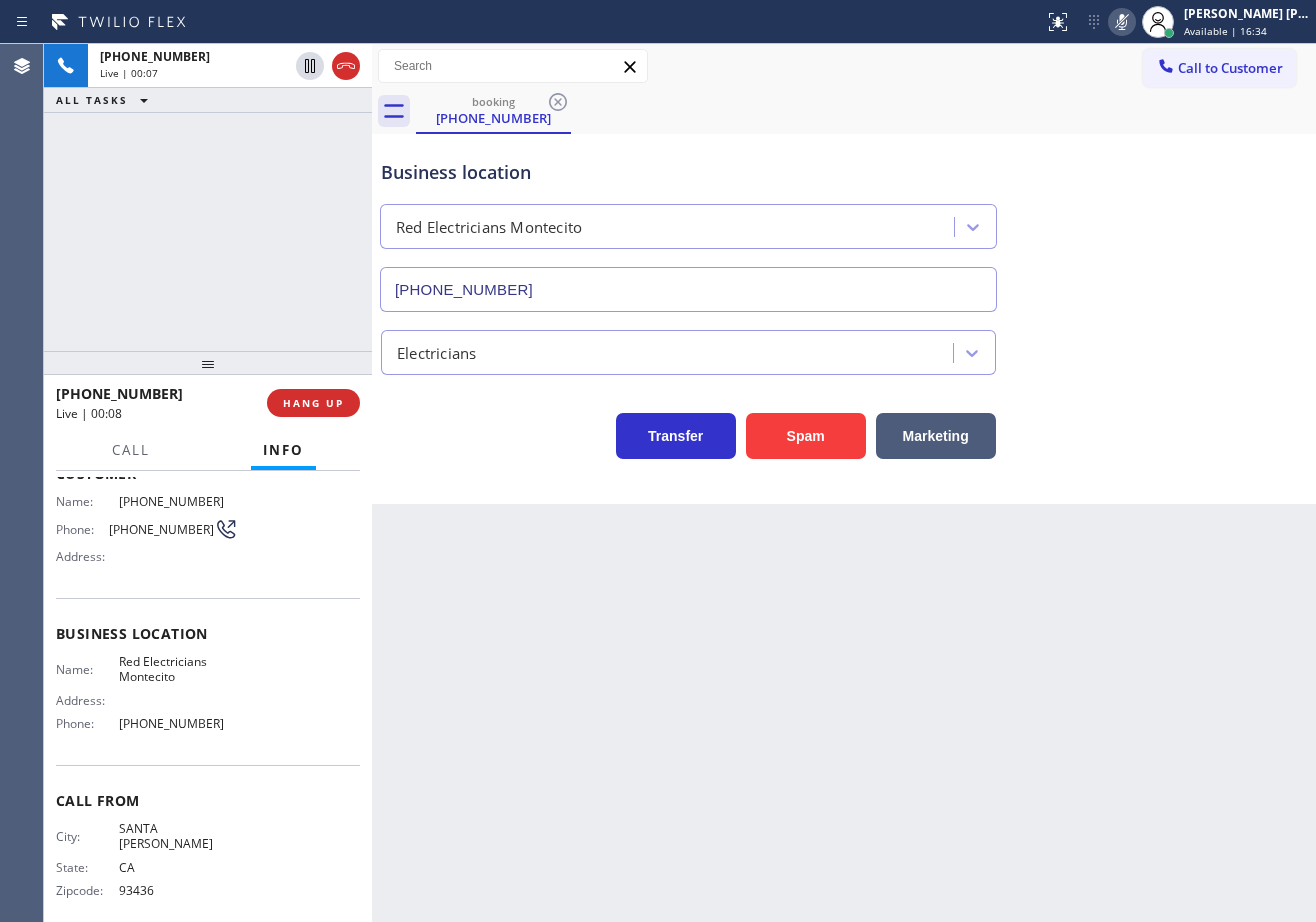 click 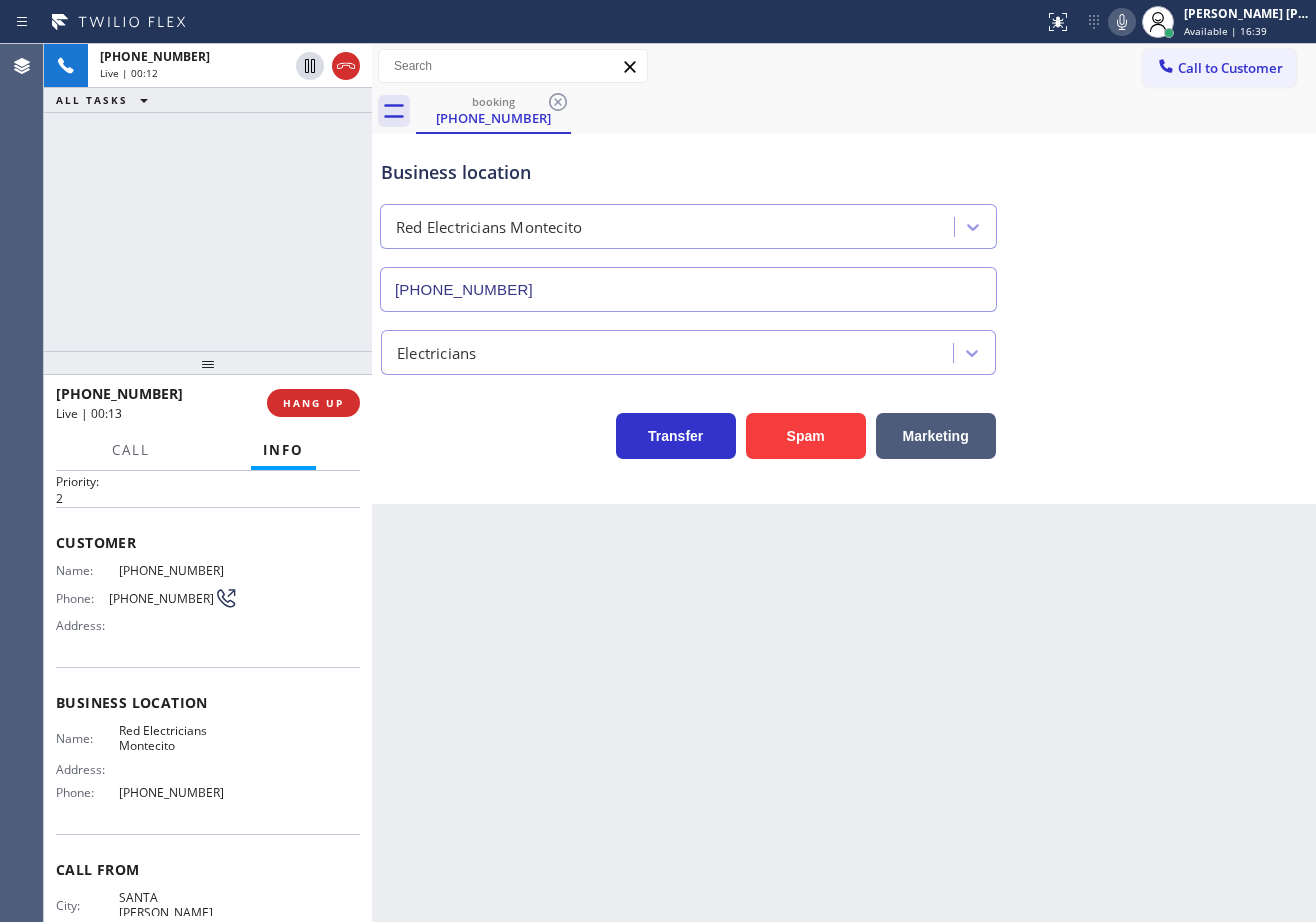 scroll, scrollTop: 0, scrollLeft: 0, axis: both 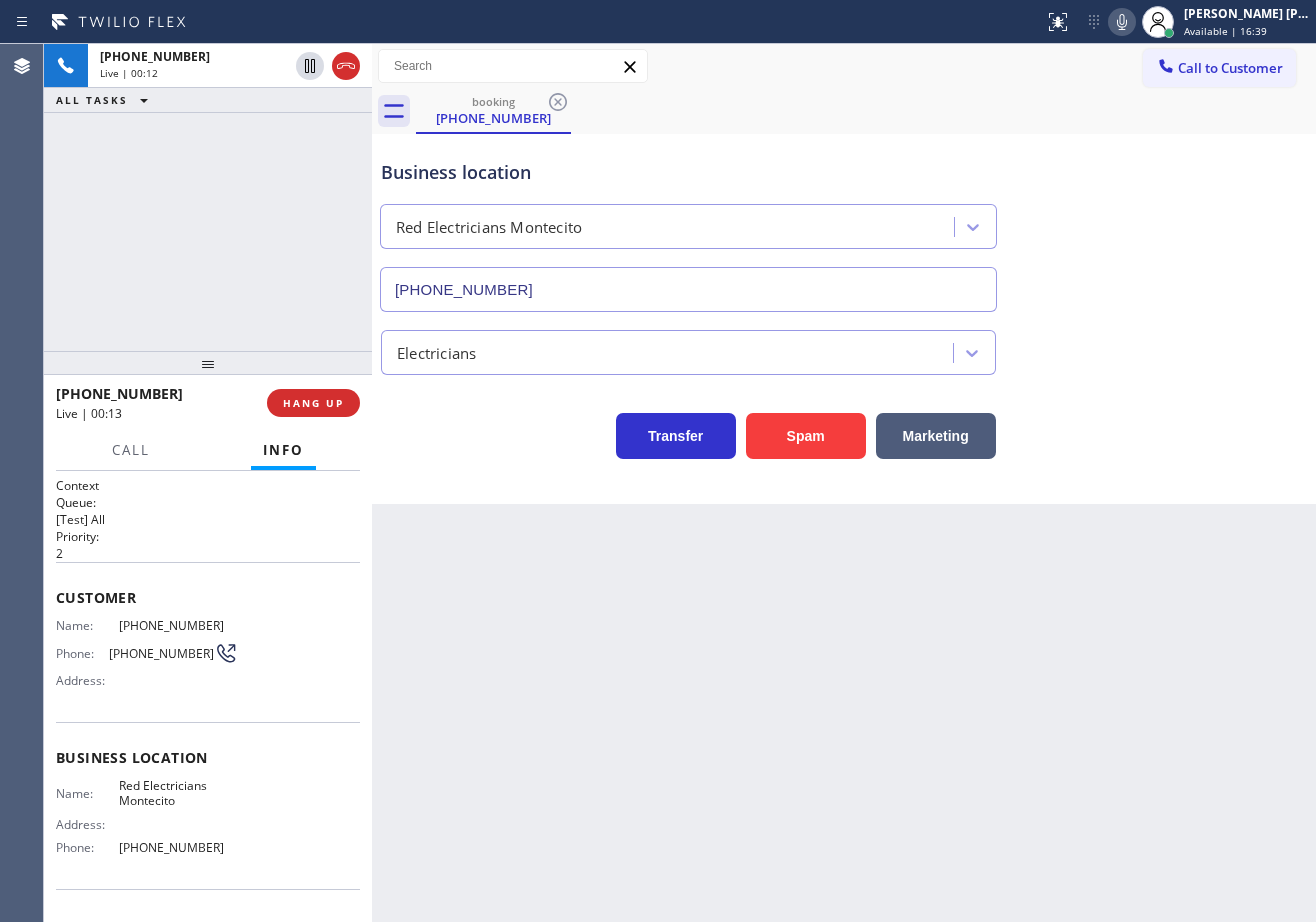 drag, startPoint x: 762, startPoint y: 706, endPoint x: 173, endPoint y: 678, distance: 589.66516 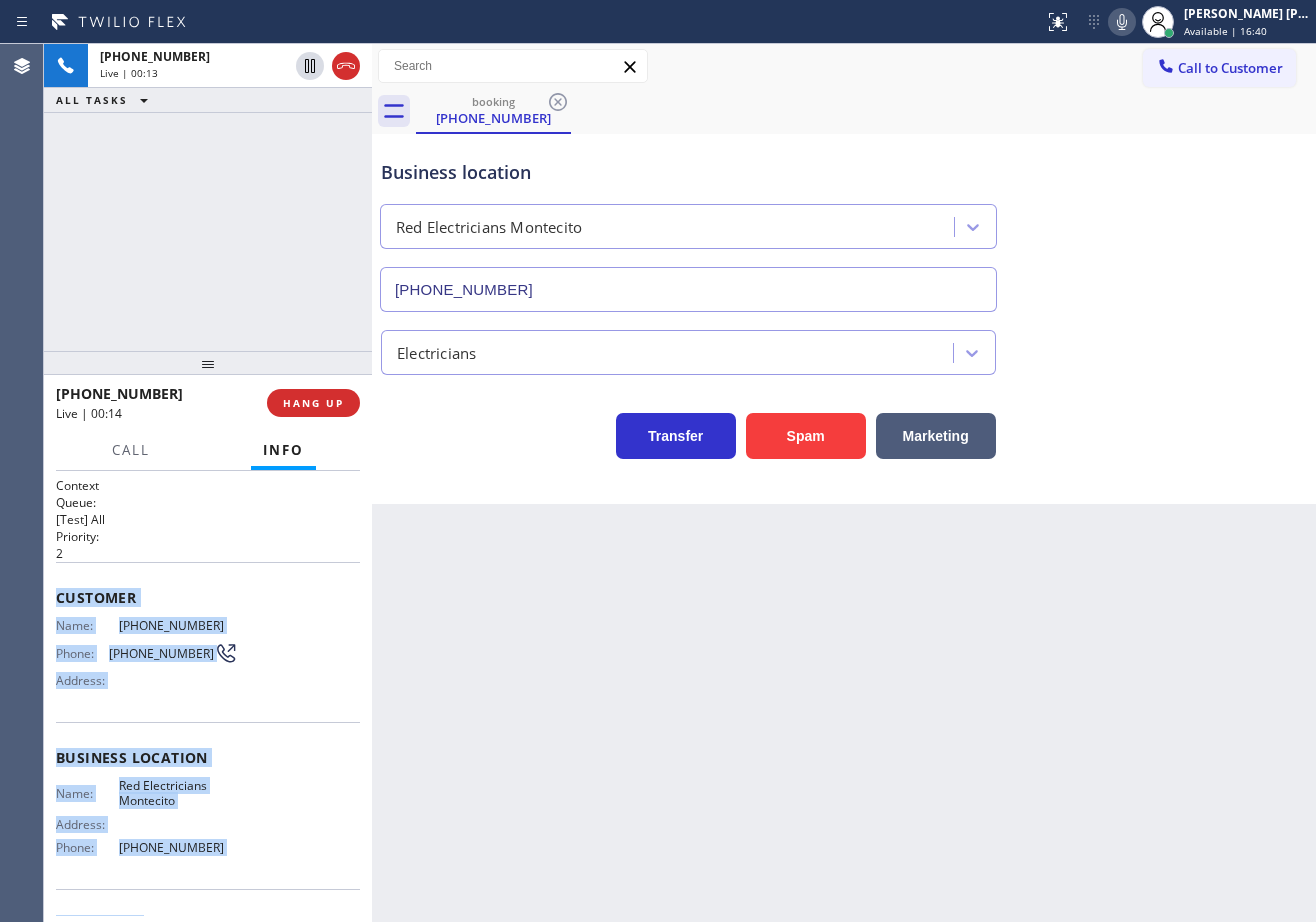 scroll, scrollTop: 124, scrollLeft: 0, axis: vertical 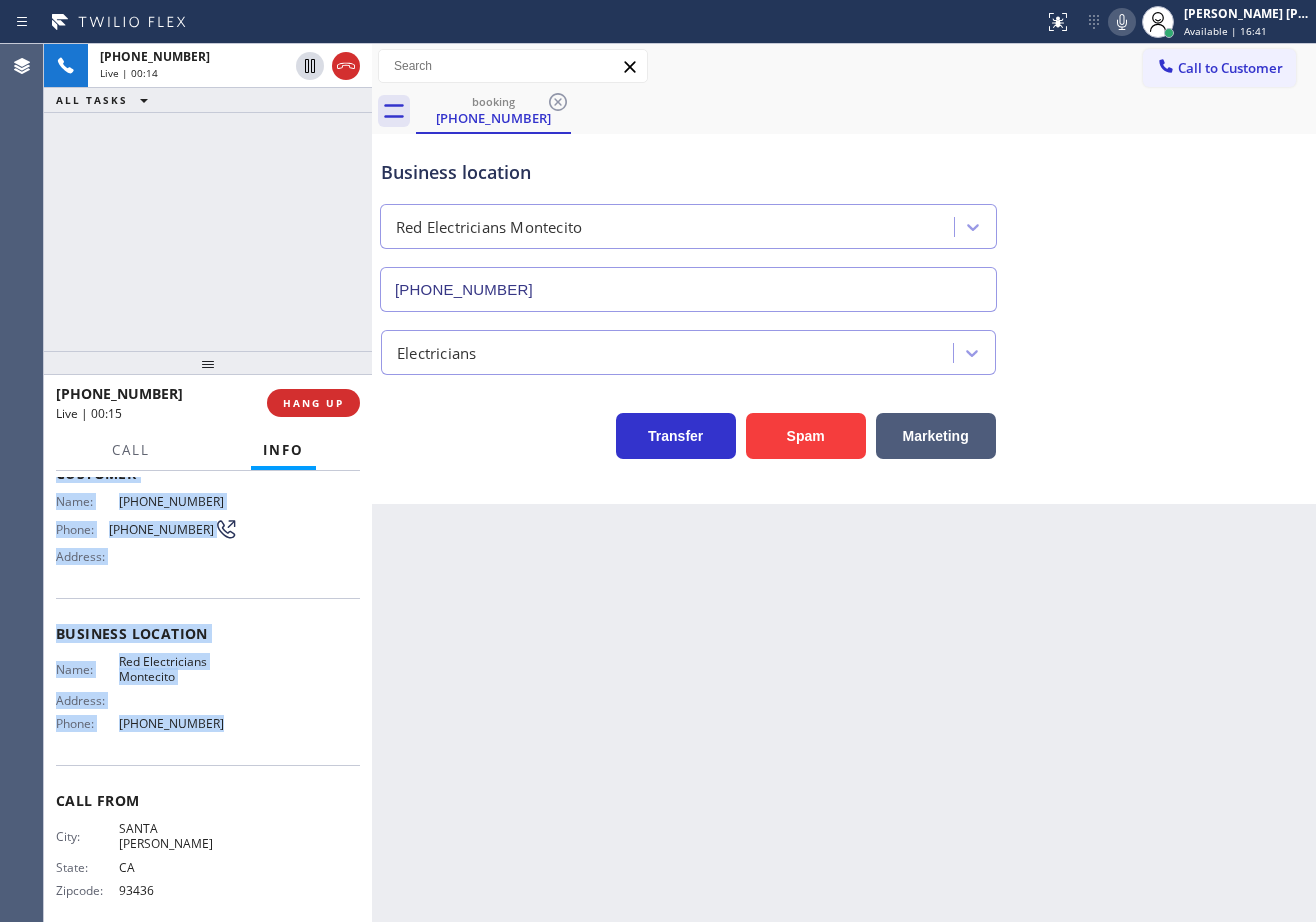 drag, startPoint x: 54, startPoint y: 587, endPoint x: 268, endPoint y: 724, distance: 254.09644 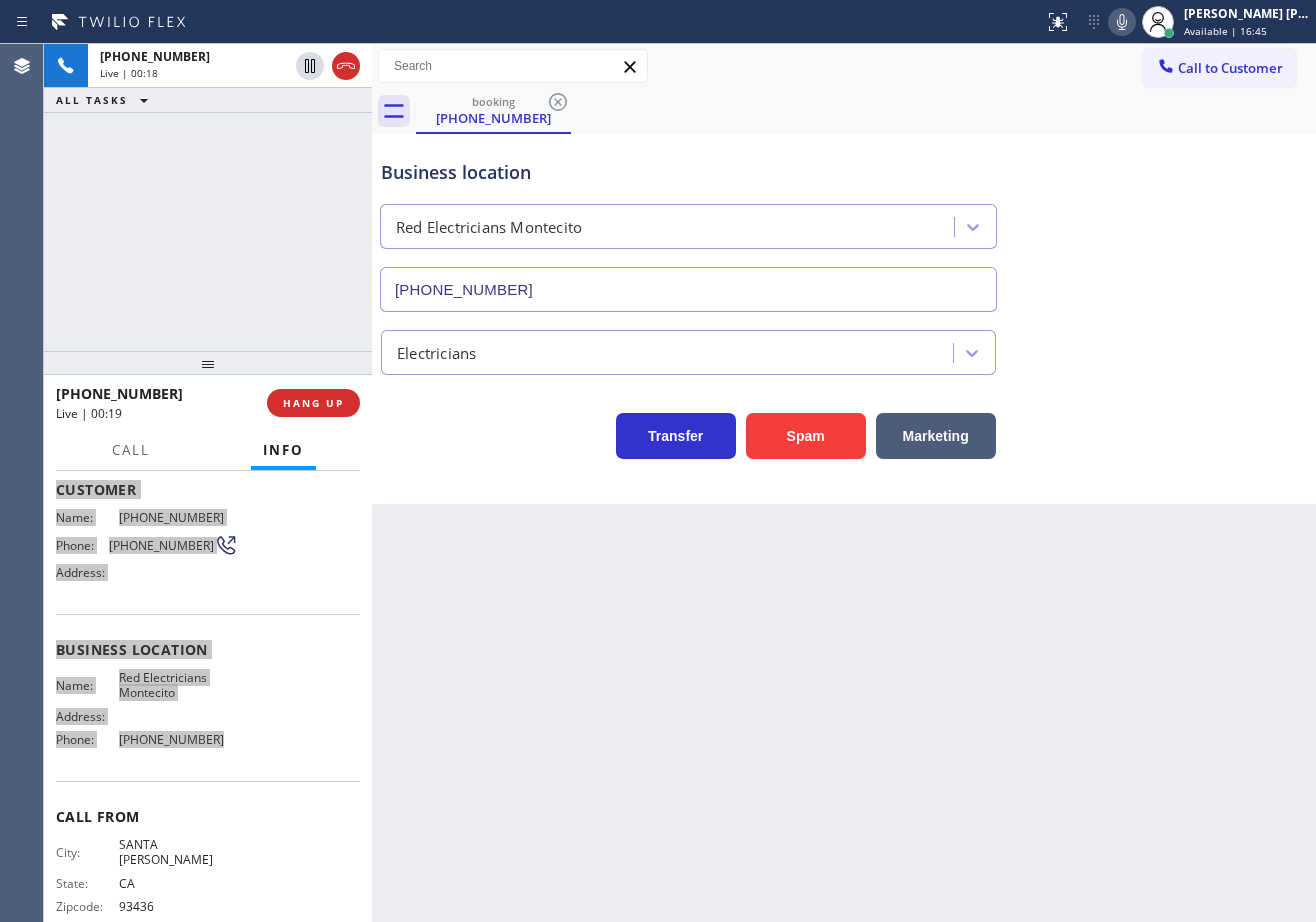 scroll, scrollTop: 0, scrollLeft: 0, axis: both 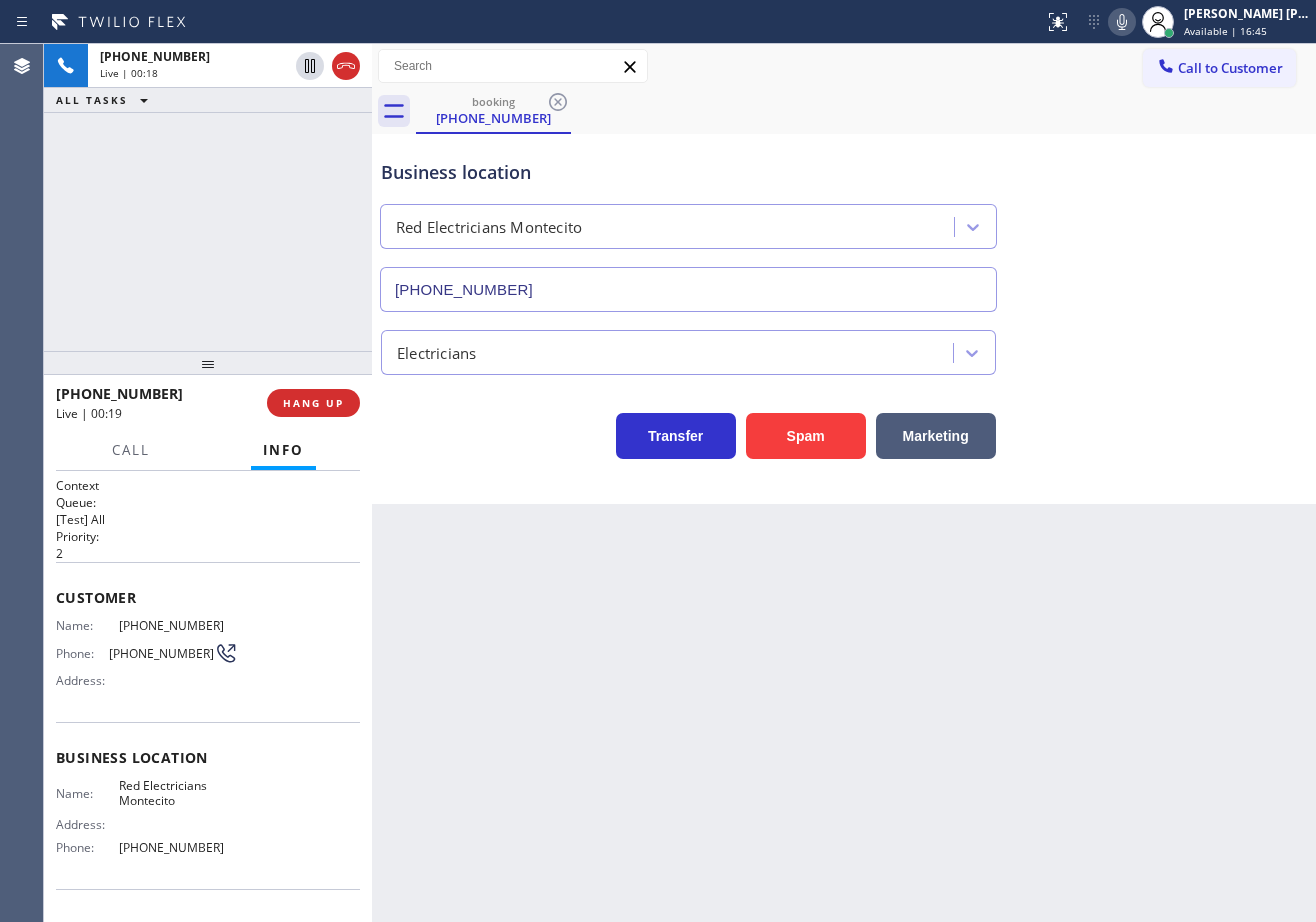 drag, startPoint x: 741, startPoint y: 784, endPoint x: 490, endPoint y: 810, distance: 252.34302 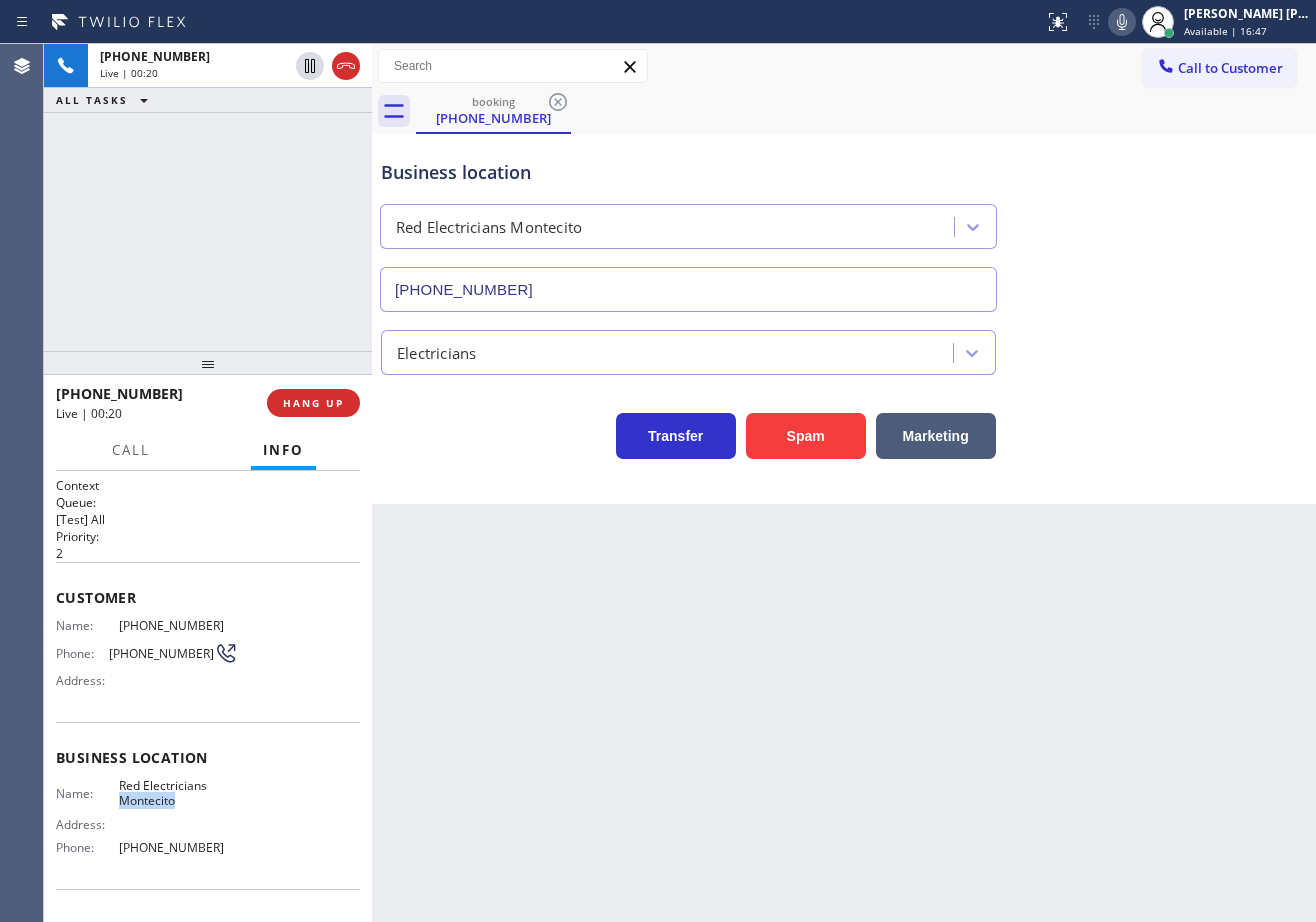 drag, startPoint x: 197, startPoint y: 804, endPoint x: 112, endPoint y: 810, distance: 85.2115 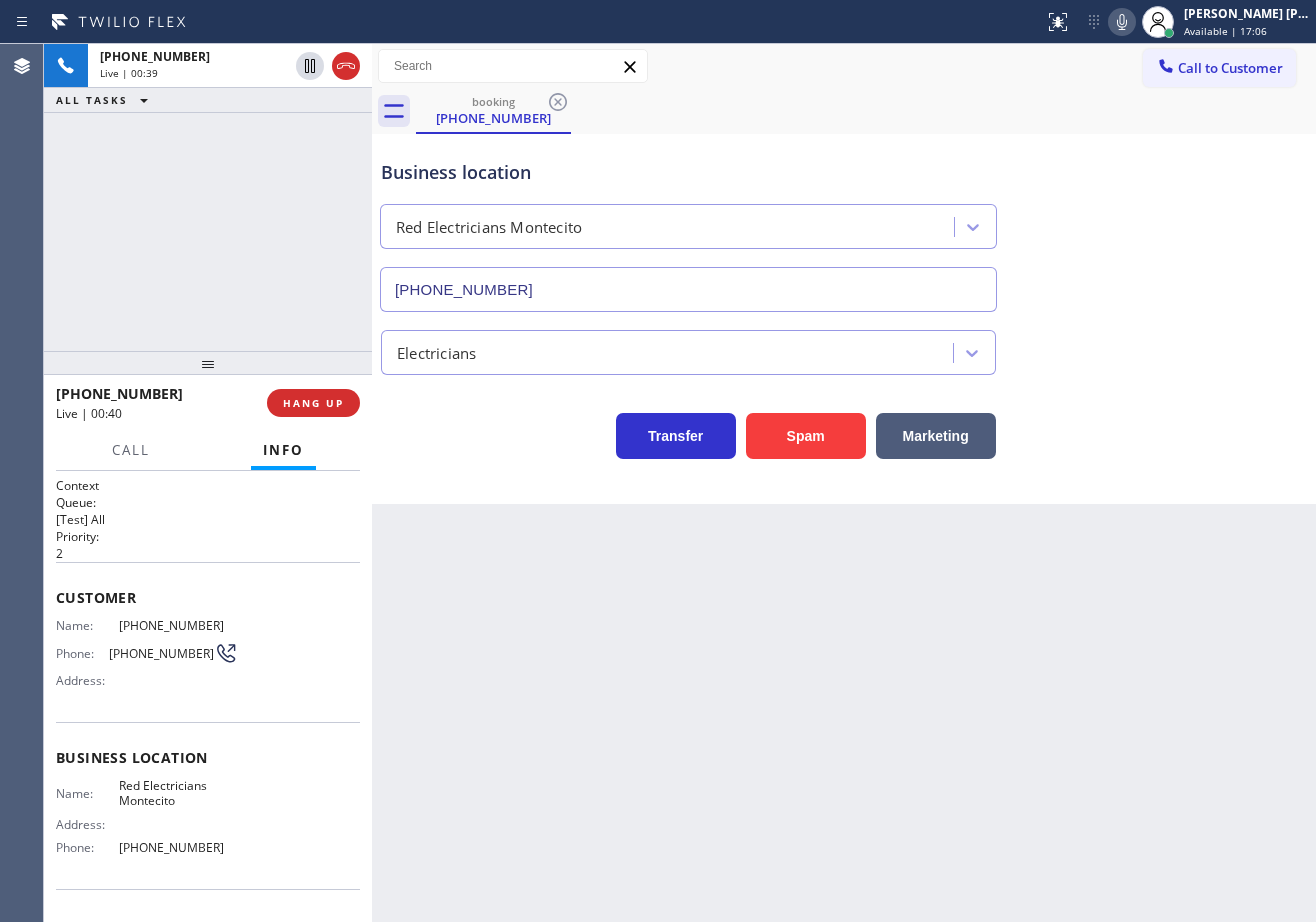 click on "Back to Dashboard Change Sender ID Customers Technicians Select a contact Outbound call Technician Search Technician Your caller id phone number Your caller id phone number Call Technician info Name   Phone none Address none Change Sender ID HVAC [PHONE_NUMBER] 5 Star Appliance [PHONE_NUMBER] Appliance Repair [PHONE_NUMBER] Plumbing [PHONE_NUMBER] Air Duct Cleaning [PHONE_NUMBER]  Electricians [PHONE_NUMBER] Cancel Change Check personal SMS Reset Change booking [PHONE_NUMBER] Call to Customer Outbound call Location Search location Your caller id phone number Customer number Call Outbound call Technician Search Technician Your caller id phone number Your caller id phone number Call booking [PHONE_NUMBER] Business location Red Electricians [GEOGRAPHIC_DATA] [PHONE_NUMBER] Electricians Transfer Spam Marketing" at bounding box center [844, 483] 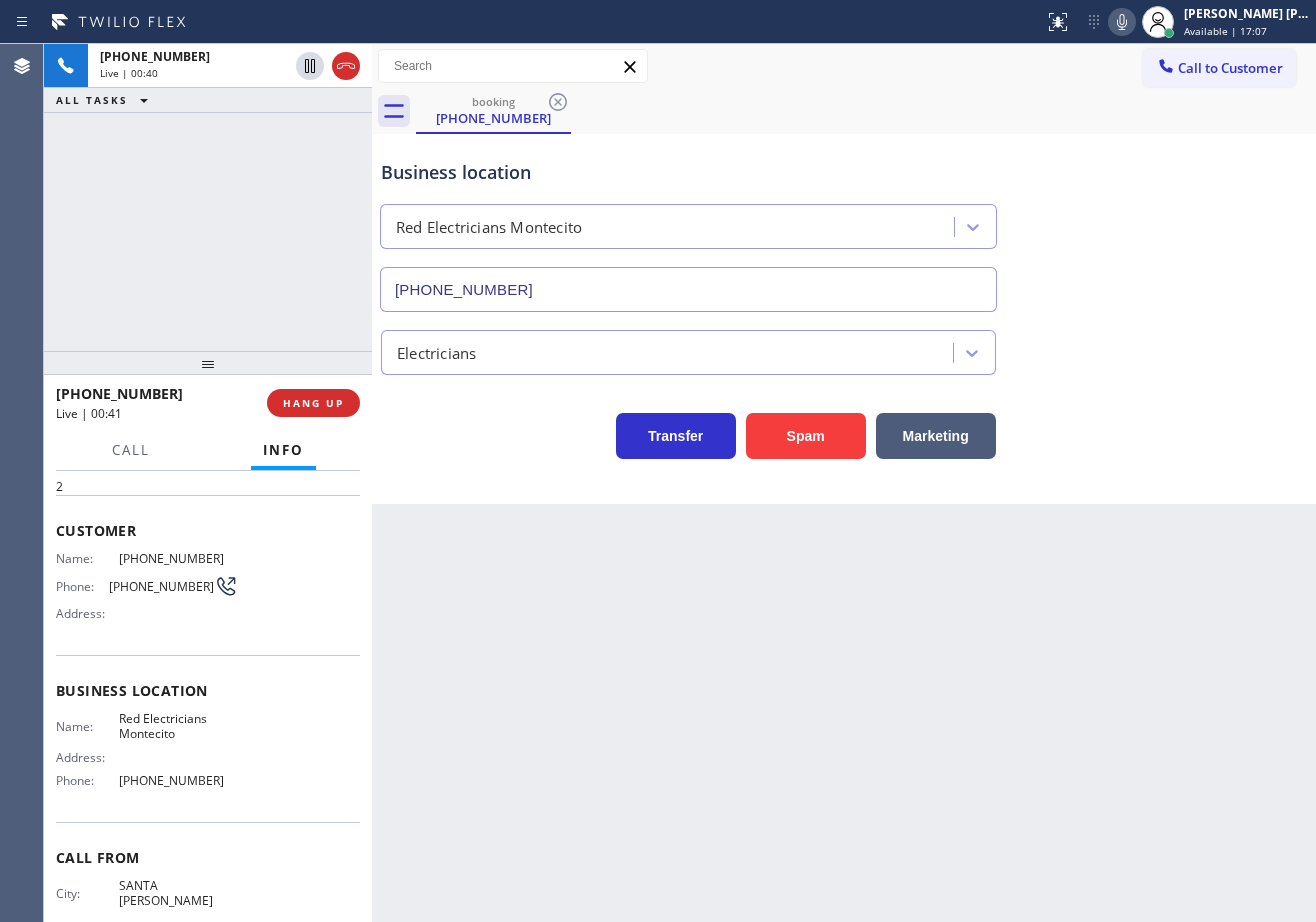 scroll, scrollTop: 0, scrollLeft: 0, axis: both 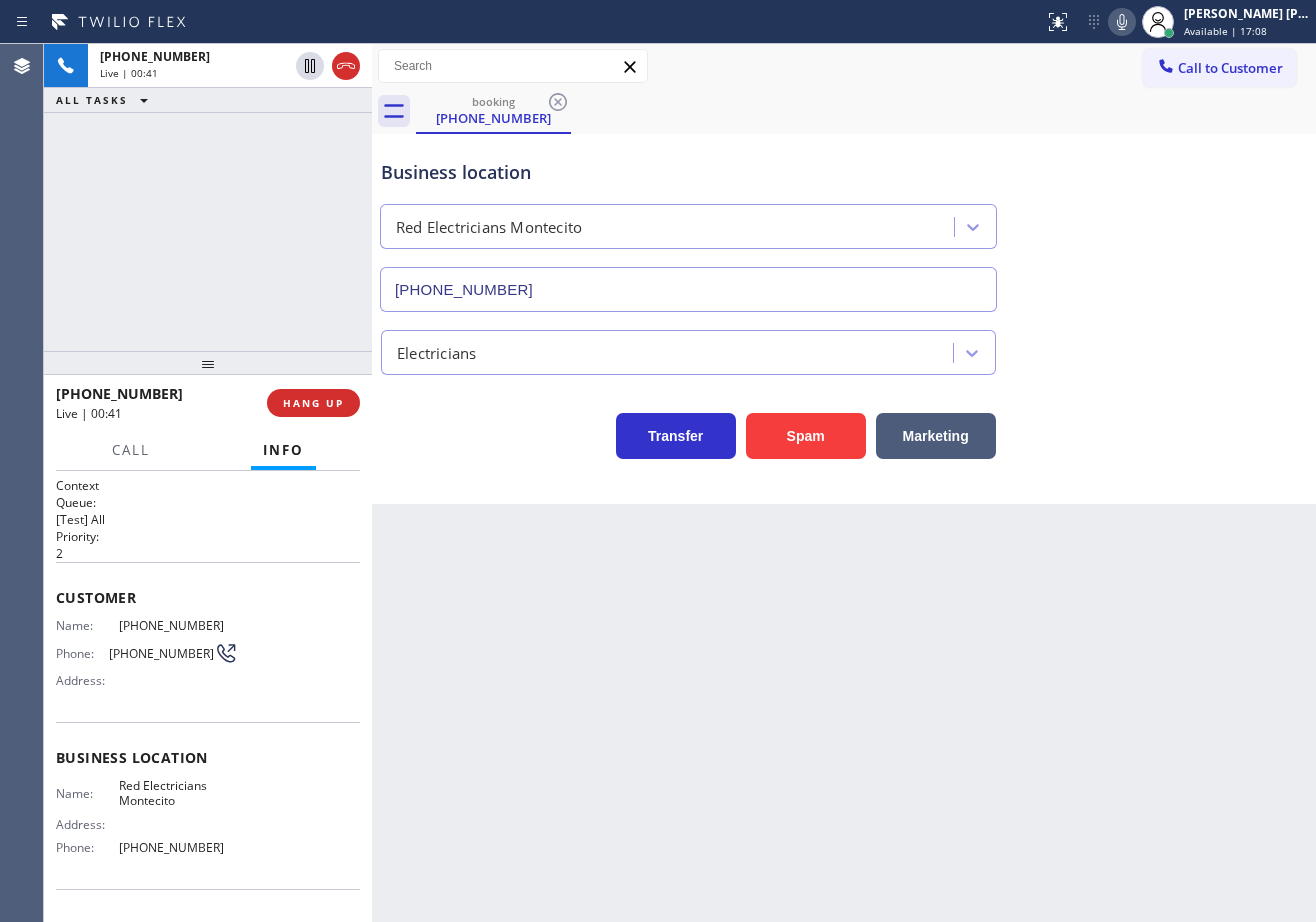 click on "Back to Dashboard Change Sender ID Customers Technicians Select a contact Outbound call Technician Search Technician Your caller id phone number Your caller id phone number Call Technician info Name   Phone none Address none Change Sender ID HVAC [PHONE_NUMBER] 5 Star Appliance [PHONE_NUMBER] Appliance Repair [PHONE_NUMBER] Plumbing [PHONE_NUMBER] Air Duct Cleaning [PHONE_NUMBER]  Electricians [PHONE_NUMBER] Cancel Change Check personal SMS Reset Change booking [PHONE_NUMBER] Call to Customer Outbound call Location Search location Your caller id phone number Customer number Call Outbound call Technician Search Technician Your caller id phone number Your caller id phone number Call booking [PHONE_NUMBER] Business location Red Electricians [GEOGRAPHIC_DATA] [PHONE_NUMBER] Electricians Transfer Spam Marketing" at bounding box center [844, 483] 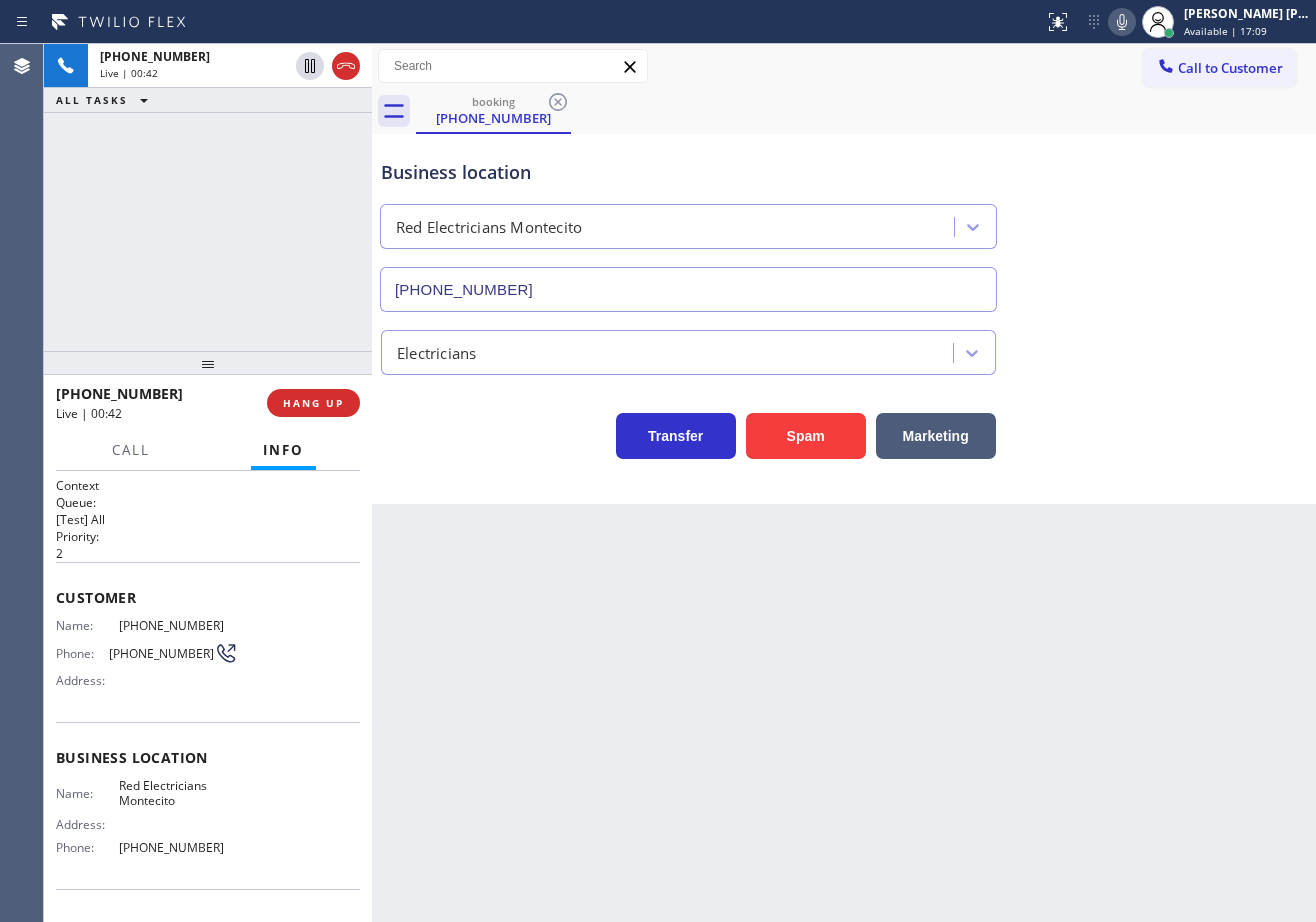 click on "[PHONE_NUMBER] Live | 00:42 ALL TASKS ALL TASKS ACTIVE TASKS TASKS IN WRAP UP" at bounding box center [208, 197] 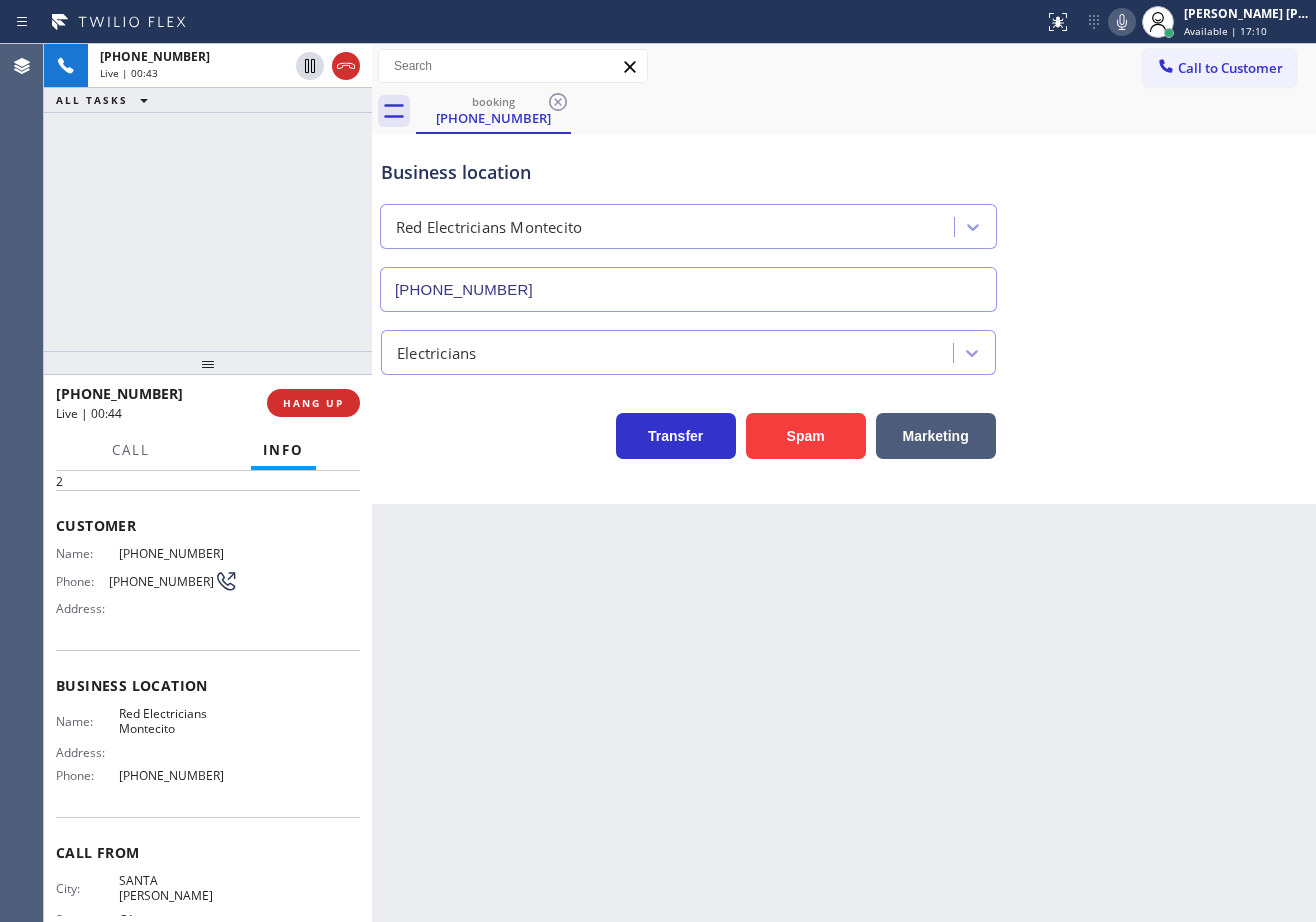 scroll, scrollTop: 0, scrollLeft: 0, axis: both 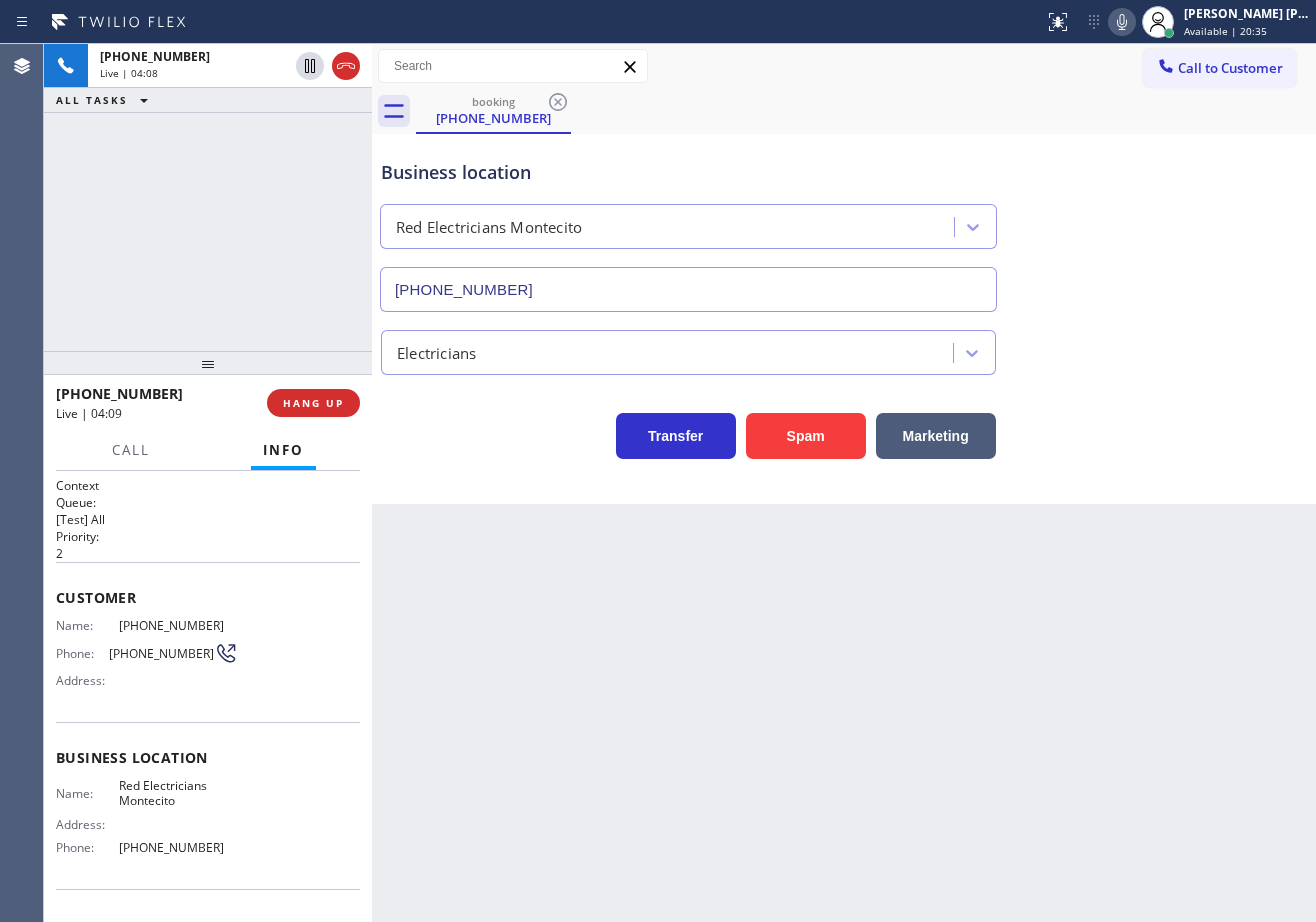 click on "Business location Red Electricians Montecito [PHONE_NUMBER]" at bounding box center [844, 221] 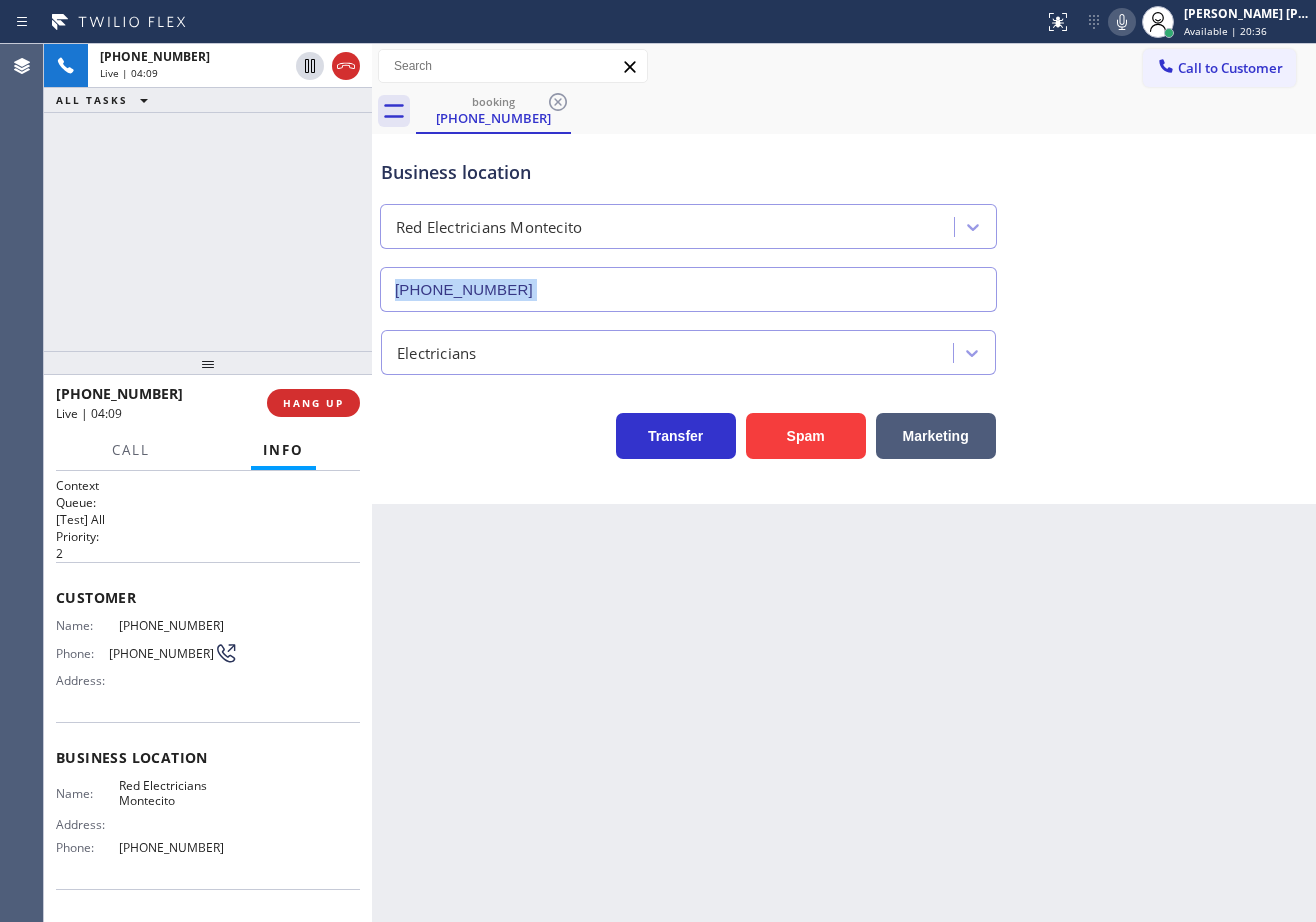 click on "Business location Red Electricians Montecito [PHONE_NUMBER]" at bounding box center [844, 221] 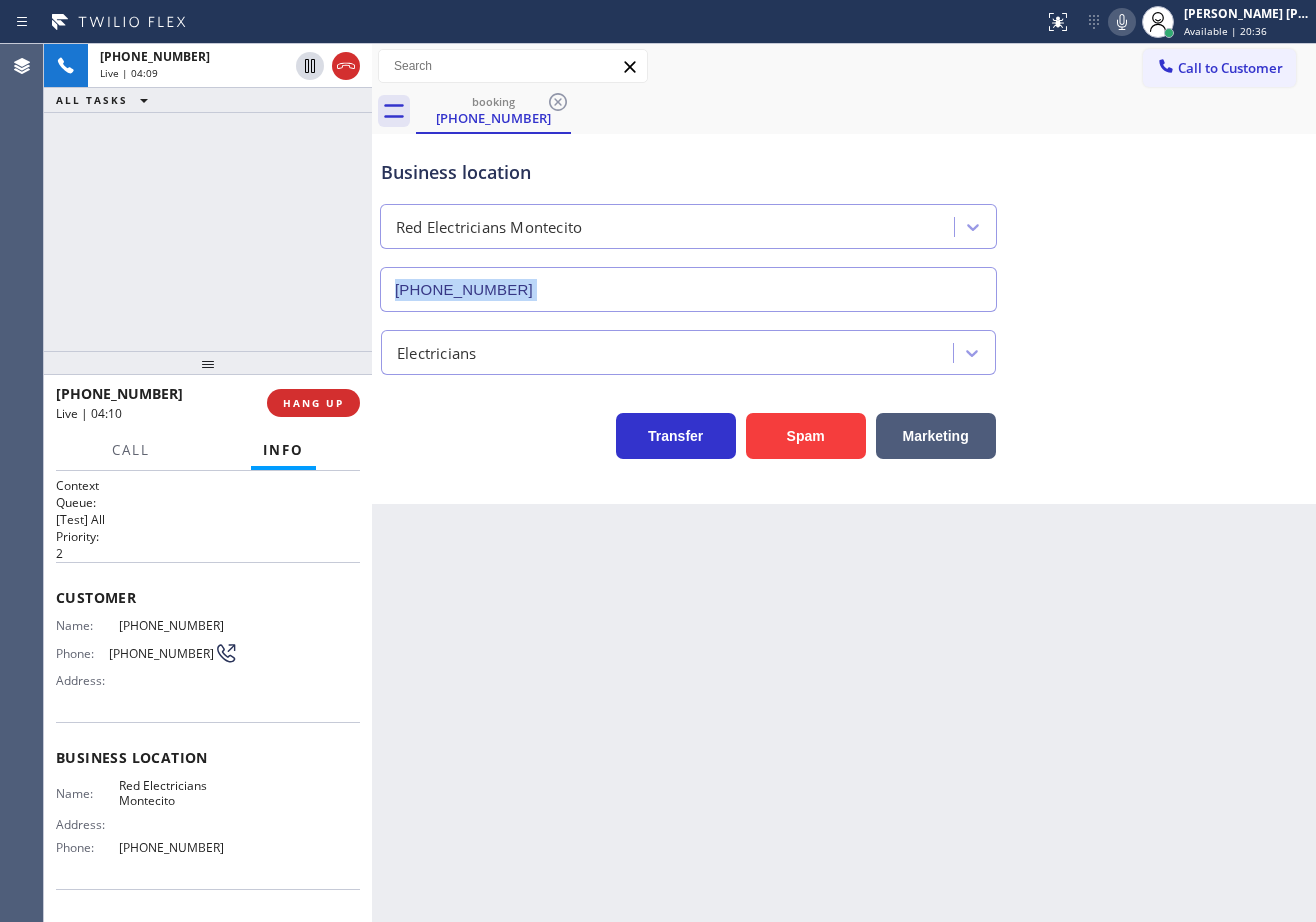 click on "Business location Red Electricians Montecito [PHONE_NUMBER]" at bounding box center [844, 221] 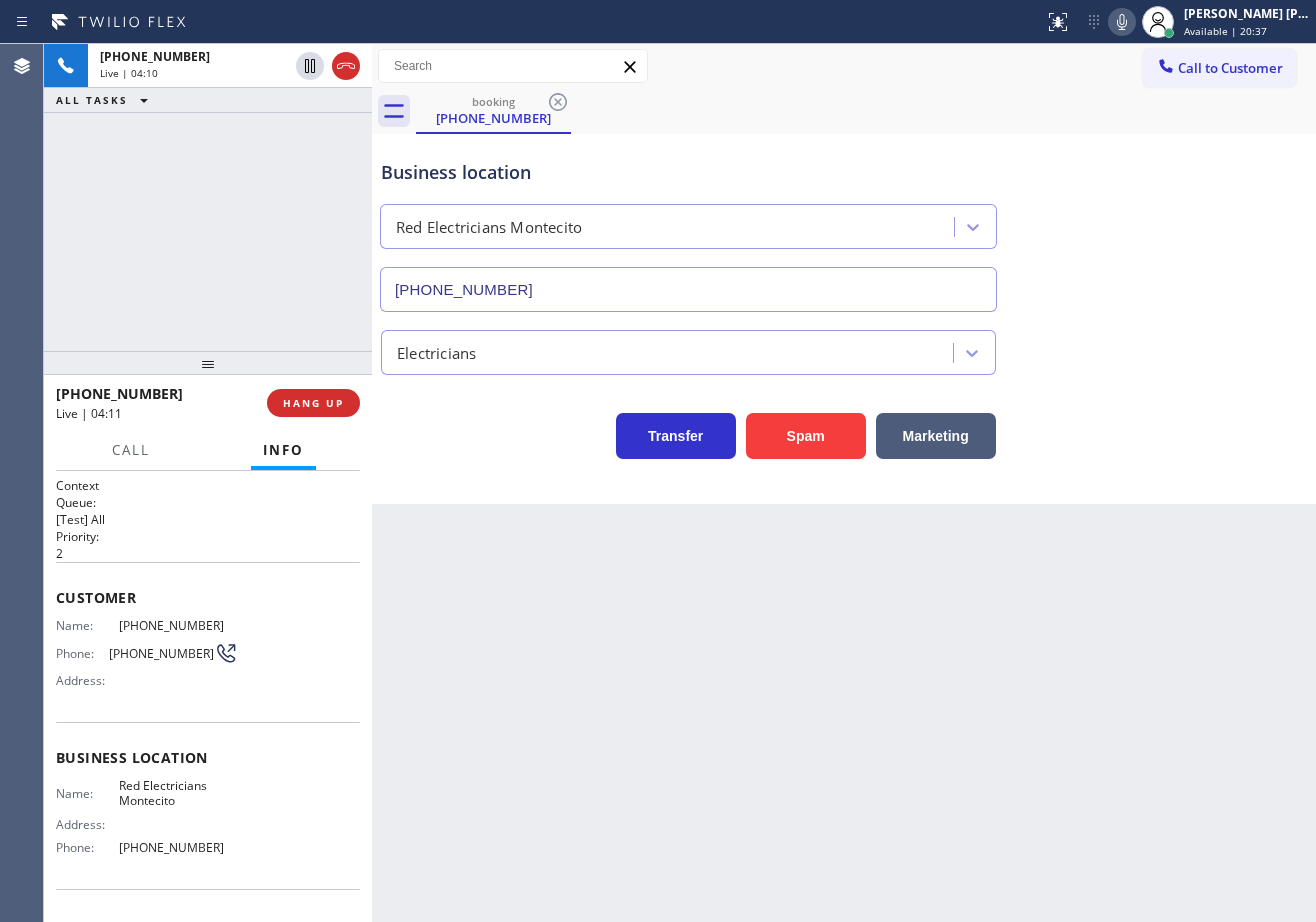 click on "Business location Red Electricians Montecito [PHONE_NUMBER]" at bounding box center [844, 221] 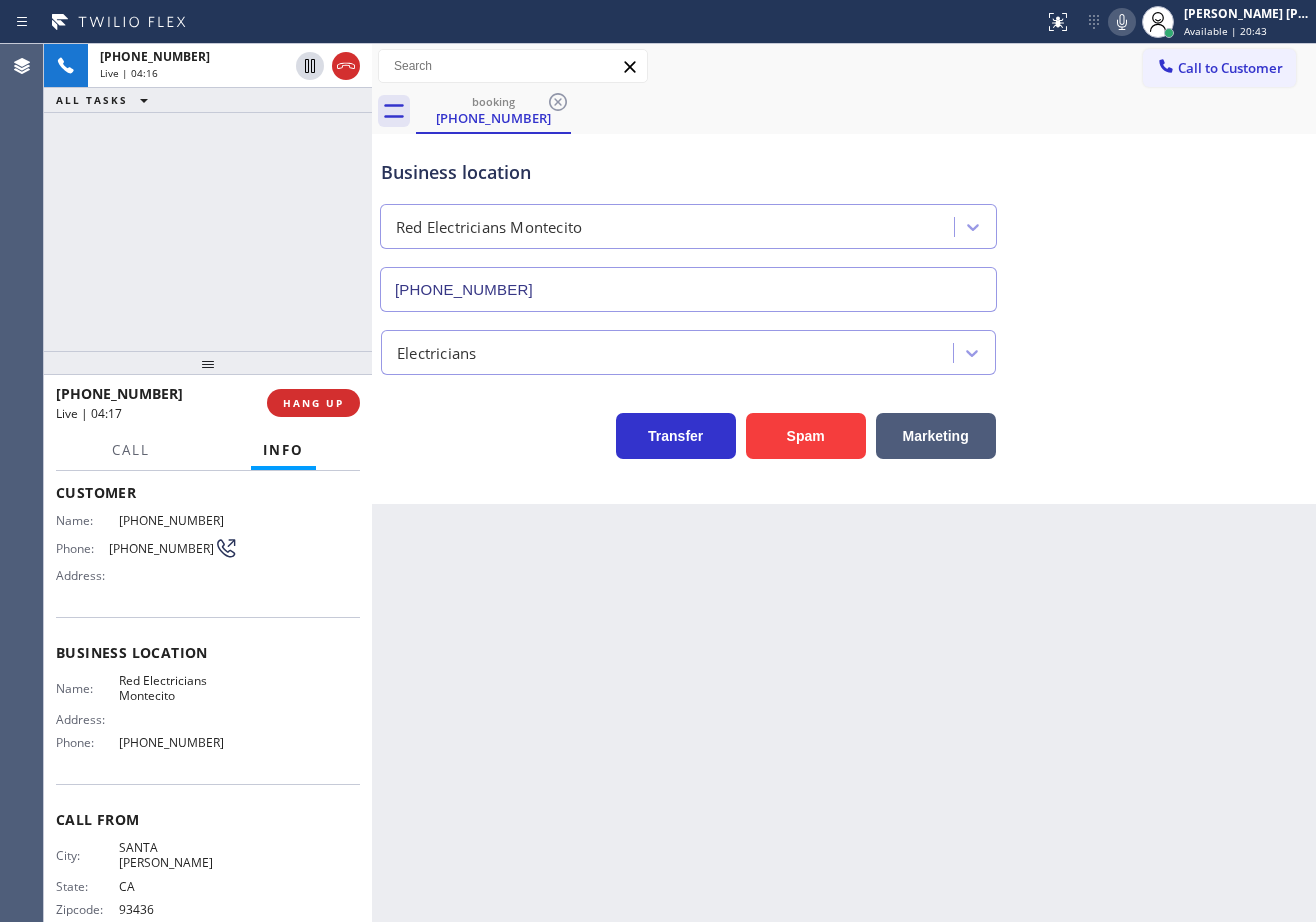scroll, scrollTop: 24, scrollLeft: 0, axis: vertical 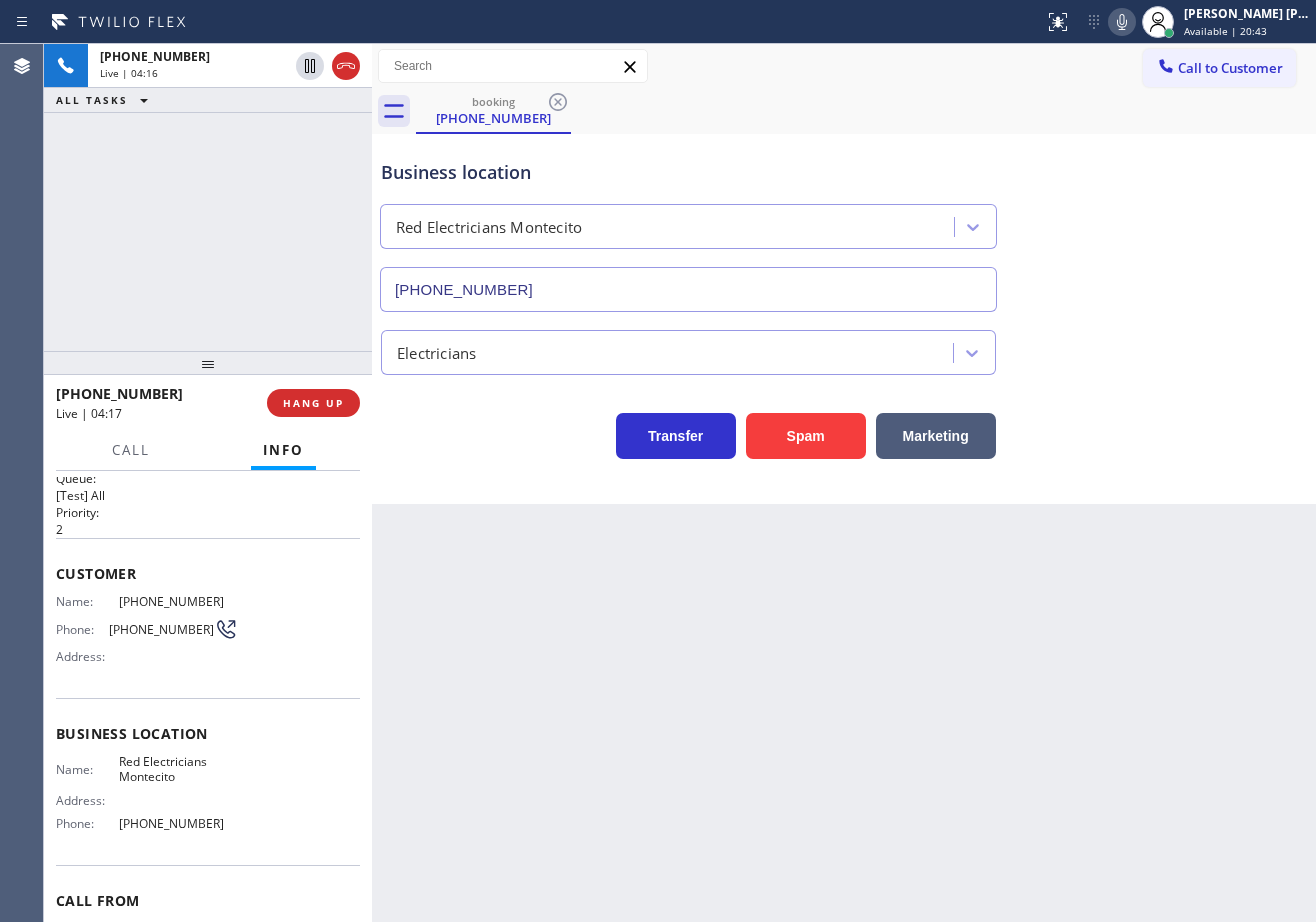 click on "Business location Red Electricians Montecito [PHONE_NUMBER]" at bounding box center [844, 221] 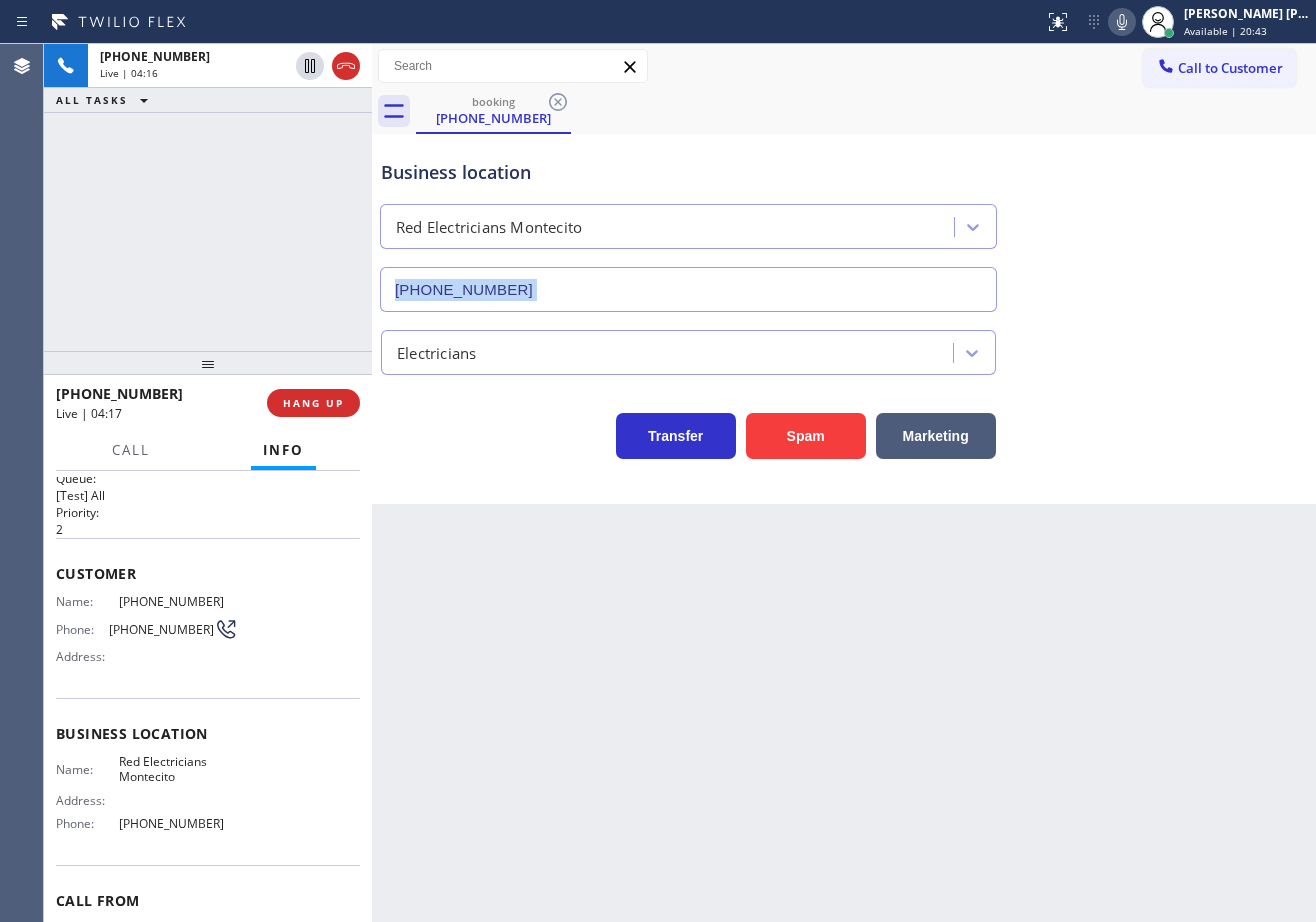 drag, startPoint x: 1182, startPoint y: 256, endPoint x: 1187, endPoint y: 247, distance: 10.29563 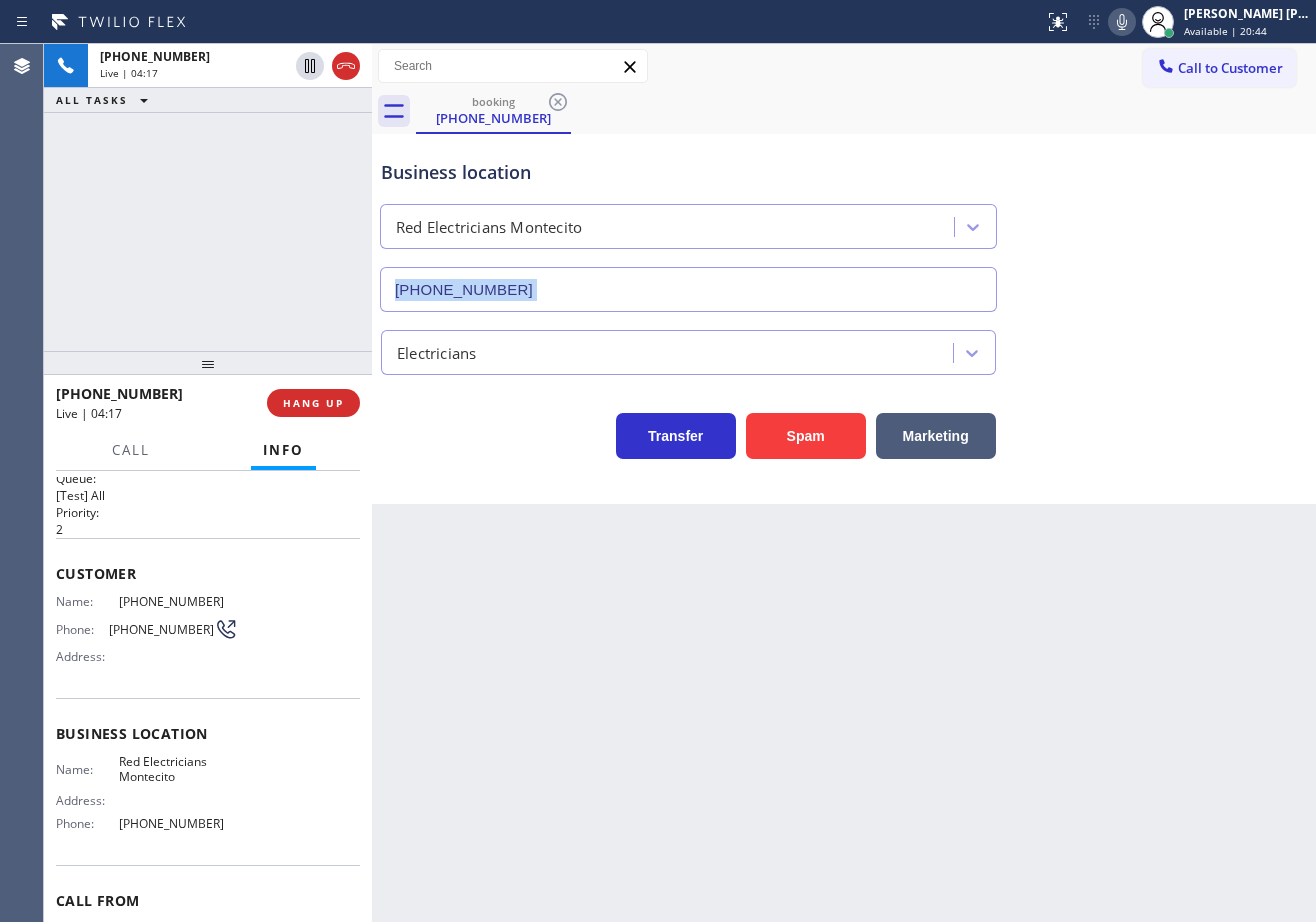 click on "Business location Red Electricians Montecito [PHONE_NUMBER]" at bounding box center (844, 221) 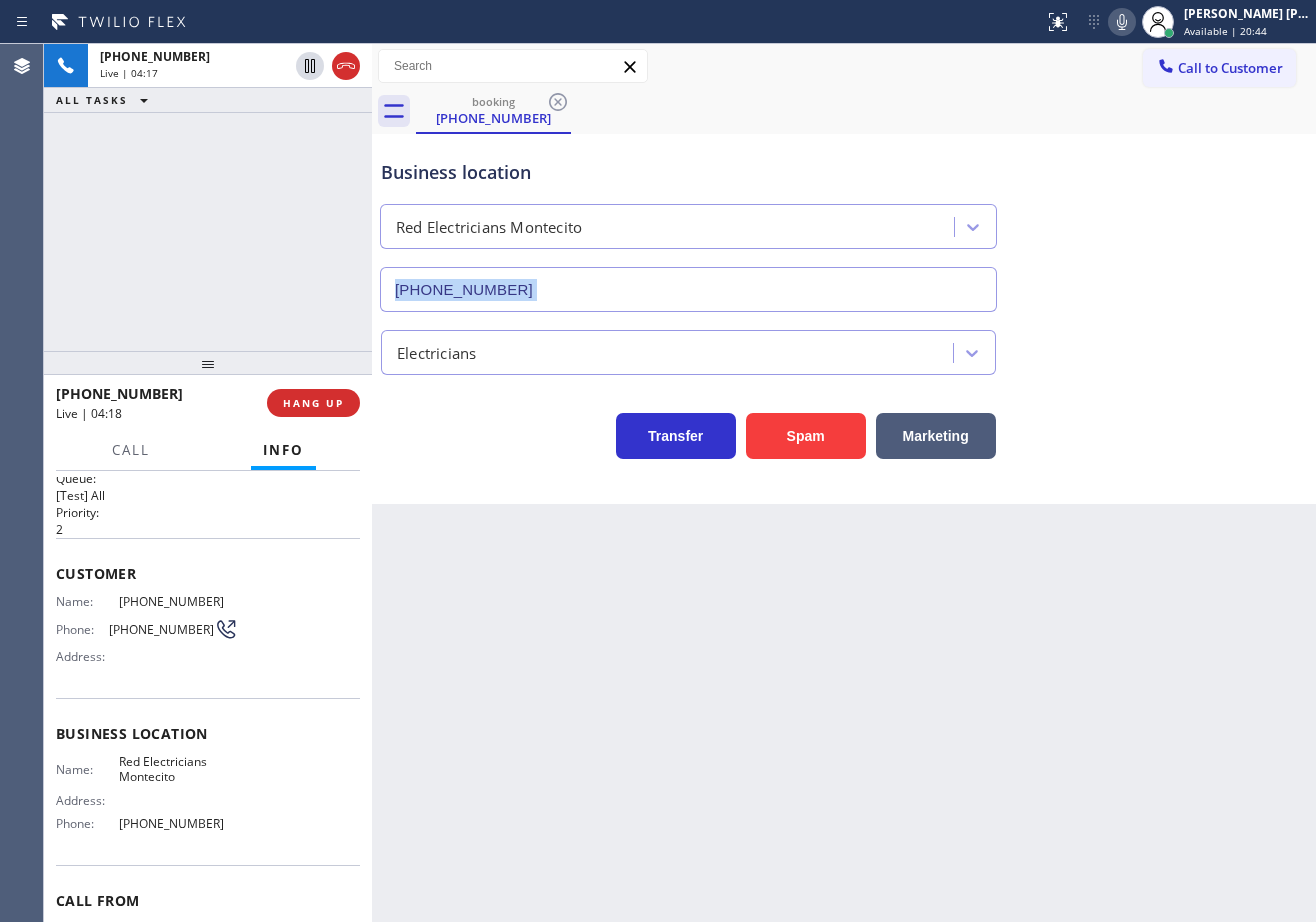 click on "Business location Red Electricians Montecito [PHONE_NUMBER]" at bounding box center [844, 221] 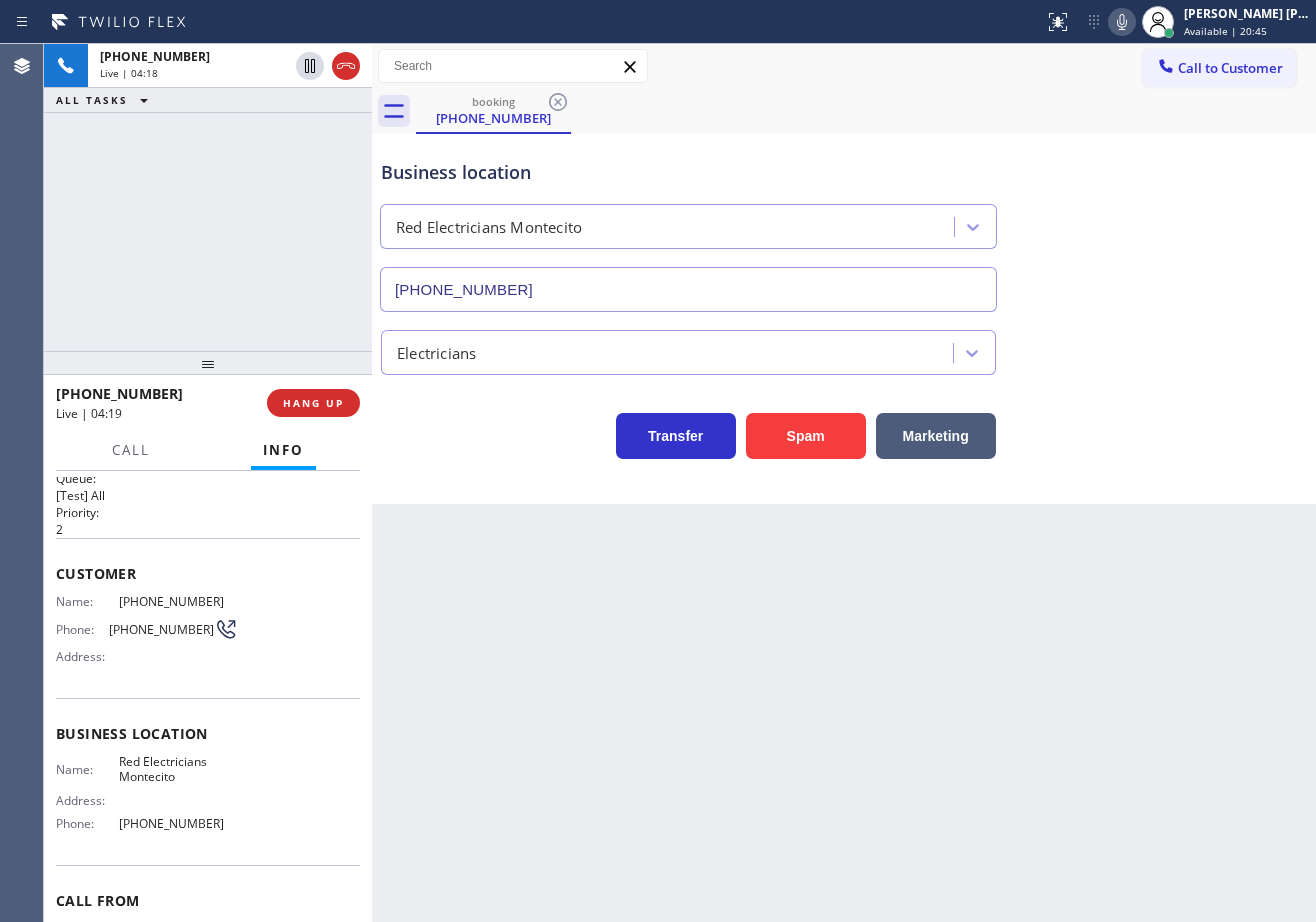click 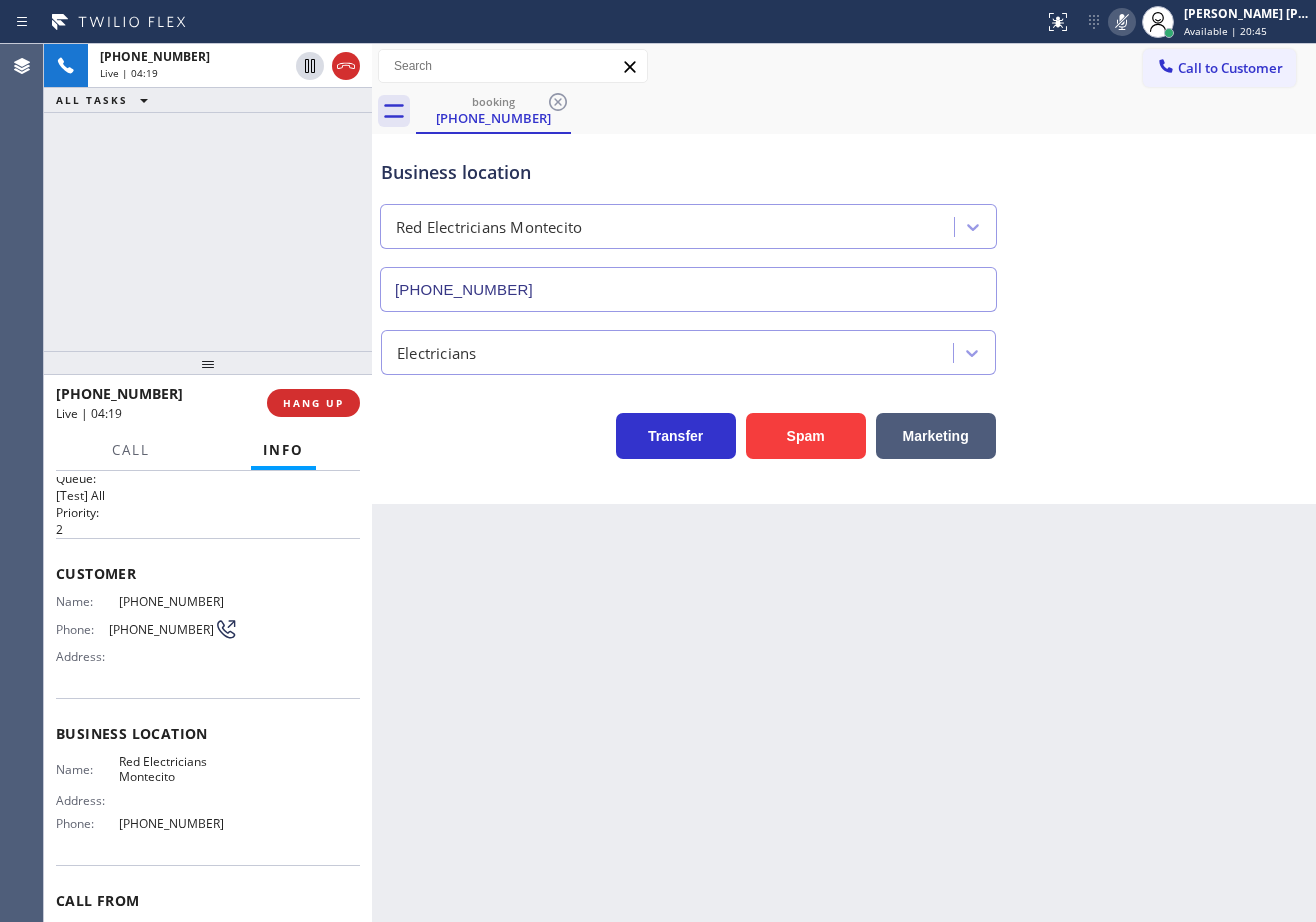 drag, startPoint x: 1001, startPoint y: 70, endPoint x: 978, endPoint y: 70, distance: 23 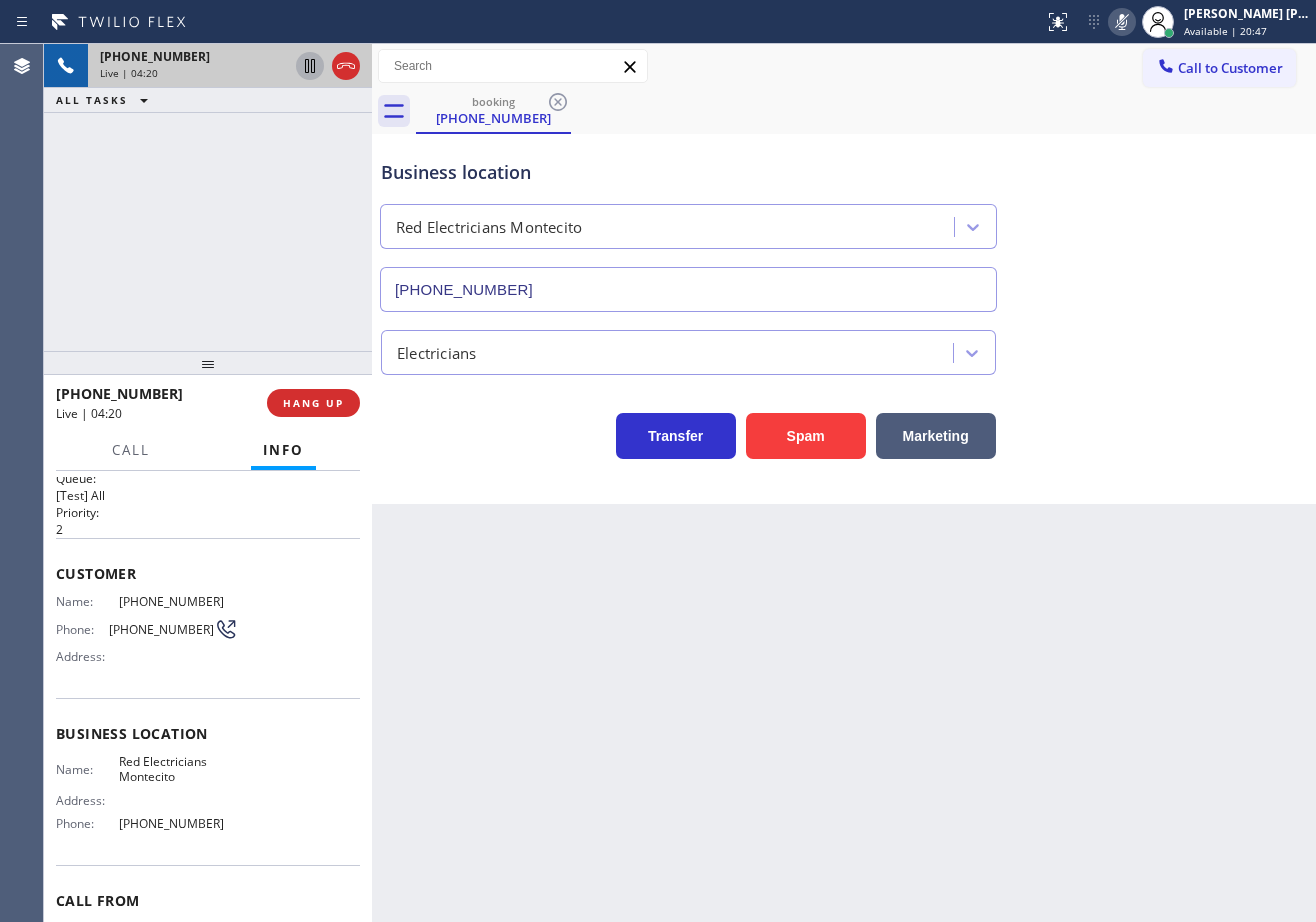 click 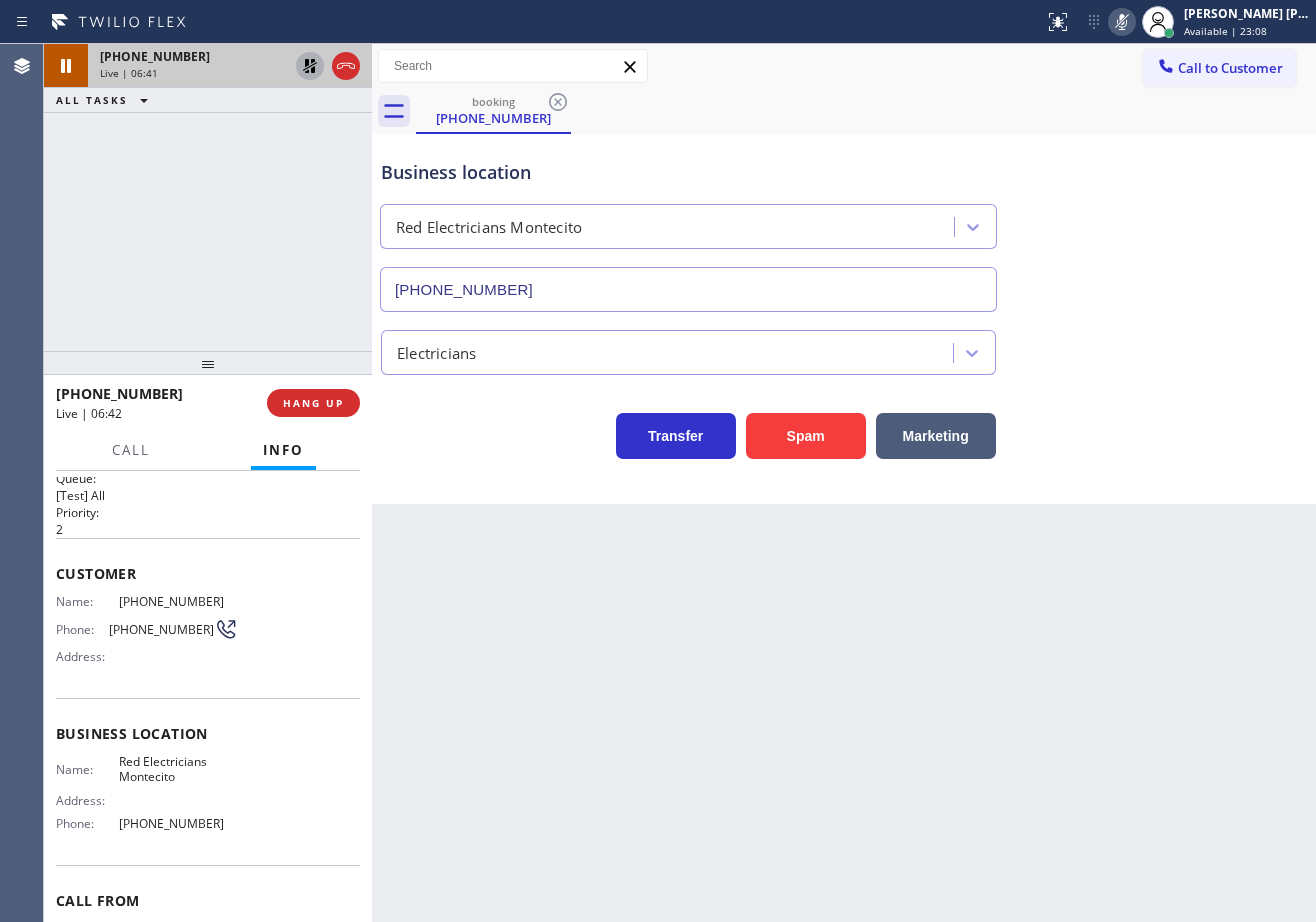 click 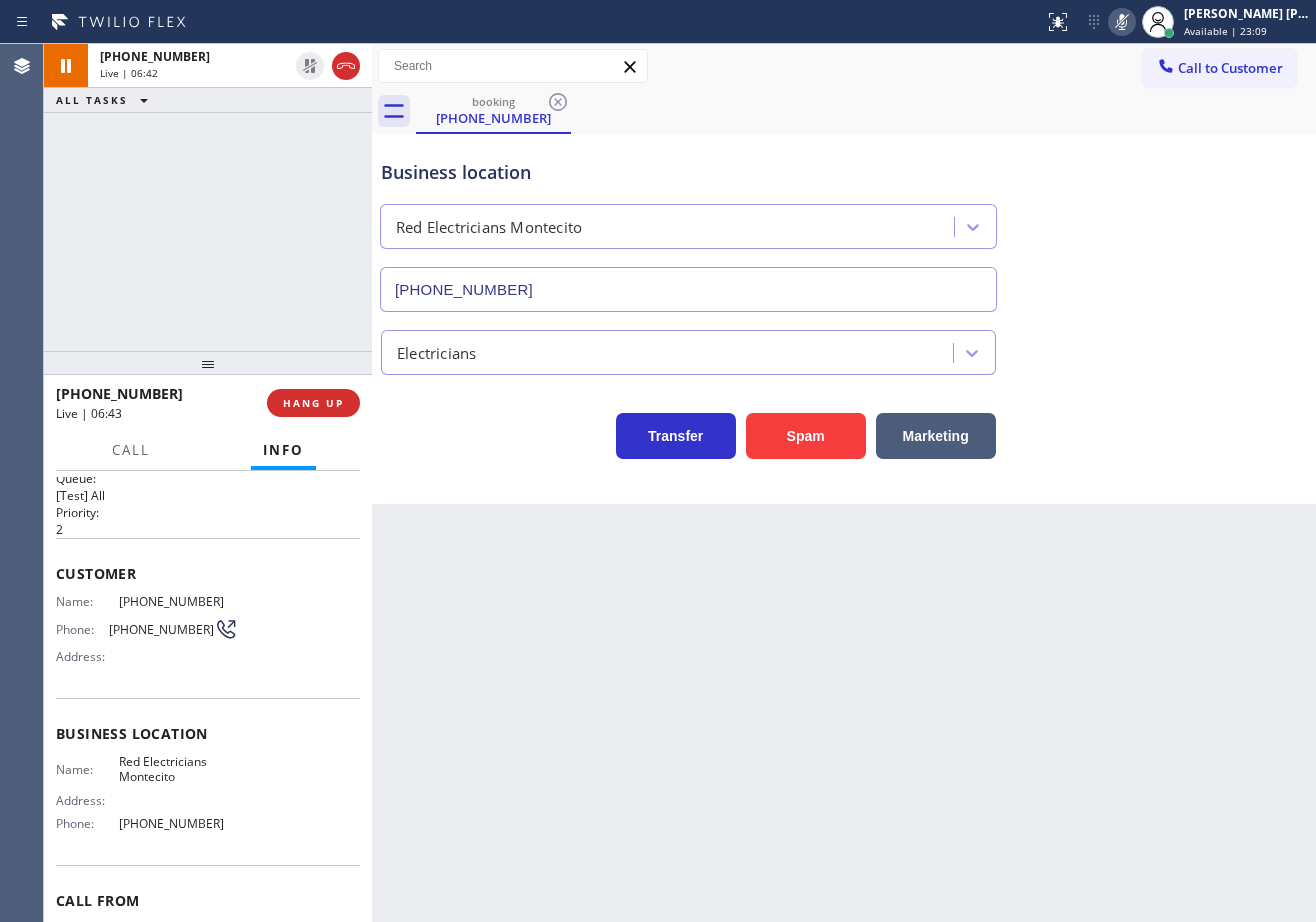click 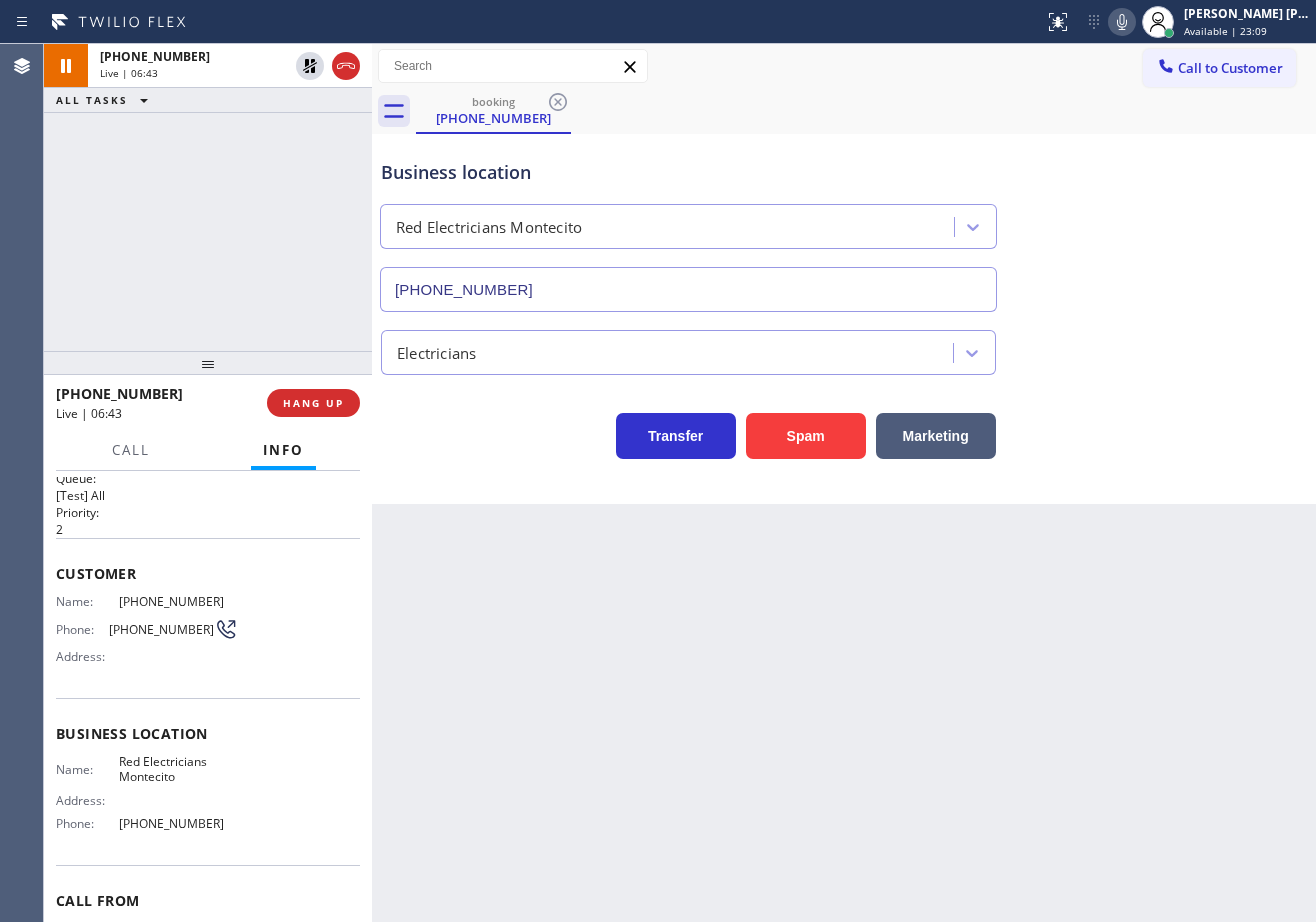 drag, startPoint x: 1141, startPoint y: 200, endPoint x: 1049, endPoint y: 348, distance: 174.26416 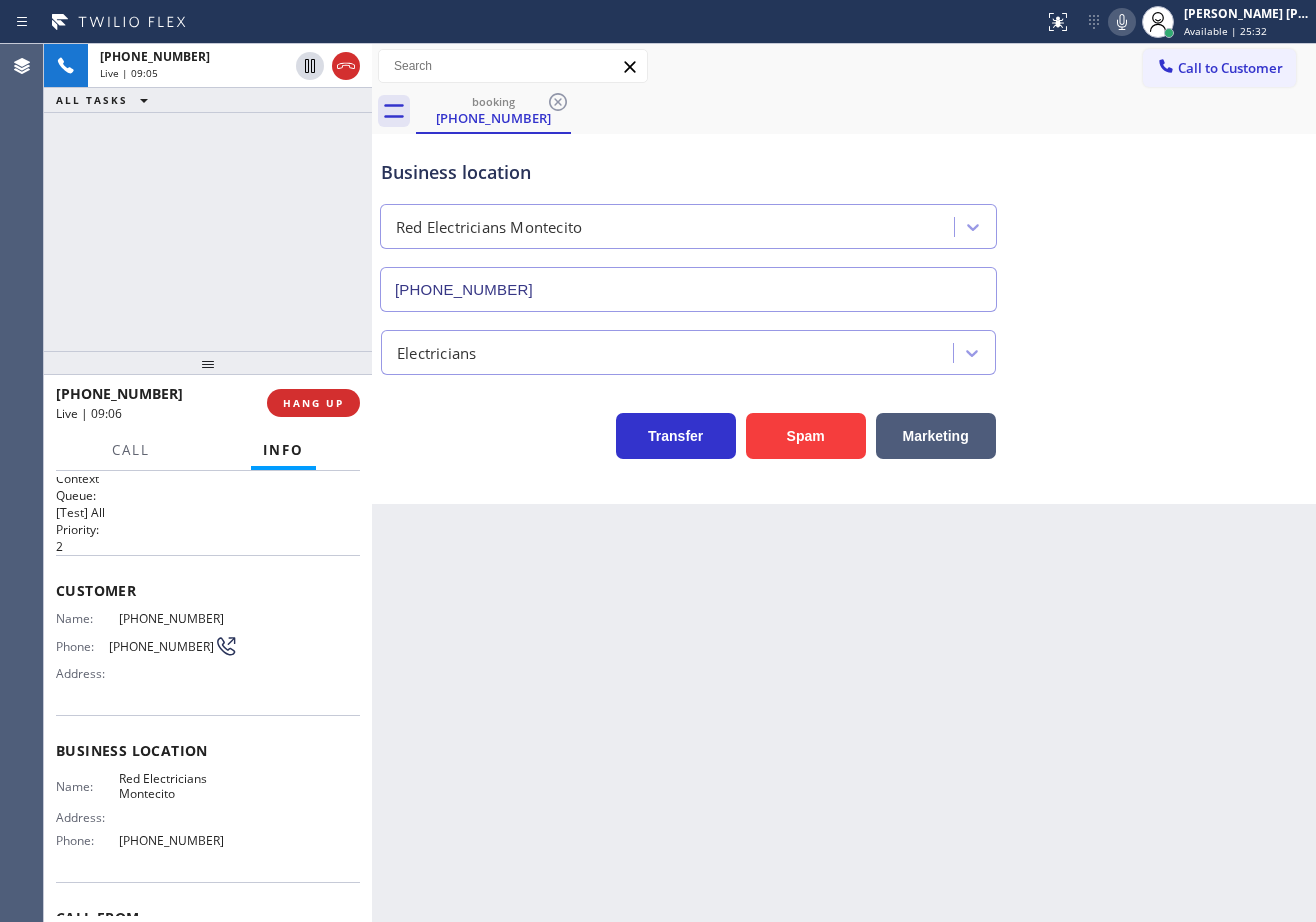 scroll, scrollTop: 0, scrollLeft: 0, axis: both 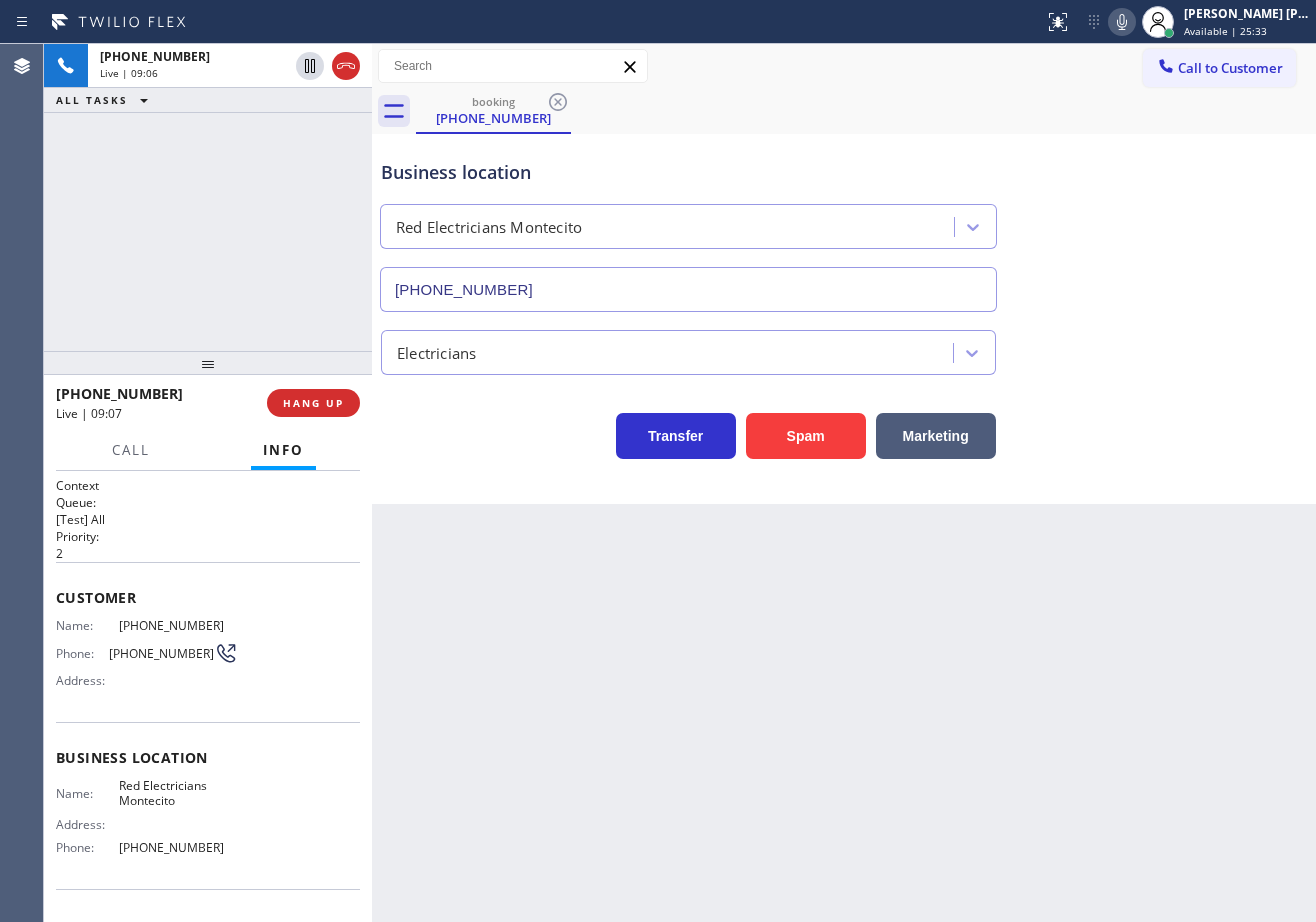 click on "Back to Dashboard Change Sender ID Customers Technicians Select a contact Outbound call Technician Search Technician Your caller id phone number Your caller id phone number Call Technician info Name   Phone none Address none Change Sender ID HVAC [PHONE_NUMBER] 5 Star Appliance [PHONE_NUMBER] Appliance Repair [PHONE_NUMBER] Plumbing [PHONE_NUMBER] Air Duct Cleaning [PHONE_NUMBER]  Electricians [PHONE_NUMBER] Cancel Change Check personal SMS Reset Change booking [PHONE_NUMBER] Call to Customer Outbound call Location Search location Your caller id phone number Customer number Call Outbound call Technician Search Technician Your caller id phone number Your caller id phone number Call booking [PHONE_NUMBER] Business location Red Electricians [GEOGRAPHIC_DATA] [PHONE_NUMBER] Electricians Transfer Spam Marketing" at bounding box center (844, 483) 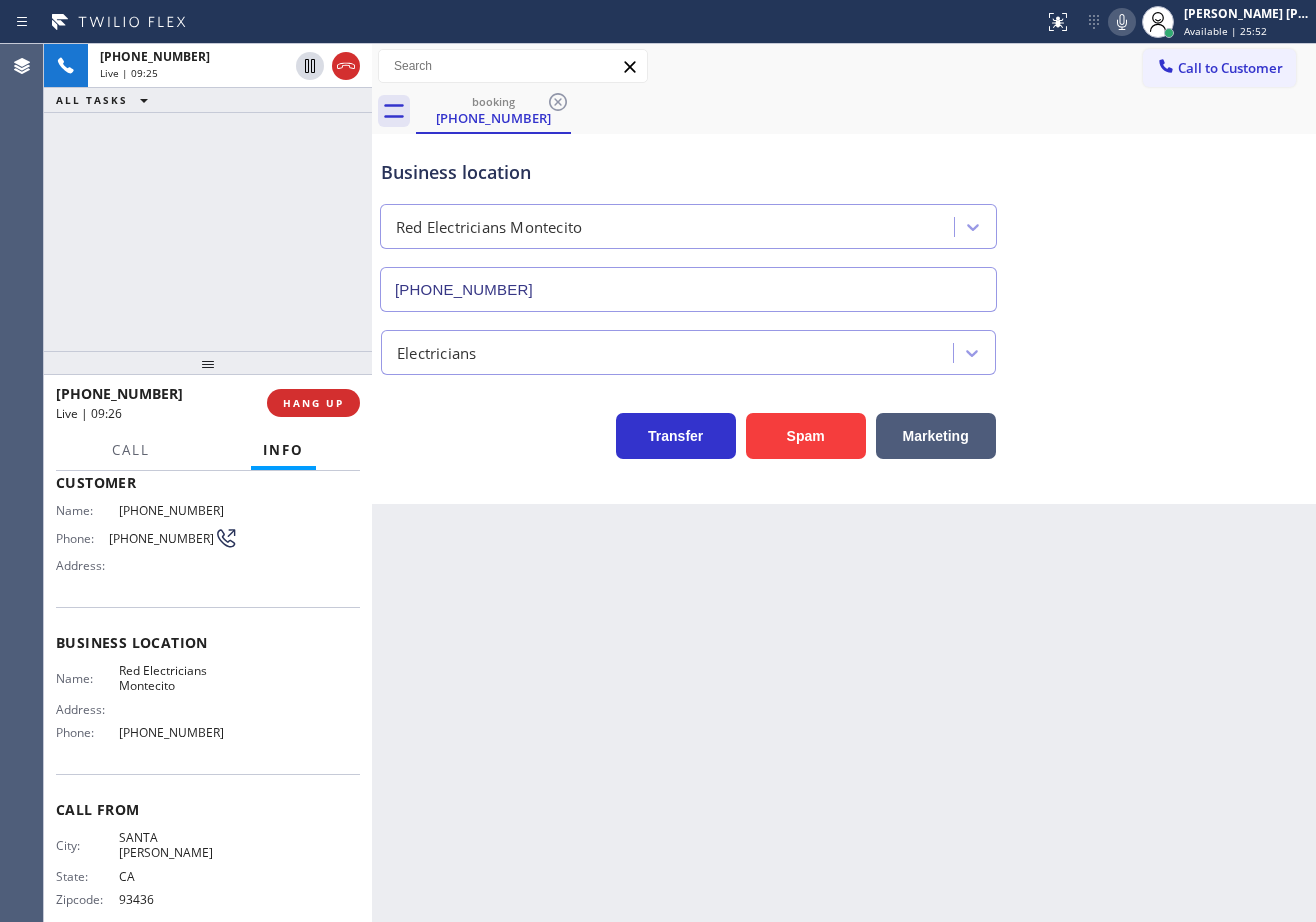 scroll, scrollTop: 0, scrollLeft: 0, axis: both 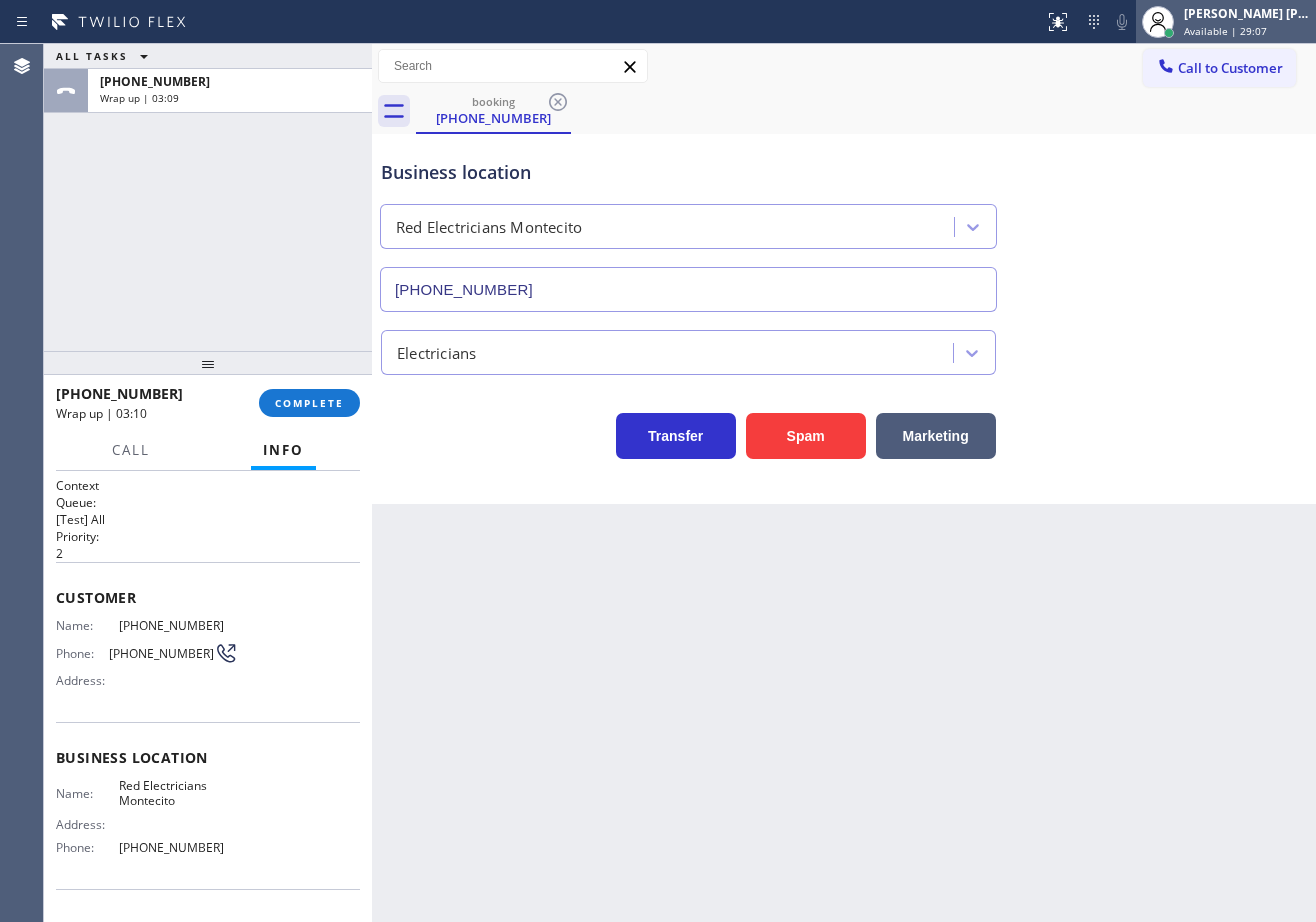 click on "[PERSON_NAME] [PERSON_NAME] Dahil" at bounding box center (1247, 13) 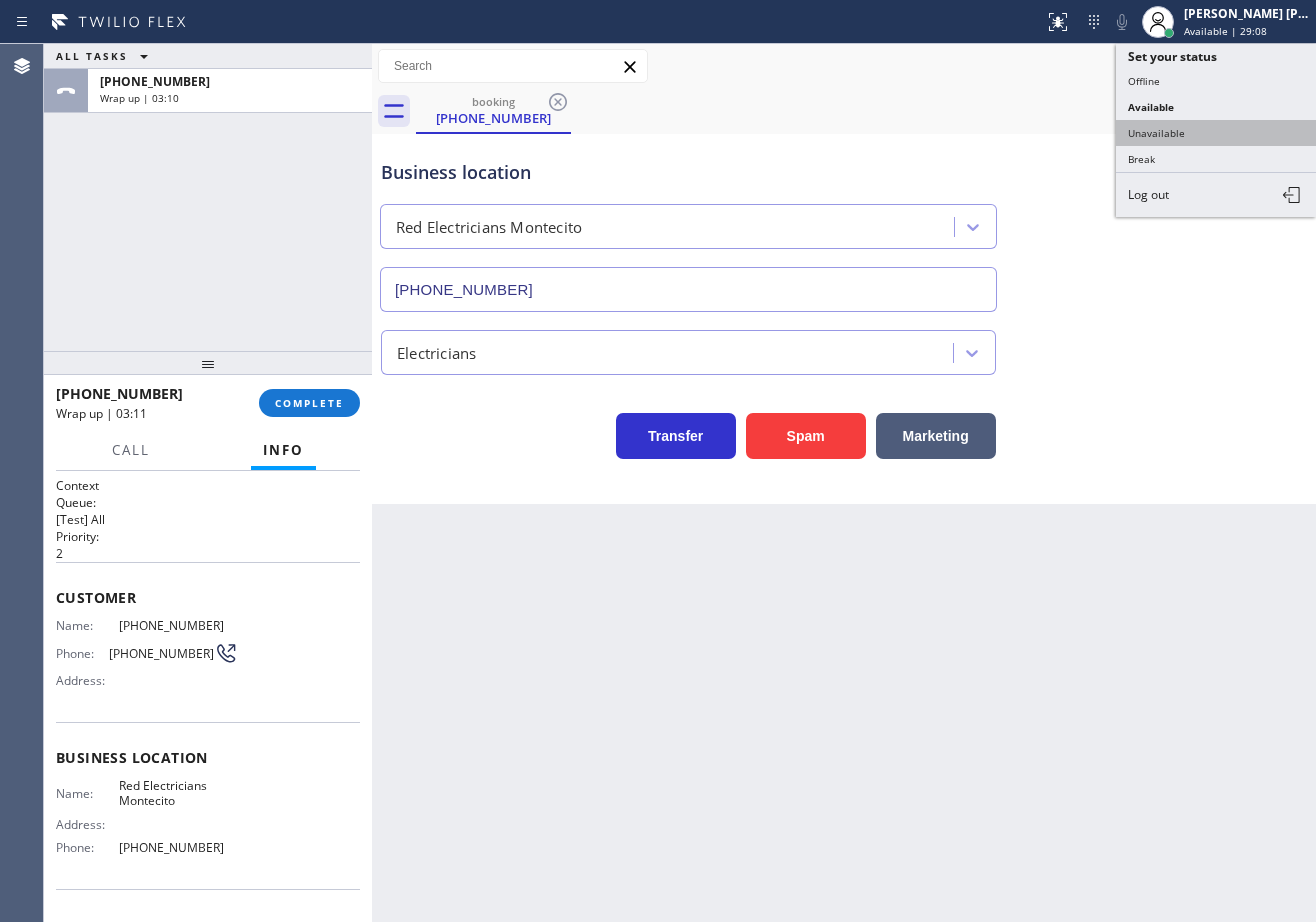 click on "Unavailable" at bounding box center (1216, 133) 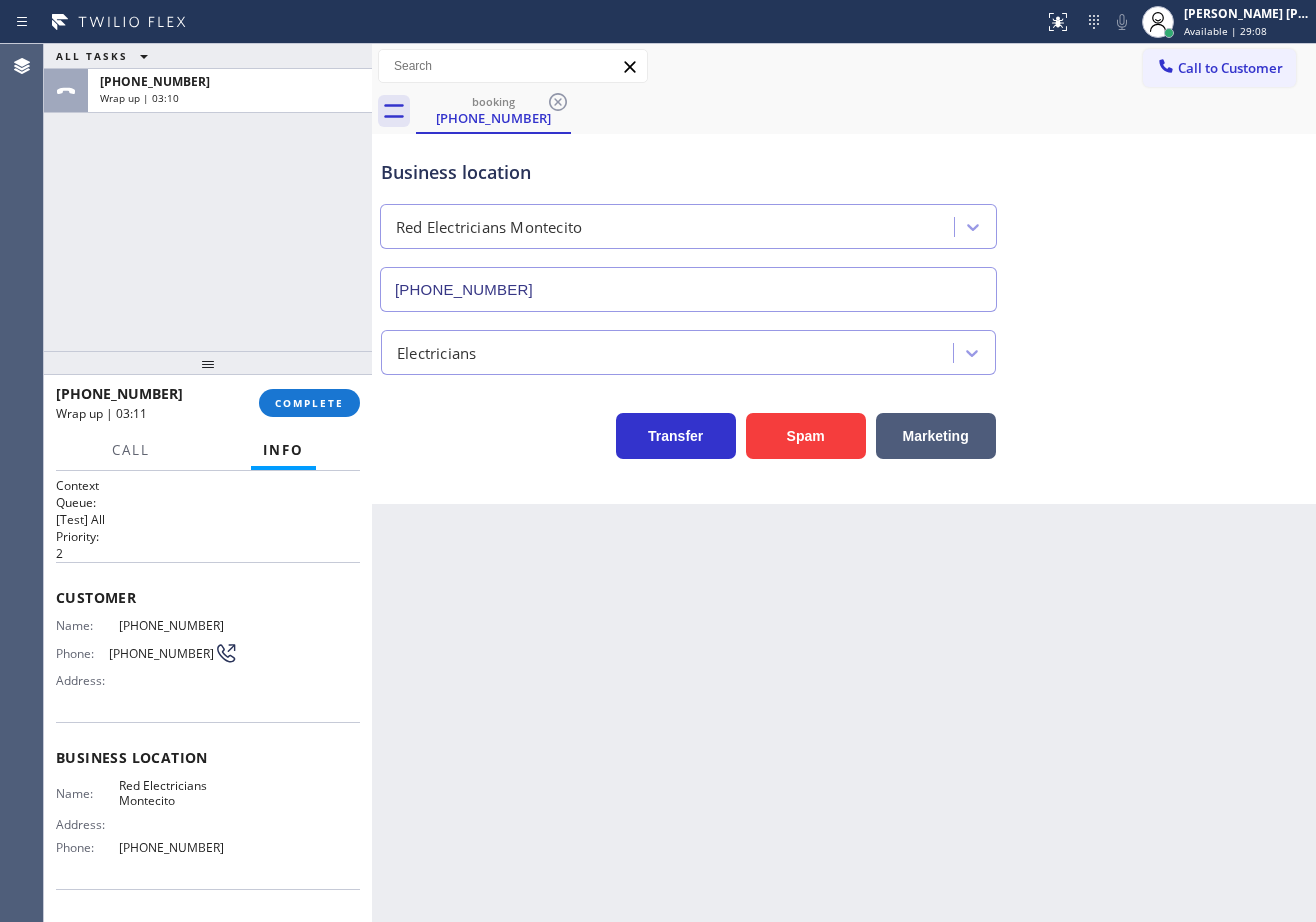 click on "booking [PHONE_NUMBER]" at bounding box center (866, 111) 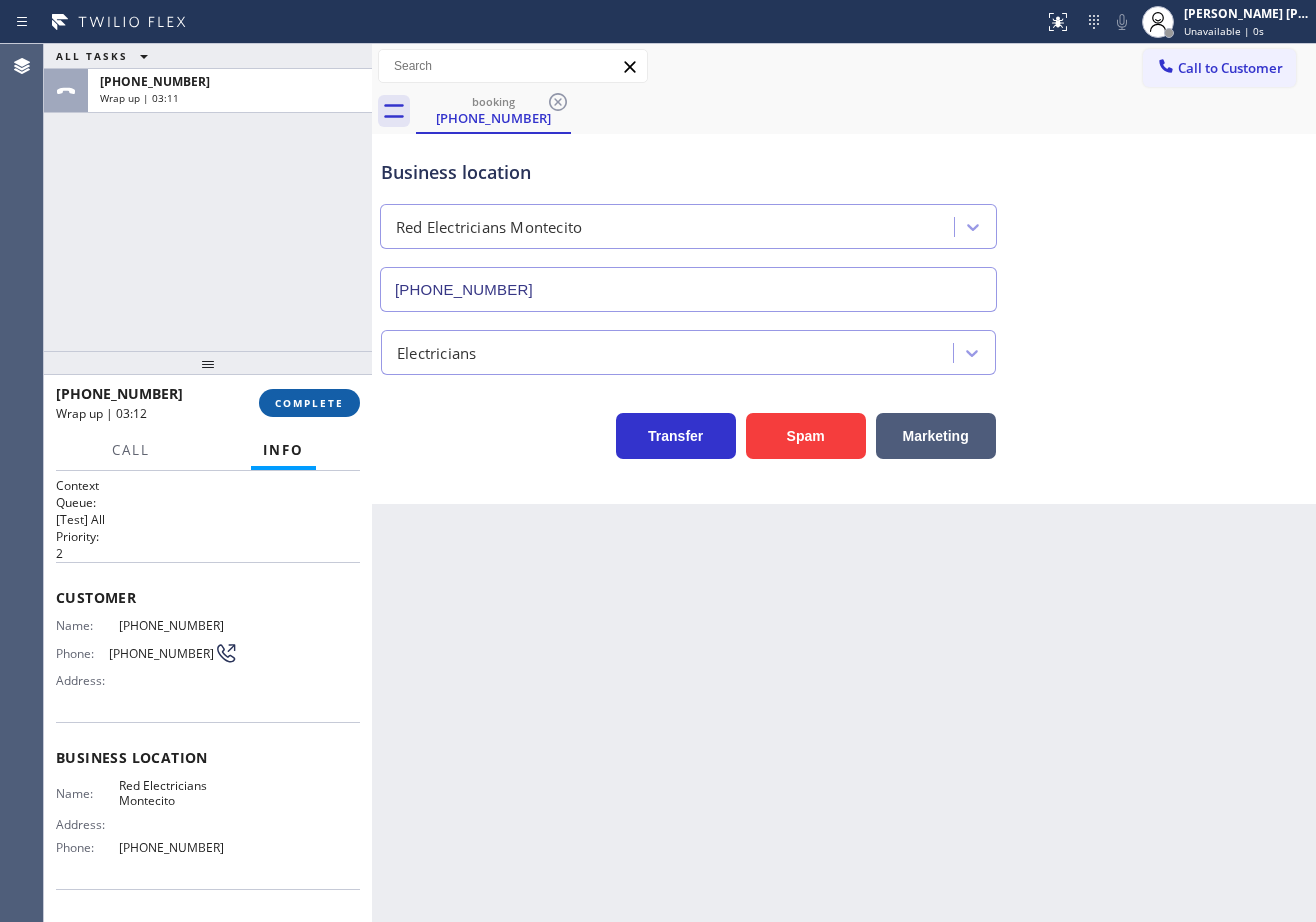 click on "COMPLETE" at bounding box center [309, 403] 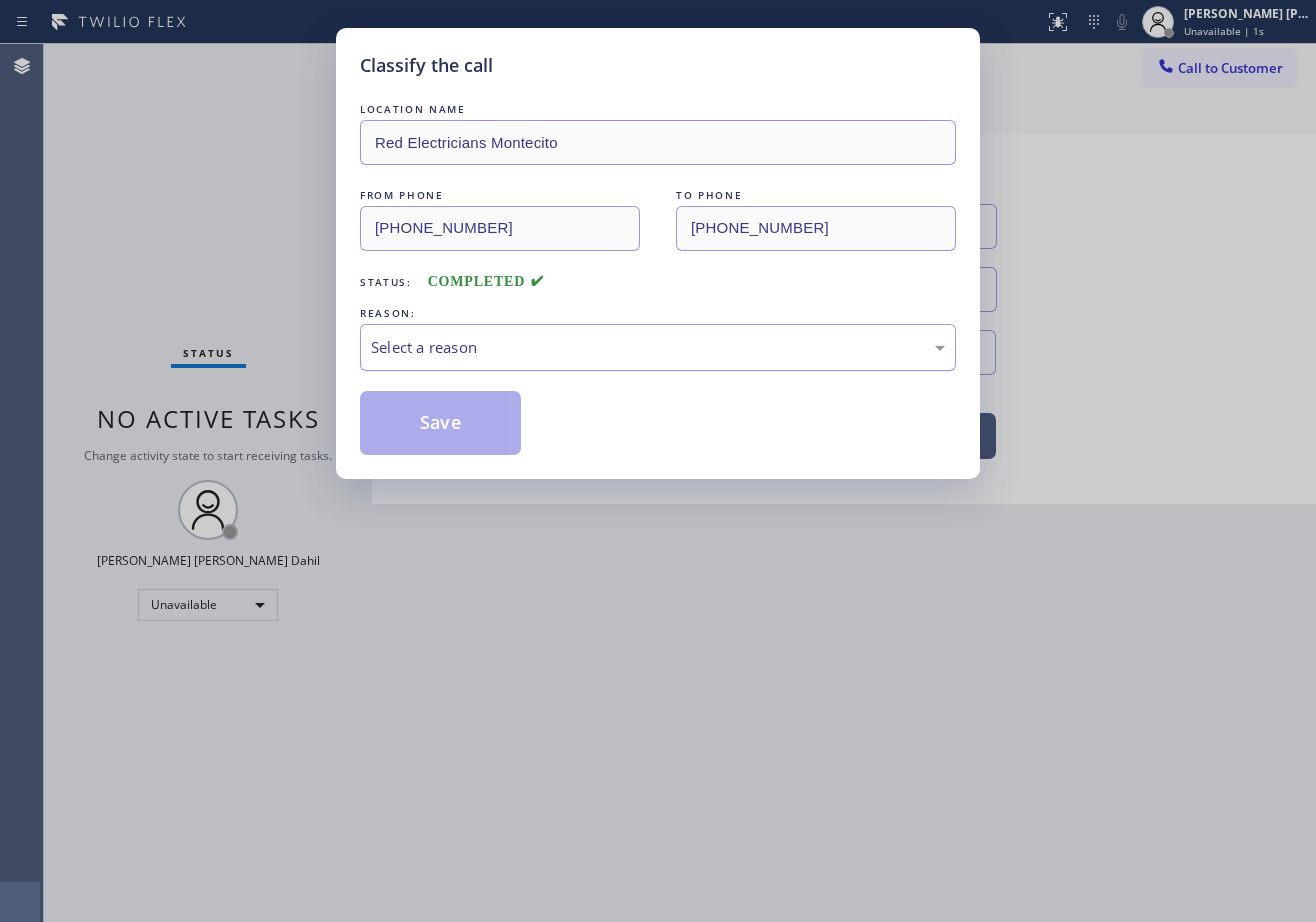 click on "Select a reason" at bounding box center (658, 347) 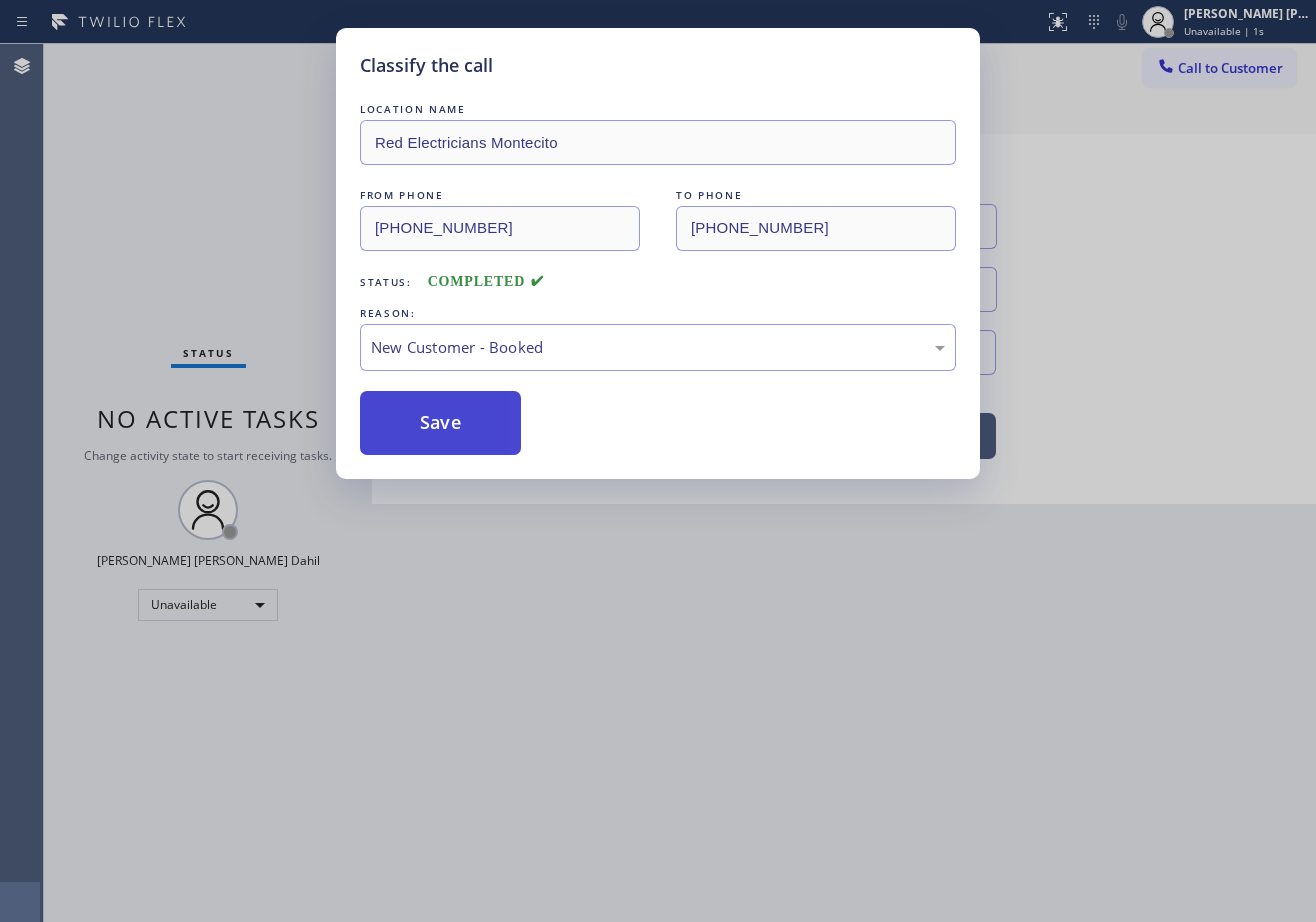 click on "Save" at bounding box center [440, 423] 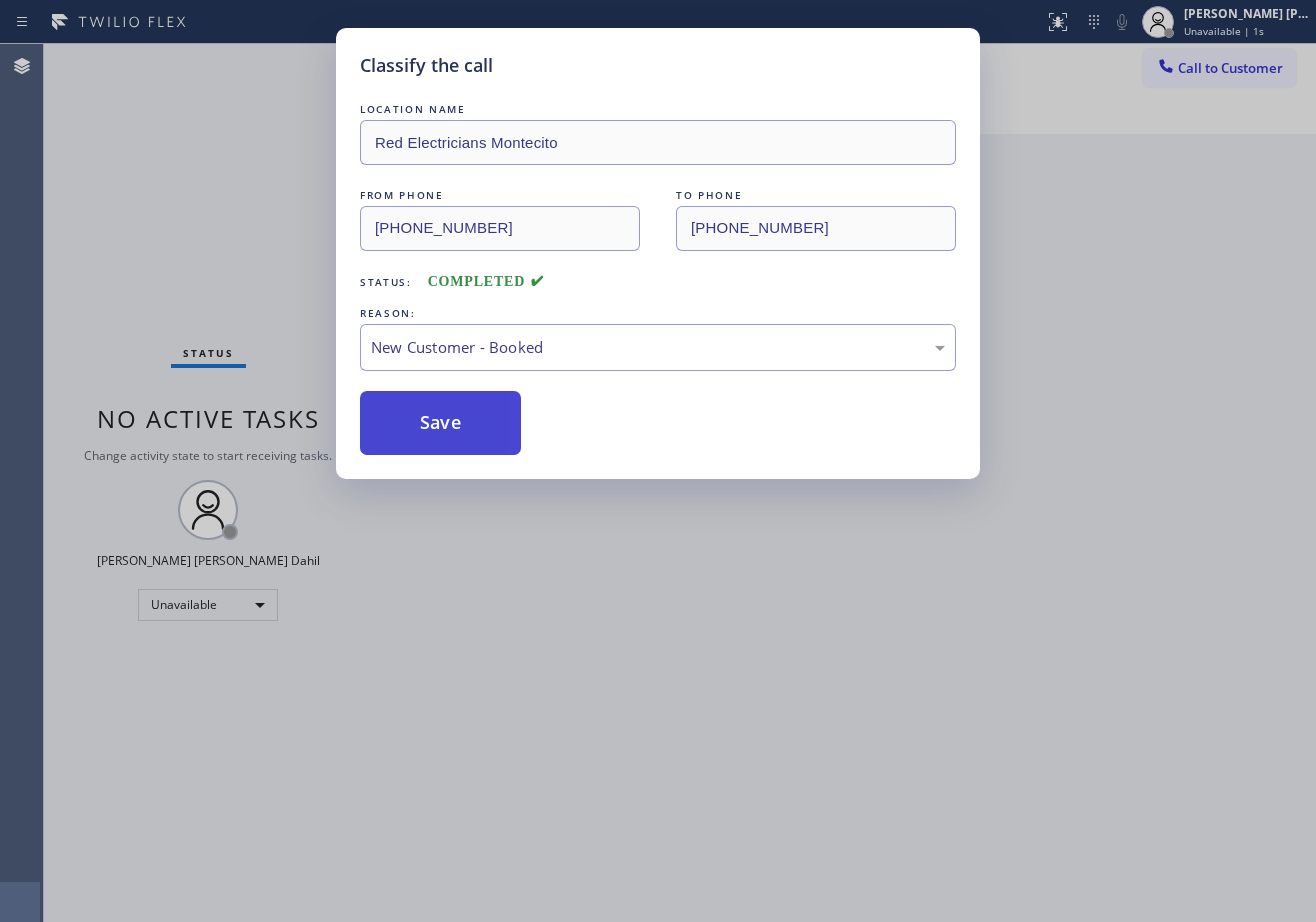 click on "Save" at bounding box center (440, 423) 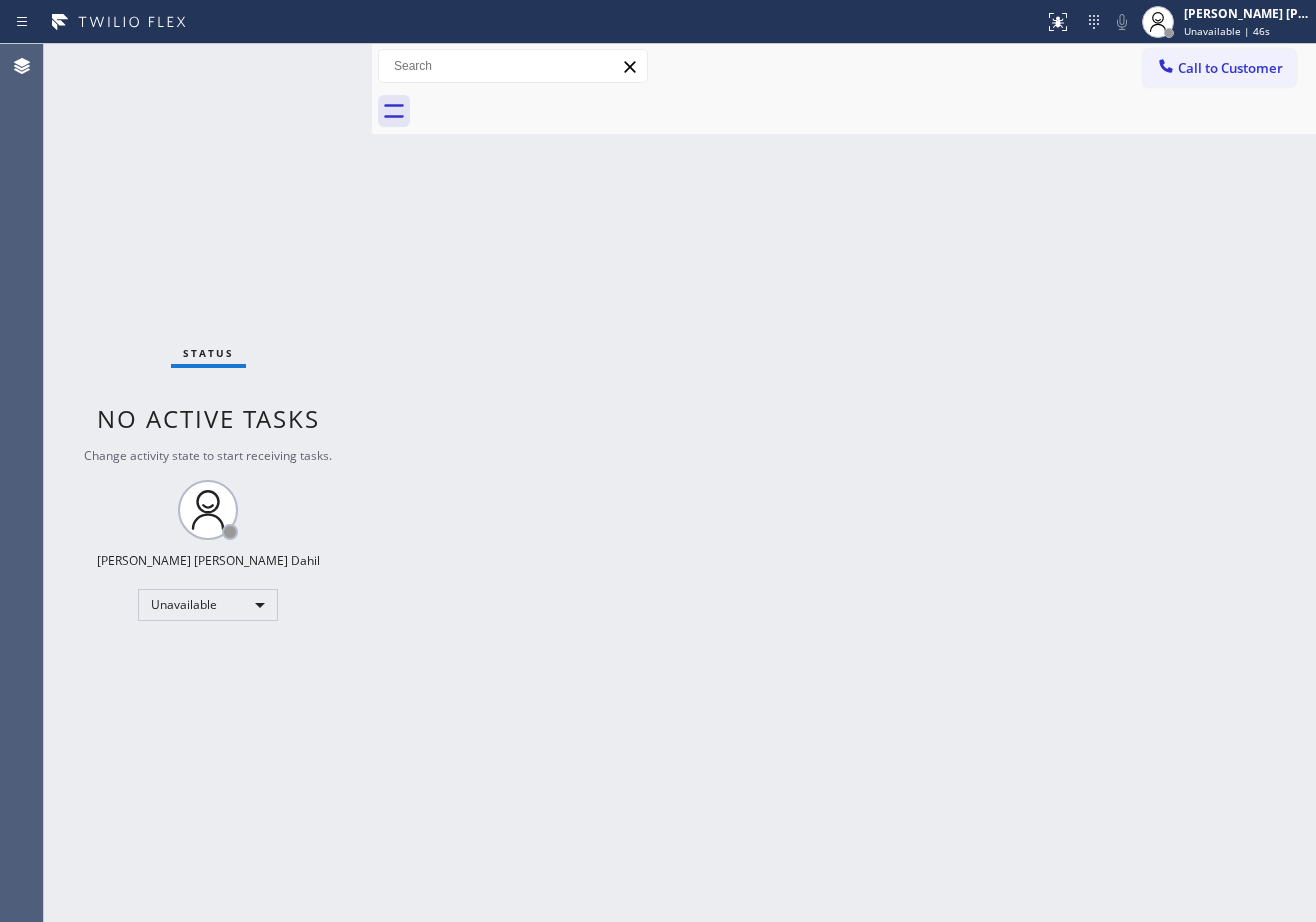 click on "Unavailable | 46s" at bounding box center [1227, 31] 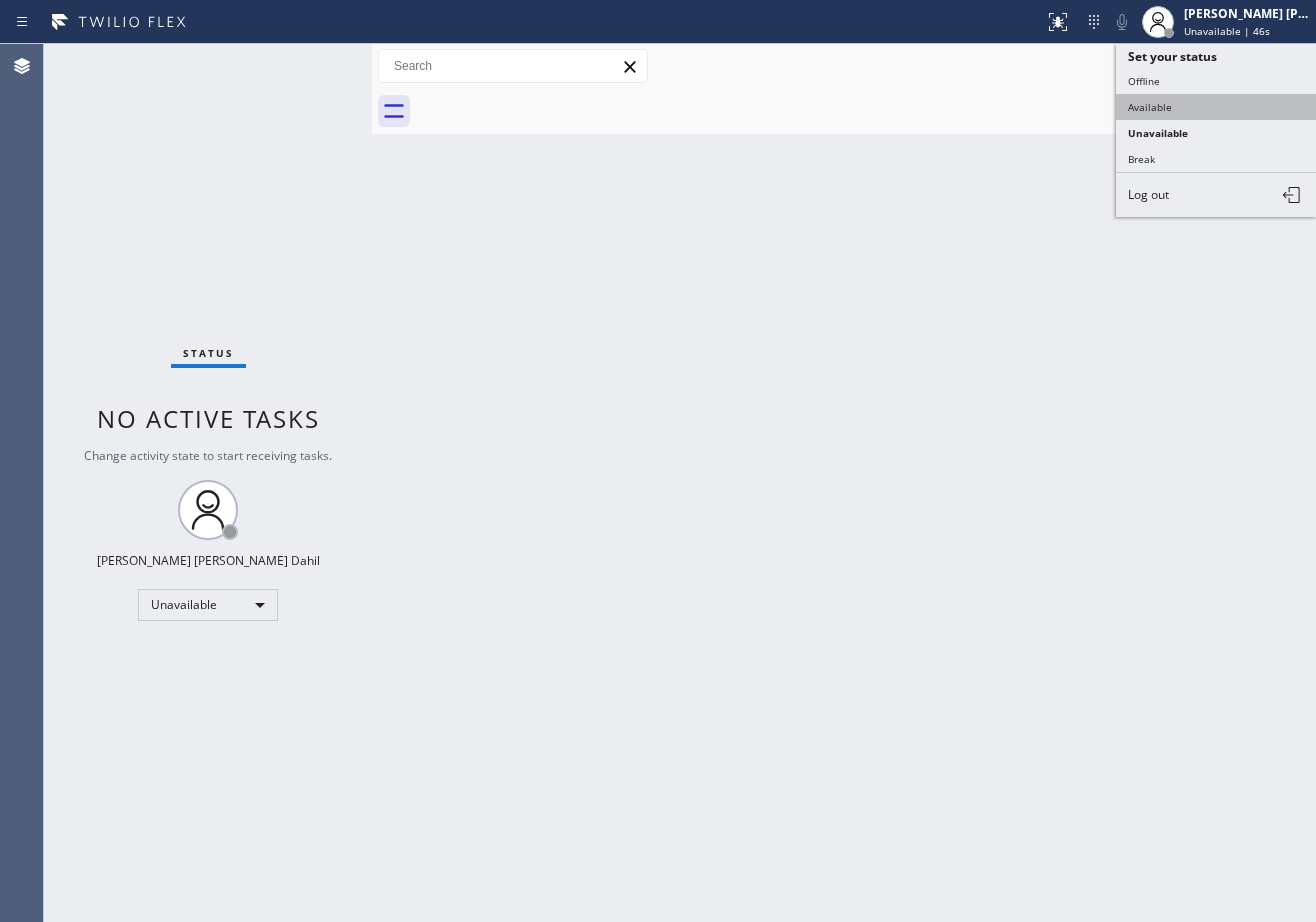 click on "Available" at bounding box center (1216, 107) 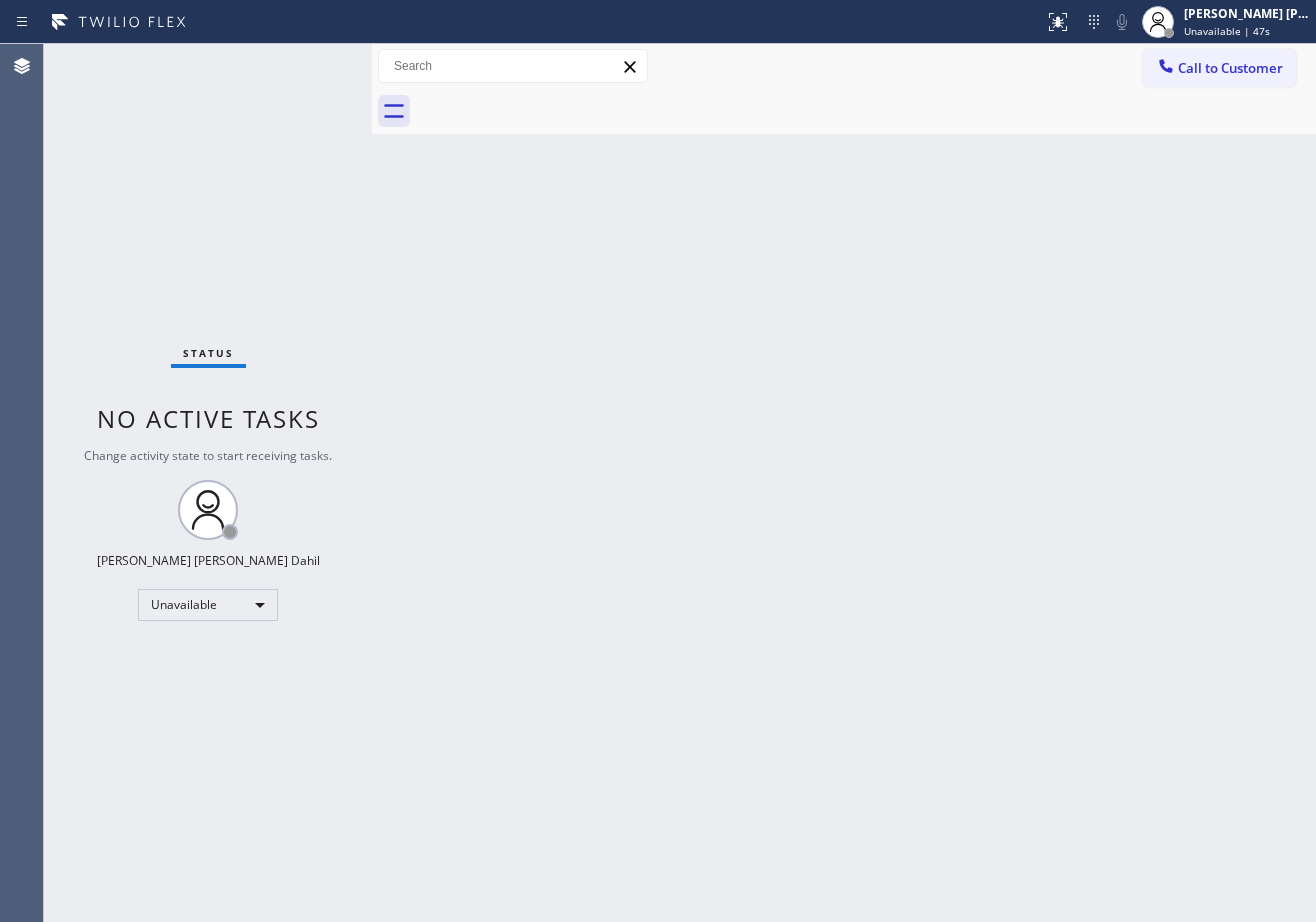 click on "Back to Dashboard Change Sender ID Customers Technicians Select a contact Outbound call Technician Search Technician Your caller id phone number Your caller id phone number Call Technician info Name   Phone none Address none Change Sender ID HVAC [PHONE_NUMBER] 5 Star Appliance [PHONE_NUMBER] Appliance Repair [PHONE_NUMBER] Plumbing [PHONE_NUMBER] Air Duct Cleaning [PHONE_NUMBER]  Electricians [PHONE_NUMBER] Cancel Change Check personal SMS Reset Change No tabs Call to Customer Outbound call Location Search location Your caller id phone number Customer number Call Outbound call Technician Search Technician Your caller id phone number Your caller id phone number Call" at bounding box center (844, 483) 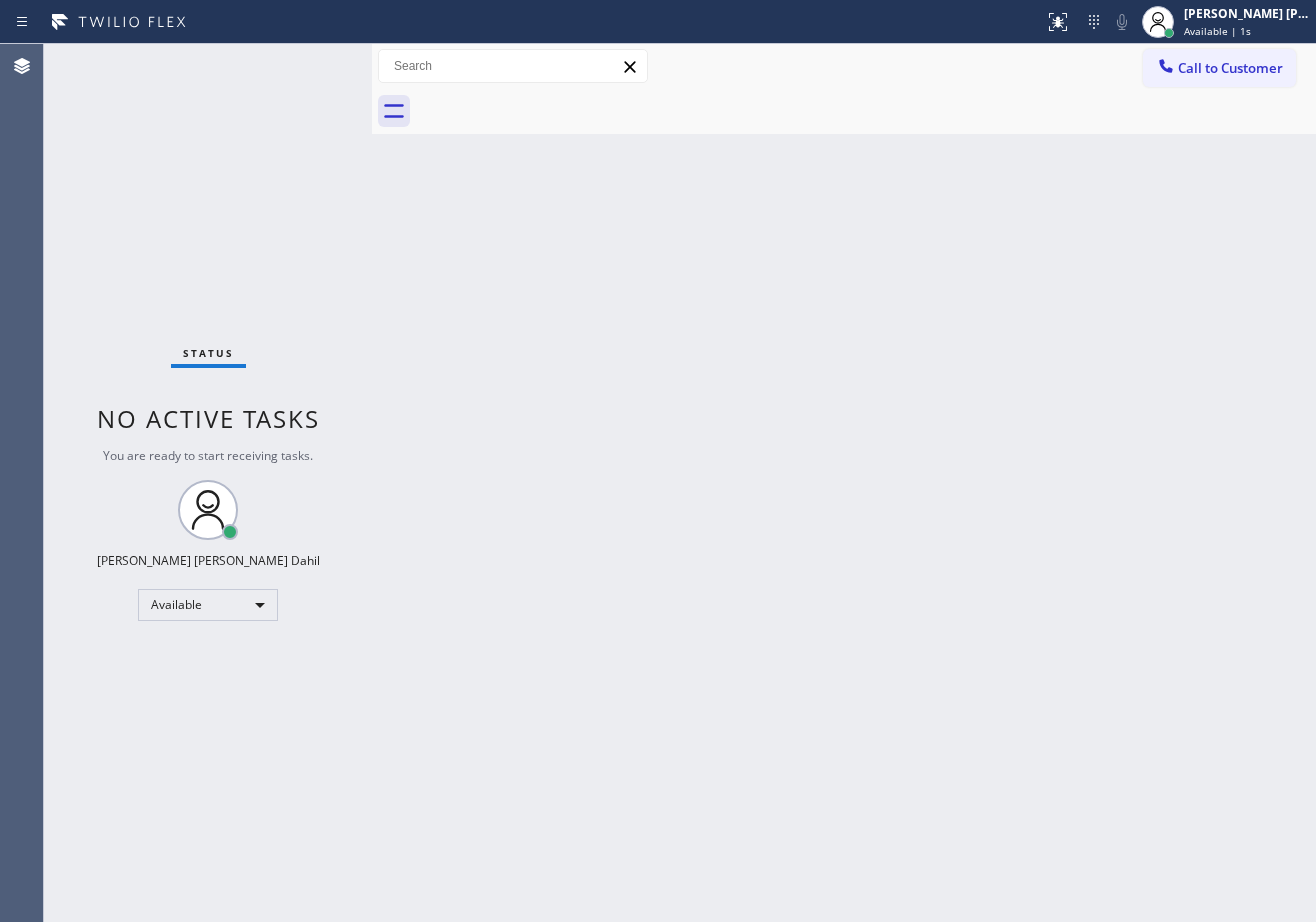 click on "Back to Dashboard Change Sender ID Customers Technicians Select a contact Outbound call Technician Search Technician Your caller id phone number Your caller id phone number Call Technician info Name   Phone none Address none Change Sender ID HVAC [PHONE_NUMBER] 5 Star Appliance [PHONE_NUMBER] Appliance Repair [PHONE_NUMBER] Plumbing [PHONE_NUMBER] Air Duct Cleaning [PHONE_NUMBER]  Electricians [PHONE_NUMBER] Cancel Change Check personal SMS Reset Change No tabs Call to Customer Outbound call Location Search location Your caller id phone number Customer number Call Outbound call Technician Search Technician Your caller id phone number Your caller id phone number Call" at bounding box center (844, 483) 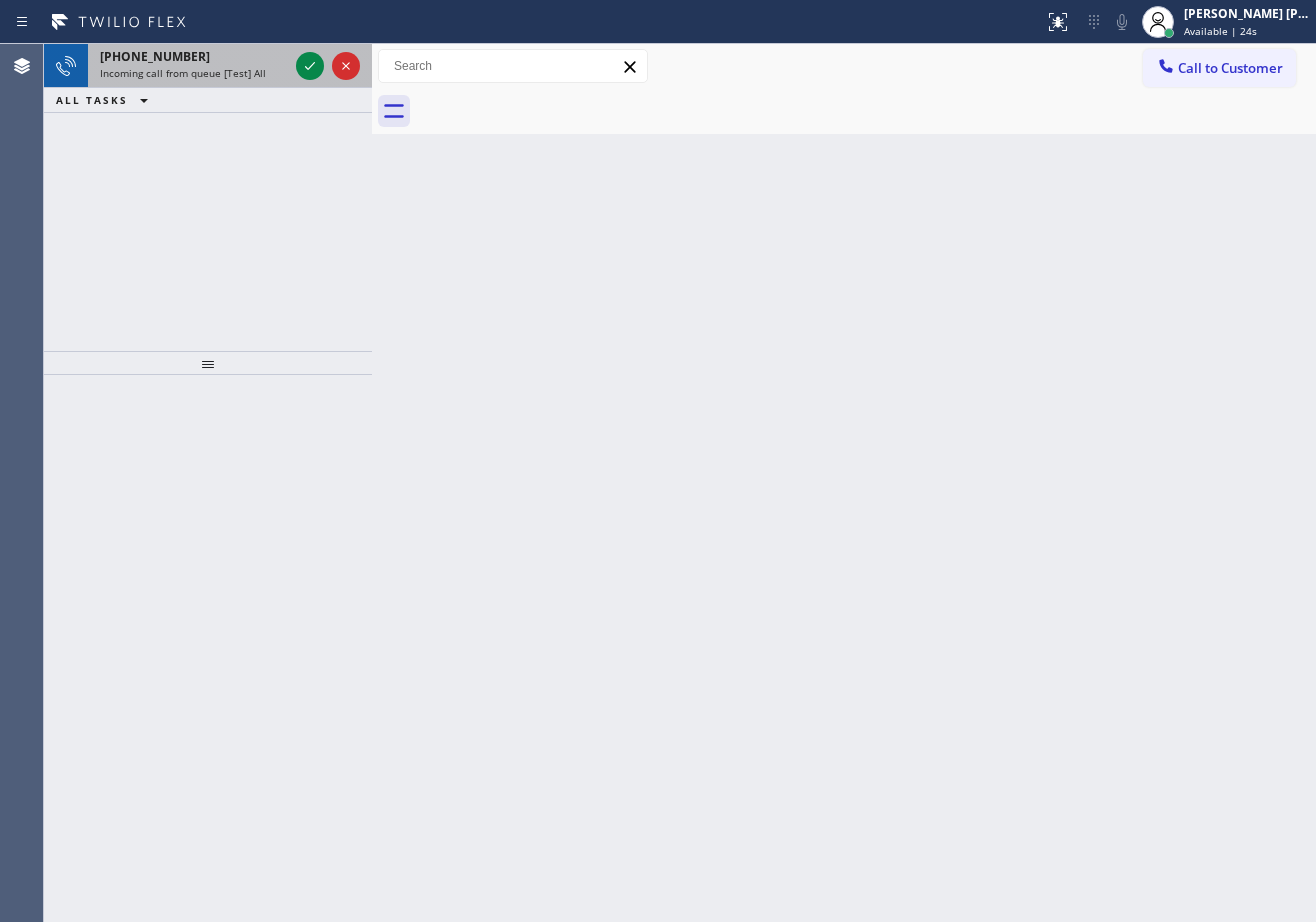 click on "[PHONE_NUMBER]" at bounding box center (194, 56) 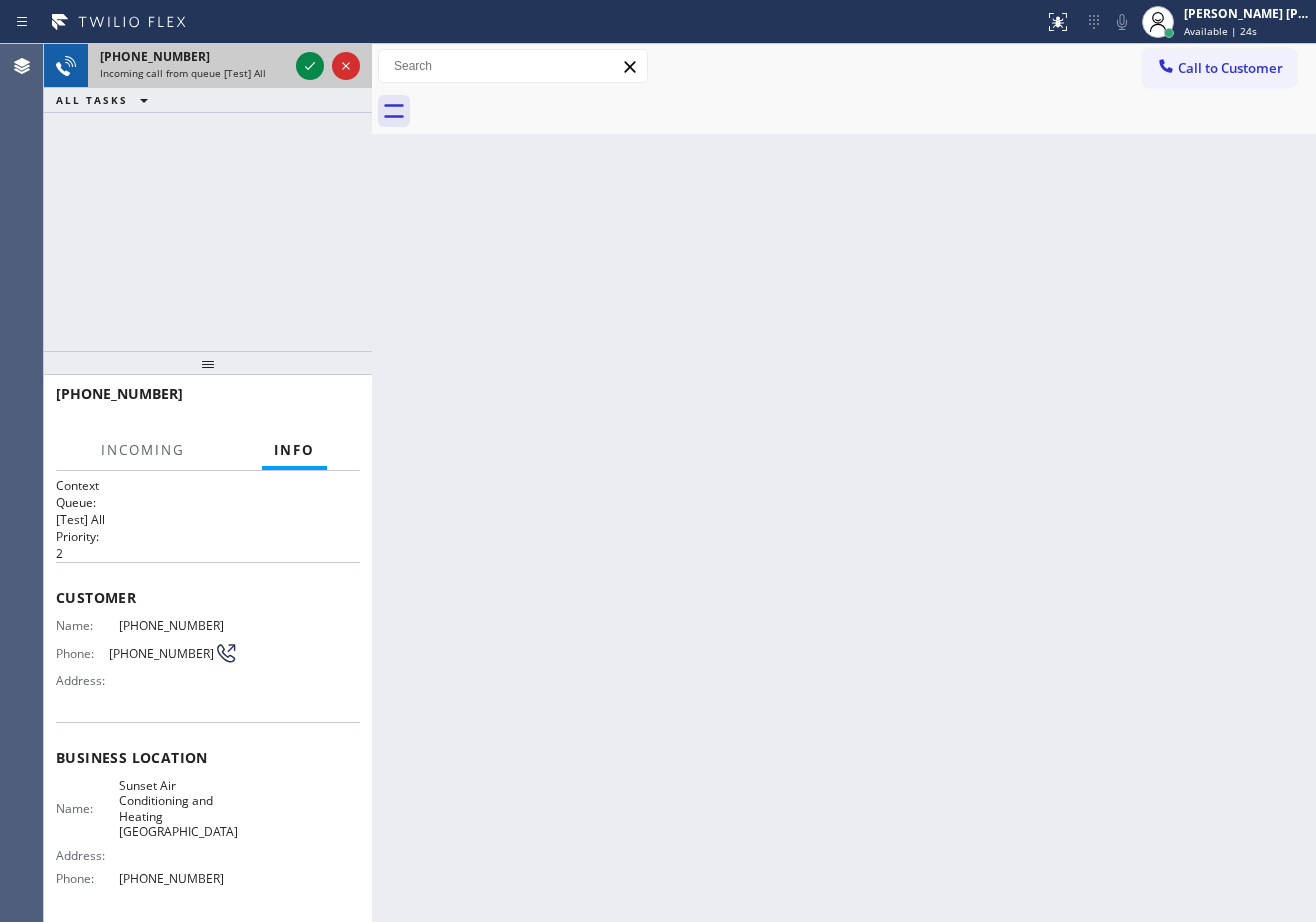 click on "[PHONE_NUMBER]" at bounding box center (194, 56) 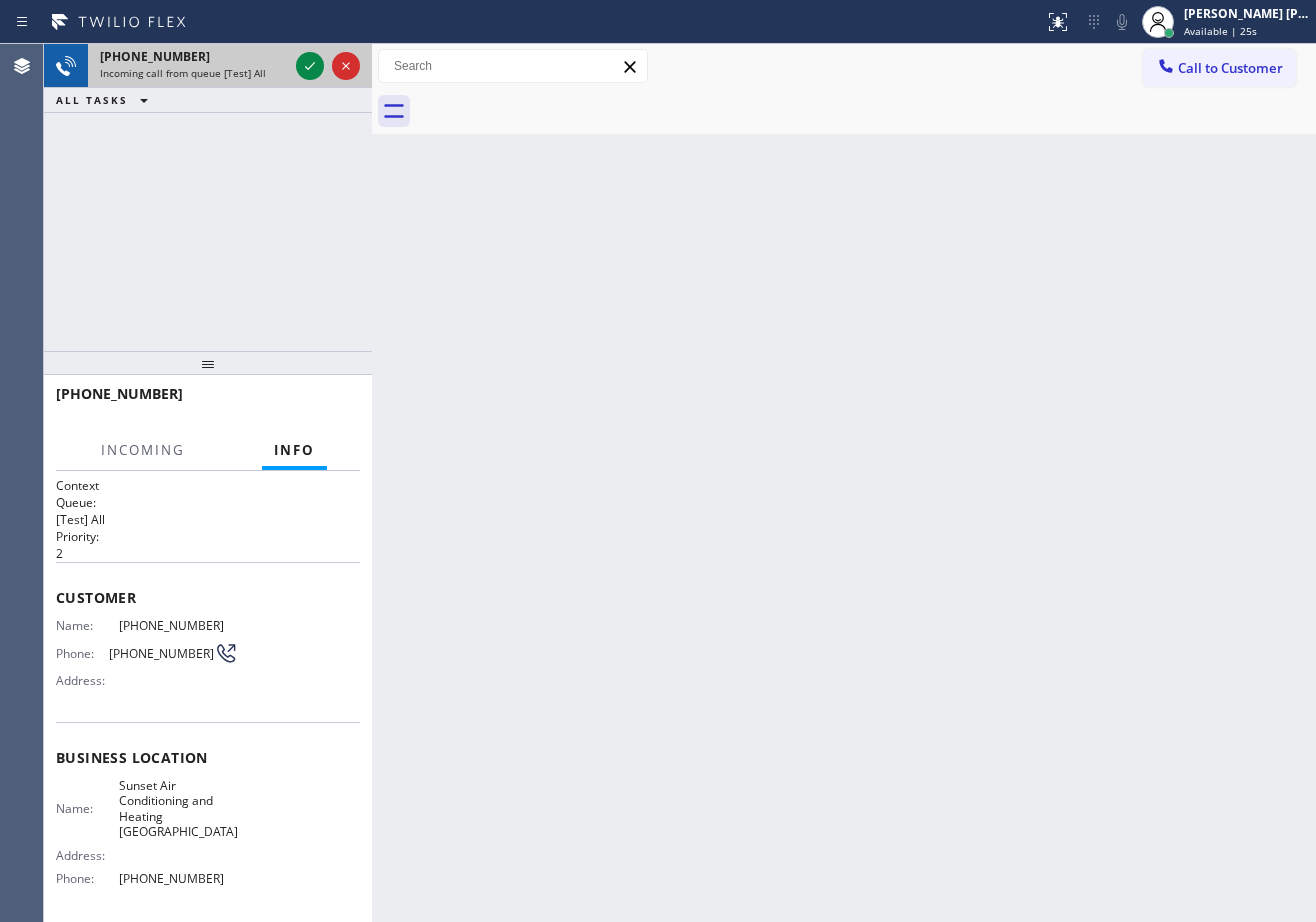 click on "[PHONE_NUMBER]" at bounding box center (194, 56) 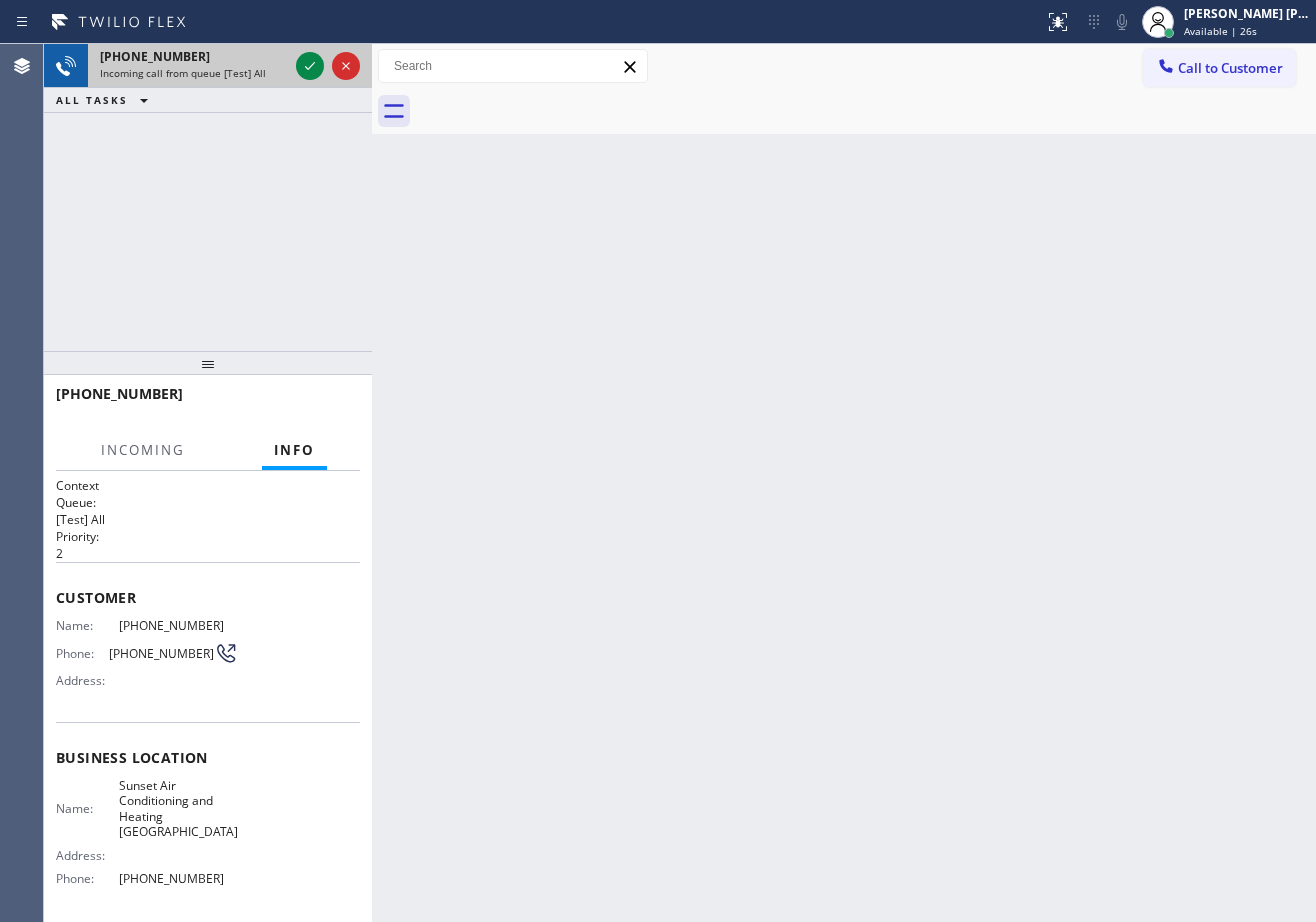 click on "[PHONE_NUMBER]" at bounding box center [194, 56] 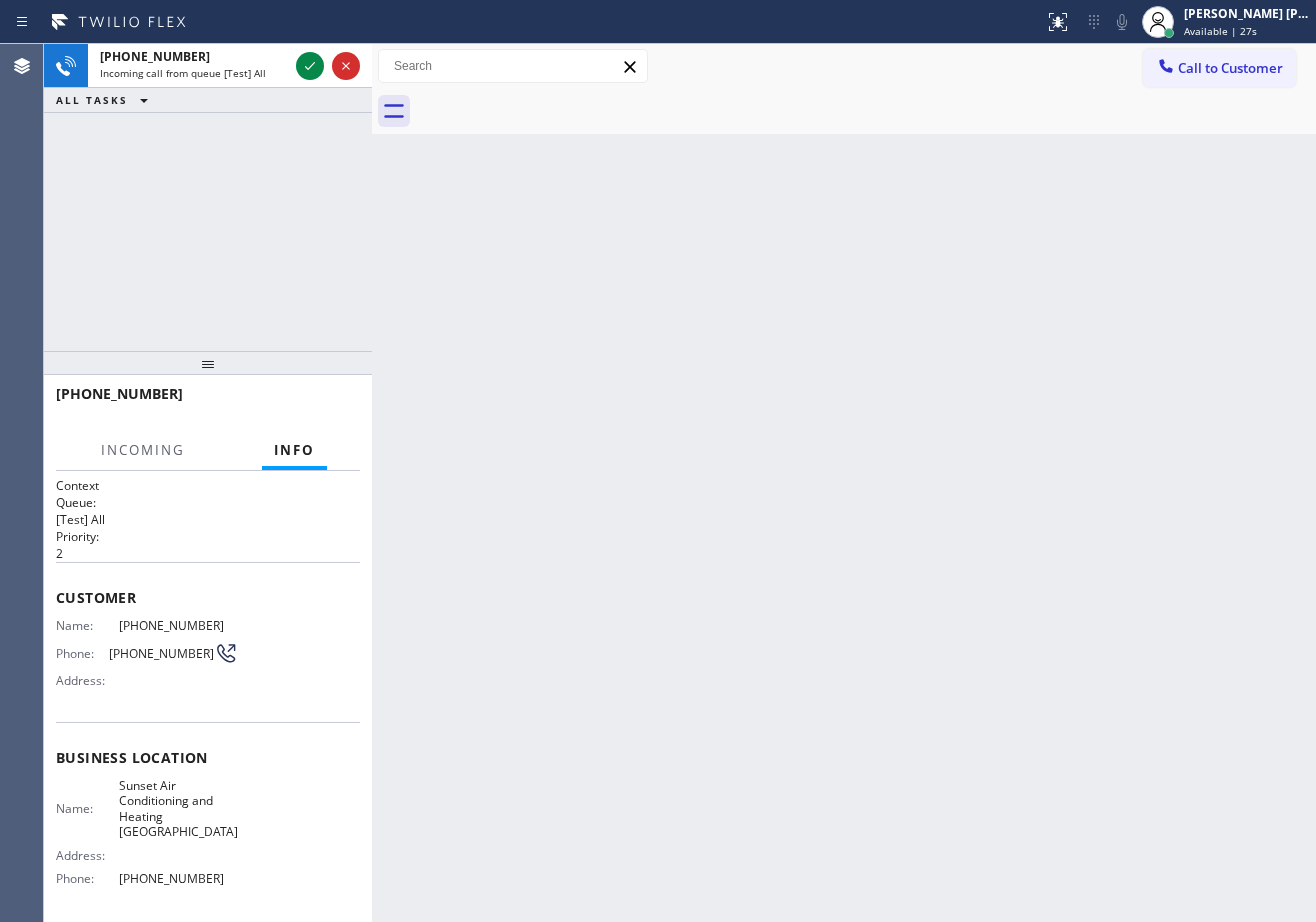 click on "Back to Dashboard Change Sender ID Customers Technicians Select a contact Outbound call Technician Search Technician Your caller id phone number Your caller id phone number Call Technician info Name   Phone none Address none Change Sender ID HVAC [PHONE_NUMBER] 5 Star Appliance [PHONE_NUMBER] Appliance Repair [PHONE_NUMBER] Plumbing [PHONE_NUMBER] Air Duct Cleaning [PHONE_NUMBER]  Electricians [PHONE_NUMBER] Cancel Change Check personal SMS Reset Change No tabs Call to Customer Outbound call Location Search location Your caller id phone number Customer number Call Outbound call Technician Search Technician Your caller id phone number Your caller id phone number Call" at bounding box center [844, 483] 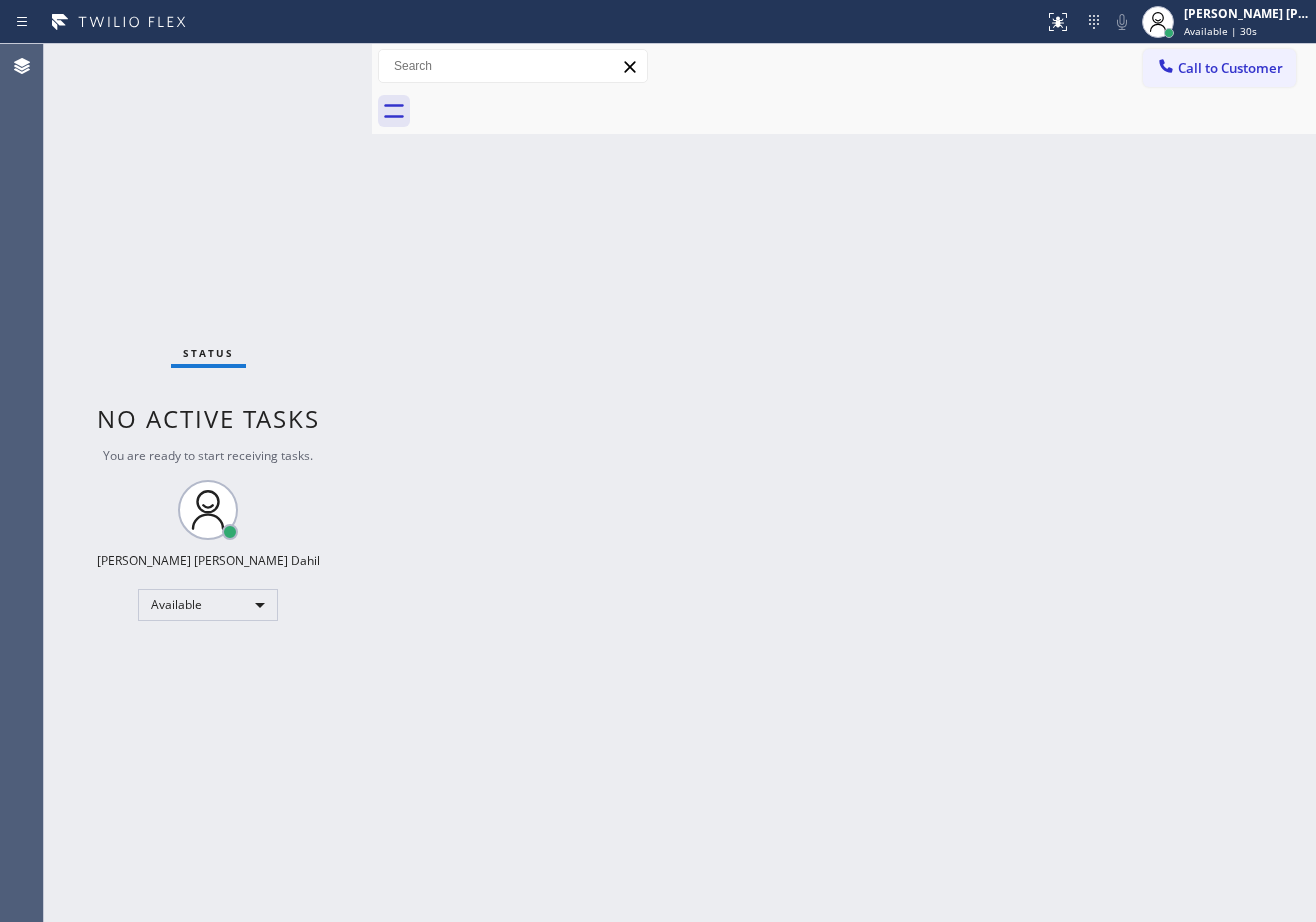 click on "Back to Dashboard Change Sender ID Customers Technicians Select a contact Outbound call Technician Search Technician Your caller id phone number Your caller id phone number Call Technician info Name   Phone none Address none Change Sender ID HVAC [PHONE_NUMBER] 5 Star Appliance [PHONE_NUMBER] Appliance Repair [PHONE_NUMBER] Plumbing [PHONE_NUMBER] Air Duct Cleaning [PHONE_NUMBER]  Electricians [PHONE_NUMBER] Cancel Change Check personal SMS Reset Change No tabs Call to Customer Outbound call Location Search location Your caller id phone number Customer number Call Outbound call Technician Search Technician Your caller id phone number Your caller id phone number Call" at bounding box center [844, 483] 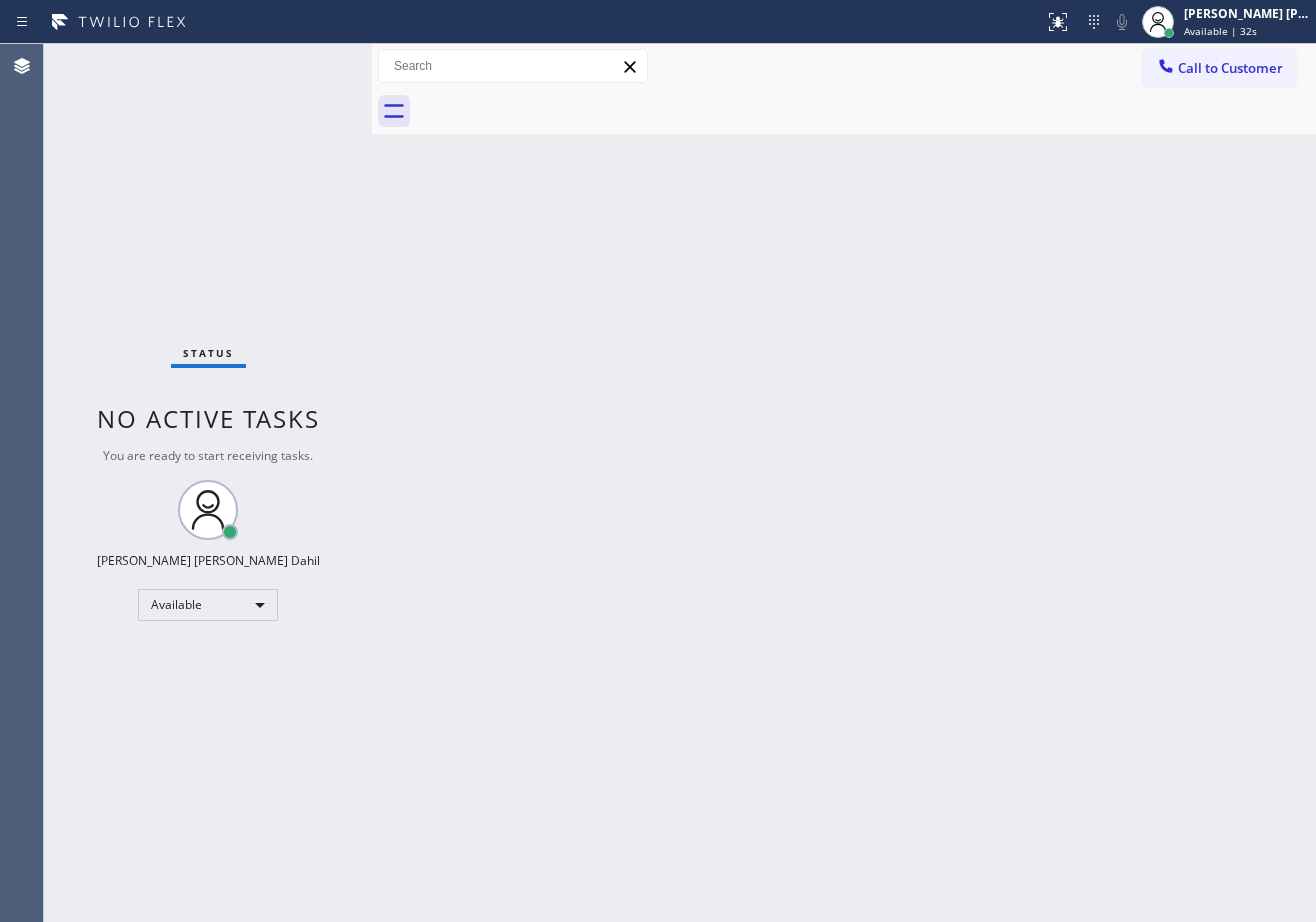 click on "Back to Dashboard Change Sender ID Customers Technicians Select a contact Outbound call Technician Search Technician Your caller id phone number Your caller id phone number Call Technician info Name   Phone none Address none Change Sender ID HVAC [PHONE_NUMBER] 5 Star Appliance [PHONE_NUMBER] Appliance Repair [PHONE_NUMBER] Plumbing [PHONE_NUMBER] Air Duct Cleaning [PHONE_NUMBER]  Electricians [PHONE_NUMBER] Cancel Change Check personal SMS Reset Change No tabs Call to Customer Outbound call Location Search location Your caller id phone number Customer number Call Outbound call Technician Search Technician Your caller id phone number Your caller id phone number Call" at bounding box center [844, 483] 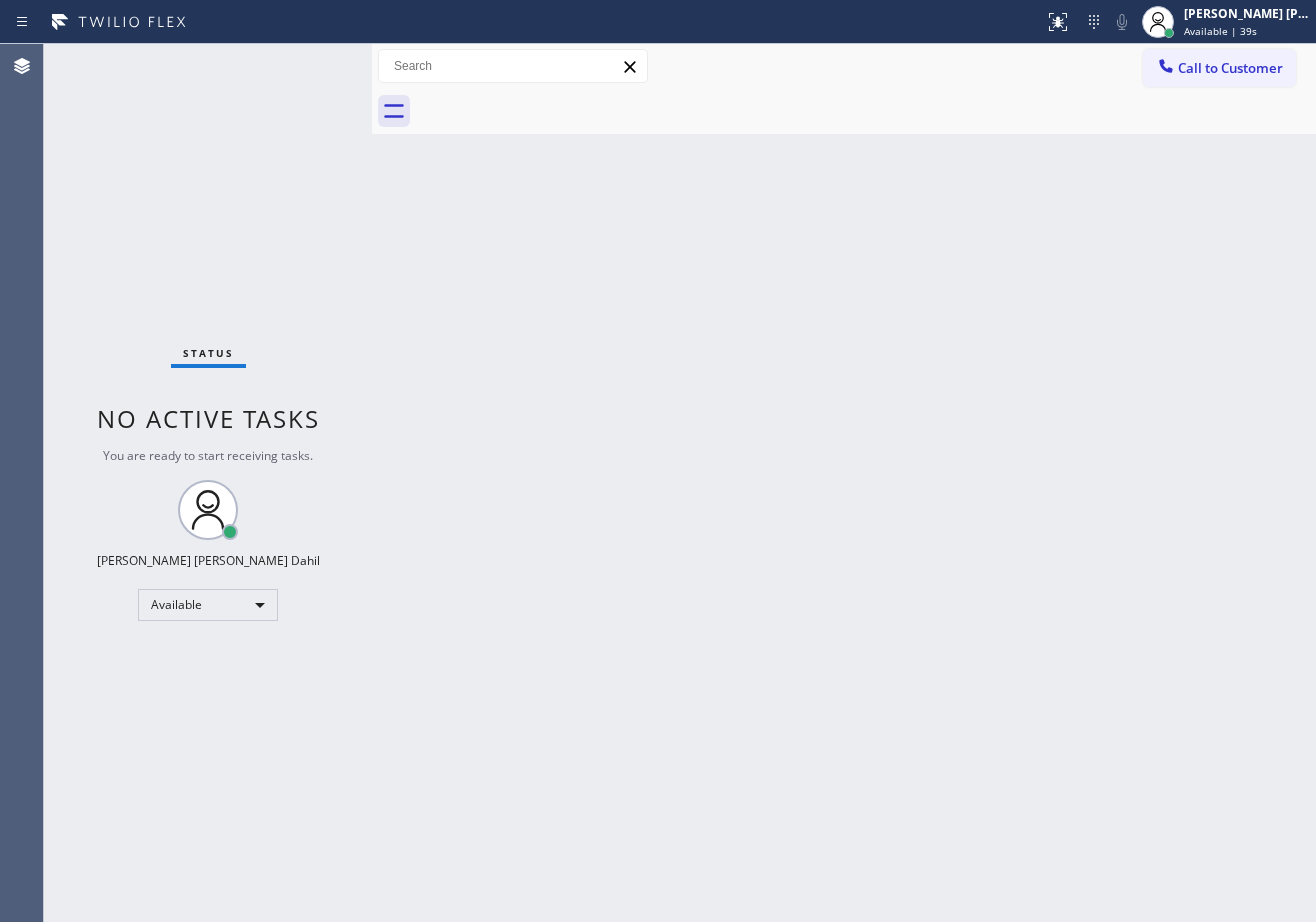 click on "Back to Dashboard Change Sender ID Customers Technicians Select a contact Outbound call Technician Search Technician Your caller id phone number Your caller id phone number Call Technician info Name   Phone none Address none Change Sender ID HVAC [PHONE_NUMBER] 5 Star Appliance [PHONE_NUMBER] Appliance Repair [PHONE_NUMBER] Plumbing [PHONE_NUMBER] Air Duct Cleaning [PHONE_NUMBER]  Electricians [PHONE_NUMBER] Cancel Change Check personal SMS Reset Change No tabs Call to Customer Outbound call Location Search location Your caller id phone number Customer number Call Outbound call Technician Search Technician Your caller id phone number Your caller id phone number Call" at bounding box center (844, 483) 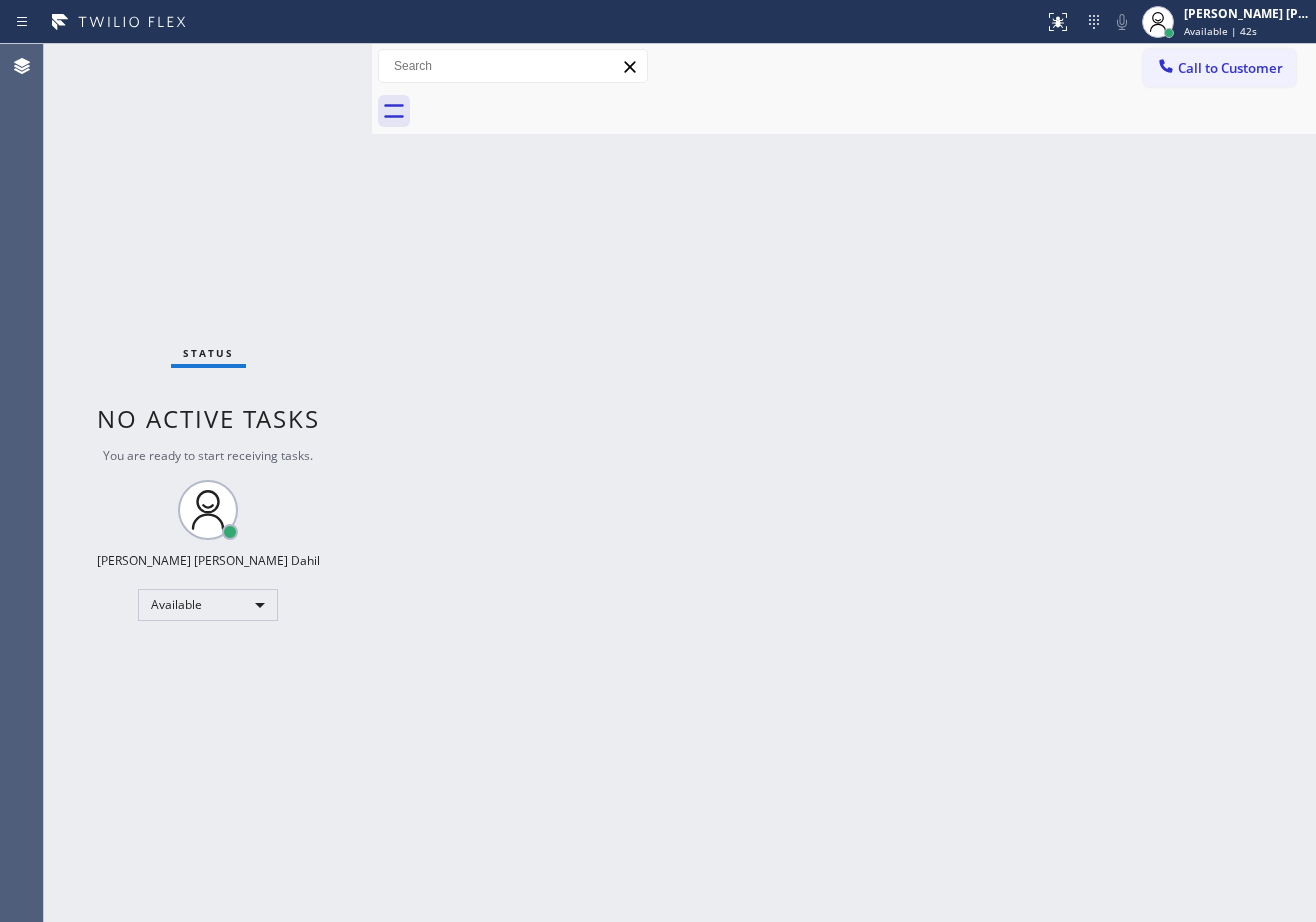click on "Back to Dashboard Change Sender ID Customers Technicians Select a contact Outbound call Technician Search Technician Your caller id phone number Your caller id phone number Call Technician info Name   Phone none Address none Change Sender ID HVAC [PHONE_NUMBER] 5 Star Appliance [PHONE_NUMBER] Appliance Repair [PHONE_NUMBER] Plumbing [PHONE_NUMBER] Air Duct Cleaning [PHONE_NUMBER]  Electricians [PHONE_NUMBER] Cancel Change Check personal SMS Reset Change No tabs Call to Customer Outbound call Location Search location Your caller id phone number Customer number Call Outbound call Technician Search Technician Your caller id phone number Your caller id phone number Call" at bounding box center (844, 483) 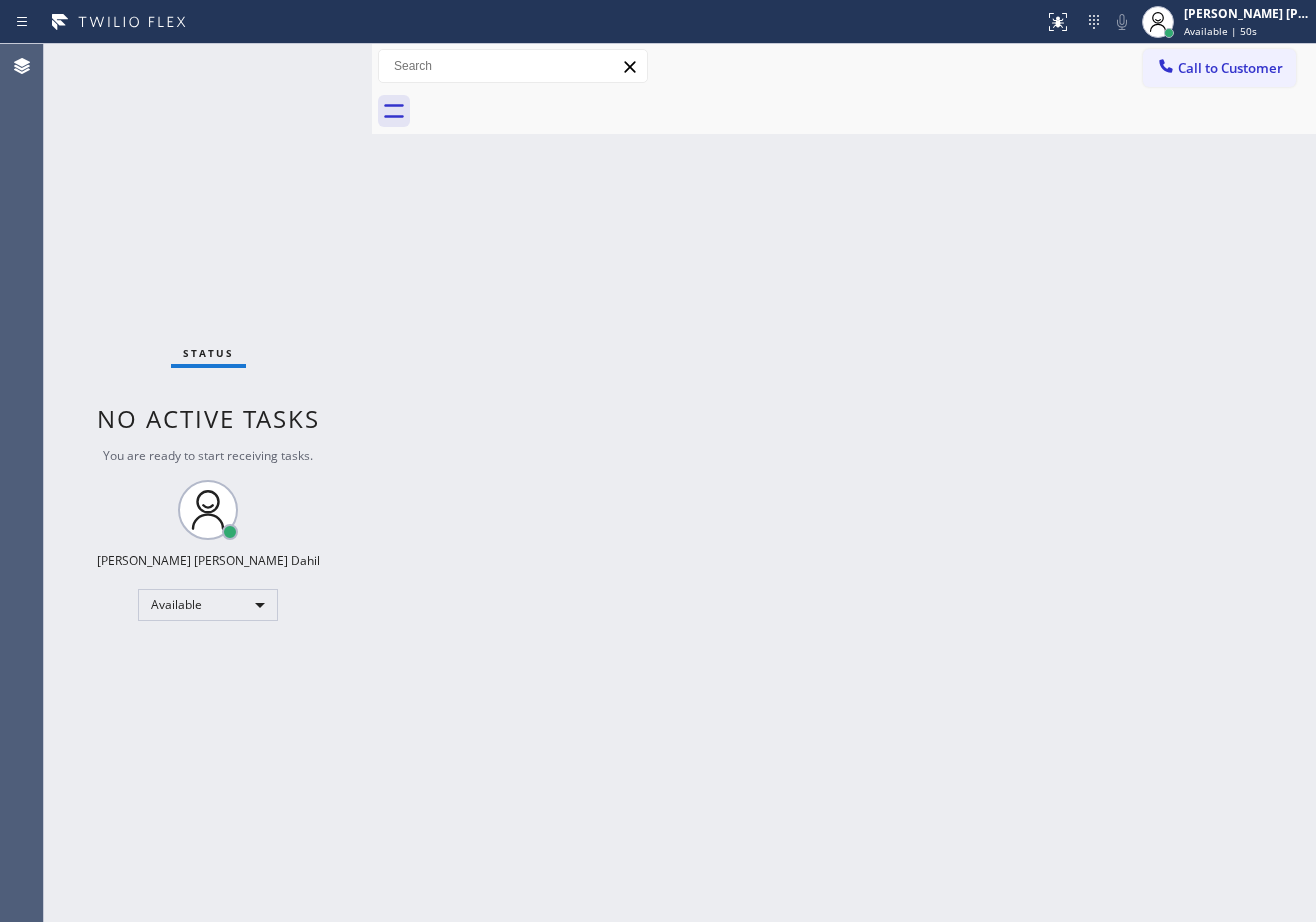 drag, startPoint x: 880, startPoint y: 354, endPoint x: 1013, endPoint y: 626, distance: 302.77548 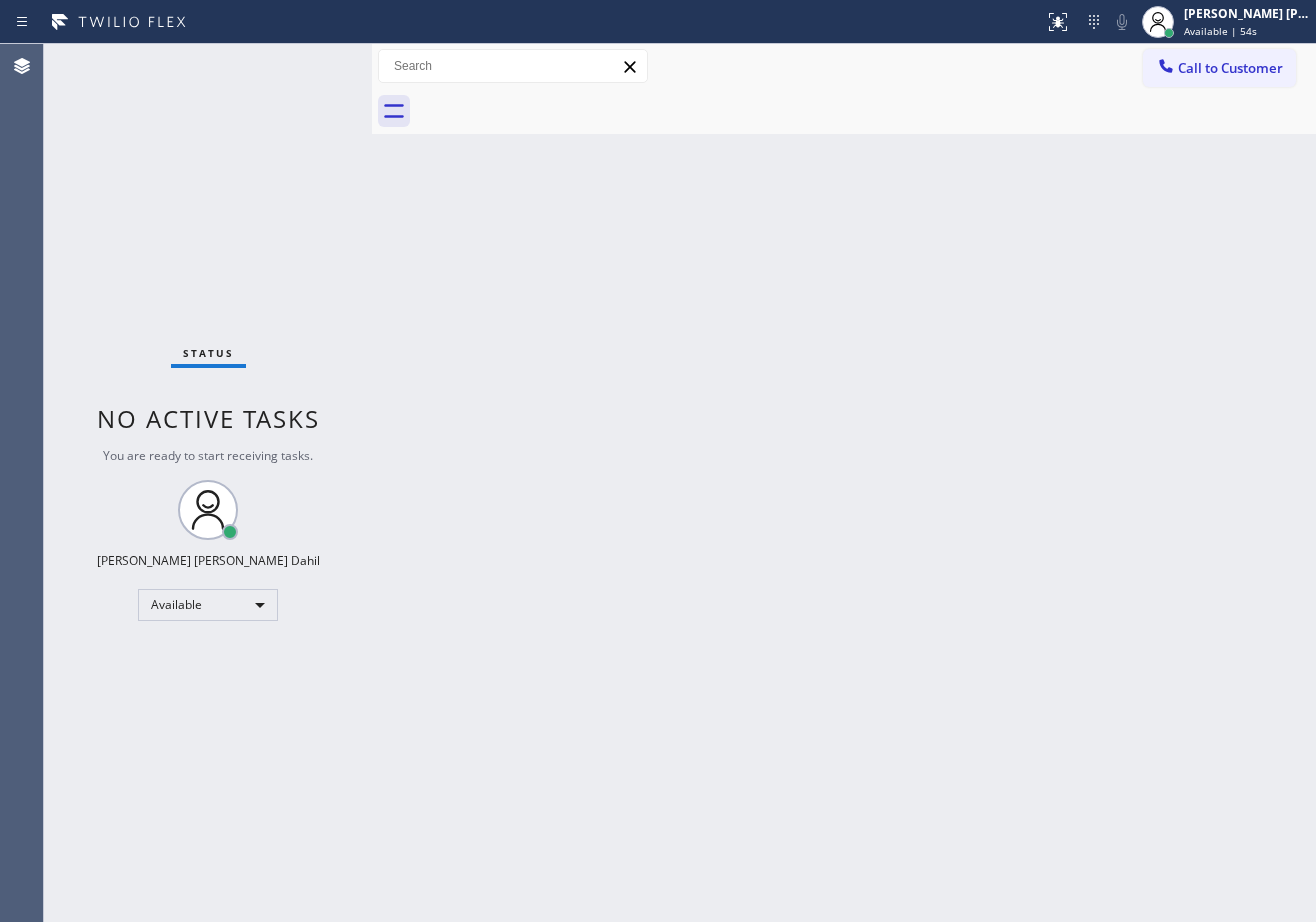 click on "Back to Dashboard Change Sender ID Customers Technicians Select a contact Outbound call Technician Search Technician Your caller id phone number Your caller id phone number Call Technician info Name   Phone none Address none Change Sender ID HVAC [PHONE_NUMBER] 5 Star Appliance [PHONE_NUMBER] Appliance Repair [PHONE_NUMBER] Plumbing [PHONE_NUMBER] Air Duct Cleaning [PHONE_NUMBER]  Electricians [PHONE_NUMBER] Cancel Change Check personal SMS Reset Change No tabs Call to Customer Outbound call Location Search location Your caller id phone number Customer number Call Outbound call Technician Search Technician Your caller id phone number Your caller id phone number Call" at bounding box center (844, 483) 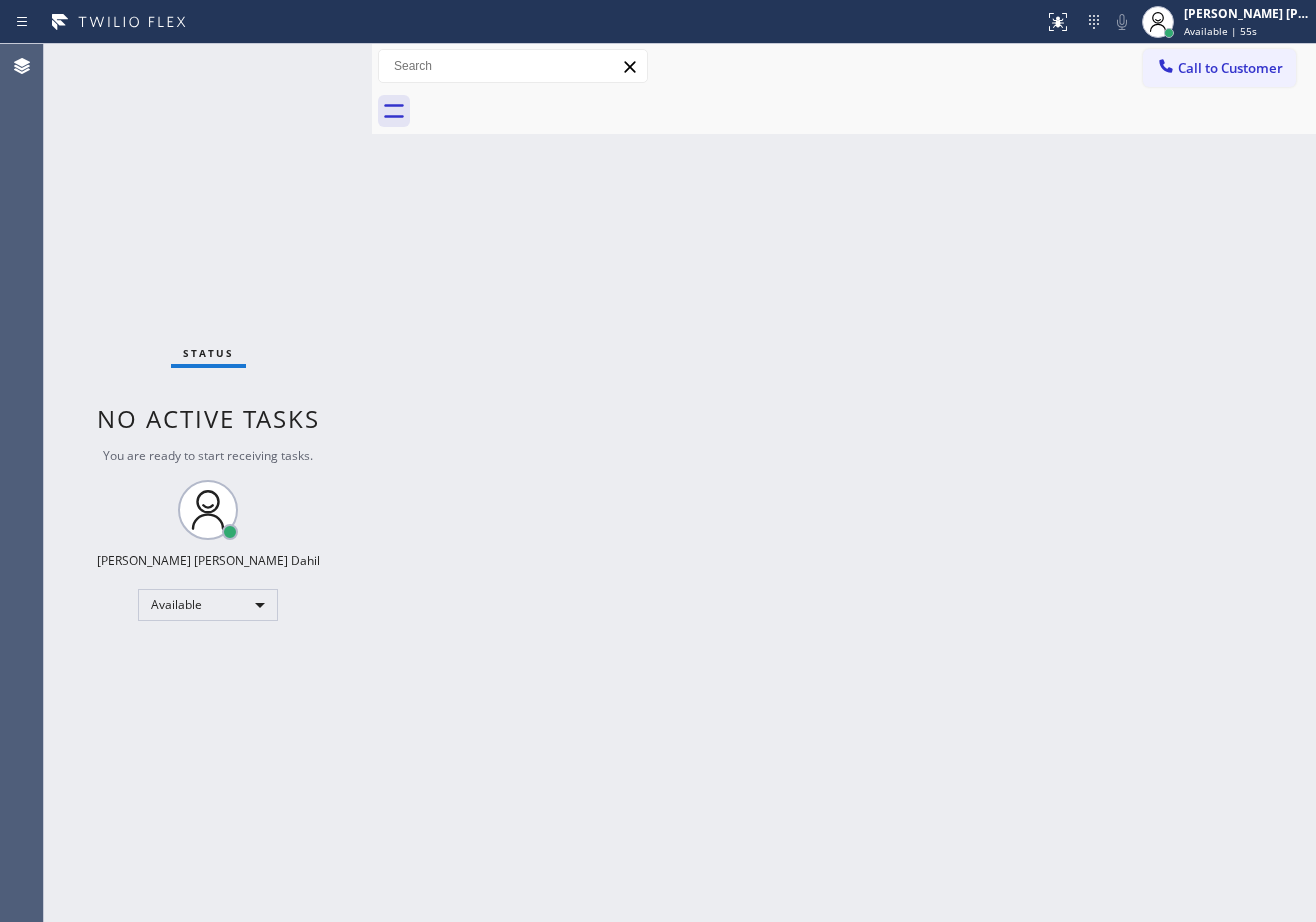 click on "Back to Dashboard Change Sender ID Customers Technicians Select a contact Outbound call Technician Search Technician Your caller id phone number Your caller id phone number Call Technician info Name   Phone none Address none Change Sender ID HVAC [PHONE_NUMBER] 5 Star Appliance [PHONE_NUMBER] Appliance Repair [PHONE_NUMBER] Plumbing [PHONE_NUMBER] Air Duct Cleaning [PHONE_NUMBER]  Electricians [PHONE_NUMBER] Cancel Change Check personal SMS Reset Change No tabs Call to Customer Outbound call Location Search location Your caller id phone number Customer number Call Outbound call Technician Search Technician Your caller id phone number Your caller id phone number Call" at bounding box center (844, 483) 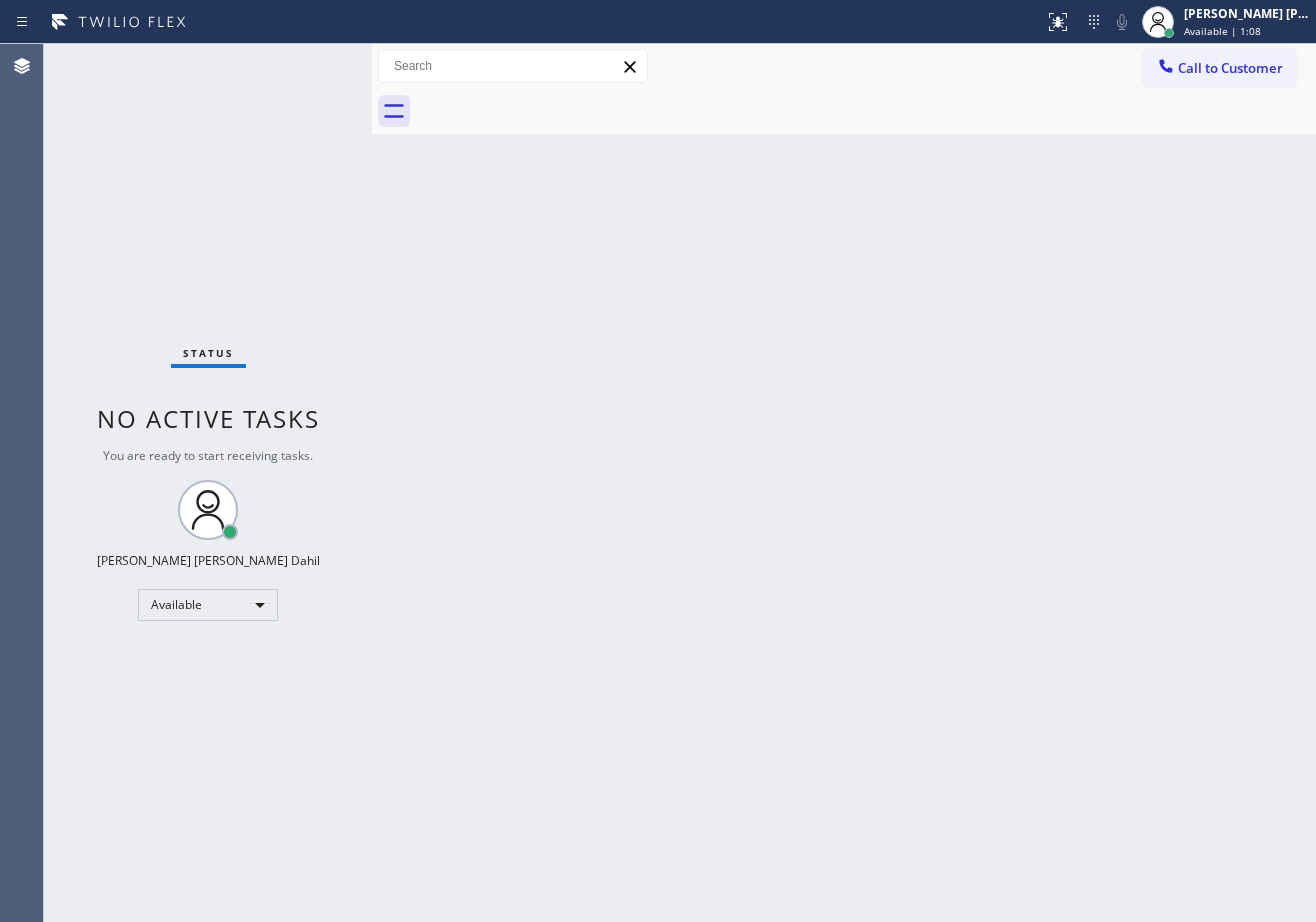 click on "Back to Dashboard Change Sender ID Customers Technicians Select a contact Outbound call Technician Search Technician Your caller id phone number Your caller id phone number Call Technician info Name   Phone none Address none Change Sender ID HVAC [PHONE_NUMBER] 5 Star Appliance [PHONE_NUMBER] Appliance Repair [PHONE_NUMBER] Plumbing [PHONE_NUMBER] Air Duct Cleaning [PHONE_NUMBER]  Electricians [PHONE_NUMBER] Cancel Change Check personal SMS Reset Change No tabs Call to Customer Outbound call Location Search location Your caller id phone number Customer number Call Outbound call Technician Search Technician Your caller id phone number Your caller id phone number Call" at bounding box center (844, 483) 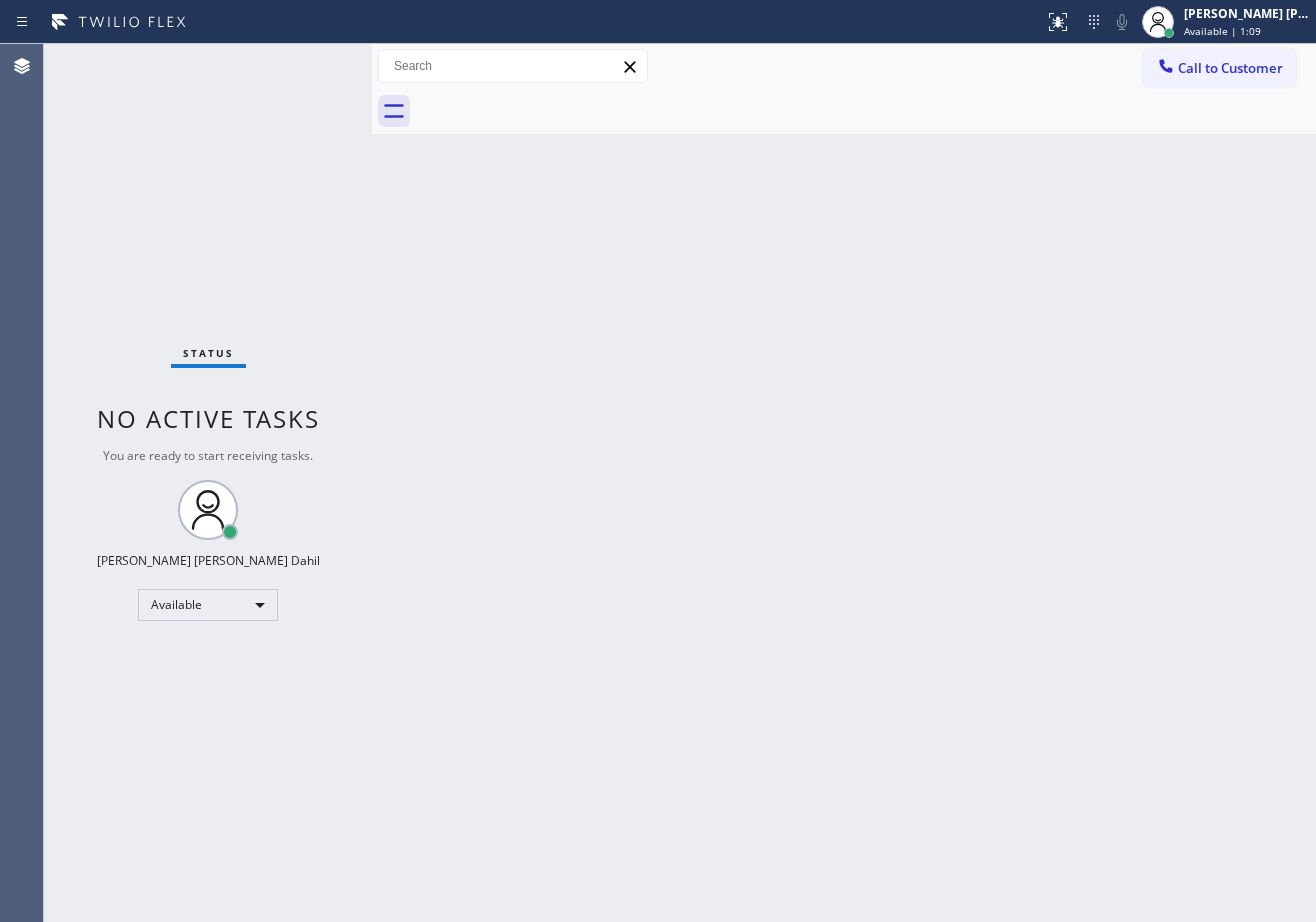 click on "Back to Dashboard Change Sender ID Customers Technicians Select a contact Outbound call Technician Search Technician Your caller id phone number Your caller id phone number Call Technician info Name   Phone none Address none Change Sender ID HVAC [PHONE_NUMBER] 5 Star Appliance [PHONE_NUMBER] Appliance Repair [PHONE_NUMBER] Plumbing [PHONE_NUMBER] Air Duct Cleaning [PHONE_NUMBER]  Electricians [PHONE_NUMBER] Cancel Change Check personal SMS Reset Change No tabs Call to Customer Outbound call Location Search location Your caller id phone number Customer number Call Outbound call Technician Search Technician Your caller id phone number Your caller id phone number Call" at bounding box center (844, 483) 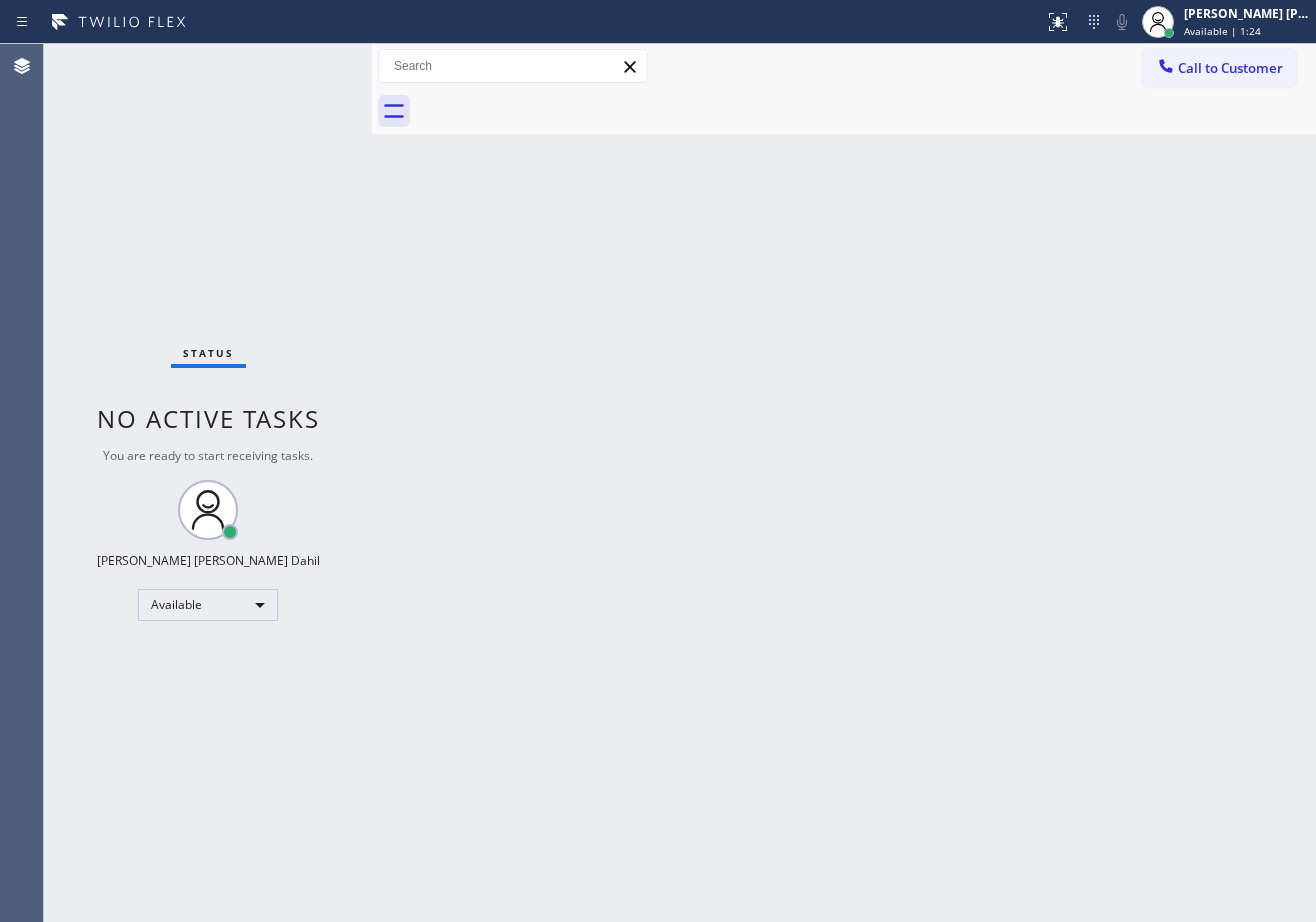 click on "Back to Dashboard Change Sender ID Customers Technicians Select a contact Outbound call Technician Search Technician Your caller id phone number Your caller id phone number Call Technician info Name   Phone none Address none Change Sender ID HVAC [PHONE_NUMBER] 5 Star Appliance [PHONE_NUMBER] Appliance Repair [PHONE_NUMBER] Plumbing [PHONE_NUMBER] Air Duct Cleaning [PHONE_NUMBER]  Electricians [PHONE_NUMBER] Cancel Change Check personal SMS Reset Change No tabs Call to Customer Outbound call Location Search location Your caller id phone number Customer number Call Outbound call Technician Search Technician Your caller id phone number Your caller id phone number Call" at bounding box center [844, 483] 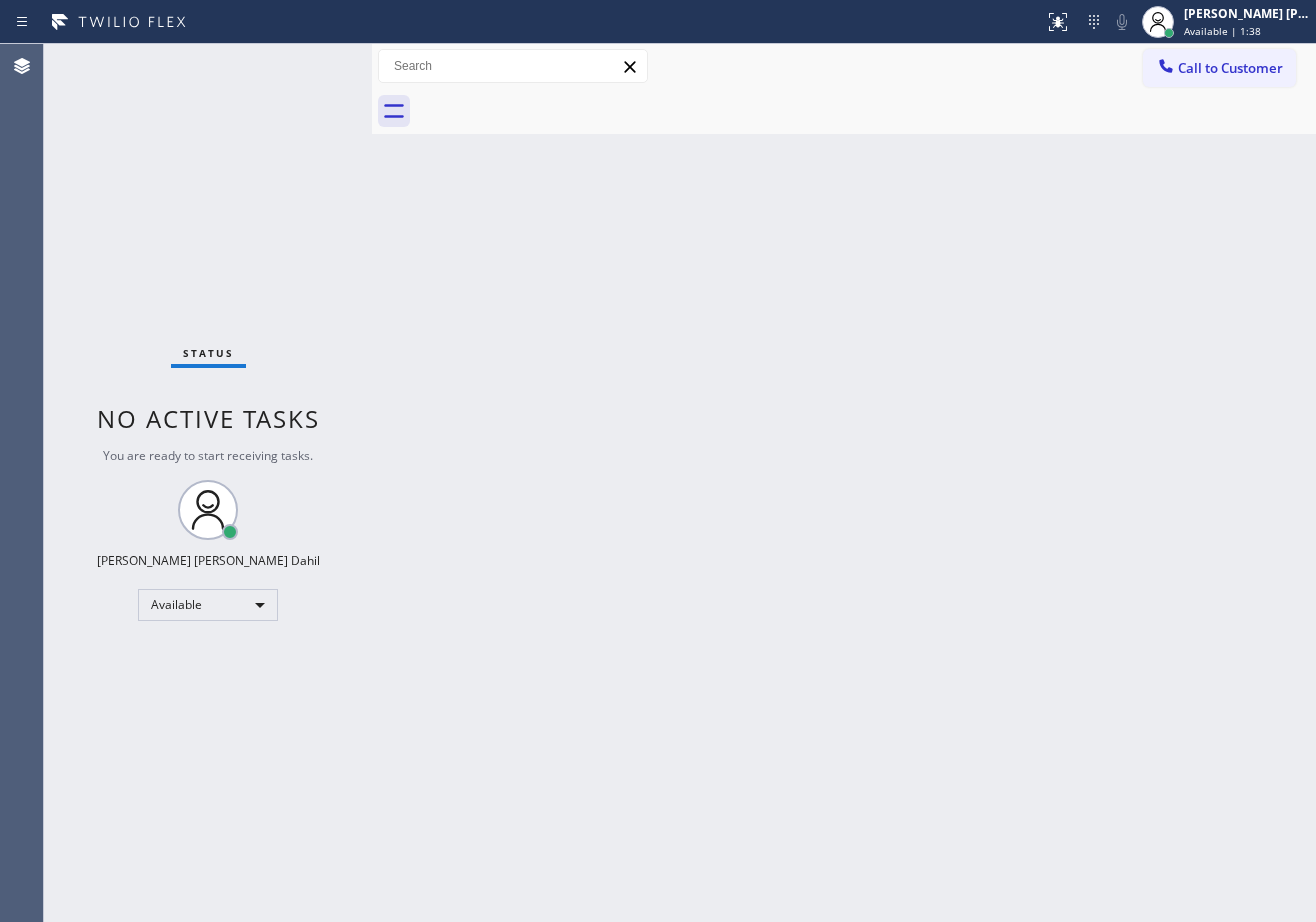 click on "Status   No active tasks     You are ready to start receiving tasks.   [PERSON_NAME] [PERSON_NAME] Dahil Available" at bounding box center [208, 483] 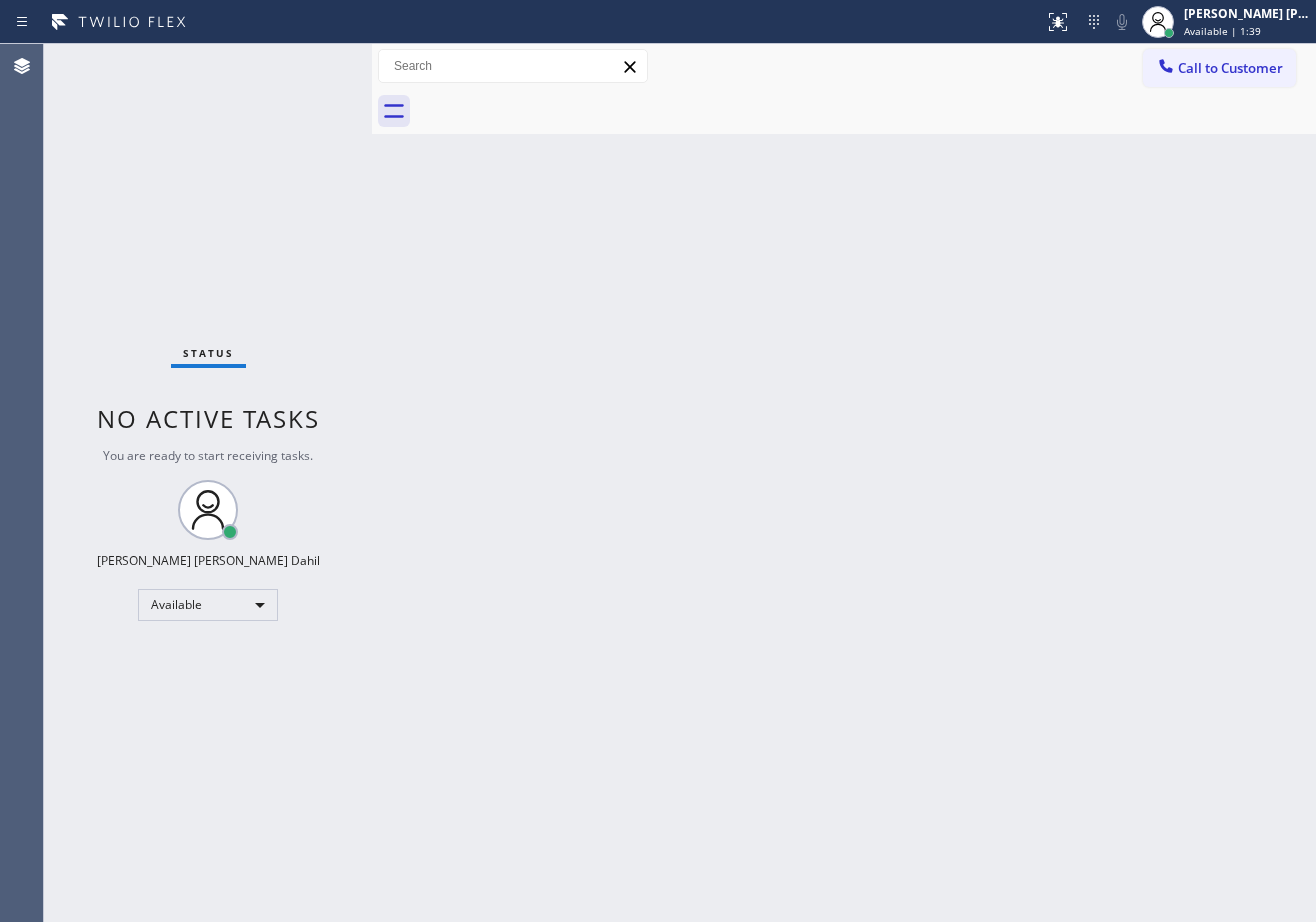 click on "Status   No active tasks     You are ready to start receiving tasks.   [PERSON_NAME] [PERSON_NAME] Dahil Available" at bounding box center (208, 483) 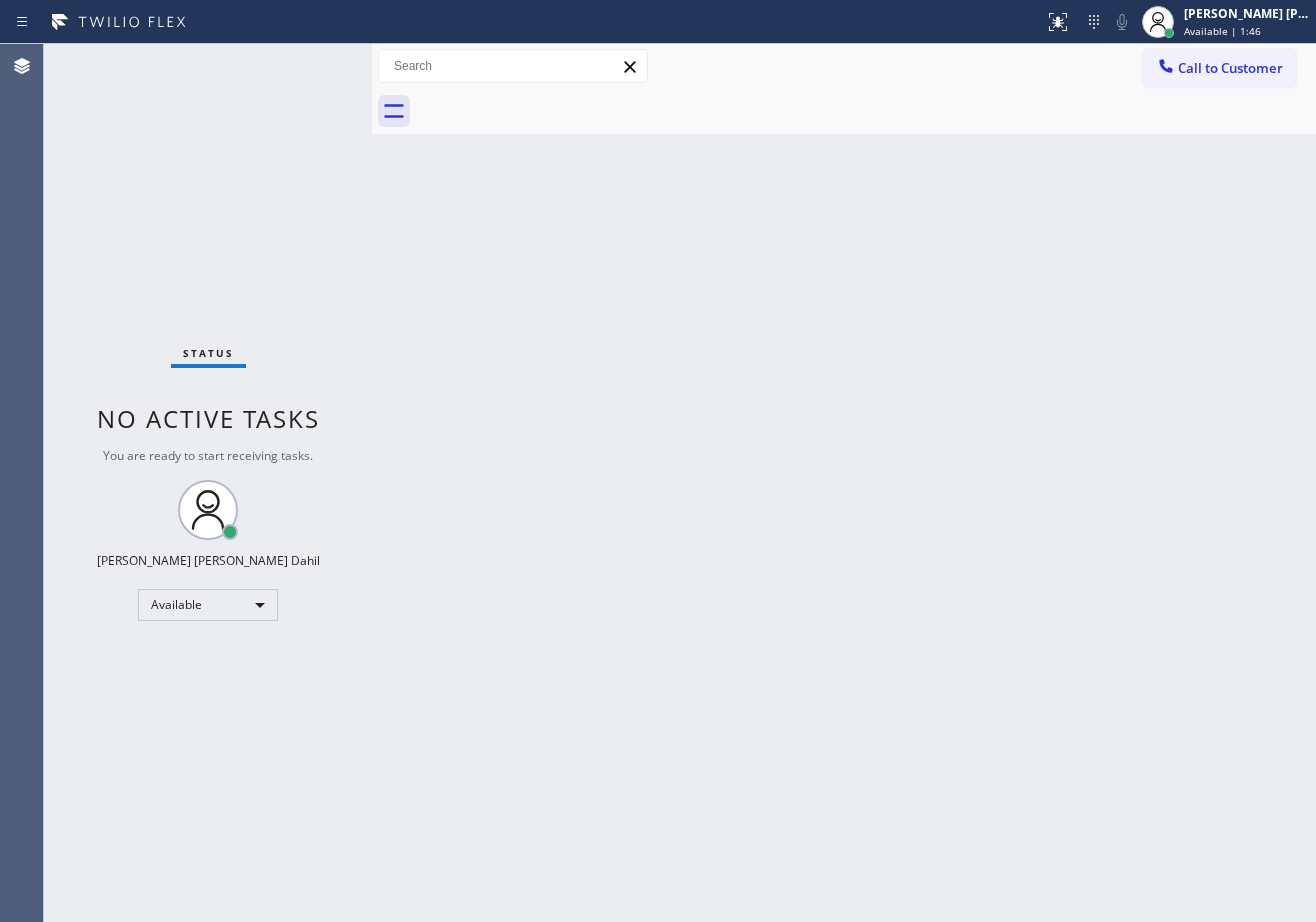 click on "Status   No active tasks     You are ready to start receiving tasks.   [PERSON_NAME] [PERSON_NAME] Dahil Available" at bounding box center (208, 483) 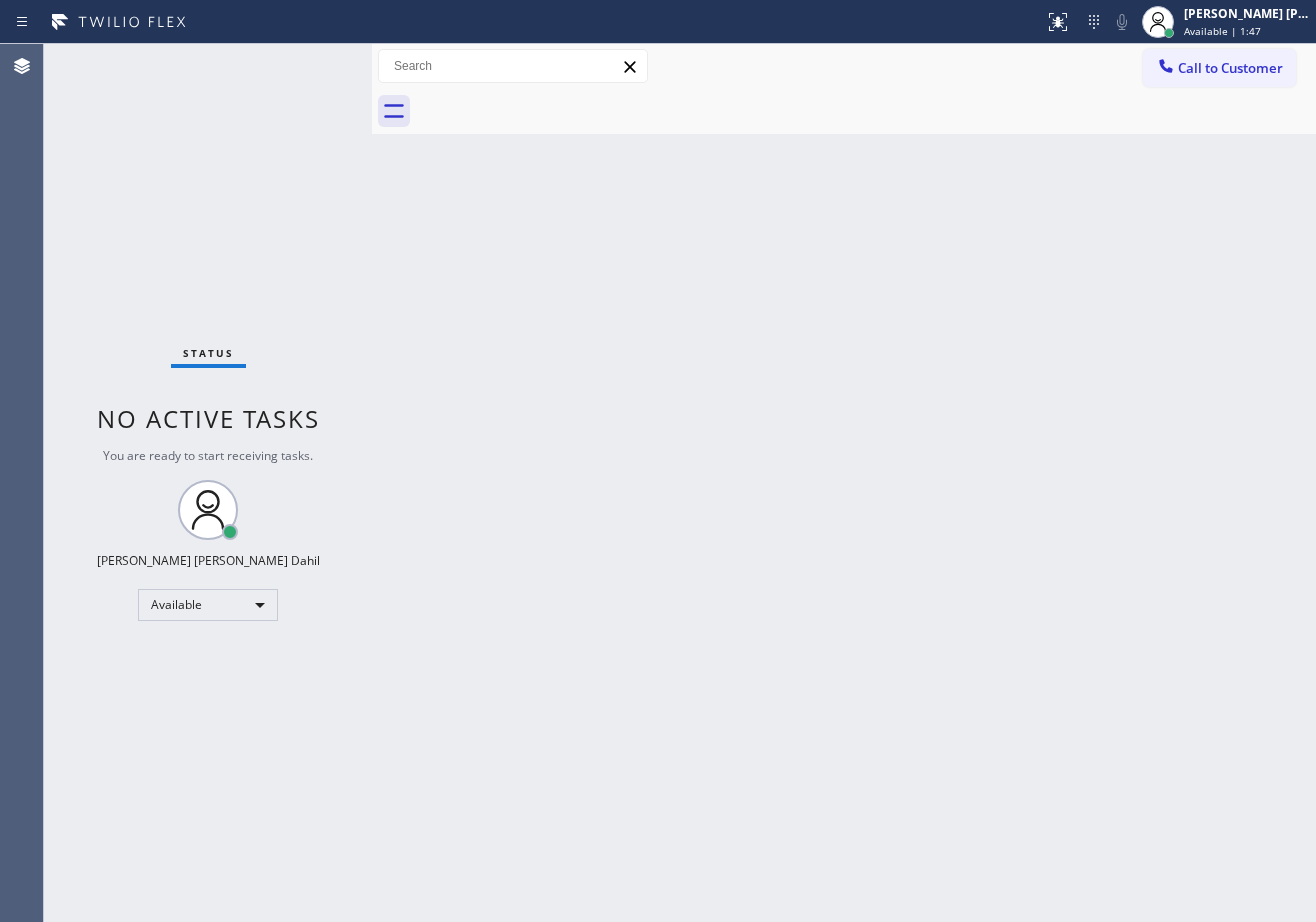 click on "Back to Dashboard Change Sender ID Customers Technicians Select a contact Outbound call Technician Search Technician Your caller id phone number Your caller id phone number Call Technician info Name   Phone none Address none Change Sender ID HVAC [PHONE_NUMBER] 5 Star Appliance [PHONE_NUMBER] Appliance Repair [PHONE_NUMBER] Plumbing [PHONE_NUMBER] Air Duct Cleaning [PHONE_NUMBER]  Electricians [PHONE_NUMBER] Cancel Change Check personal SMS Reset Change No tabs Call to Customer Outbound call Location Search location Your caller id phone number Customer number Call Outbound call Technician Search Technician Your caller id phone number Your caller id phone number Call" at bounding box center (844, 483) 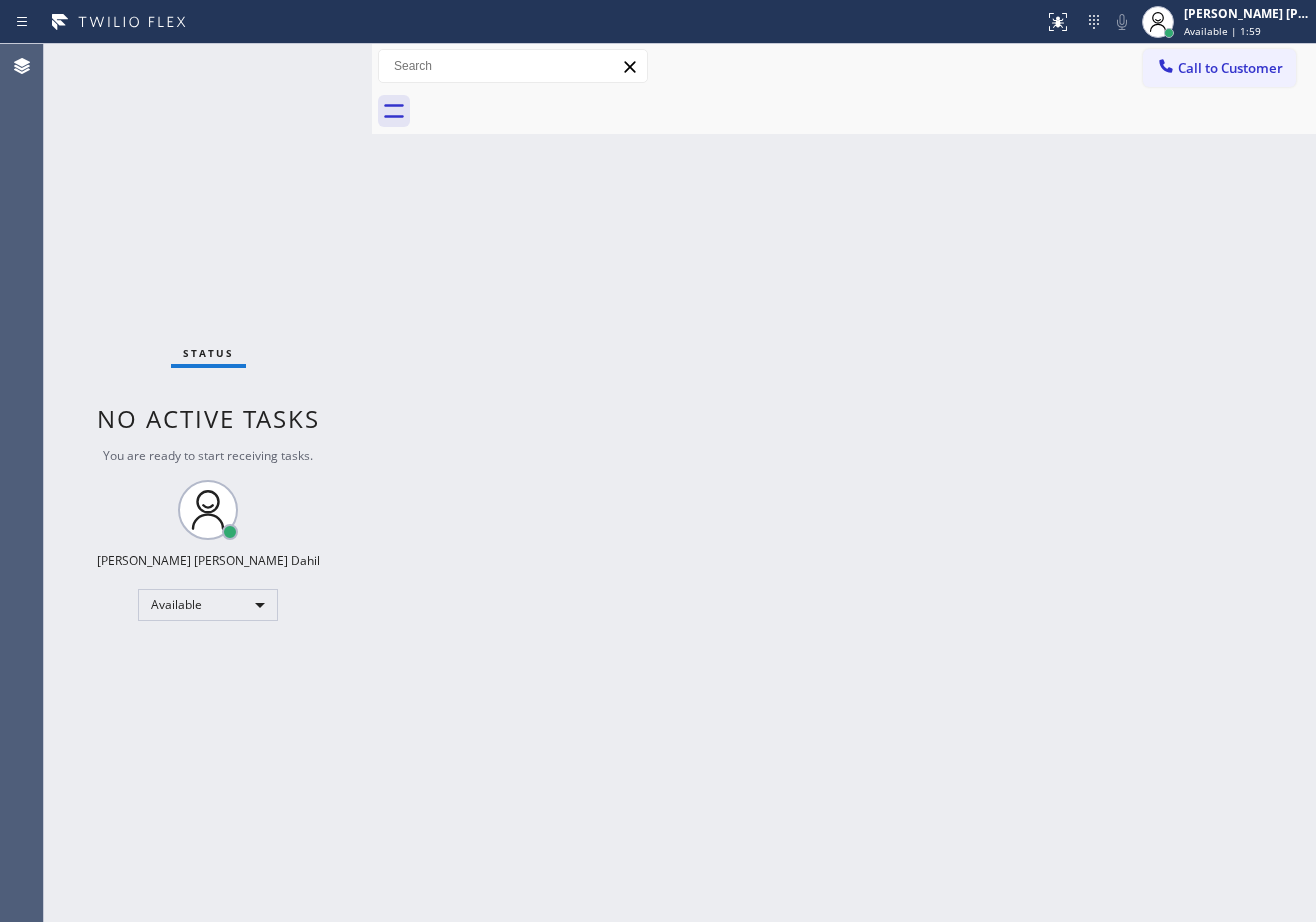 drag, startPoint x: 873, startPoint y: 500, endPoint x: 787, endPoint y: 408, distance: 125.93649 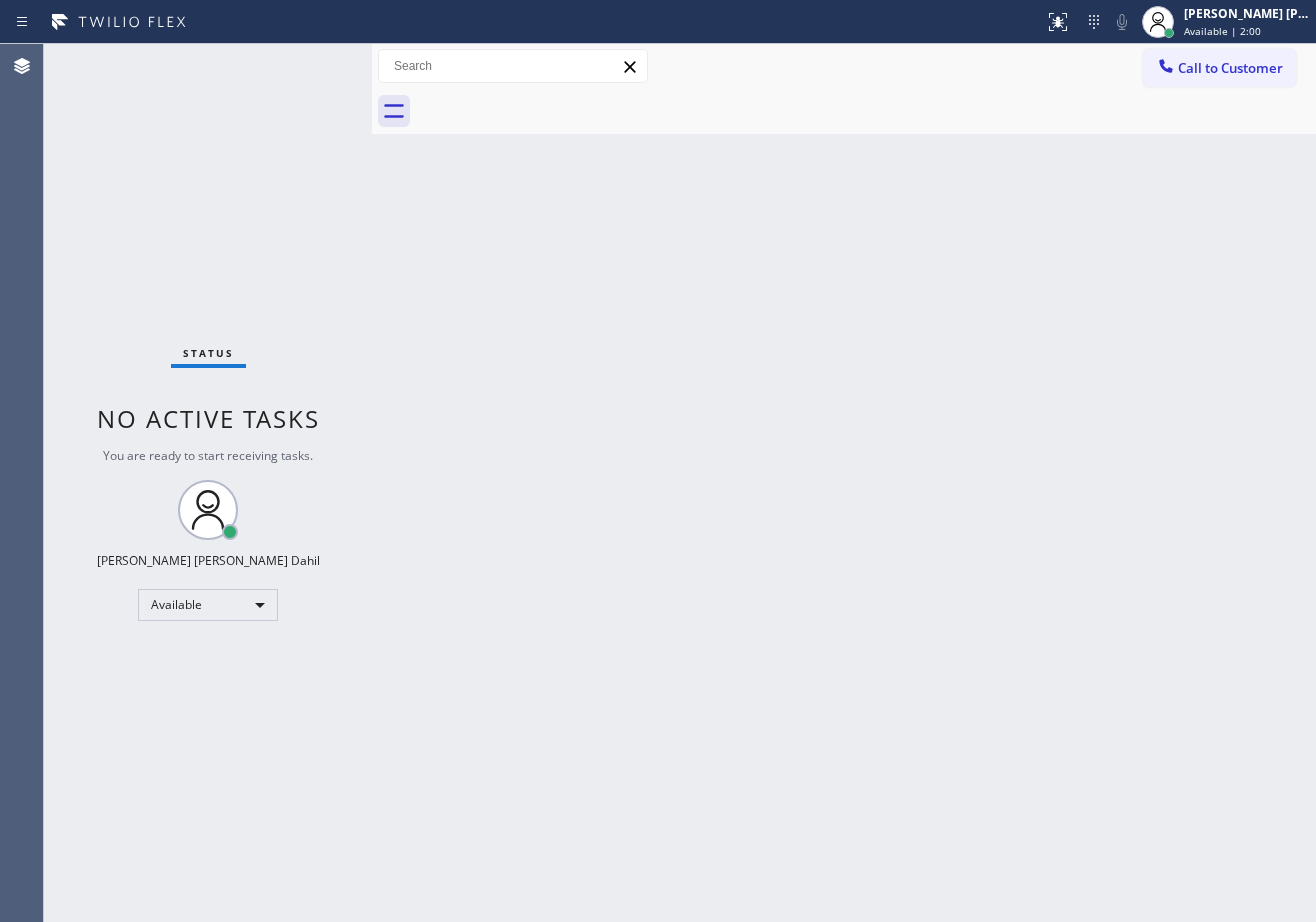 click on "Status   No active tasks     You are ready to start receiving tasks.   [PERSON_NAME] [PERSON_NAME] Dahil Available" at bounding box center [208, 483] 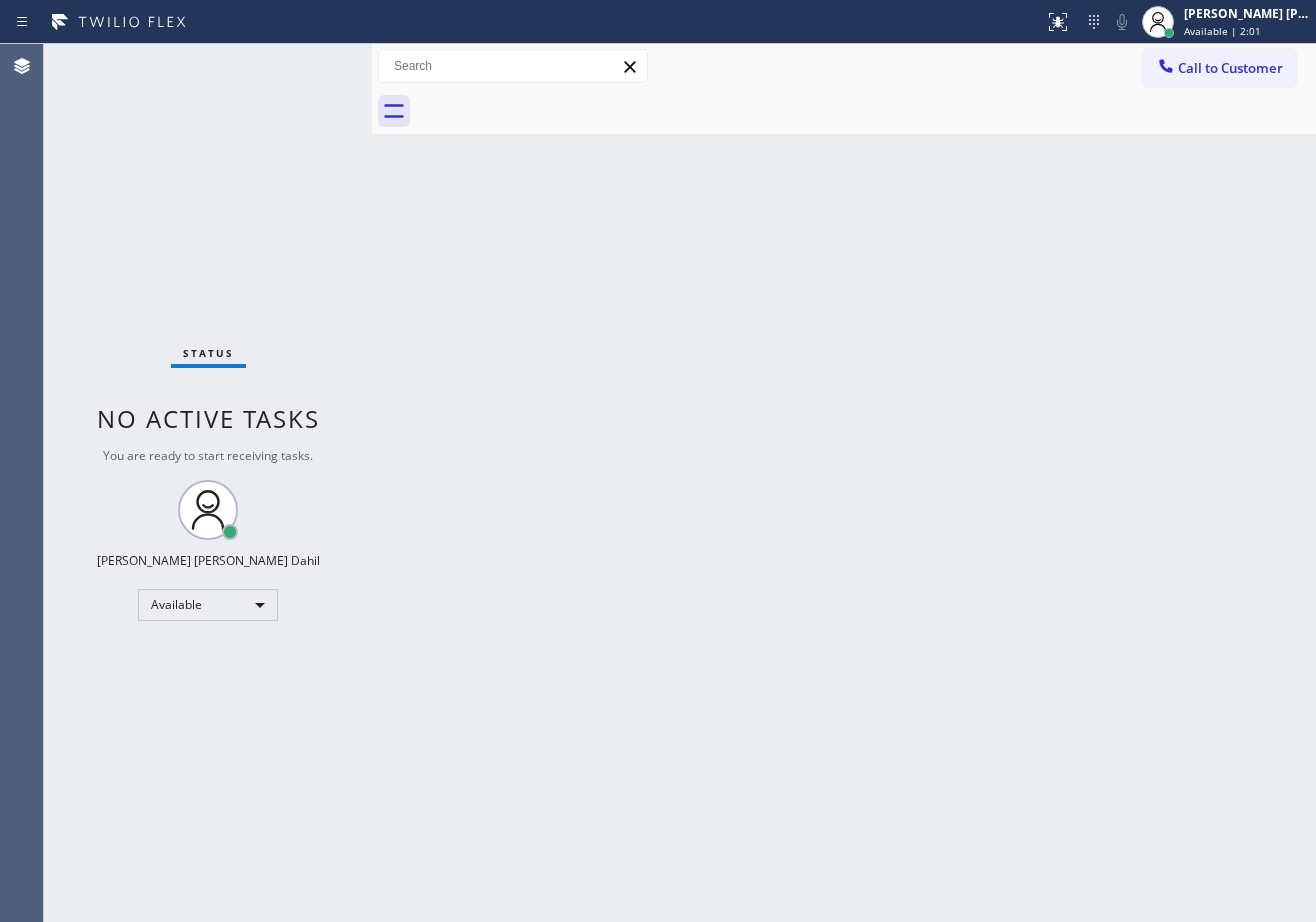 click on "Status   No active tasks     You are ready to start receiving tasks.   [PERSON_NAME] [PERSON_NAME] Dahil Available" at bounding box center (208, 483) 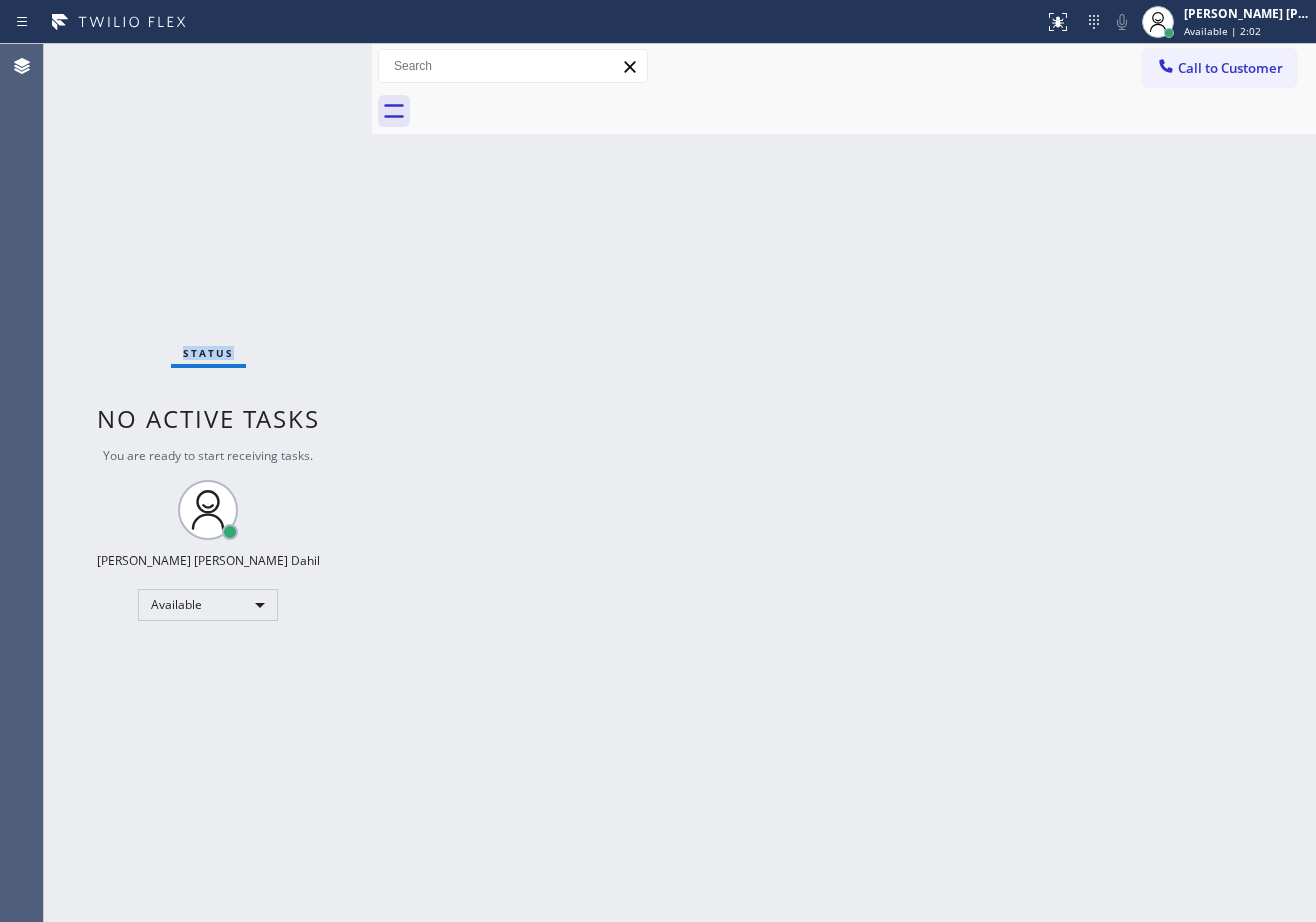 click on "Status   No active tasks     You are ready to start receiving tasks.   [PERSON_NAME] [PERSON_NAME] Dahil Available" at bounding box center [208, 483] 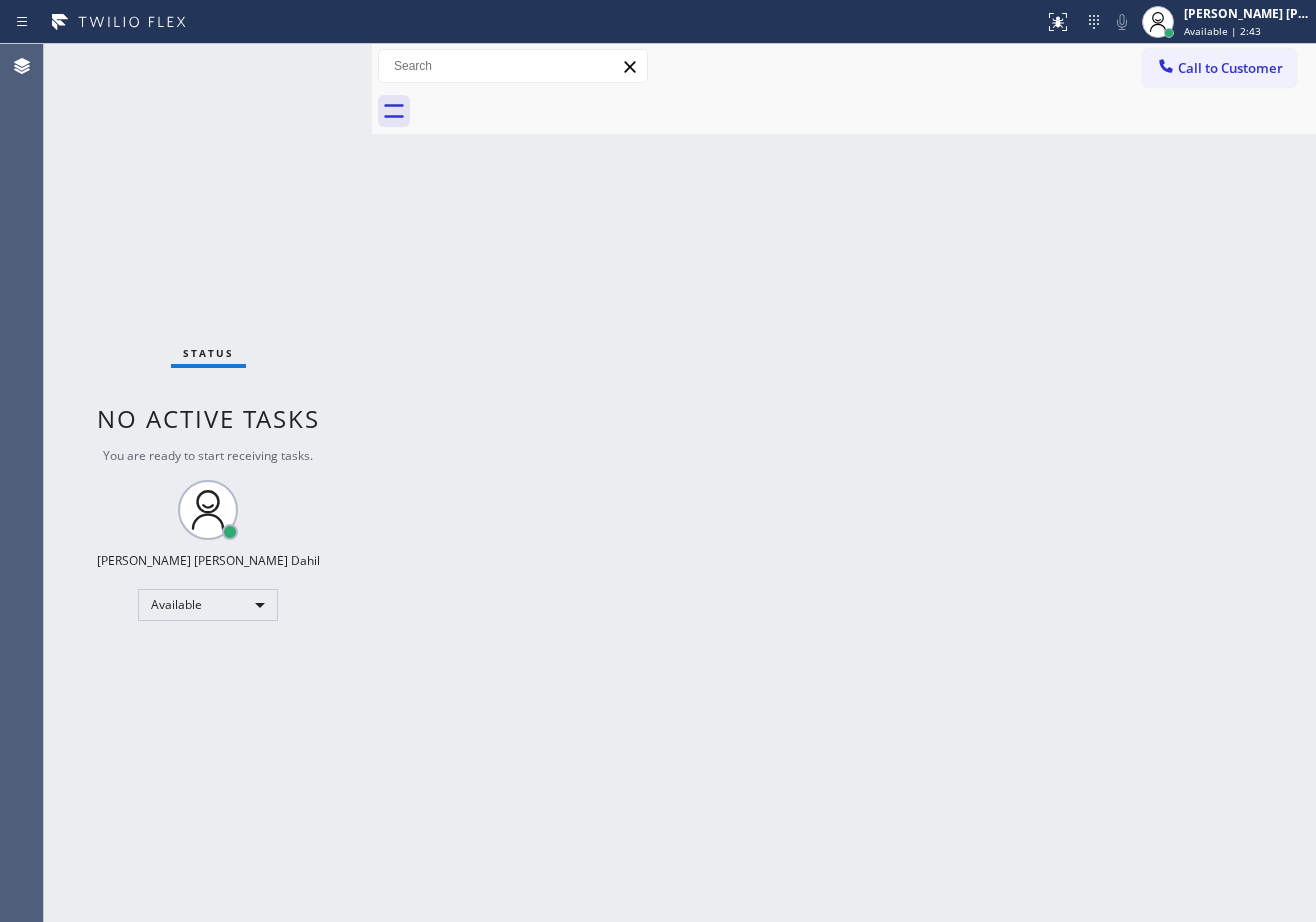 click on "Back to Dashboard Change Sender ID Customers Technicians Select a contact Outbound call Technician Search Technician Your caller id phone number Your caller id phone number Call Technician info Name   Phone none Address none Change Sender ID HVAC [PHONE_NUMBER] 5 Star Appliance [PHONE_NUMBER] Appliance Repair [PHONE_NUMBER] Plumbing [PHONE_NUMBER] Air Duct Cleaning [PHONE_NUMBER]  Electricians [PHONE_NUMBER] Cancel Change Check personal SMS Reset Change No tabs Call to Customer Outbound call Location Search location Your caller id phone number Customer number Call Outbound call Technician Search Technician Your caller id phone number Your caller id phone number Call" at bounding box center (844, 483) 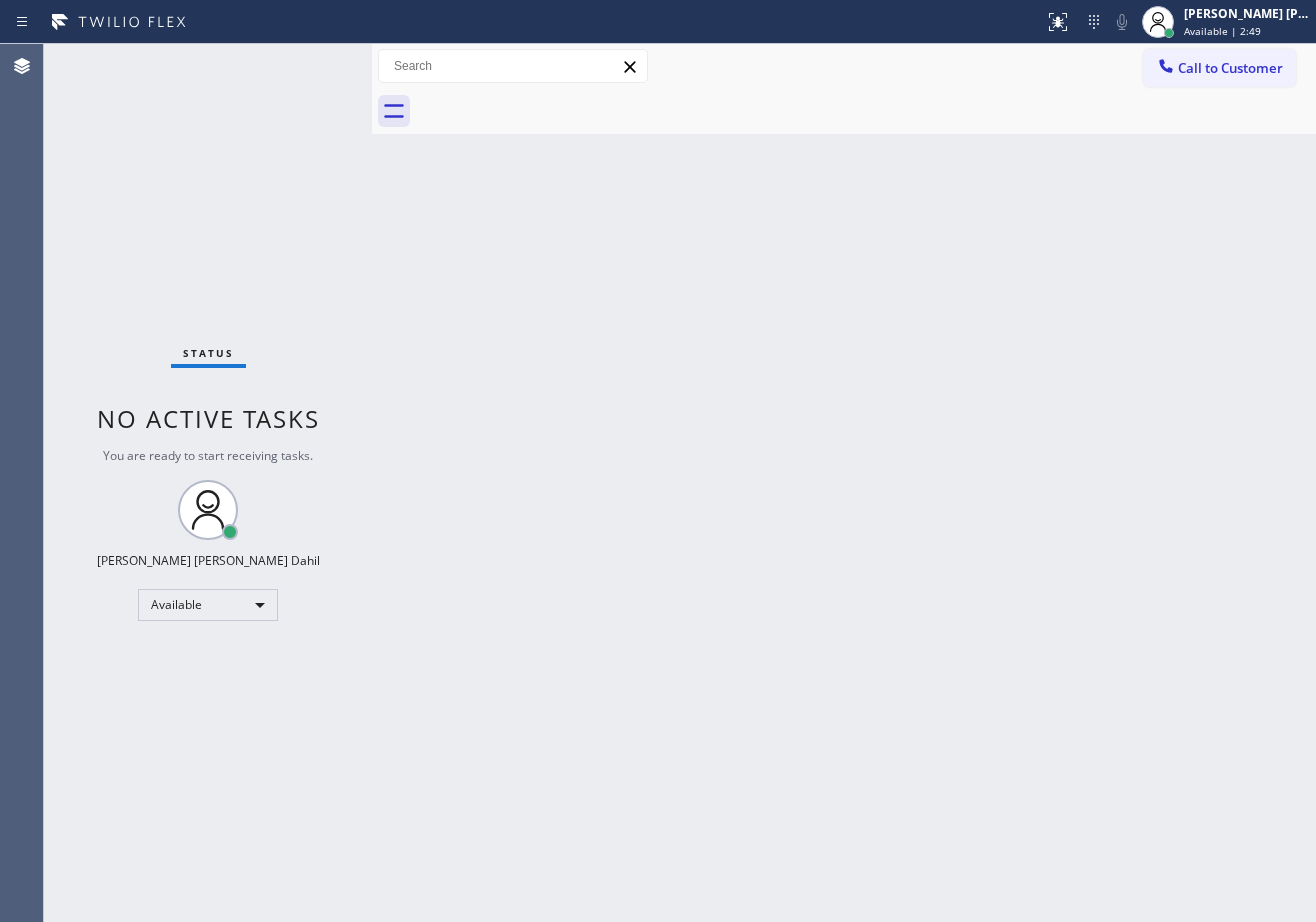 click on "Status   No active tasks     You are ready to start receiving tasks.   [PERSON_NAME] [PERSON_NAME] Dahil Available" at bounding box center (208, 483) 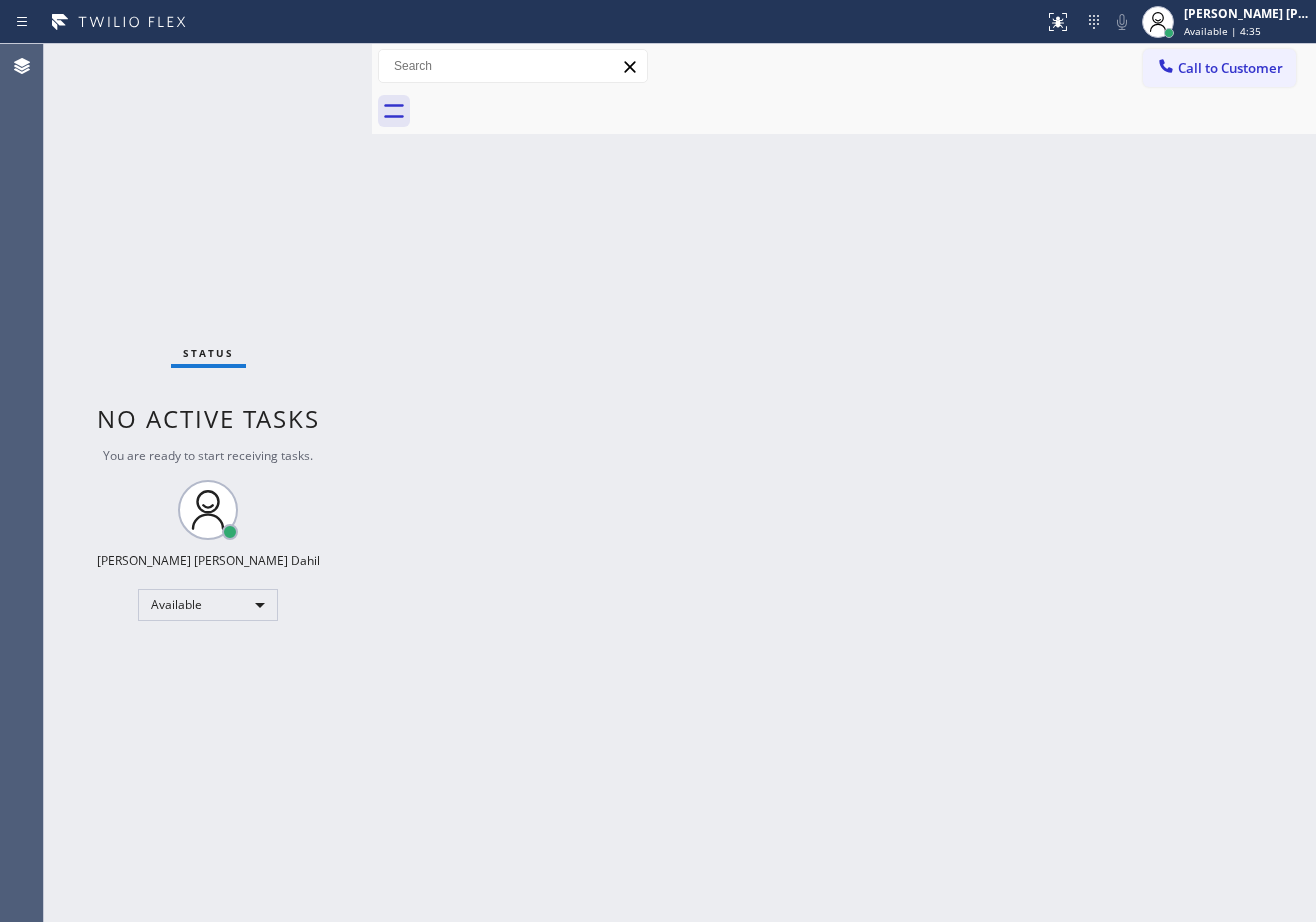 click on "Back to Dashboard Change Sender ID Customers Technicians Select a contact Outbound call Technician Search Technician Your caller id phone number Your caller id phone number Call Technician info Name   Phone none Address none Change Sender ID HVAC [PHONE_NUMBER] 5 Star Appliance [PHONE_NUMBER] Appliance Repair [PHONE_NUMBER] Plumbing [PHONE_NUMBER] Air Duct Cleaning [PHONE_NUMBER]  Electricians [PHONE_NUMBER] Cancel Change Check personal SMS Reset Change No tabs Call to Customer Outbound call Location Search location Your caller id phone number Customer number Call Outbound call Technician Search Technician Your caller id phone number Your caller id phone number Call" at bounding box center (844, 483) 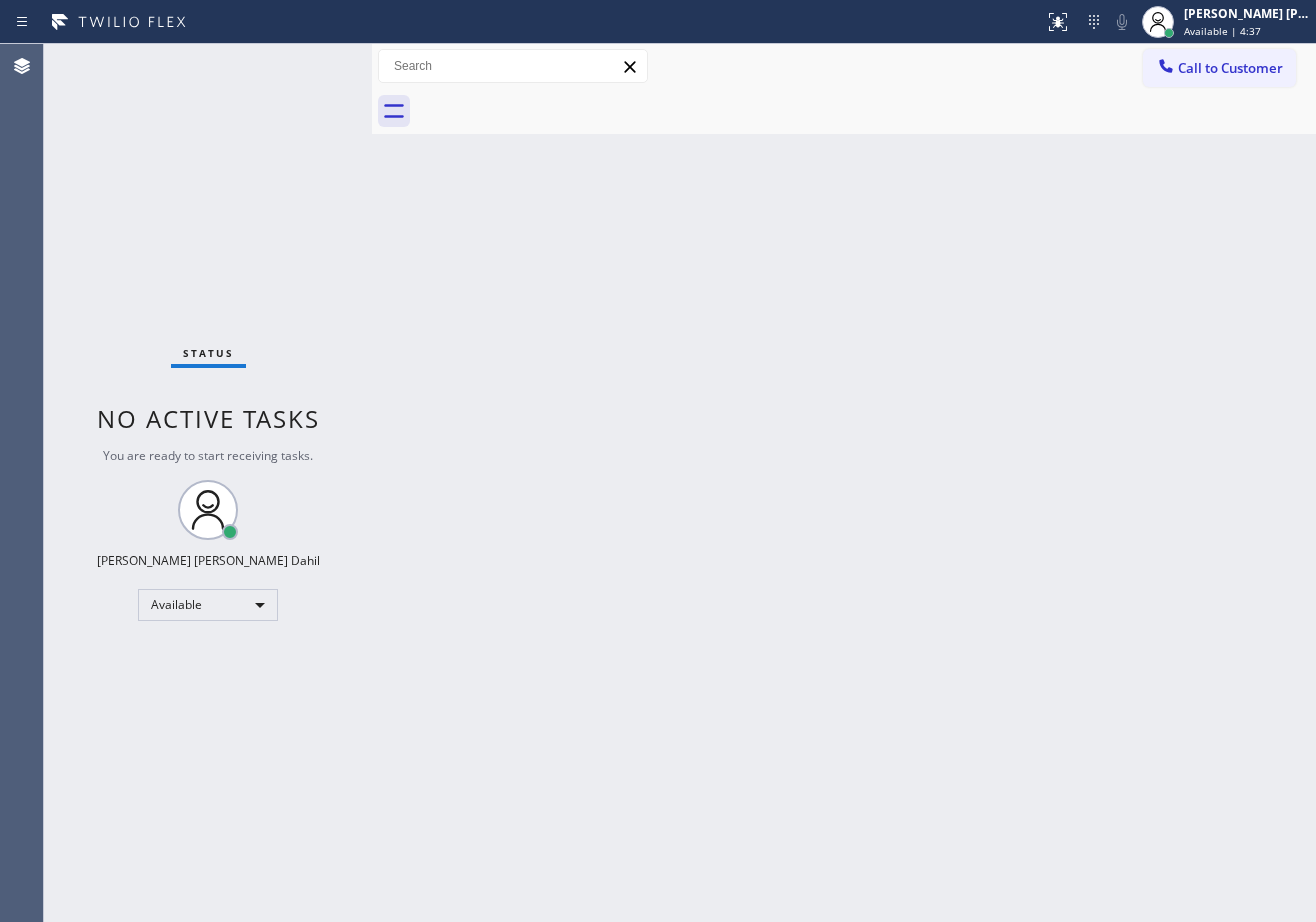 click on "Back to Dashboard Change Sender ID Customers Technicians Select a contact Outbound call Technician Search Technician Your caller id phone number Your caller id phone number Call Technician info Name   Phone none Address none Change Sender ID HVAC [PHONE_NUMBER] 5 Star Appliance [PHONE_NUMBER] Appliance Repair [PHONE_NUMBER] Plumbing [PHONE_NUMBER] Air Duct Cleaning [PHONE_NUMBER]  Electricians [PHONE_NUMBER] Cancel Change Check personal SMS Reset Change No tabs Call to Customer Outbound call Location Search location Your caller id phone number Customer number Call Outbound call Technician Search Technician Your caller id phone number Your caller id phone number Call" at bounding box center [844, 483] 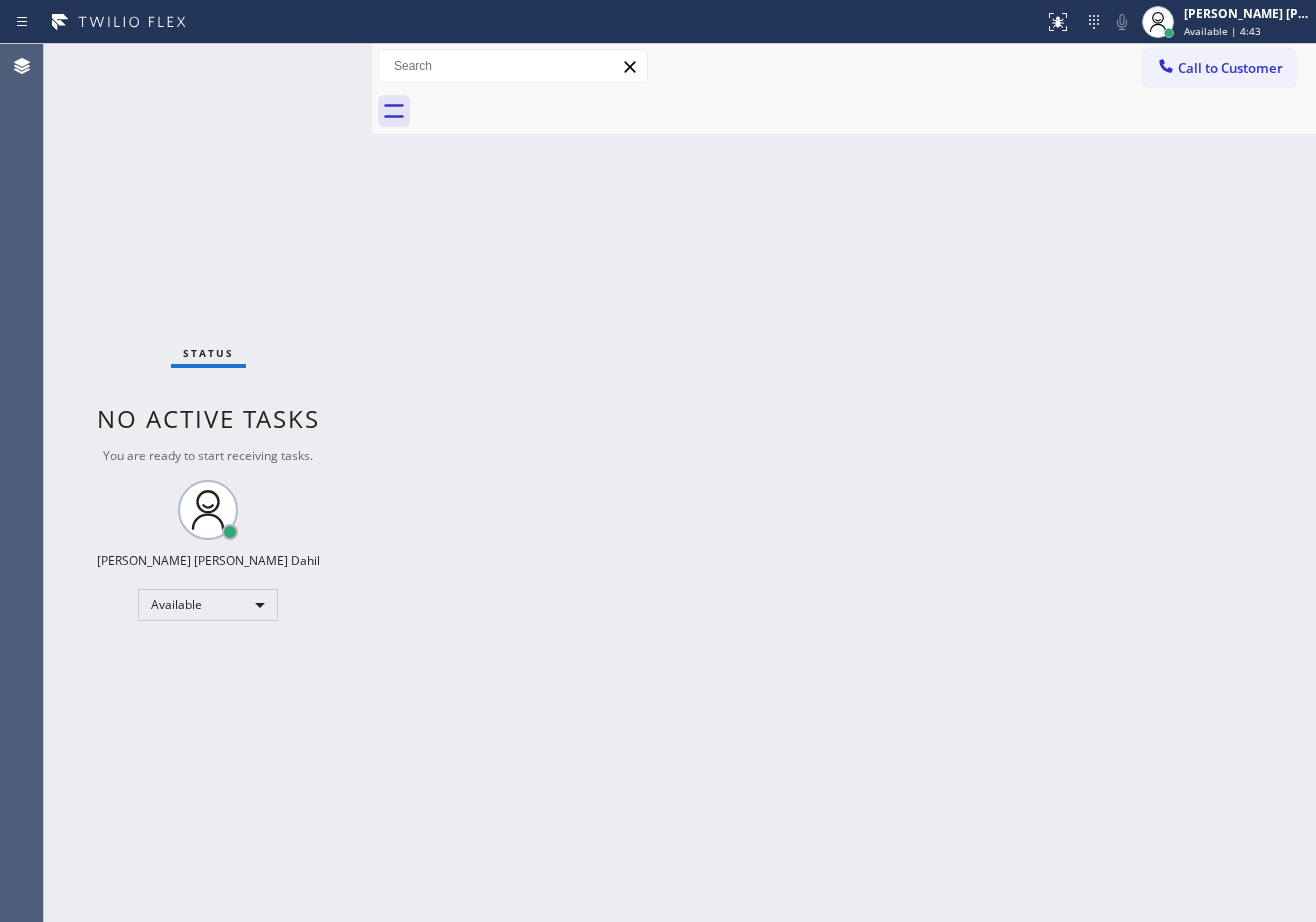 click on "Status   No active tasks     You are ready to start receiving tasks.   [PERSON_NAME] [PERSON_NAME] Dahil Available" at bounding box center [208, 483] 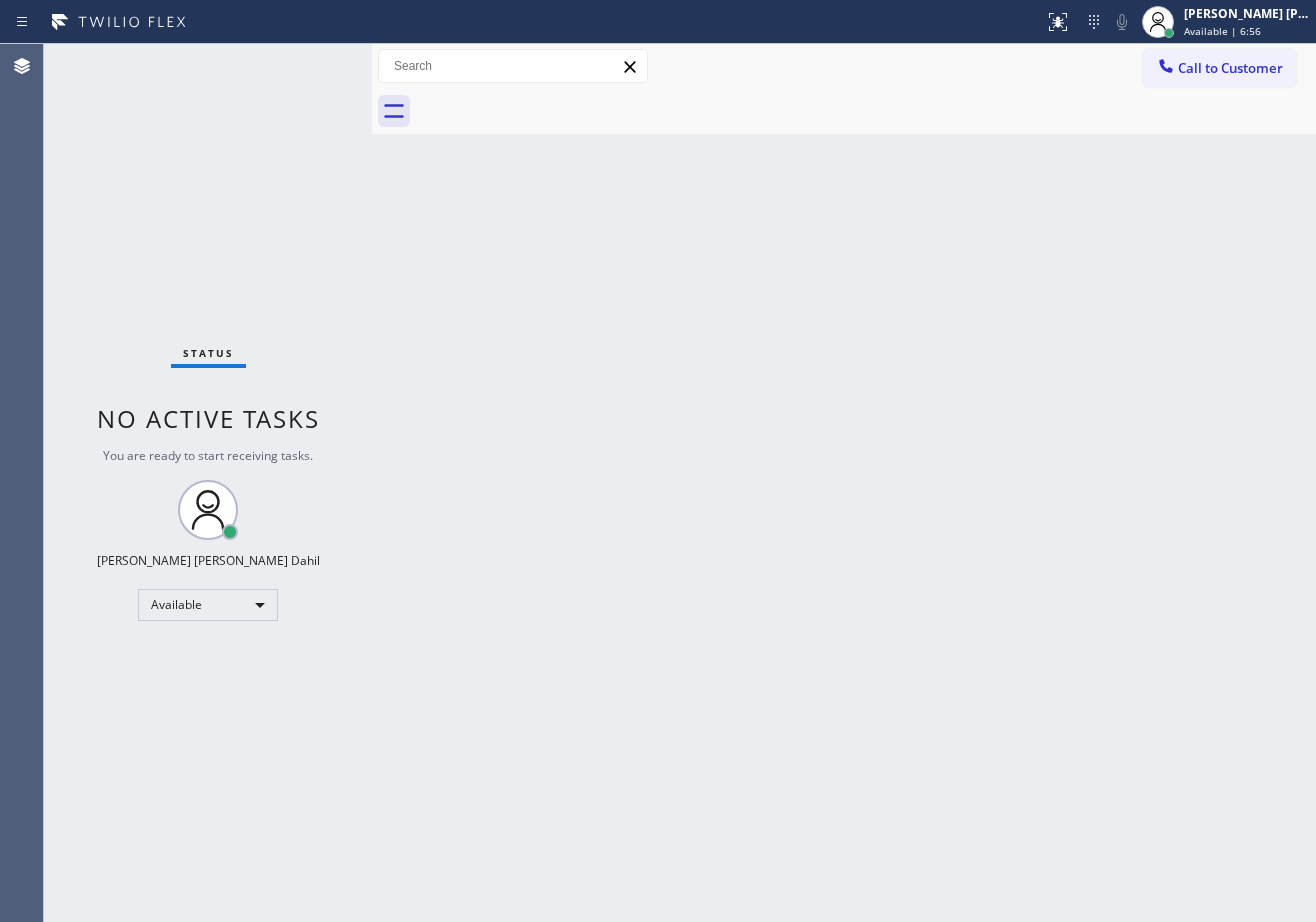 click on "Status   No active tasks     You are ready to start receiving tasks.   [PERSON_NAME] [PERSON_NAME] Dahil Available" at bounding box center [208, 483] 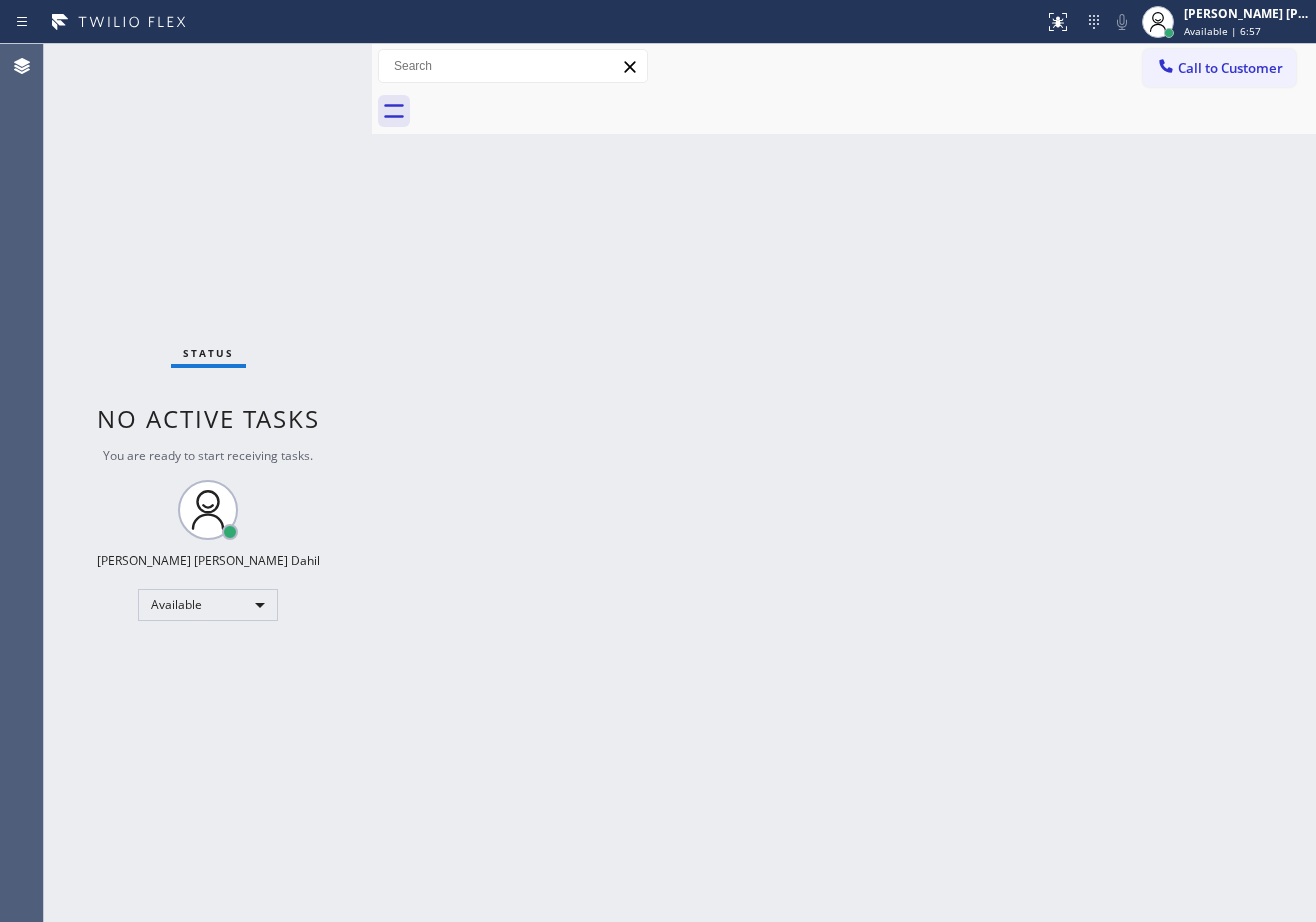 click on "Status   No active tasks     You are ready to start receiving tasks.   [PERSON_NAME] [PERSON_NAME] Dahil Available" at bounding box center [208, 483] 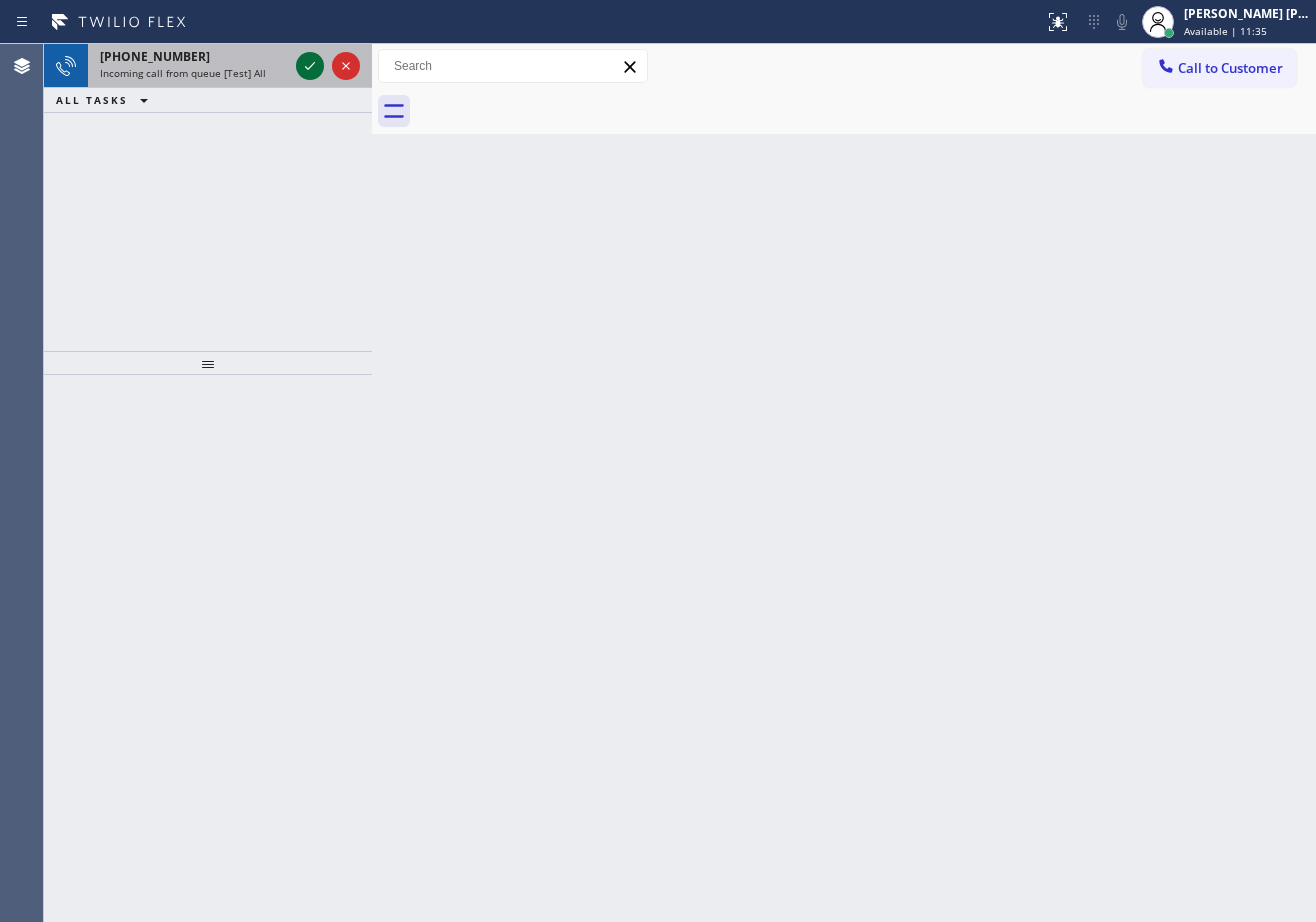 click 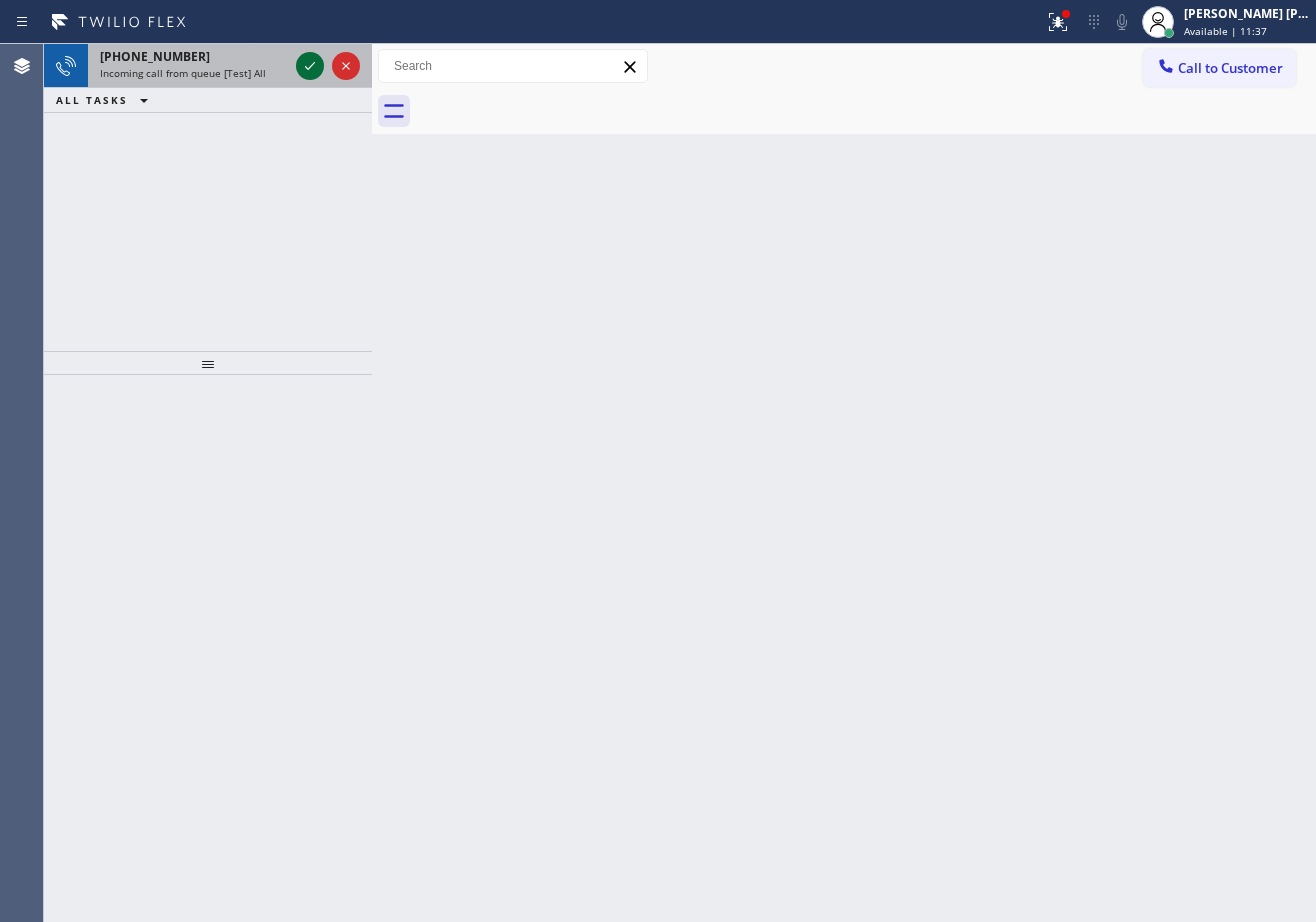 click 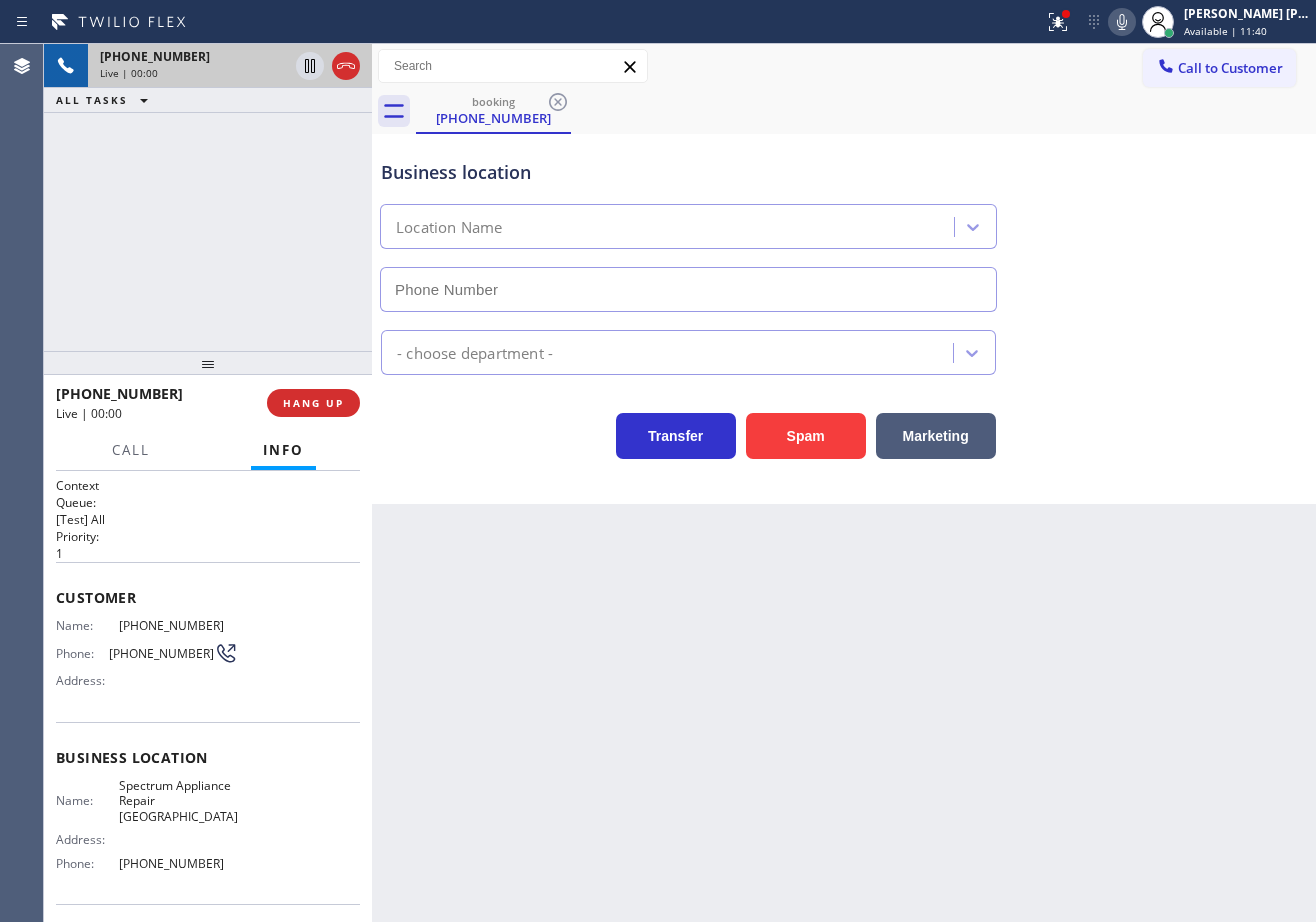 type on "[PHONE_NUMBER]" 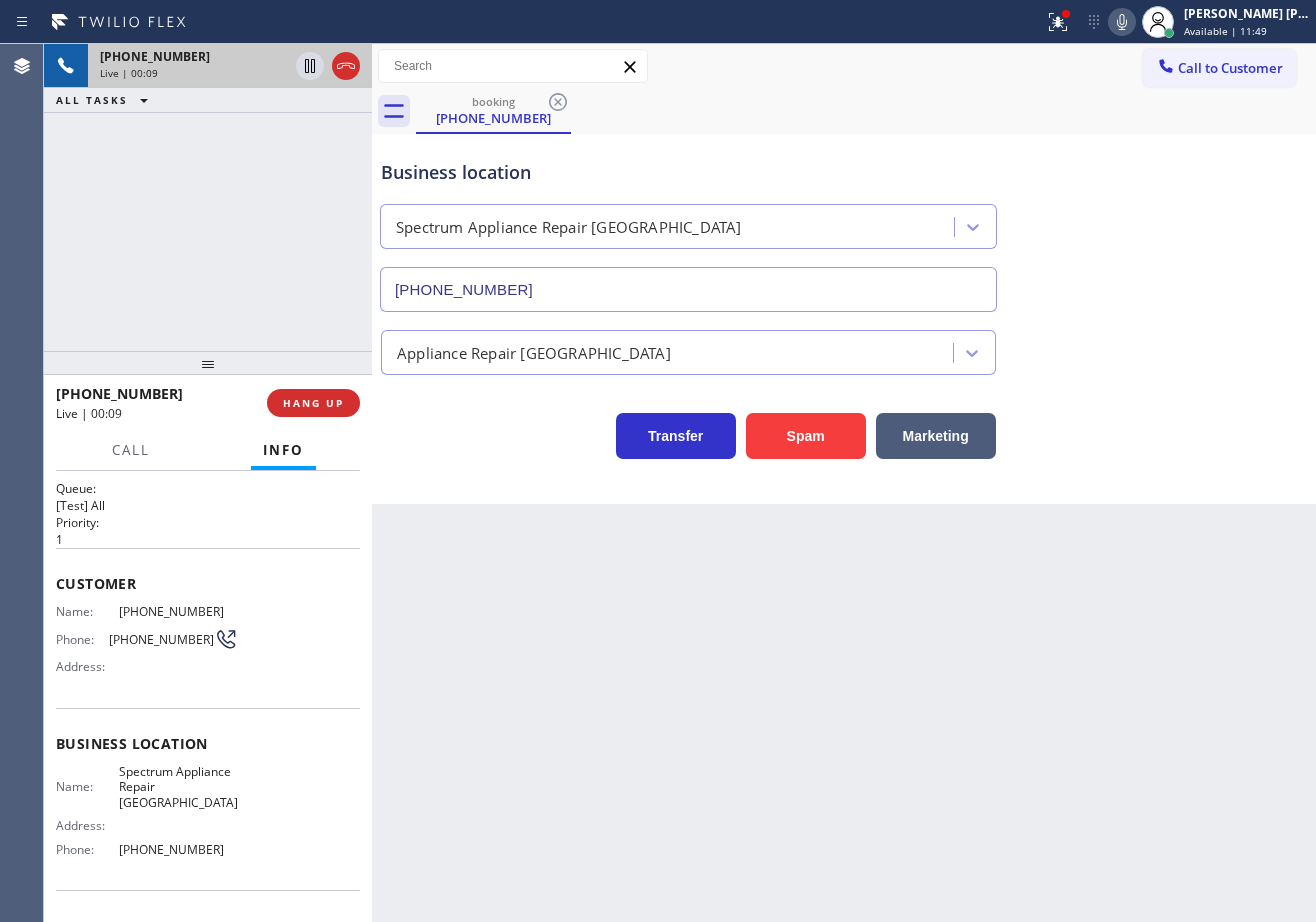 scroll, scrollTop: 0, scrollLeft: 0, axis: both 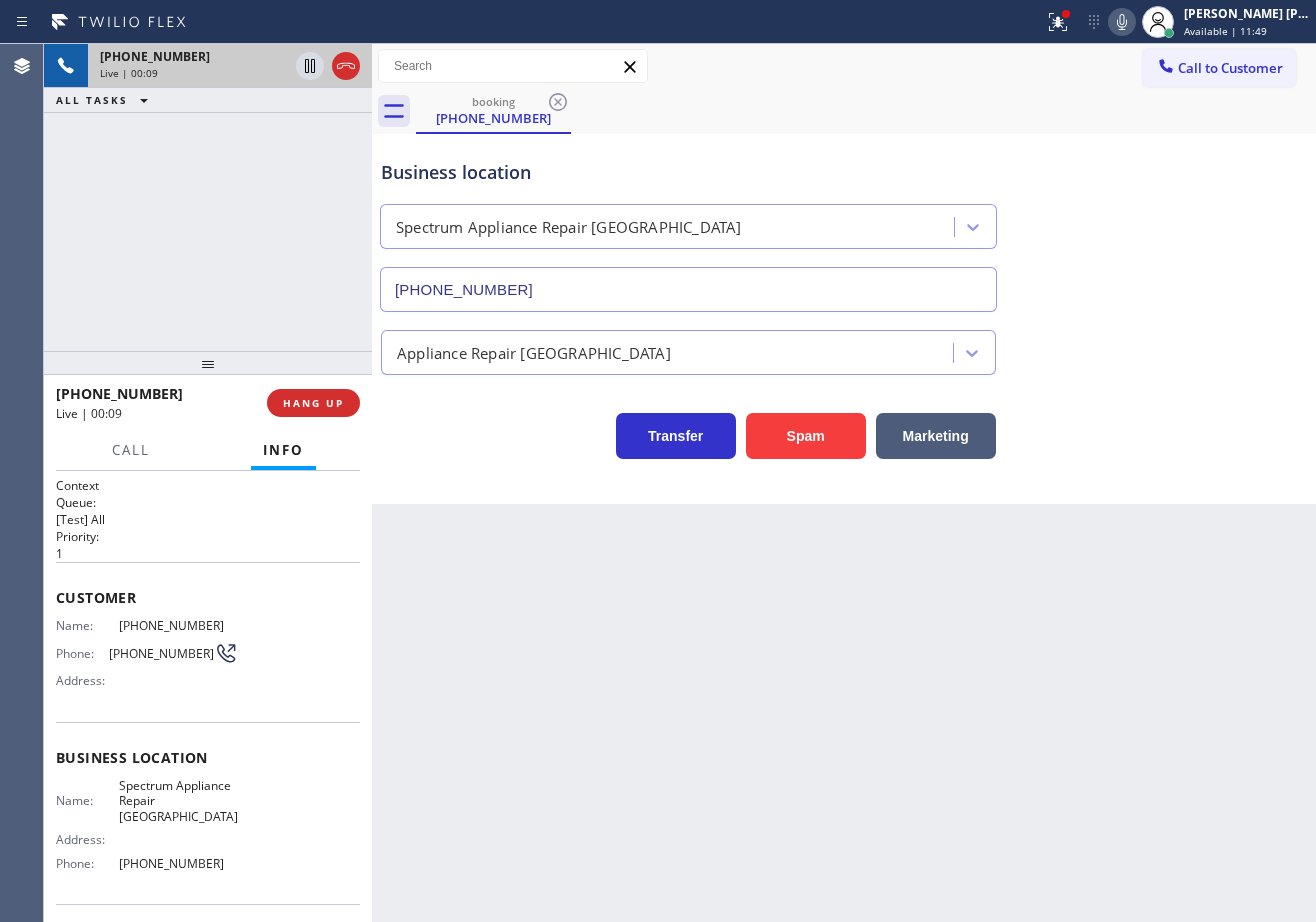 click on "Back to Dashboard Change Sender ID Customers Technicians Select a contact Outbound call Technician Search Technician Your caller id phone number Your caller id phone number Call Technician info Name   Phone none Address none Change Sender ID HVAC [PHONE_NUMBER] 5 Star Appliance [PHONE_NUMBER] Appliance Repair [PHONE_NUMBER] Plumbing [PHONE_NUMBER] Air Duct Cleaning [PHONE_NUMBER]  Electricians [PHONE_NUMBER] Cancel Change Check personal SMS Reset Change booking [PHONE_NUMBER] Call to Customer Outbound call Location Search location Your caller id phone number Customer number Call Outbound call Technician Search Technician Your caller id phone number Your caller id phone number Call booking [PHONE_NUMBER] Business location Spectrum Appliance Repair [GEOGRAPHIC_DATA] [PHONE_NUMBER] Appliance Repair High End Transfer Spam Marketing" at bounding box center [844, 483] 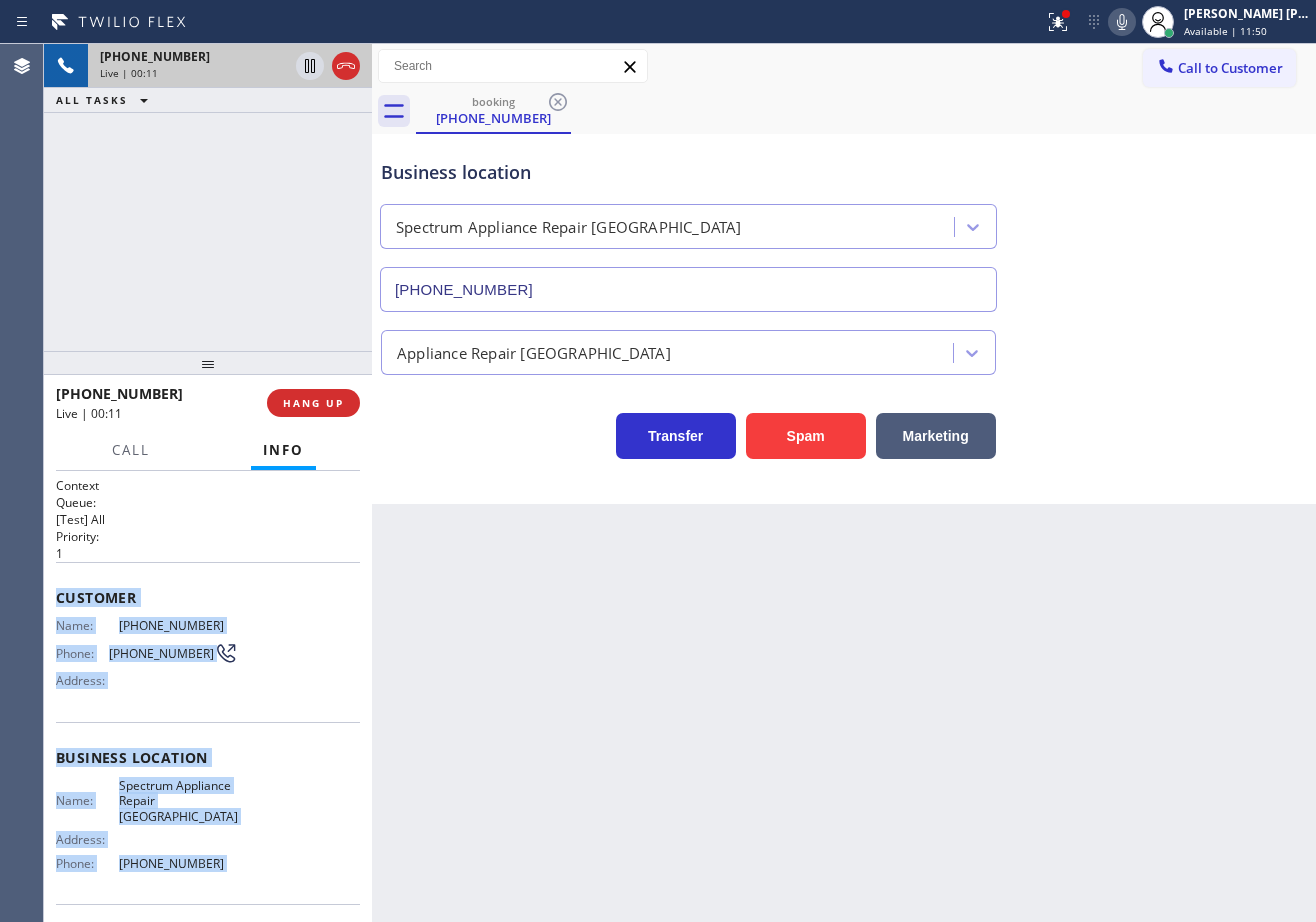 scroll, scrollTop: 140, scrollLeft: 0, axis: vertical 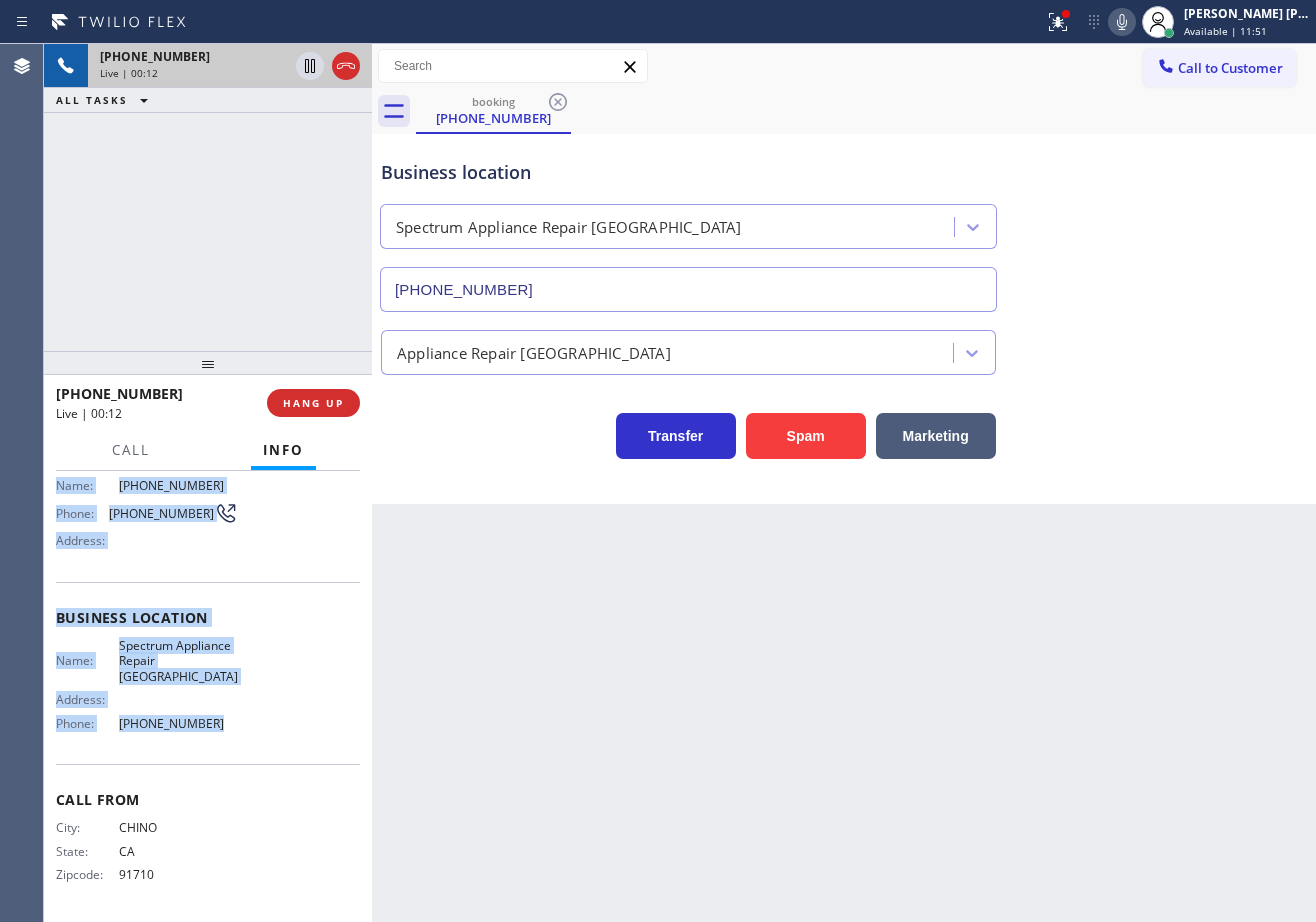 drag, startPoint x: 52, startPoint y: 593, endPoint x: 235, endPoint y: 740, distance: 234.72963 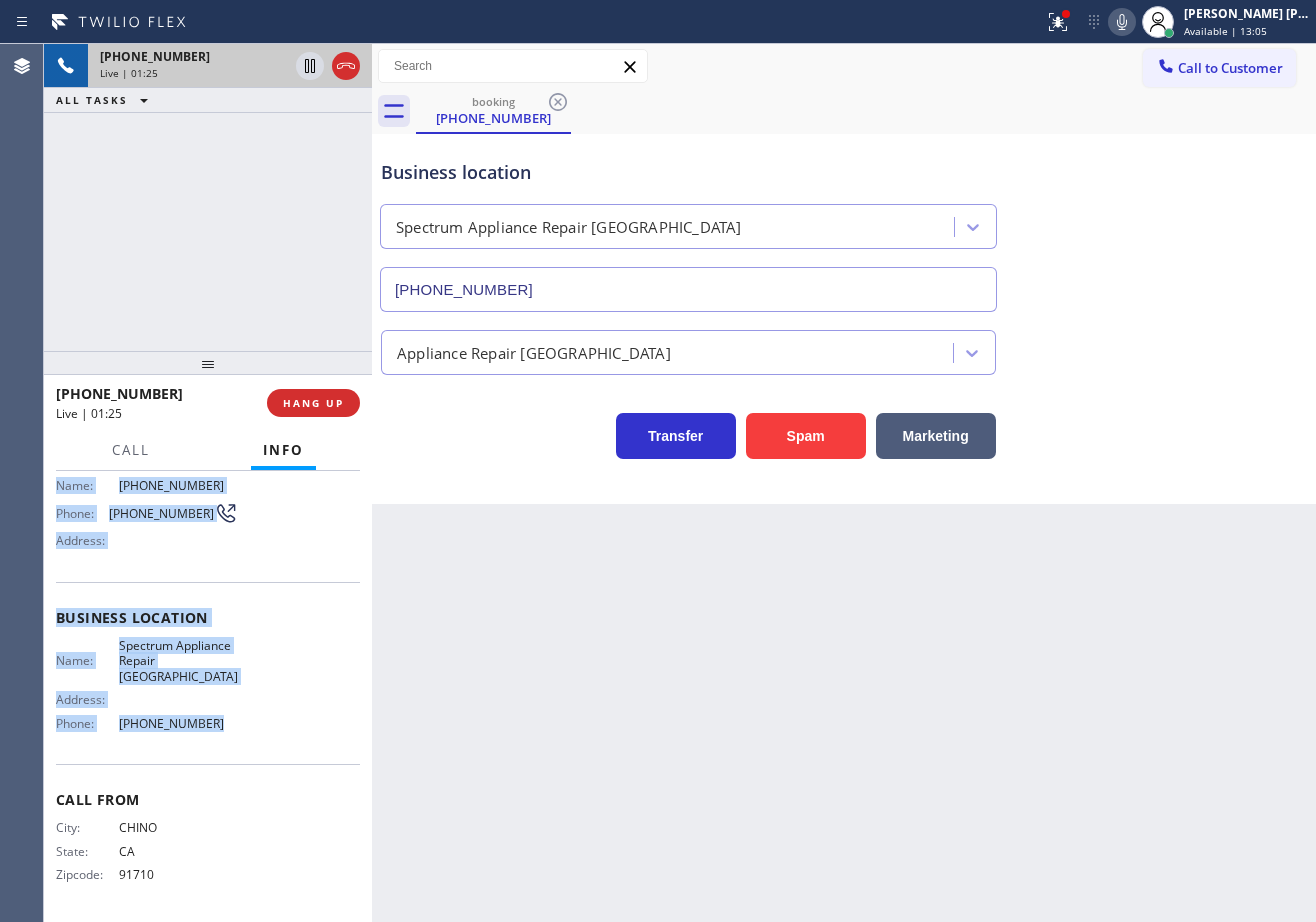 click 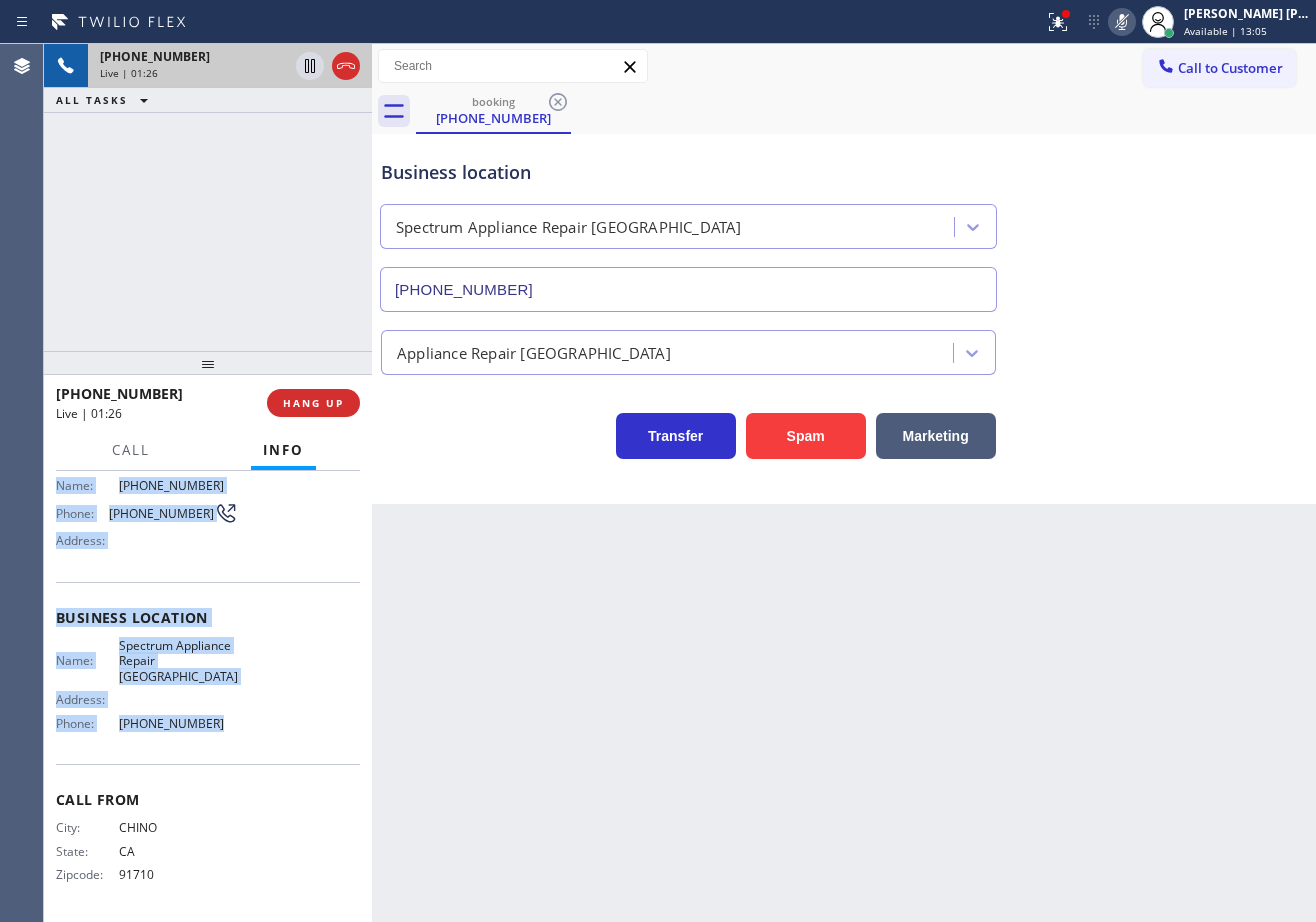 click 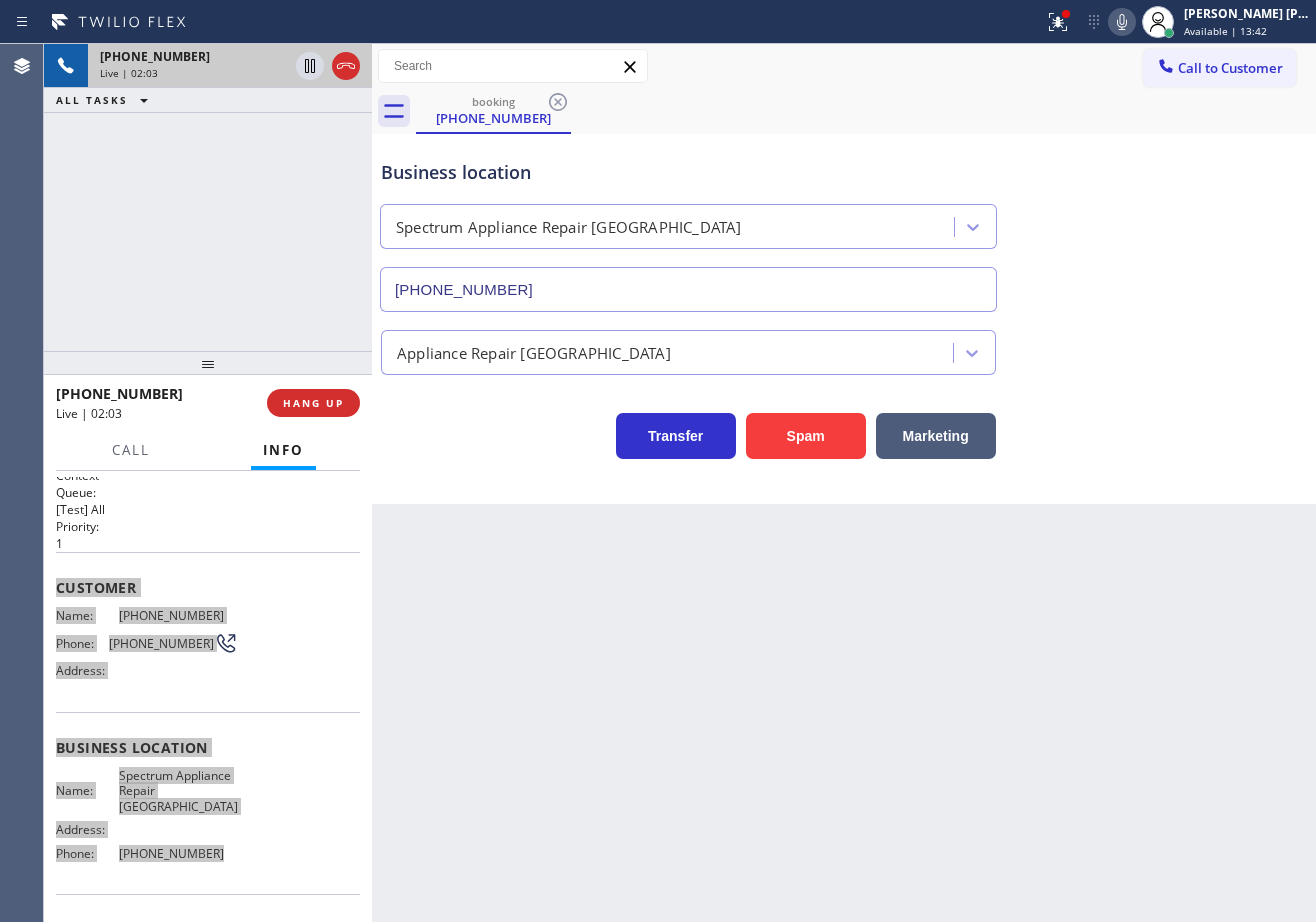 scroll, scrollTop: 0, scrollLeft: 0, axis: both 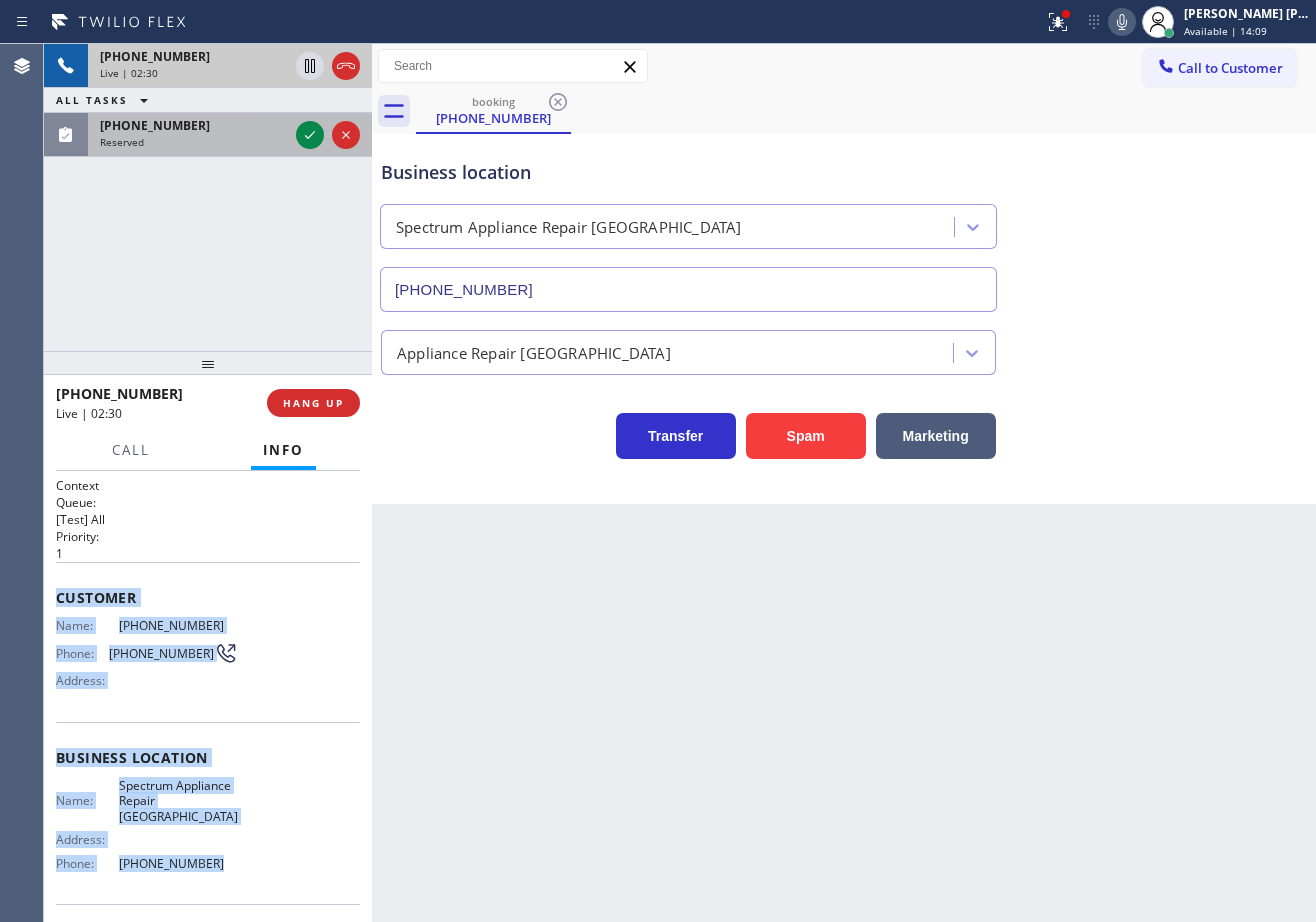 click on "Reserved" at bounding box center (194, 142) 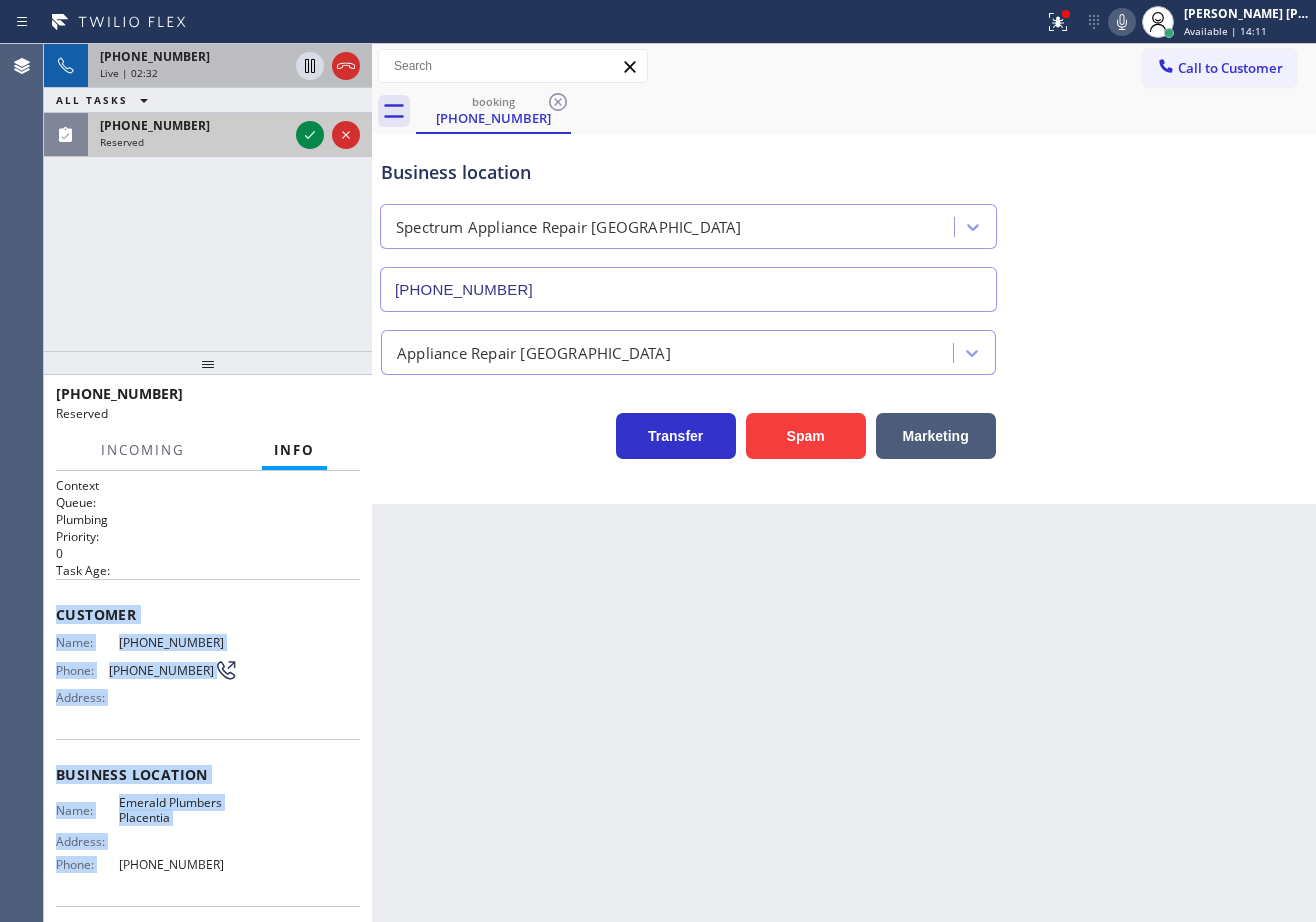 drag, startPoint x: 257, startPoint y: 123, endPoint x: 278, endPoint y: 118, distance: 21.587032 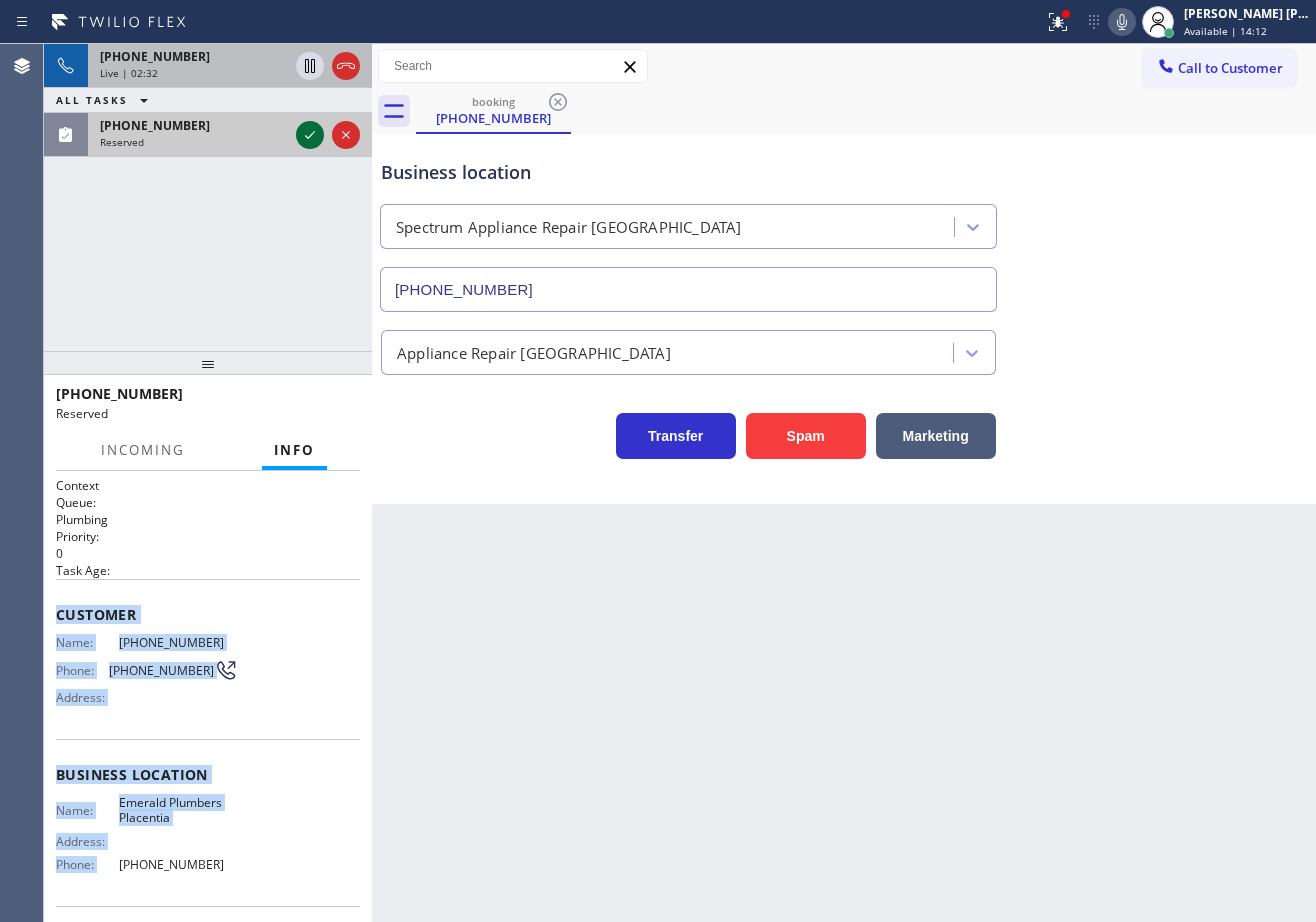 click 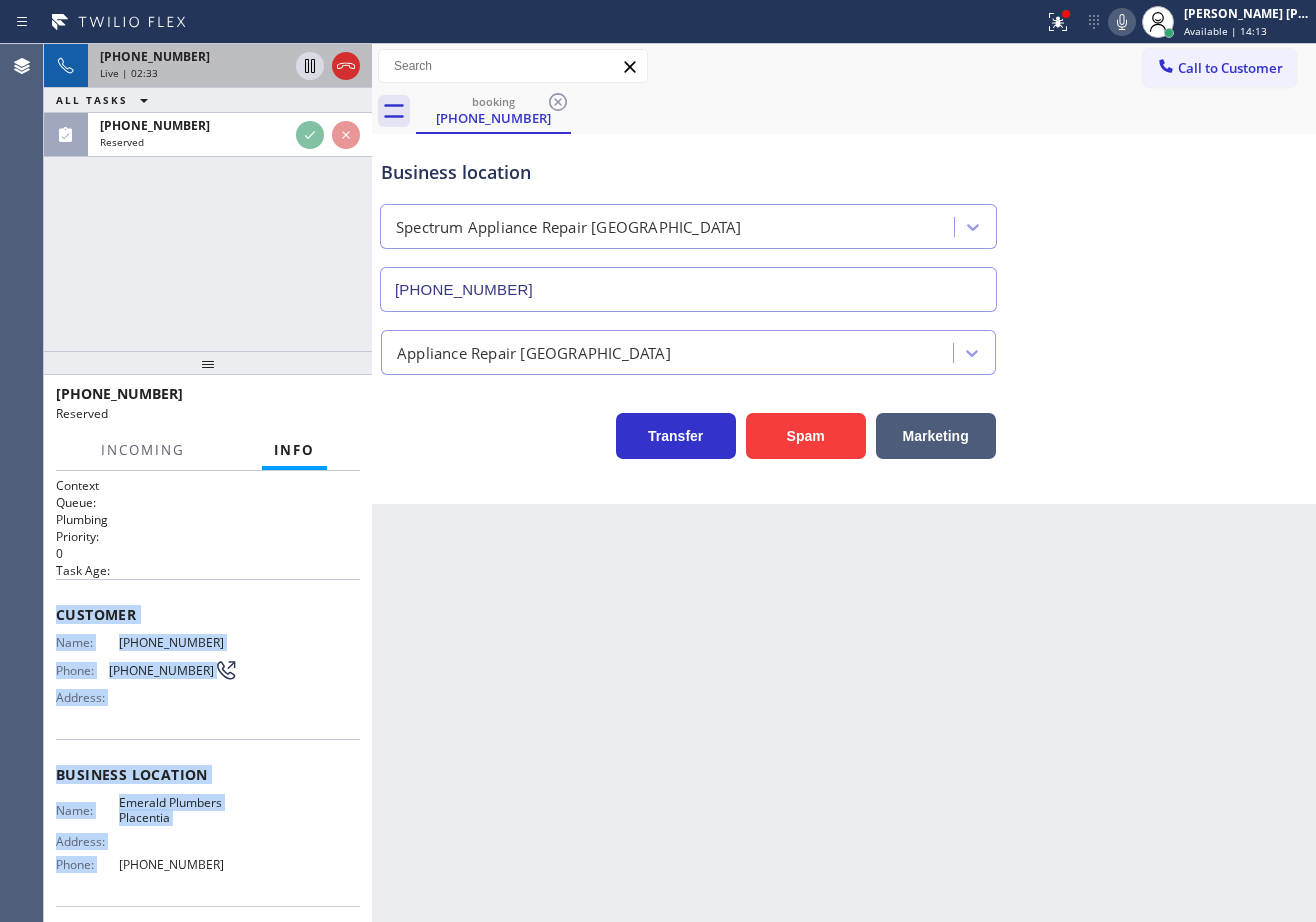 click on "Back to Dashboard Change Sender ID Customers Technicians Select a contact Outbound call Technician Search Technician Your caller id phone number Your caller id phone number Call Technician info Name   Phone none Address none Change Sender ID HVAC [PHONE_NUMBER] 5 Star Appliance [PHONE_NUMBER] Appliance Repair [PHONE_NUMBER] Plumbing [PHONE_NUMBER] Air Duct Cleaning [PHONE_NUMBER]  Electricians [PHONE_NUMBER] Cancel Change Check personal SMS Reset Change booking [PHONE_NUMBER] Call to Customer Outbound call Location Search location Your caller id phone number Customer number Call Outbound call Technician Search Technician Your caller id phone number Your caller id phone number Call booking [PHONE_NUMBER] Business location Spectrum Appliance Repair [GEOGRAPHIC_DATA] [PHONE_NUMBER] Appliance Repair High End Transfer Spam Marketing" at bounding box center (844, 483) 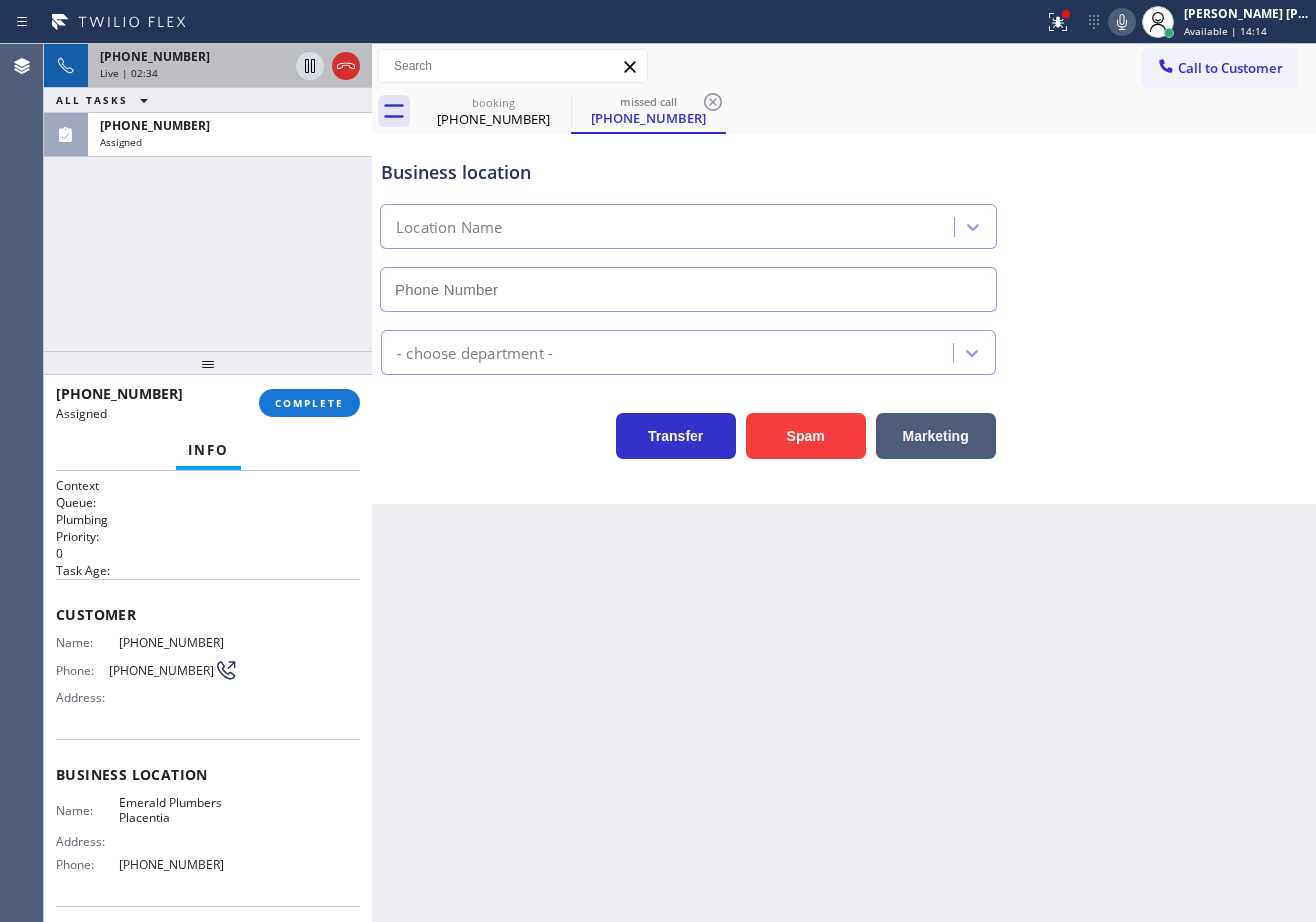 type on "[PHONE_NUMBER]" 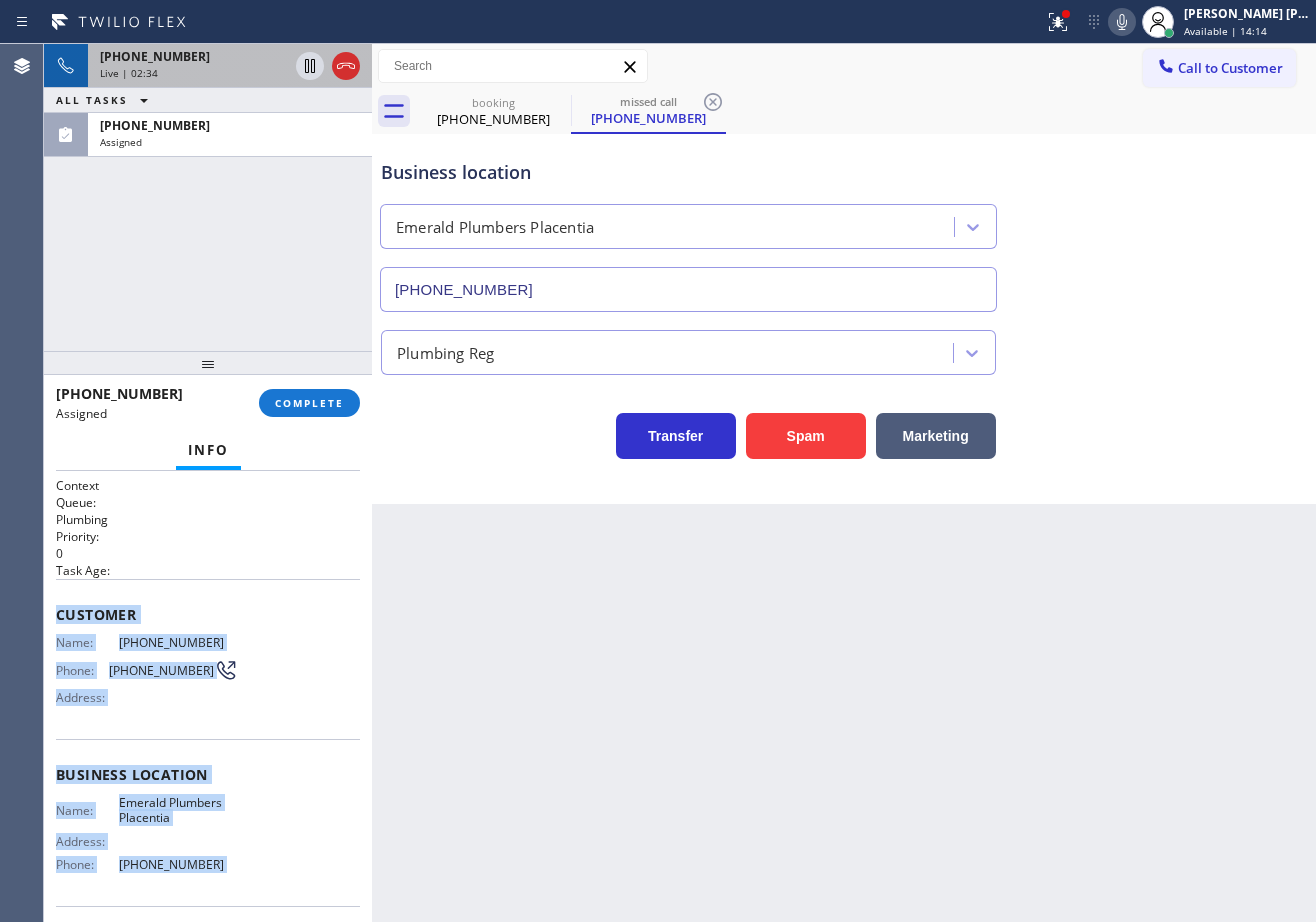 scroll, scrollTop: 141, scrollLeft: 0, axis: vertical 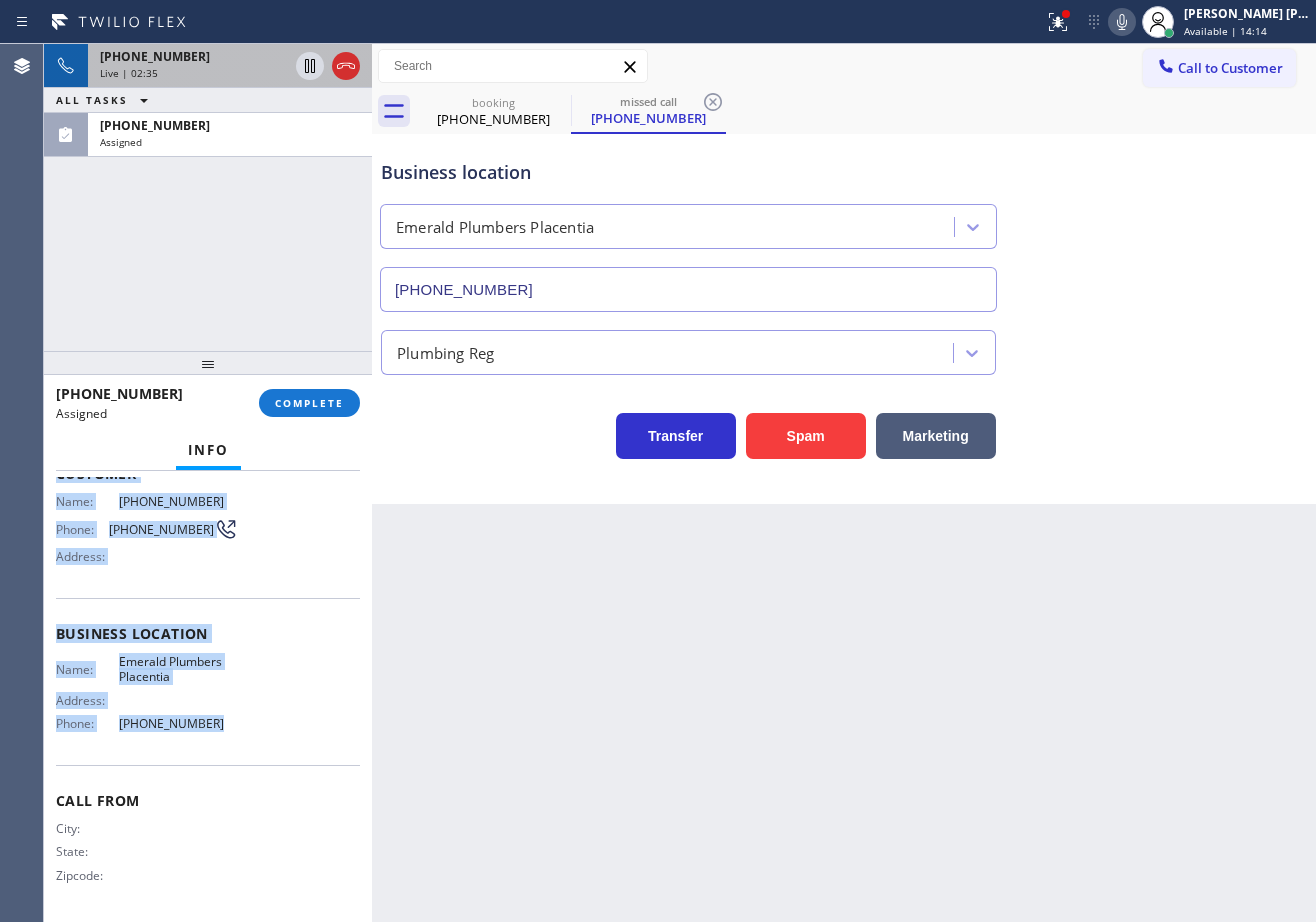 drag, startPoint x: 52, startPoint y: 611, endPoint x: 277, endPoint y: 473, distance: 263.94885 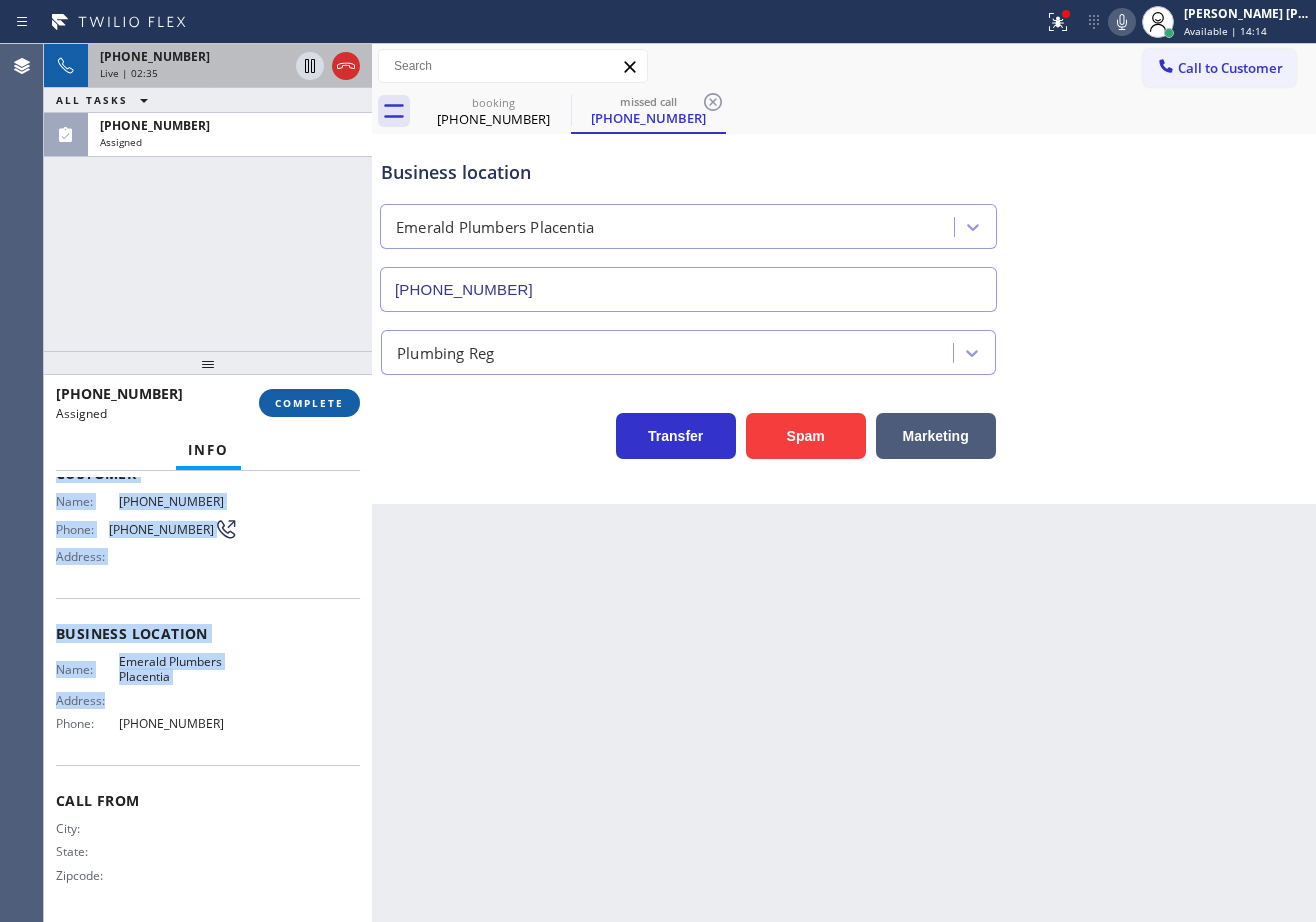 copy on "Customer Name: [PHONE_NUMBER] Phone: [PHONE_NUMBER] Address: Business location Name: [GEOGRAPHIC_DATA] Address:" 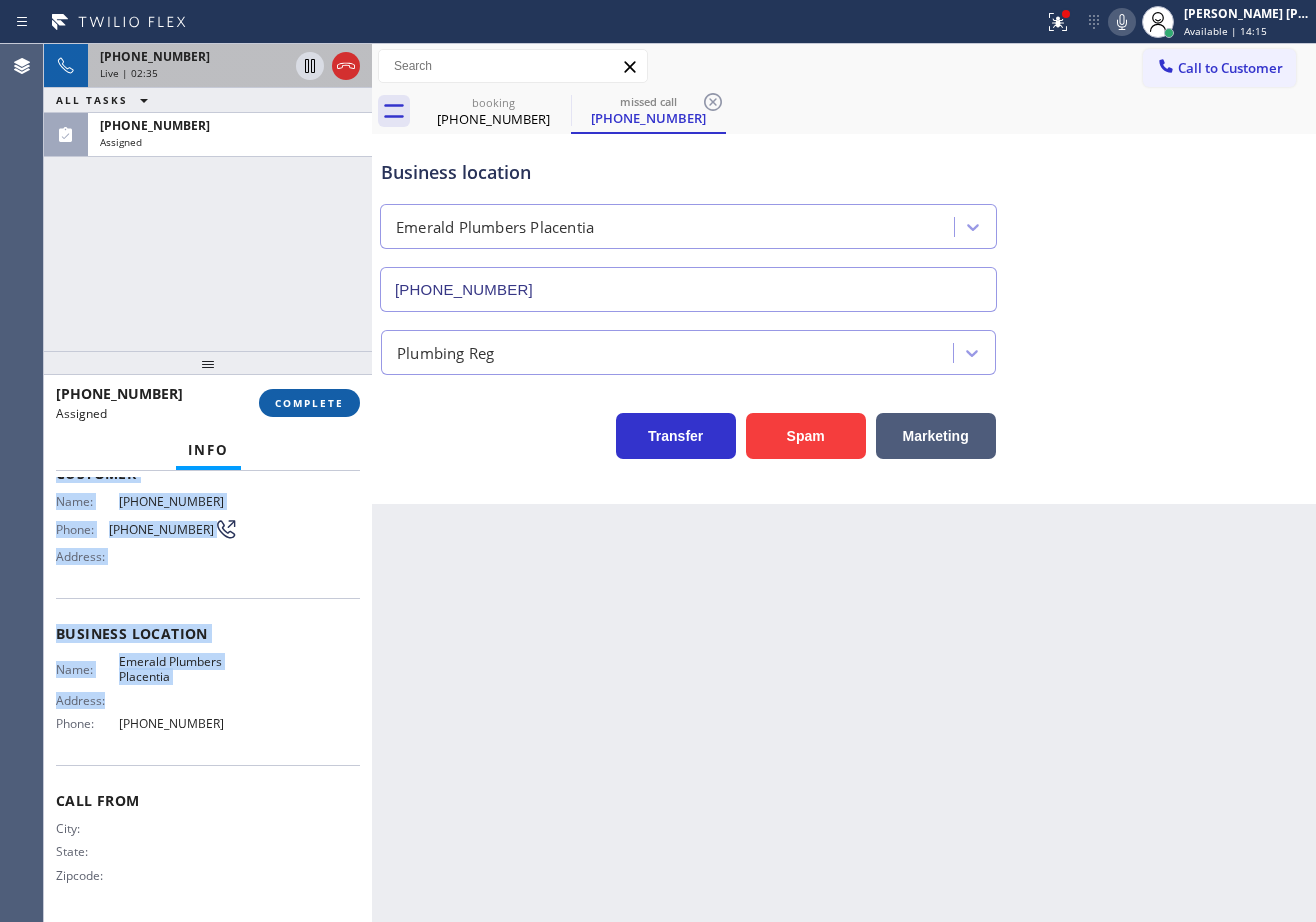 drag, startPoint x: 331, startPoint y: 378, endPoint x: 303, endPoint y: 412, distance: 44.04543 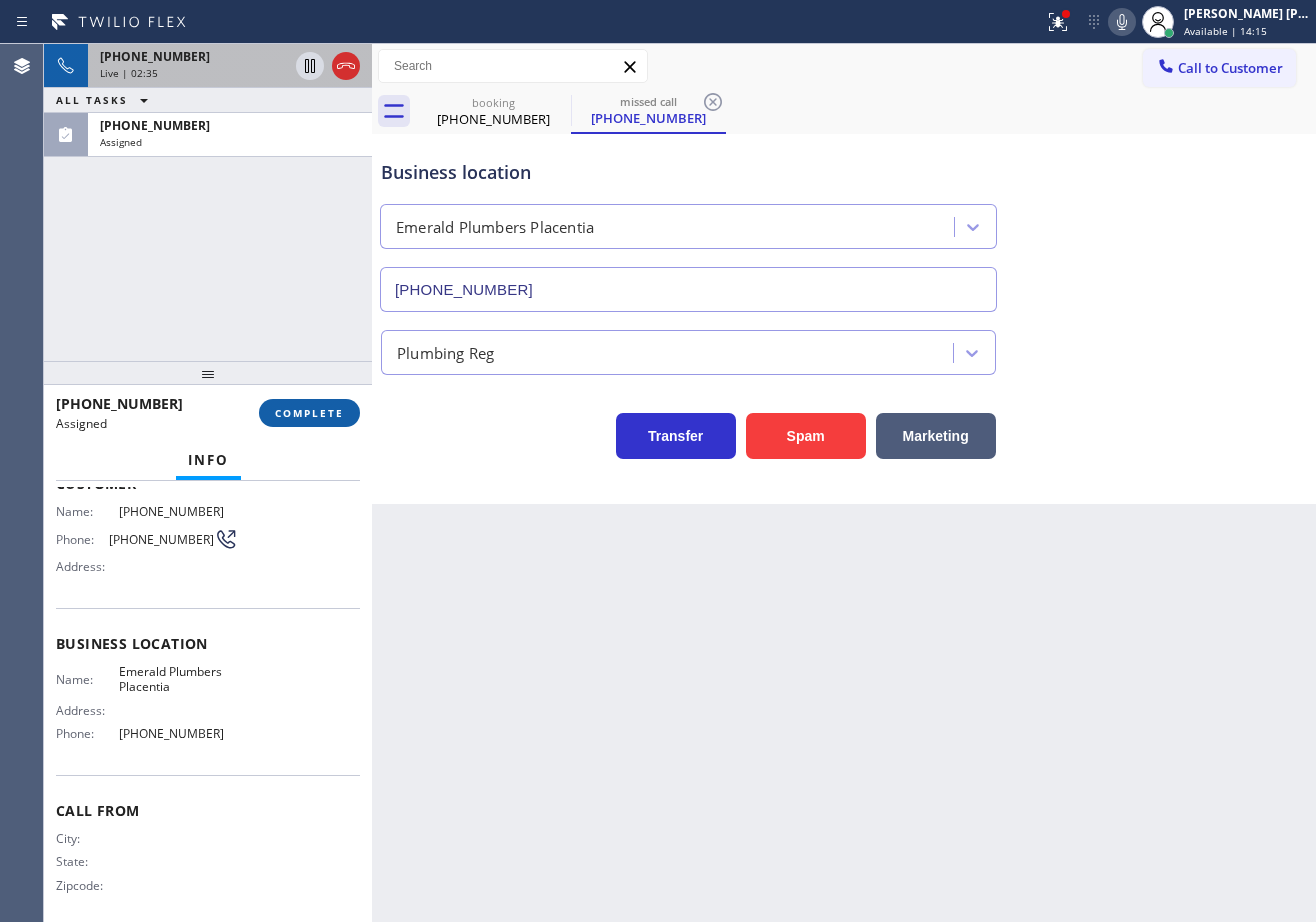 click on "COMPLETE" at bounding box center [309, 413] 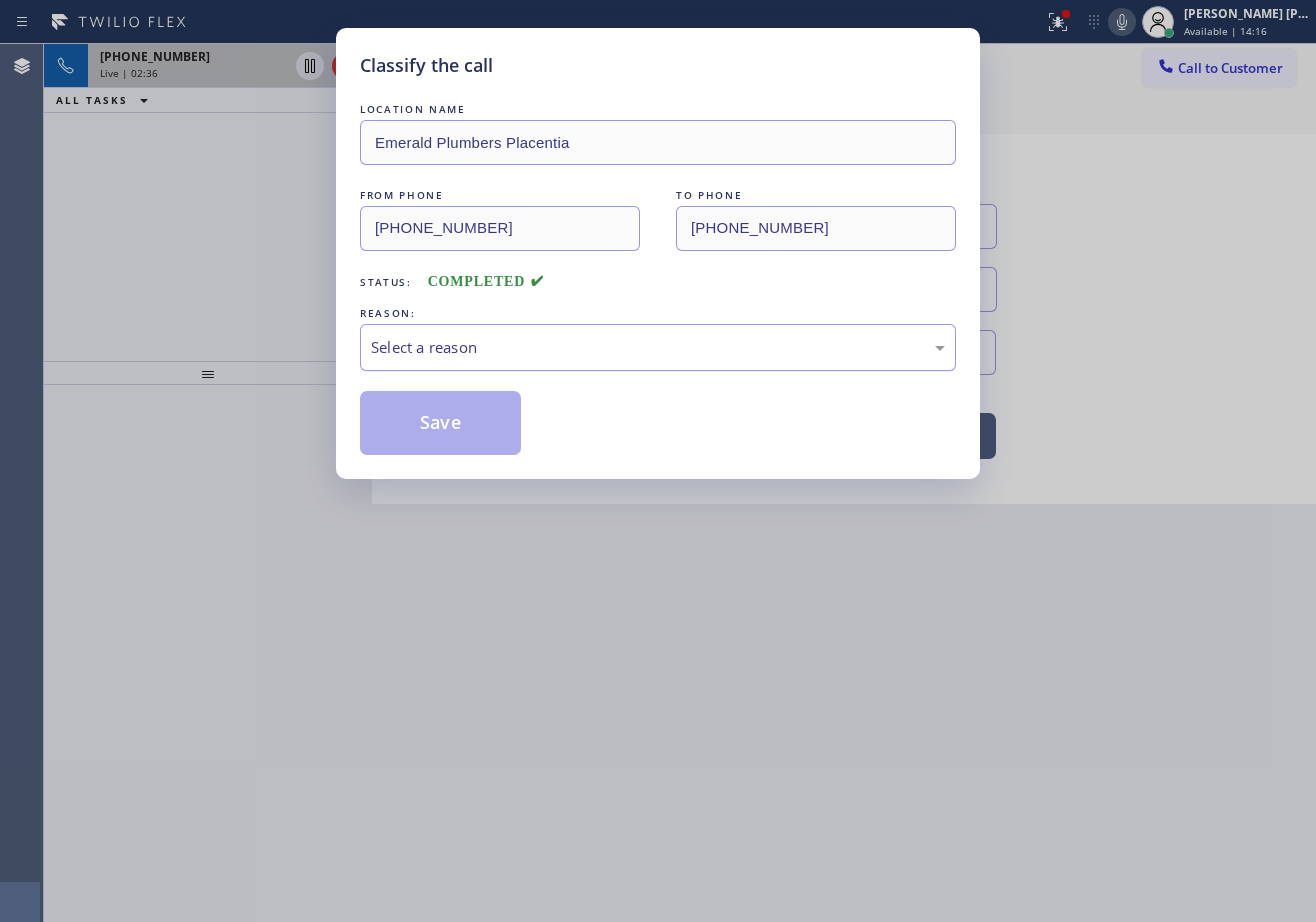 click on "Select a reason" at bounding box center (658, 347) 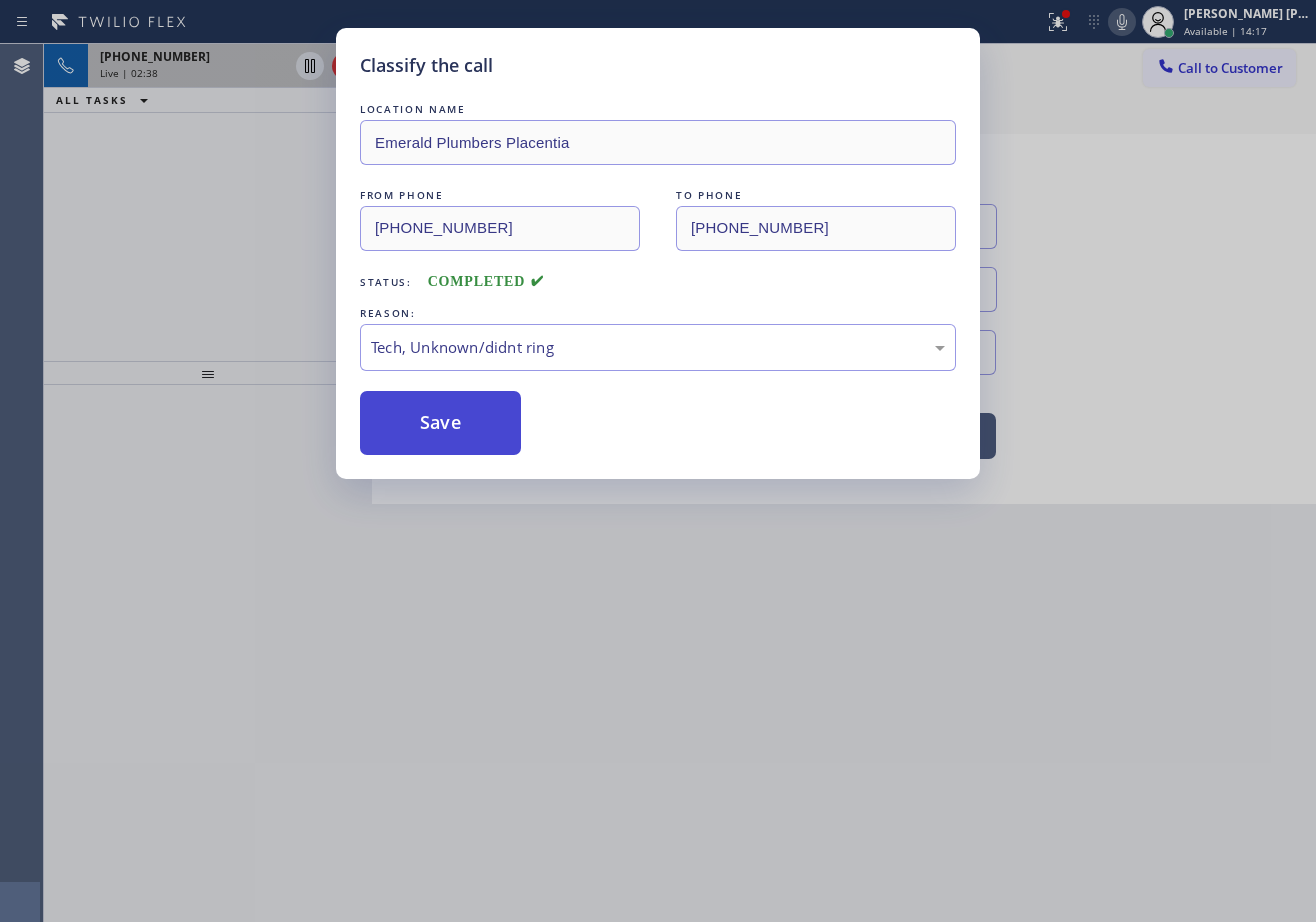click on "Save" at bounding box center (440, 423) 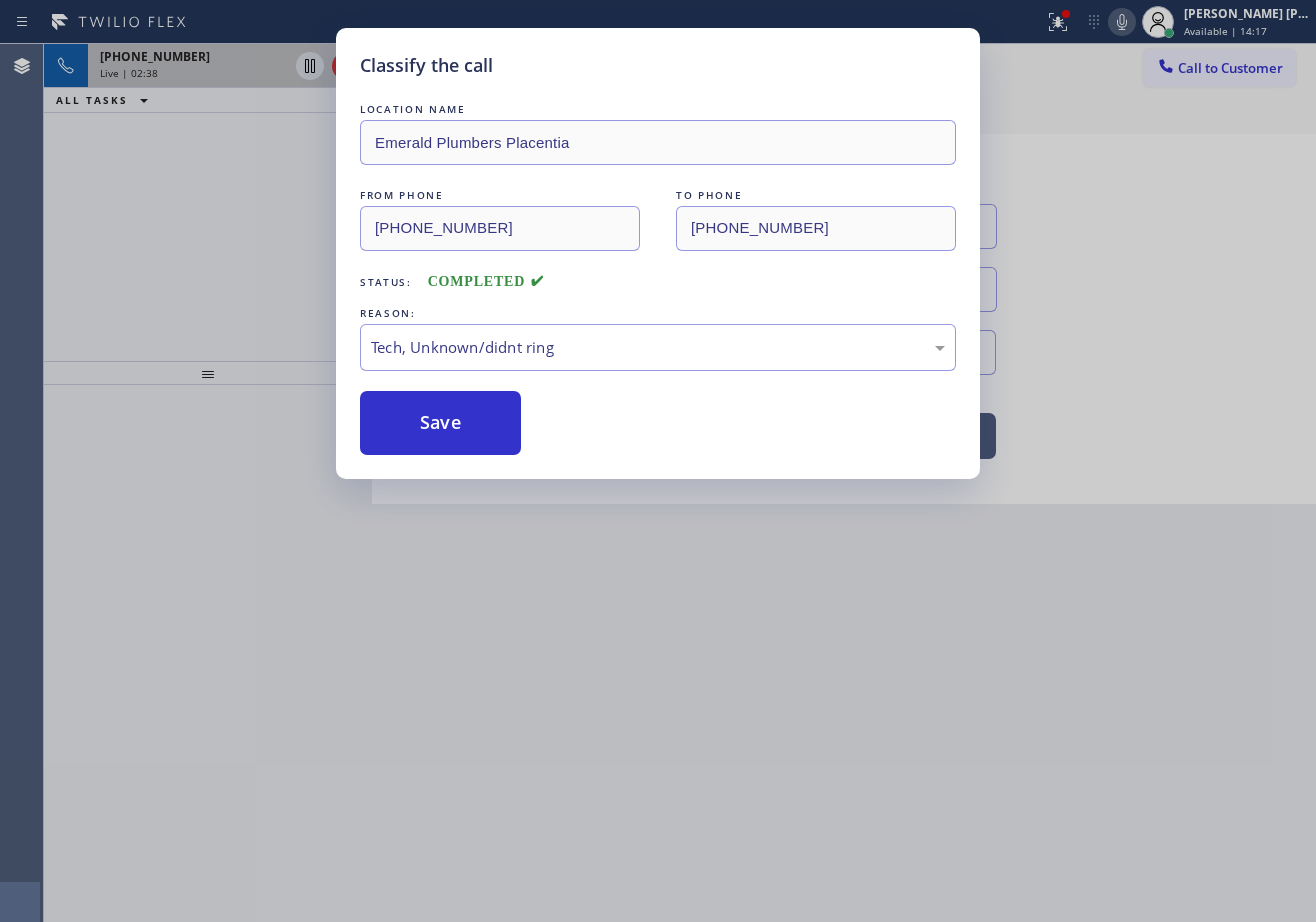 drag, startPoint x: 462, startPoint y: 445, endPoint x: 755, endPoint y: 695, distance: 385.161 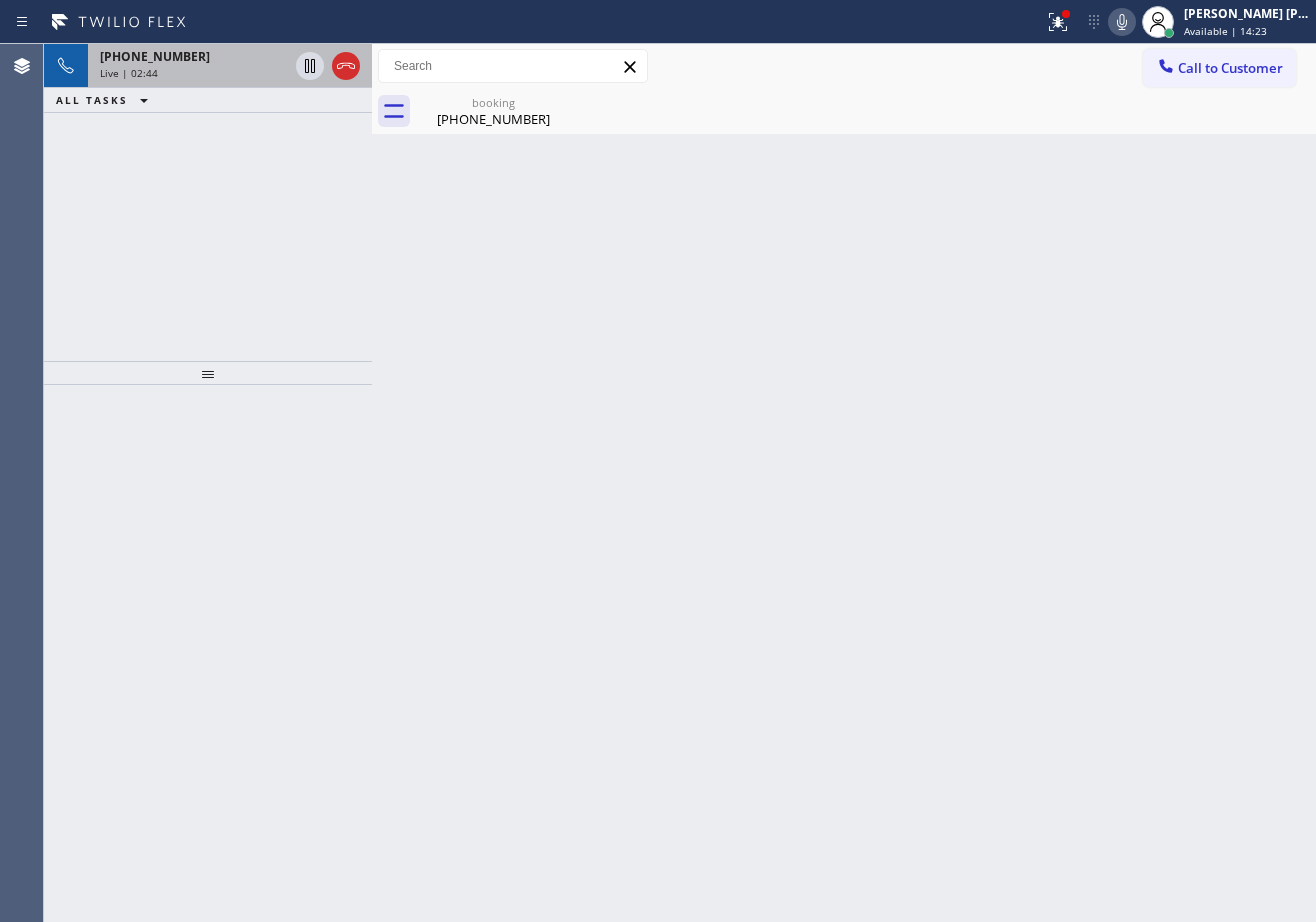 click on "[PHONE_NUMBER] Live | 02:44 ALL TASKS ALL TASKS ACTIVE TASKS TASKS IN WRAP UP" at bounding box center (208, 202) 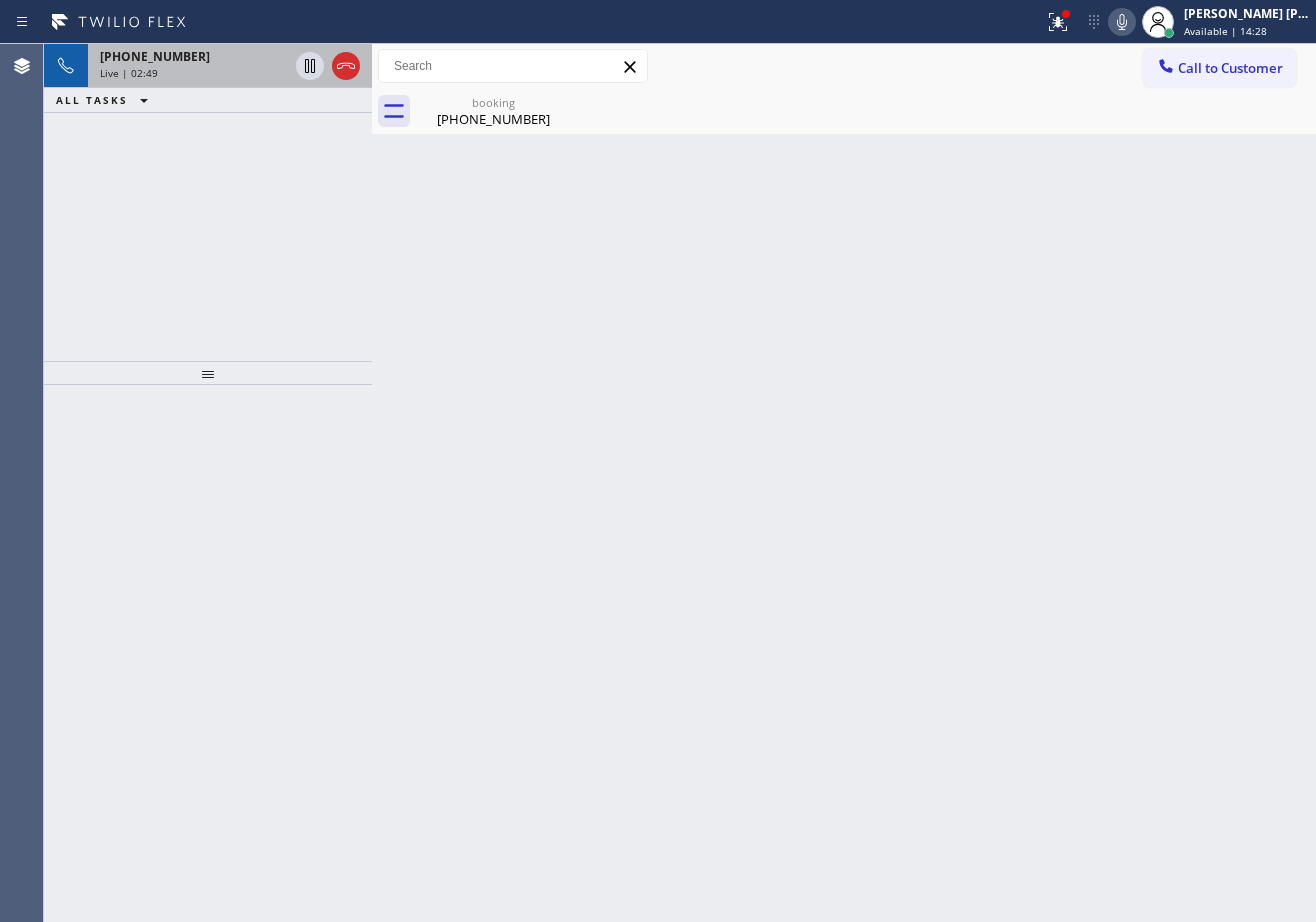drag, startPoint x: 470, startPoint y: 110, endPoint x: 283, endPoint y: 79, distance: 189.55211 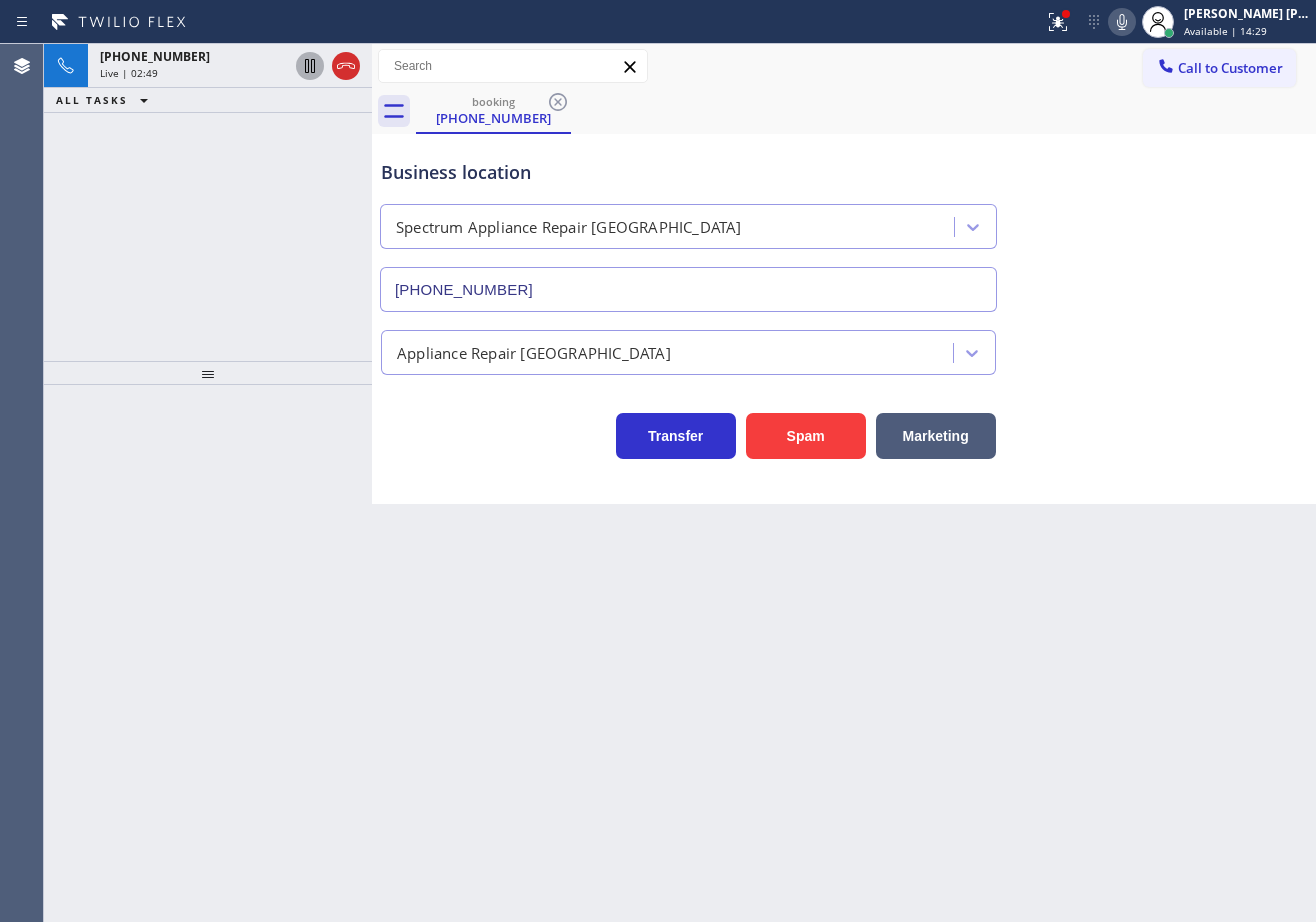 click on "[PHONE_NUMBER]" at bounding box center [194, 56] 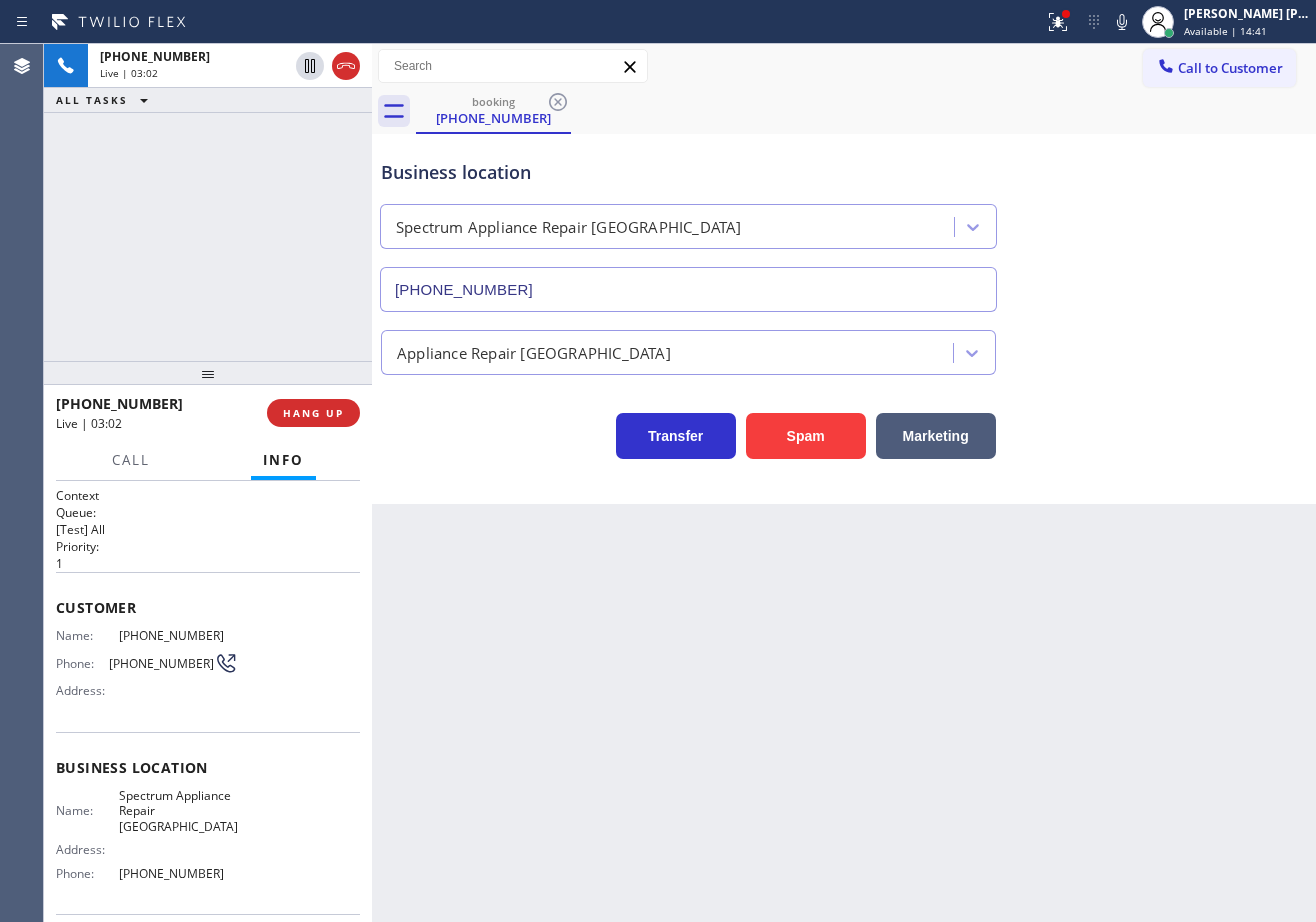 drag, startPoint x: 1141, startPoint y: 26, endPoint x: 1161, endPoint y: 227, distance: 201.99257 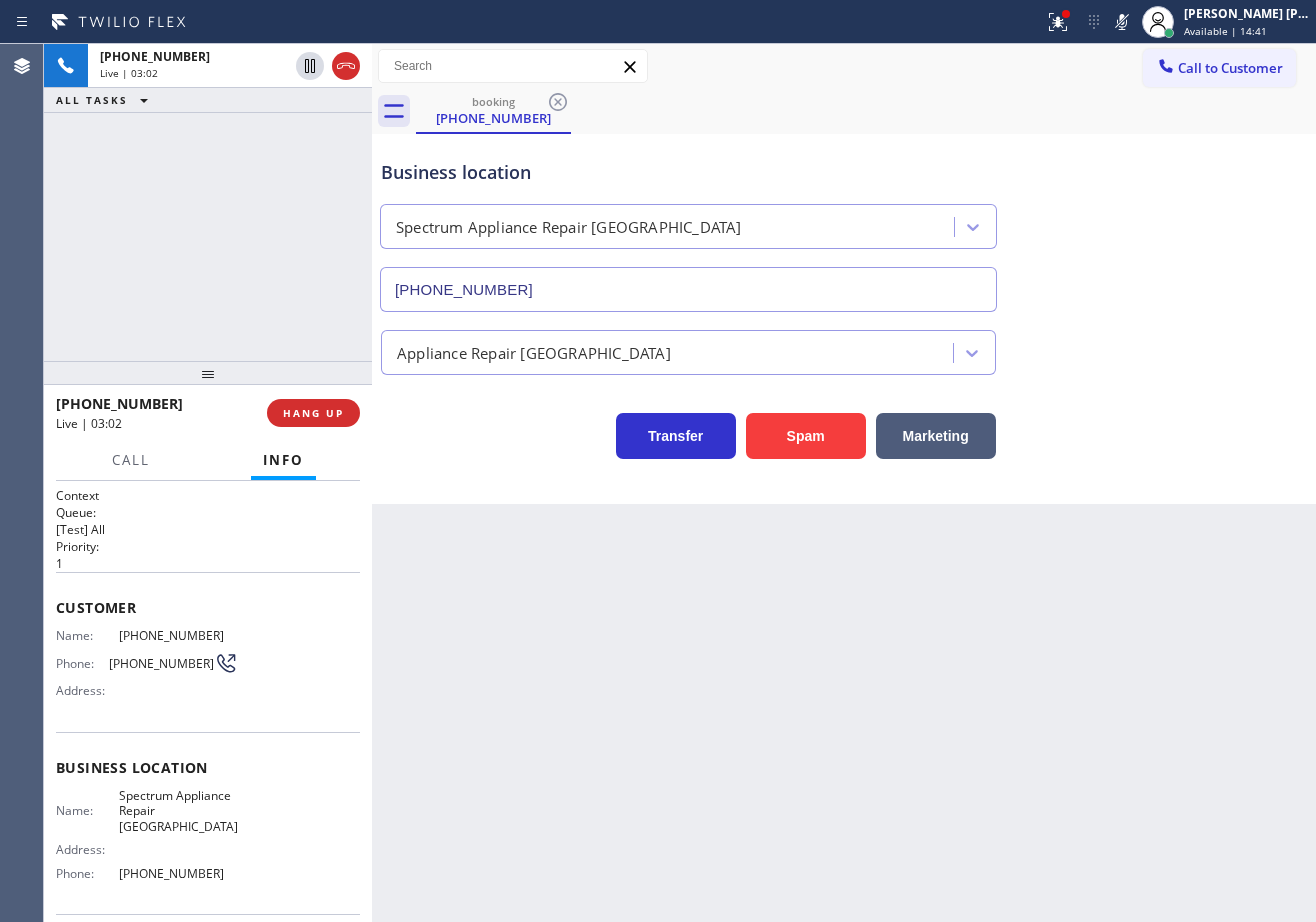 click on "Business location Spectrum Appliance Repair [GEOGRAPHIC_DATA] [PHONE_NUMBER]" at bounding box center (844, 221) 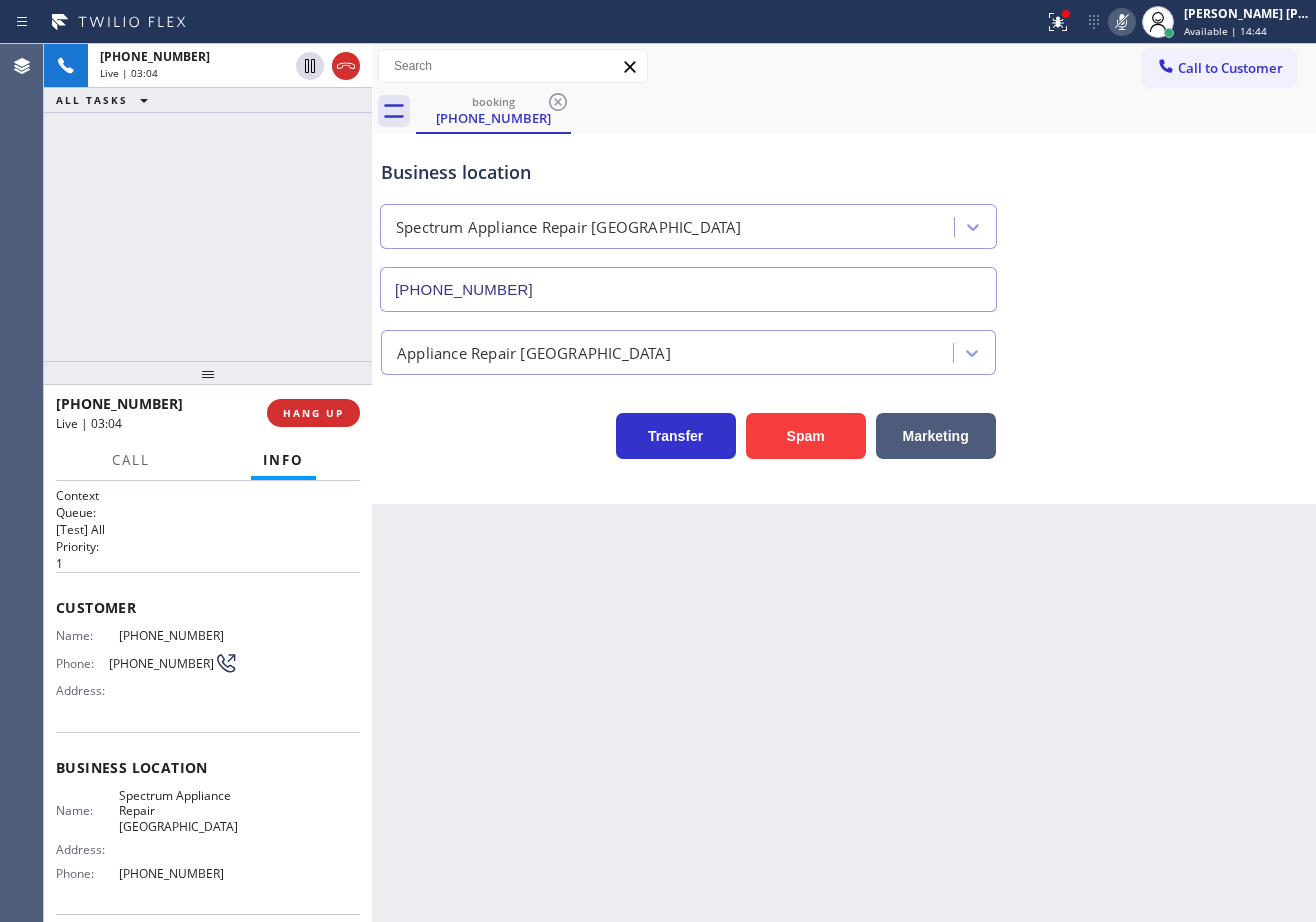 click 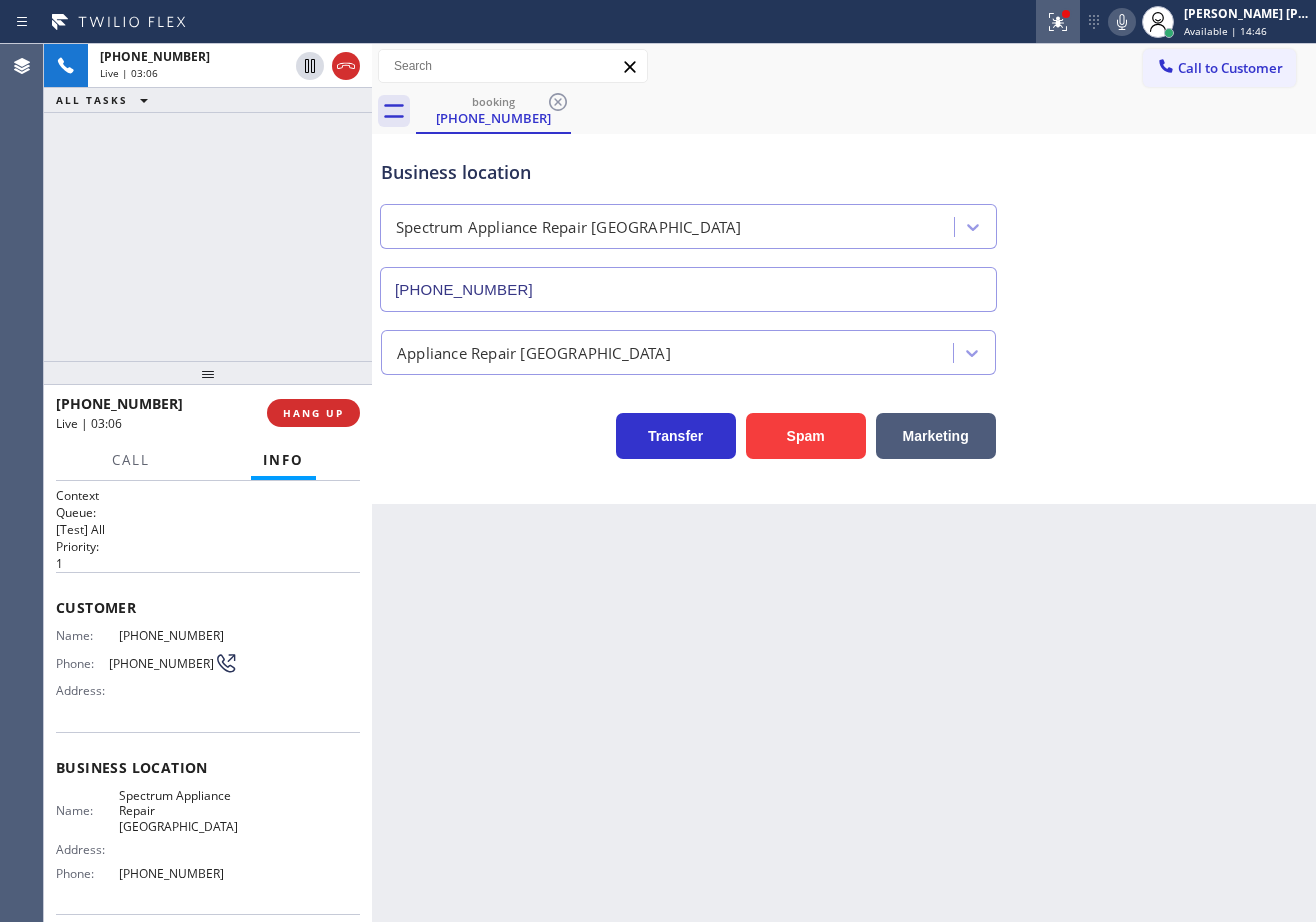 click 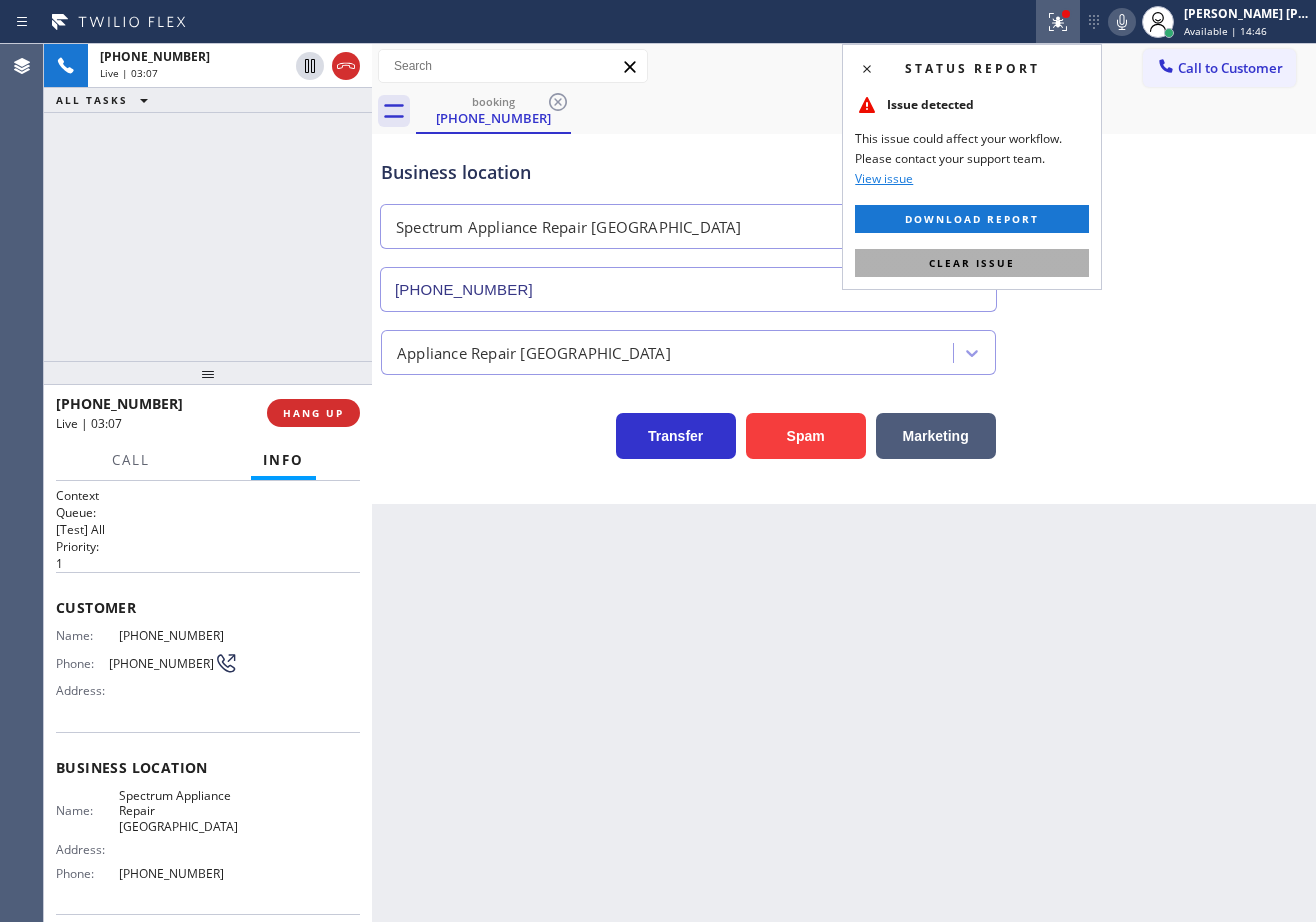 click on "Clear issue" at bounding box center (972, 263) 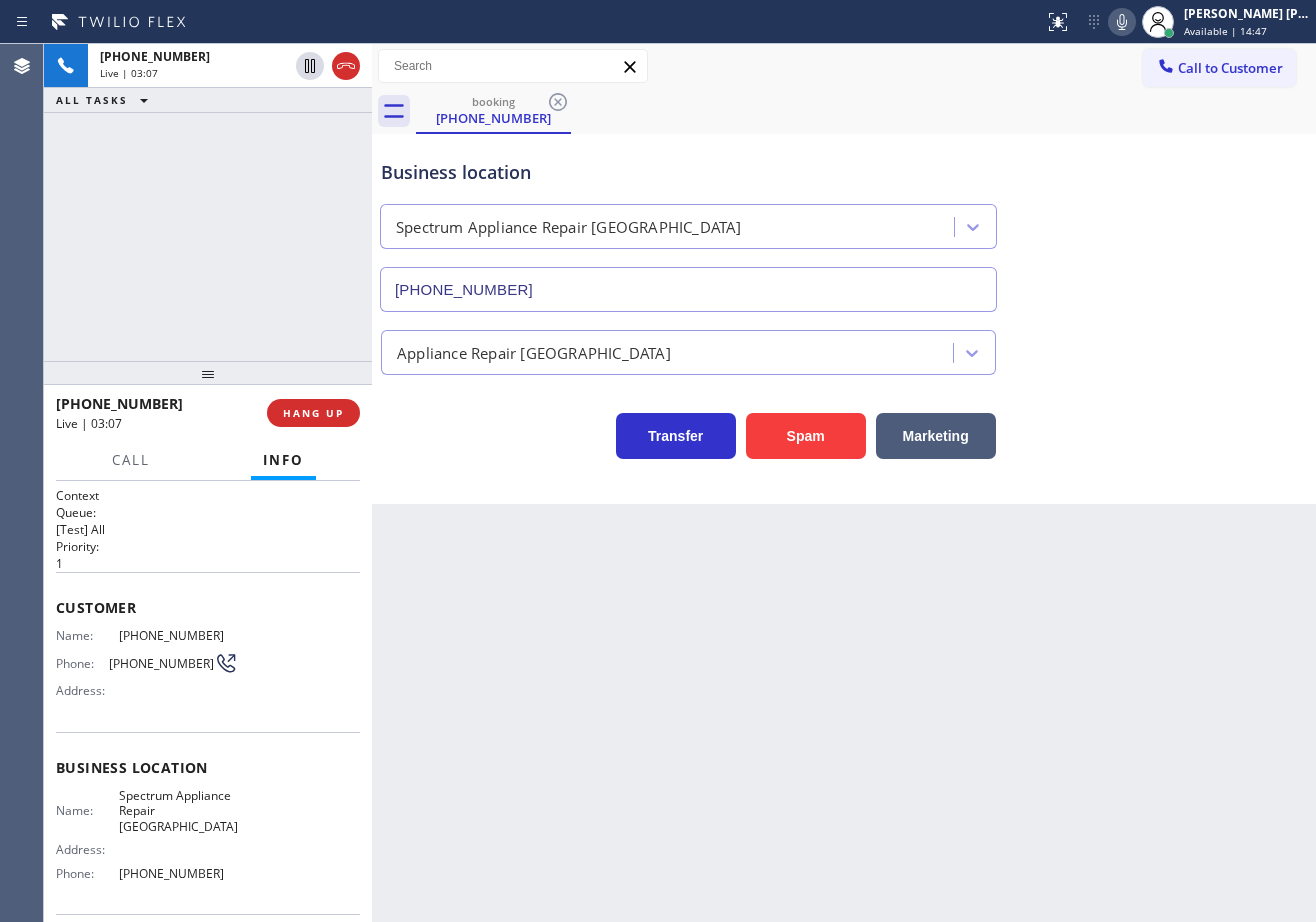 click on "Business location Spectrum Appliance Repair [GEOGRAPHIC_DATA] [PHONE_NUMBER]" at bounding box center (844, 221) 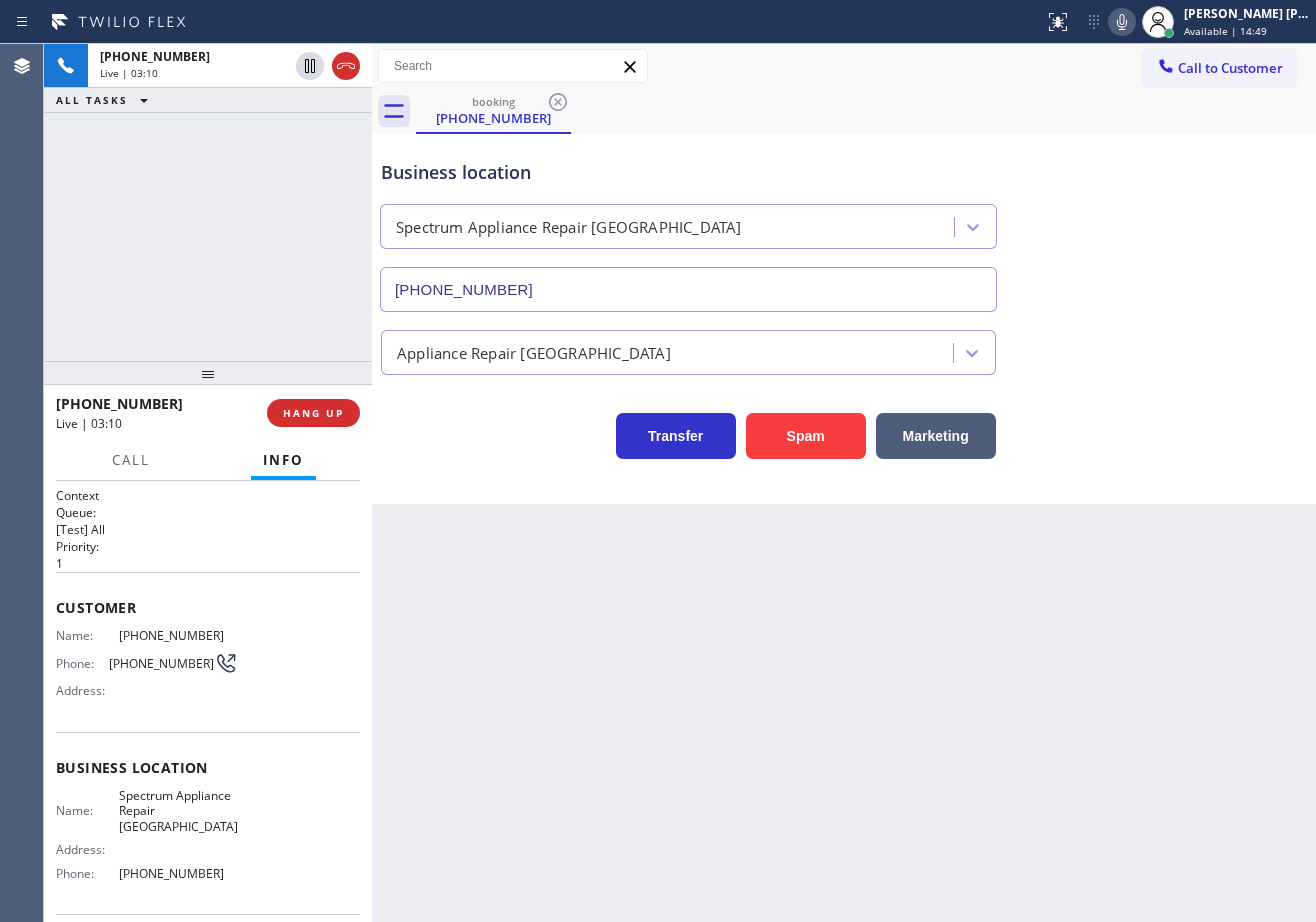 click 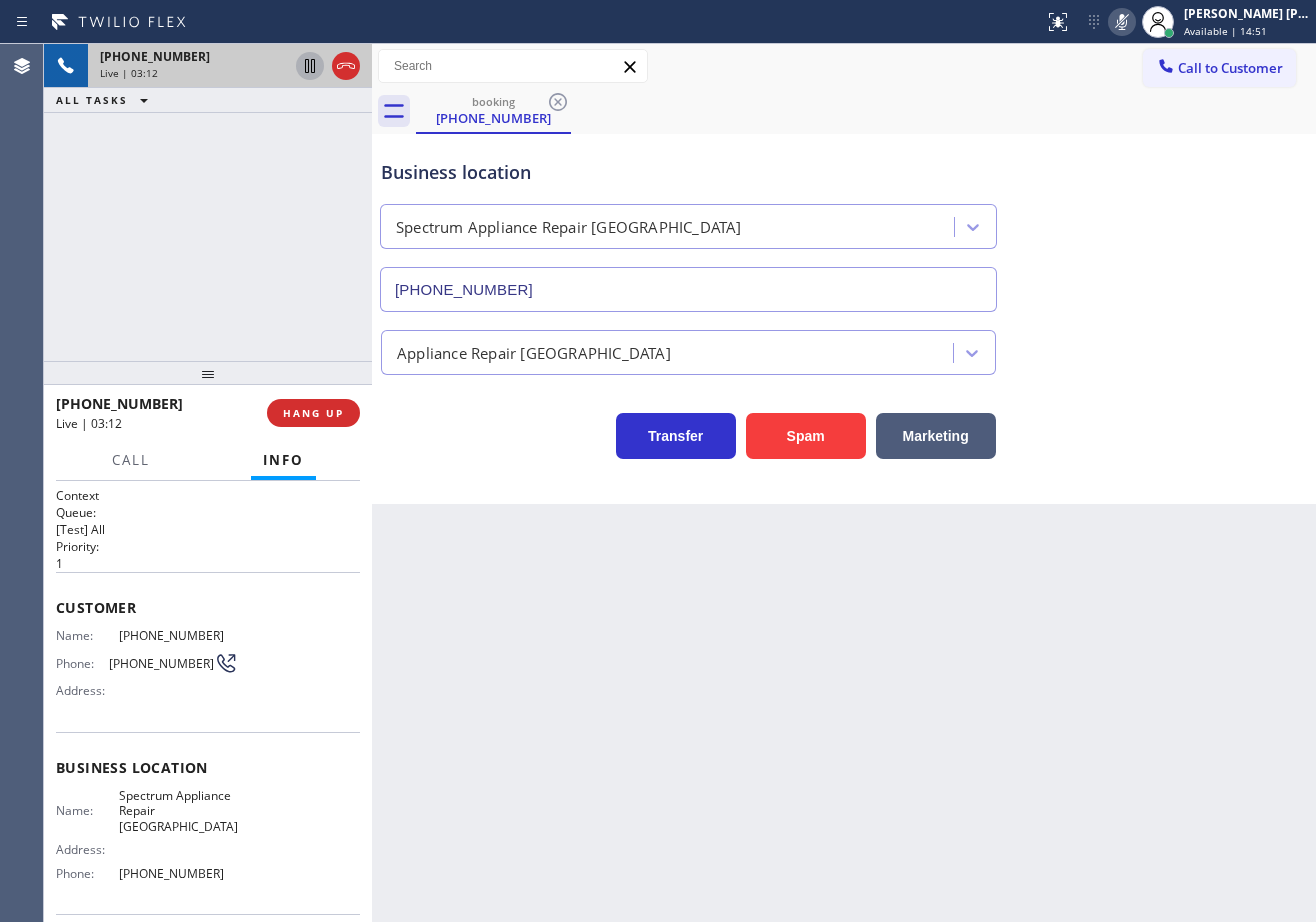 click 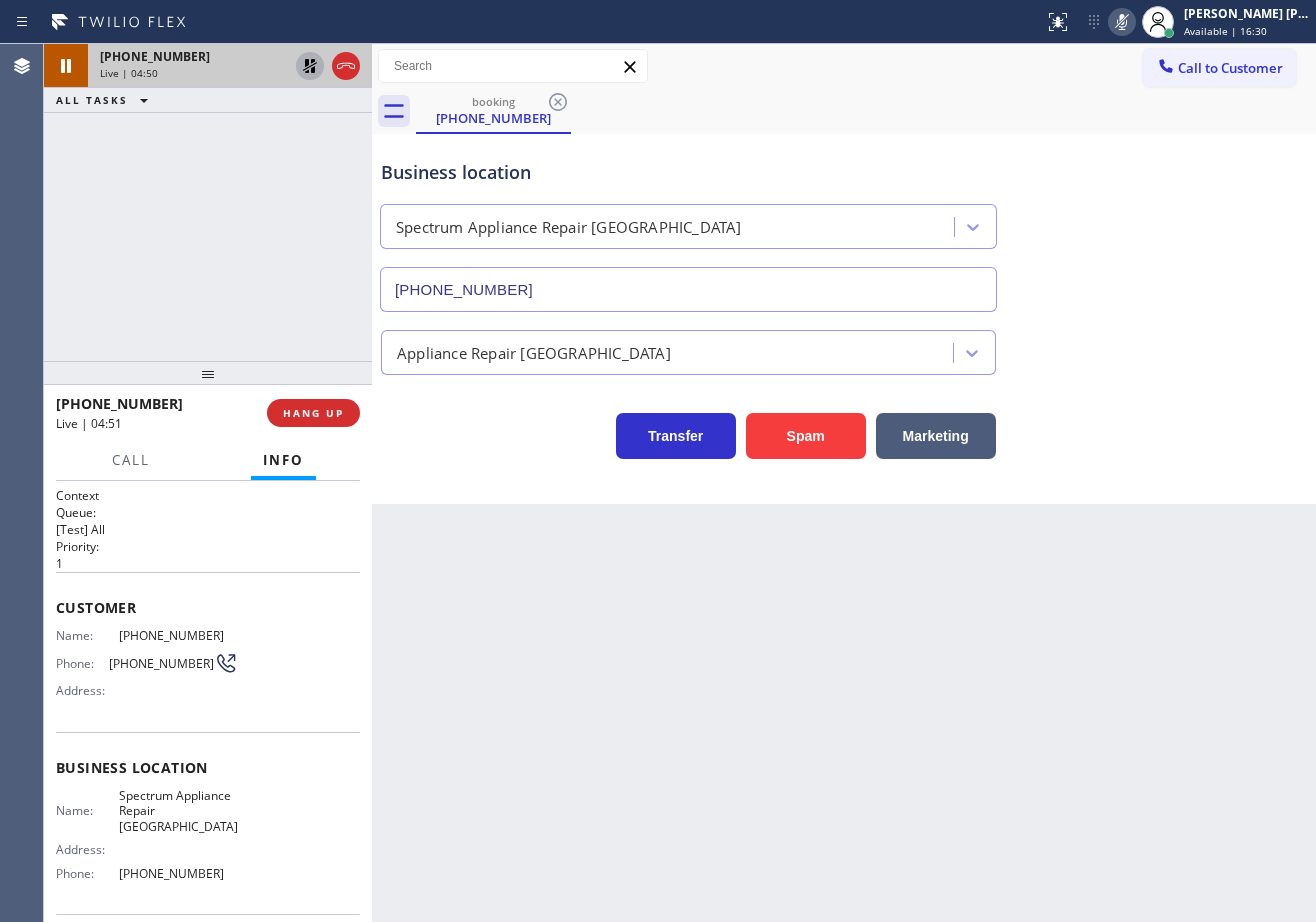 click on "Back to Dashboard Change Sender ID Customers Technicians Select a contact Outbound call Technician Search Technician Your caller id phone number Your caller id phone number Call Technician info Name   Phone none Address none Change Sender ID HVAC [PHONE_NUMBER] 5 Star Appliance [PHONE_NUMBER] Appliance Repair [PHONE_NUMBER] Plumbing [PHONE_NUMBER] Air Duct Cleaning [PHONE_NUMBER]  Electricians [PHONE_NUMBER] Cancel Change Check personal SMS Reset Change booking [PHONE_NUMBER] Call to Customer Outbound call Location Search location Your caller id phone number Customer number Call Outbound call Technician Search Technician Your caller id phone number Your caller id phone number Call booking [PHONE_NUMBER] Business location Spectrum Appliance Repair [GEOGRAPHIC_DATA] [PHONE_NUMBER] Appliance Repair High End Transfer Spam Marketing" at bounding box center (844, 483) 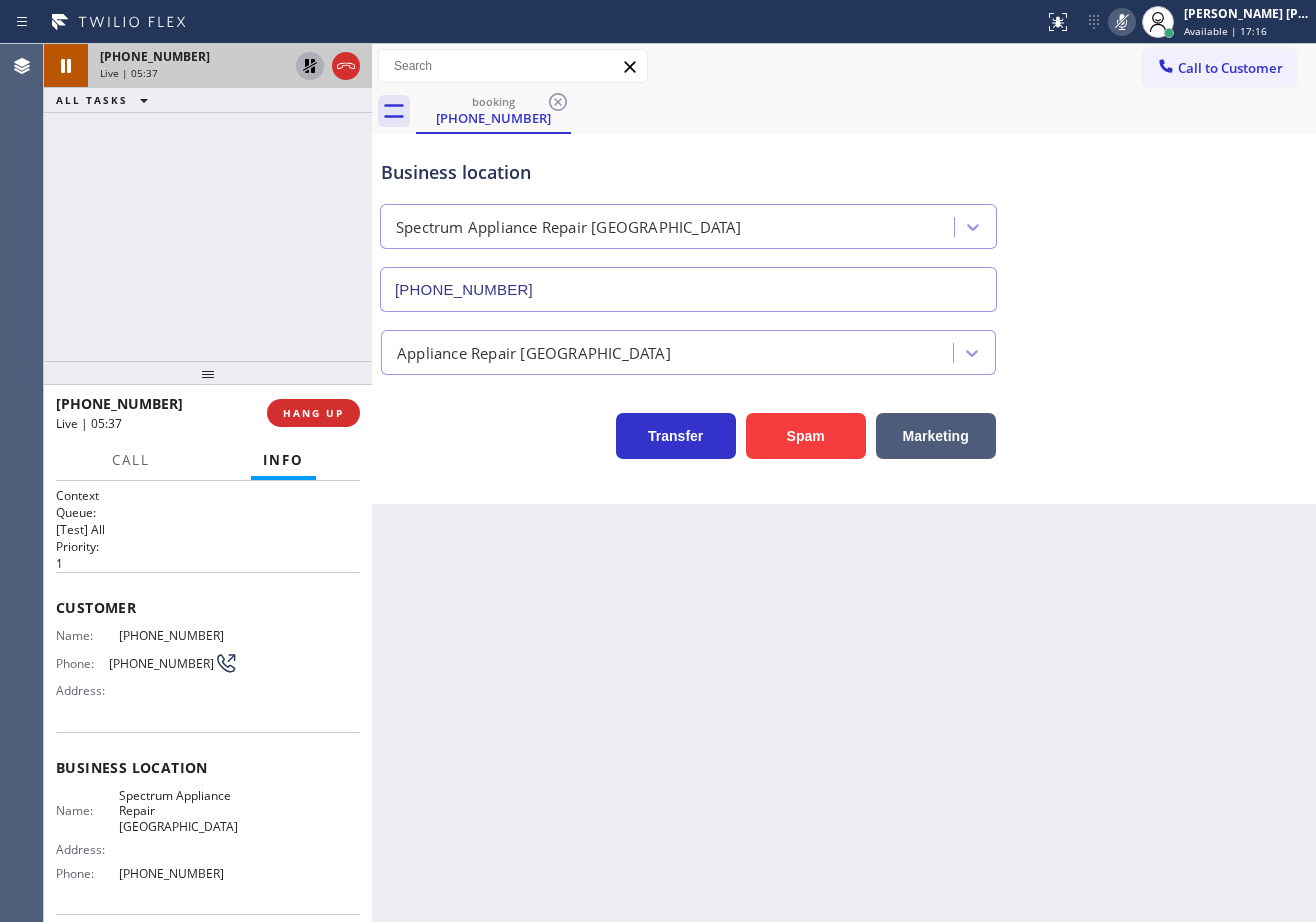 click on "Call to Customer Outbound call Location Search location Your caller id phone number Customer number Call Outbound call Technician Search Technician Your caller id phone number Your caller id phone number Call" at bounding box center [844, 66] 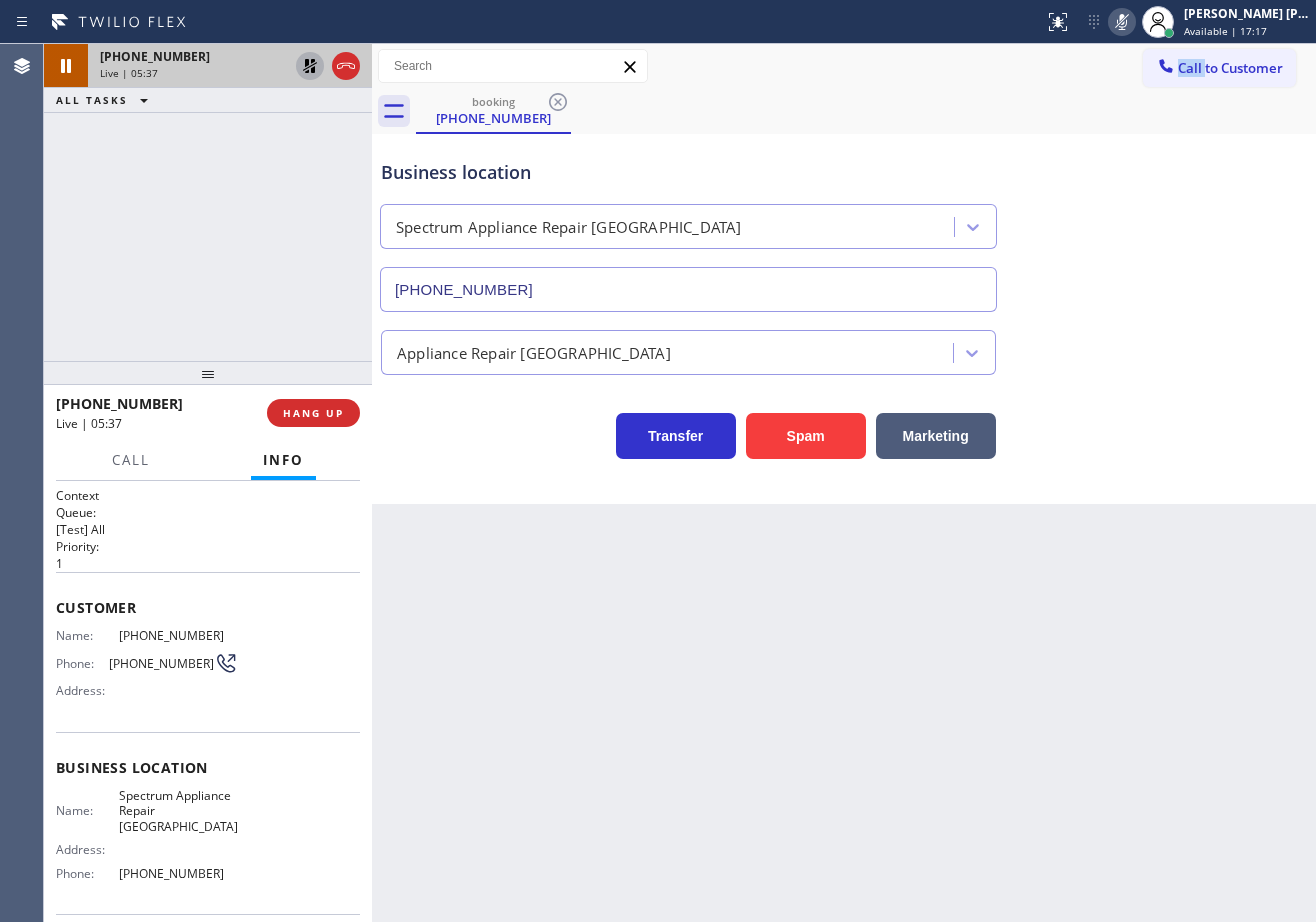 click on "Call to Customer Outbound call Location Search location Your caller id phone number Customer number Call Outbound call Technician Search Technician Your caller id phone number Your caller id phone number Call" at bounding box center (844, 66) 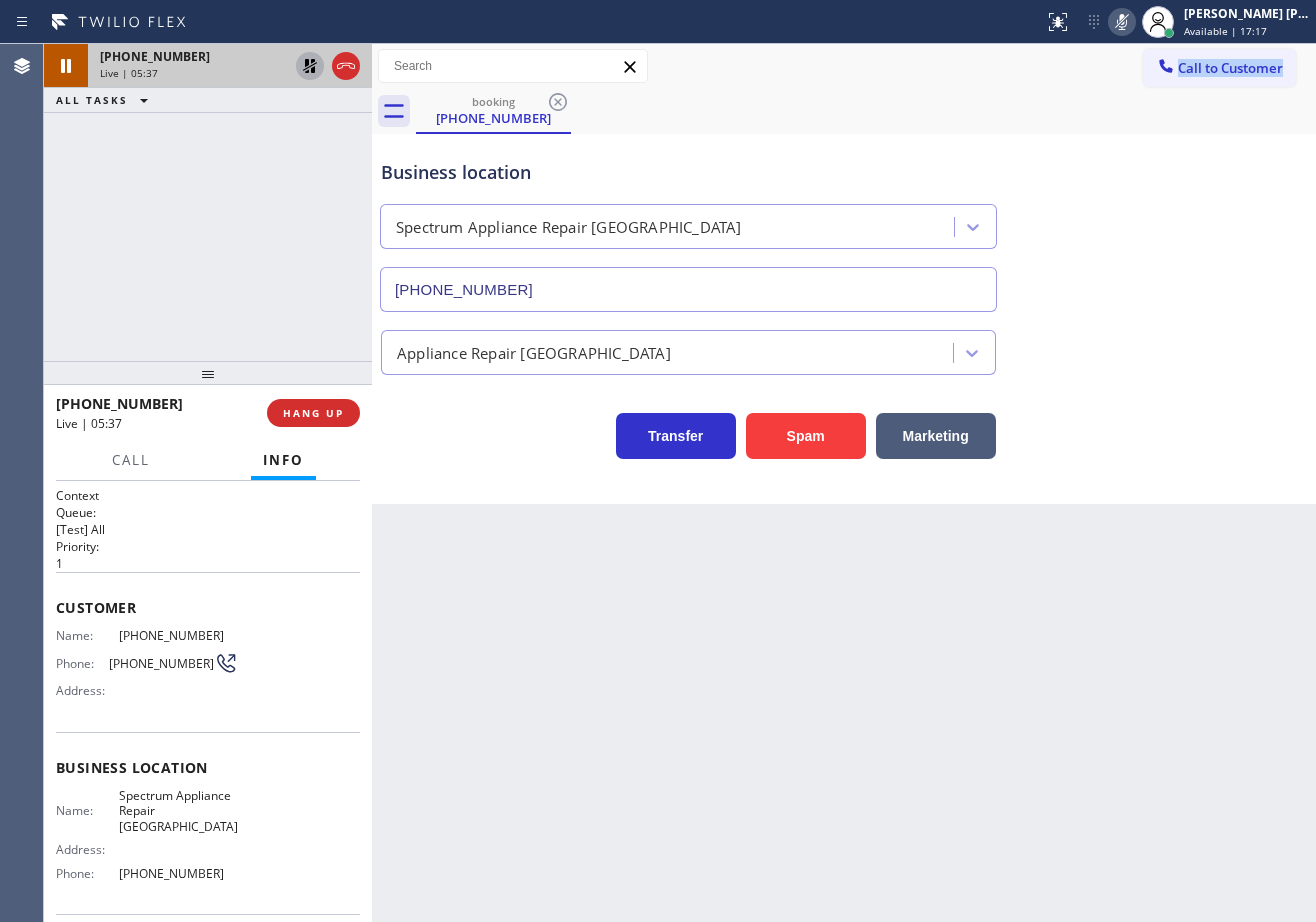 click on "Call to Customer Outbound call Location Search location Your caller id phone number Customer number Call Outbound call Technician Search Technician Your caller id phone number Your caller id phone number Call" at bounding box center [844, 66] 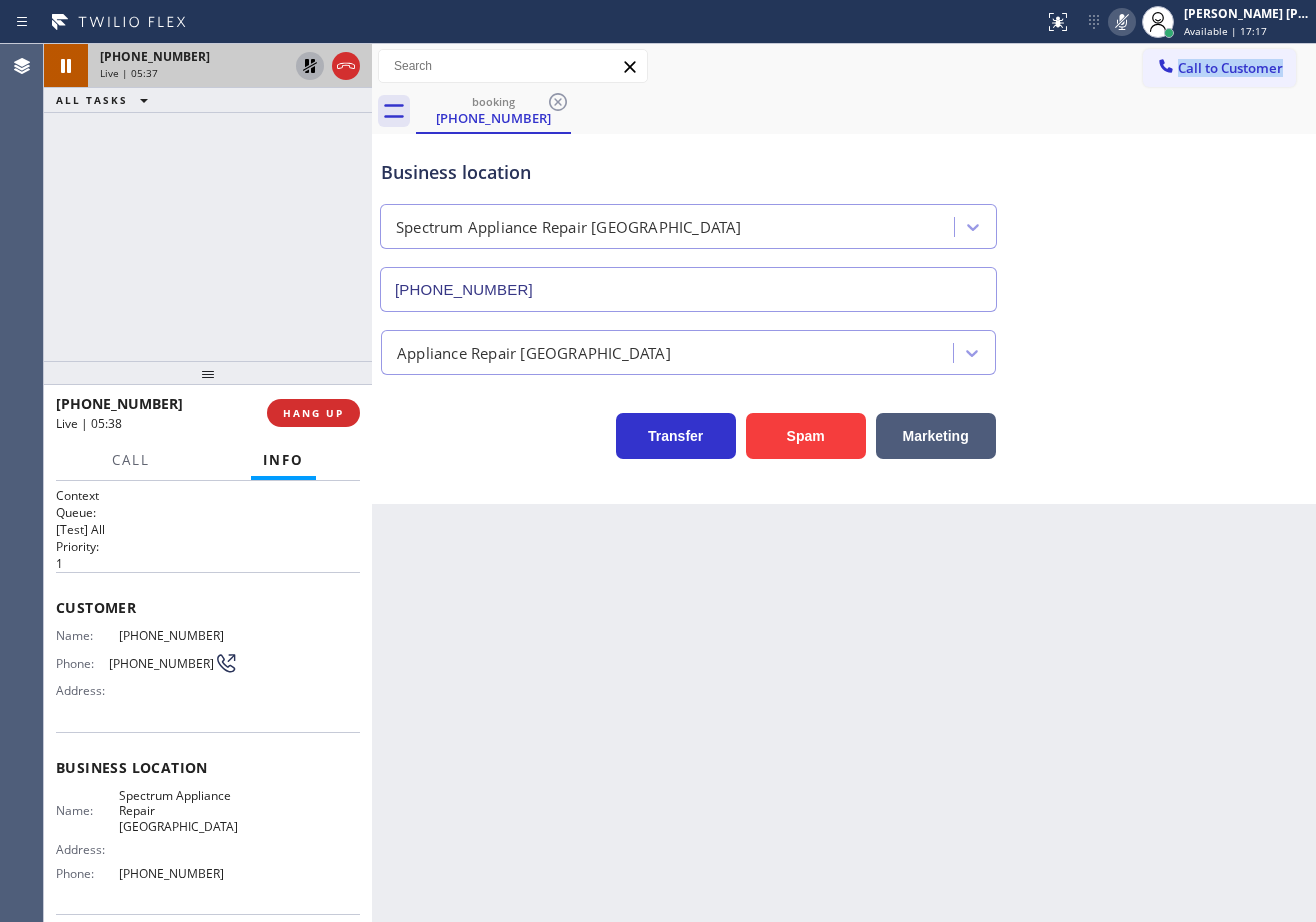 click on "Call to Customer Outbound call Location Search location Your caller id phone number Customer number Call Outbound call Technician Search Technician Your caller id phone number Your caller id phone number Call" at bounding box center [844, 66] 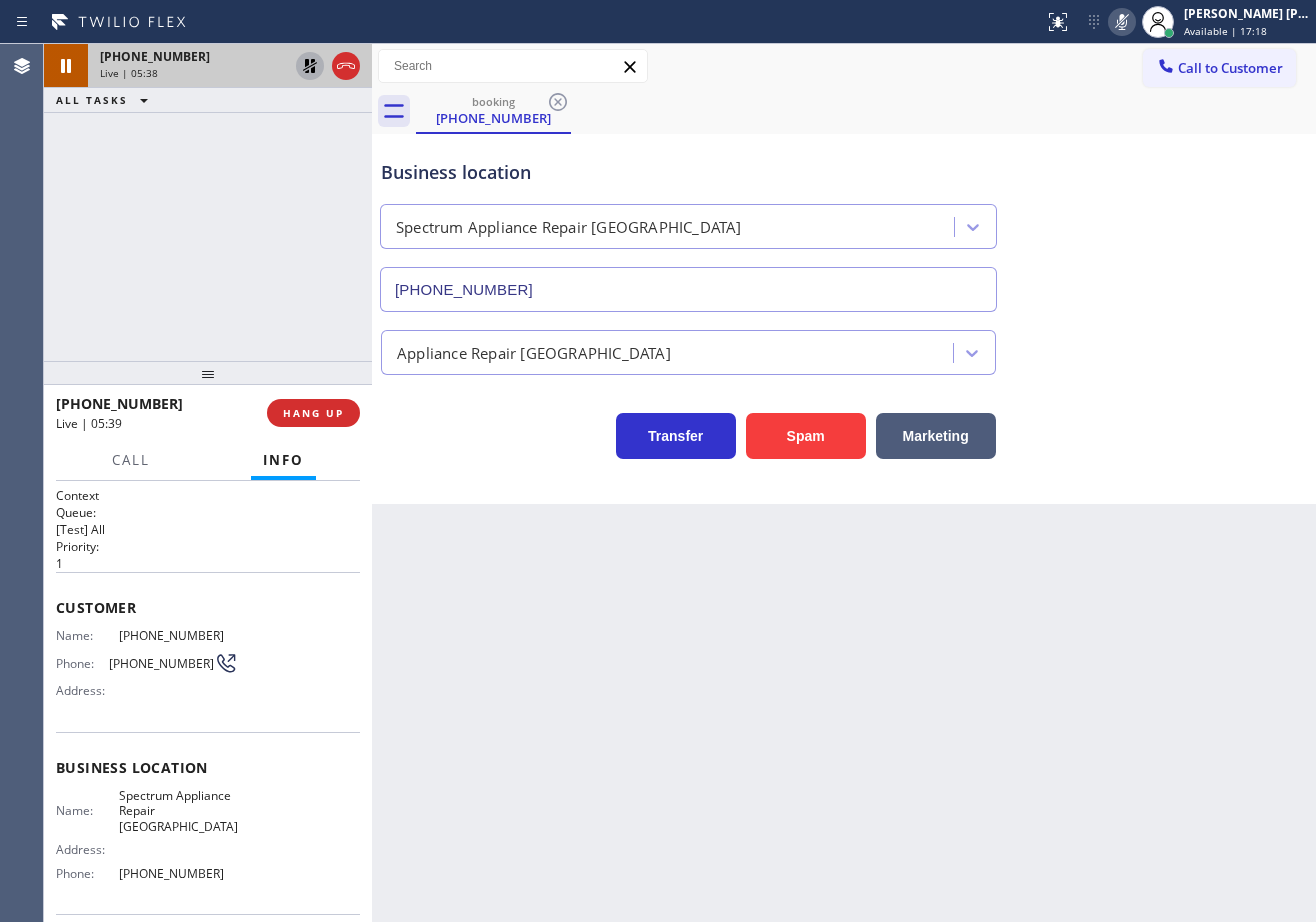 click on "Transfer Spam Marketing" at bounding box center (844, 427) 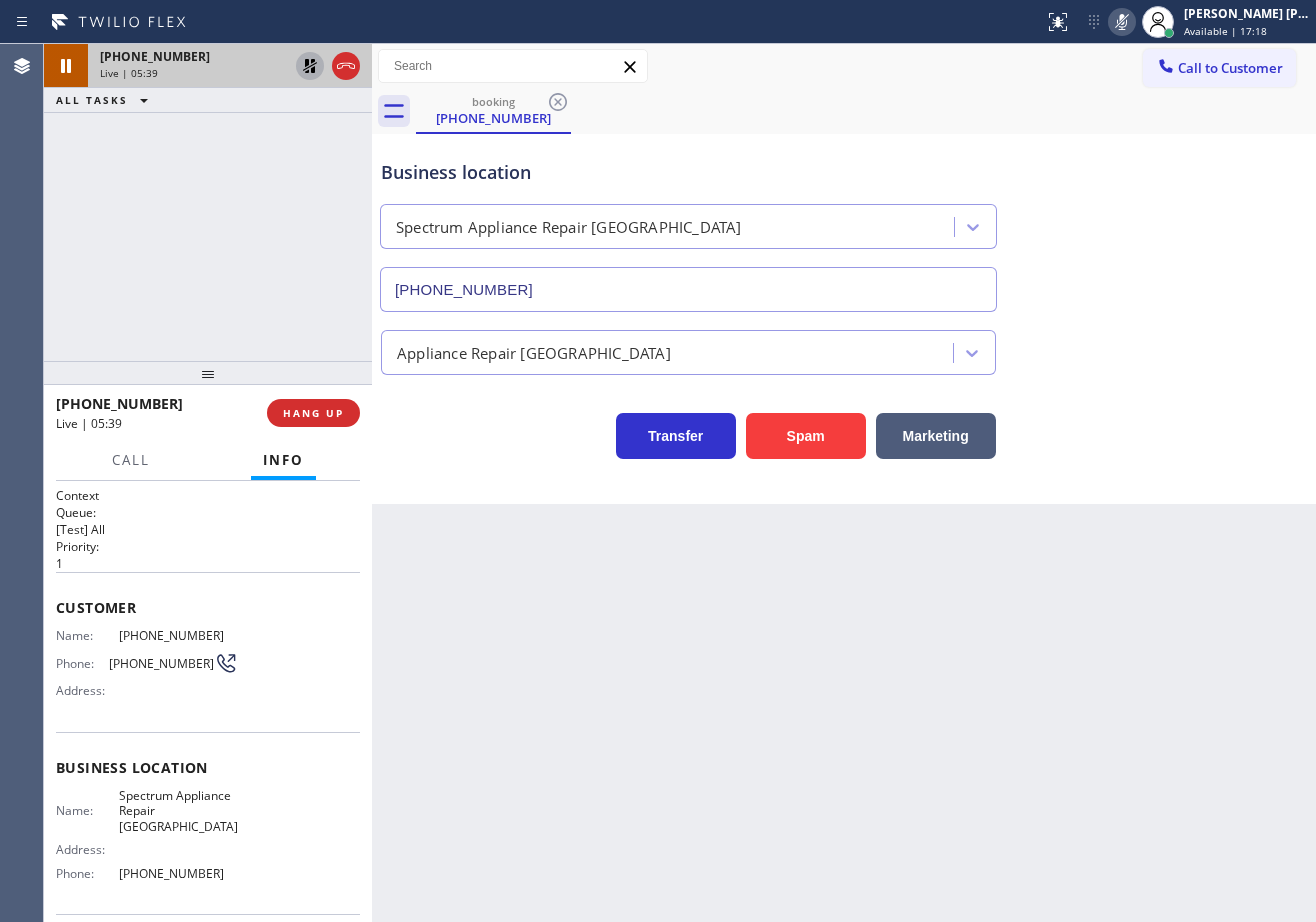 click on "Transfer Spam Marketing" at bounding box center (844, 427) 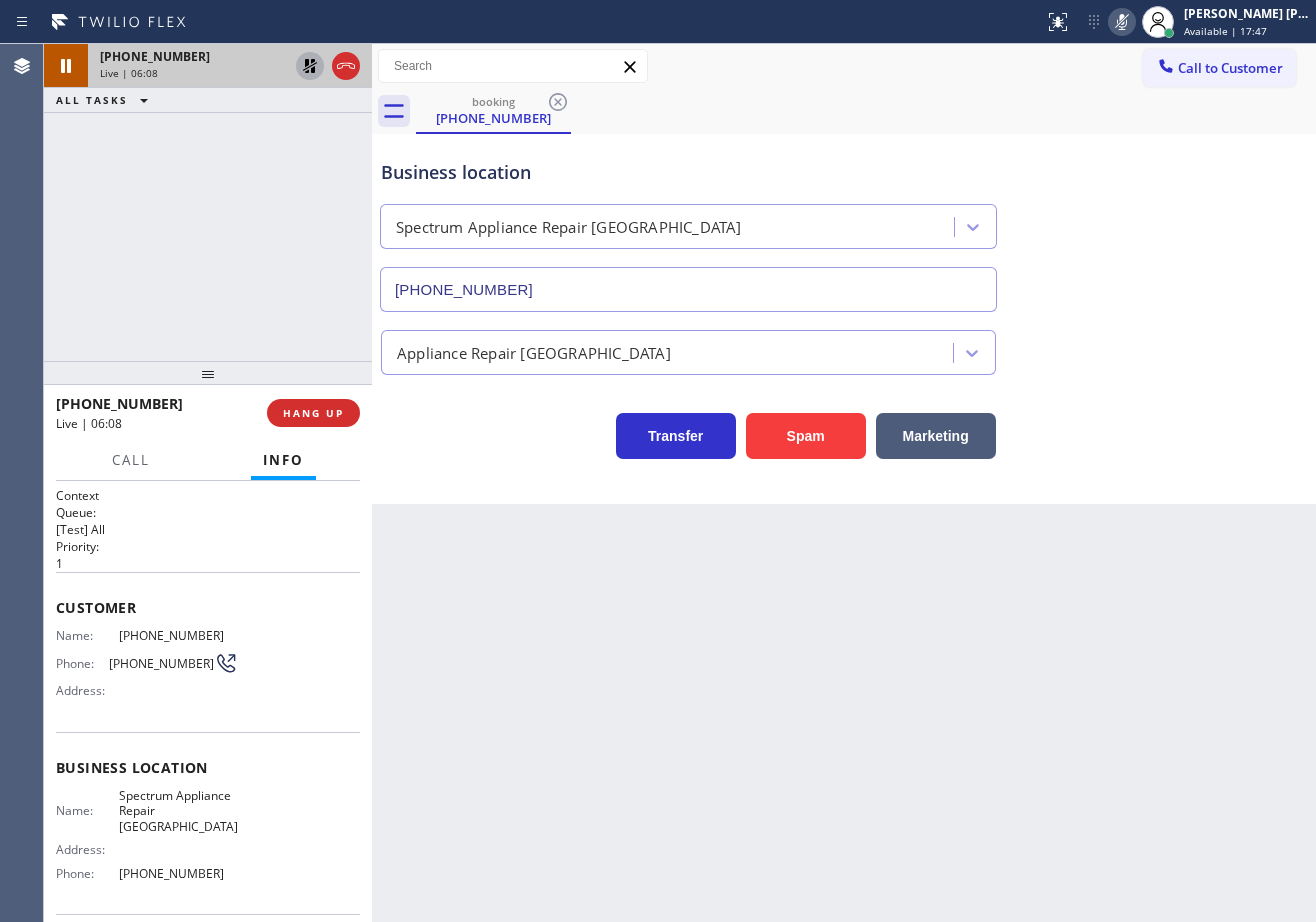 click 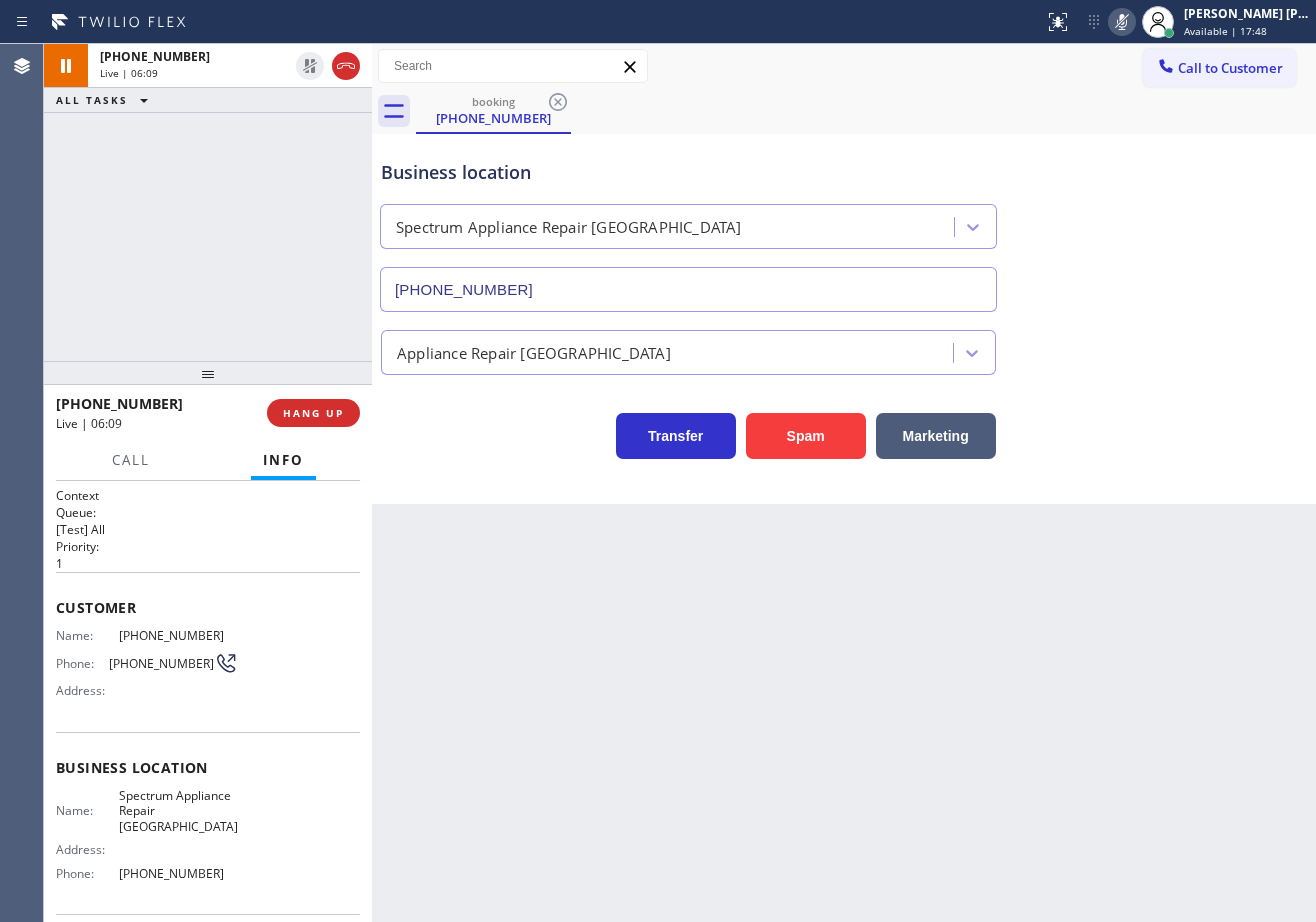 click 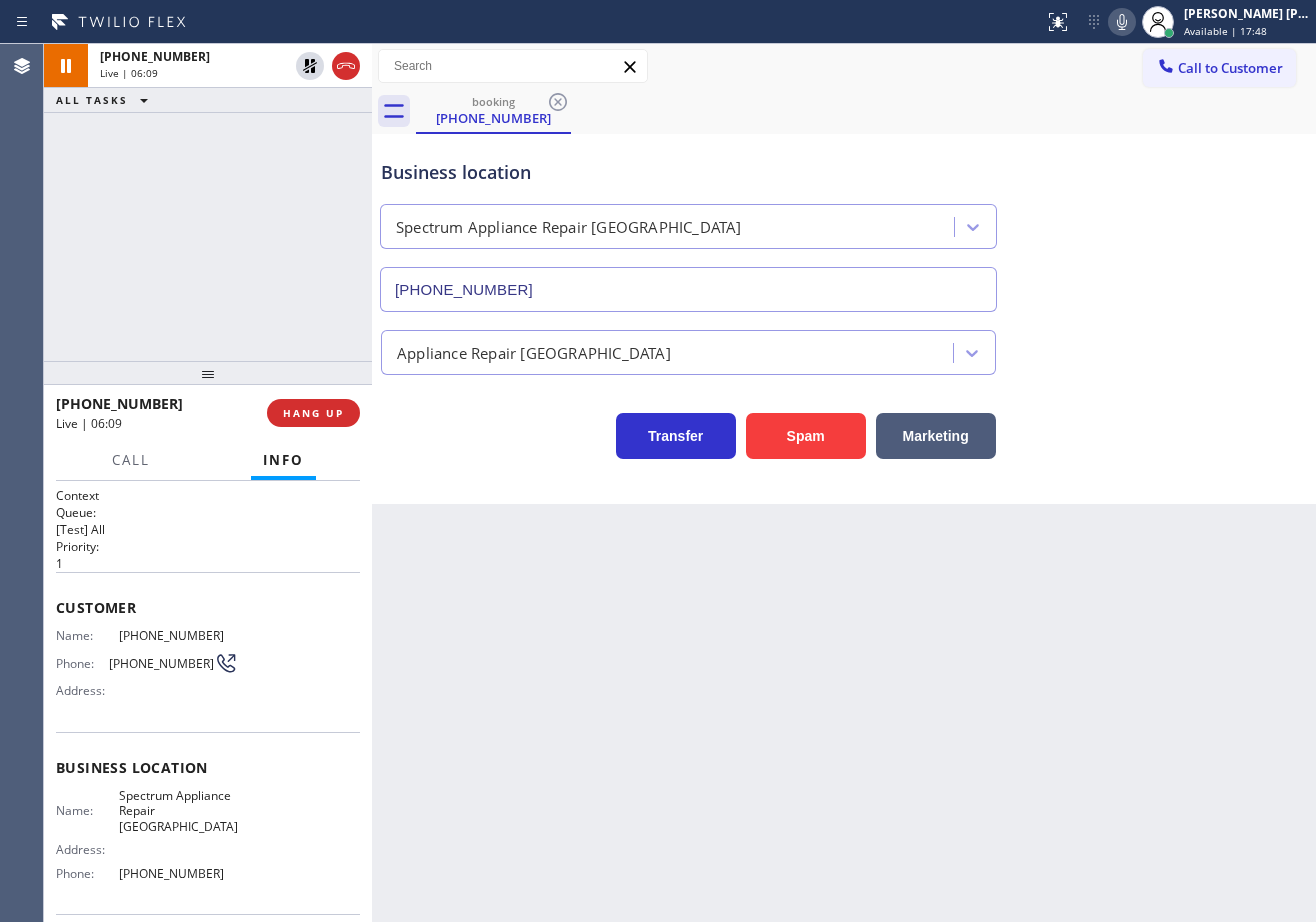 click on "Business location Spectrum Appliance Repair [GEOGRAPHIC_DATA] [PHONE_NUMBER]" at bounding box center [844, 221] 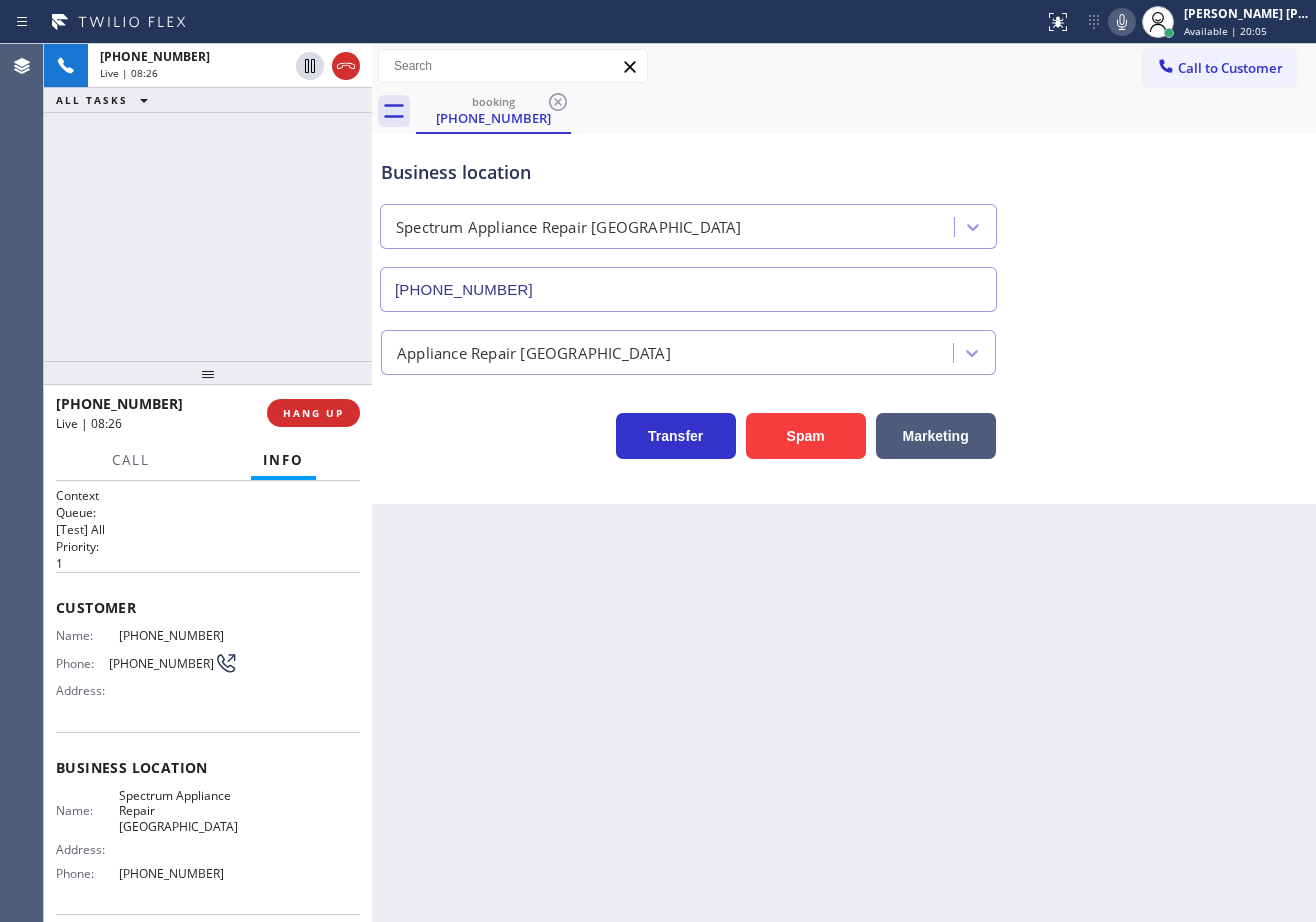 drag, startPoint x: 1107, startPoint y: 124, endPoint x: 1096, endPoint y: 60, distance: 64.93843 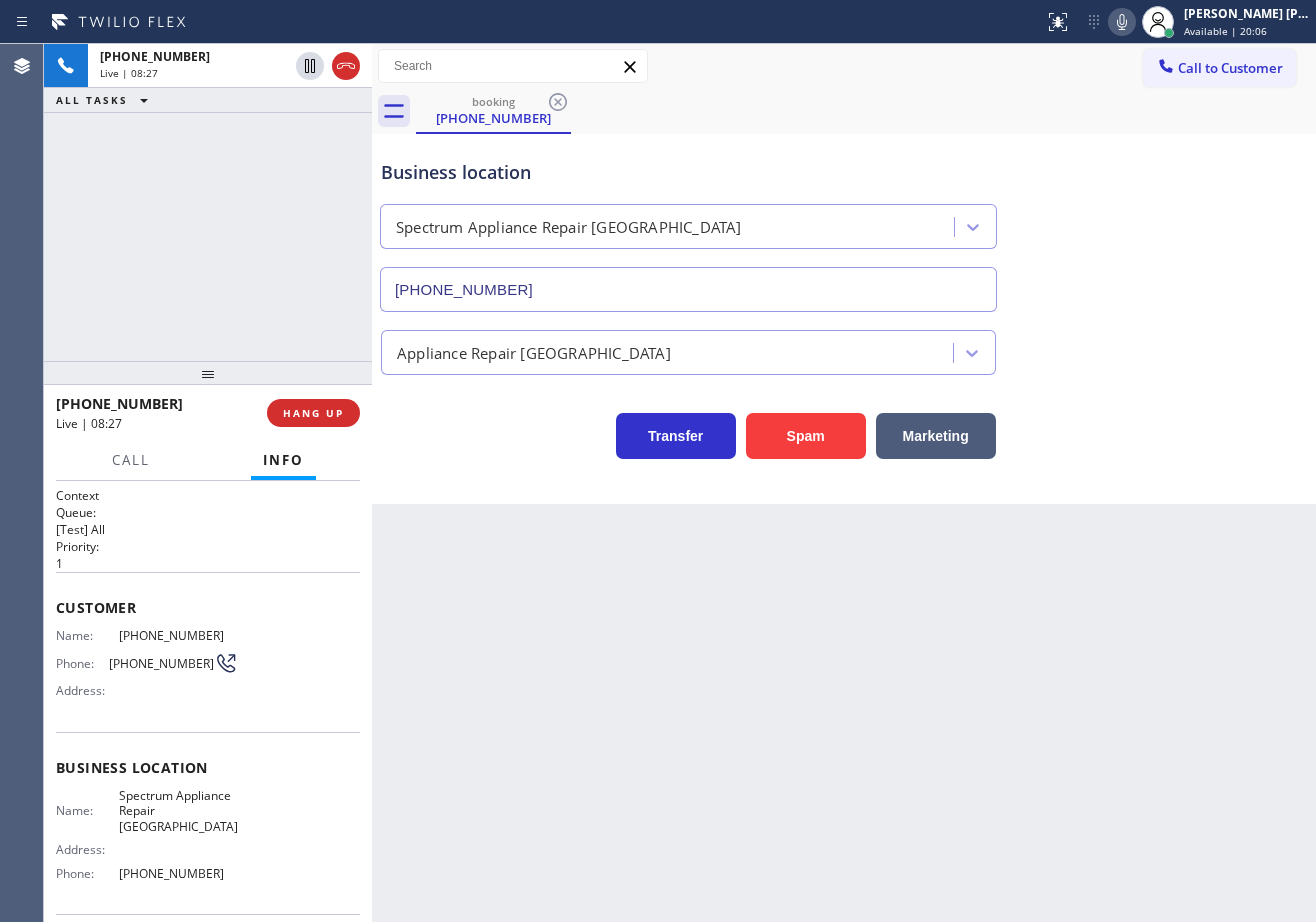 click on "Business location Spectrum Appliance Repair [GEOGRAPHIC_DATA] [PHONE_NUMBER]" at bounding box center [844, 221] 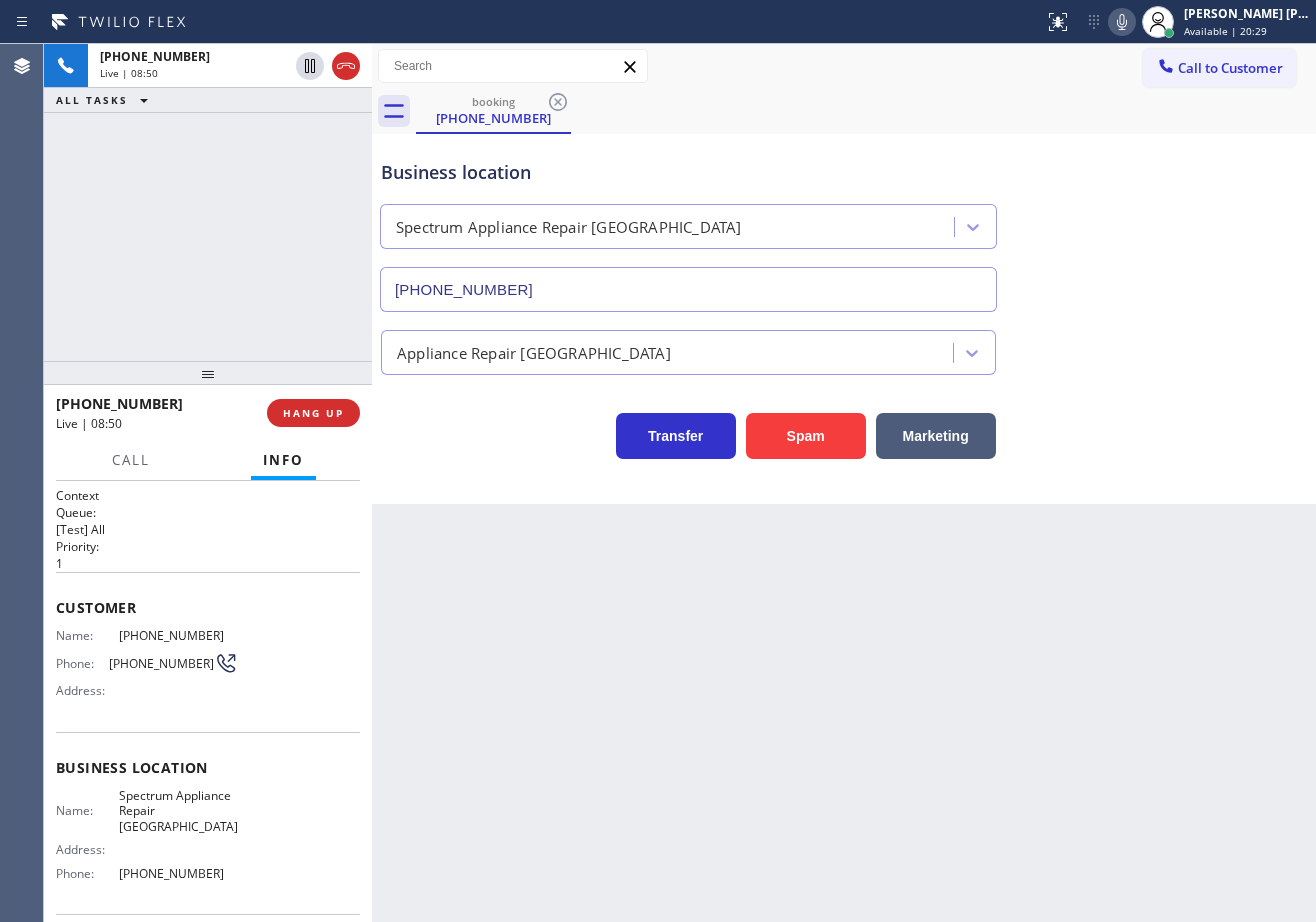 click on "Transfer Spam Marketing" at bounding box center [844, 417] 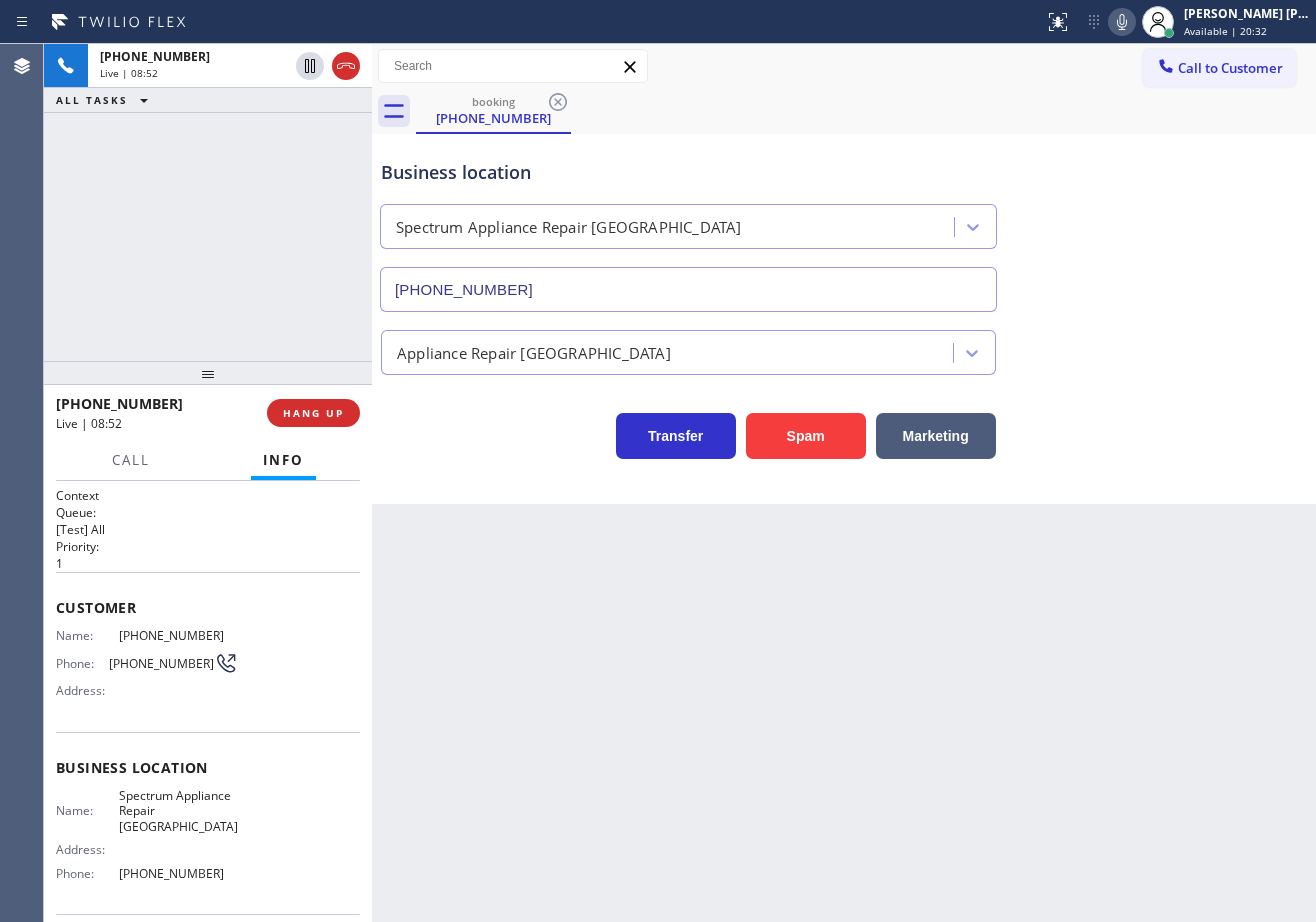 click on "Business location Spectrum Appliance Repair [GEOGRAPHIC_DATA] [PHONE_NUMBER]" at bounding box center (844, 221) 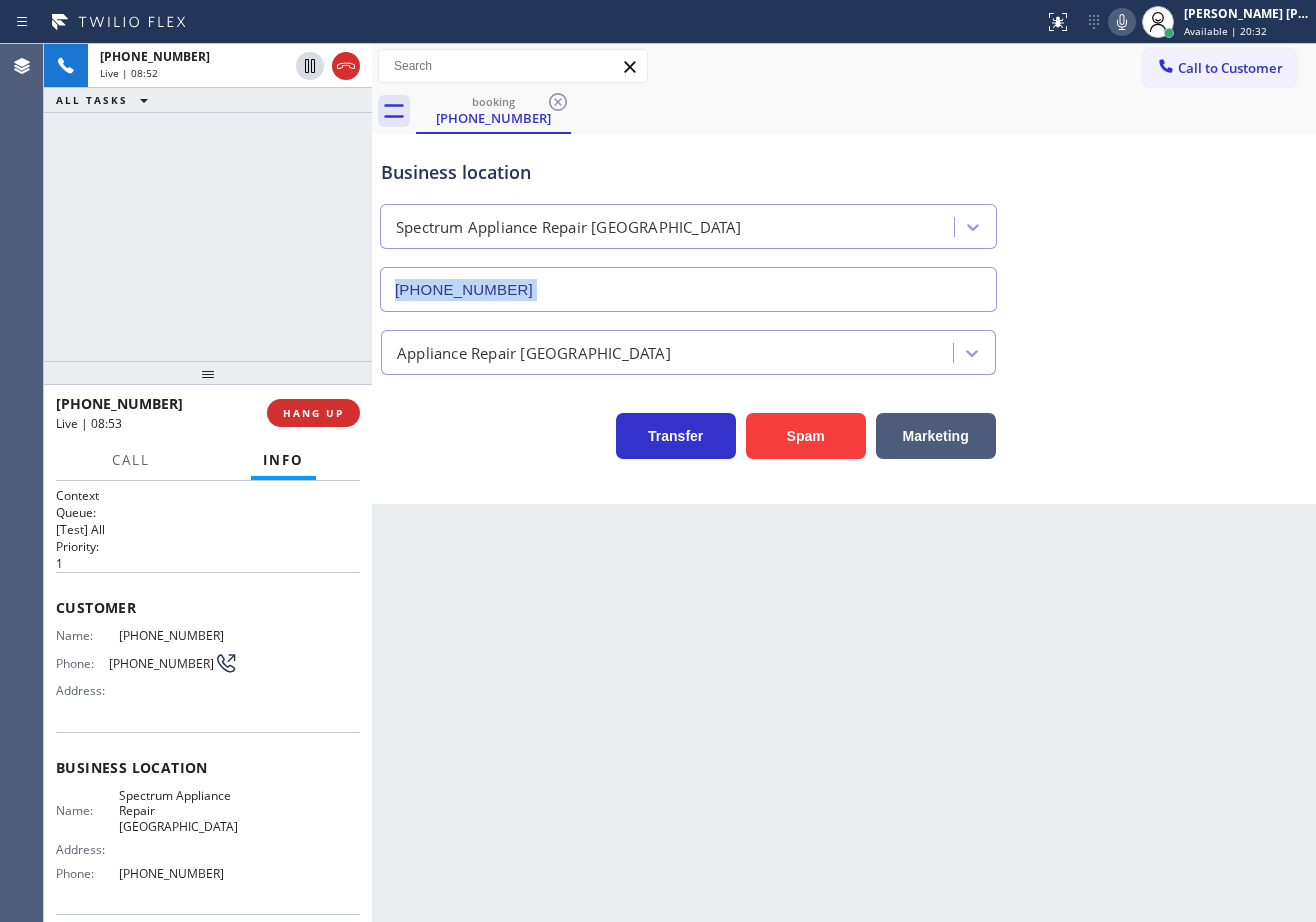 click on "Business location Spectrum Appliance Repair [GEOGRAPHIC_DATA] [PHONE_NUMBER]" at bounding box center (844, 221) 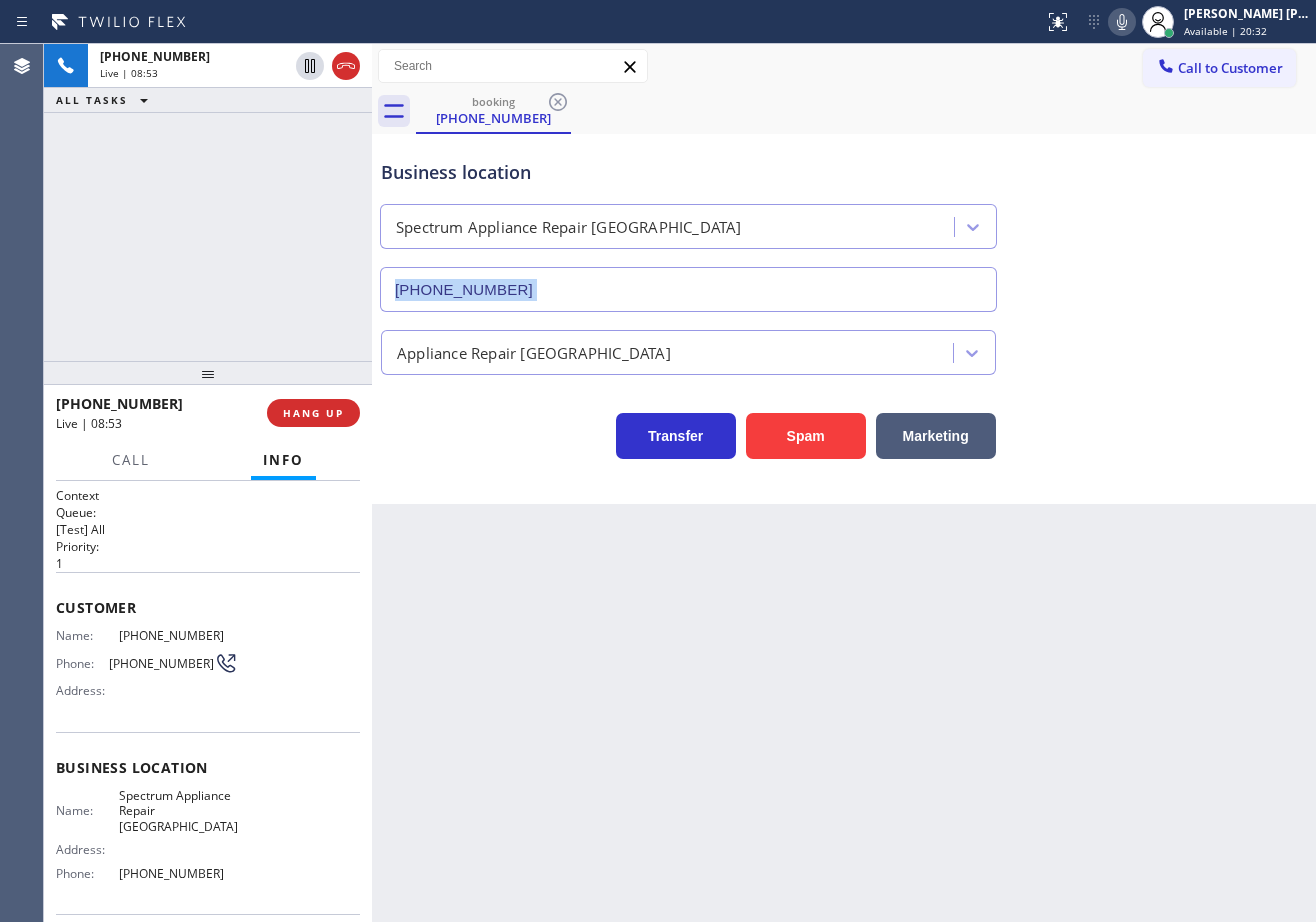 click on "Business location Spectrum Appliance Repair [GEOGRAPHIC_DATA] [PHONE_NUMBER]" at bounding box center [844, 221] 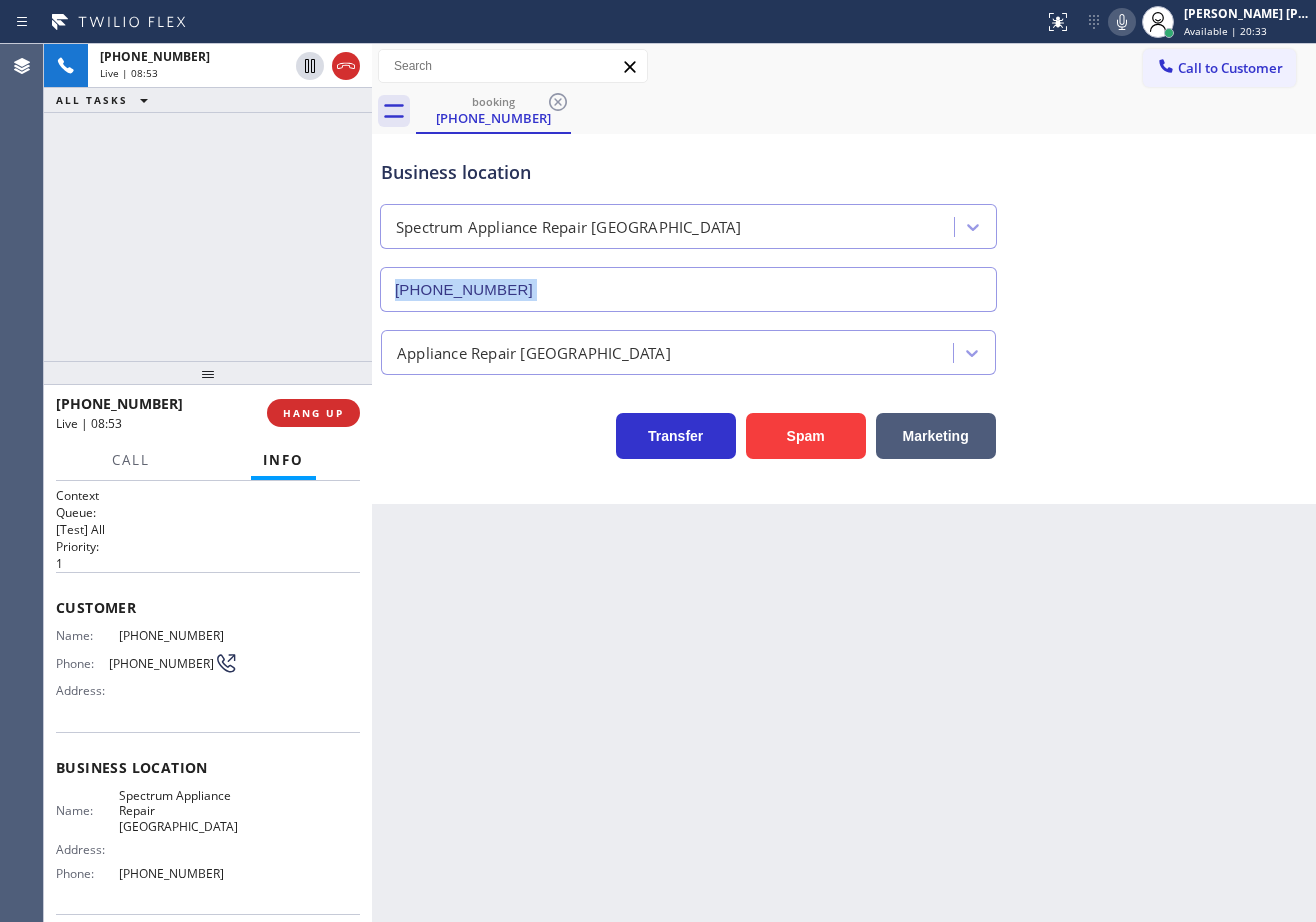 click on "Business location Spectrum Appliance Repair [GEOGRAPHIC_DATA] [PHONE_NUMBER]" at bounding box center (844, 221) 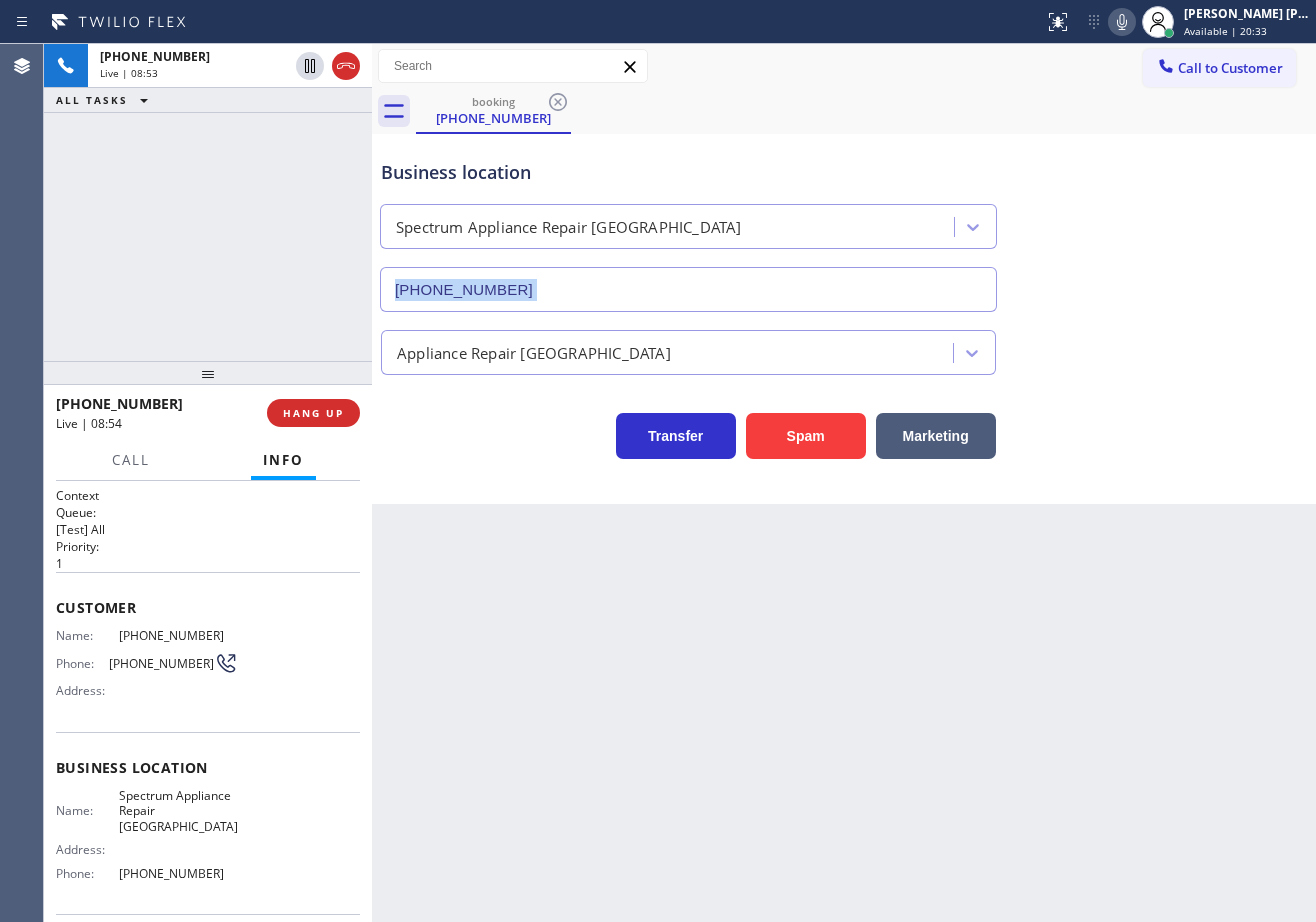 click on "Business location Spectrum Appliance Repair [GEOGRAPHIC_DATA] [PHONE_NUMBER]" at bounding box center (844, 221) 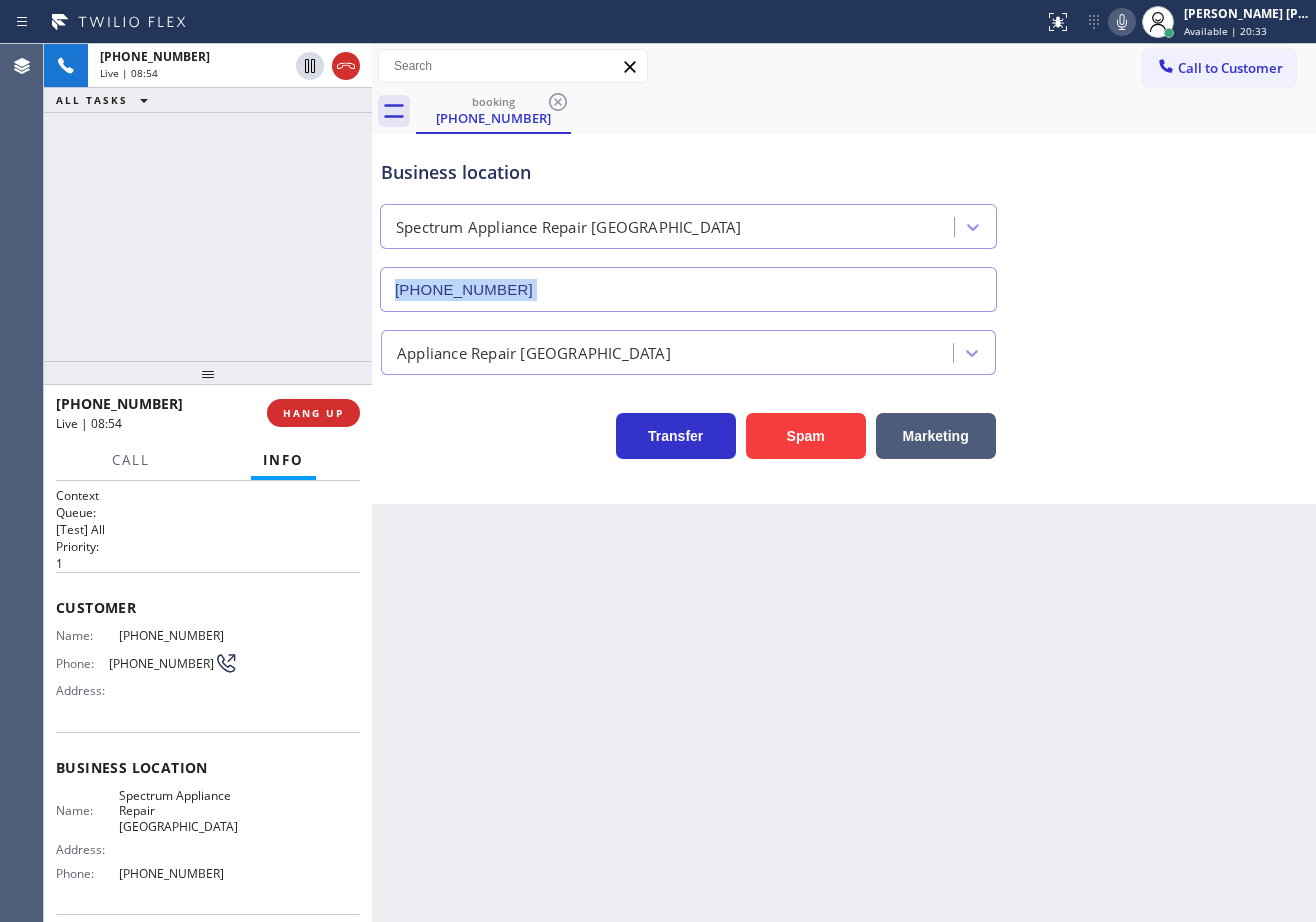 click on "Business location Spectrum Appliance Repair [GEOGRAPHIC_DATA] [PHONE_NUMBER]" at bounding box center (844, 221) 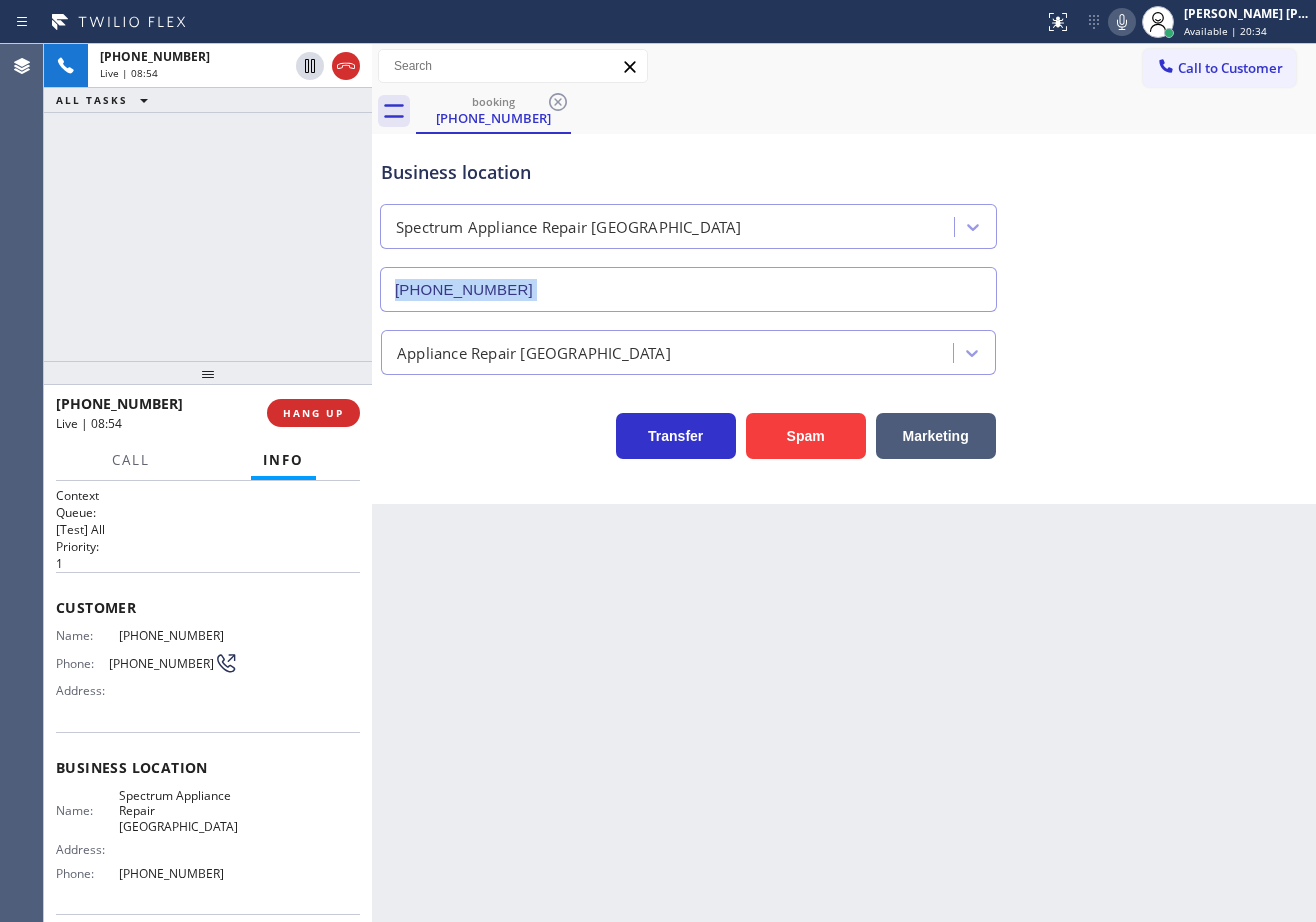 click on "Business location Spectrum Appliance Repair [GEOGRAPHIC_DATA] [PHONE_NUMBER]" at bounding box center (844, 221) 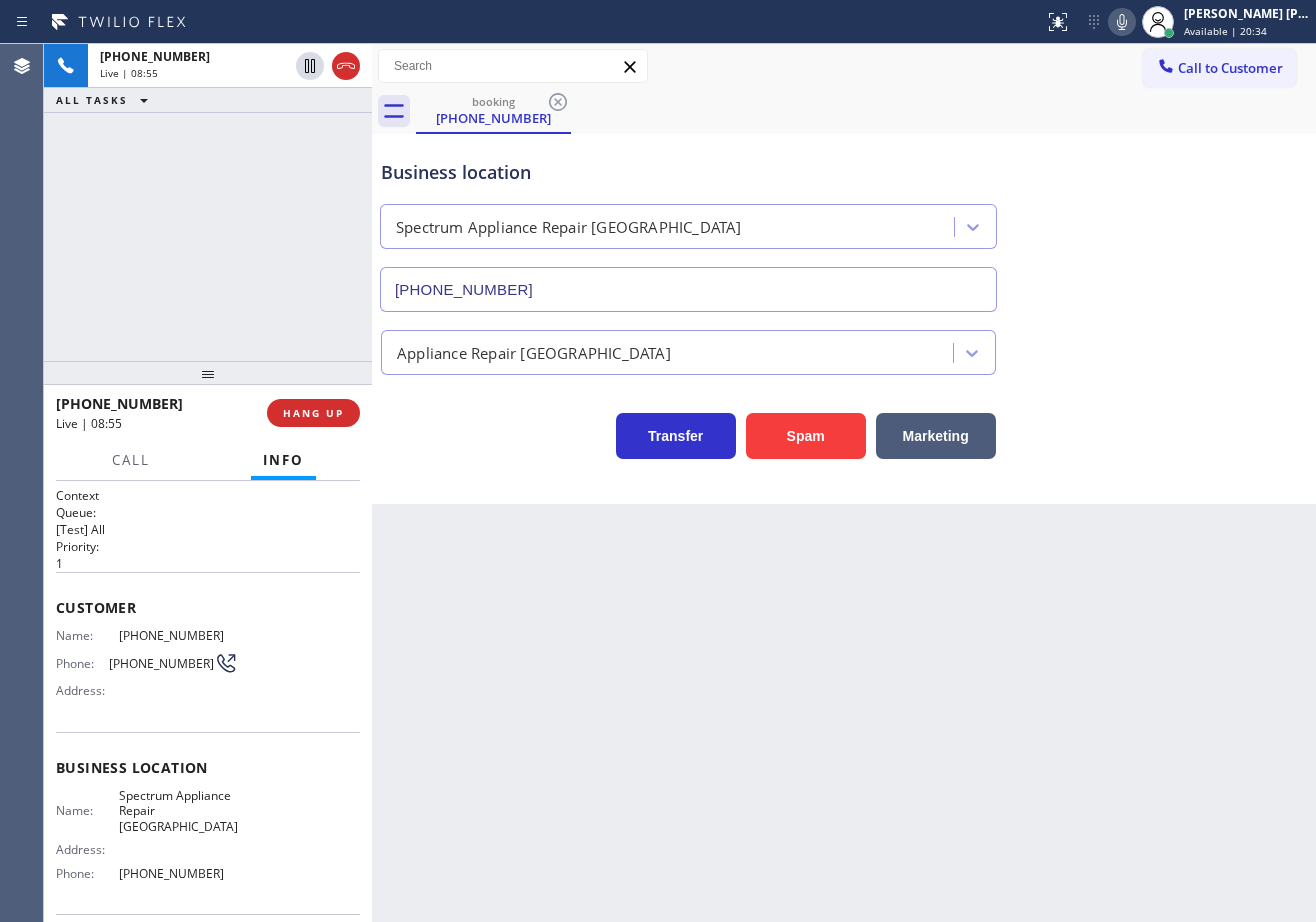 click on "Back to Dashboard Change Sender ID Customers Technicians Select a contact Outbound call Technician Search Technician Your caller id phone number Your caller id phone number Call Technician info Name   Phone none Address none Change Sender ID HVAC [PHONE_NUMBER] 5 Star Appliance [PHONE_NUMBER] Appliance Repair [PHONE_NUMBER] Plumbing [PHONE_NUMBER] Air Duct Cleaning [PHONE_NUMBER]  Electricians [PHONE_NUMBER] Cancel Change Check personal SMS Reset Change booking [PHONE_NUMBER] Call to Customer Outbound call Location Search location Your caller id phone number Customer number Call Outbound call Technician Search Technician Your caller id phone number Your caller id phone number Call booking [PHONE_NUMBER] Business location Spectrum Appliance Repair [GEOGRAPHIC_DATA] [PHONE_NUMBER] Appliance Repair High End Transfer Spam Marketing" at bounding box center (844, 483) 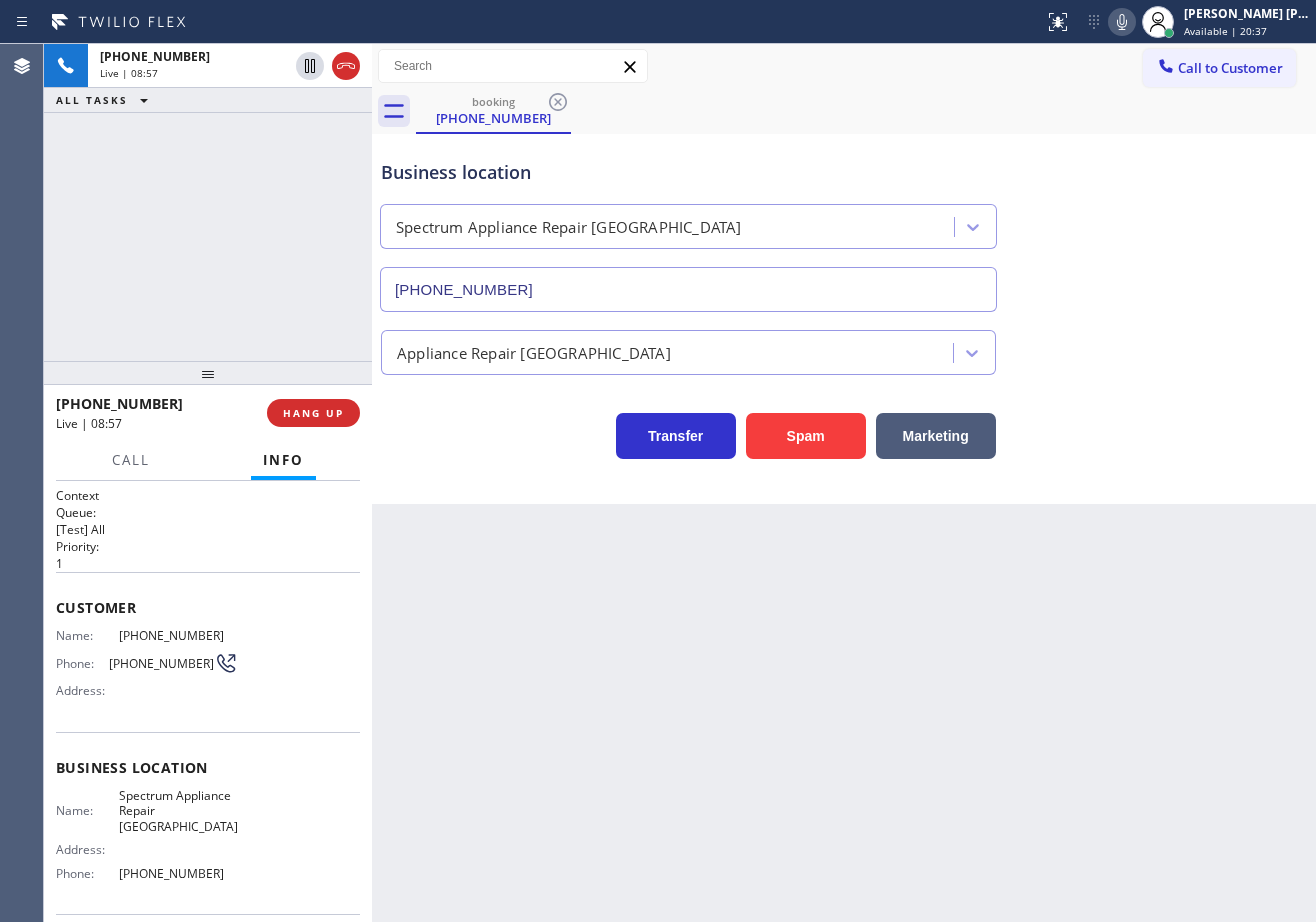click on "[PHONE_NUMBER] Live | 08:57 ALL TASKS ALL TASKS ACTIVE TASKS TASKS IN WRAP UP" at bounding box center (208, 202) 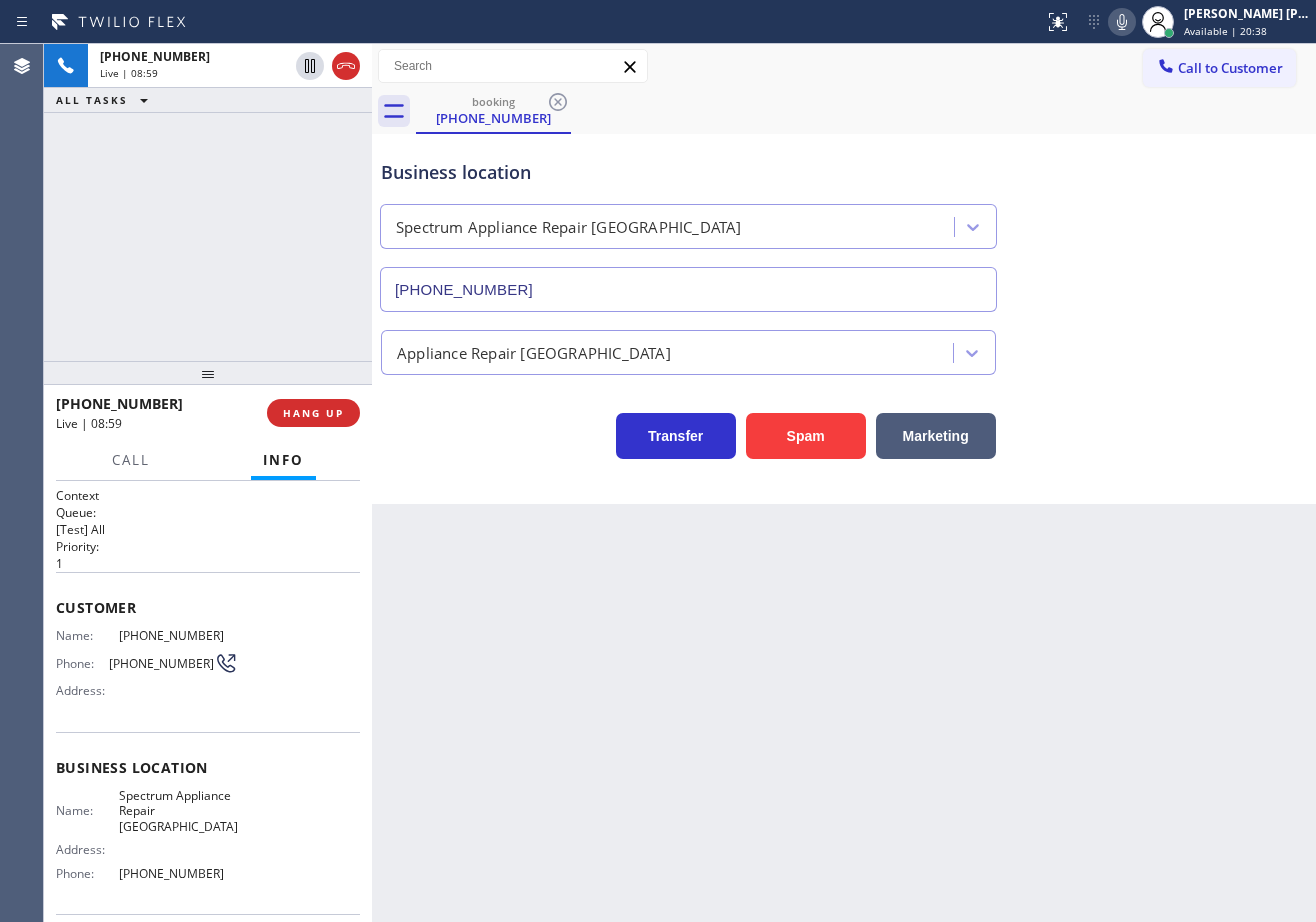 click on "Appliance Repair [GEOGRAPHIC_DATA]" at bounding box center (844, 343) 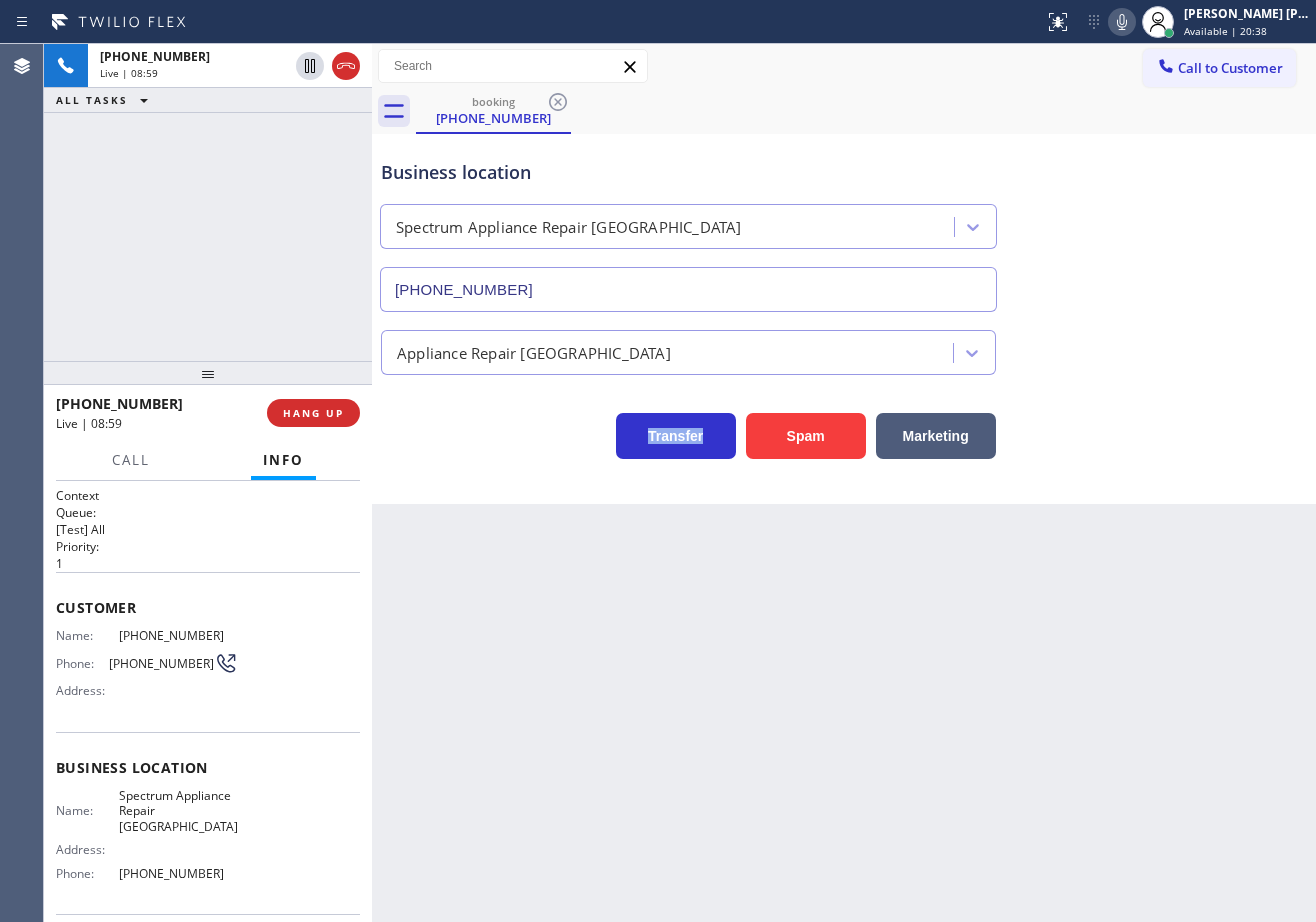 click on "Appliance Repair [GEOGRAPHIC_DATA]" at bounding box center [844, 343] 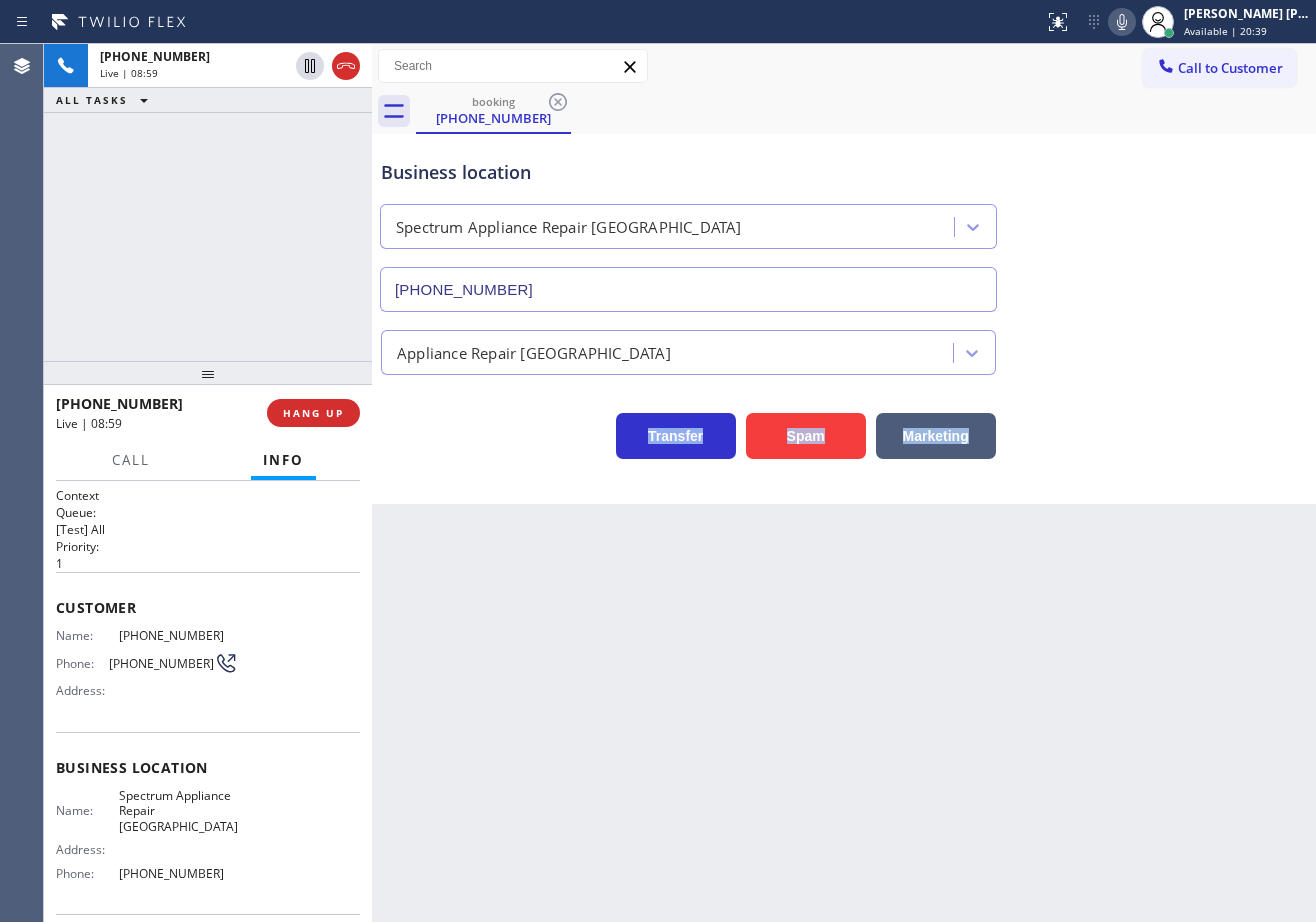 click on "Appliance Repair [GEOGRAPHIC_DATA]" at bounding box center [844, 343] 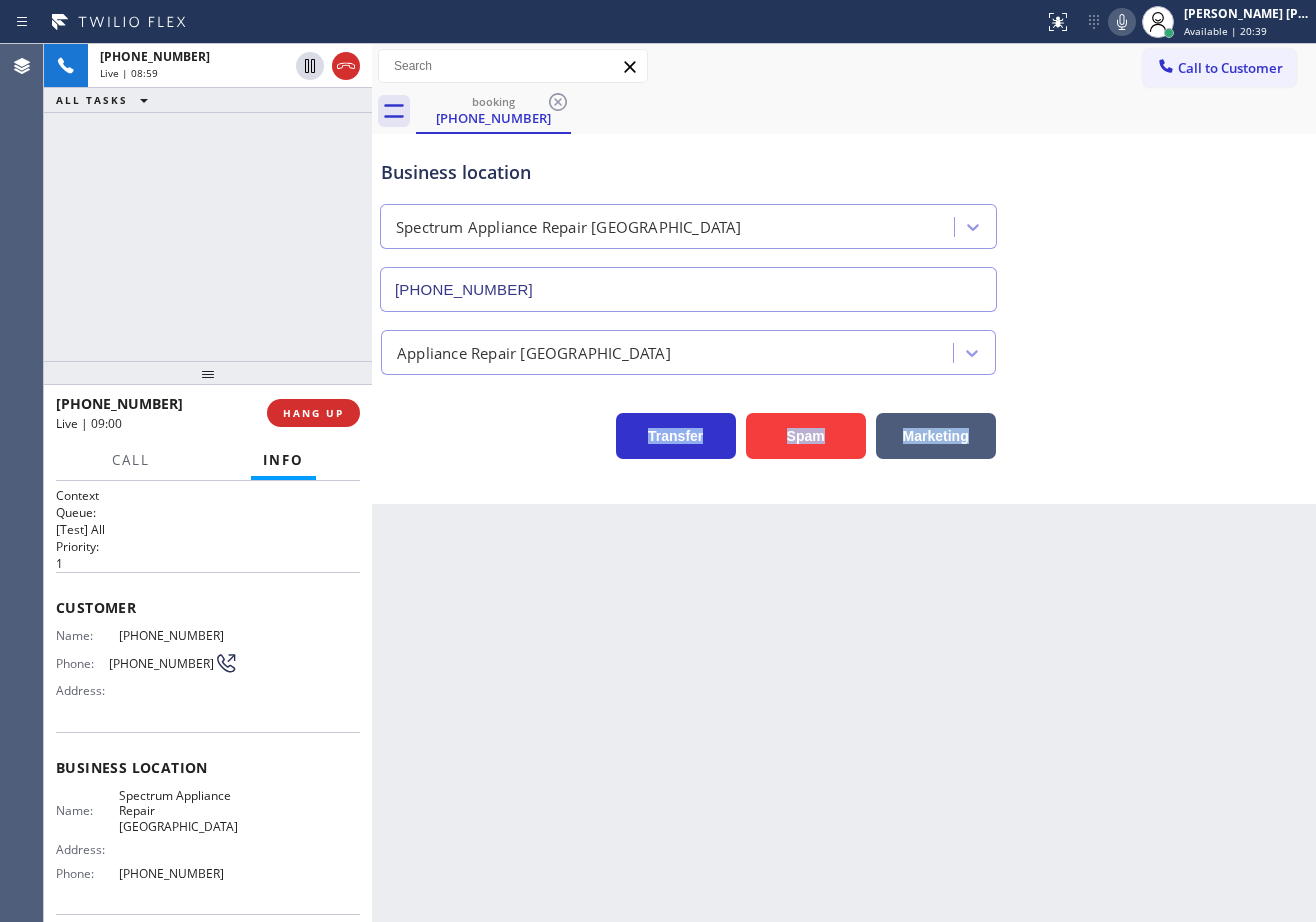 click on "Appliance Repair [GEOGRAPHIC_DATA]" at bounding box center (844, 343) 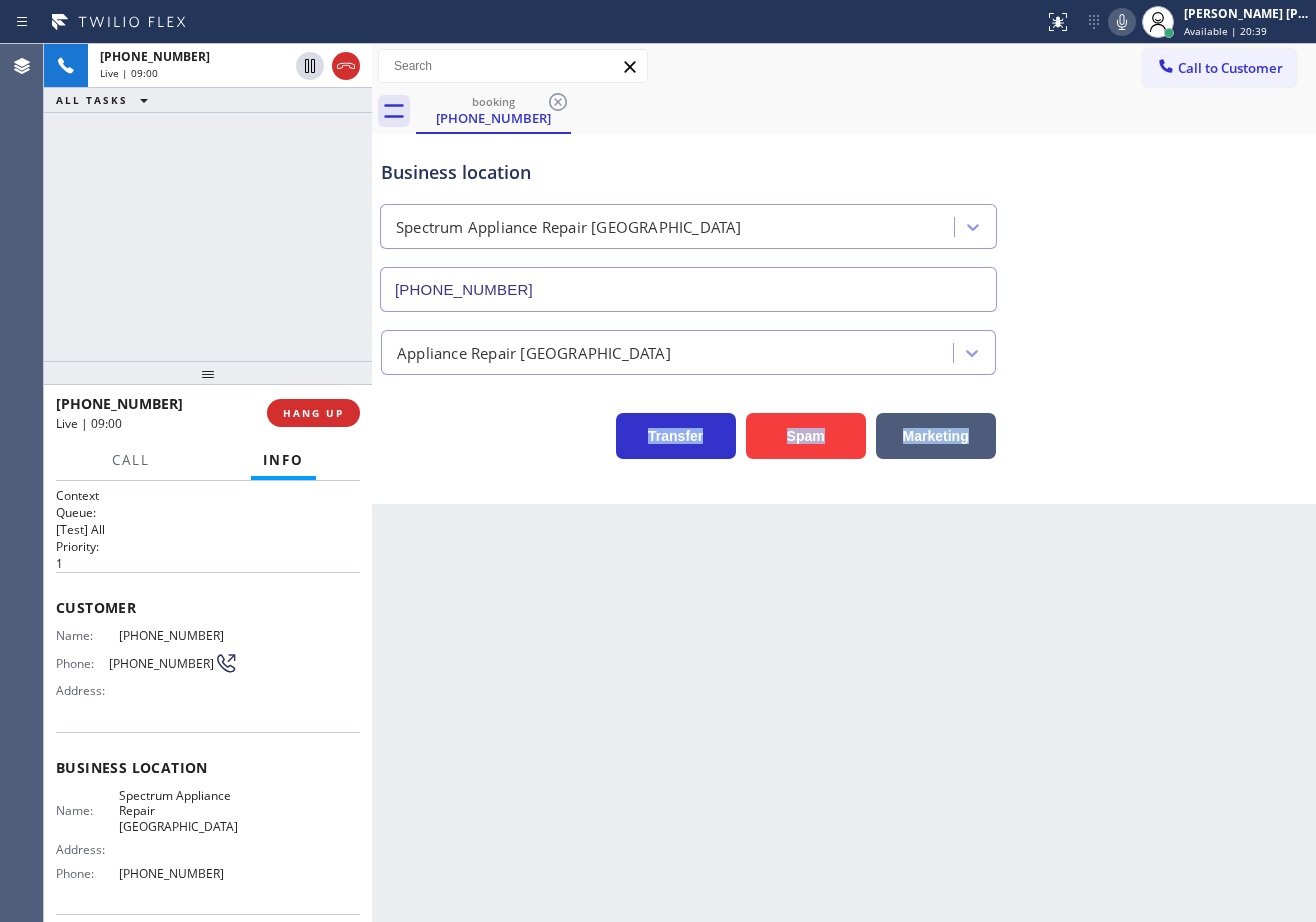 click on "Appliance Repair [GEOGRAPHIC_DATA]" at bounding box center (844, 343) 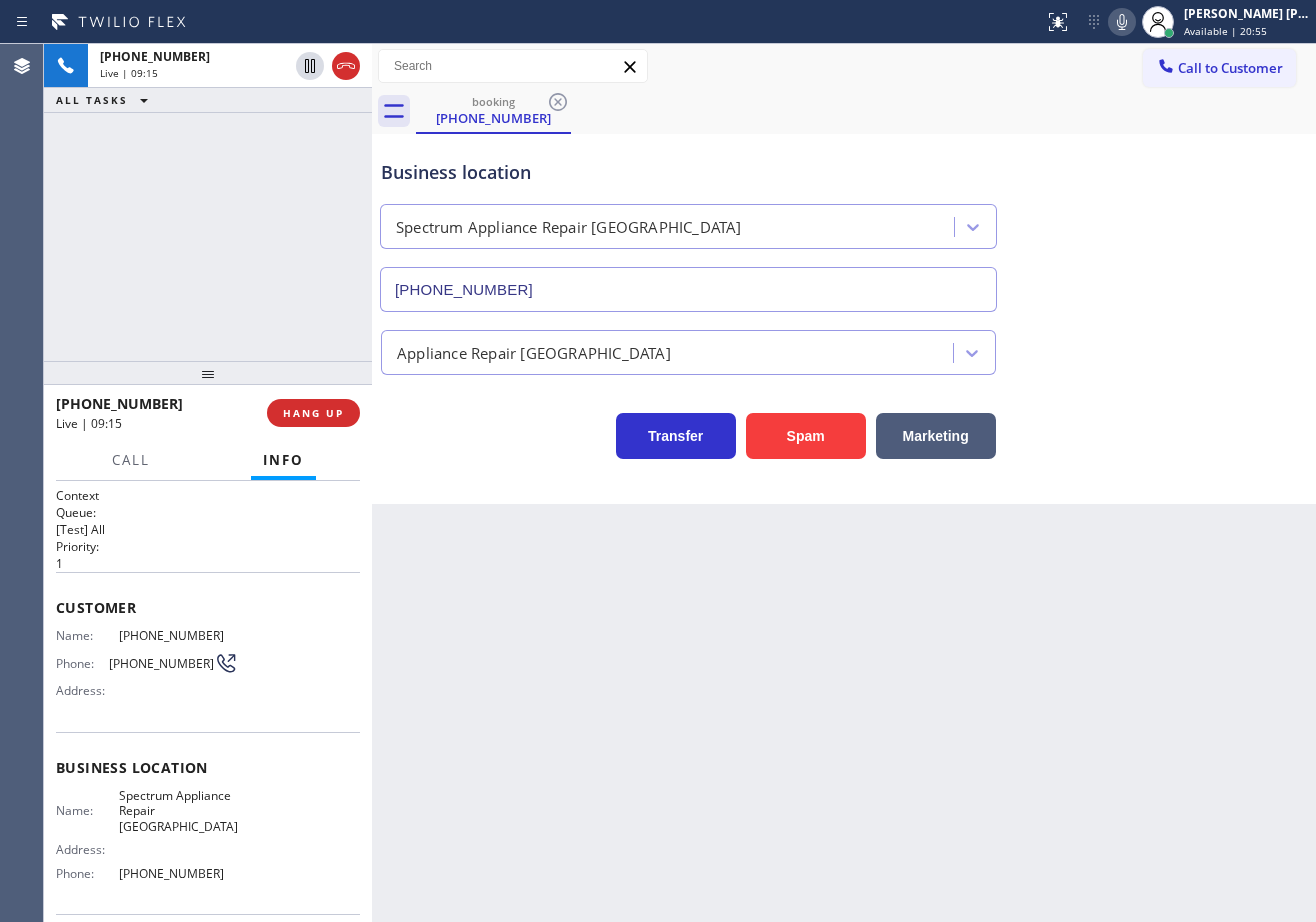 click on "Appliance Repair [GEOGRAPHIC_DATA]" at bounding box center (844, 348) 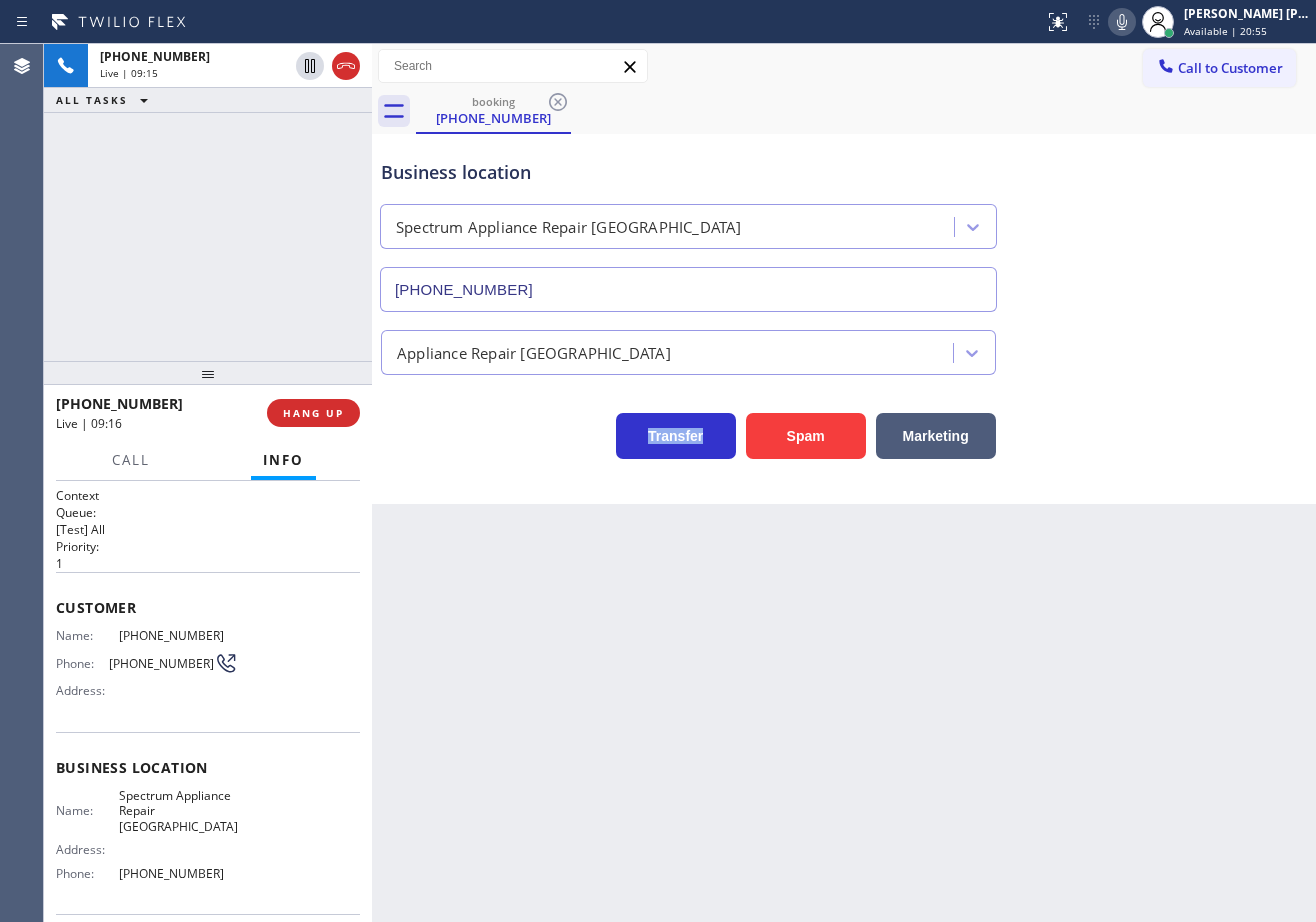 click on "Appliance Repair [GEOGRAPHIC_DATA]" at bounding box center [844, 348] 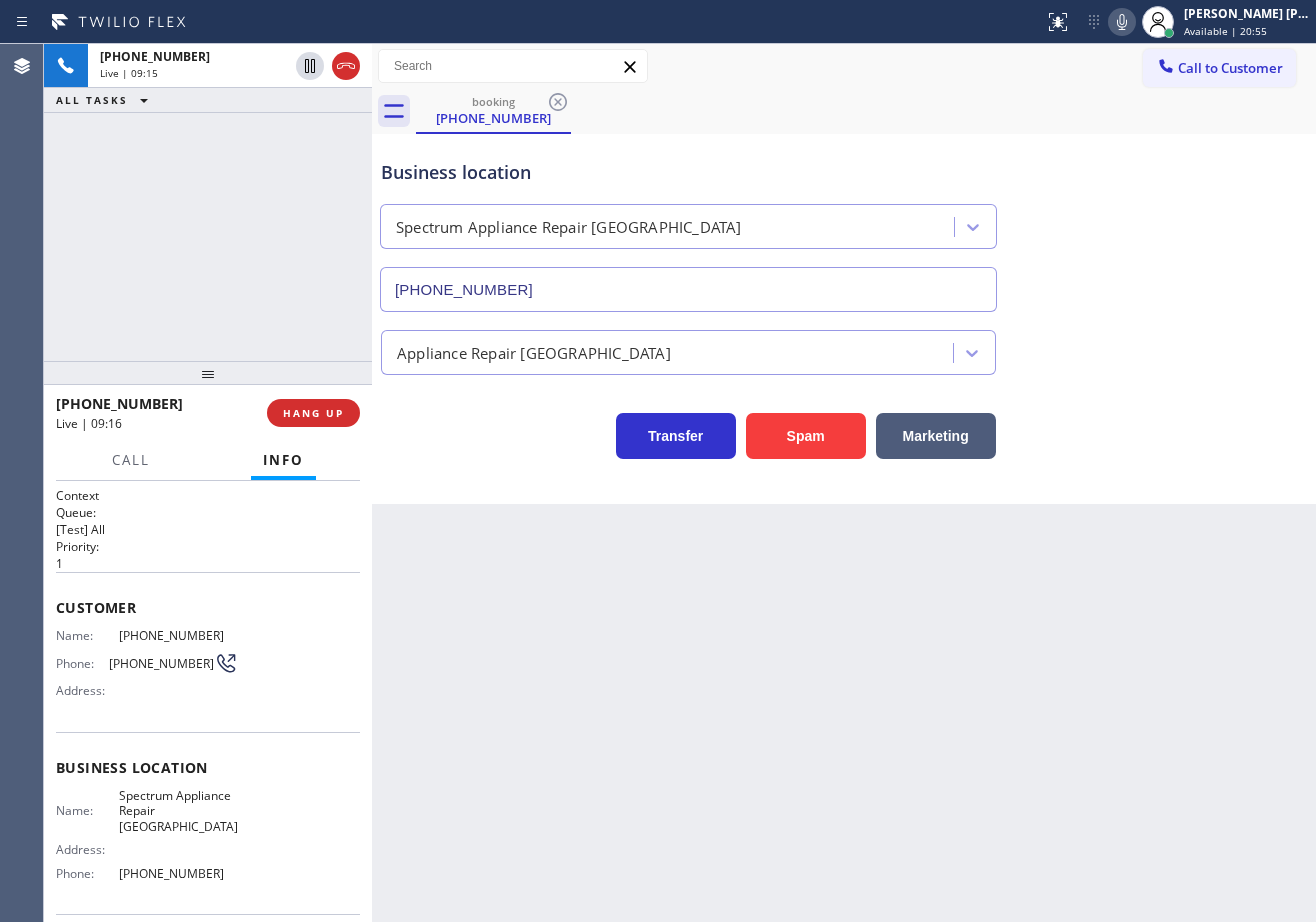 click on "Appliance Repair [GEOGRAPHIC_DATA]" at bounding box center (844, 348) 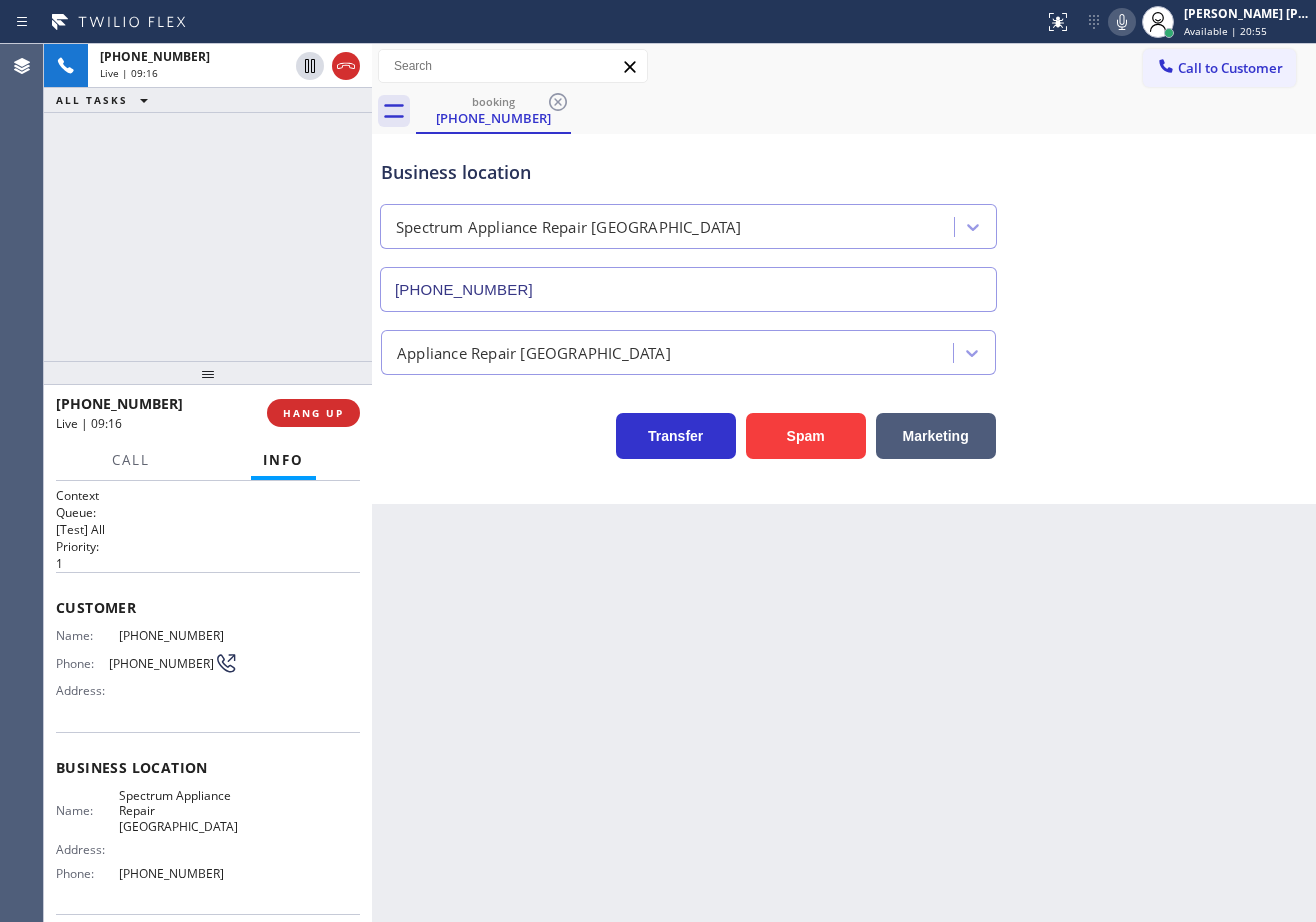click on "Appliance Repair [GEOGRAPHIC_DATA]" at bounding box center [844, 348] 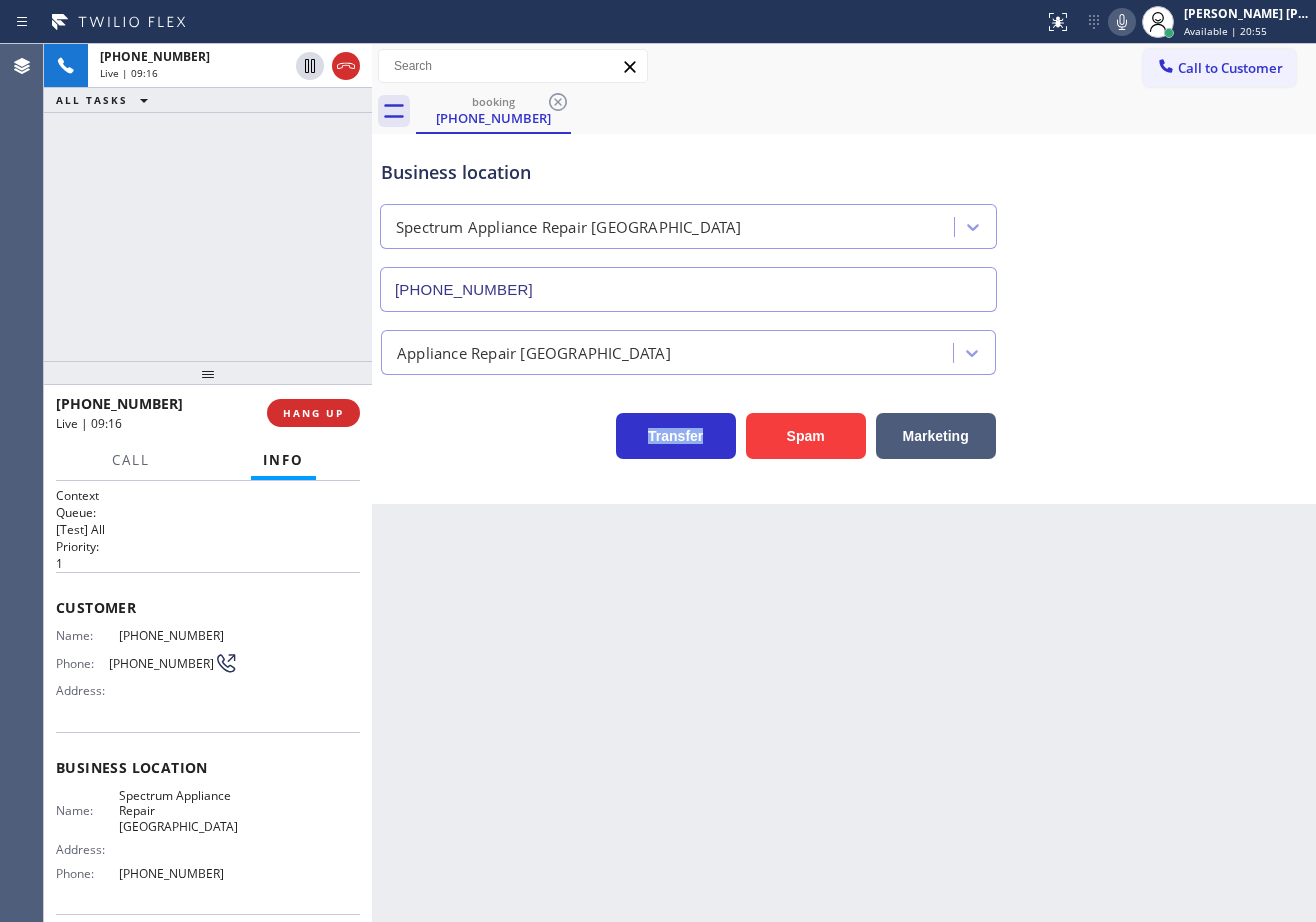 click on "Appliance Repair [GEOGRAPHIC_DATA]" at bounding box center [844, 348] 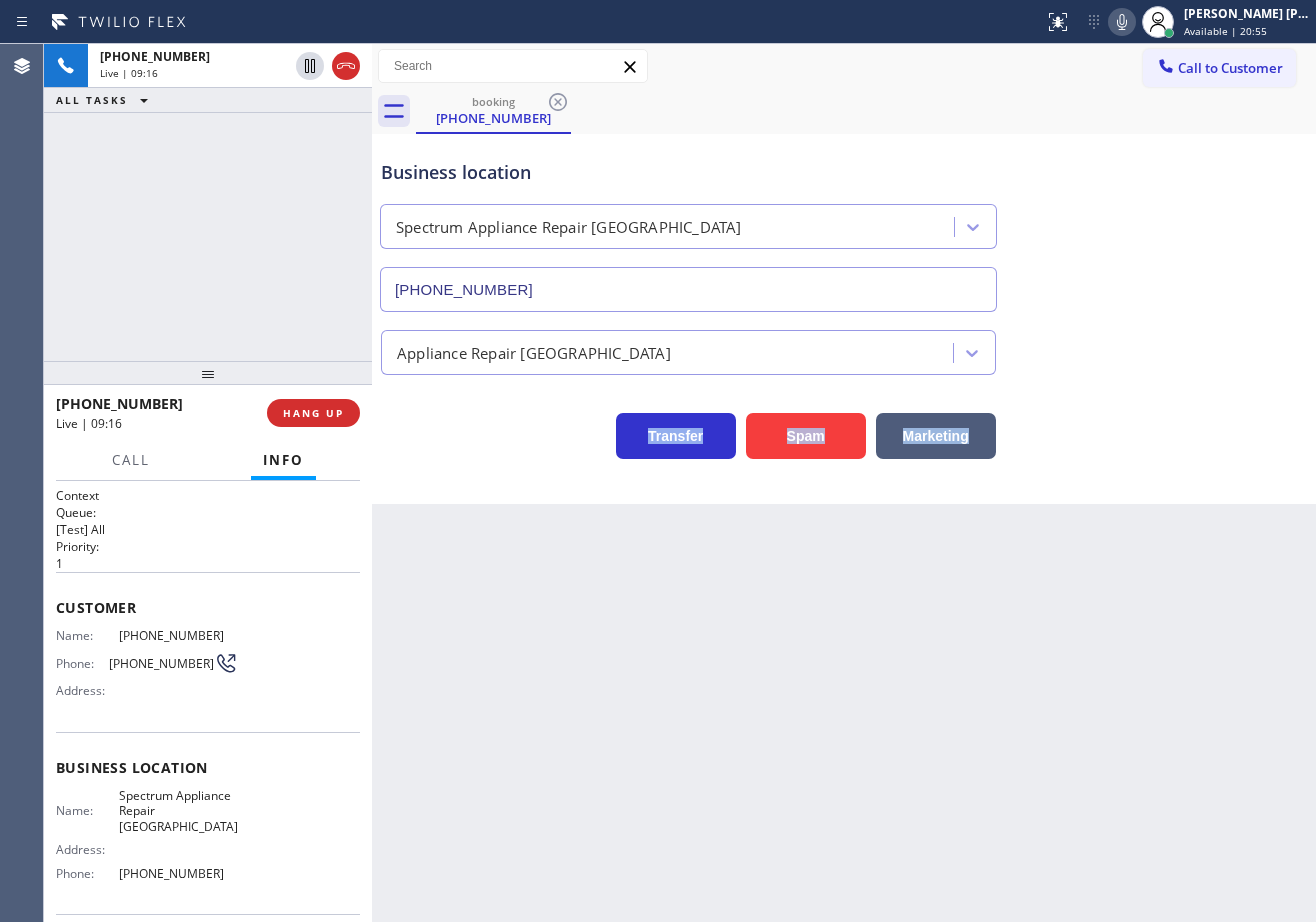 click on "Appliance Repair [GEOGRAPHIC_DATA]" at bounding box center (844, 348) 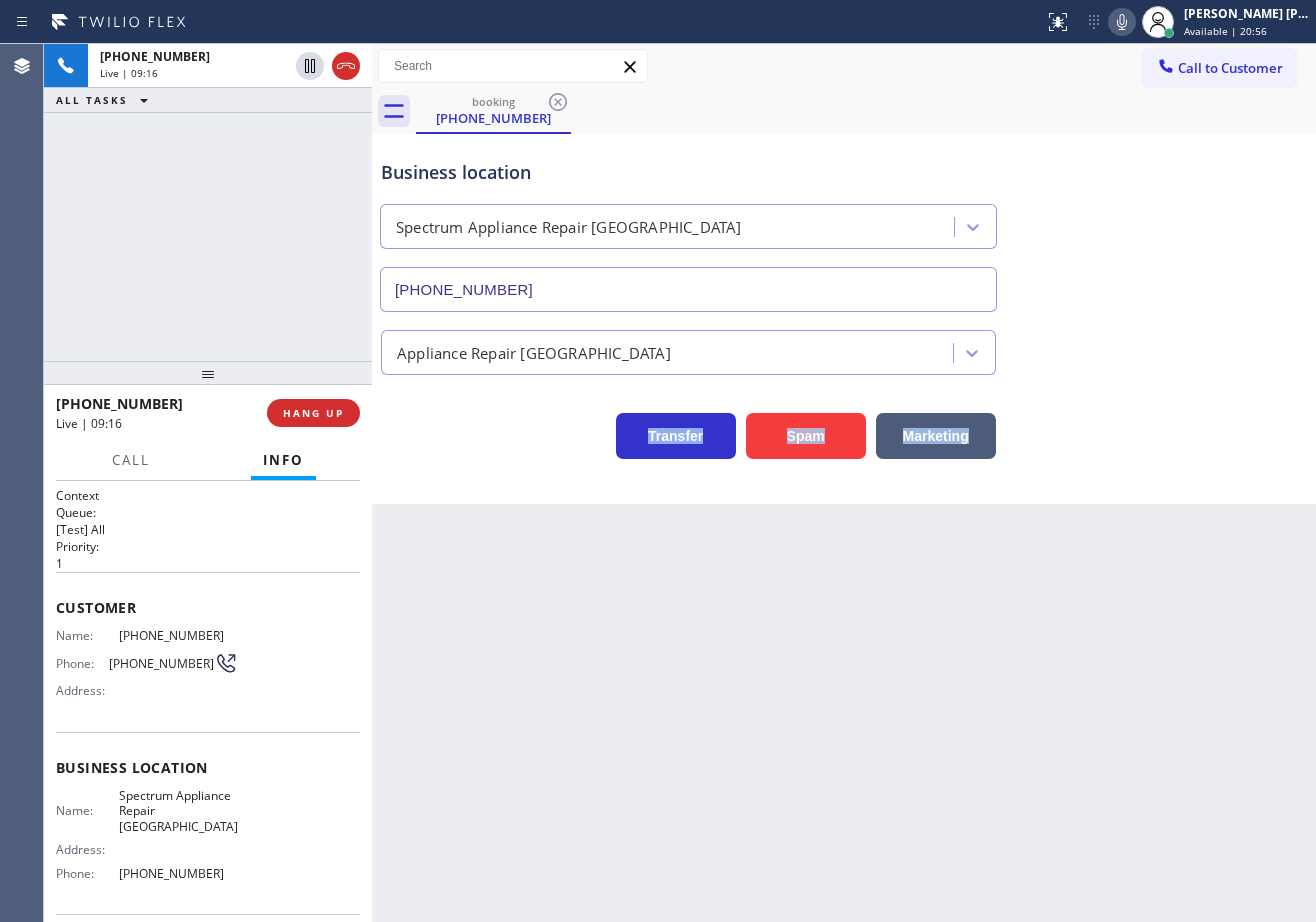 click on "Appliance Repair [GEOGRAPHIC_DATA]" at bounding box center (844, 348) 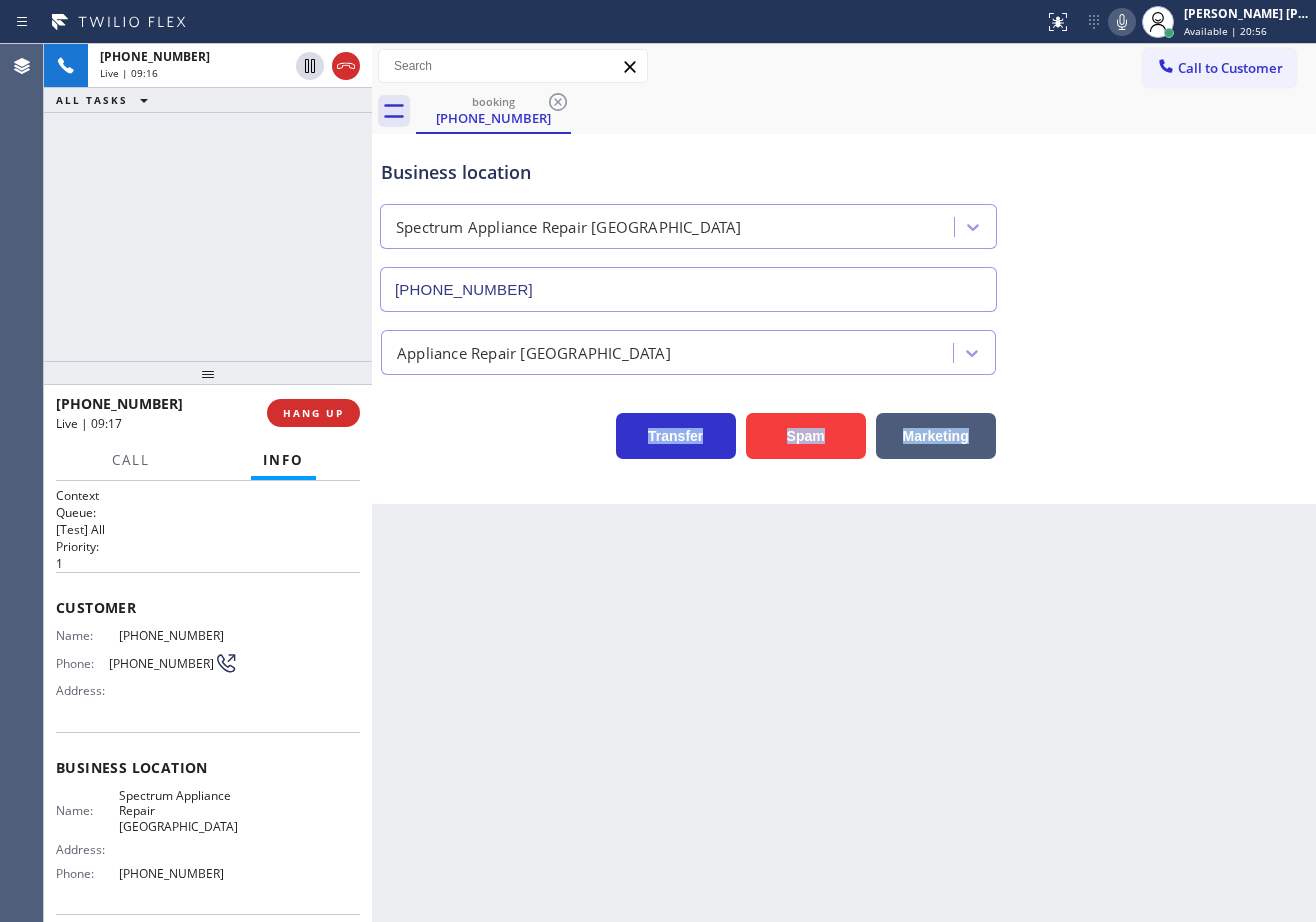 click on "Appliance Repair [GEOGRAPHIC_DATA]" at bounding box center (844, 348) 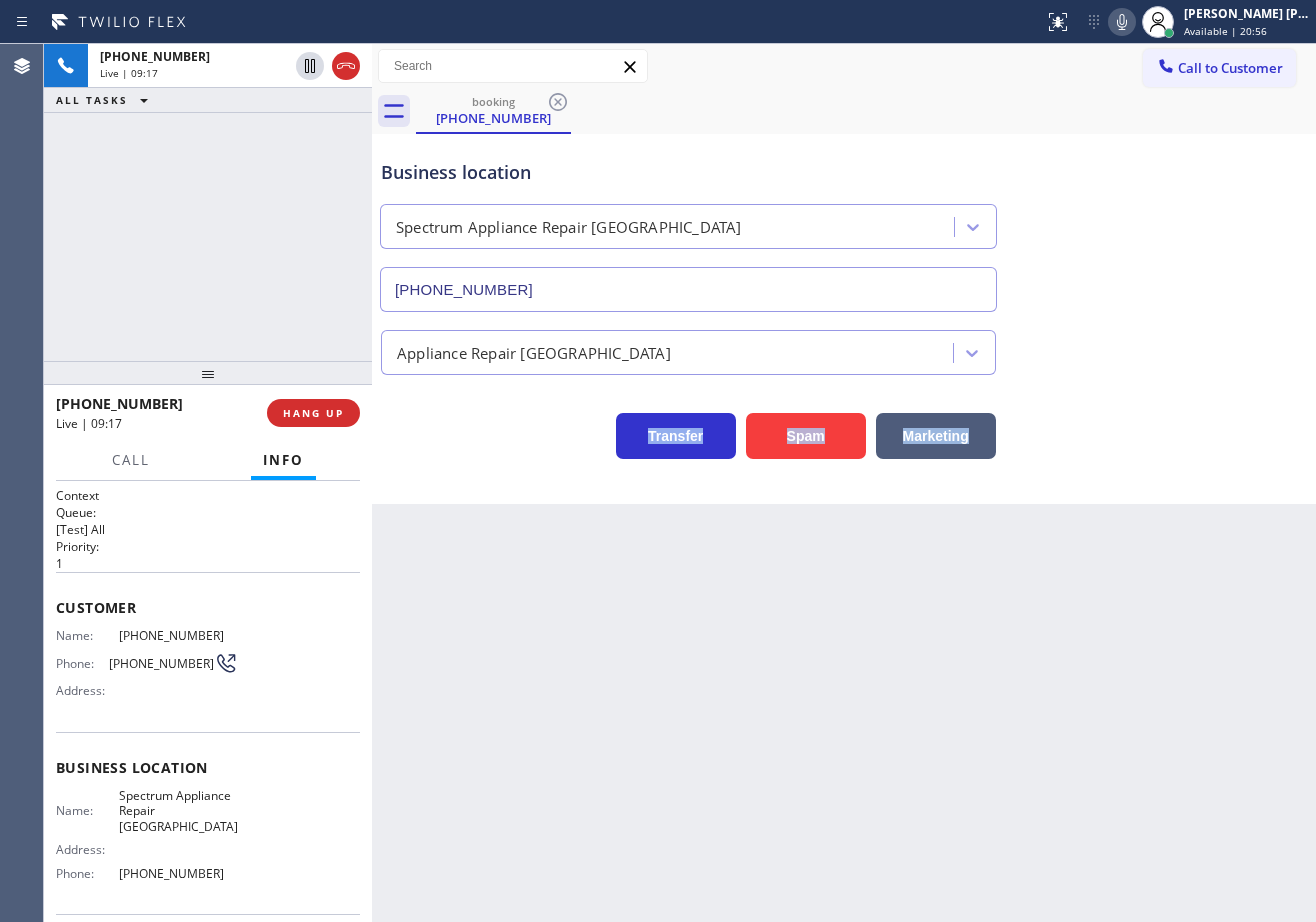 click on "Appliance Repair [GEOGRAPHIC_DATA]" at bounding box center (844, 348) 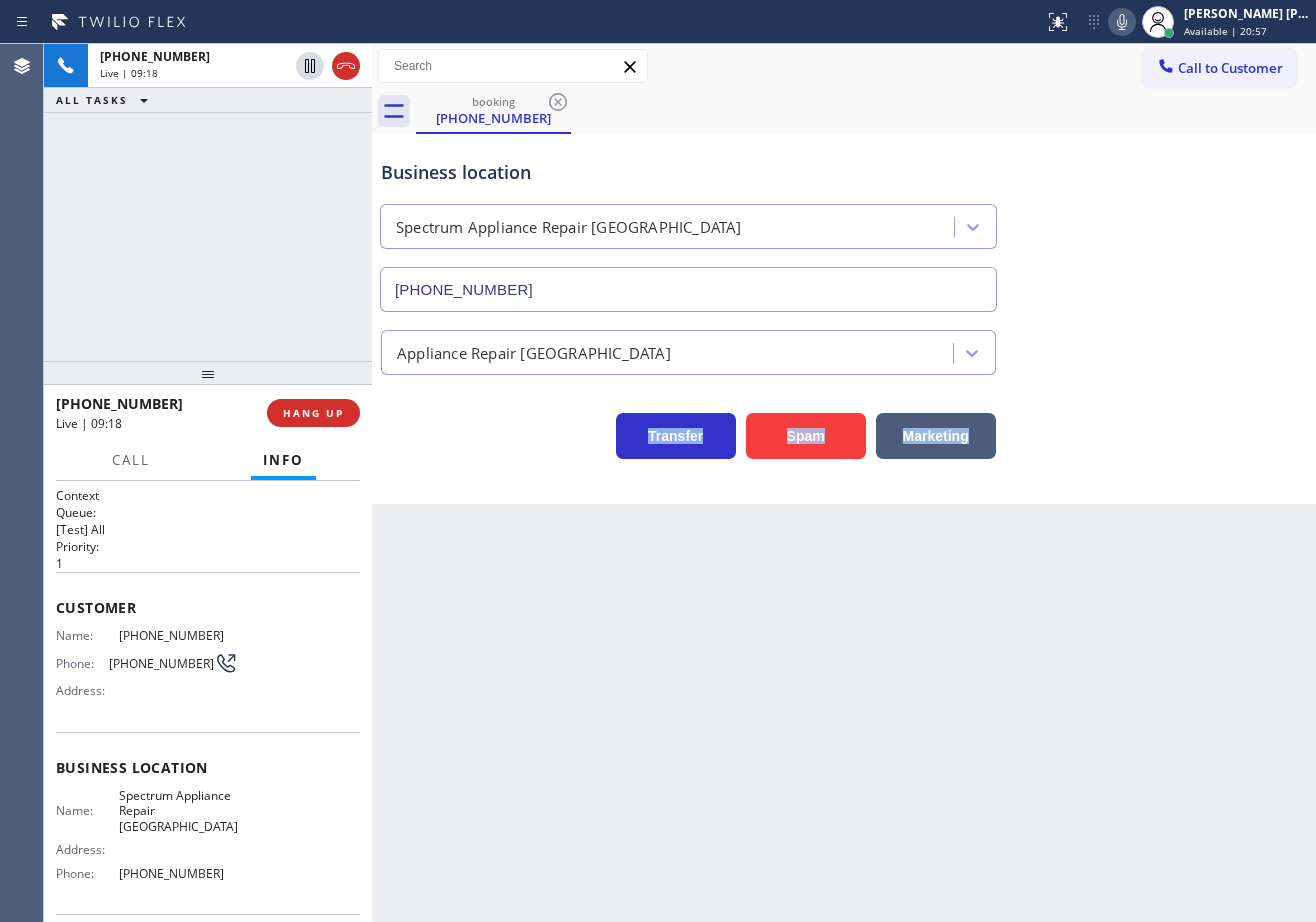 click 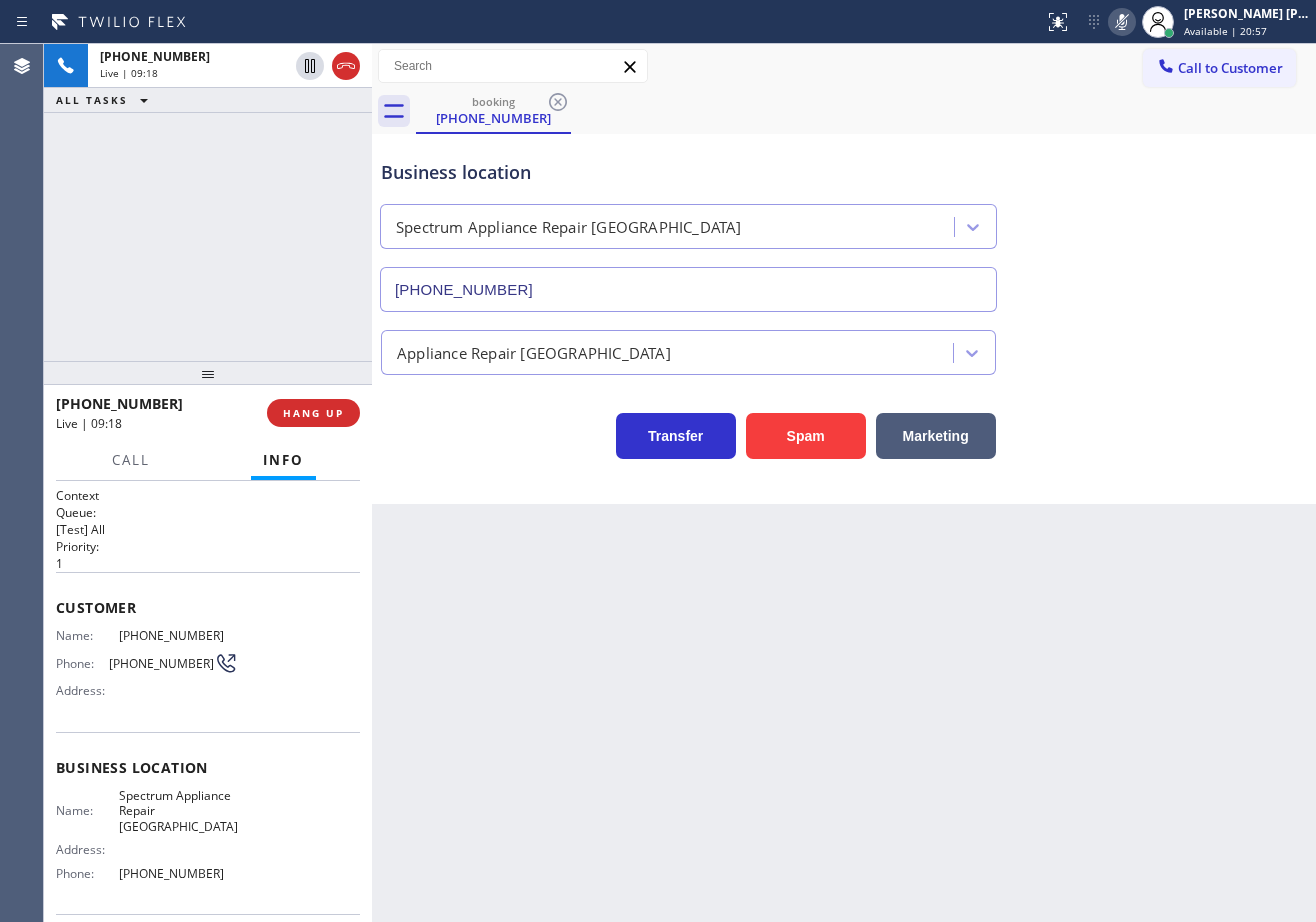 click on "Business location Spectrum Appliance Repair [GEOGRAPHIC_DATA] [PHONE_NUMBER]" at bounding box center (844, 221) 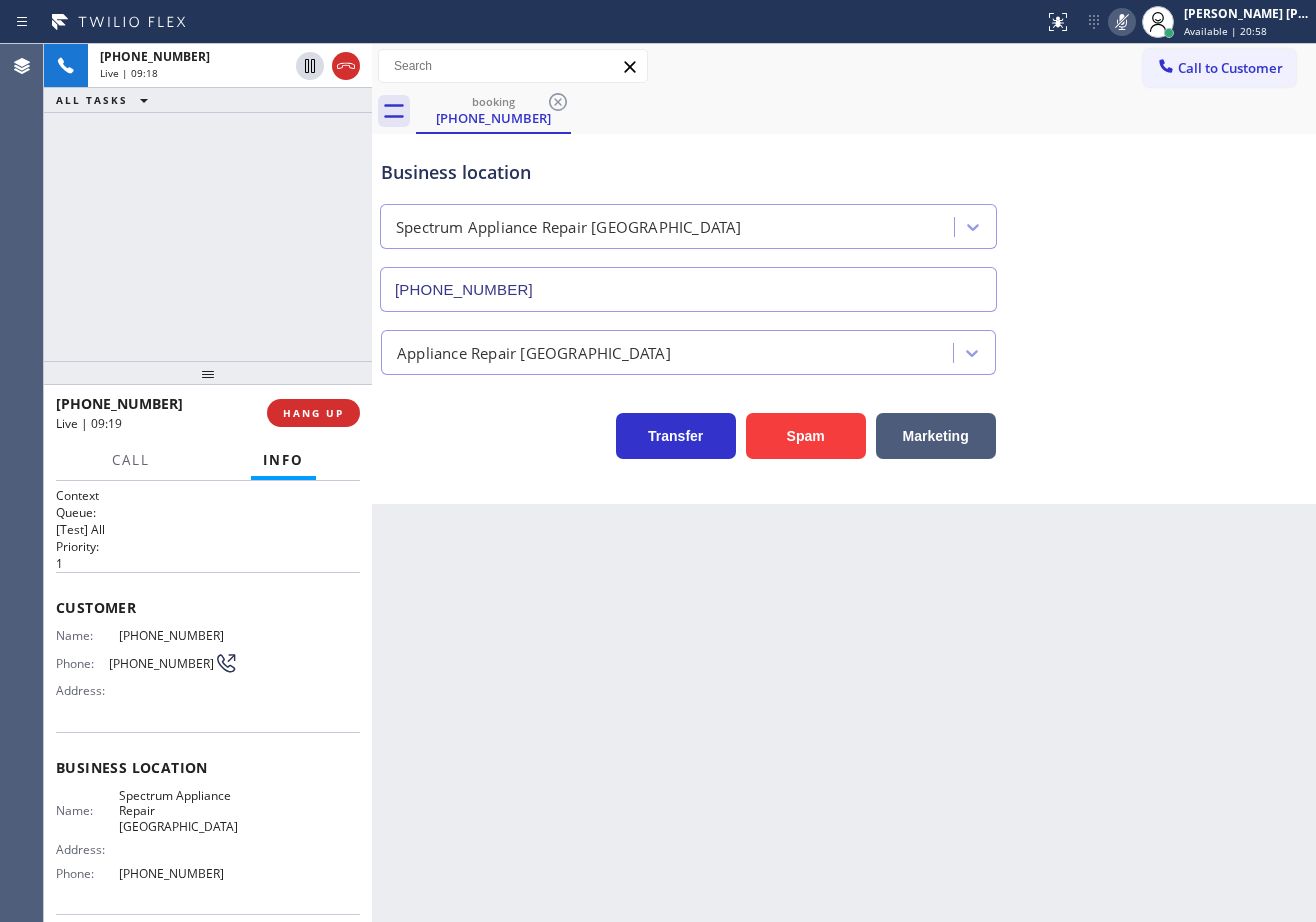 click on "[PHONE_NUMBER] Live | 09:18 ALL TASKS ALL TASKS ACTIVE TASKS TASKS IN WRAP UP" at bounding box center (208, 202) 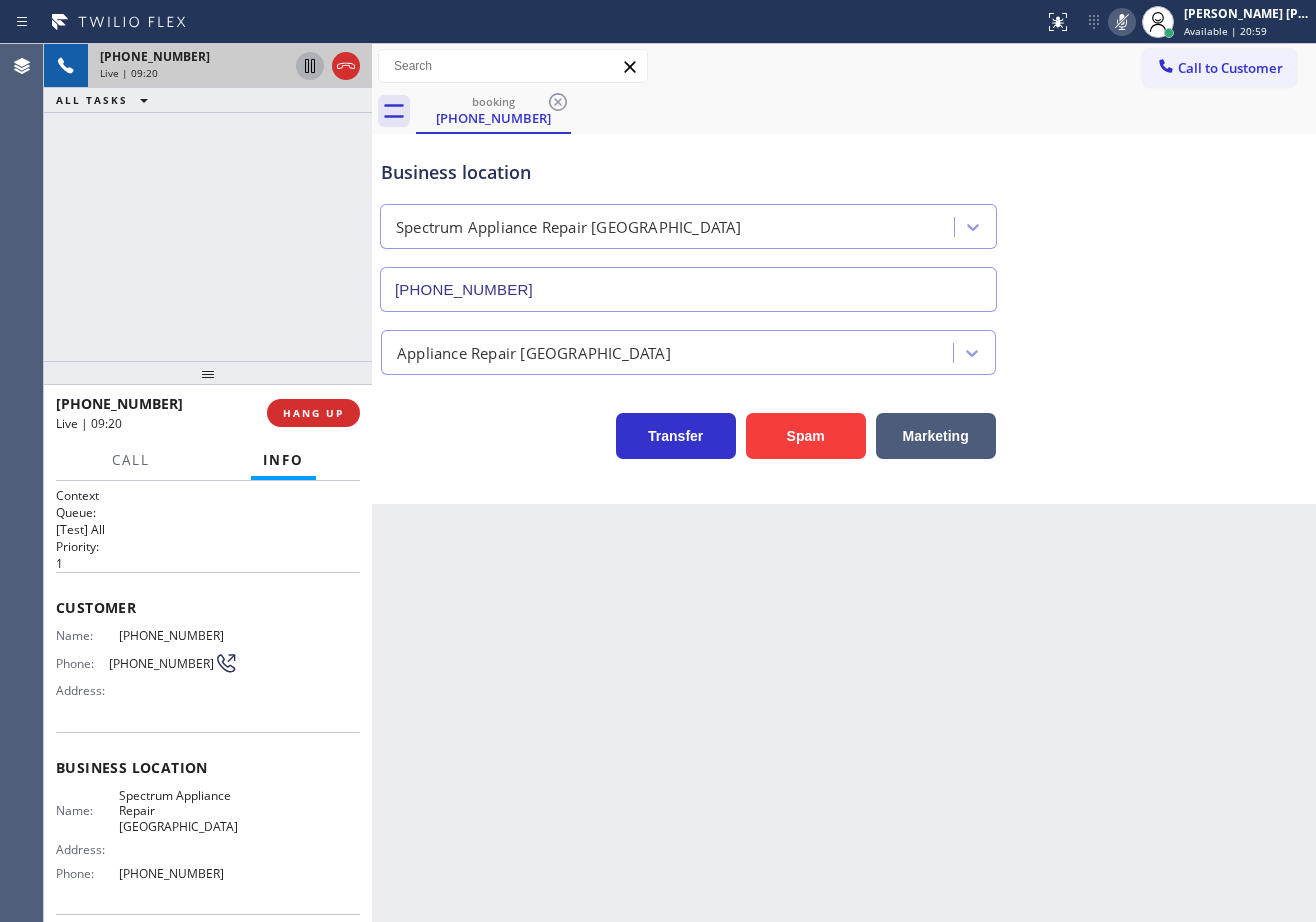 click 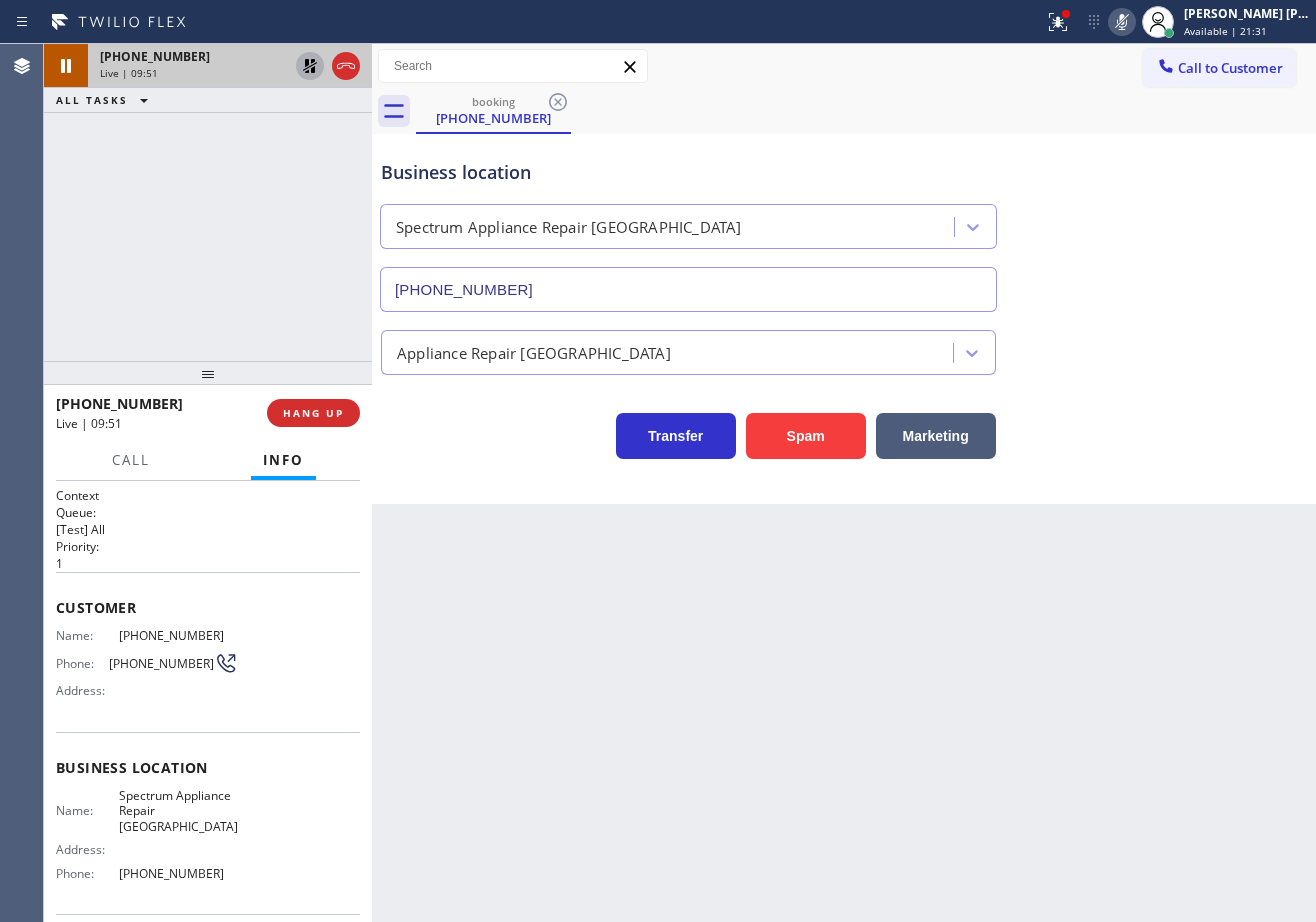 click on "[PHONE_NUMBER] Live | 09:51 ALL TASKS ALL TASKS ACTIVE TASKS TASKS IN WRAP UP" at bounding box center (208, 202) 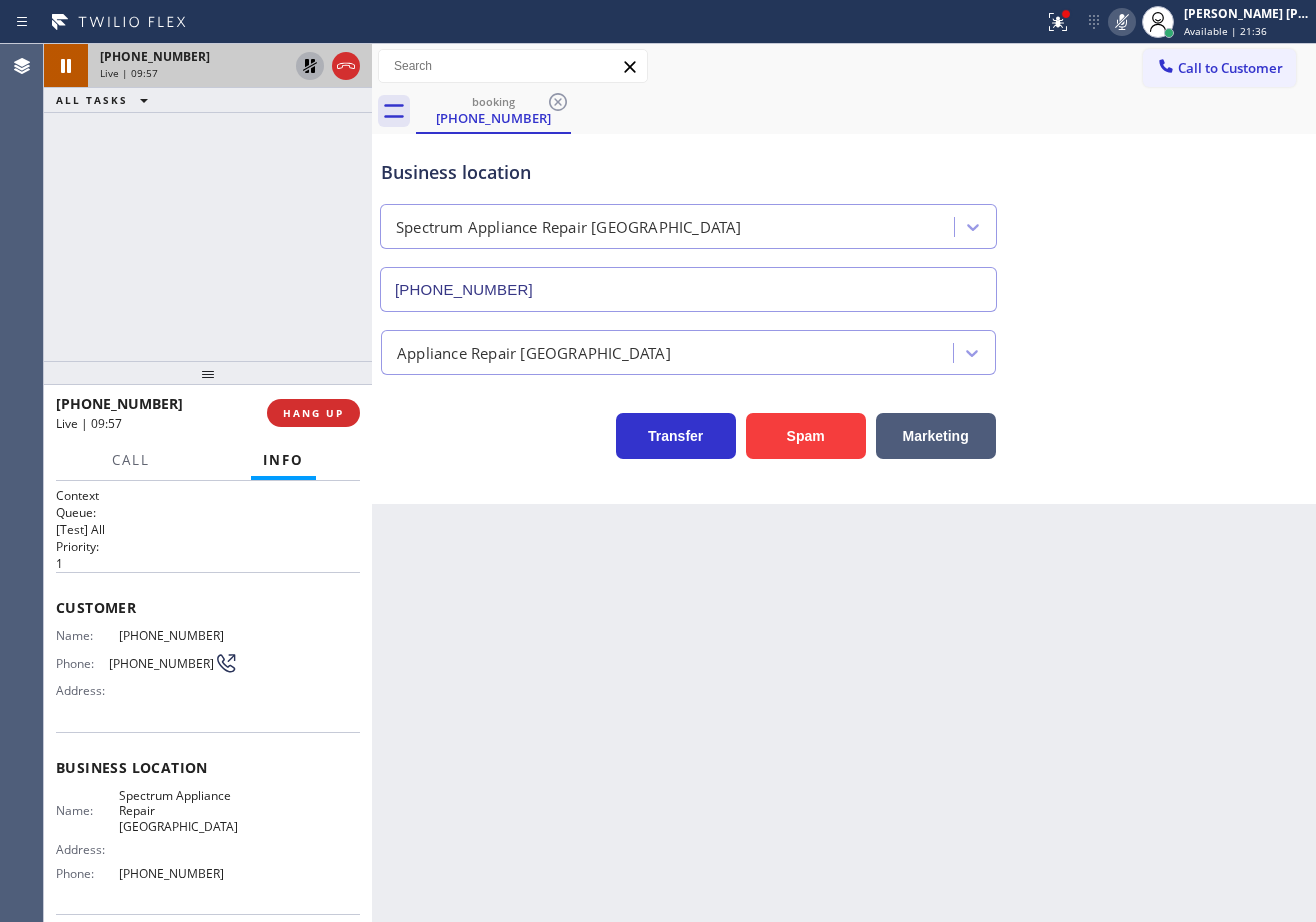 click on "Business location Spectrum Appliance Repair [GEOGRAPHIC_DATA] [PHONE_NUMBER]" at bounding box center [844, 221] 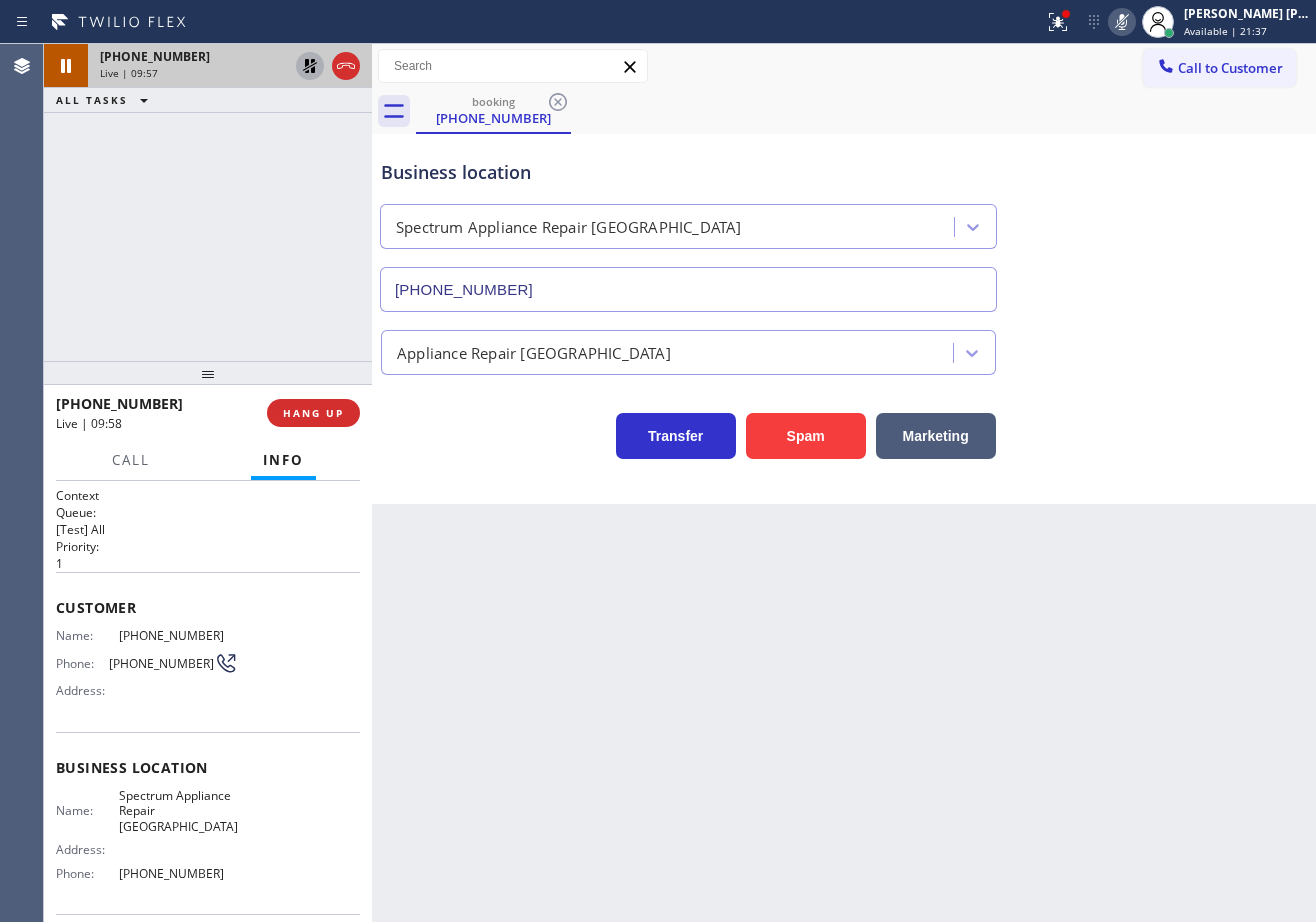 click at bounding box center [1122, 22] 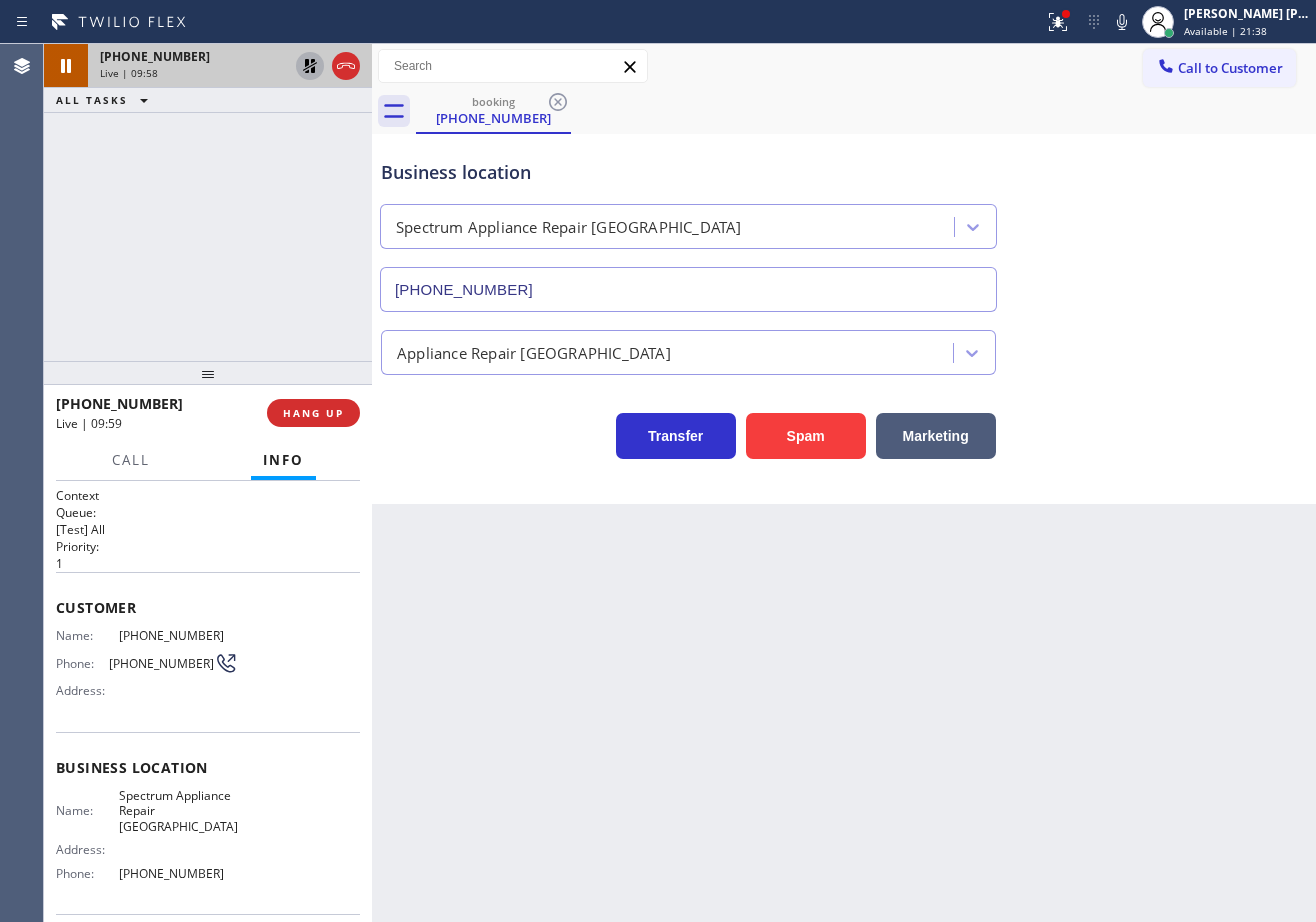 click 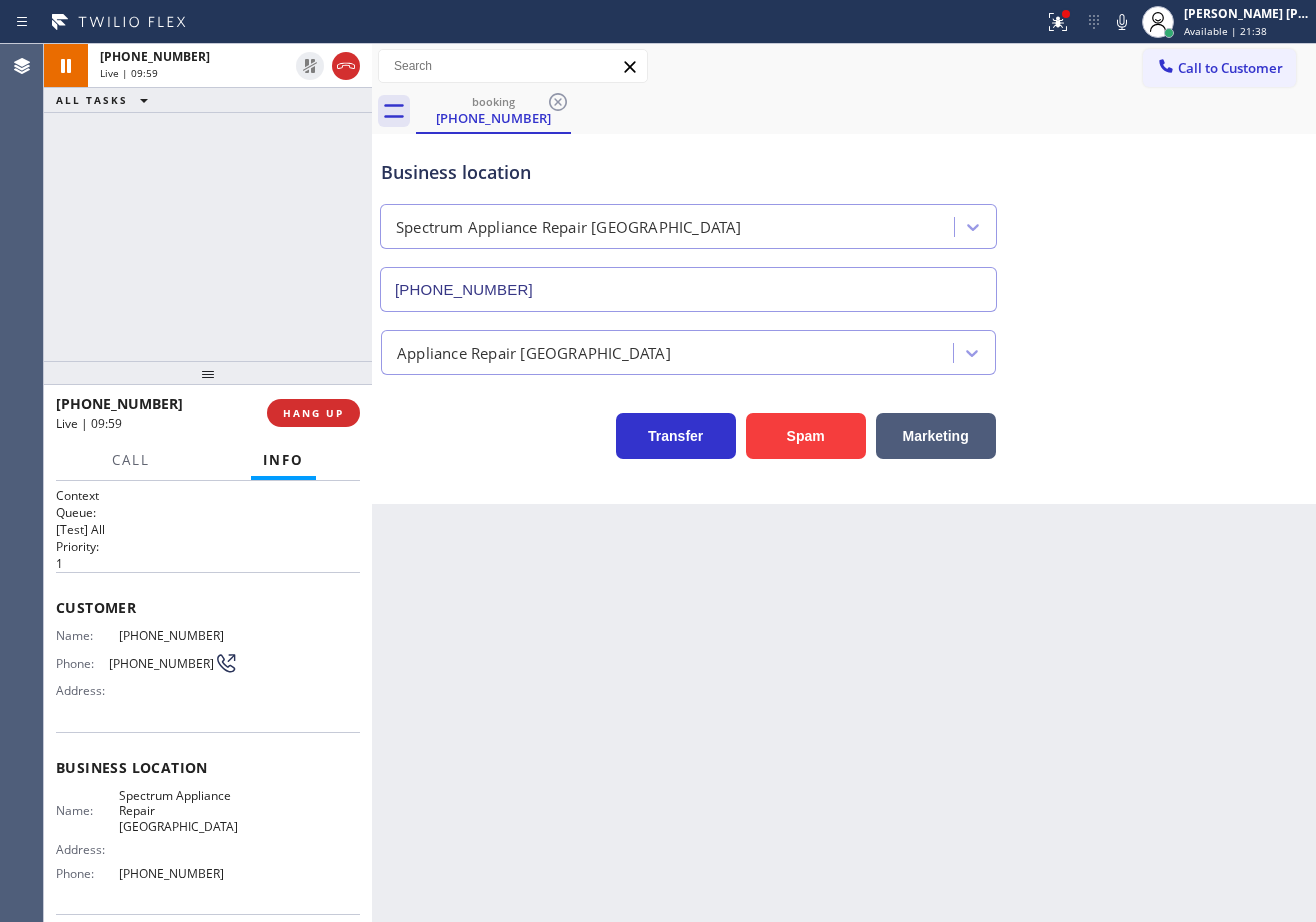 click on "[PHONE_NUMBER] Live | 09:59 ALL TASKS ALL TASKS ACTIVE TASKS TASKS IN WRAP UP" at bounding box center (208, 202) 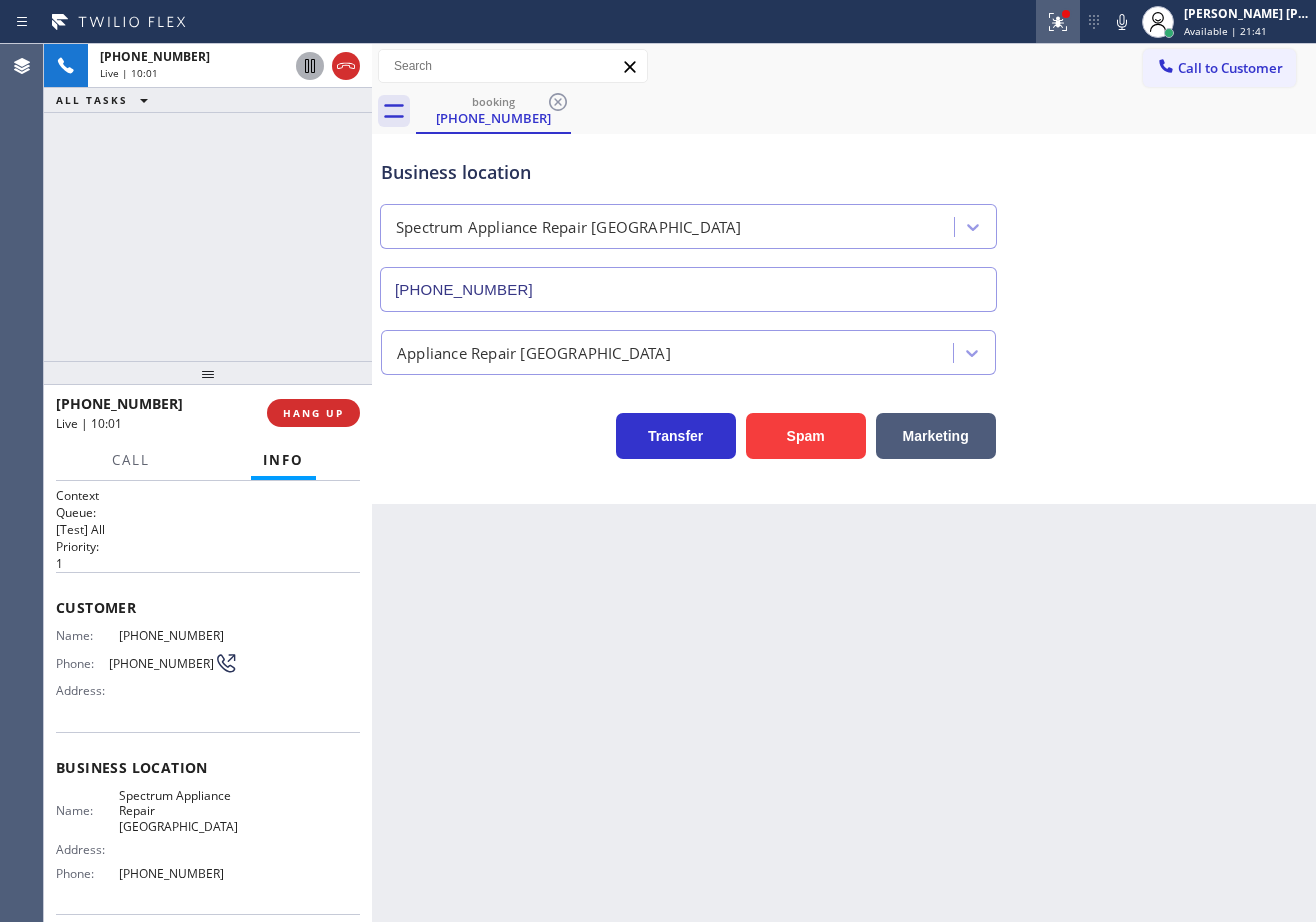 click 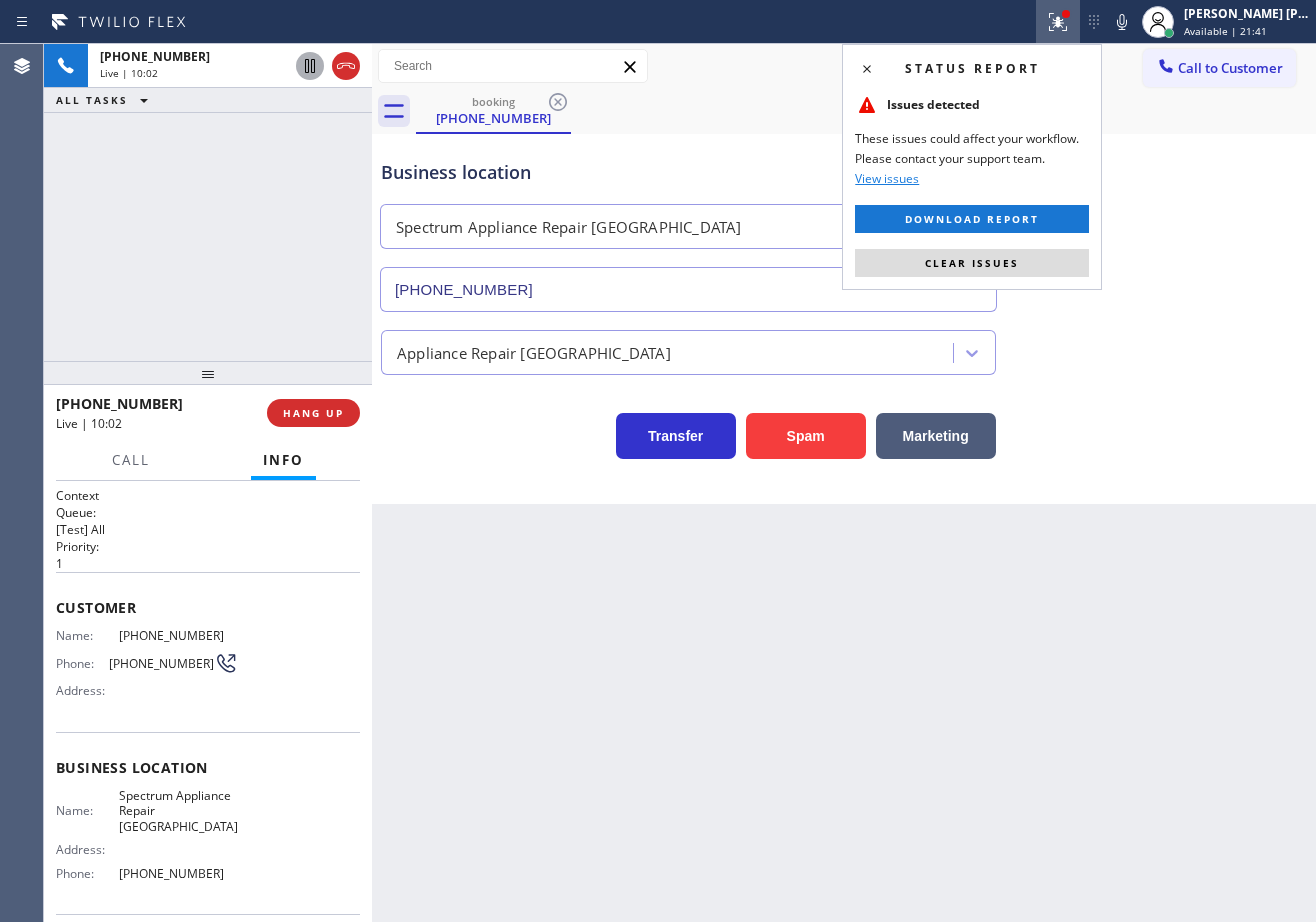 click on "Status report Issues detected These issues could affect your workflow. Please contact your support team. View issues Download report Clear issues" at bounding box center (972, 167) 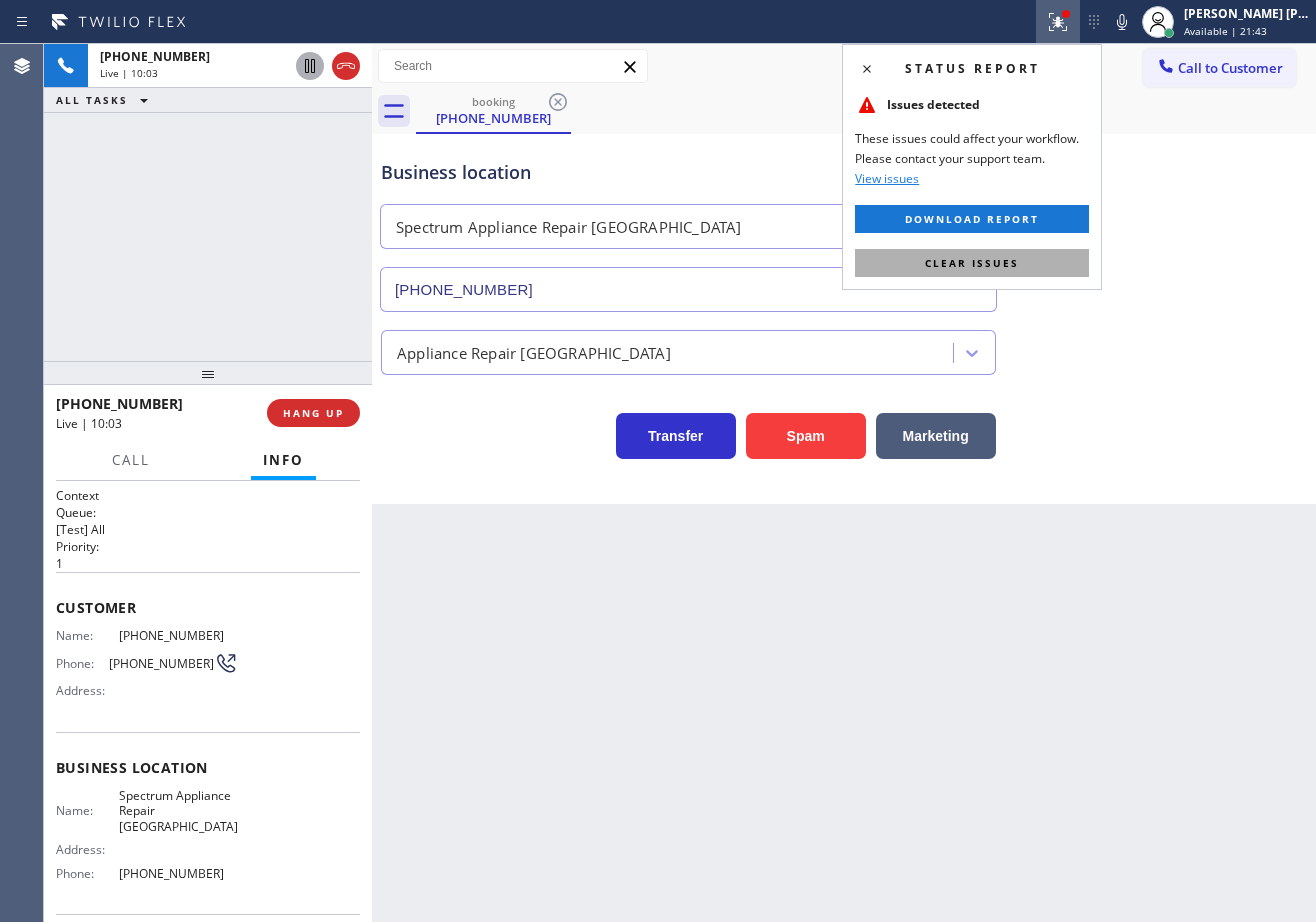 click on "Clear issues" at bounding box center [972, 263] 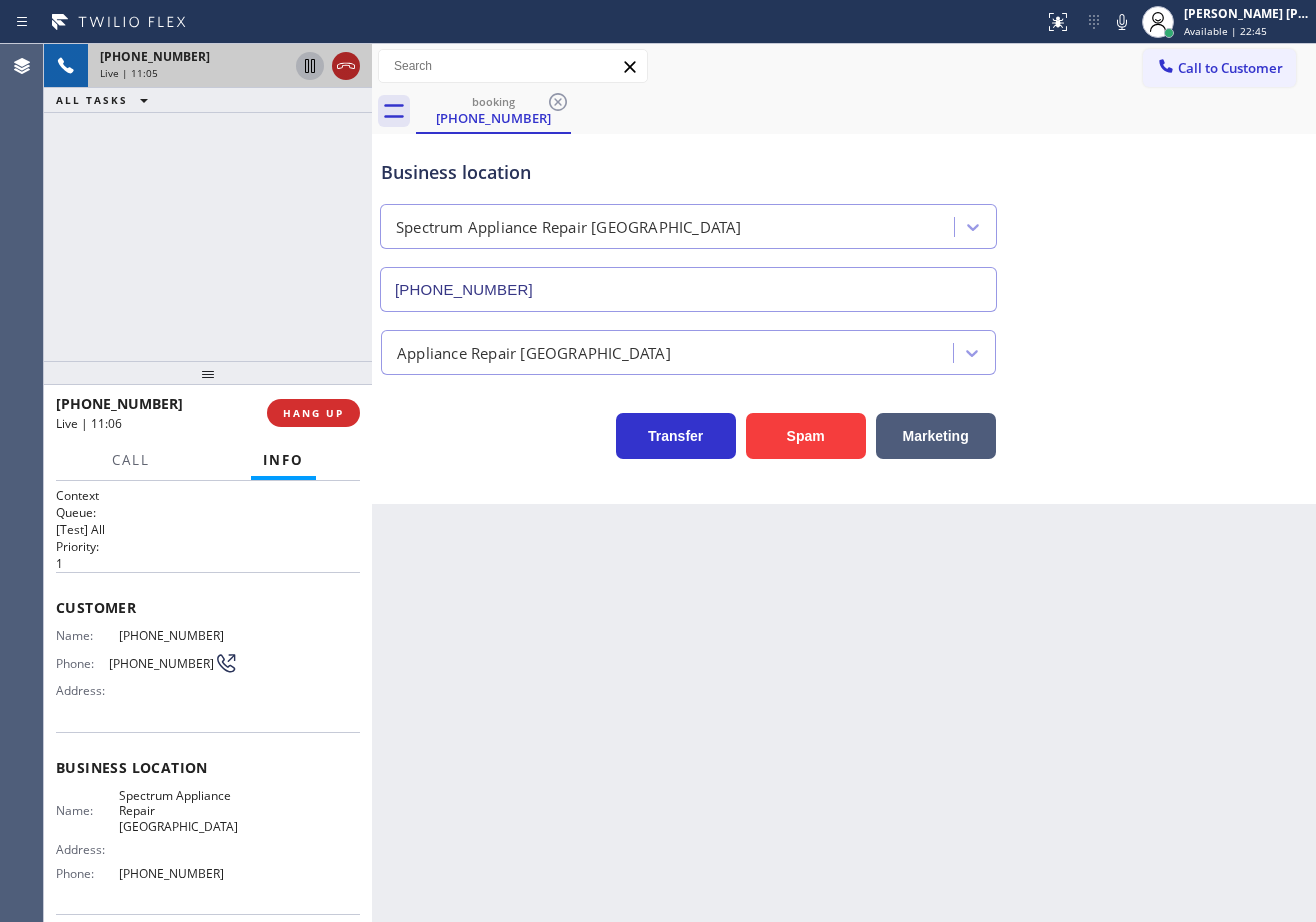 drag, startPoint x: 342, startPoint y: 71, endPoint x: 344, endPoint y: 40, distance: 31.06445 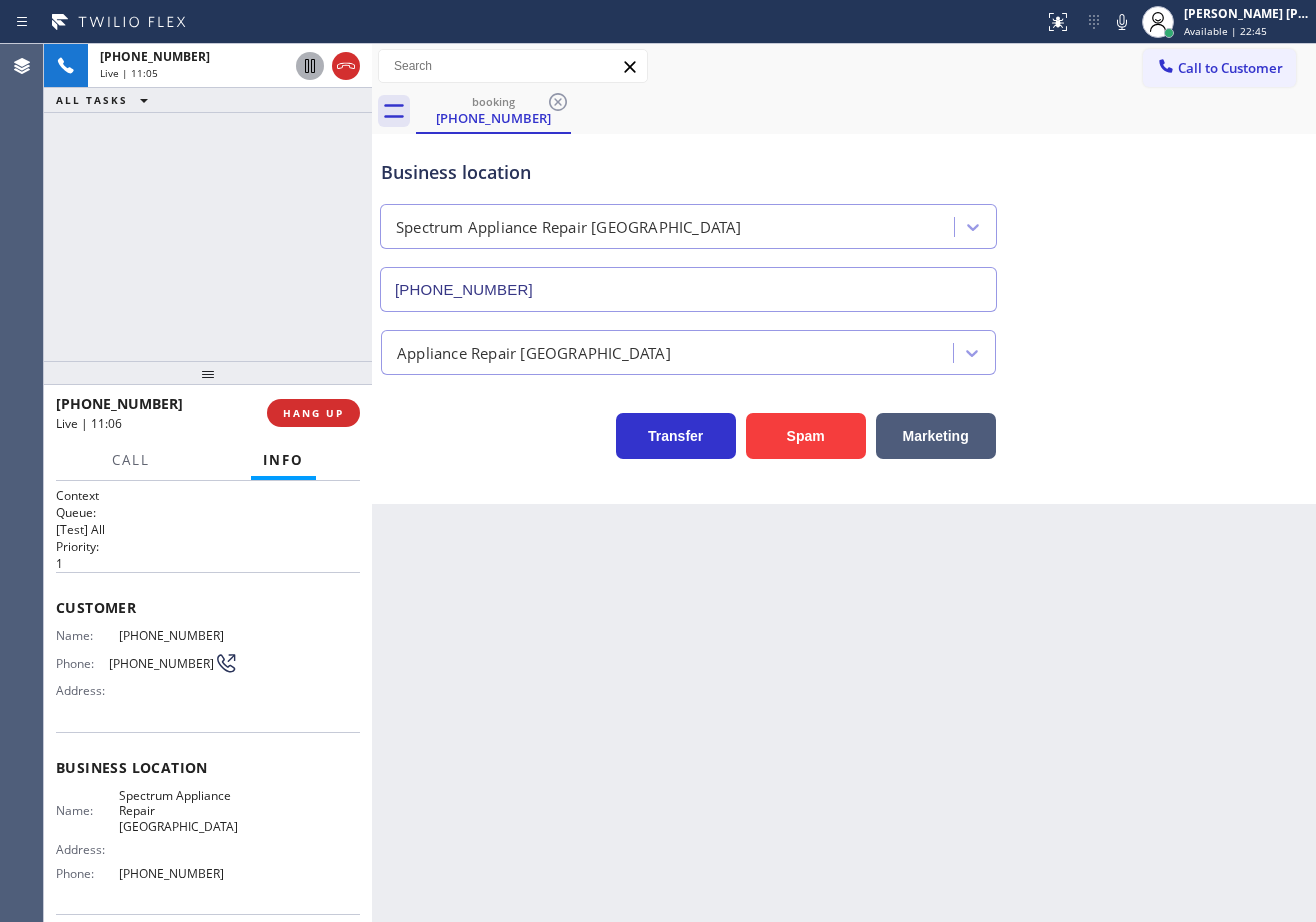 click 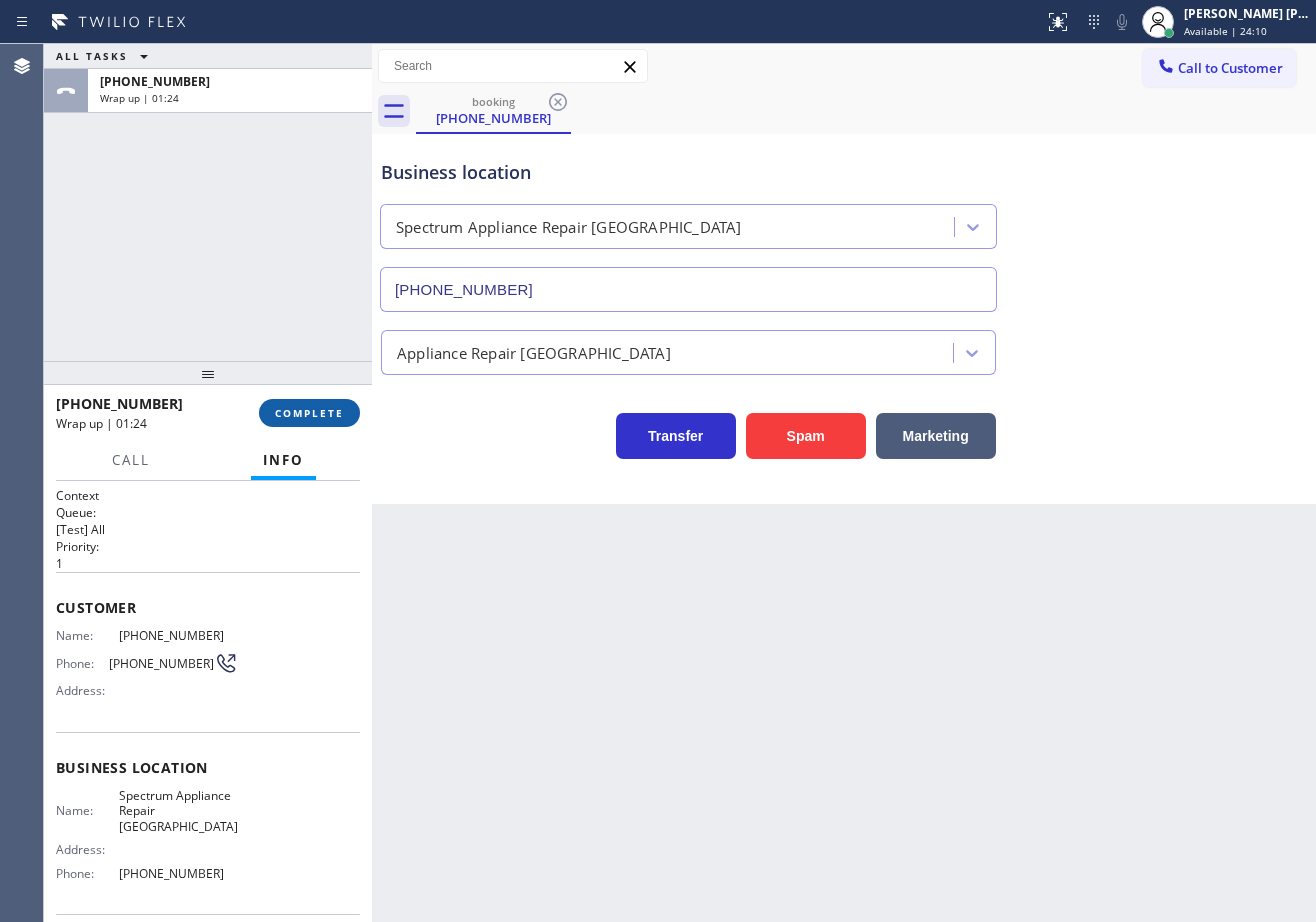 drag, startPoint x: 328, startPoint y: 428, endPoint x: 327, endPoint y: 413, distance: 15.033297 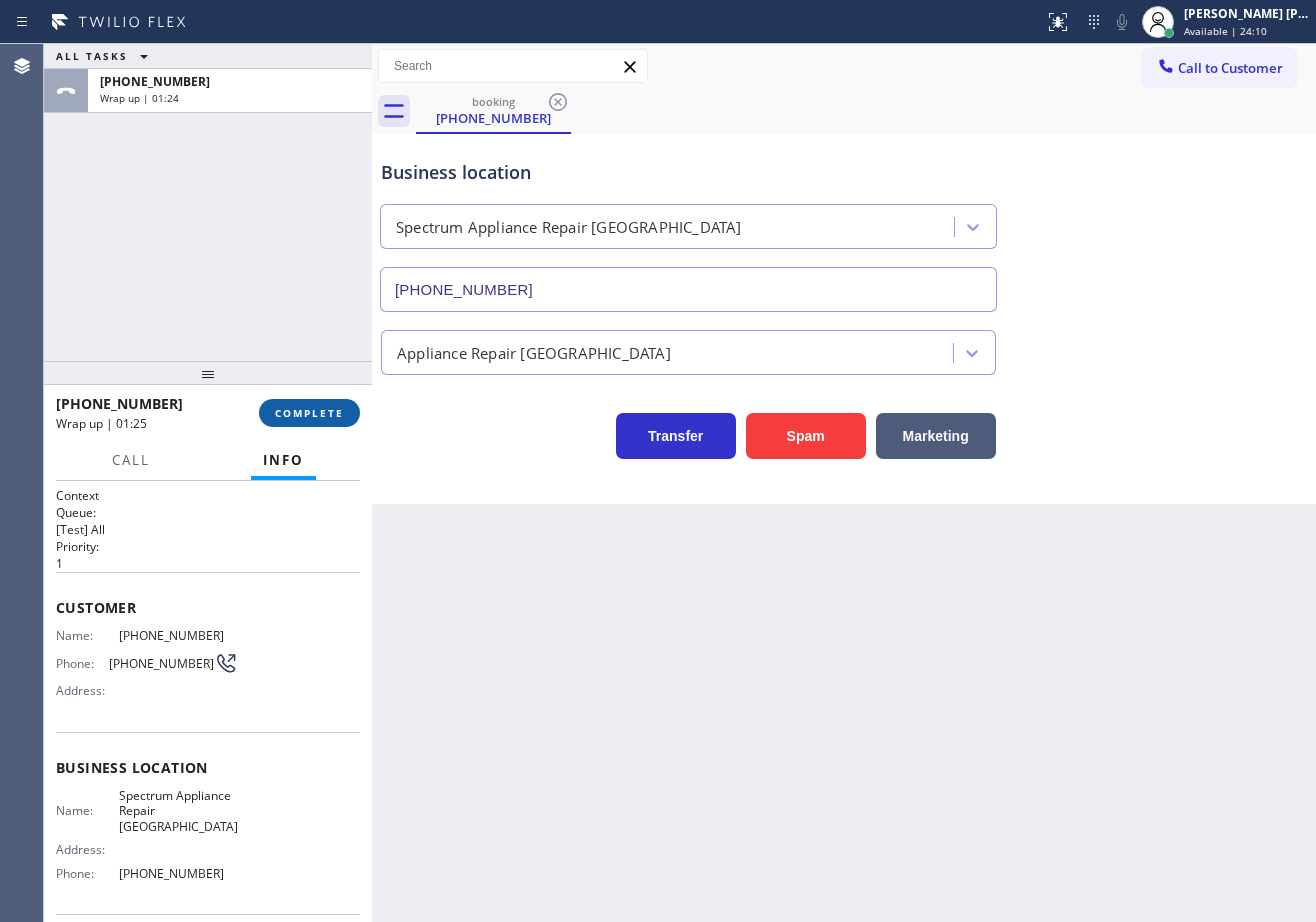 click on "COMPLETE" at bounding box center (309, 413) 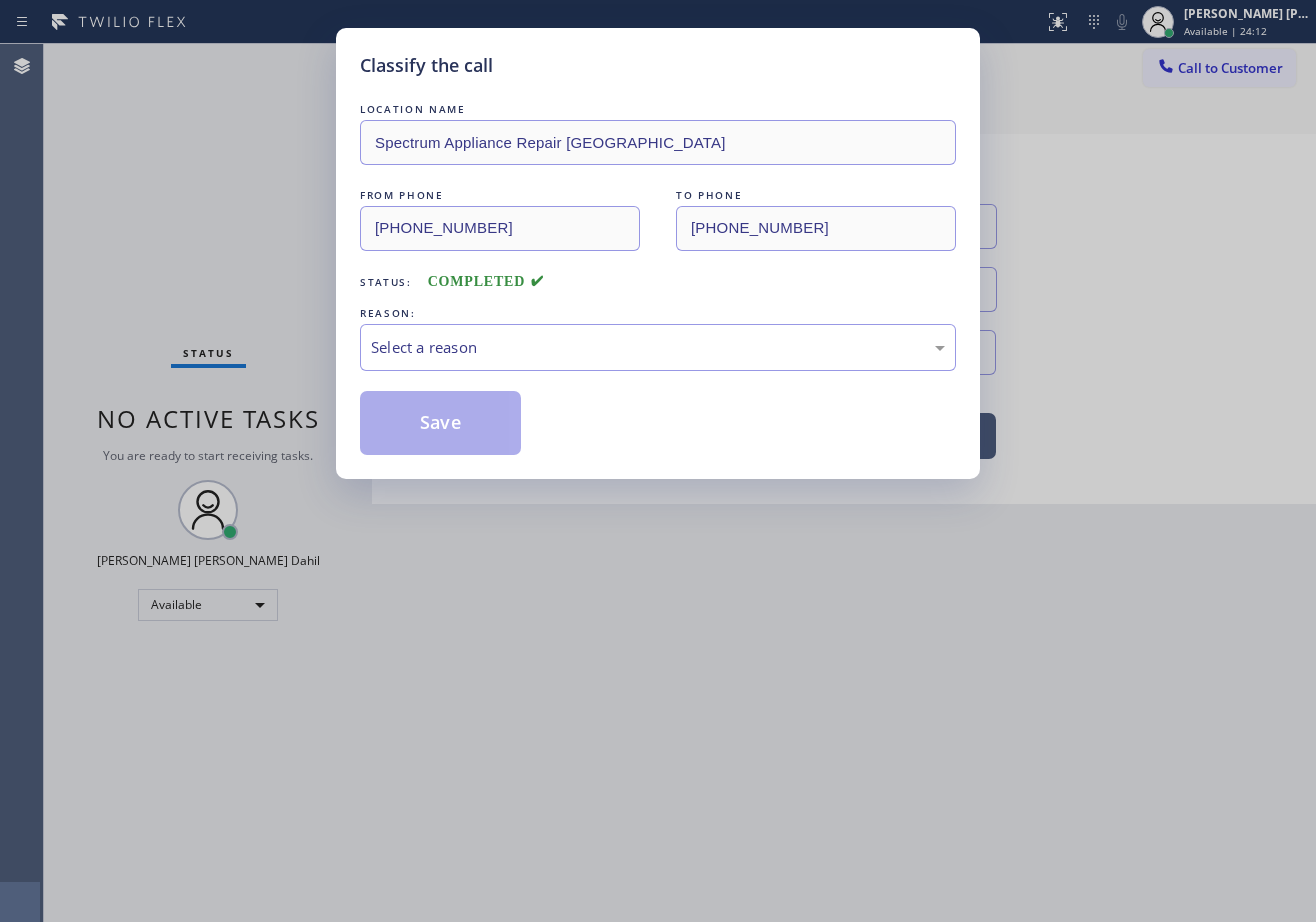 click on "Select a reason" at bounding box center (658, 347) 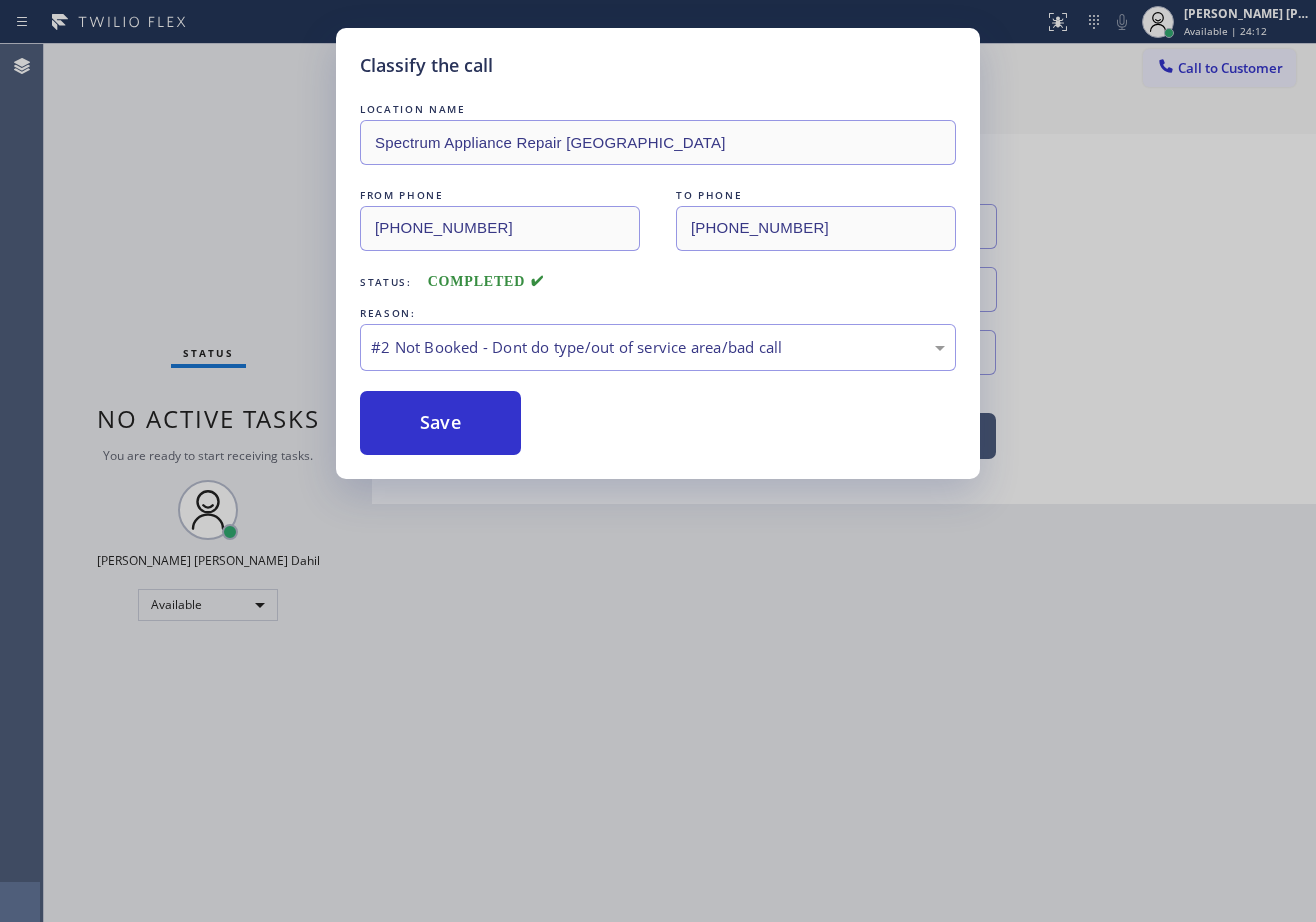 click on "Save" at bounding box center (440, 423) 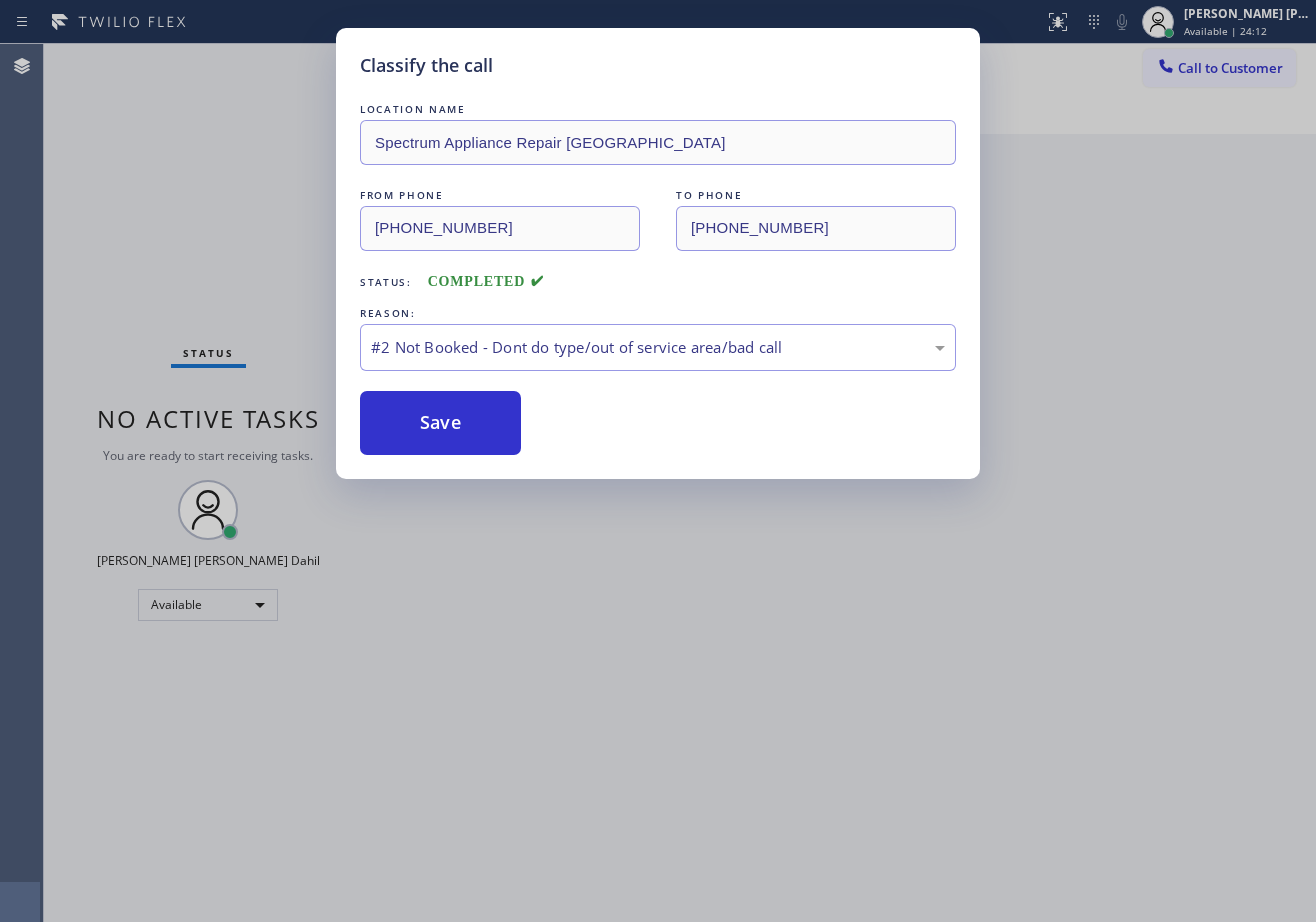 click on "Save" at bounding box center (440, 423) 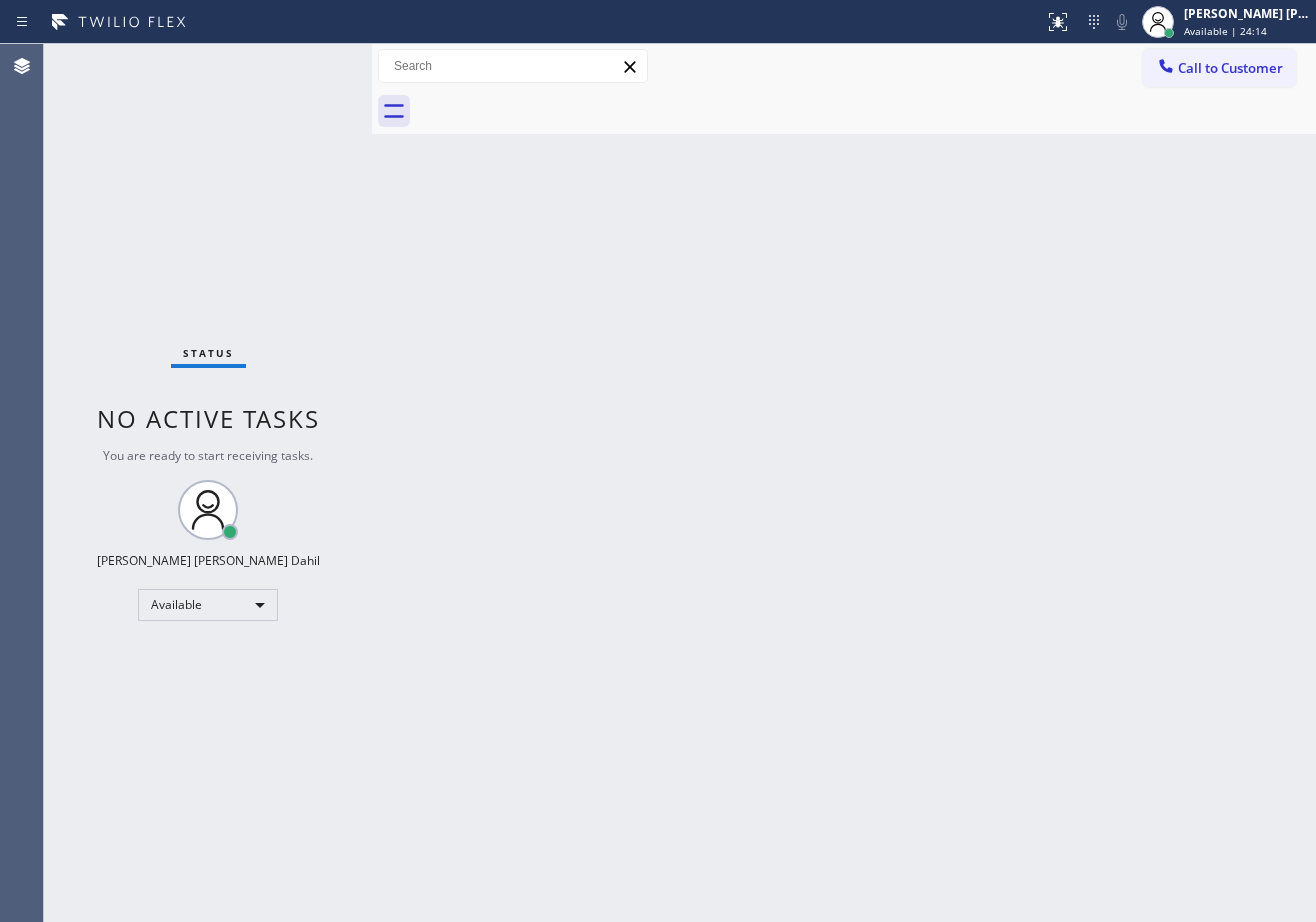 click on "Back to Dashboard Change Sender ID Customers Technicians Select a contact Outbound call Technician Search Technician Your caller id phone number Your caller id phone number Call Technician info Name   Phone none Address none Change Sender ID HVAC [PHONE_NUMBER] 5 Star Appliance [PHONE_NUMBER] Appliance Repair [PHONE_NUMBER] Plumbing [PHONE_NUMBER] Air Duct Cleaning [PHONE_NUMBER]  Electricians [PHONE_NUMBER] Cancel Change Check personal SMS Reset Change No tabs Call to Customer Outbound call Location Search location Your caller id phone number Customer number Call Outbound call Technician Search Technician Your caller id phone number Your caller id phone number Call" at bounding box center [844, 483] 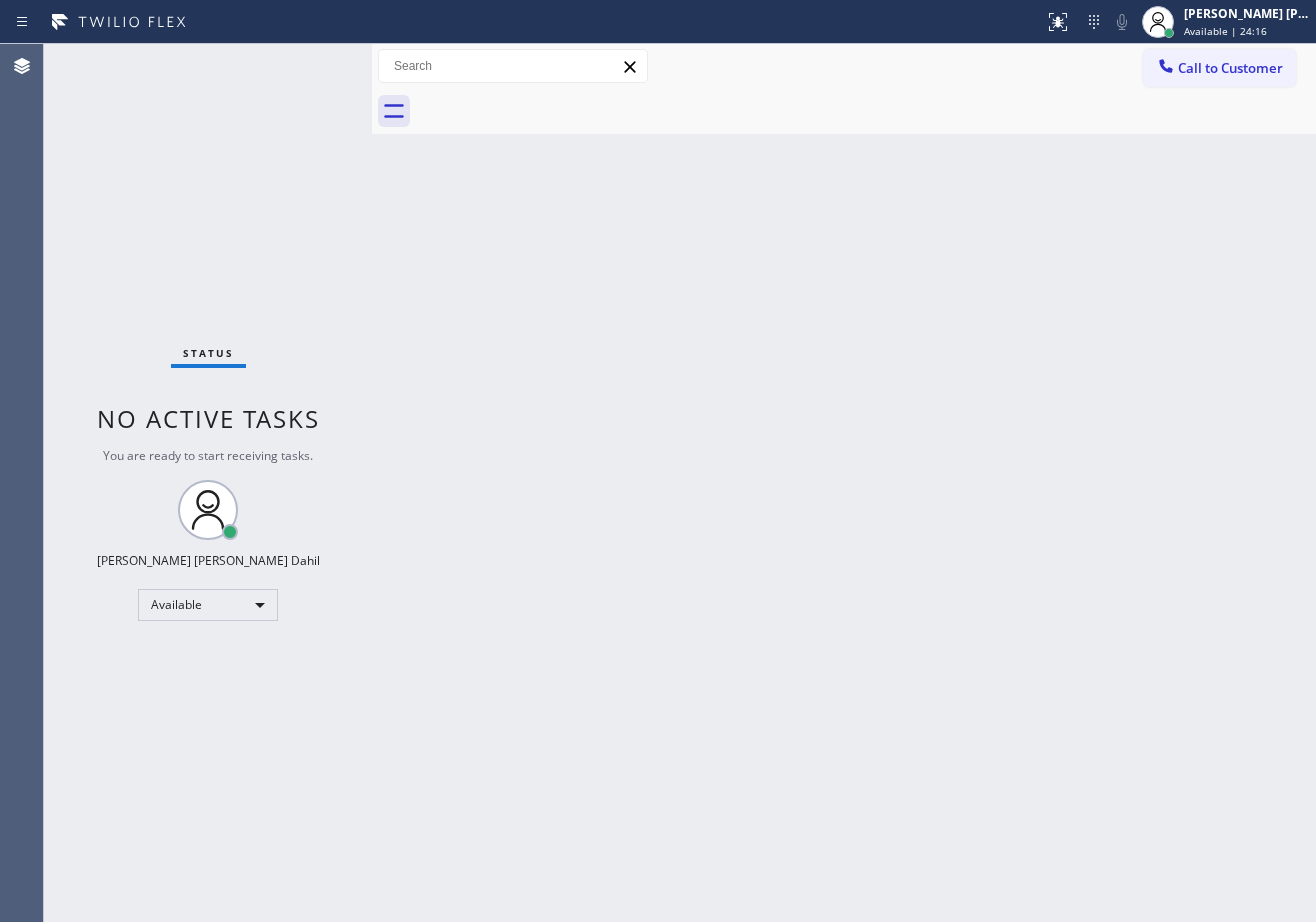 click at bounding box center [522, 22] 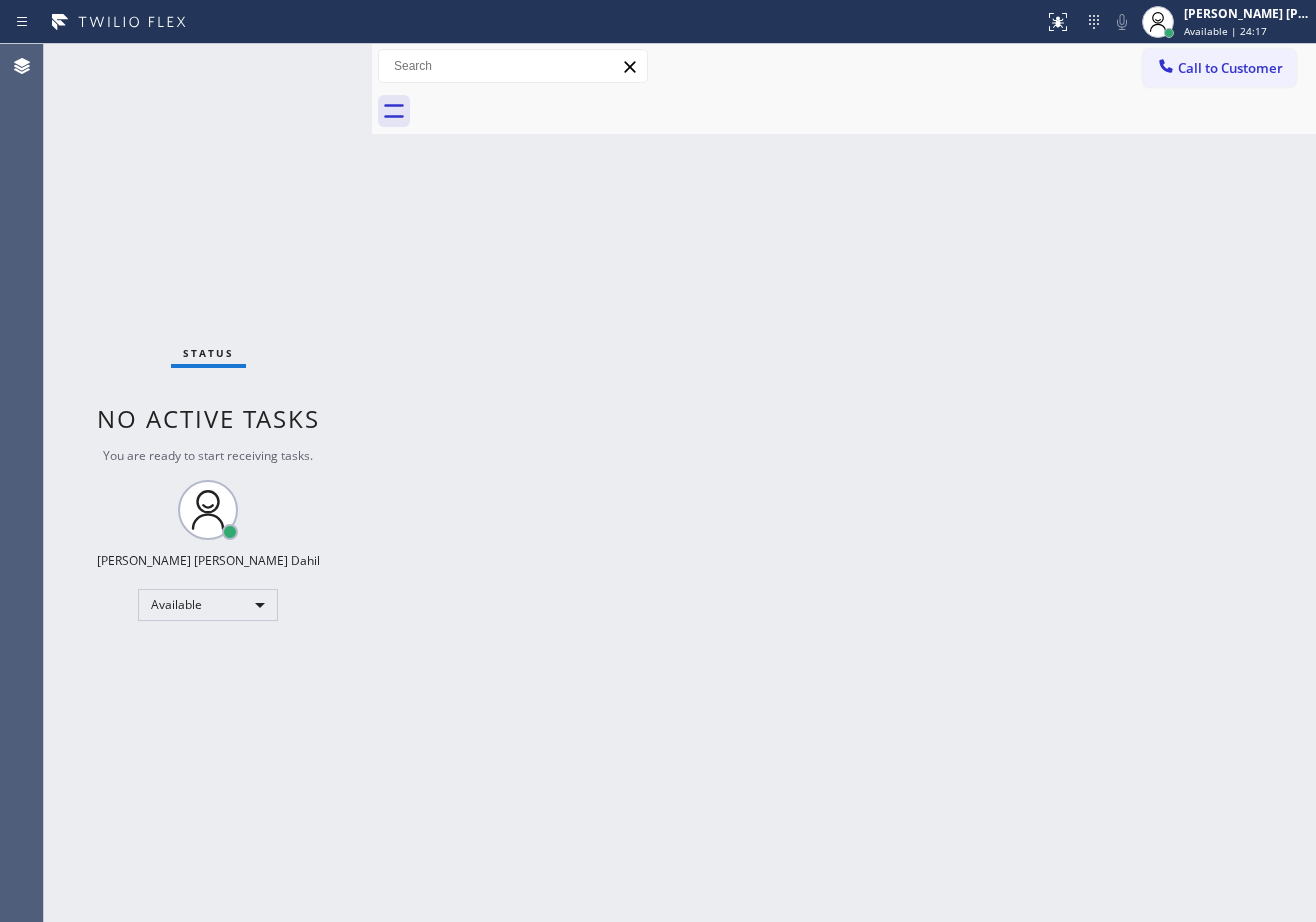 click on "Status   No active tasks     You are ready to start receiving tasks.   [PERSON_NAME] [PERSON_NAME] Dahil Available" at bounding box center (208, 483) 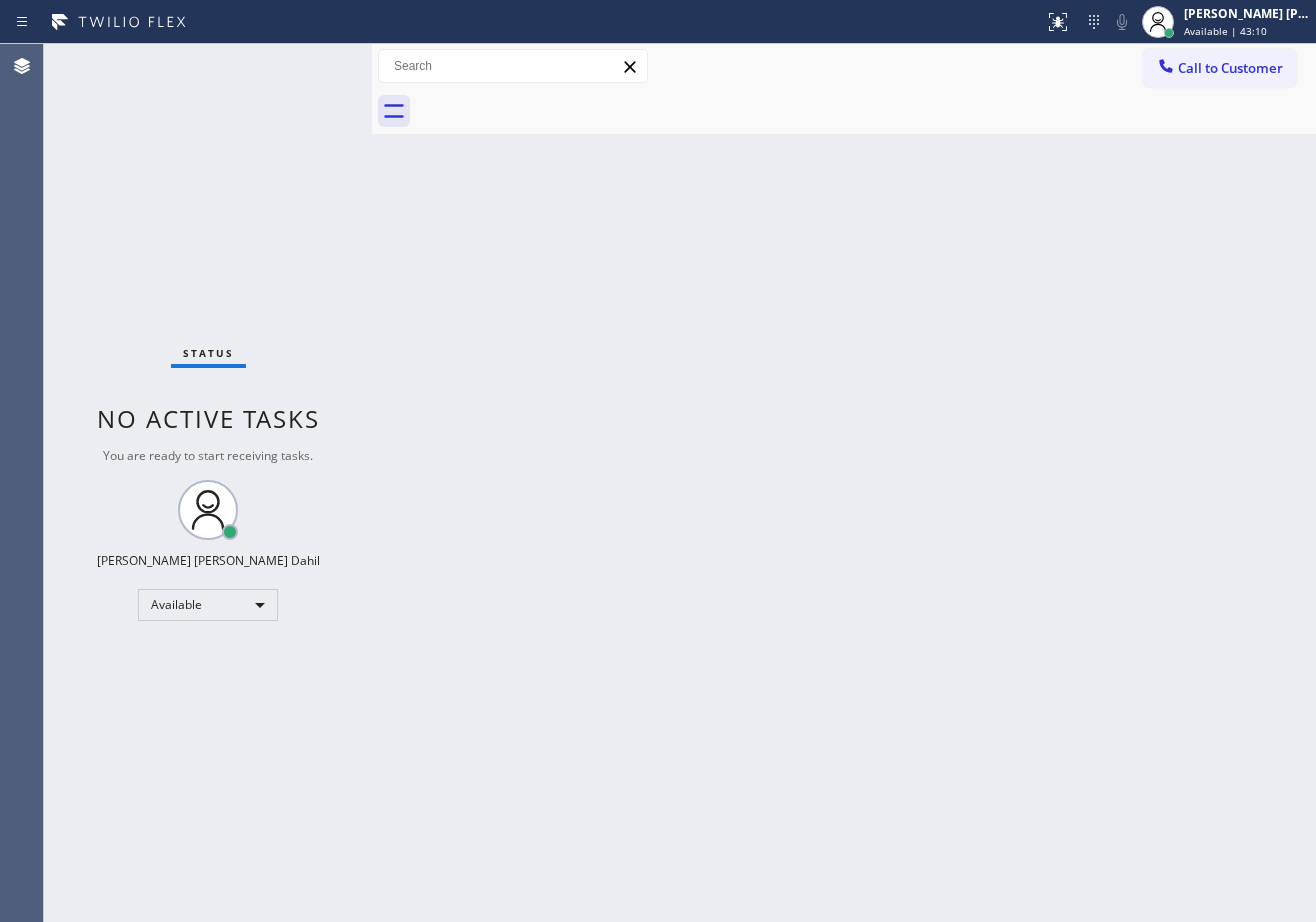 click on "Back to Dashboard Change Sender ID Customers Technicians Select a contact Outbound call Technician Search Technician Your caller id phone number Your caller id phone number Call Technician info Name   Phone none Address none Change Sender ID HVAC [PHONE_NUMBER] 5 Star Appliance [PHONE_NUMBER] Appliance Repair [PHONE_NUMBER] Plumbing [PHONE_NUMBER] Air Duct Cleaning [PHONE_NUMBER]  Electricians [PHONE_NUMBER] Cancel Change Check personal SMS Reset Change No tabs Call to Customer Outbound call Location Search location Your caller id phone number Customer number Call Outbound call Technician Search Technician Your caller id phone number Your caller id phone number Call" at bounding box center [844, 483] 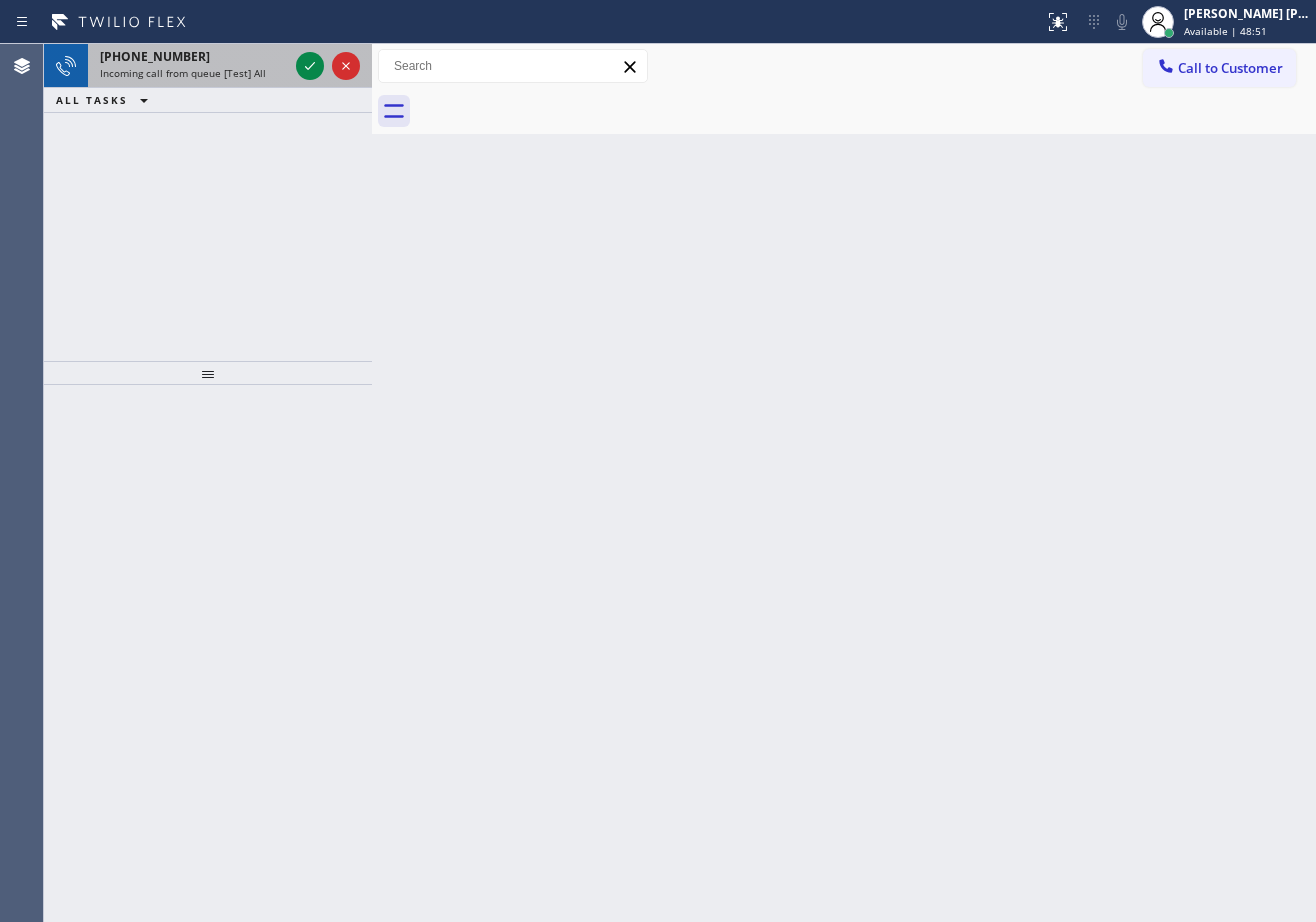 click on "[PHONE_NUMBER] Incoming call from queue [Test] All" at bounding box center [190, 66] 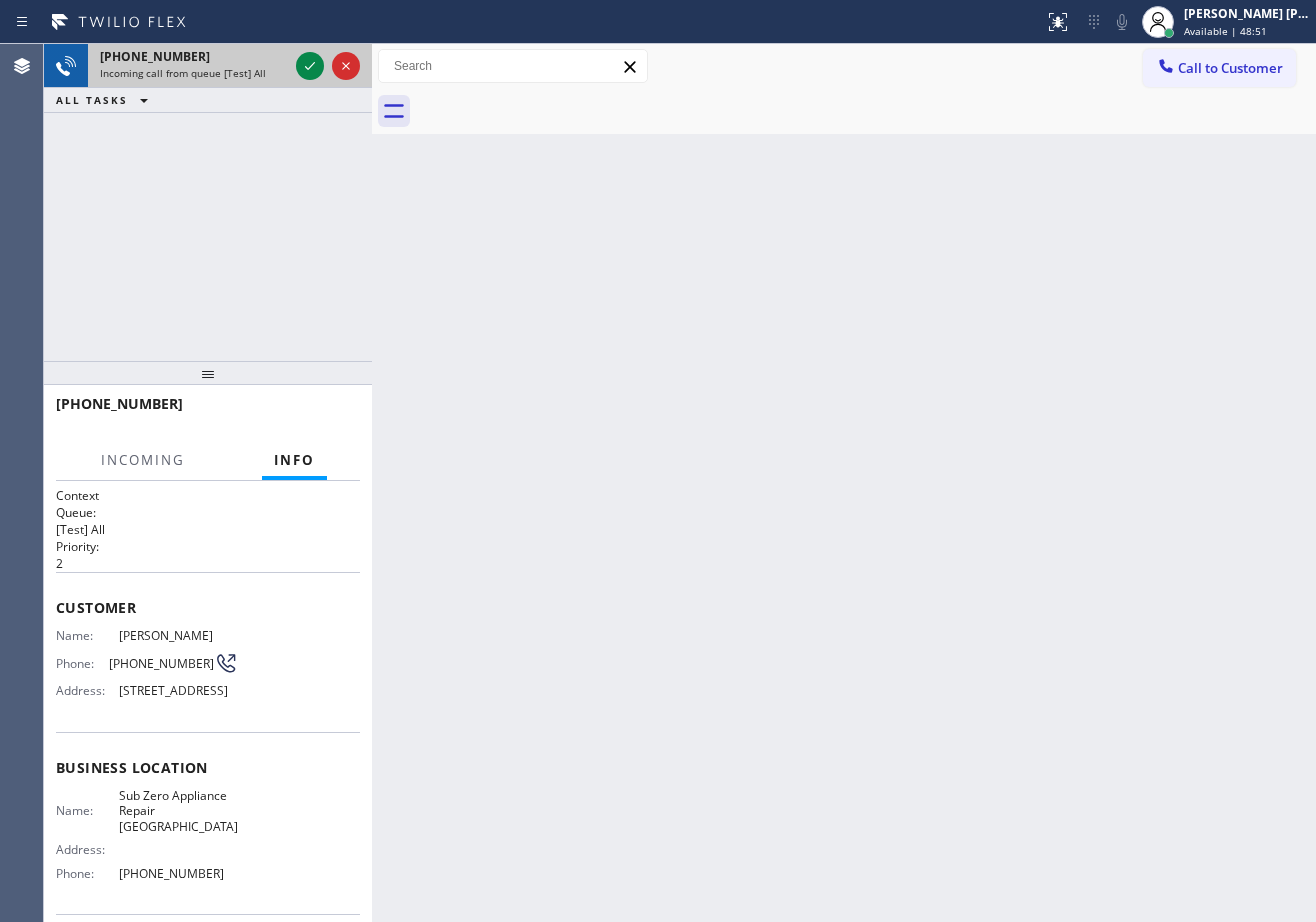 click on "[PHONE_NUMBER]" at bounding box center [194, 56] 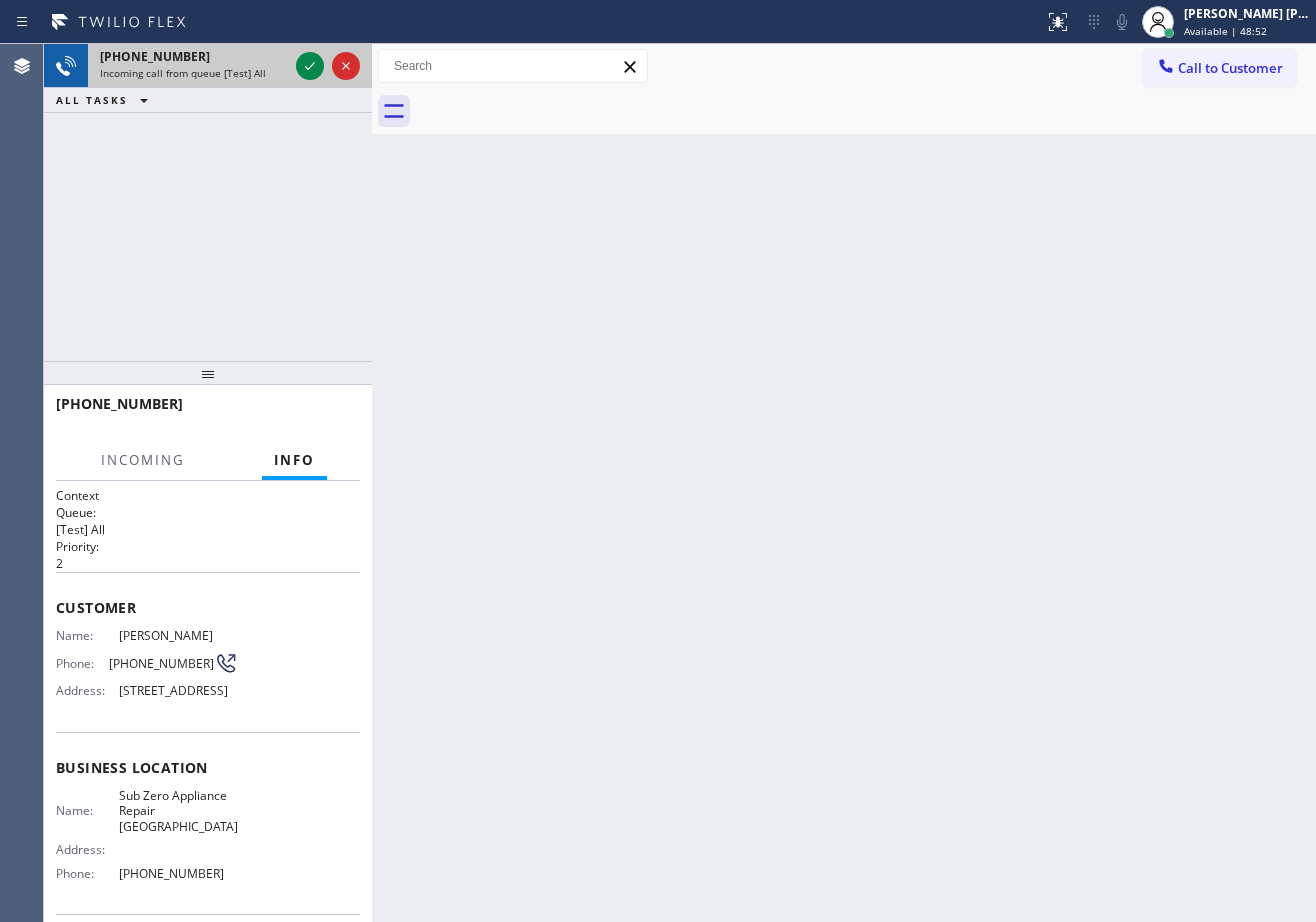 click on "[PHONE_NUMBER]" at bounding box center [194, 56] 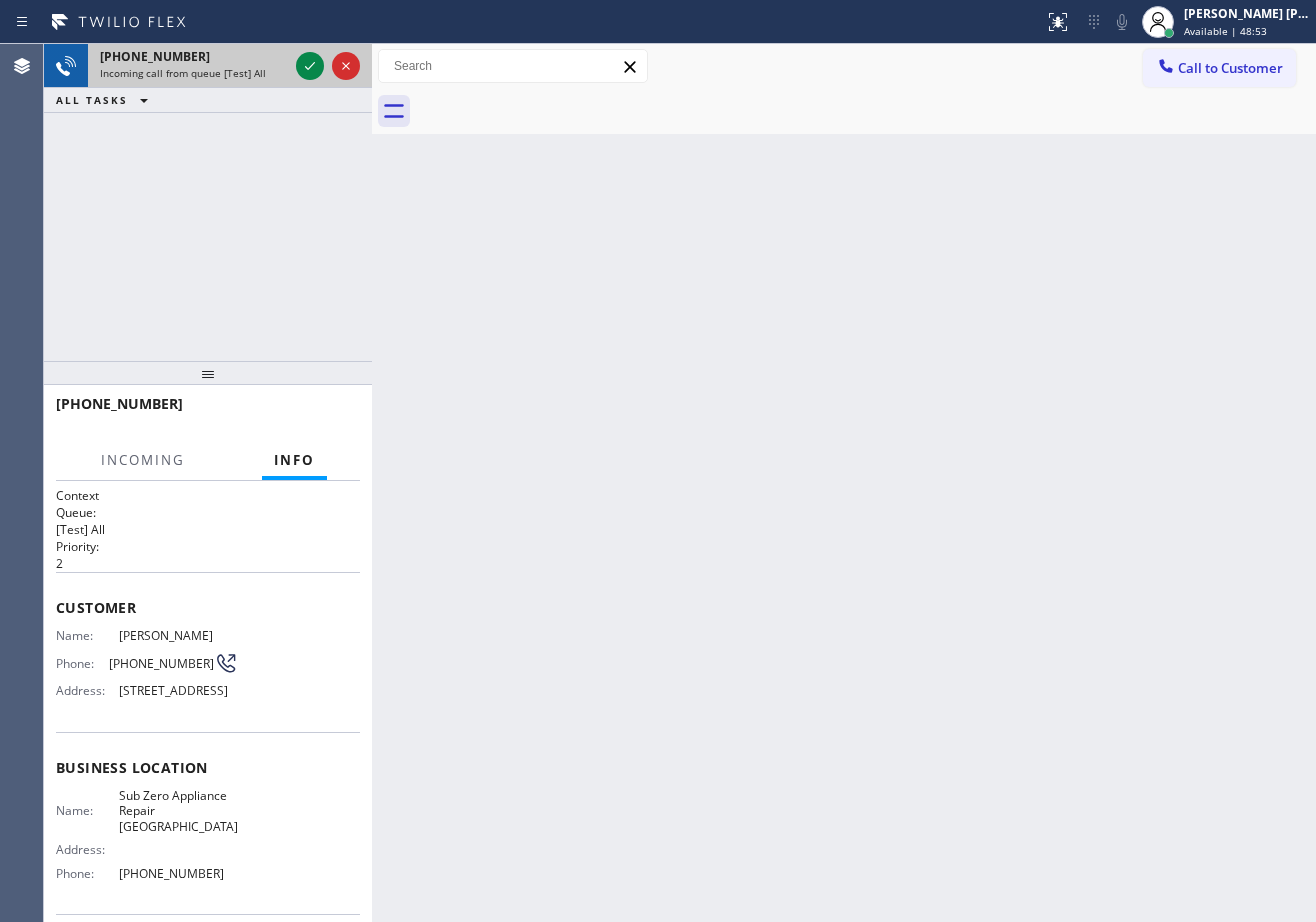 click on "[PHONE_NUMBER]" at bounding box center [194, 56] 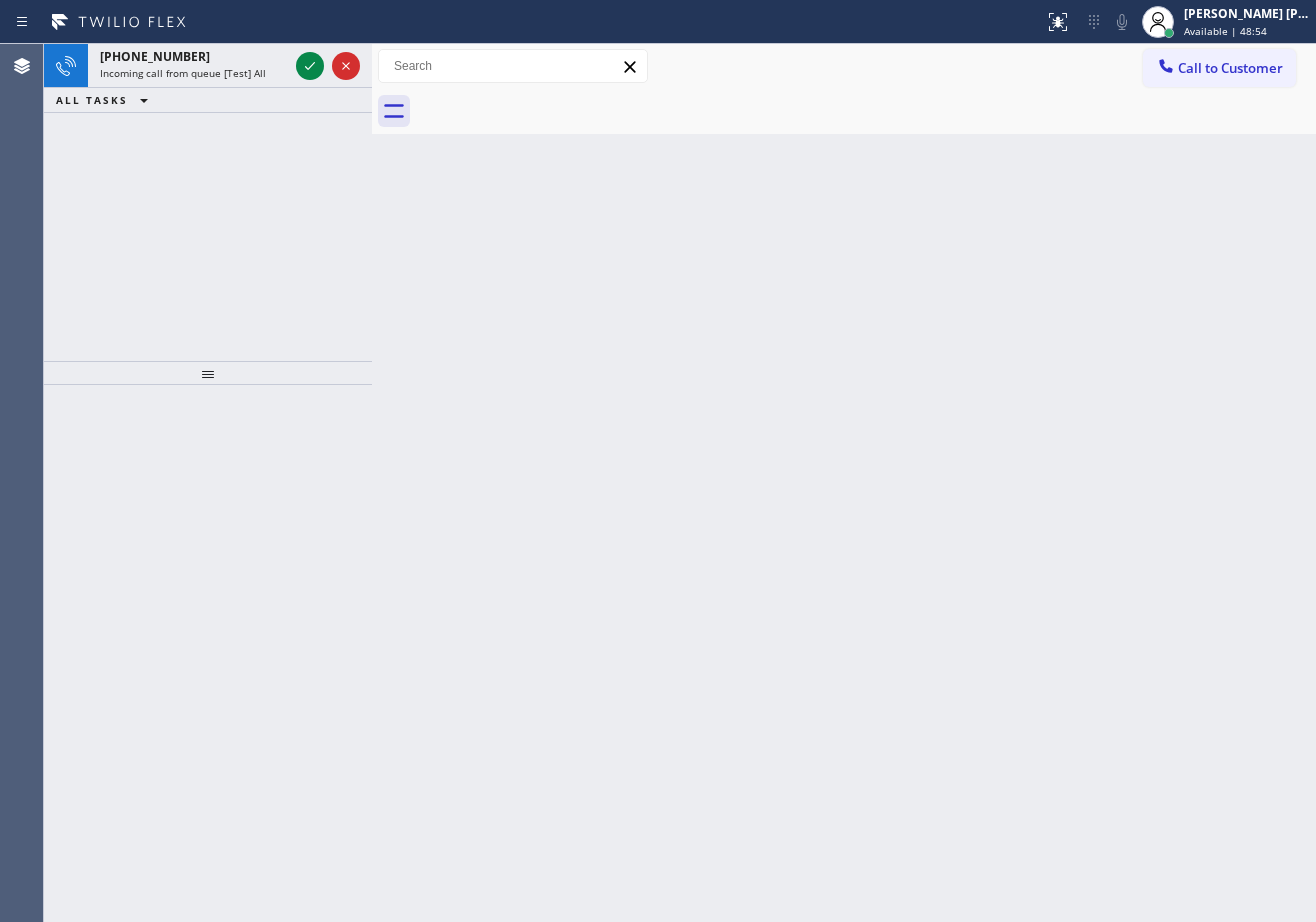 click on "[PHONE_NUMBER]" at bounding box center (194, 56) 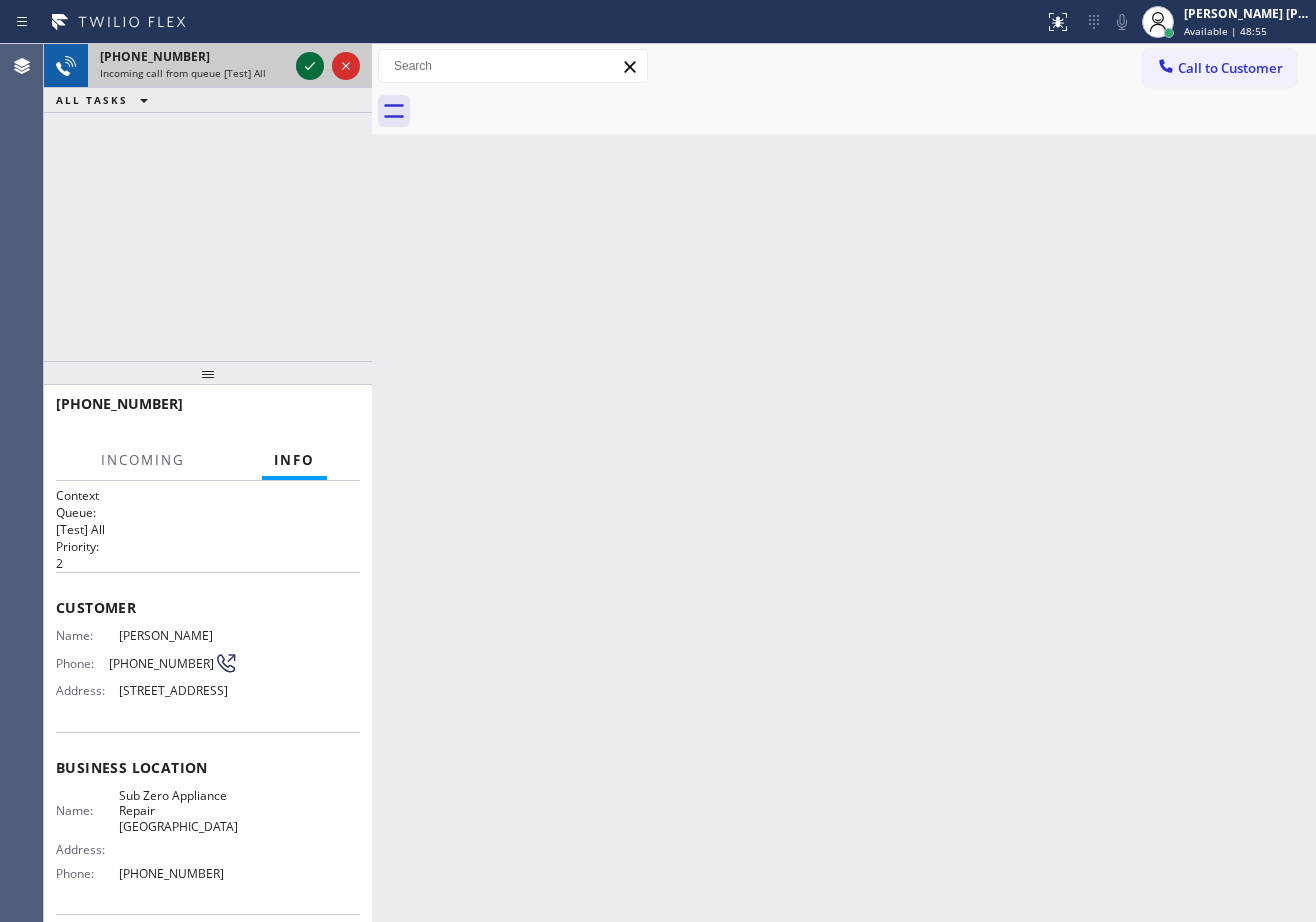 click 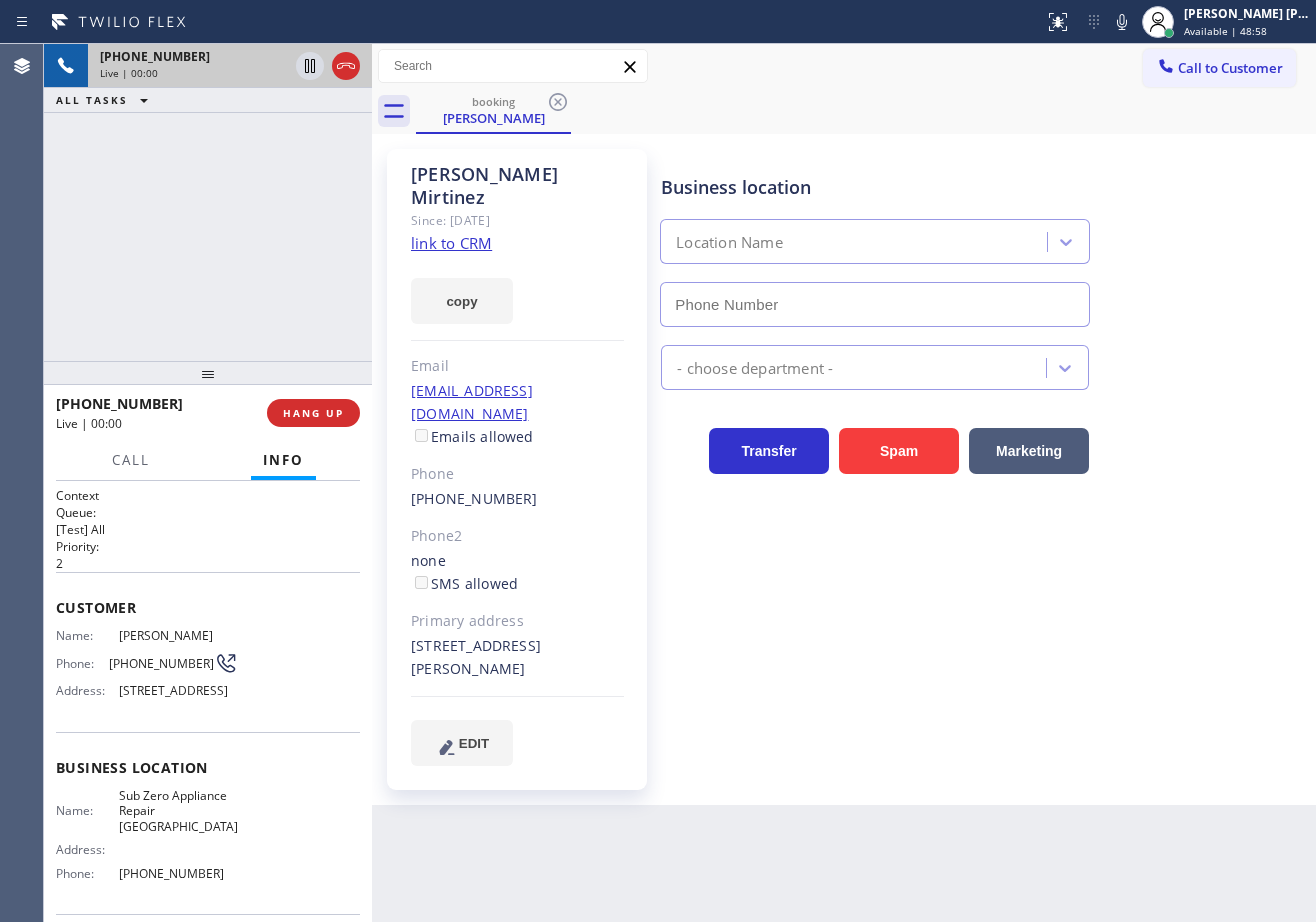 type on "[PHONE_NUMBER]" 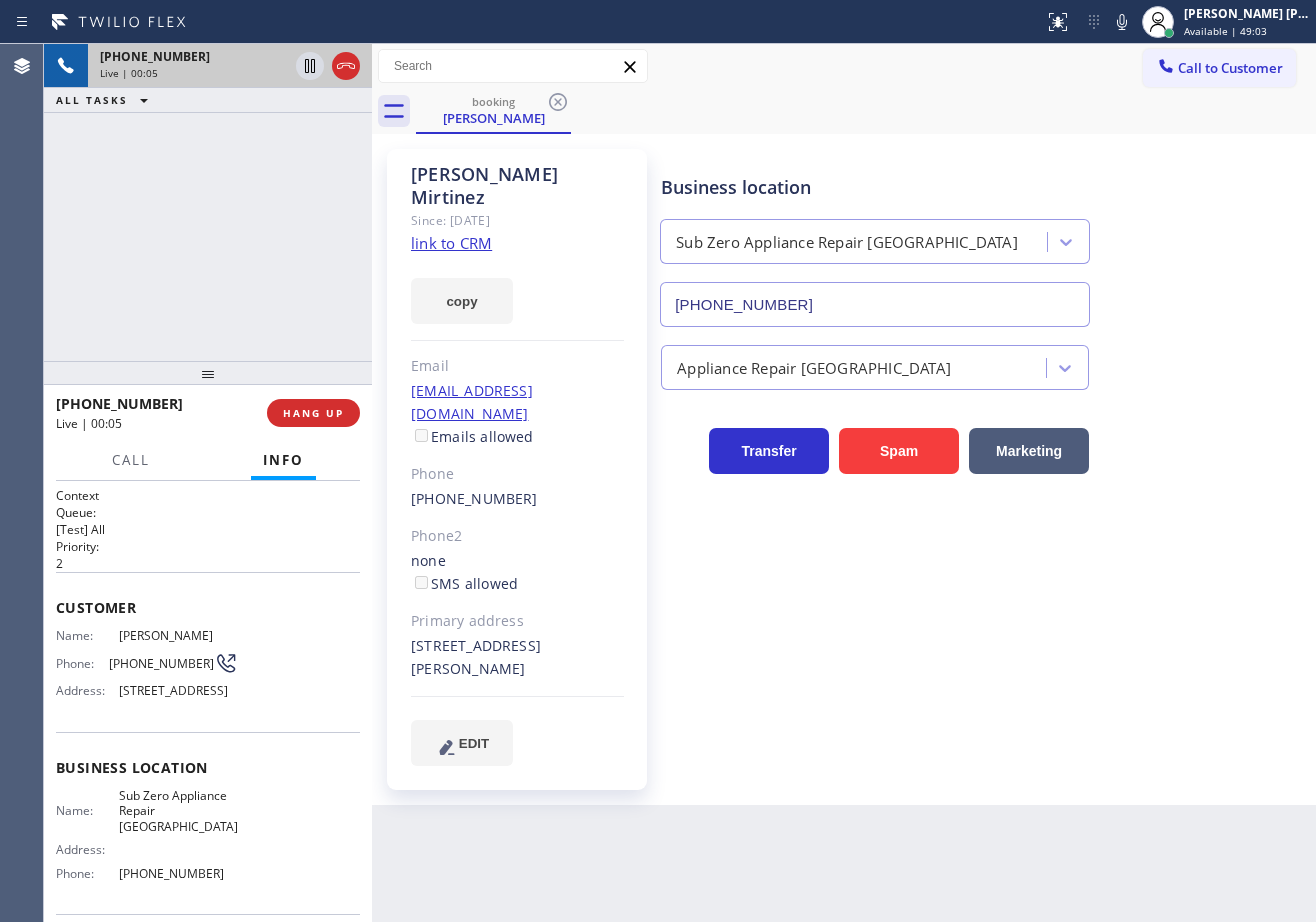 click on "[PHONE_NUMBER] Live | 00:05 ALL TASKS ALL TASKS ACTIVE TASKS TASKS IN WRAP UP" at bounding box center [208, 202] 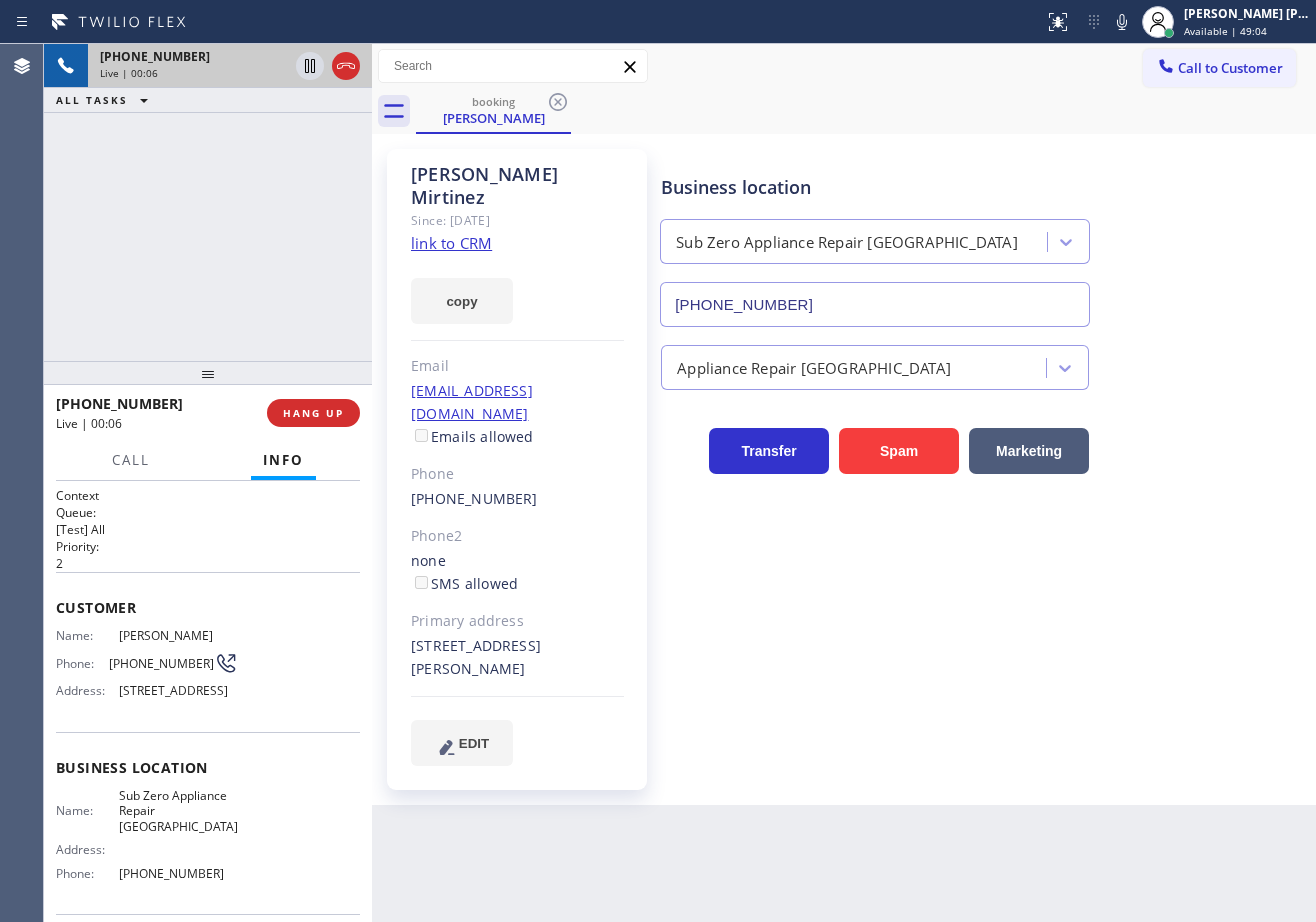 click on "link to CRM" 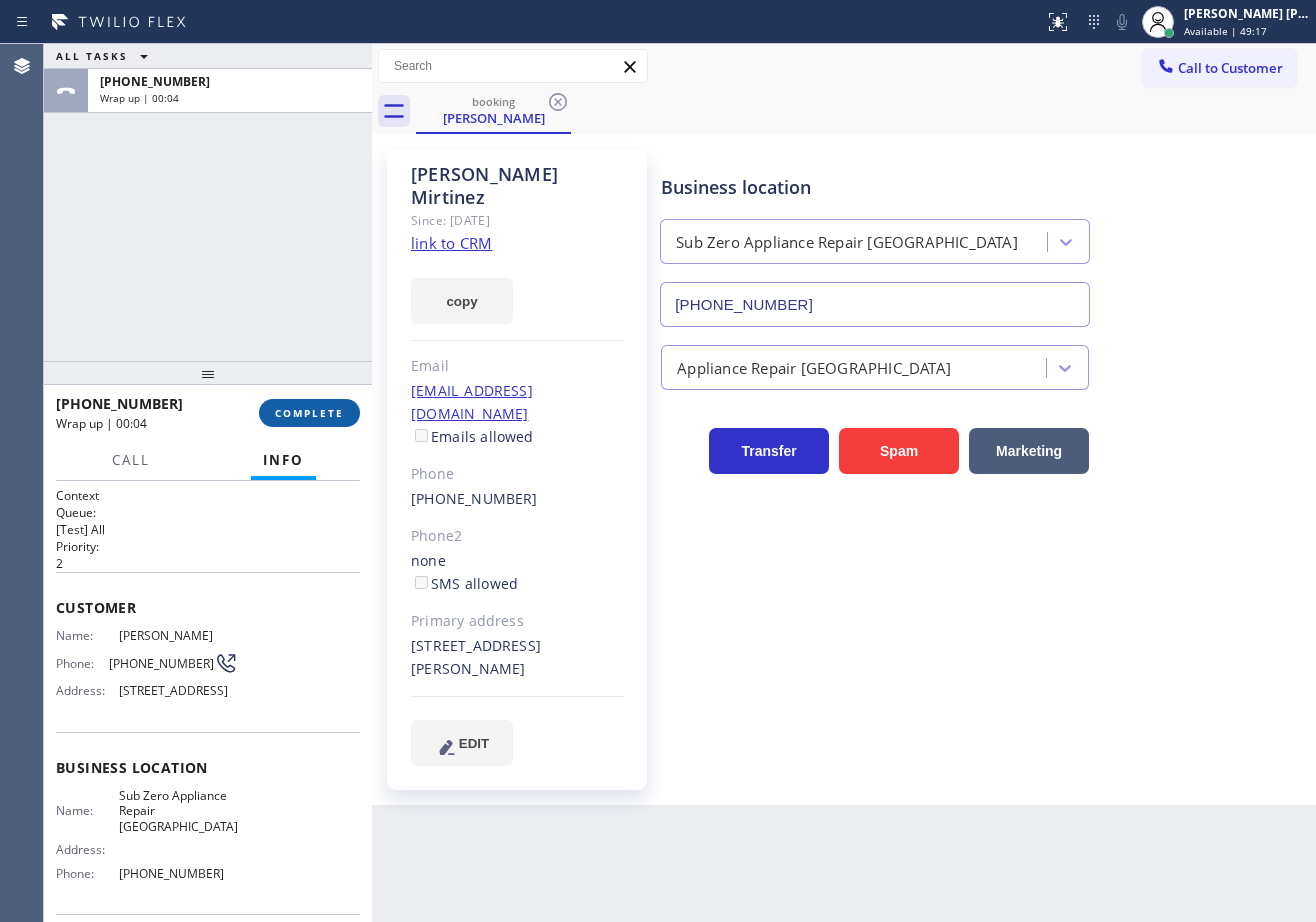 click on "COMPLETE" at bounding box center [309, 413] 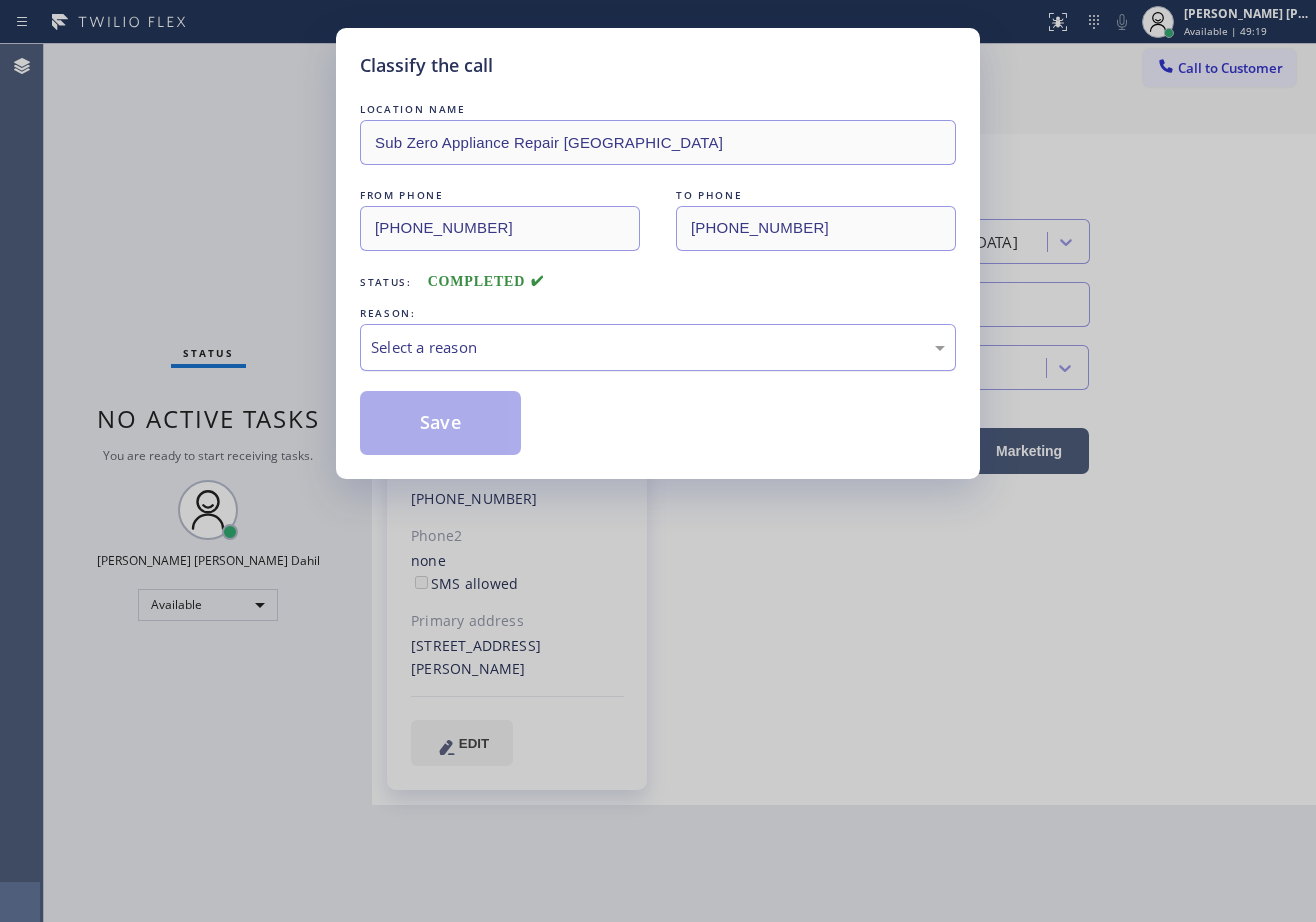 click on "Select a reason" at bounding box center [658, 347] 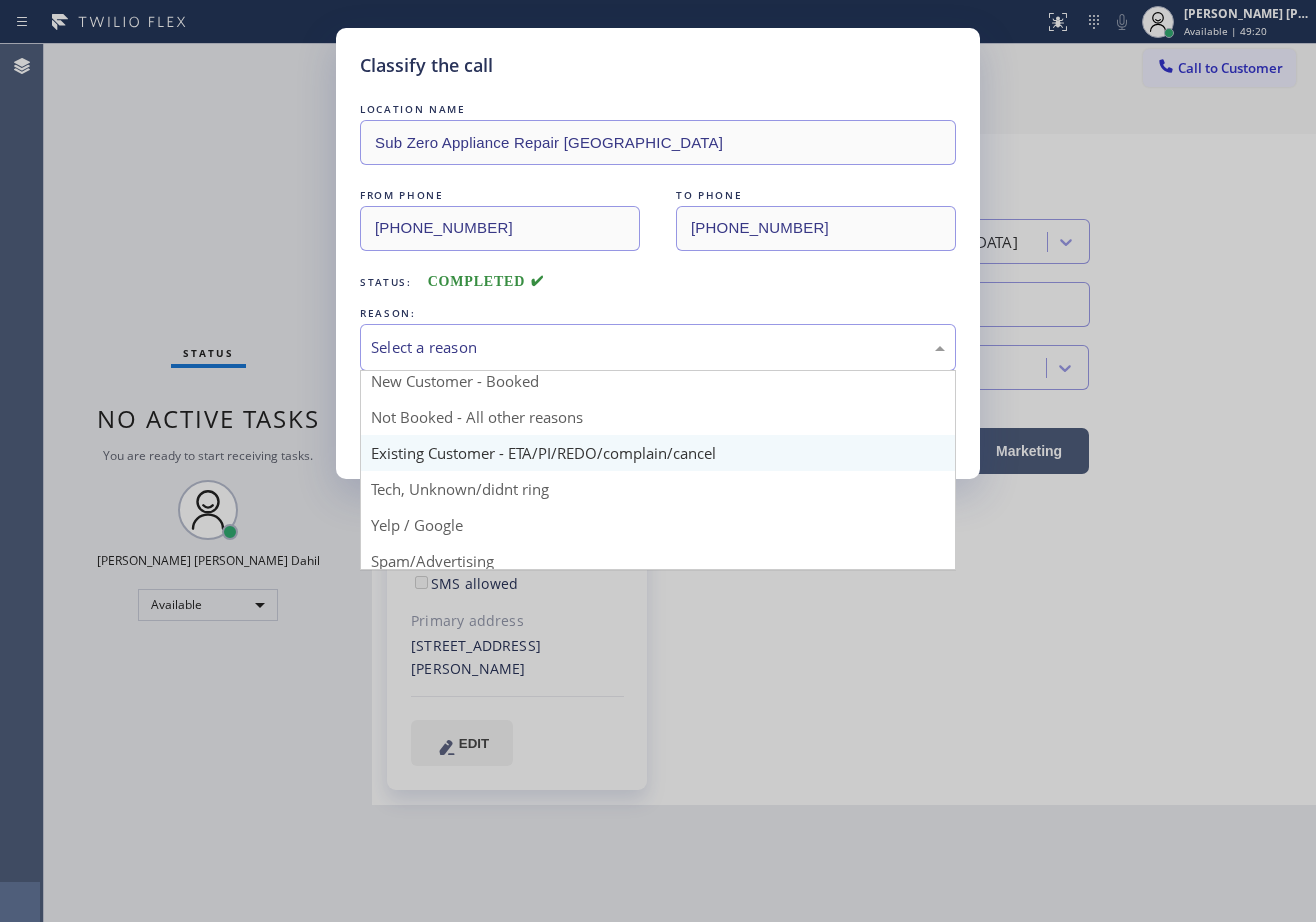 scroll, scrollTop: 0, scrollLeft: 0, axis: both 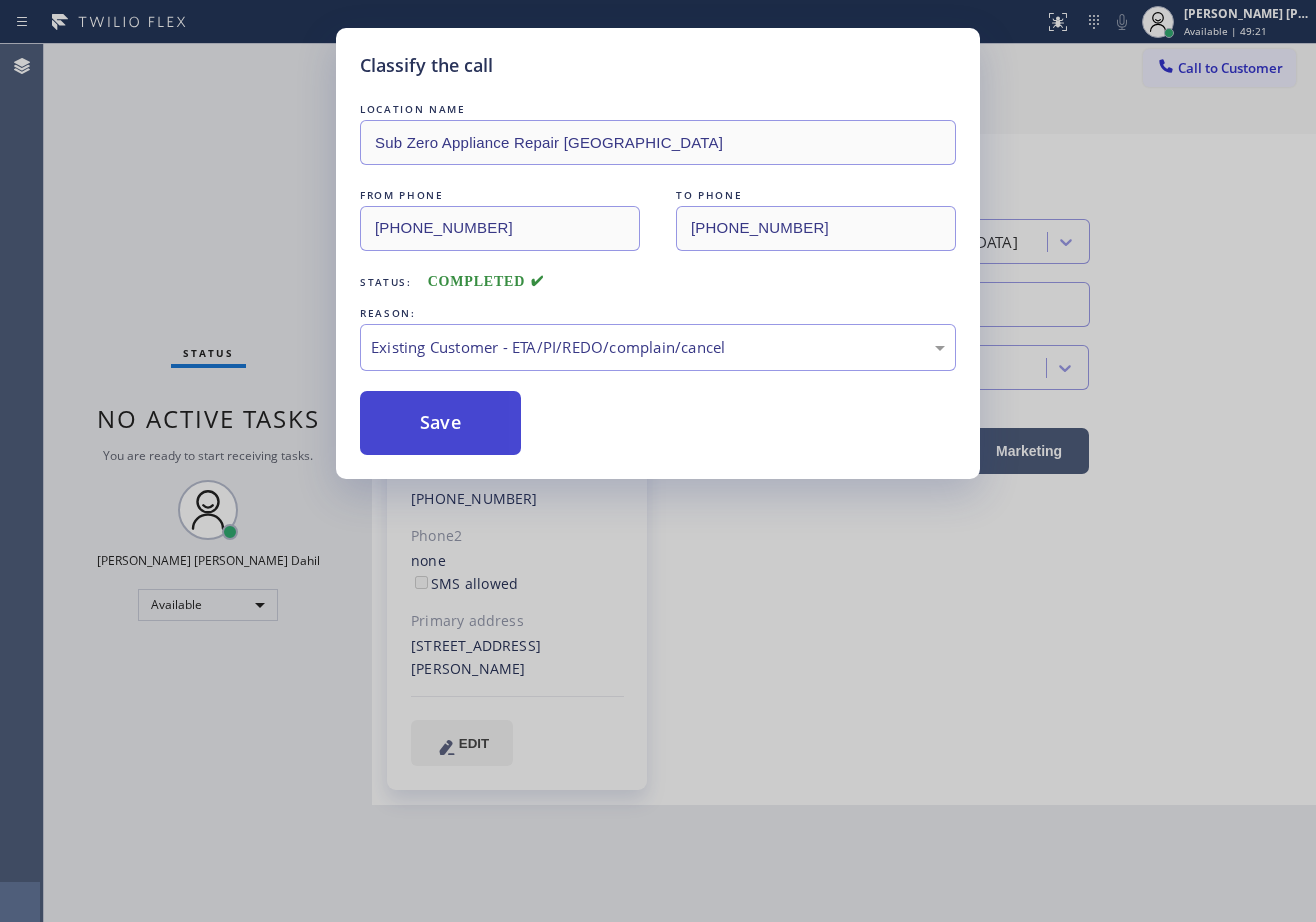 click on "Save" at bounding box center [440, 423] 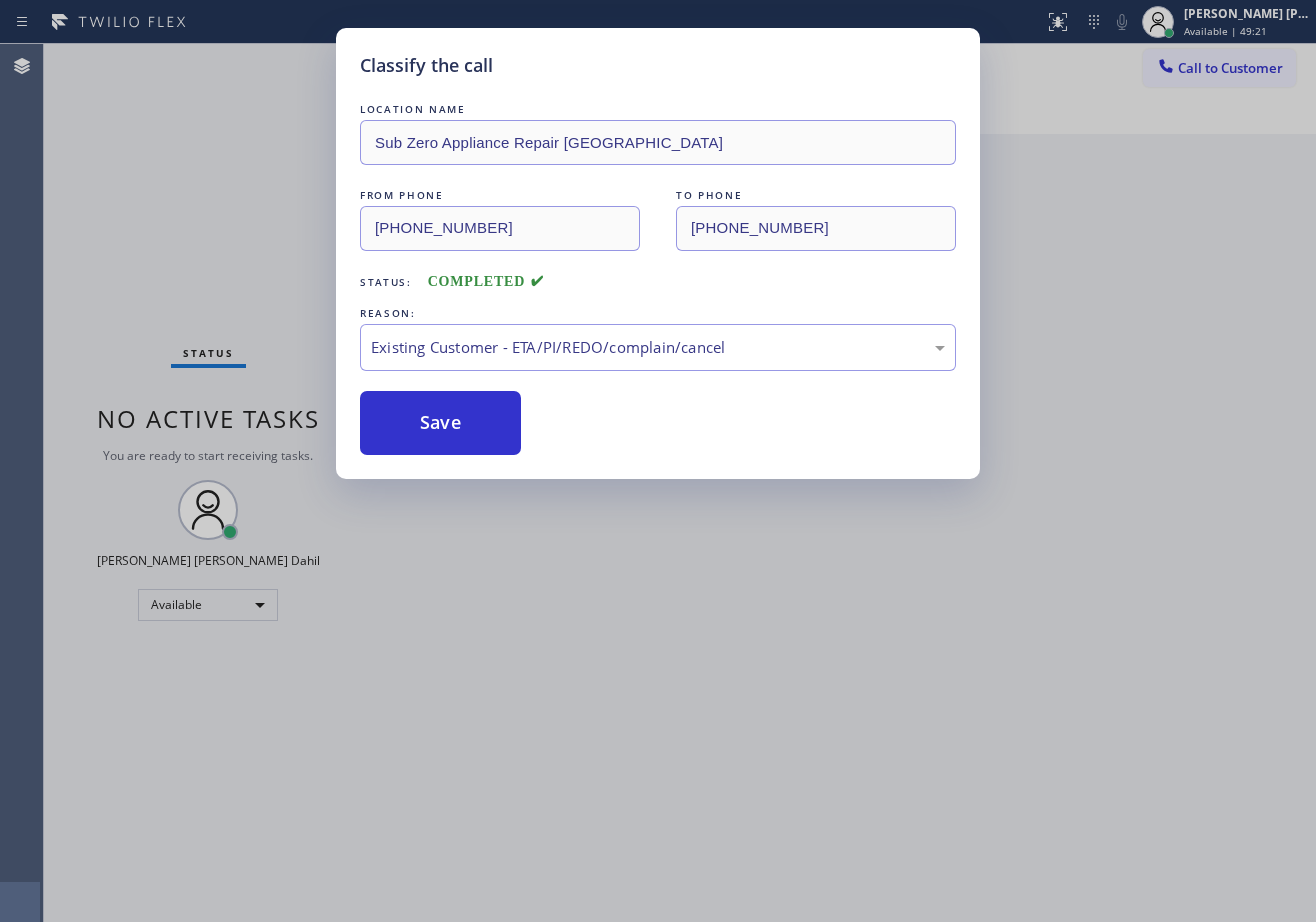 drag, startPoint x: 297, startPoint y: 115, endPoint x: 309, endPoint y: 91, distance: 26.832815 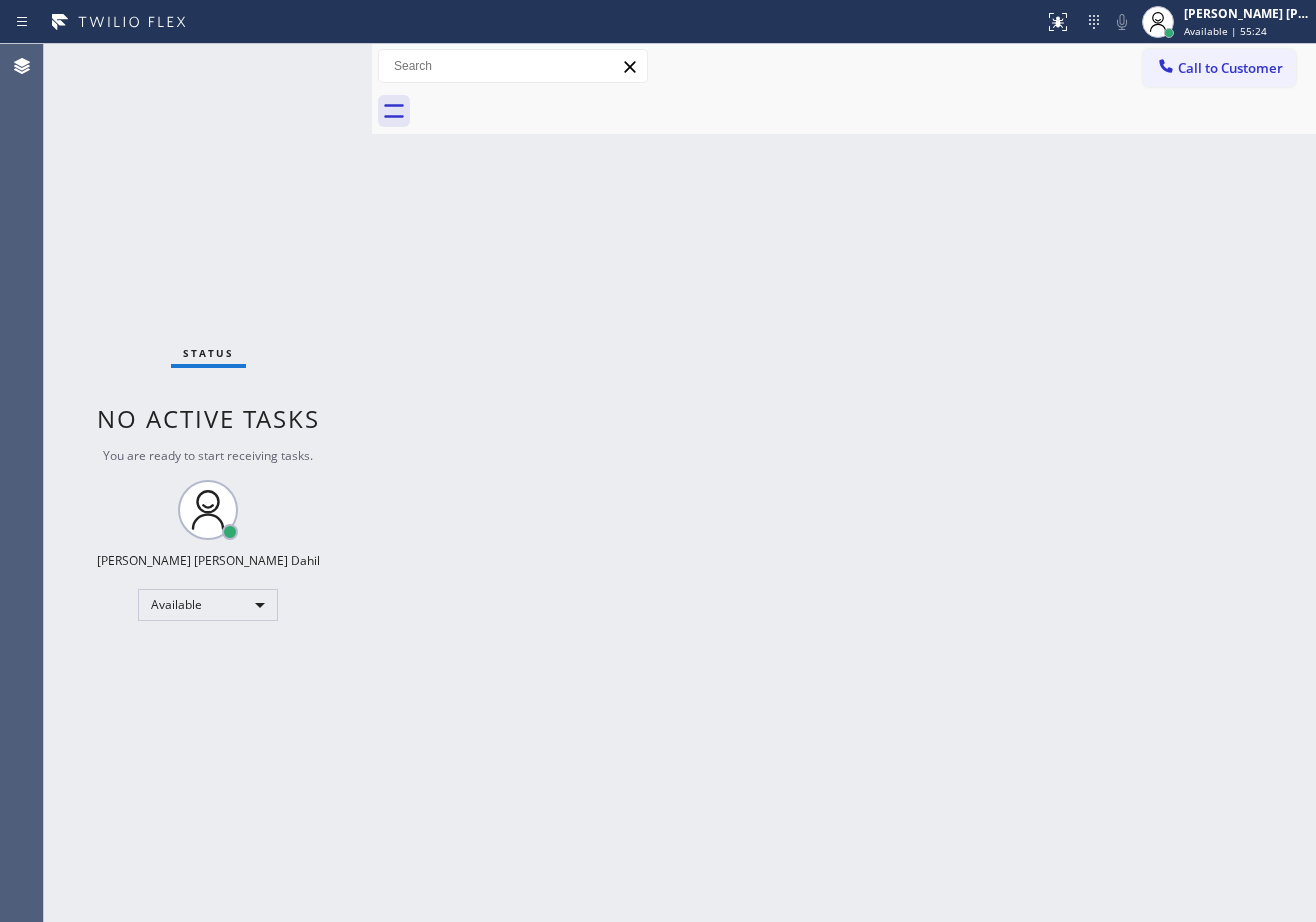 click on "Status   No active tasks     You are ready to start receiving tasks.   [PERSON_NAME] [PERSON_NAME] Dahil Available" at bounding box center (208, 483) 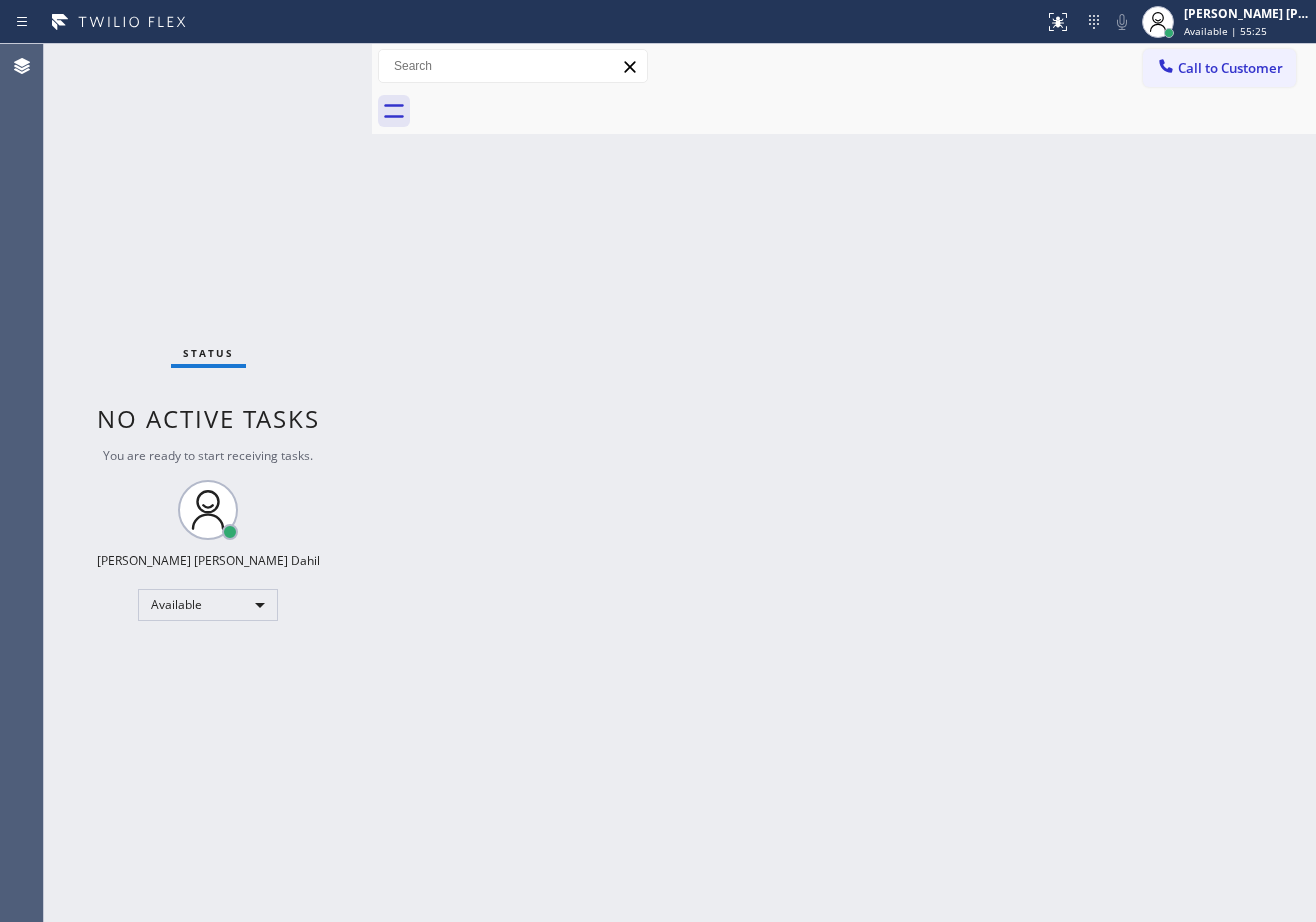 click on "Status   No active tasks     You are ready to start receiving tasks.   [PERSON_NAME] [PERSON_NAME] Dahil Available" at bounding box center [208, 483] 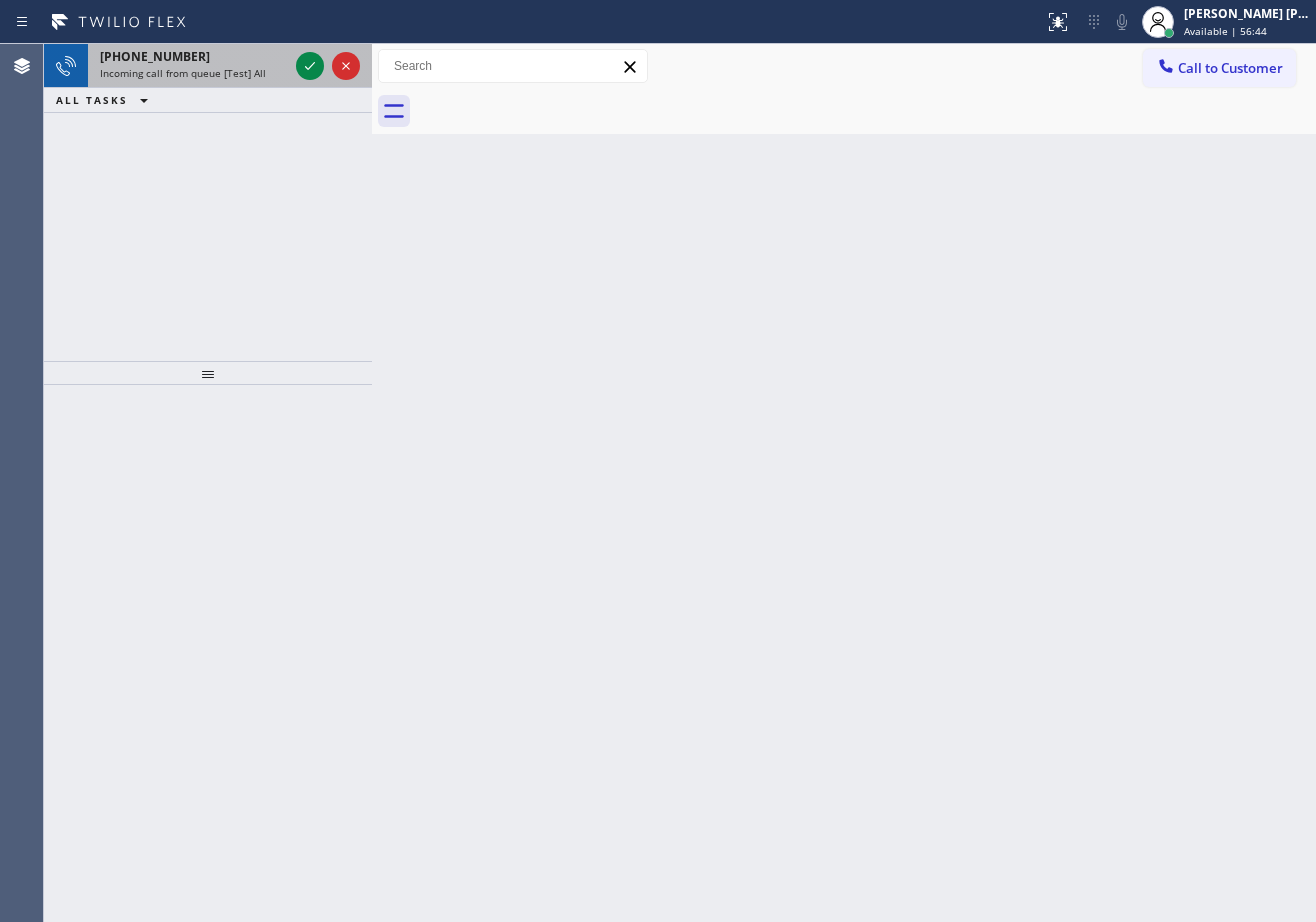 click on "[PHONE_NUMBER]" at bounding box center [194, 56] 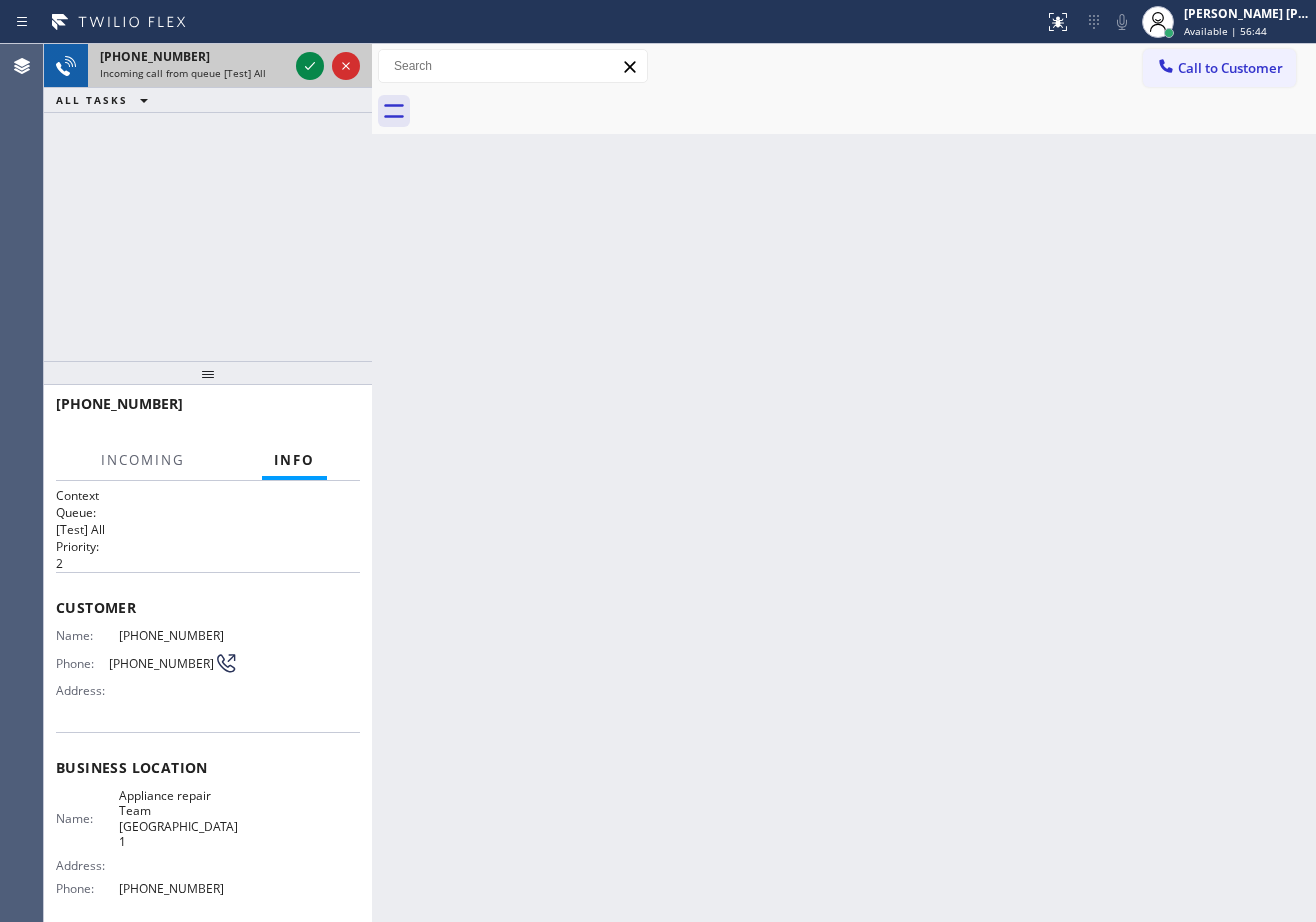 click on "[PHONE_NUMBER]" at bounding box center (194, 56) 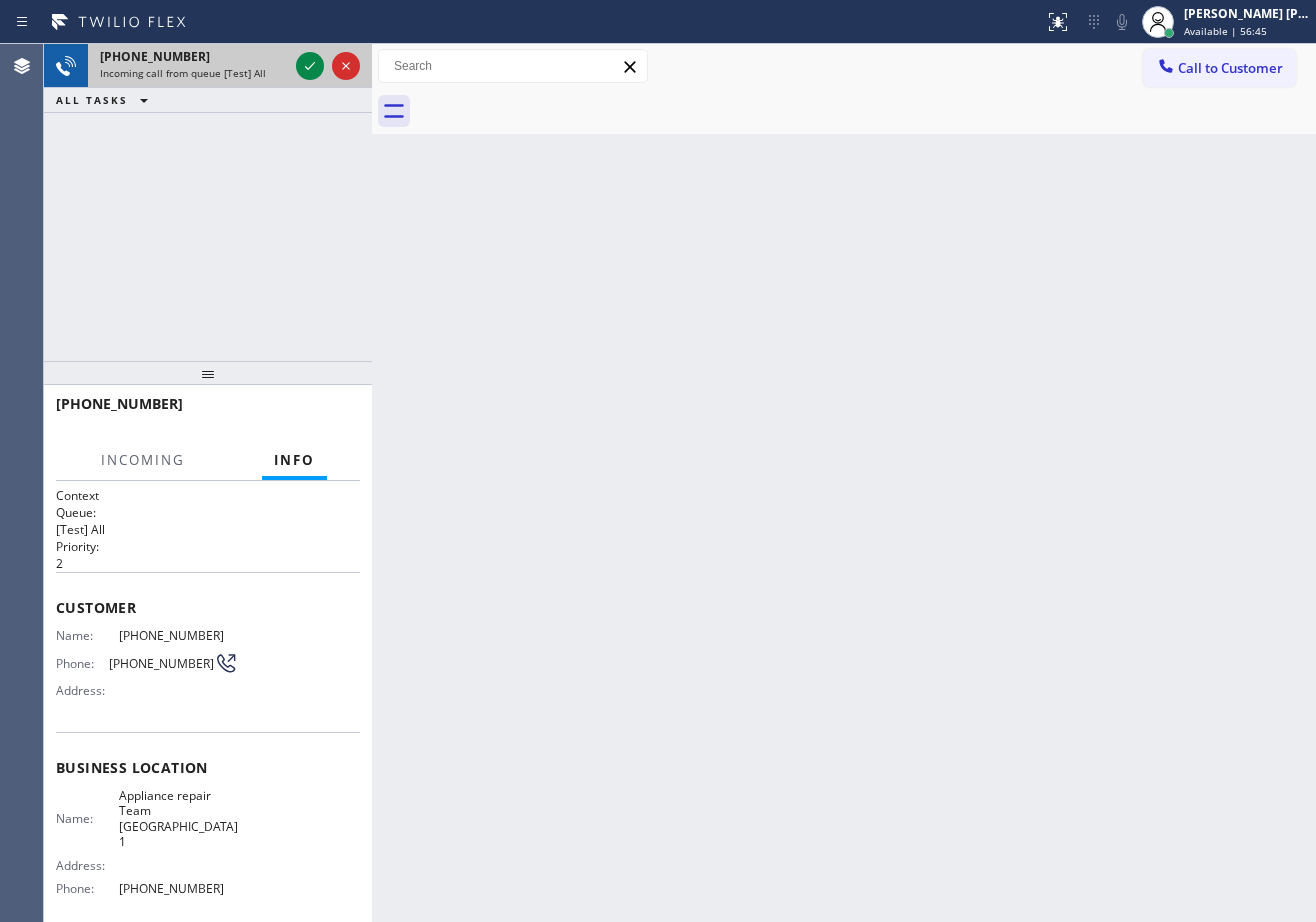 click on "[PHONE_NUMBER]" at bounding box center (194, 56) 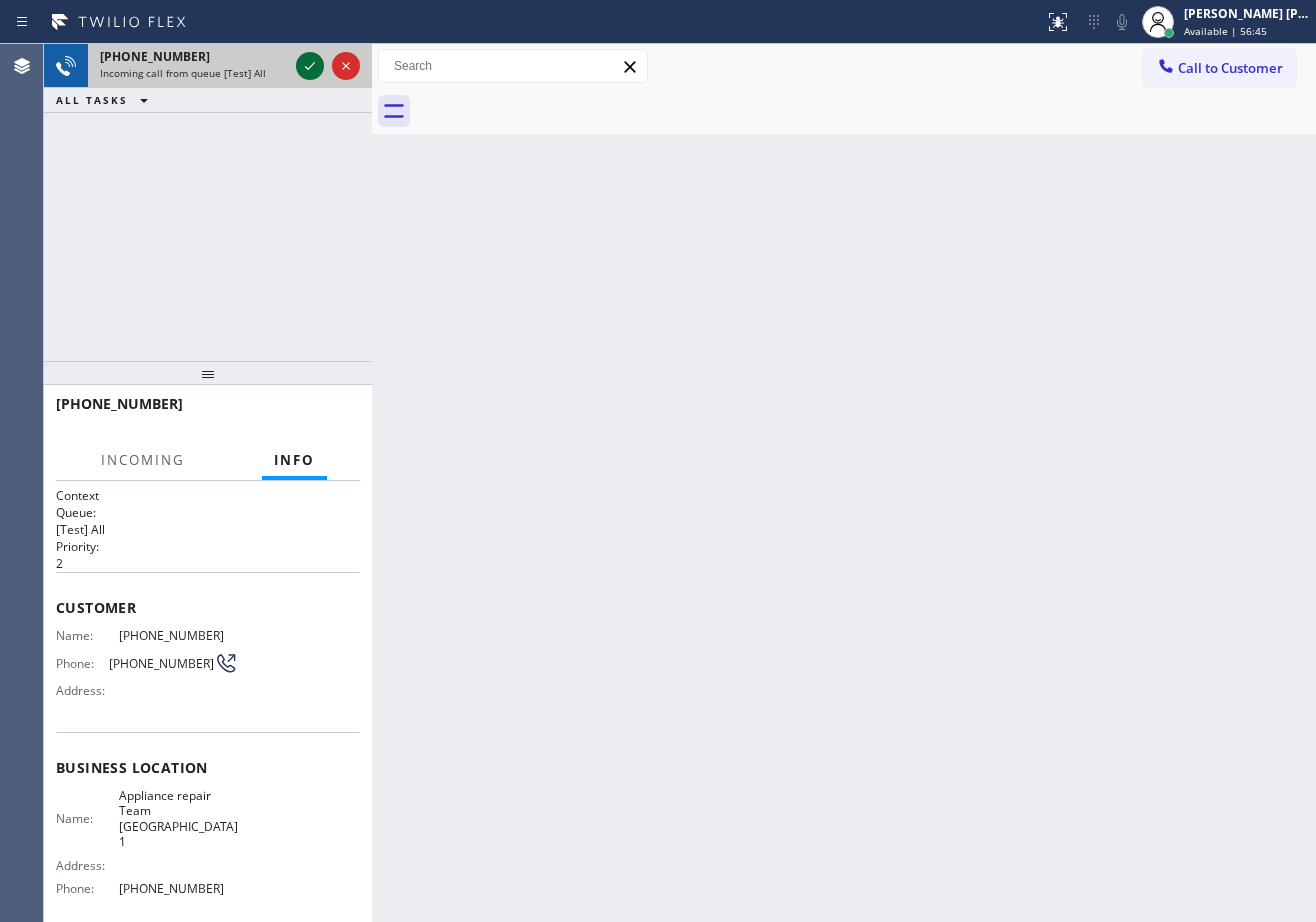 click 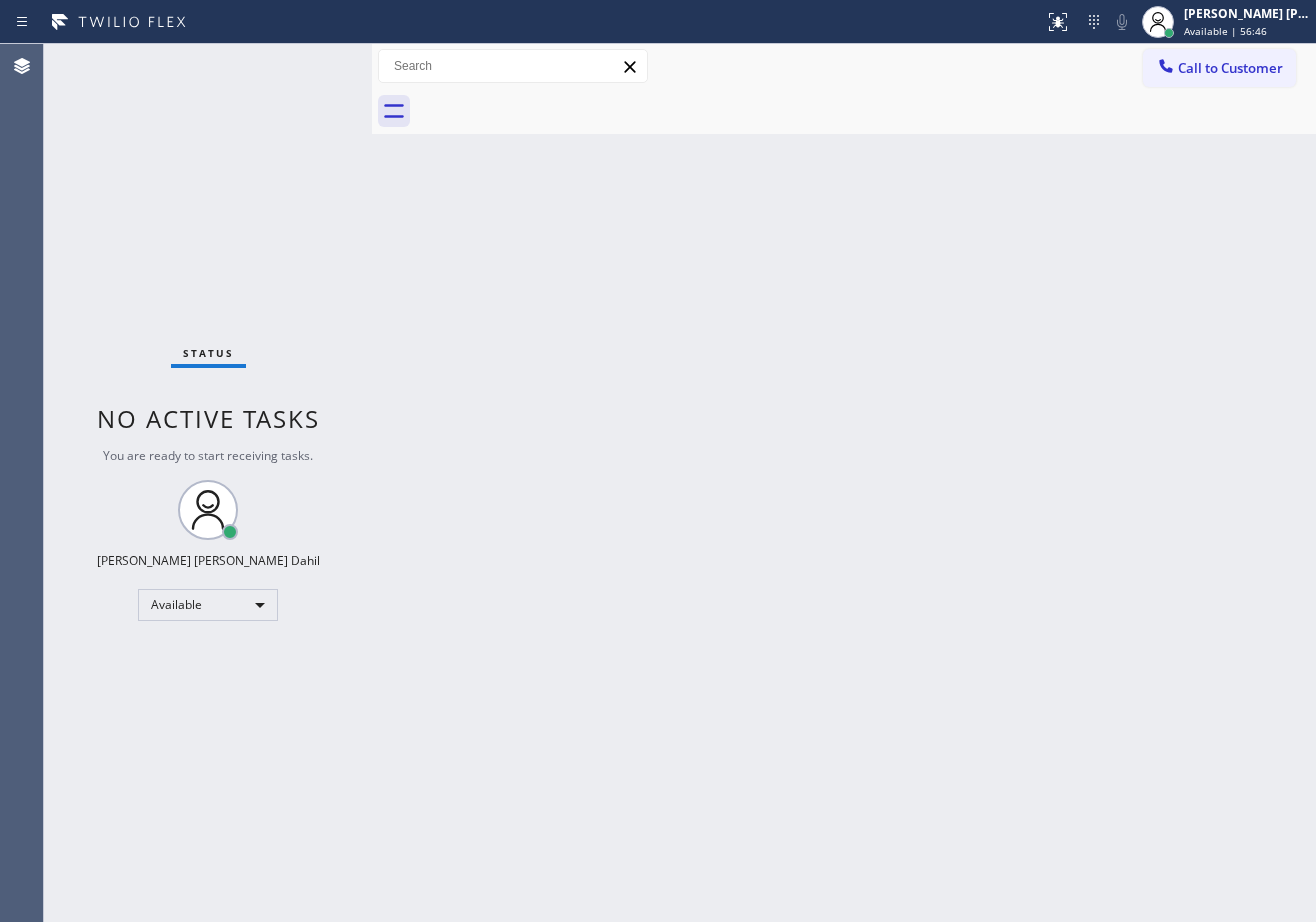 click on "Status   No active tasks     You are ready to start receiving tasks.   [PERSON_NAME] [PERSON_NAME] Dahil Available" at bounding box center [208, 483] 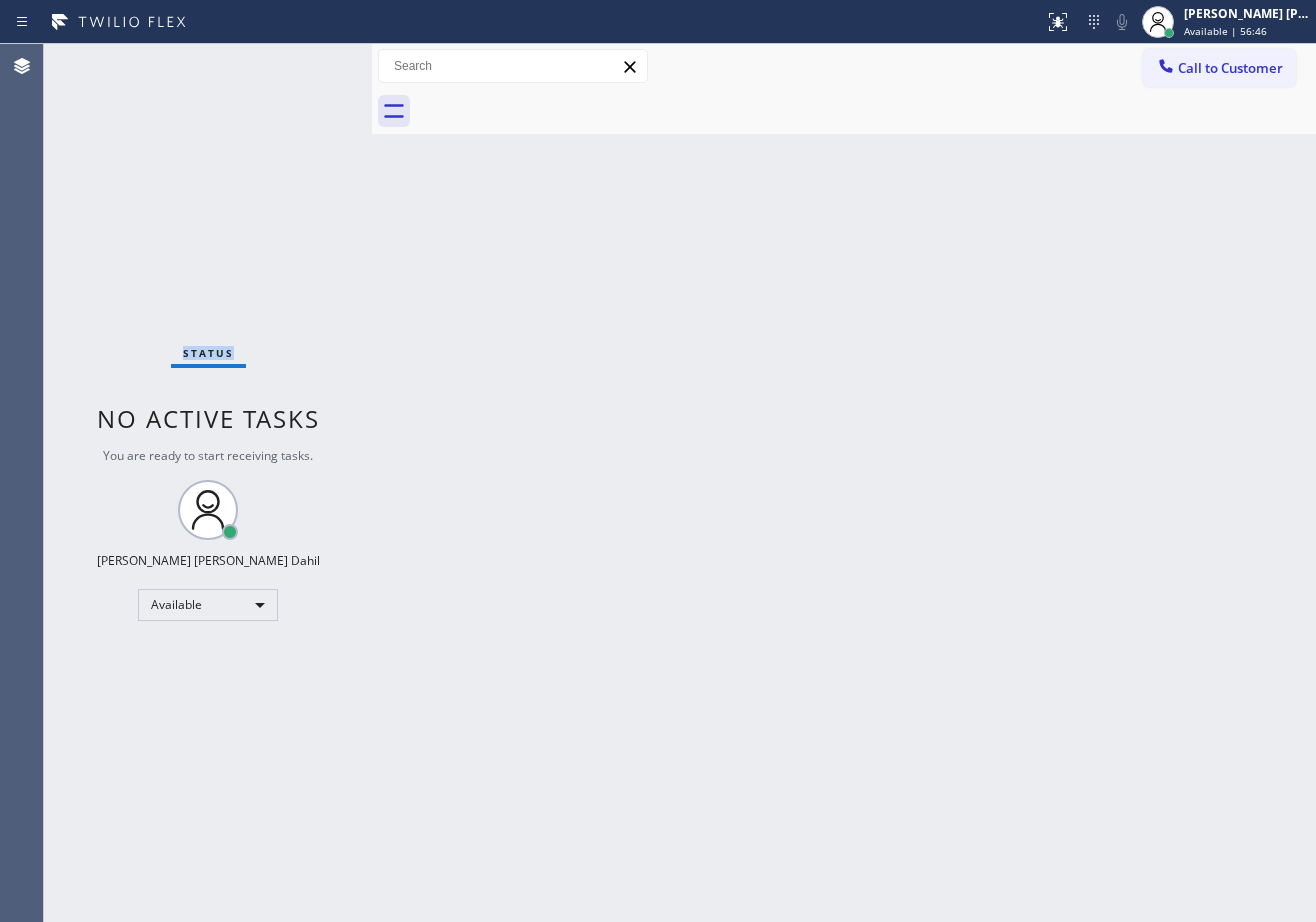 click on "Status   No active tasks     You are ready to start receiving tasks.   [PERSON_NAME] [PERSON_NAME] Dahil Available" at bounding box center [208, 483] 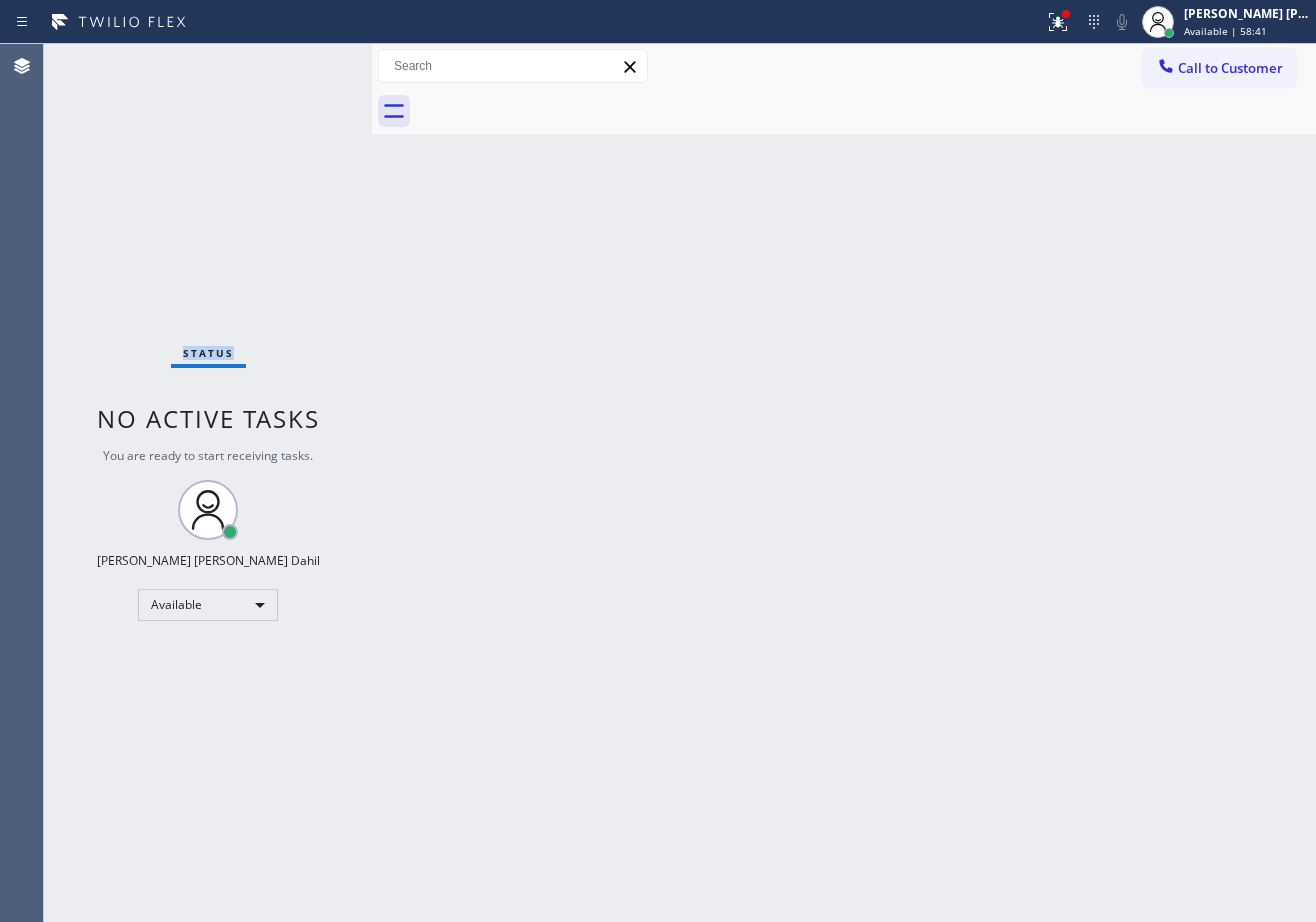 drag, startPoint x: 1082, startPoint y: 9, endPoint x: 1046, endPoint y: 95, distance: 93.230896 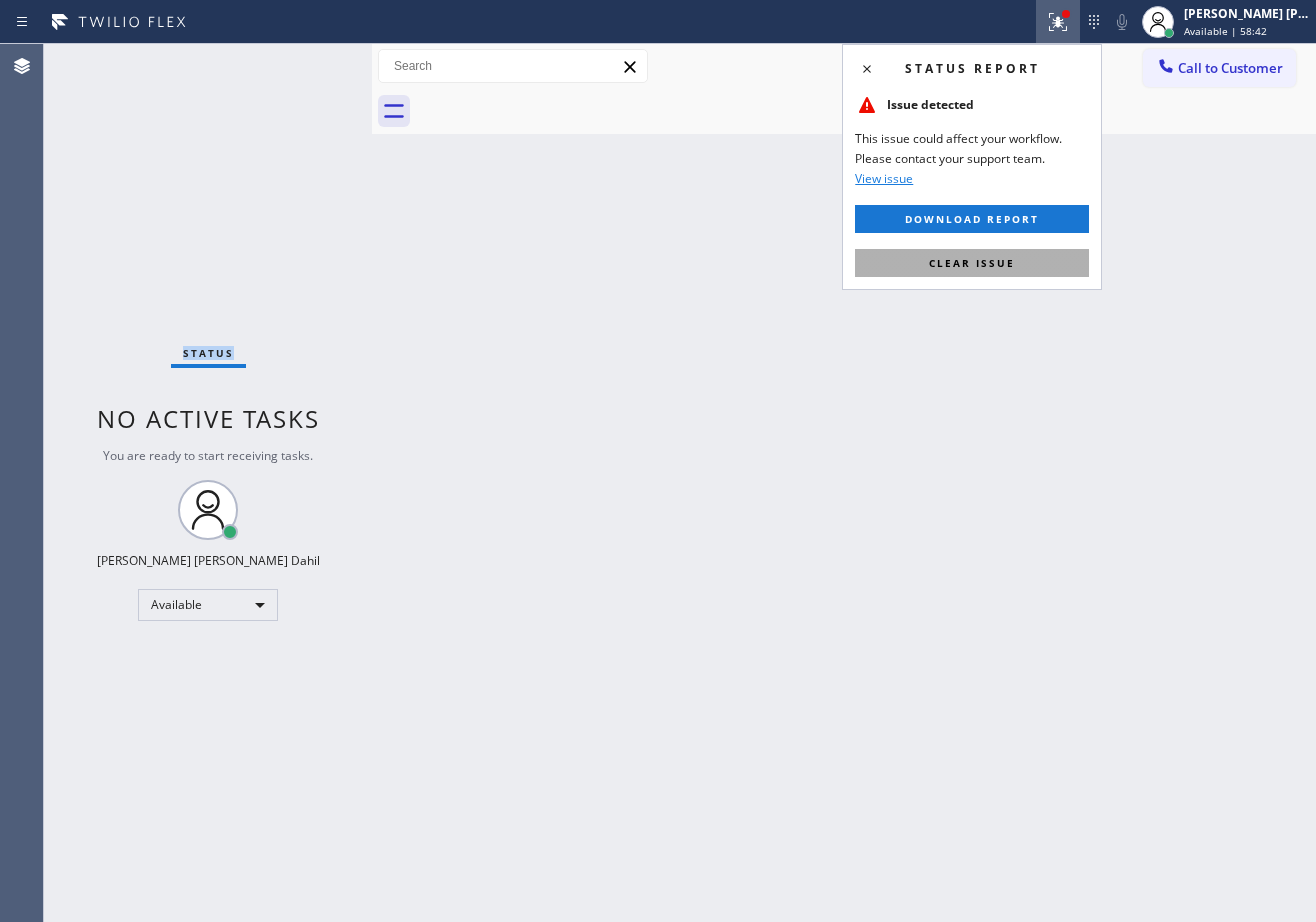 click on "Clear issue" at bounding box center [972, 263] 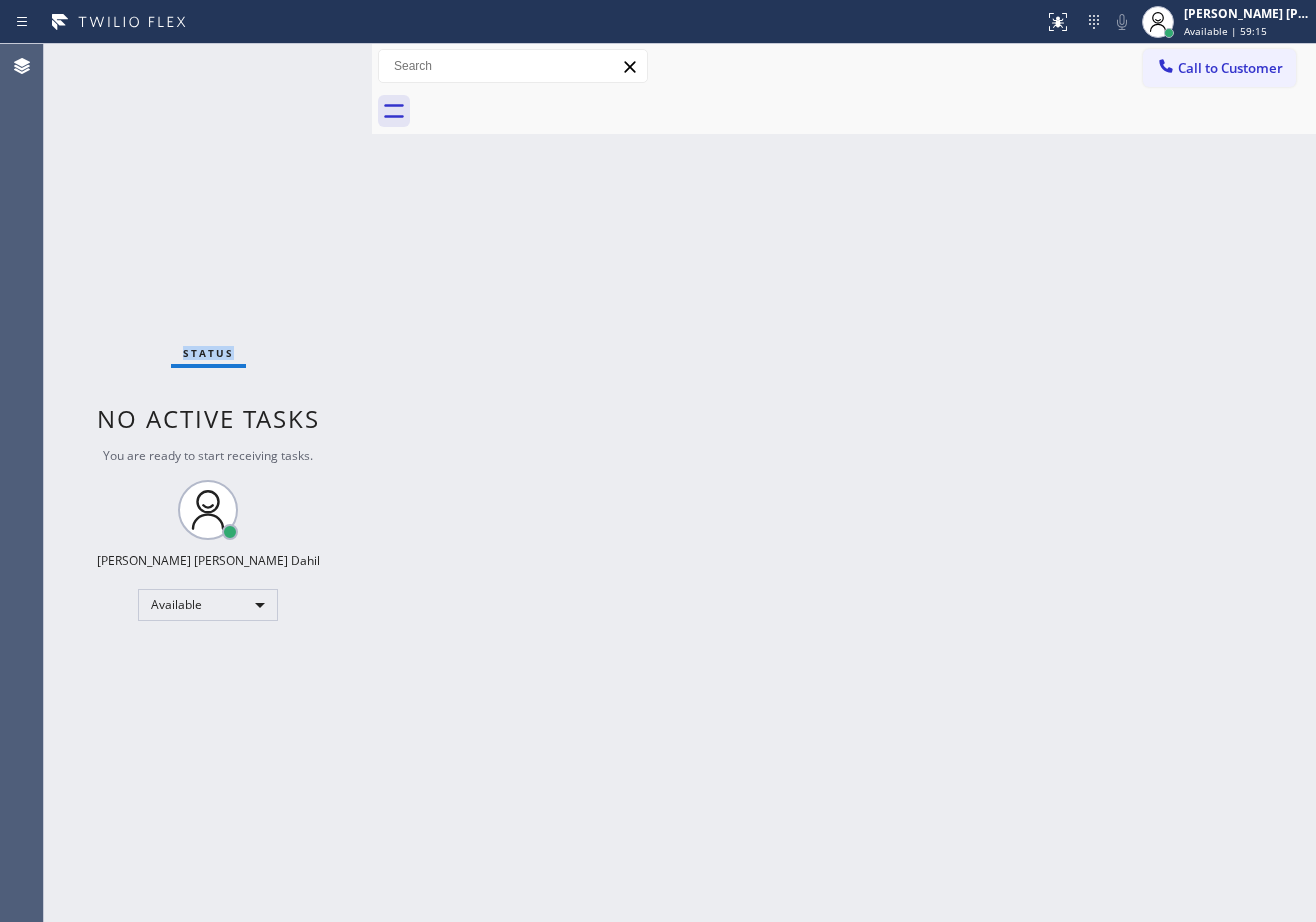 click on "Status   No active tasks     You are ready to start receiving tasks.   [PERSON_NAME] [PERSON_NAME] Dahil Available" at bounding box center [208, 483] 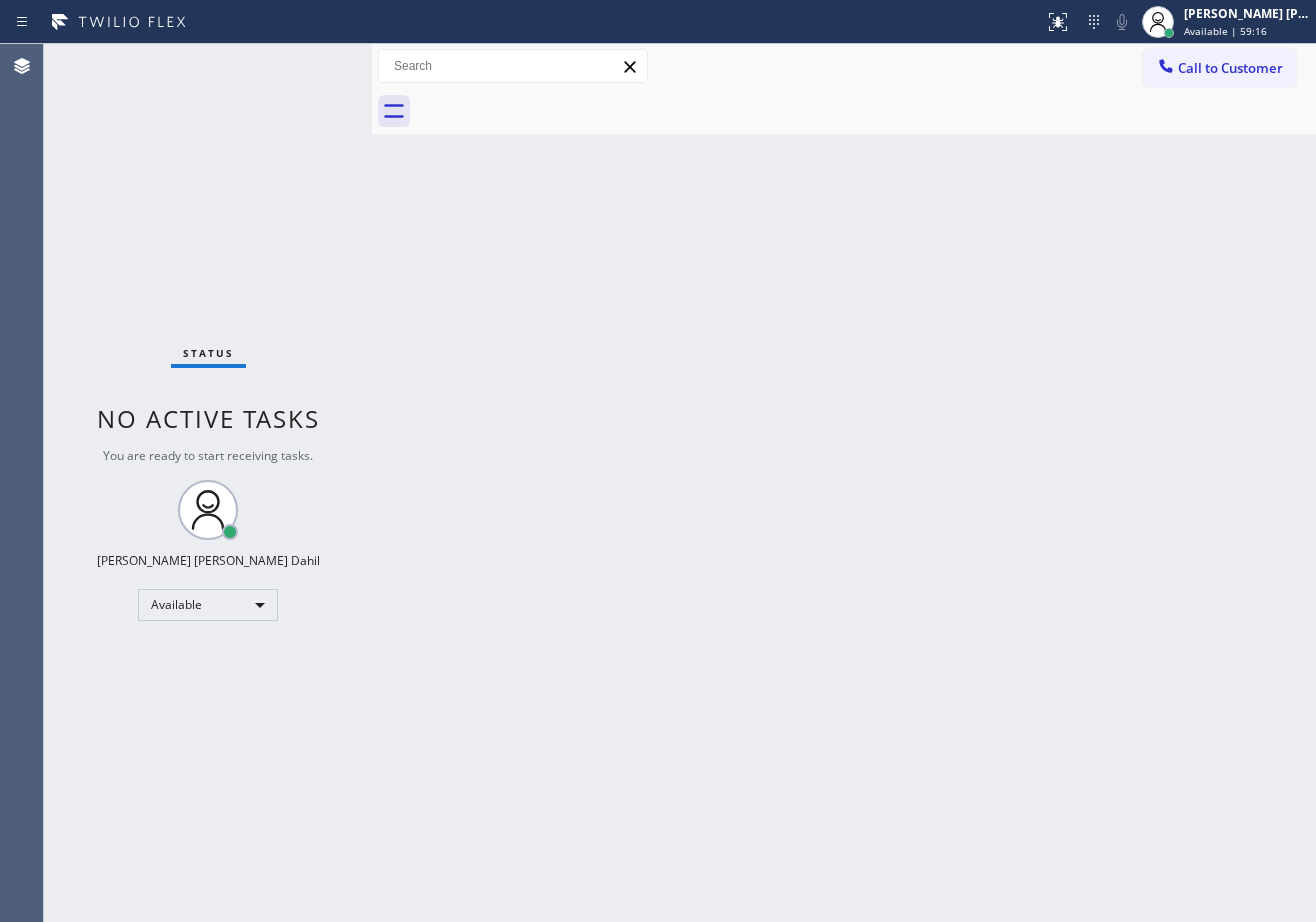 click on "Status   No active tasks     You are ready to start receiving tasks.   [PERSON_NAME] [PERSON_NAME] Dahil Available" at bounding box center [208, 483] 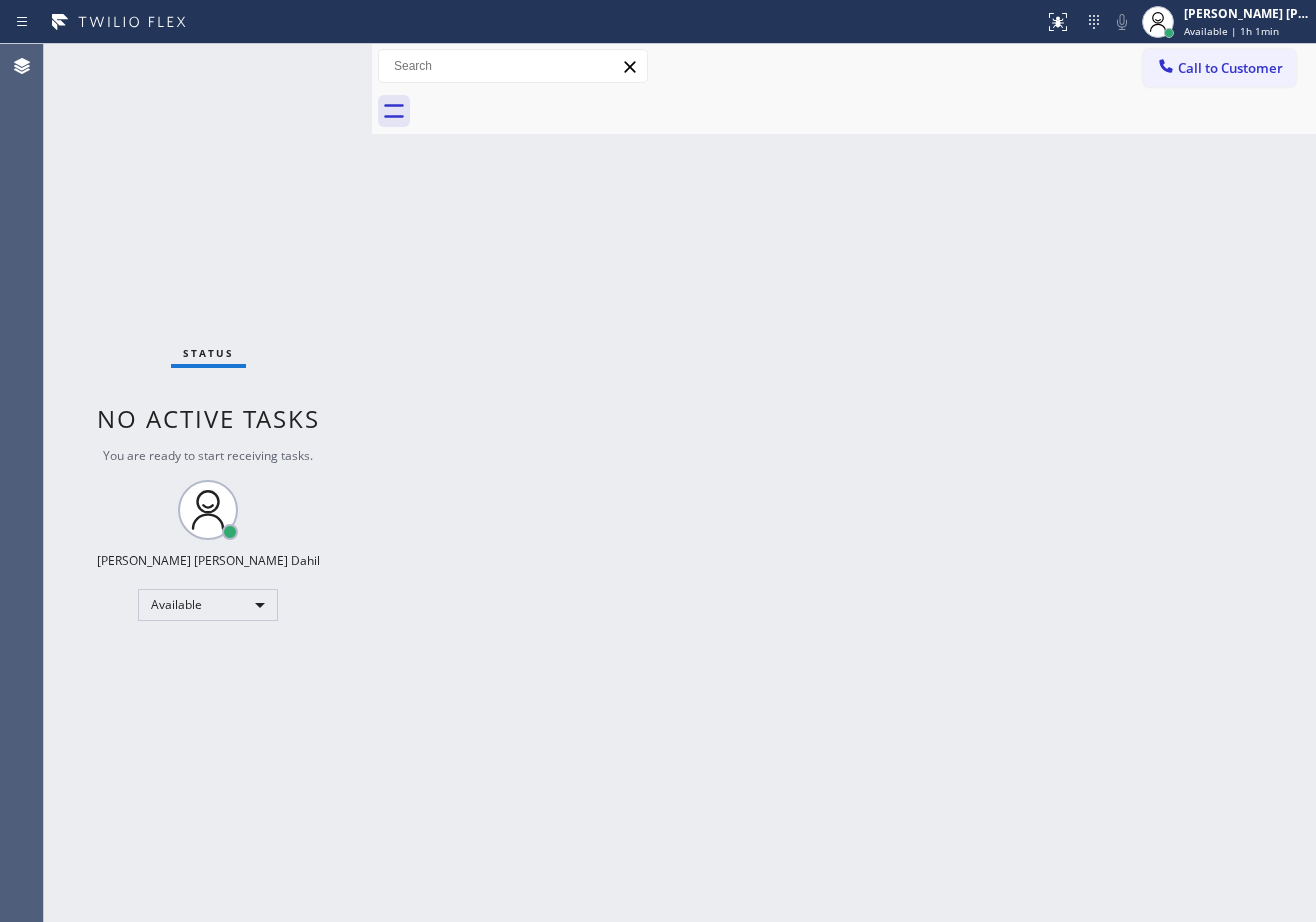 click on "Back to Dashboard Change Sender ID Customers Technicians Select a contact Outbound call Technician Search Technician Your caller id phone number Your caller id phone number Call Technician info Name   Phone none Address none Change Sender ID HVAC [PHONE_NUMBER] 5 Star Appliance [PHONE_NUMBER] Appliance Repair [PHONE_NUMBER] Plumbing [PHONE_NUMBER] Air Duct Cleaning [PHONE_NUMBER]  Electricians [PHONE_NUMBER] Cancel Change Check personal SMS Reset Change No tabs Call to Customer Outbound call Location Search location Your caller id phone number Customer number Call Outbound call Technician Search Technician Your caller id phone number Your caller id phone number Call" at bounding box center [844, 483] 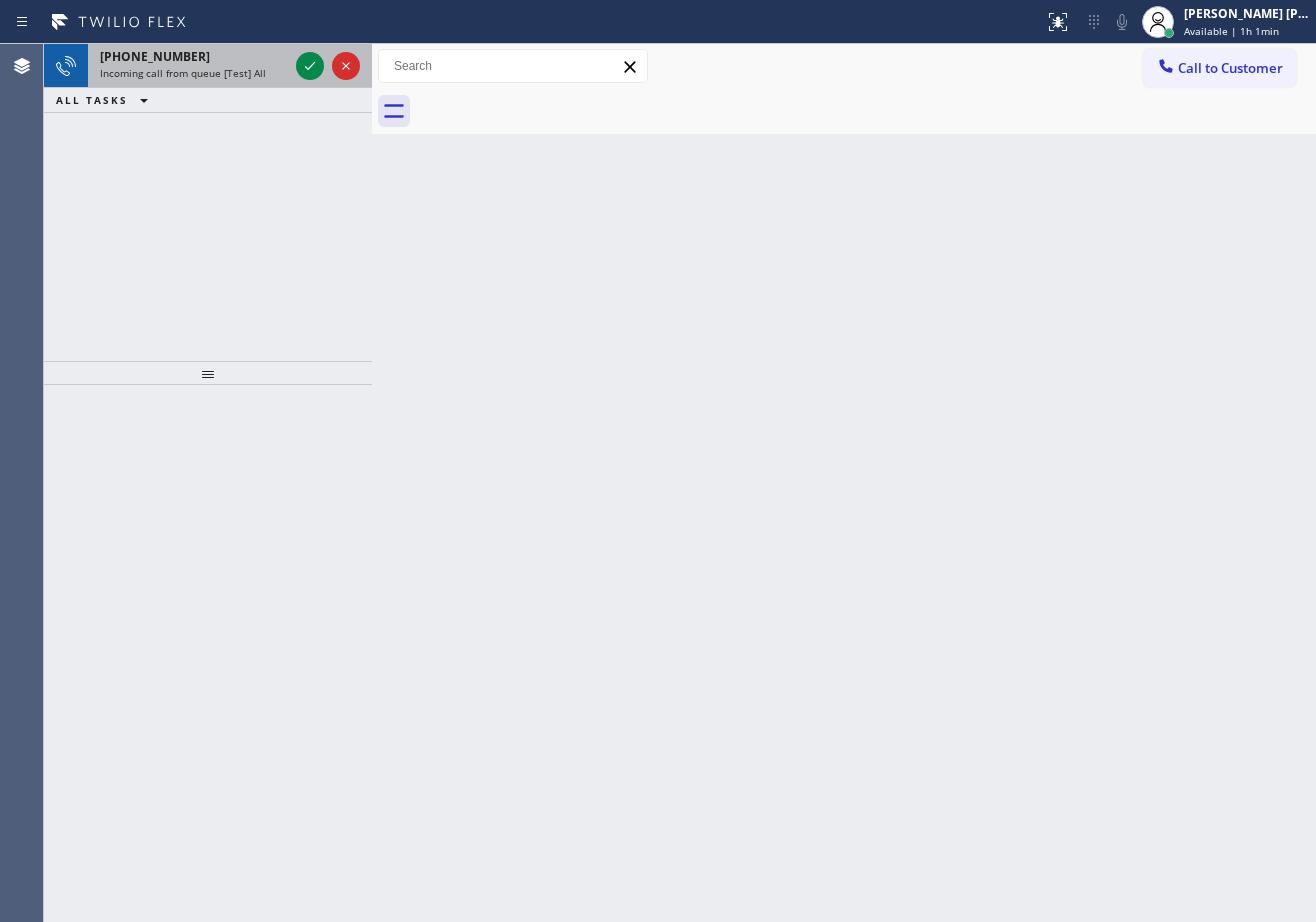 click on "[PHONE_NUMBER]" at bounding box center [194, 56] 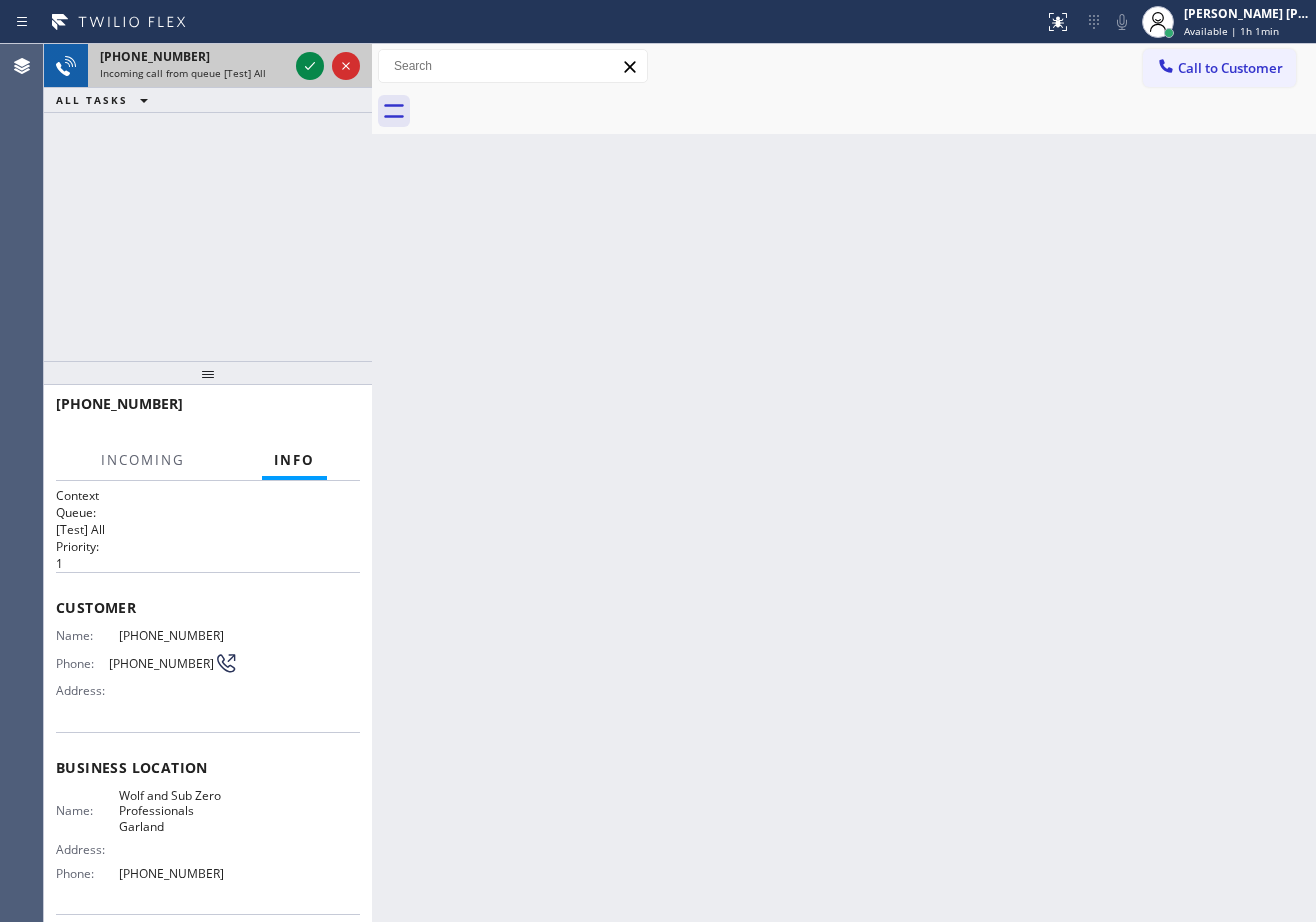 click on "[PHONE_NUMBER]" at bounding box center (194, 56) 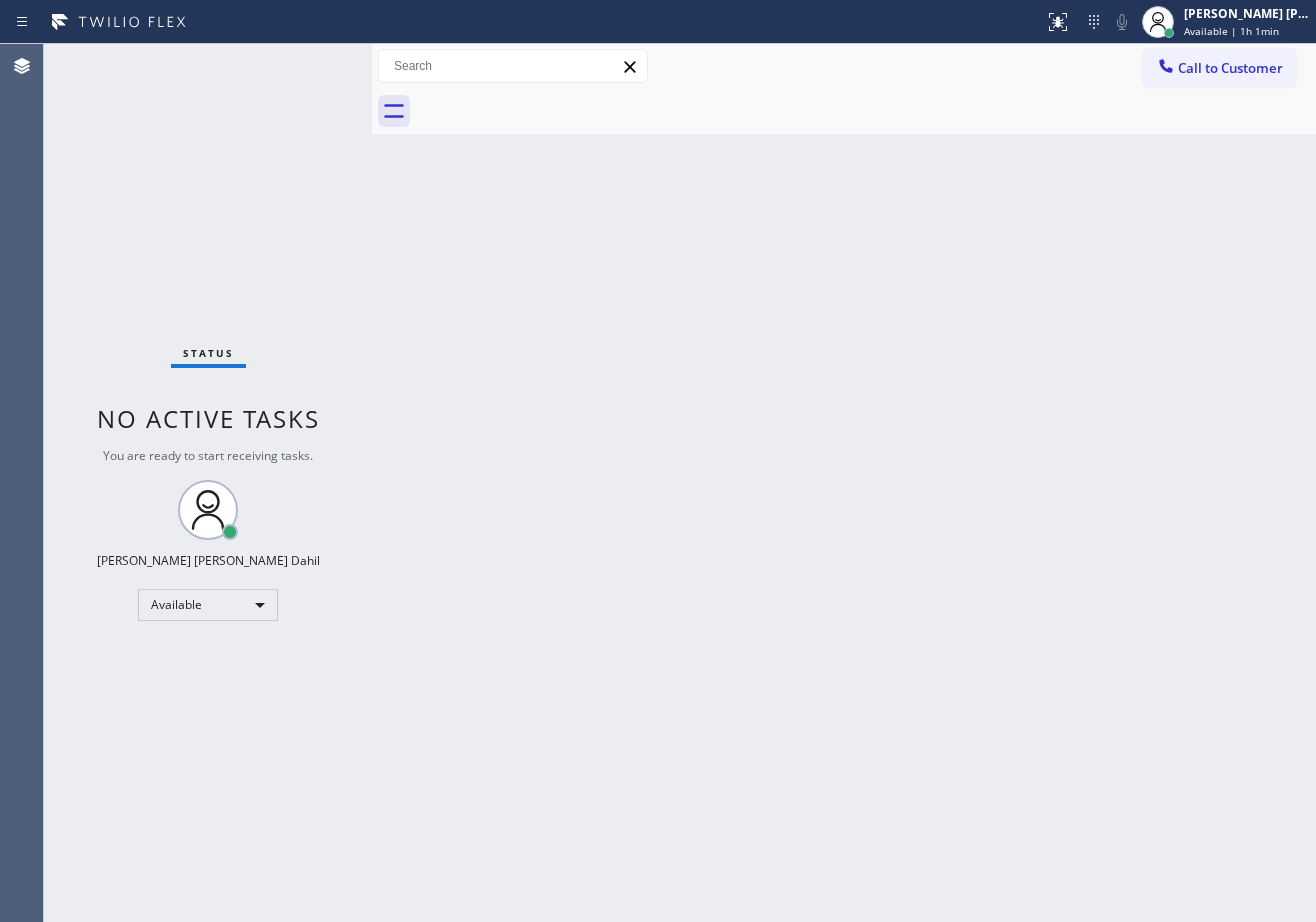 click on "Status   No active tasks     You are ready to start receiving tasks.   [PERSON_NAME] [PERSON_NAME] Dahil Available" at bounding box center [208, 483] 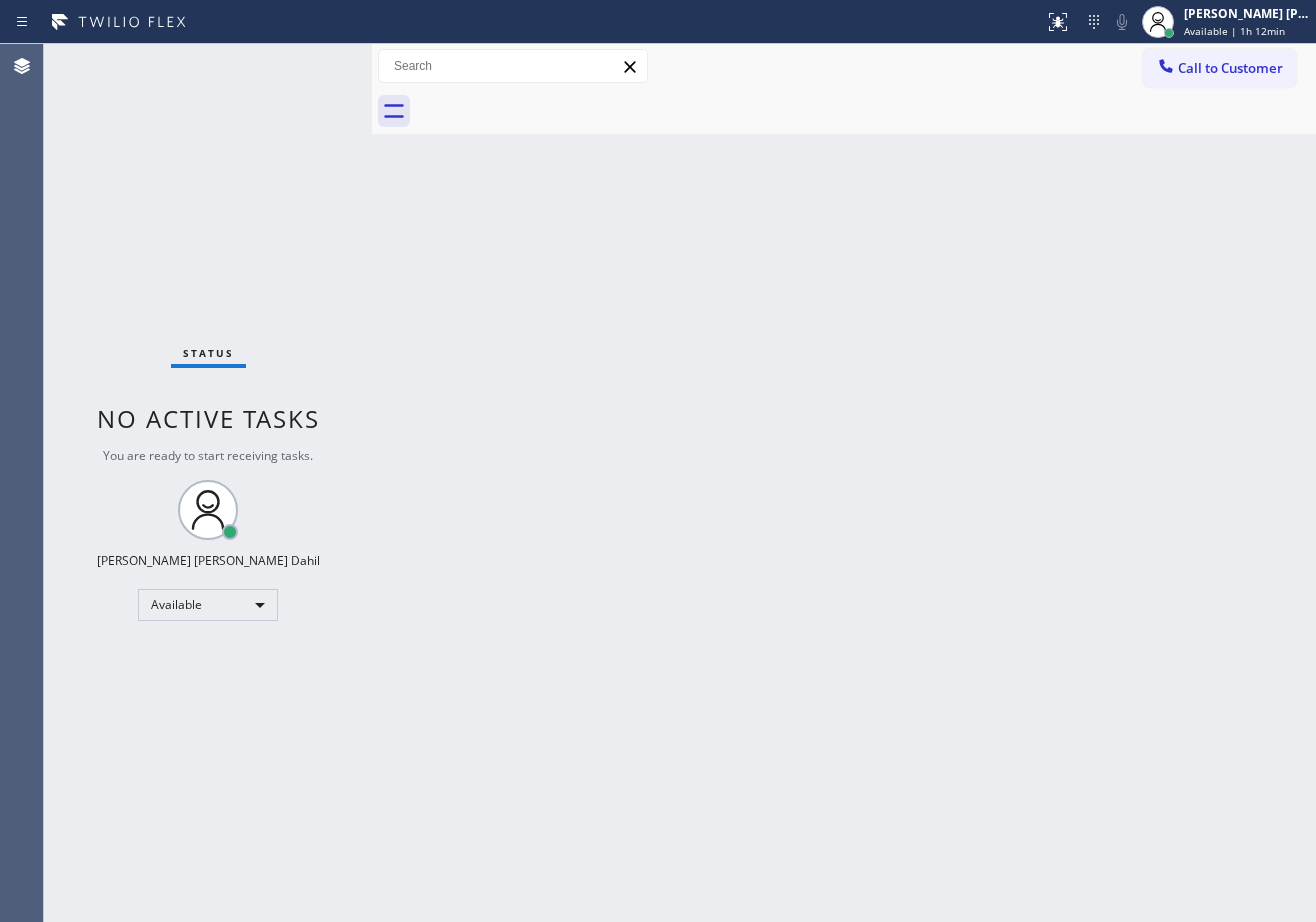 click on "Back to Dashboard Change Sender ID Customers Technicians Select a contact Outbound call Technician Search Technician Your caller id phone number Your caller id phone number Call Technician info Name   Phone none Address none Change Sender ID HVAC [PHONE_NUMBER] 5 Star Appliance [PHONE_NUMBER] Appliance Repair [PHONE_NUMBER] Plumbing [PHONE_NUMBER] Air Duct Cleaning [PHONE_NUMBER]  Electricians [PHONE_NUMBER] Cancel Change Check personal SMS Reset Change No tabs Call to Customer Outbound call Location Search location Your caller id phone number Customer number Call Outbound call Technician Search Technician Your caller id phone number Your caller id phone number Call" at bounding box center [844, 483] 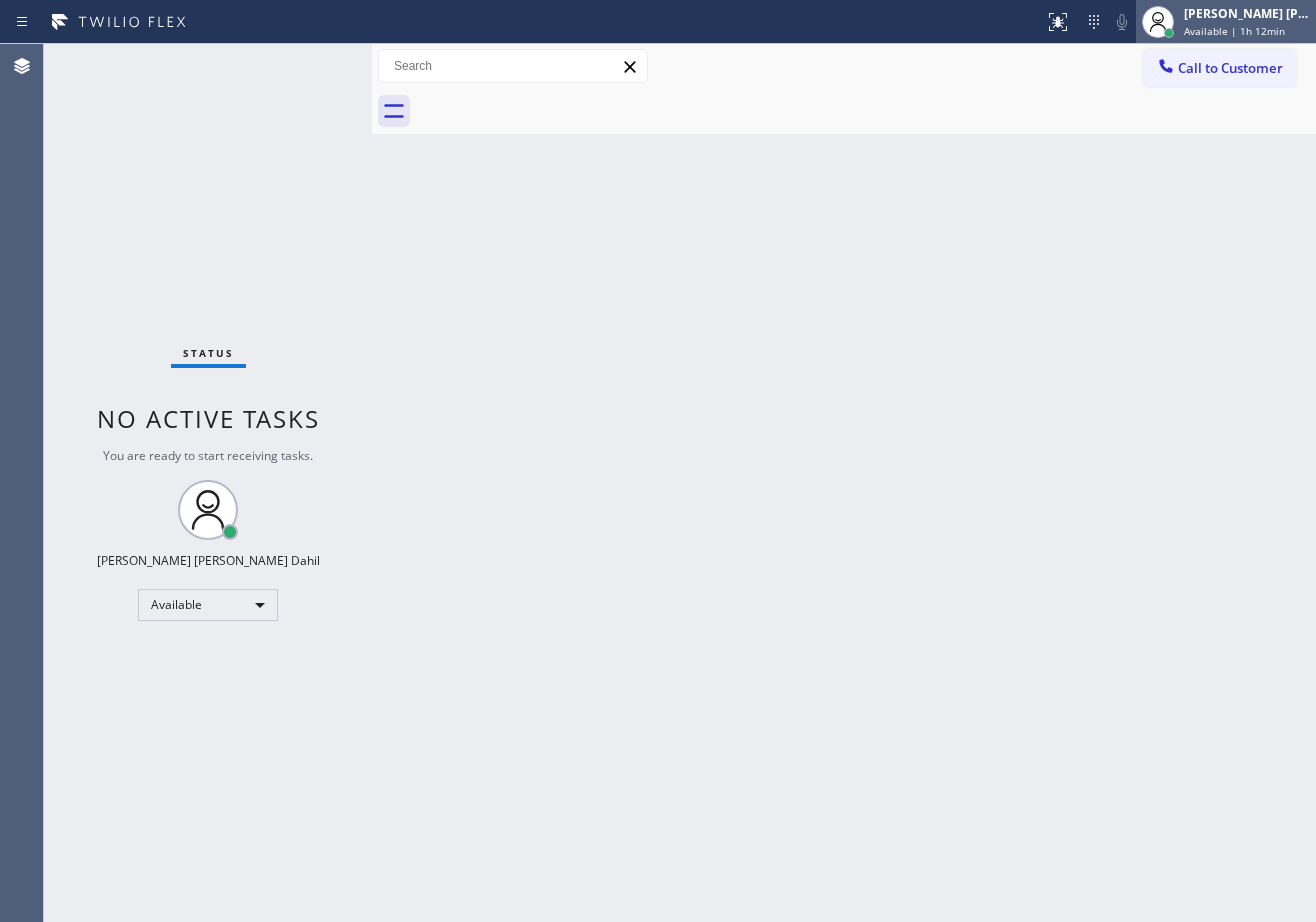 click on "[PERSON_NAME] [PERSON_NAME] Dahil" at bounding box center [1247, 13] 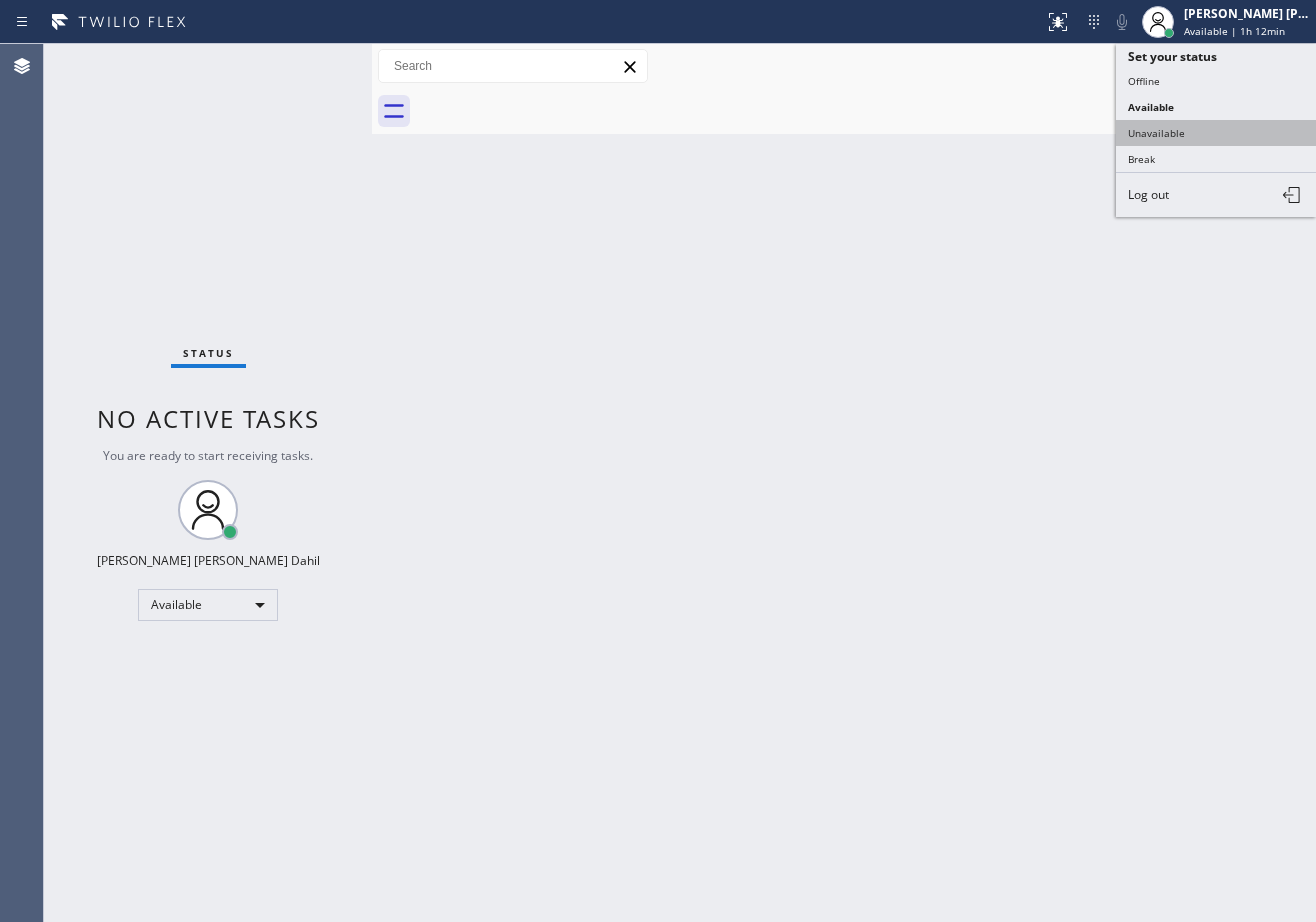click on "Unavailable" at bounding box center [1216, 133] 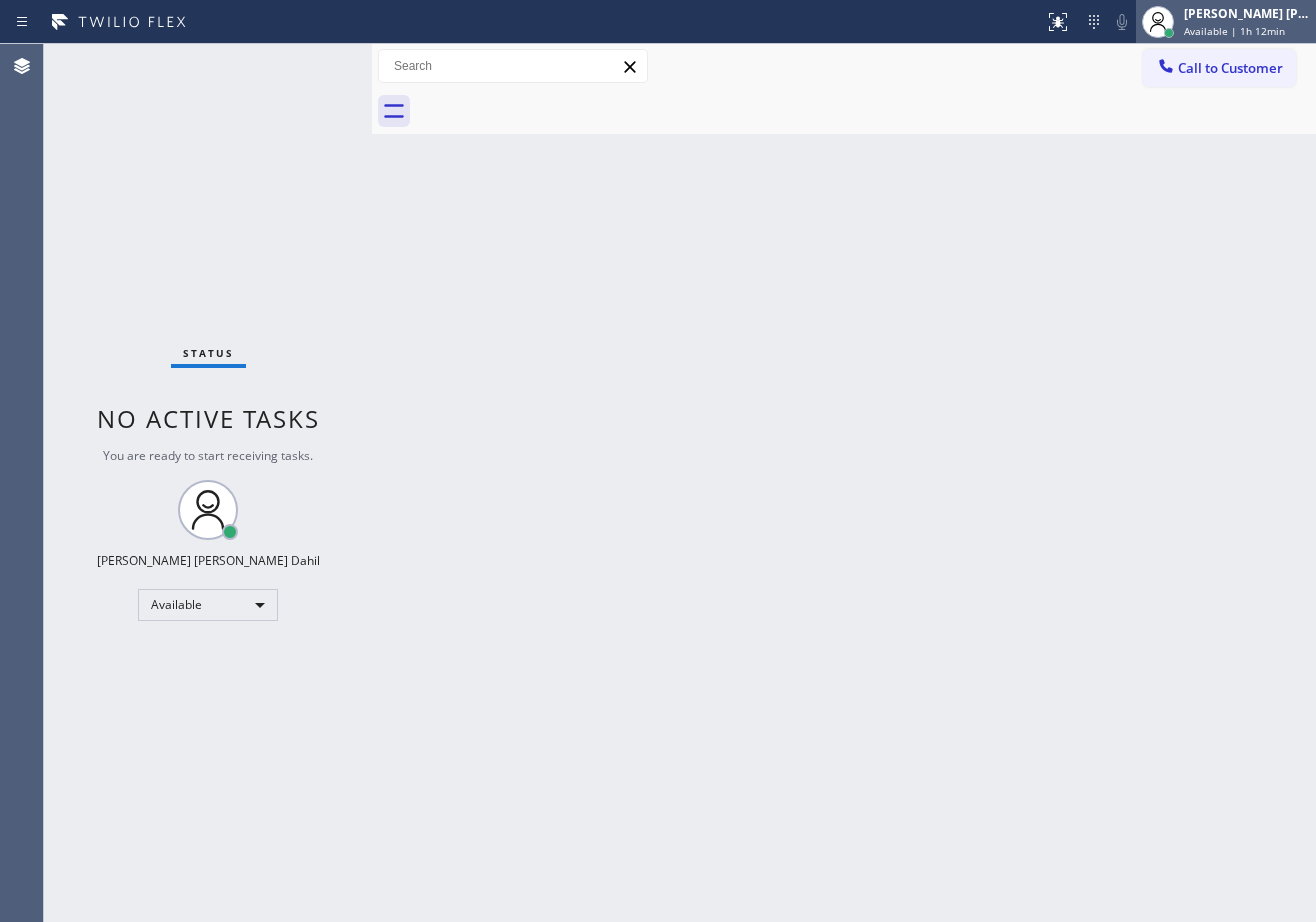click on "[PERSON_NAME] [PERSON_NAME] Dahil Available | 1h 12min" at bounding box center [1226, 22] 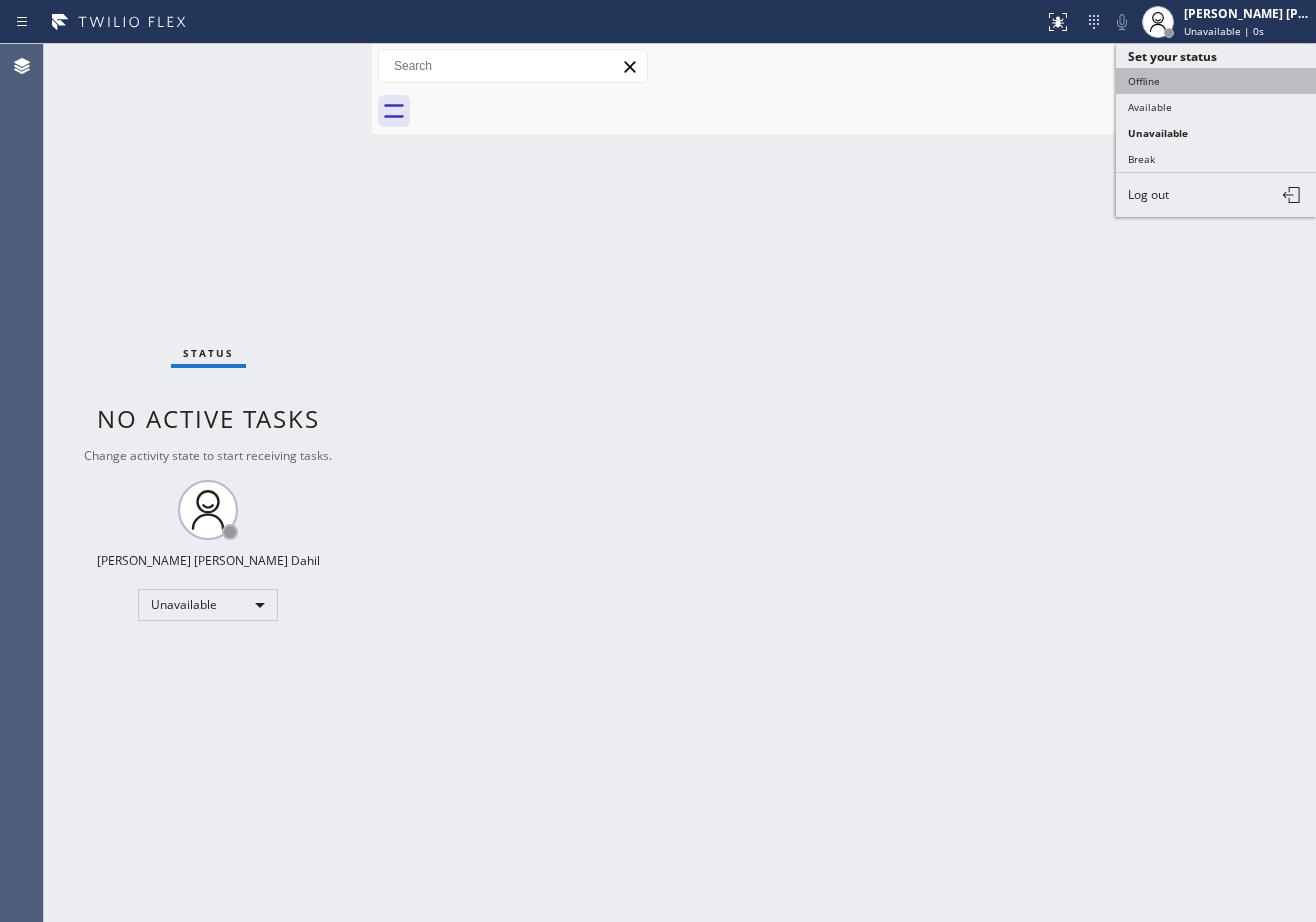 click on "Offline" at bounding box center (1216, 81) 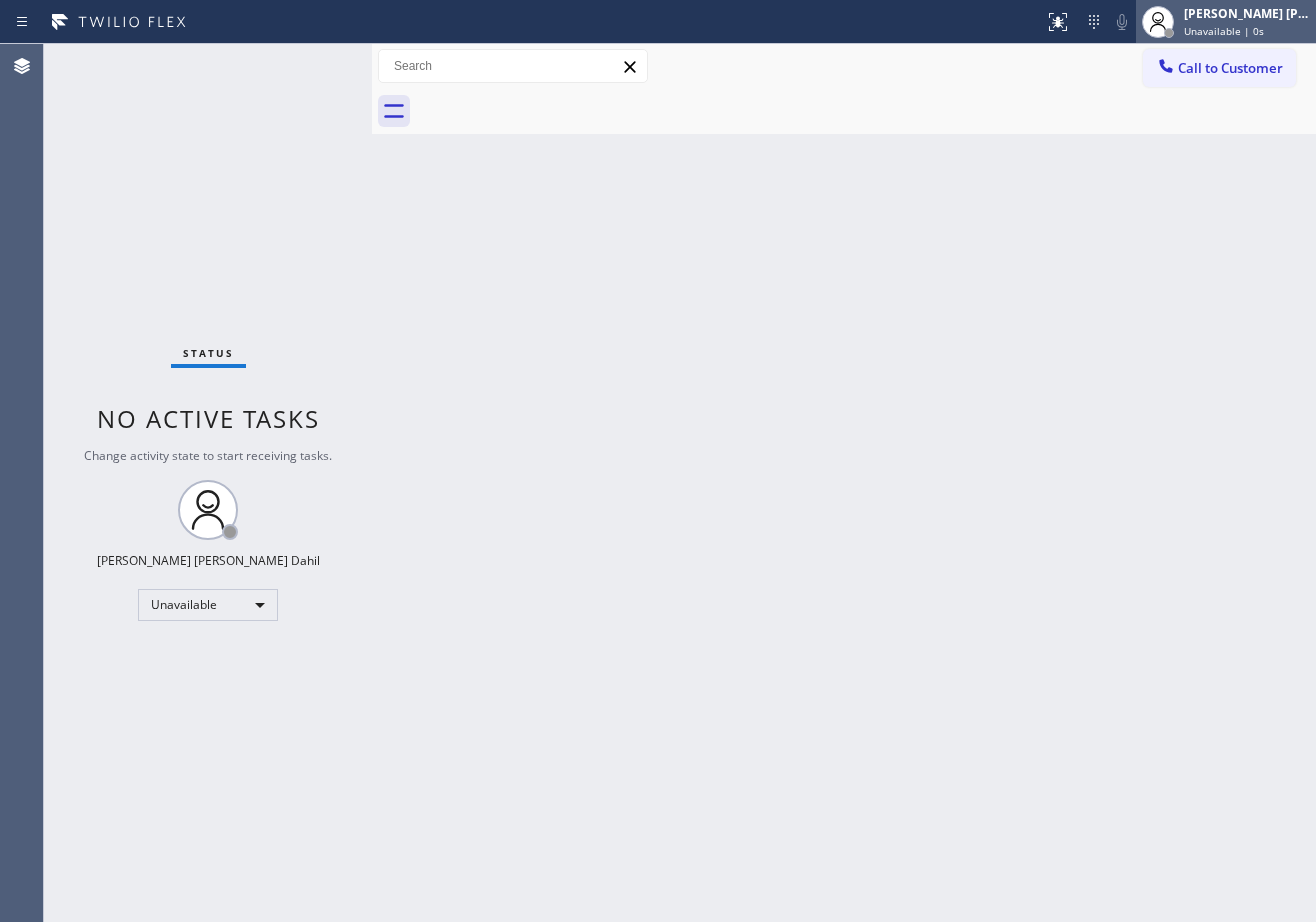 click on "[PERSON_NAME] [PERSON_NAME] Dahil" at bounding box center [1247, 13] 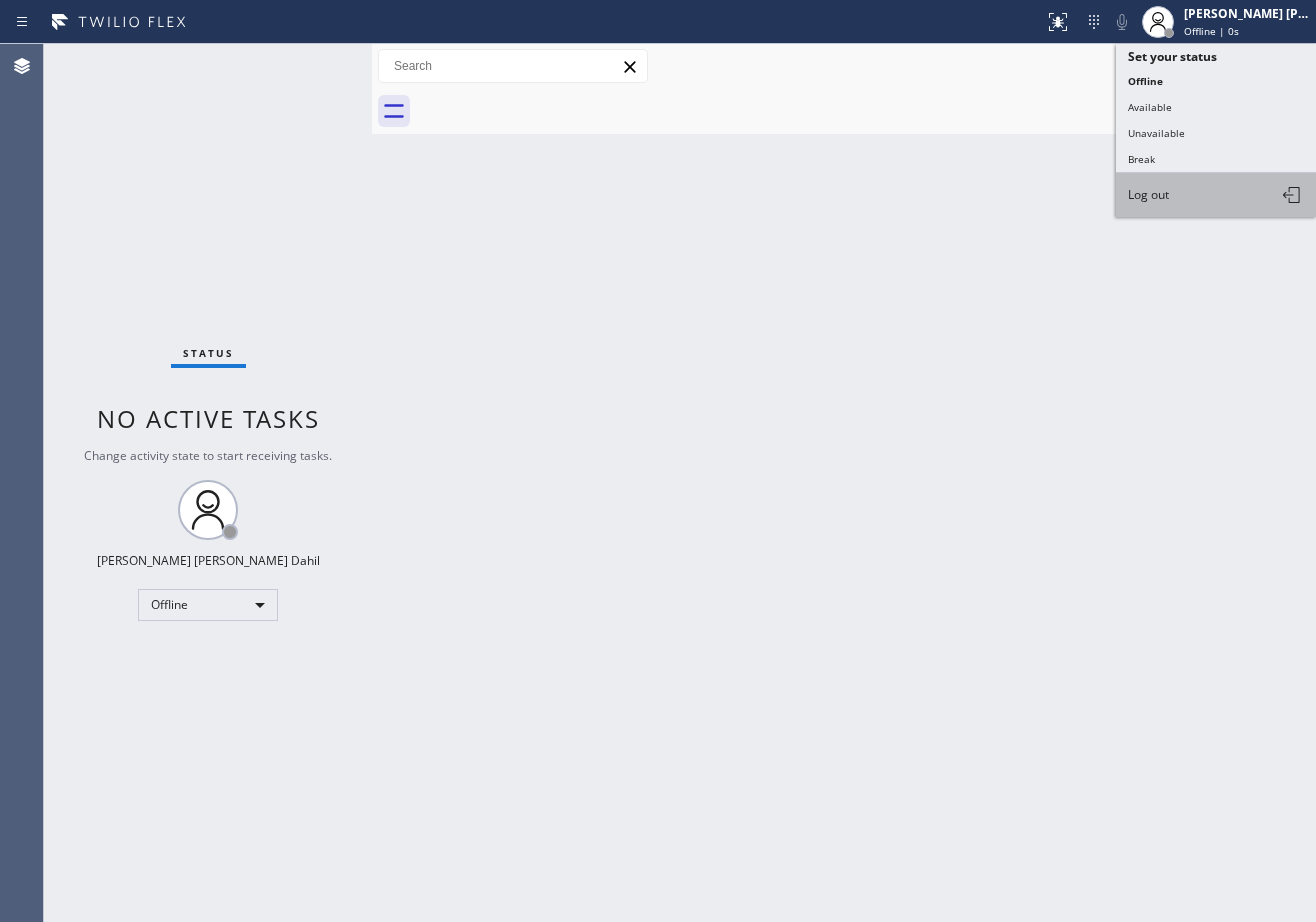 click on "Log out" at bounding box center [1216, 195] 